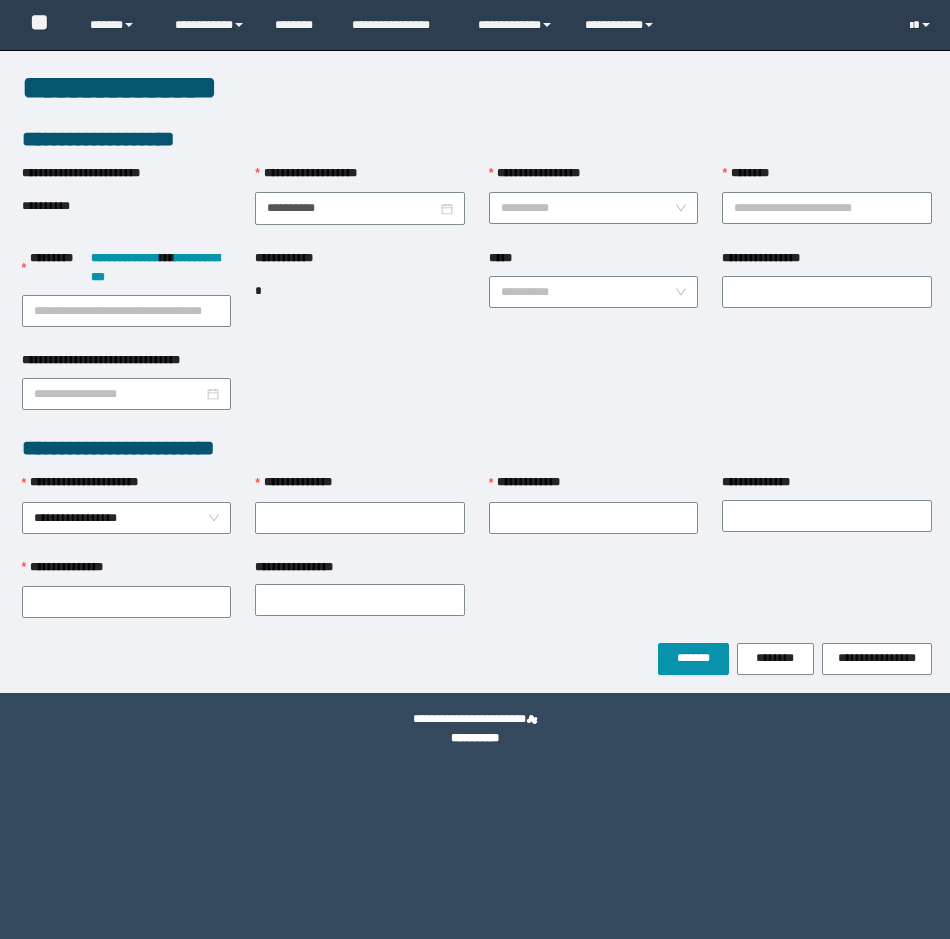 scroll, scrollTop: 0, scrollLeft: 0, axis: both 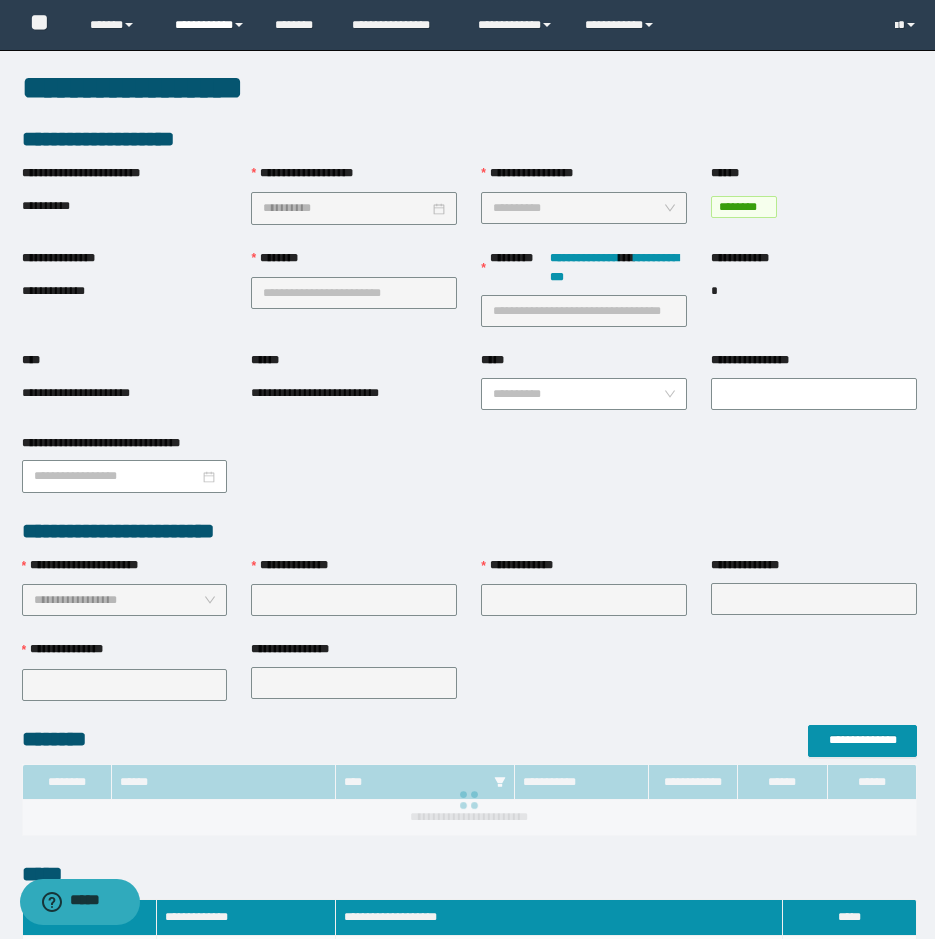 click on "**********" at bounding box center (210, 25) 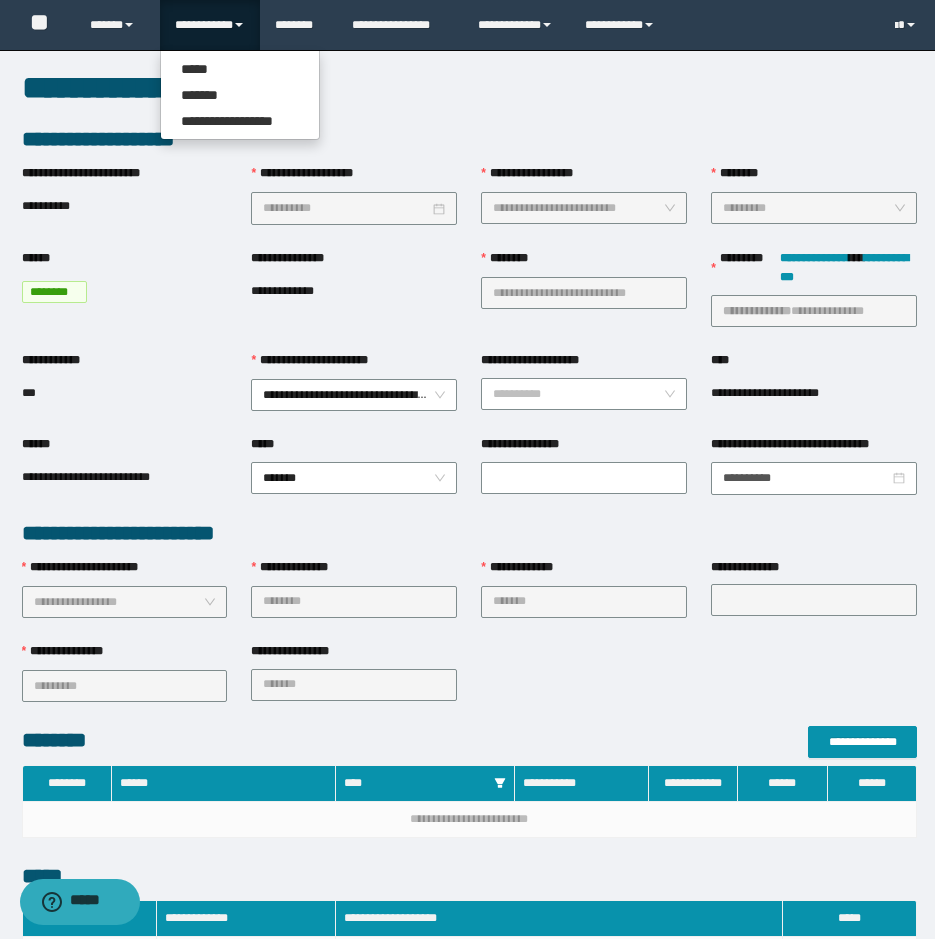 scroll, scrollTop: 499, scrollLeft: 0, axis: vertical 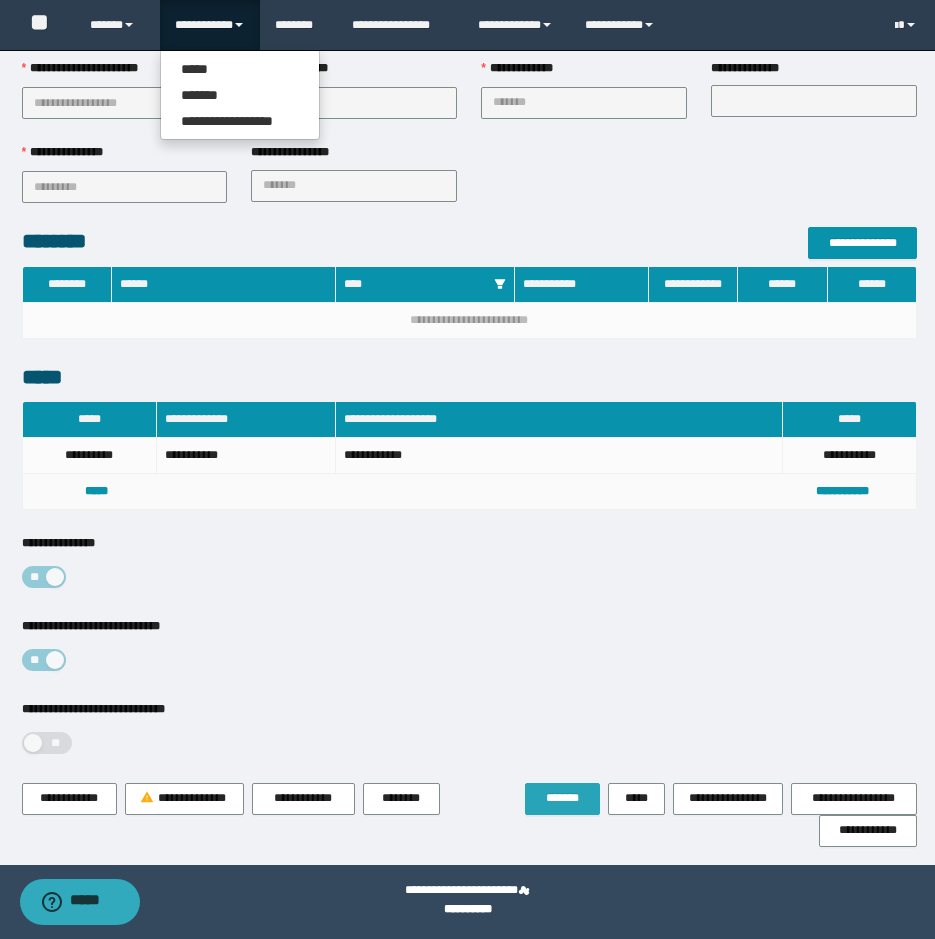 click on "*******" at bounding box center [562, 799] 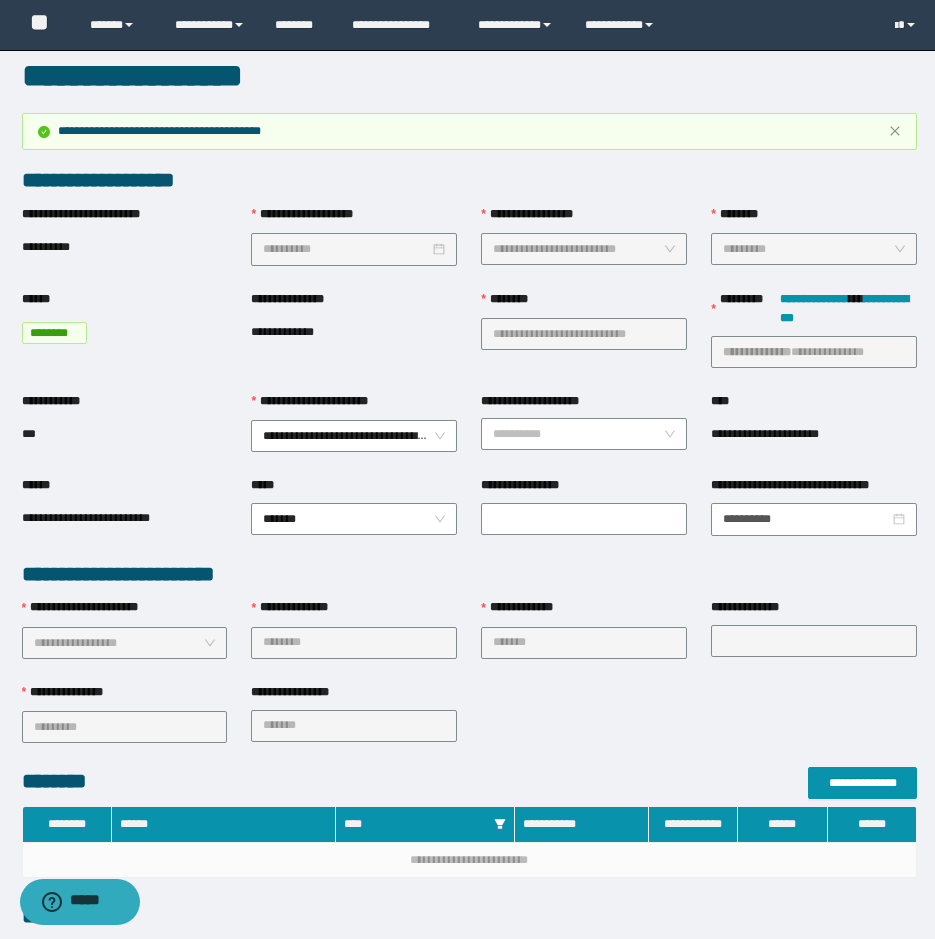 scroll, scrollTop: 0, scrollLeft: 0, axis: both 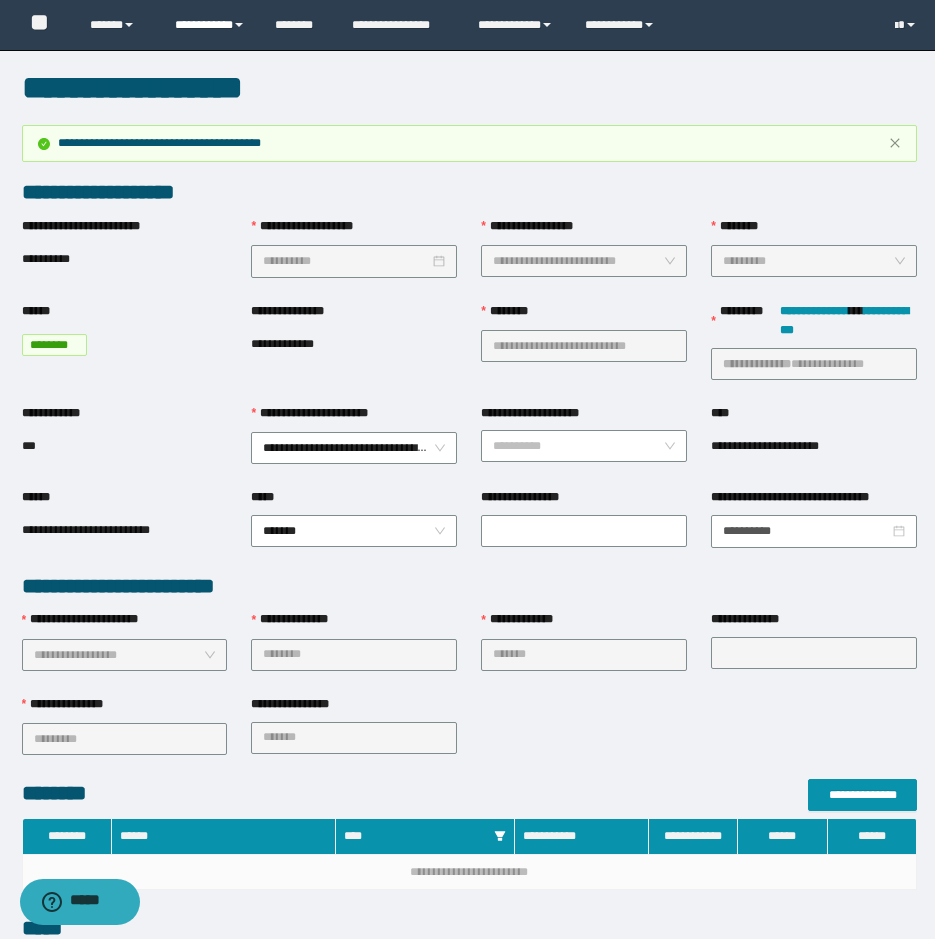 click on "**********" at bounding box center (210, 25) 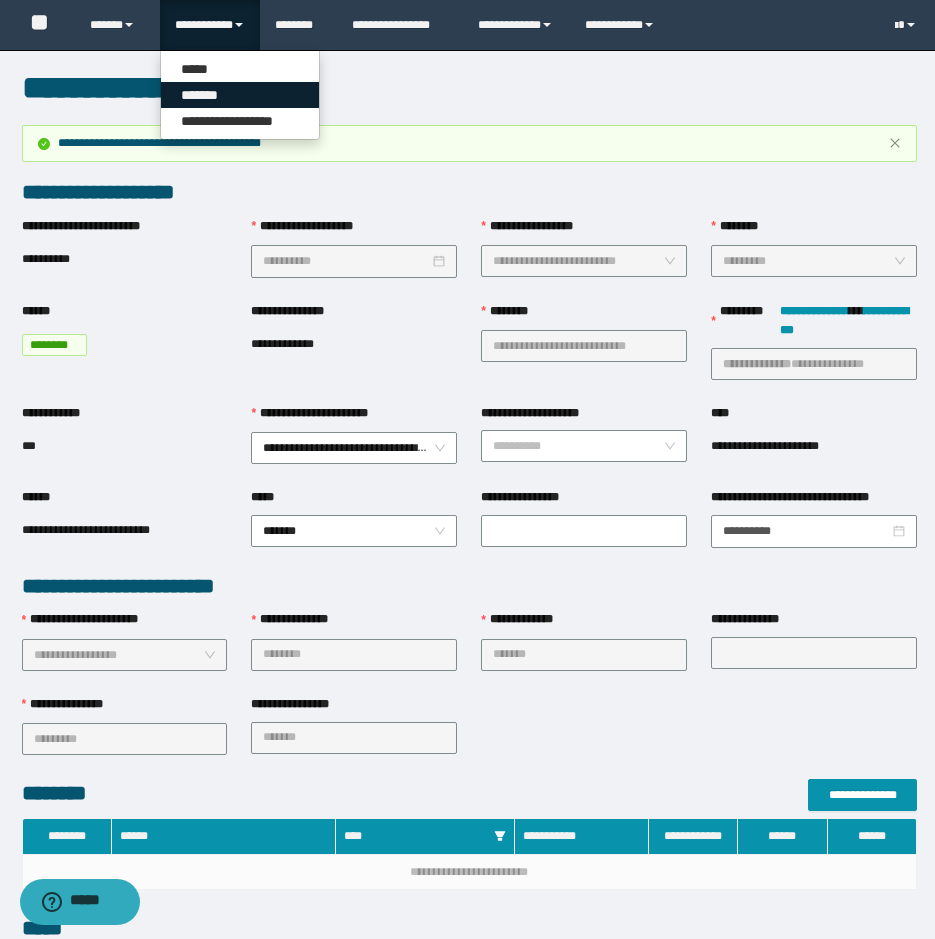 click on "*******" at bounding box center (240, 95) 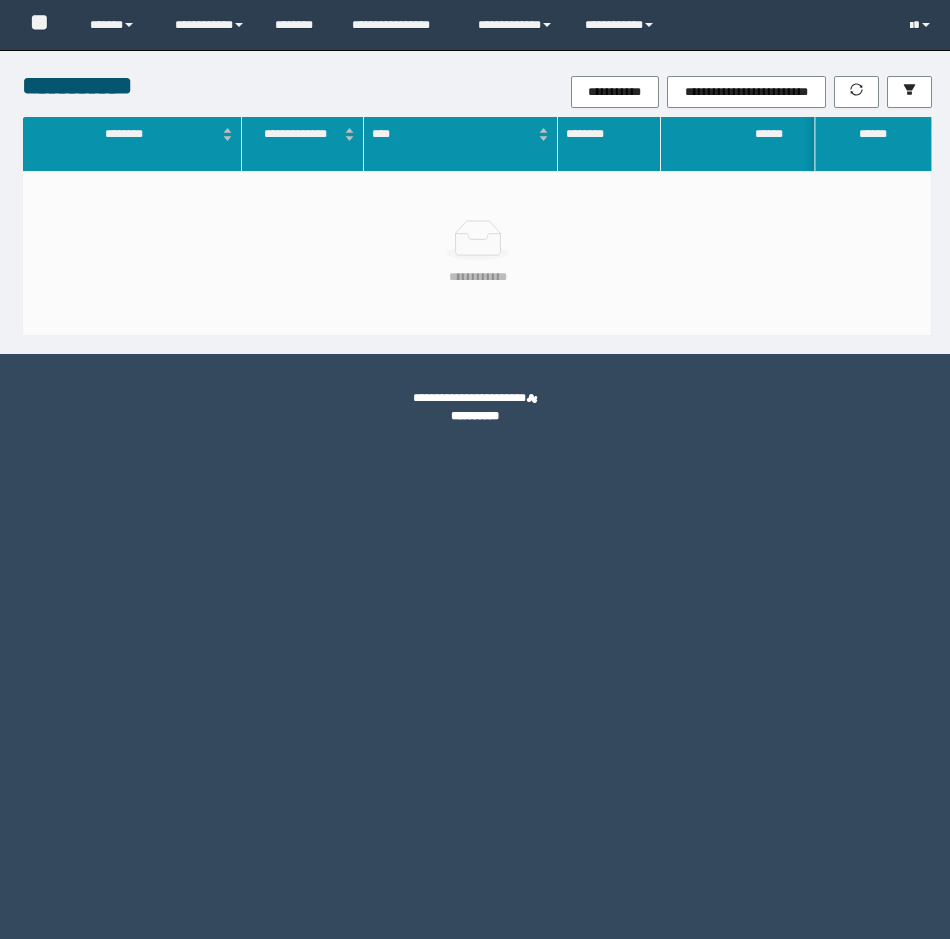 scroll, scrollTop: 0, scrollLeft: 0, axis: both 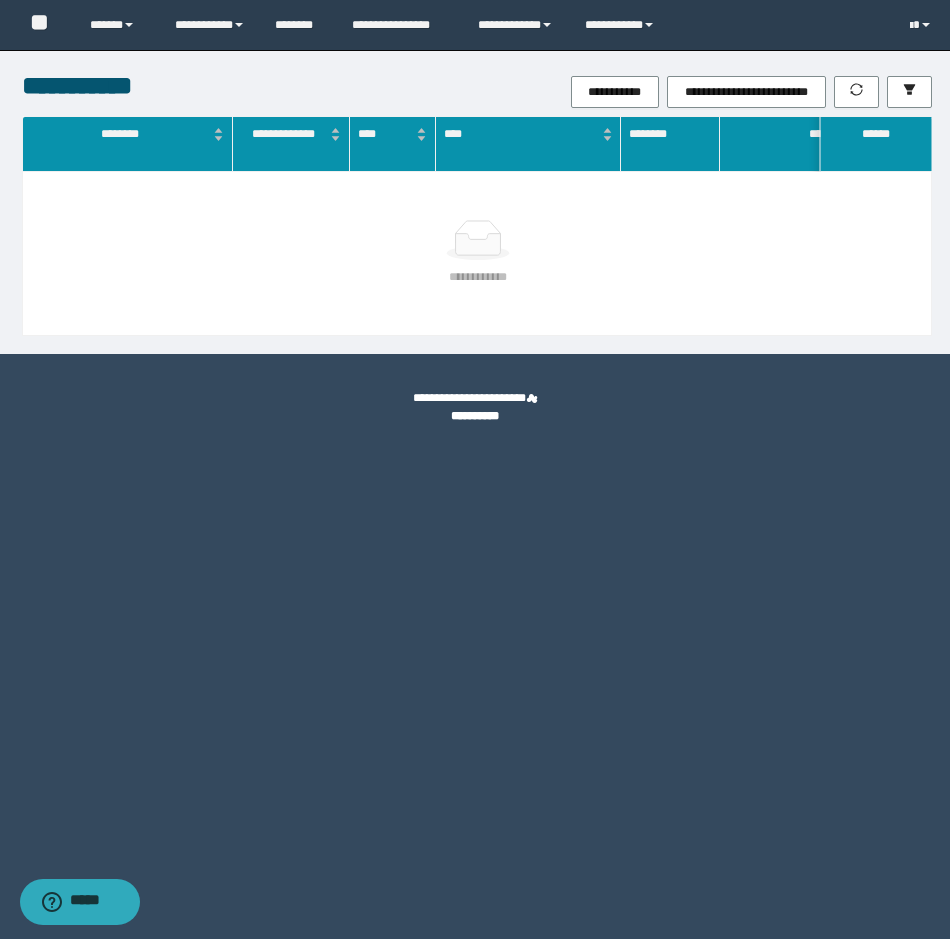 click on "**********" at bounding box center (478, 277) 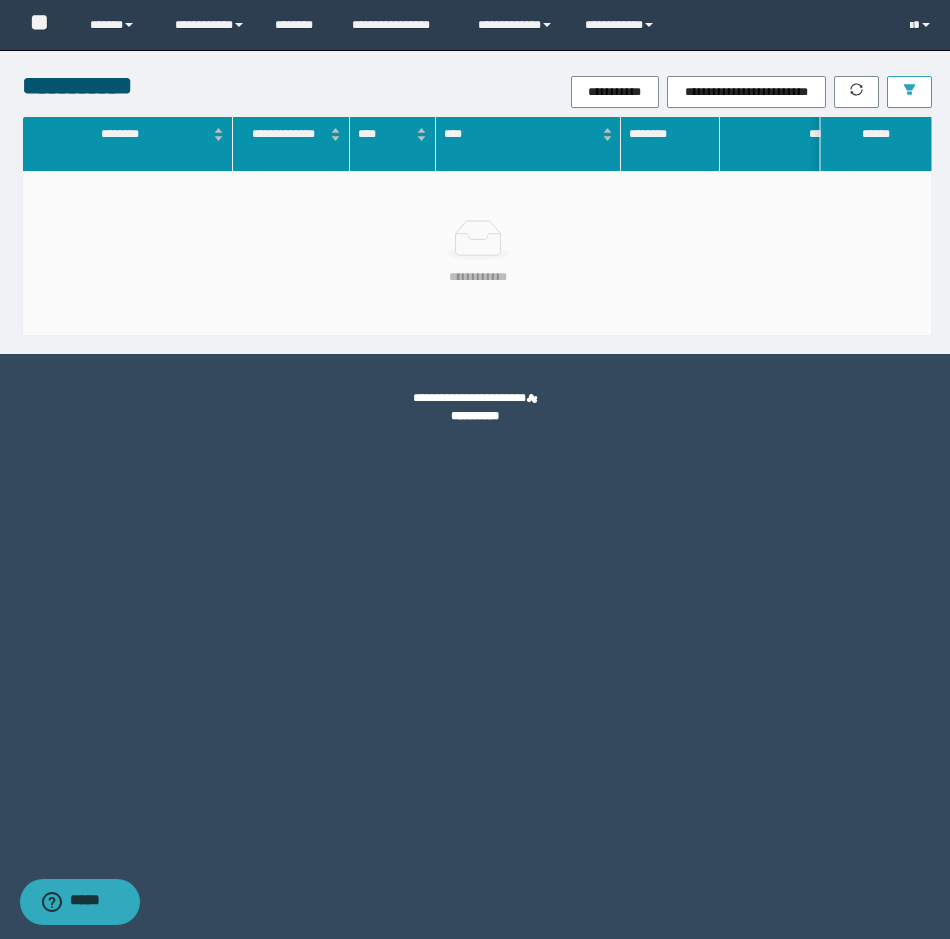 click at bounding box center [909, 92] 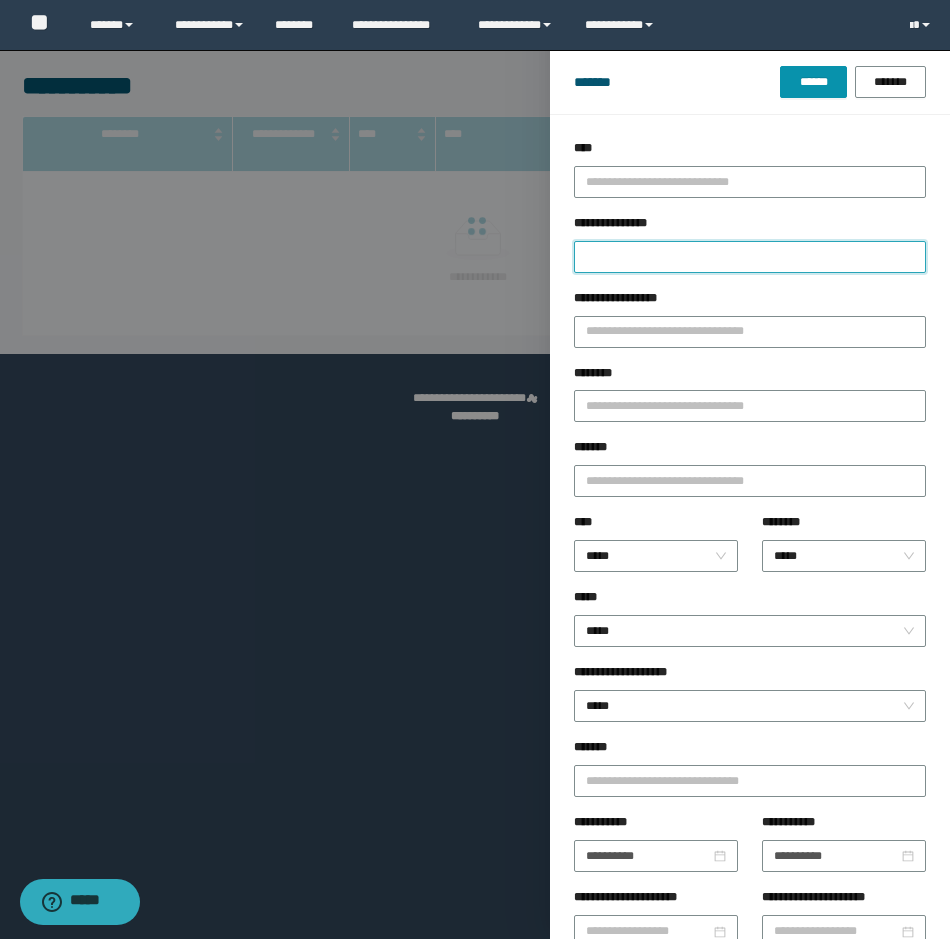 click on "**********" at bounding box center [750, 257] 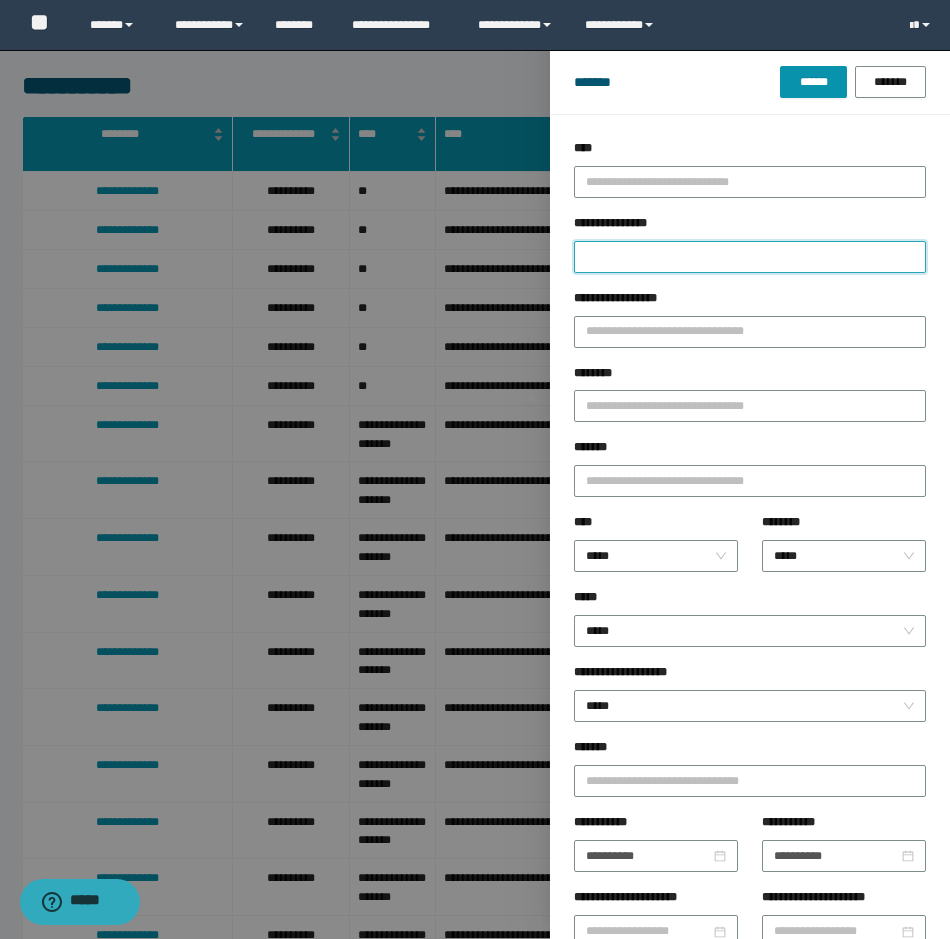 paste on "**********" 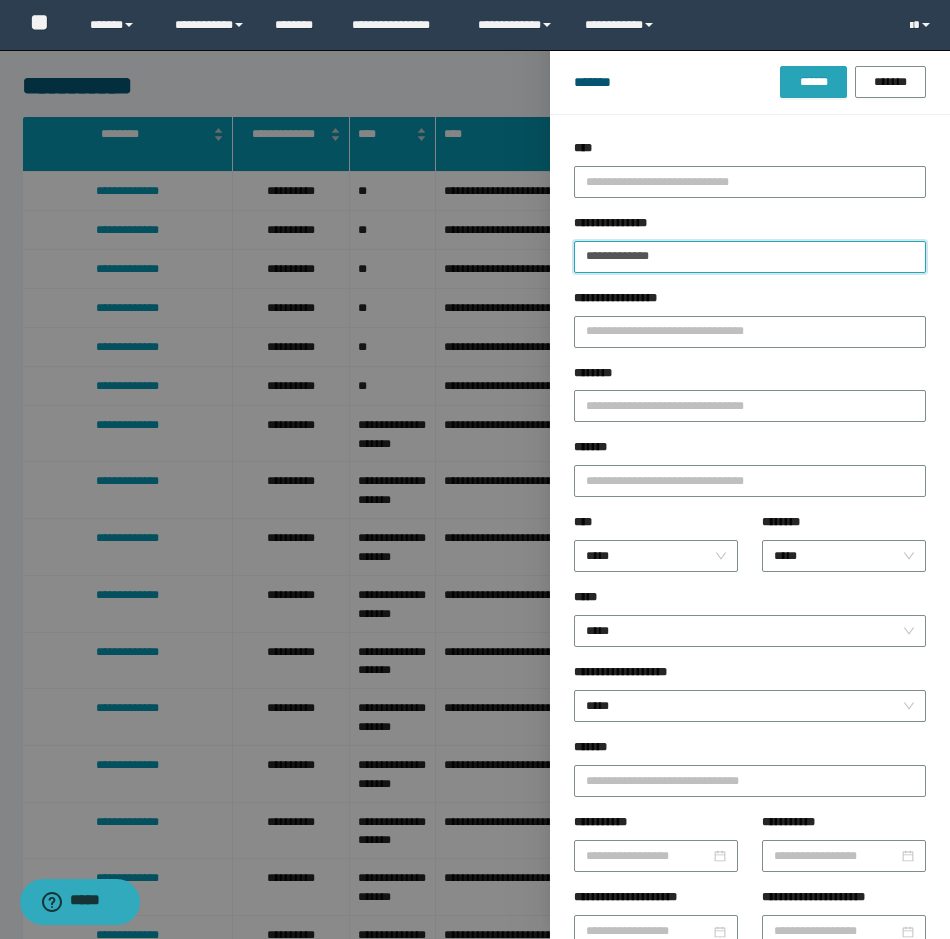 type on "**********" 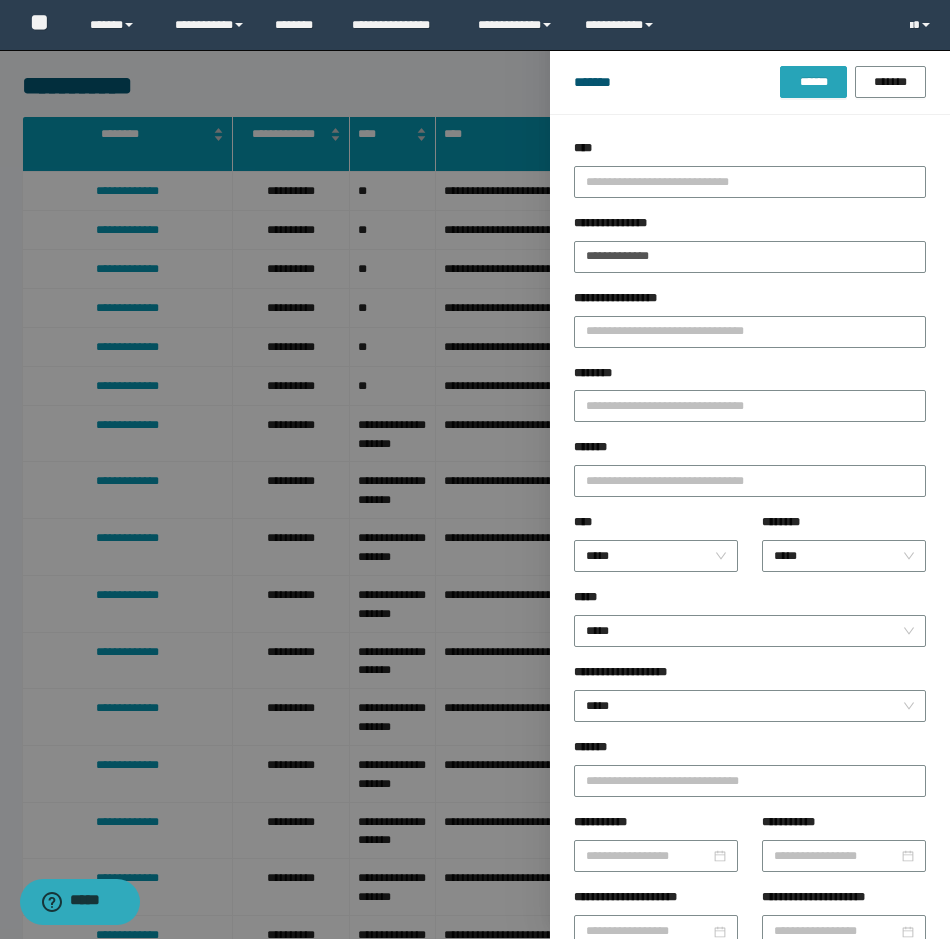 click on "******" at bounding box center (813, 82) 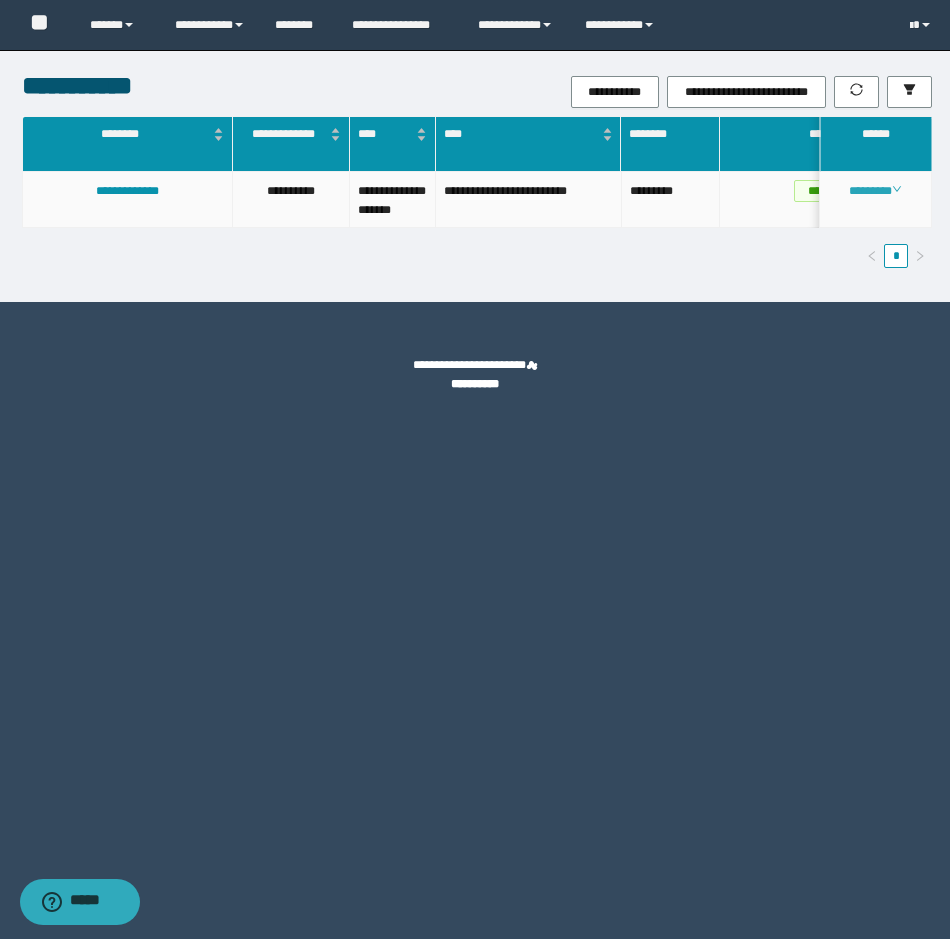 click on "********" at bounding box center [875, 191] 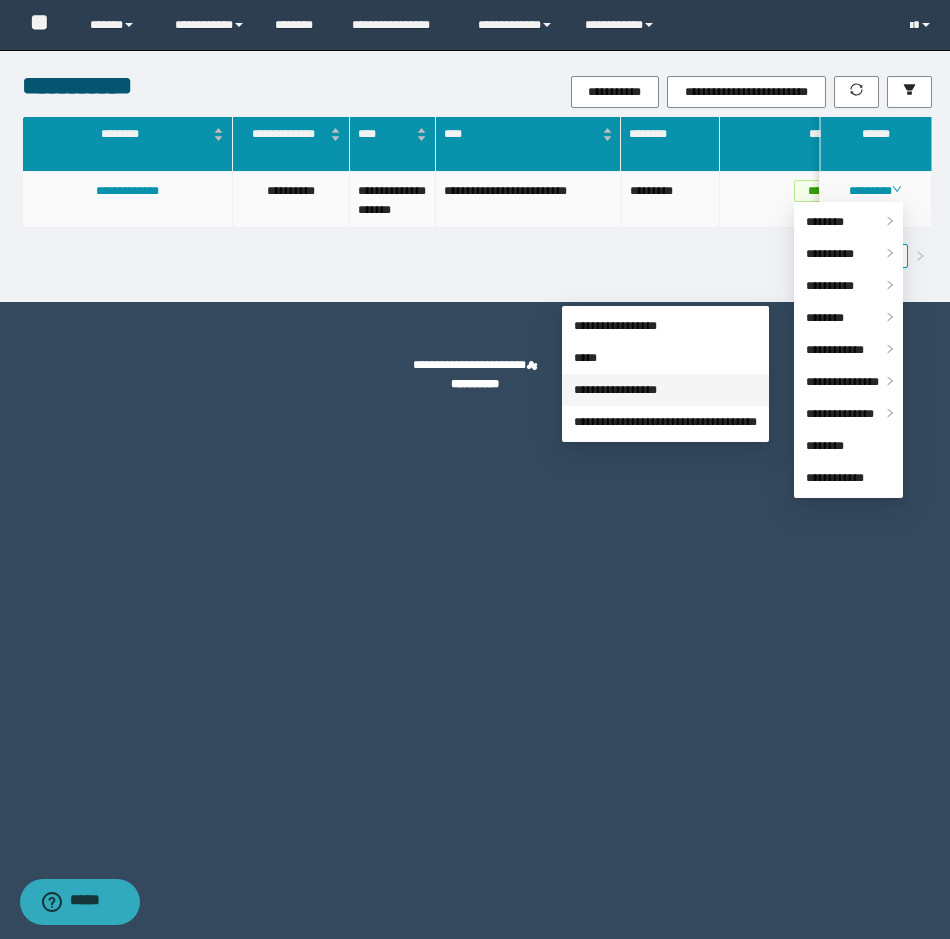 click on "**********" at bounding box center [615, 390] 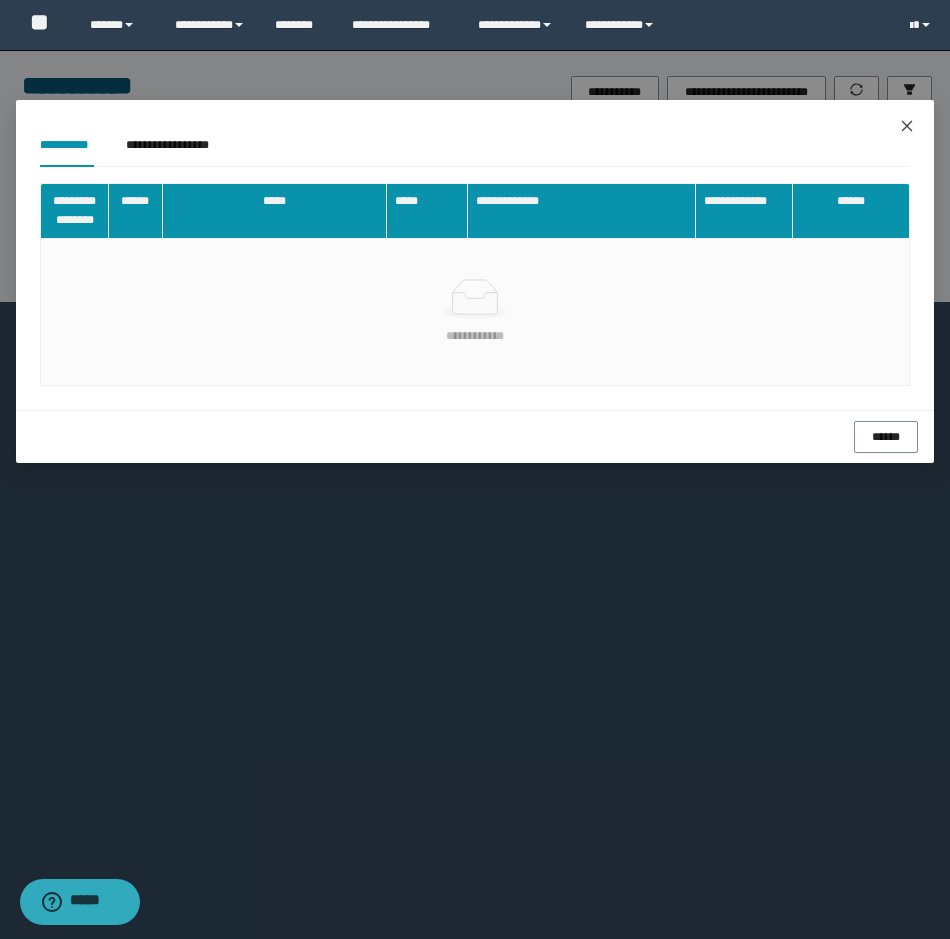click at bounding box center (907, 127) 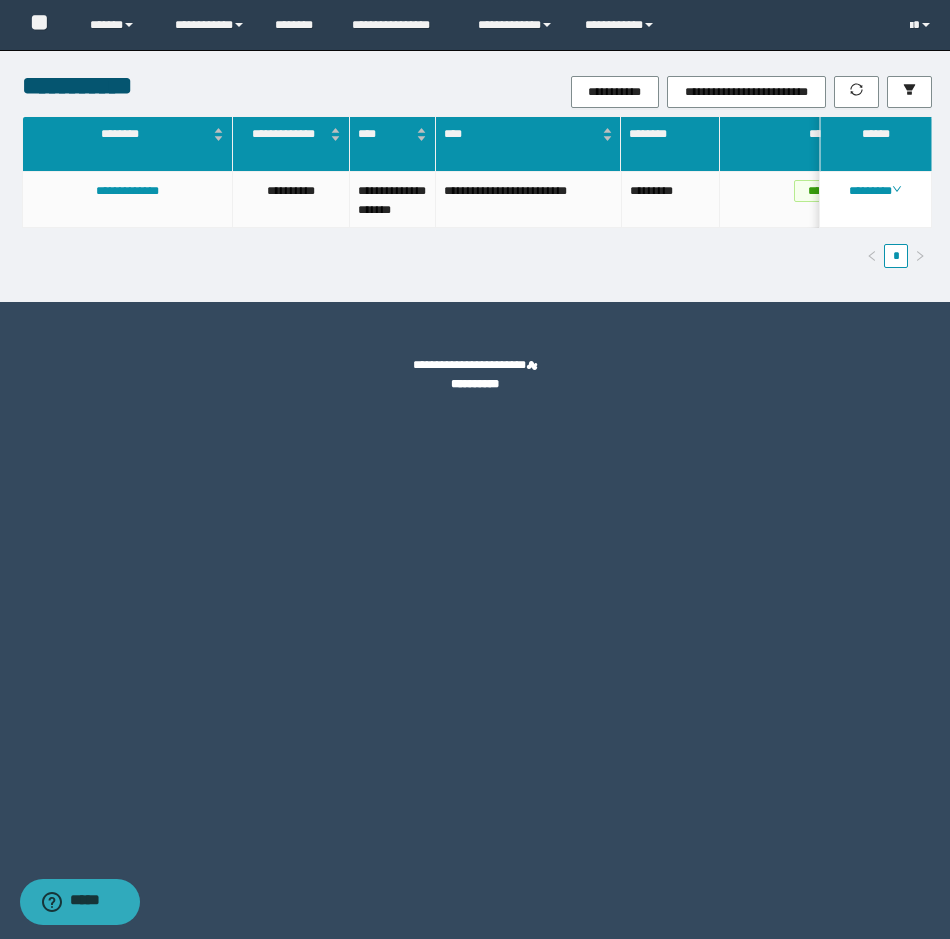 scroll, scrollTop: 0, scrollLeft: 176, axis: horizontal 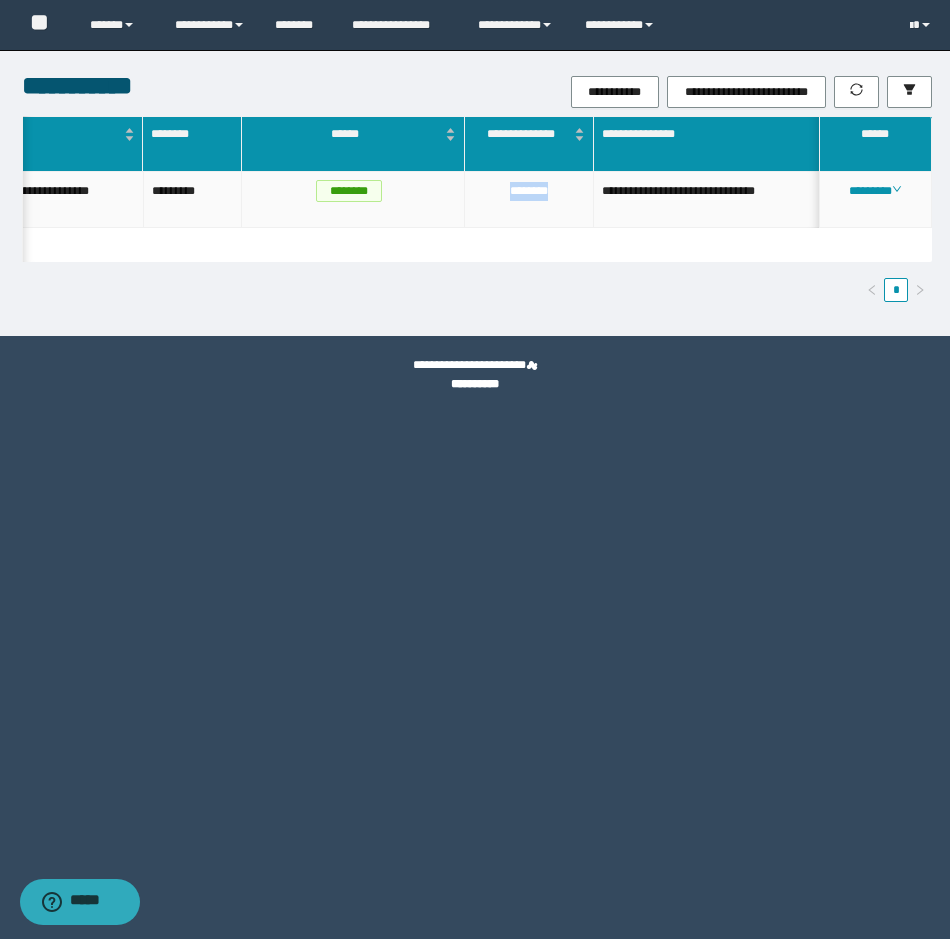 drag, startPoint x: 568, startPoint y: 192, endPoint x: 501, endPoint y: 207, distance: 68.65858 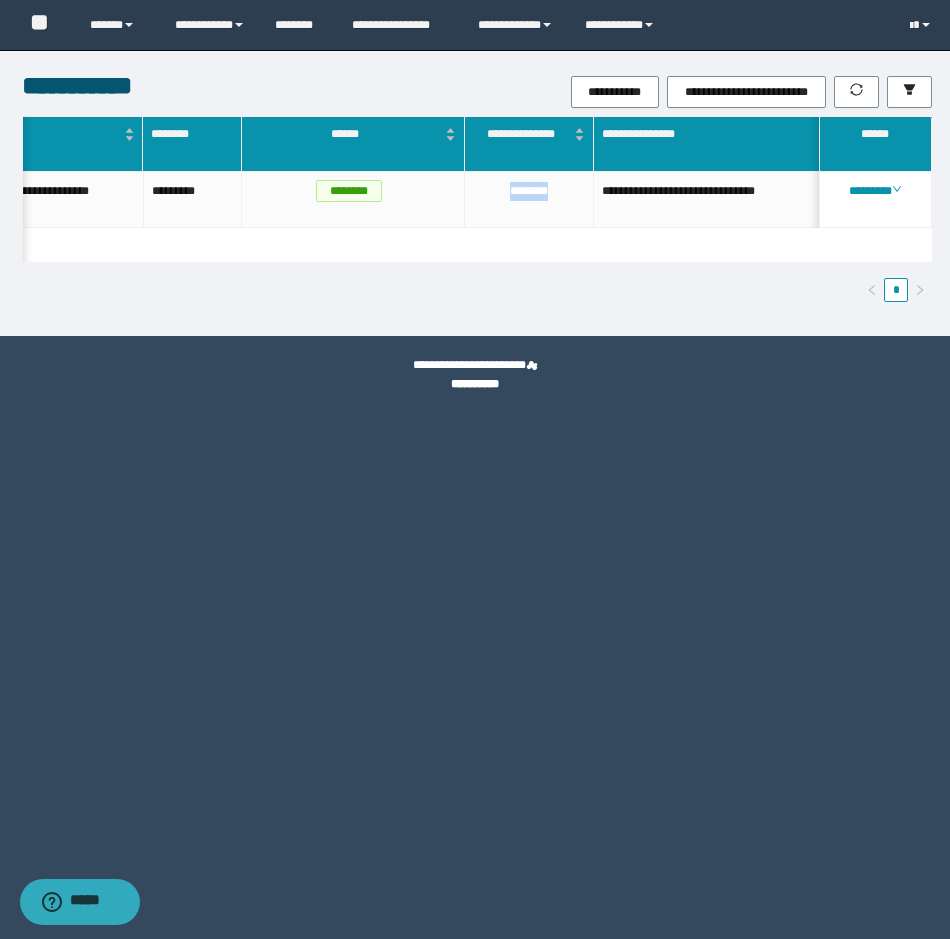 scroll, scrollTop: 0, scrollLeft: 0, axis: both 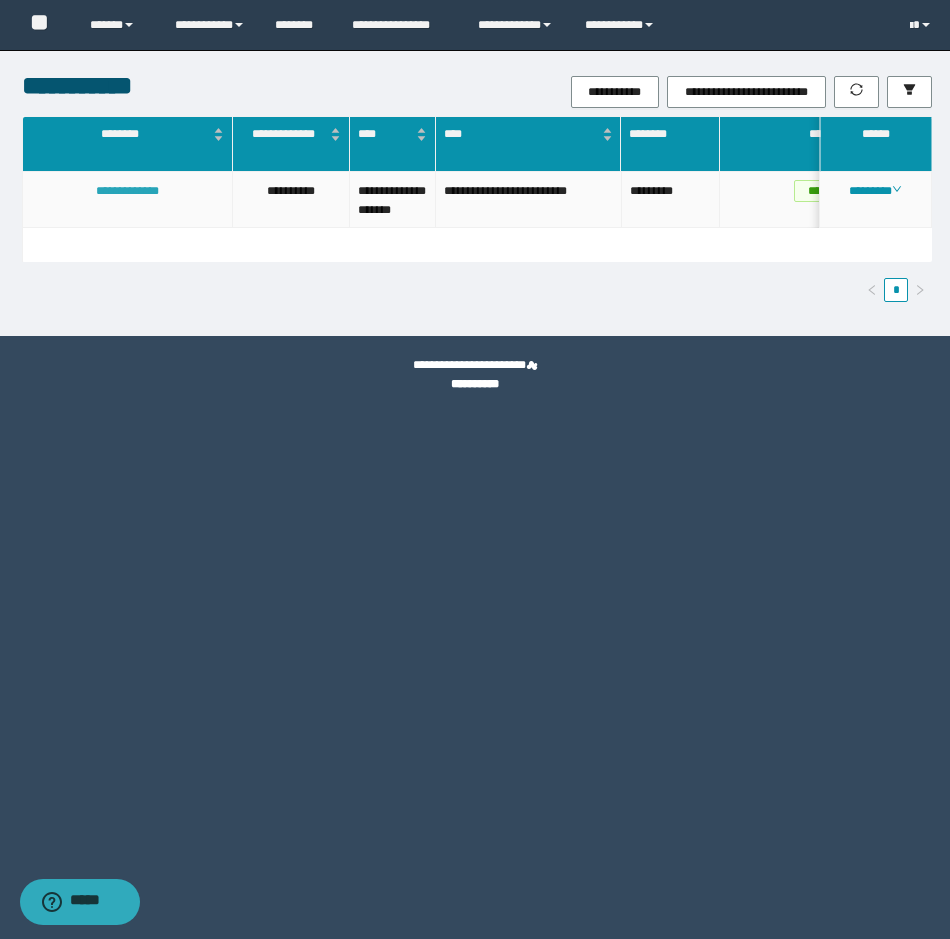click on "**********" at bounding box center [127, 191] 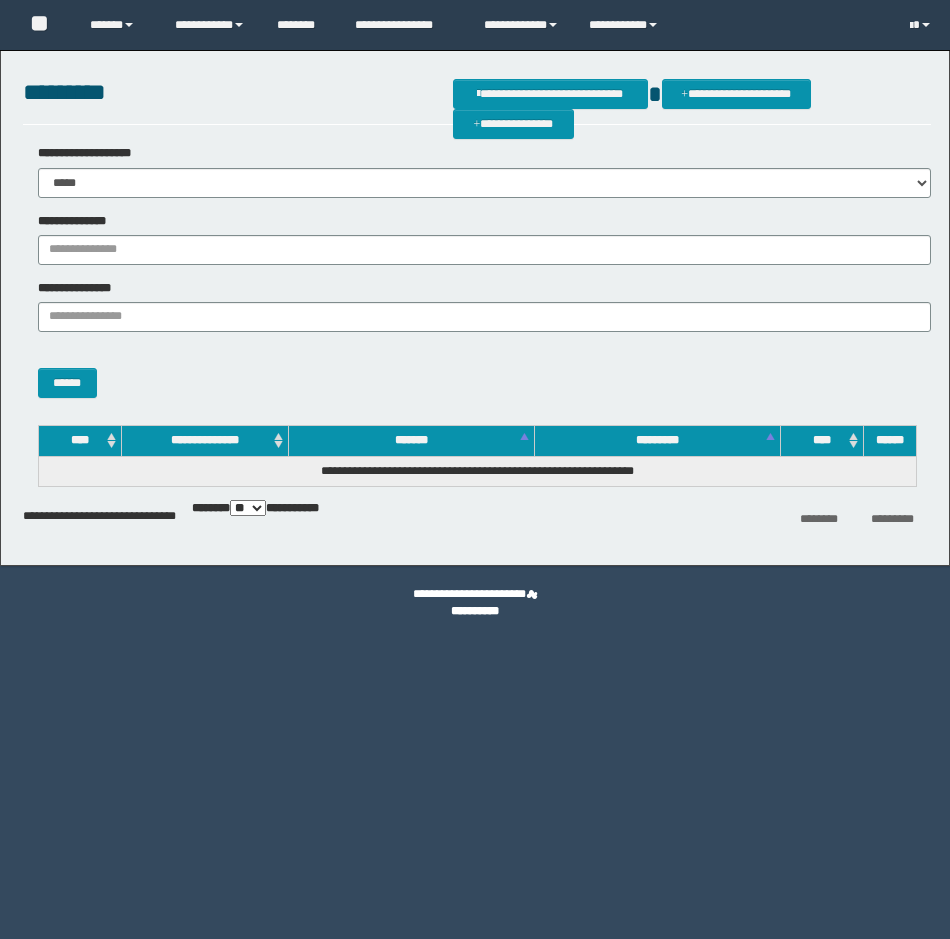 scroll, scrollTop: 0, scrollLeft: 0, axis: both 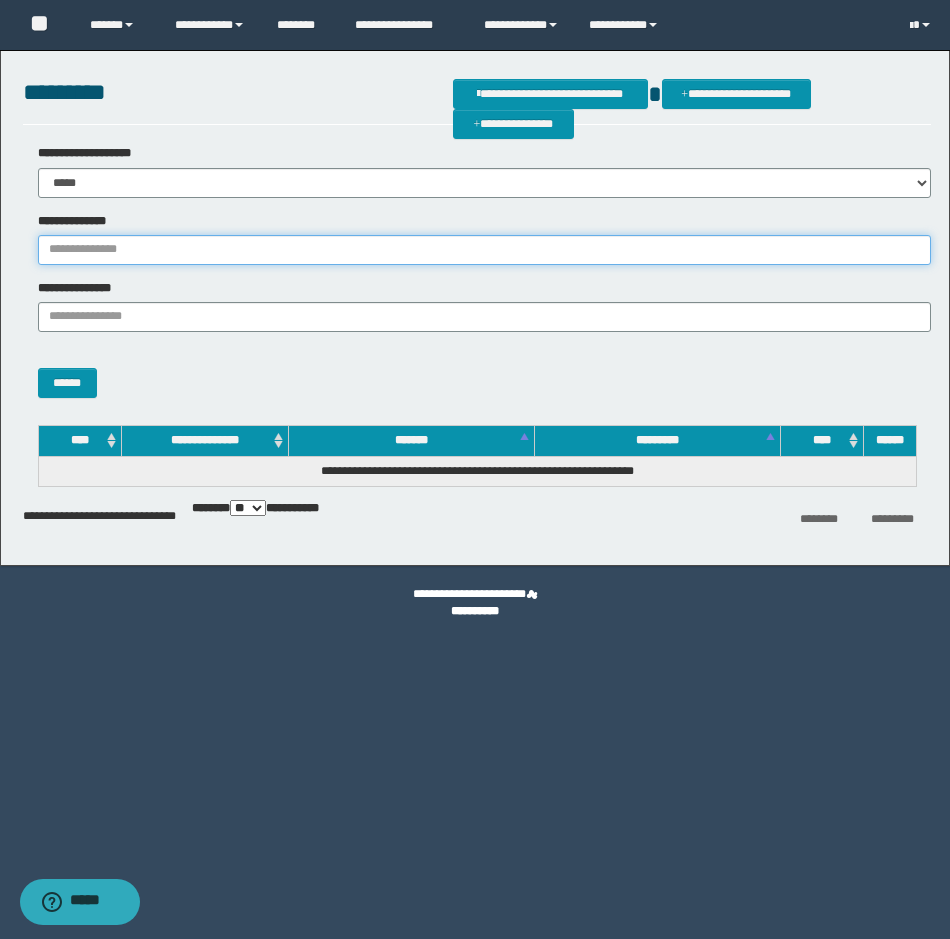 click on "**********" at bounding box center (484, 250) 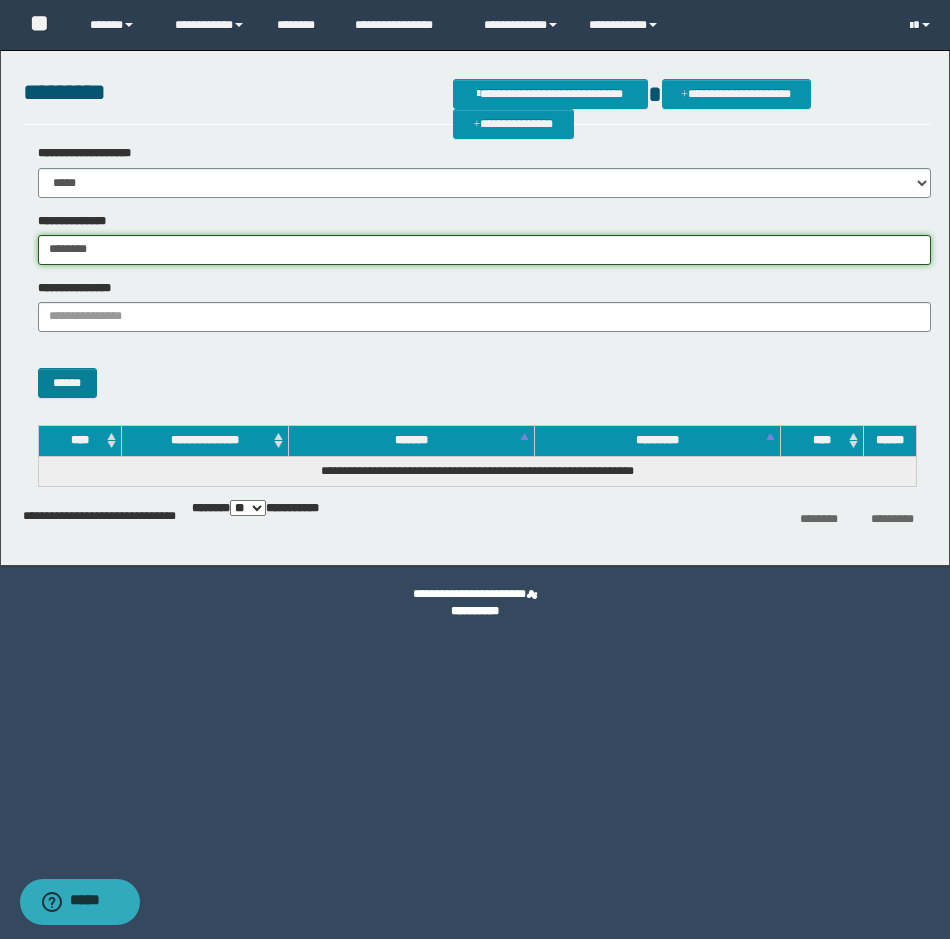 type on "********" 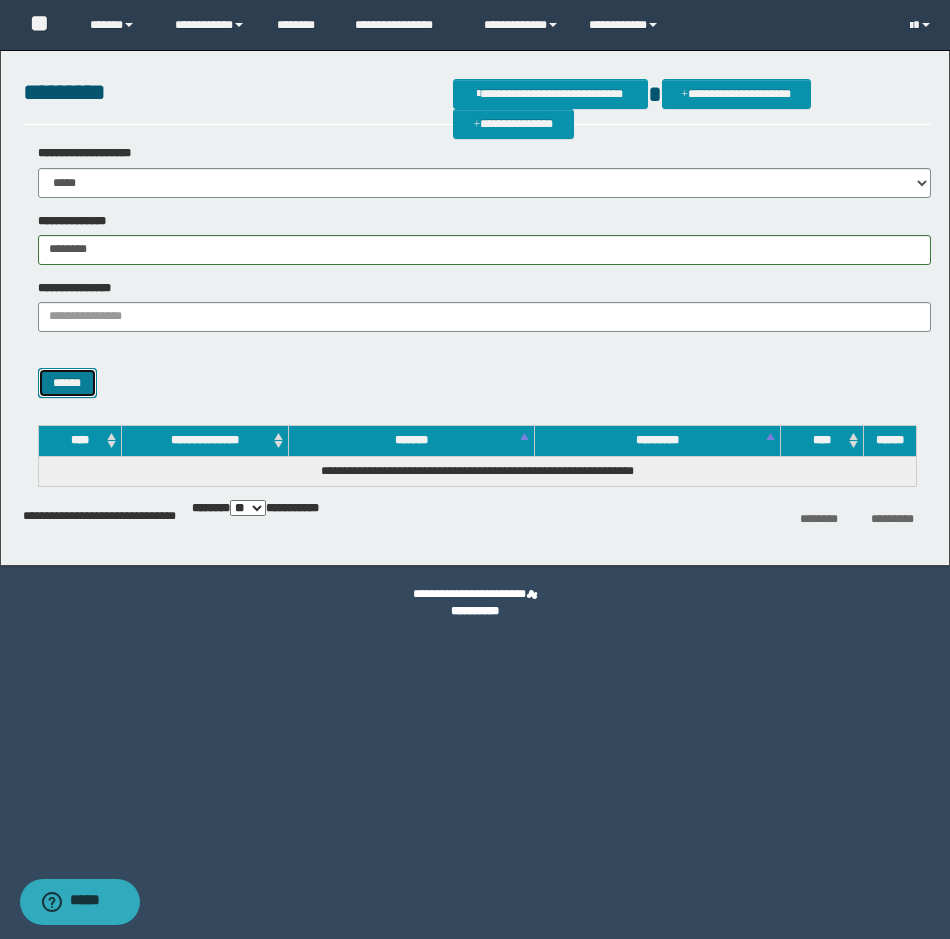 click on "******" at bounding box center [67, 383] 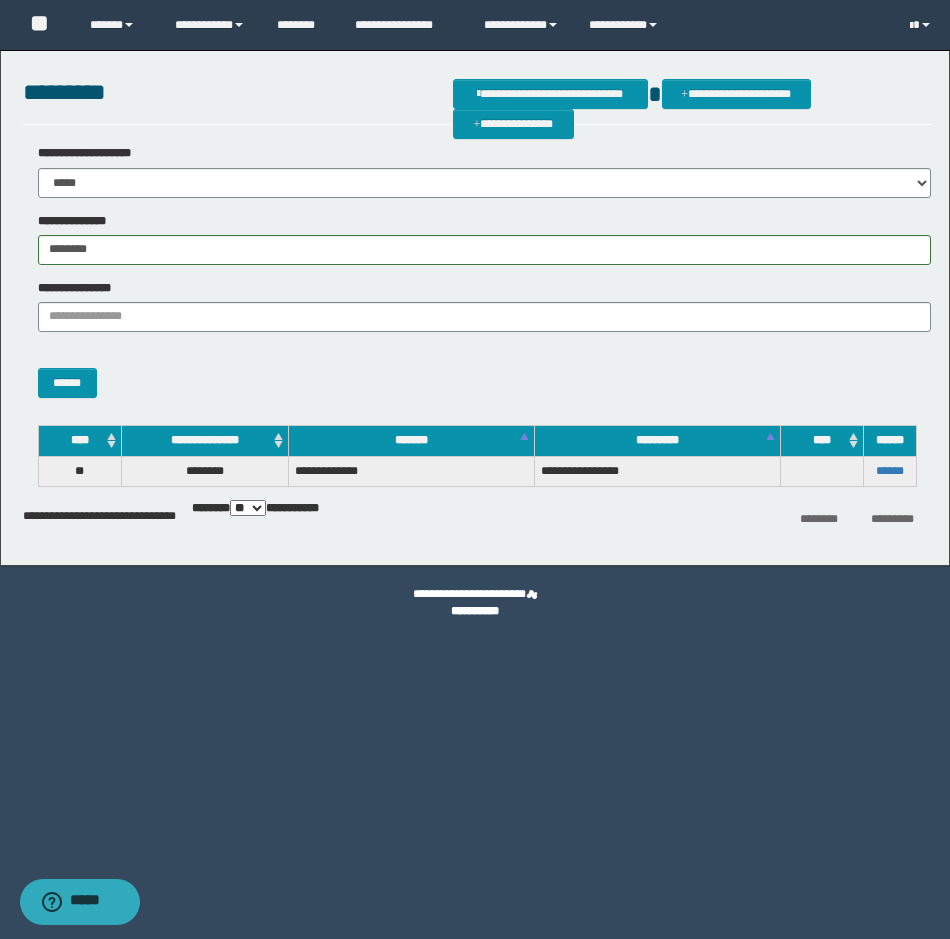 click on "******" at bounding box center (889, 471) 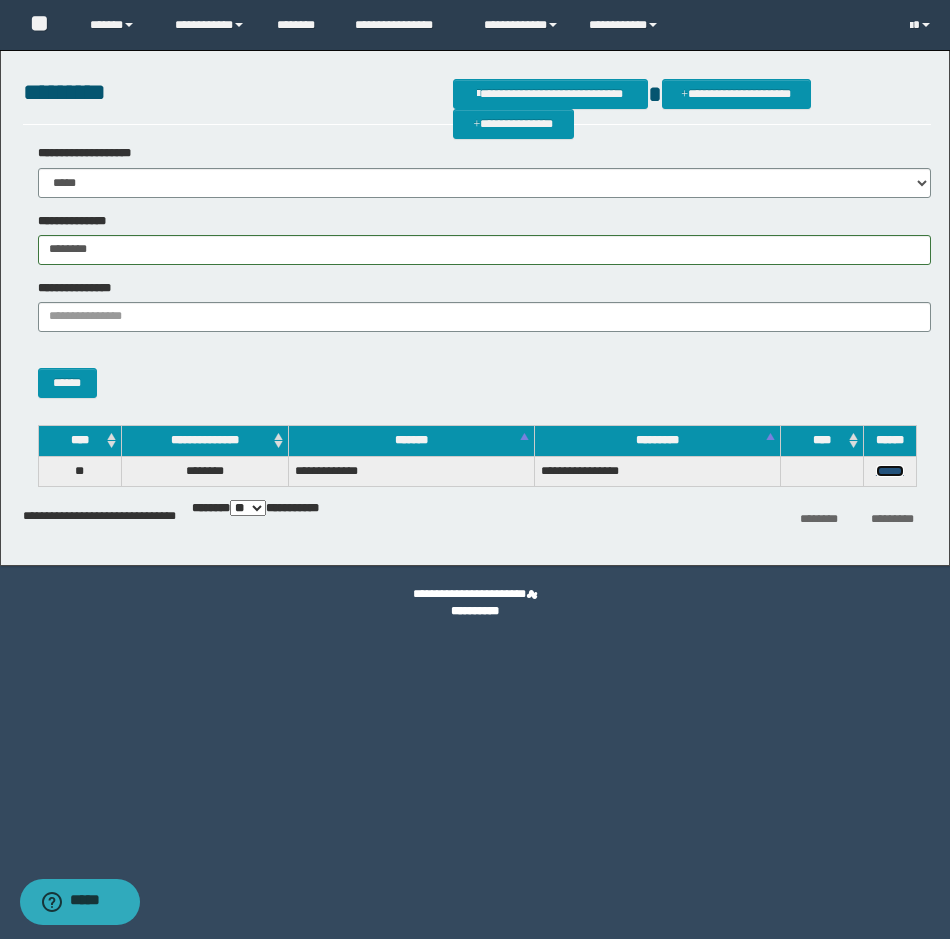click on "******" at bounding box center [890, 471] 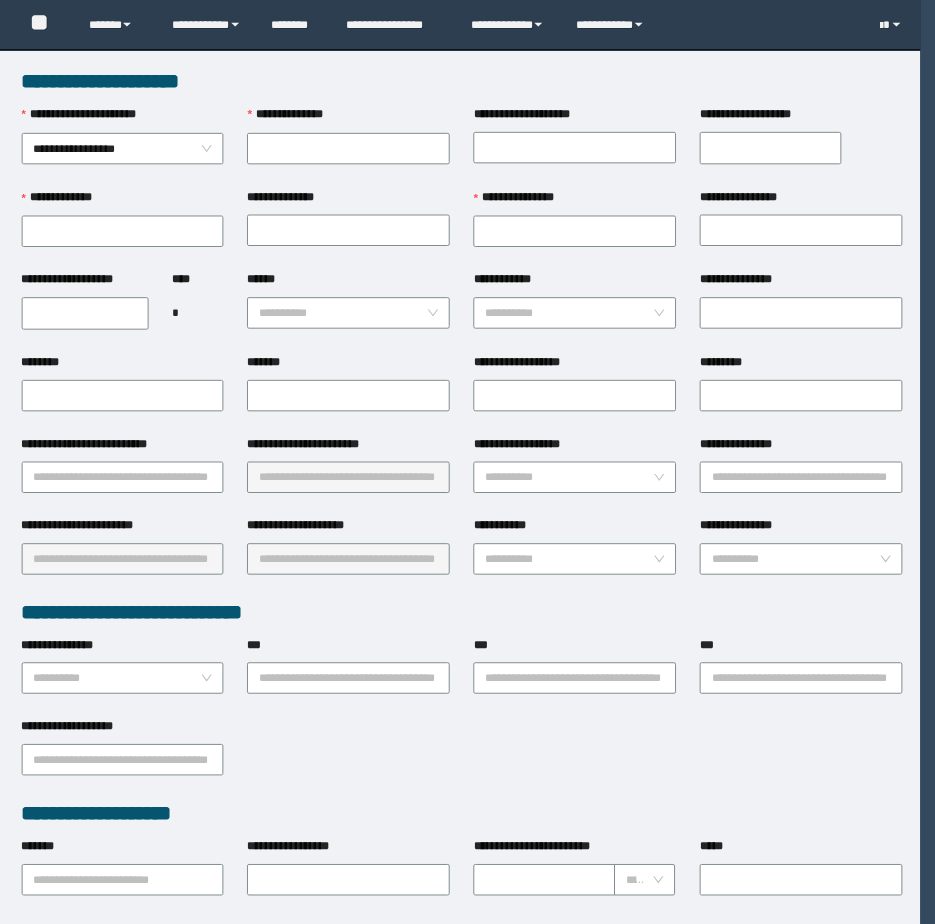 scroll, scrollTop: 0, scrollLeft: 0, axis: both 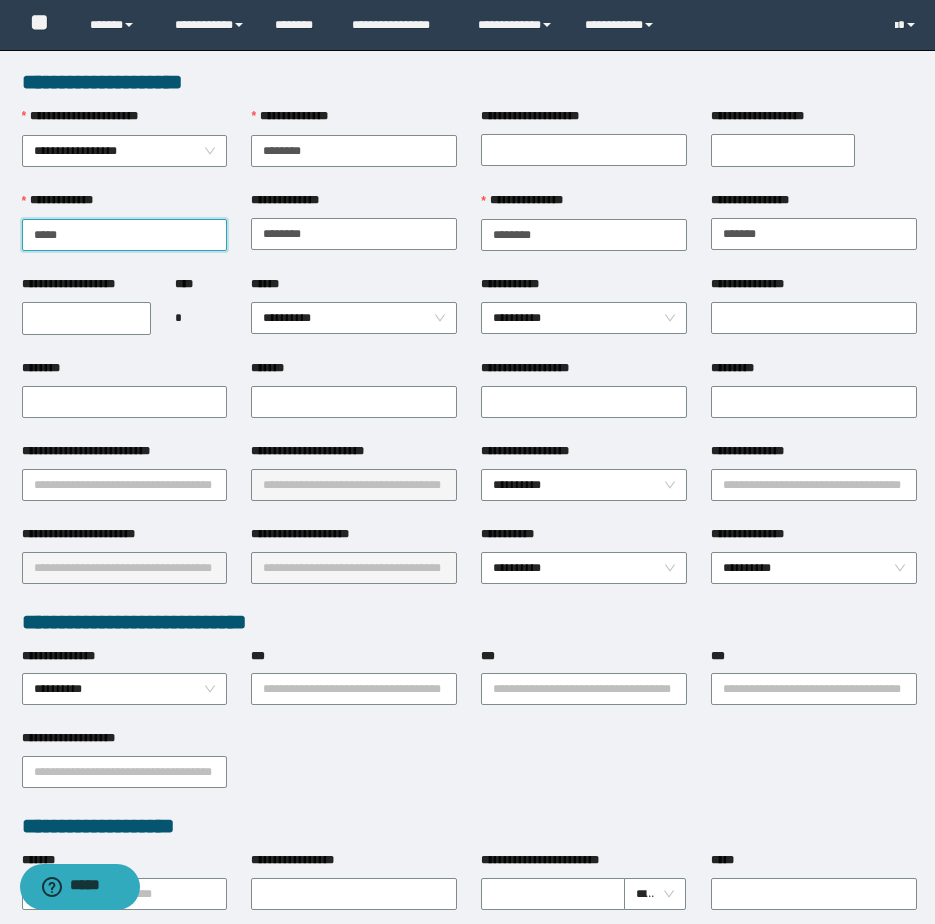 click on "**********" at bounding box center [125, 235] 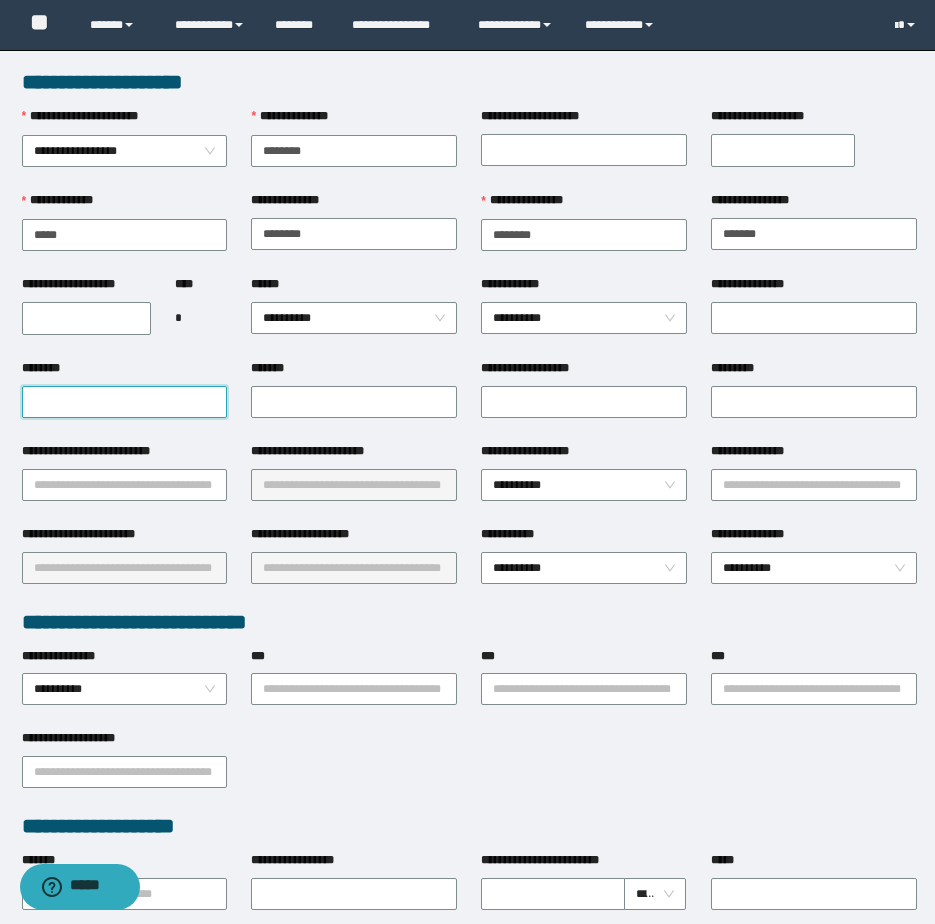 click on "********" at bounding box center [125, 402] 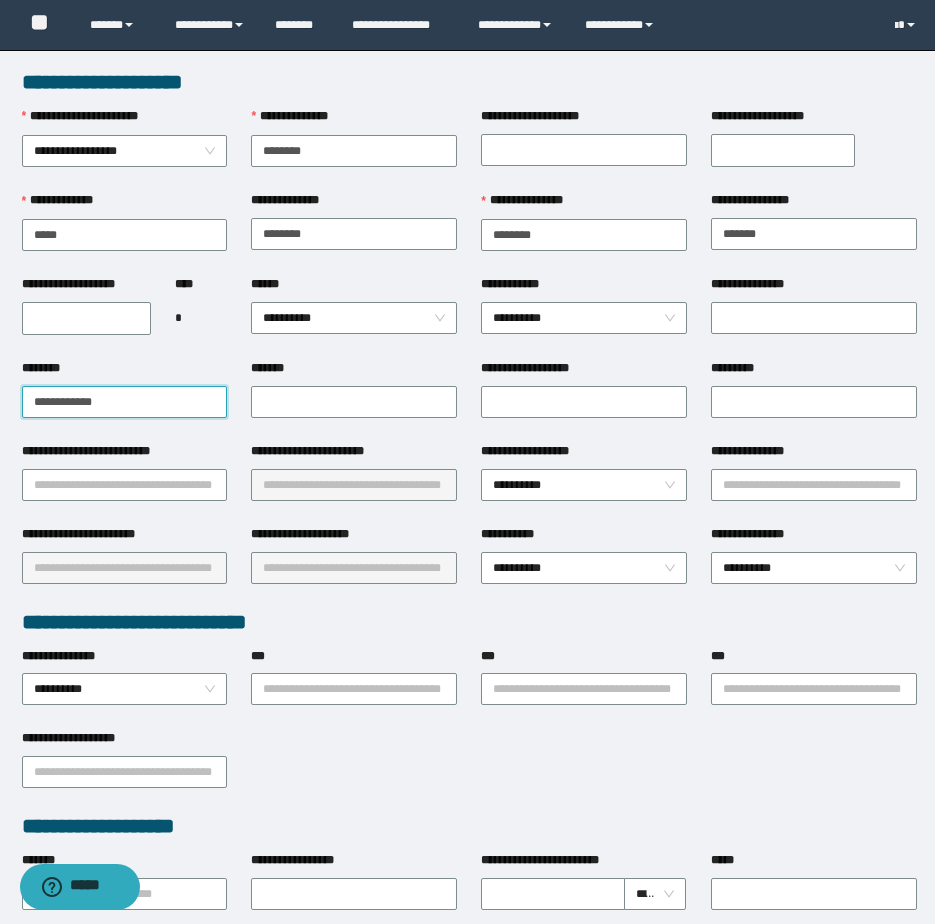 click on "**********" at bounding box center (125, 402) 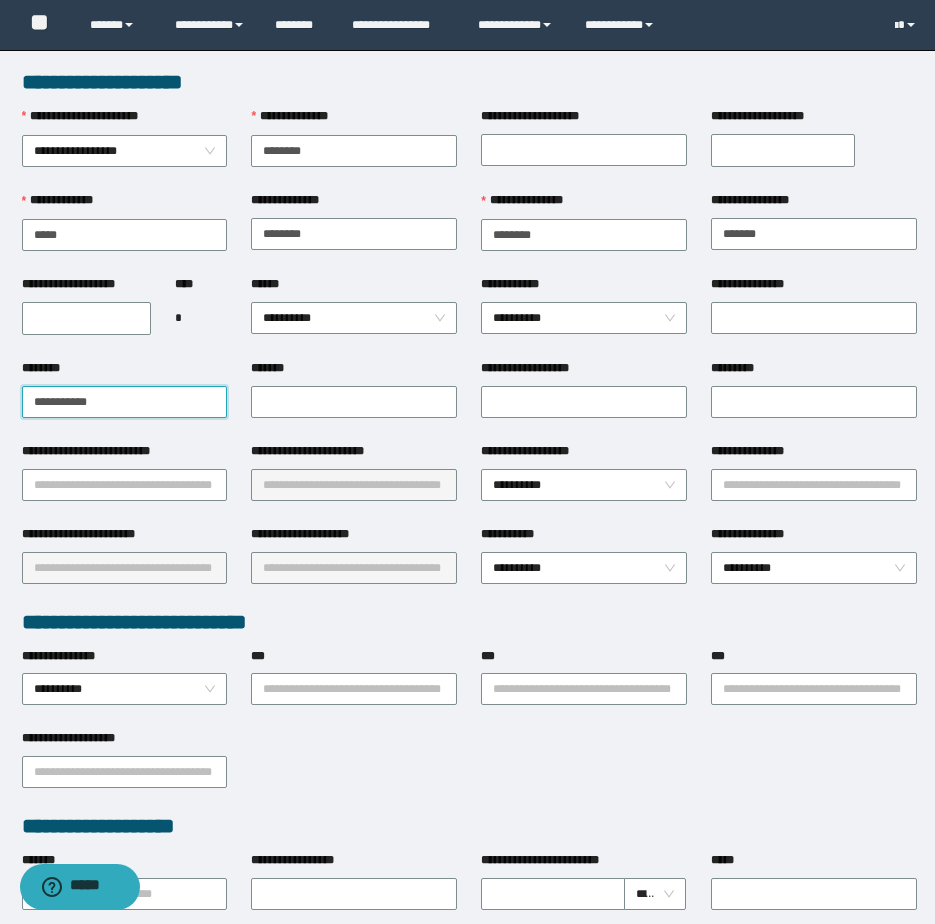 type on "**********" 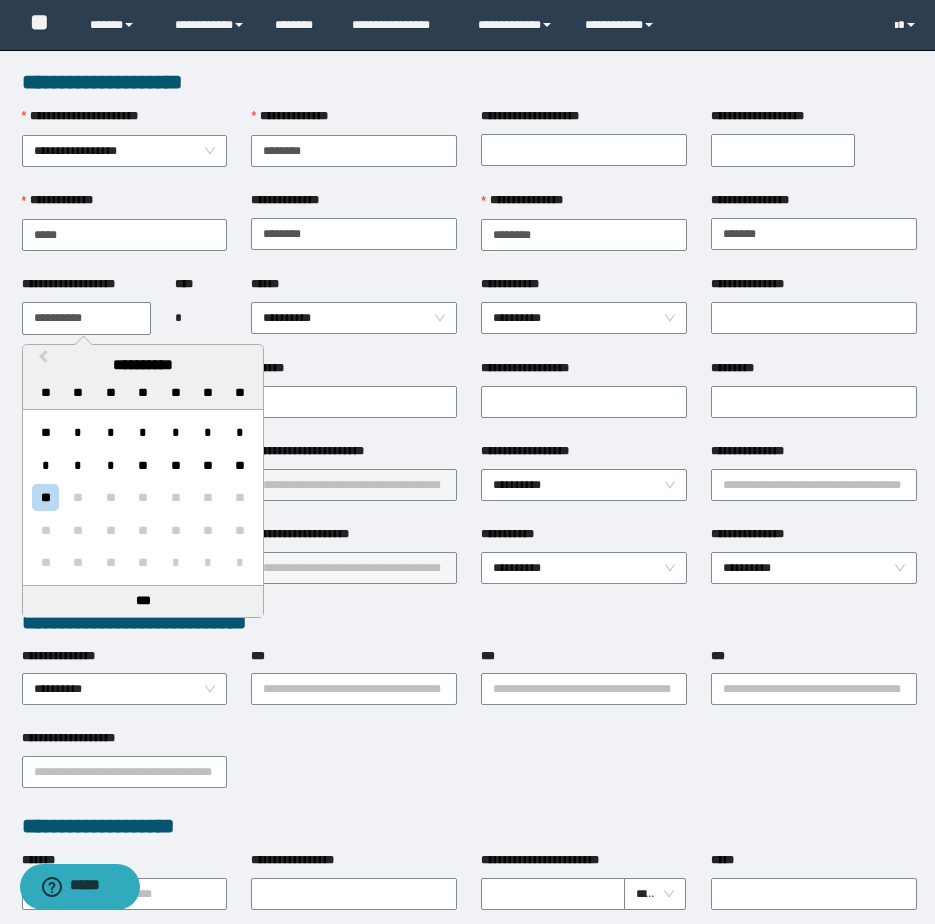 click on "**********" at bounding box center (86, 318) 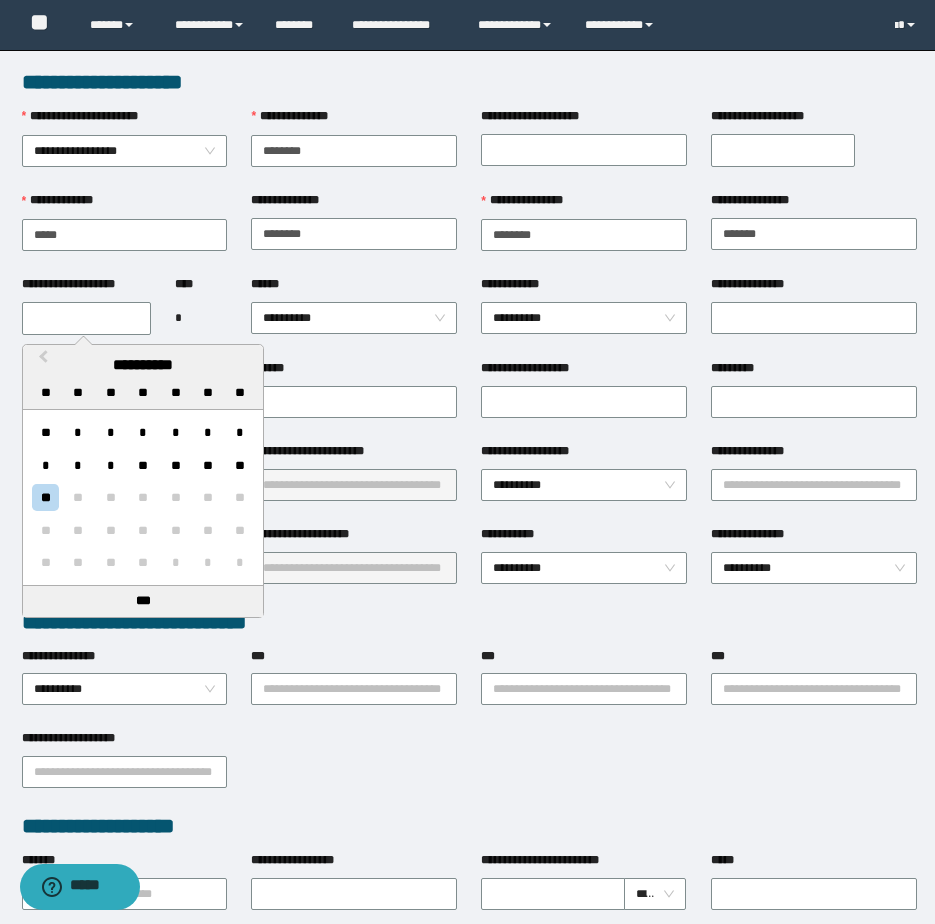 click on "**********" at bounding box center [86, 318] 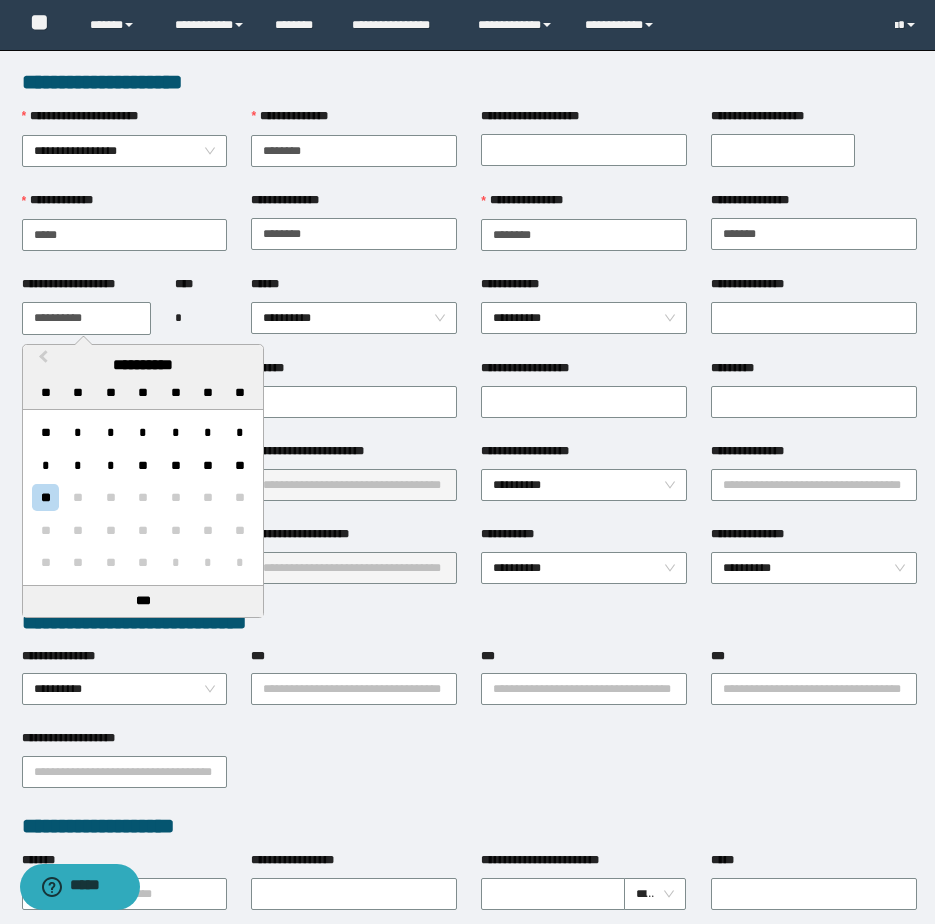 drag, startPoint x: 114, startPoint y: 312, endPoint x: 1, endPoint y: 333, distance: 114.93476 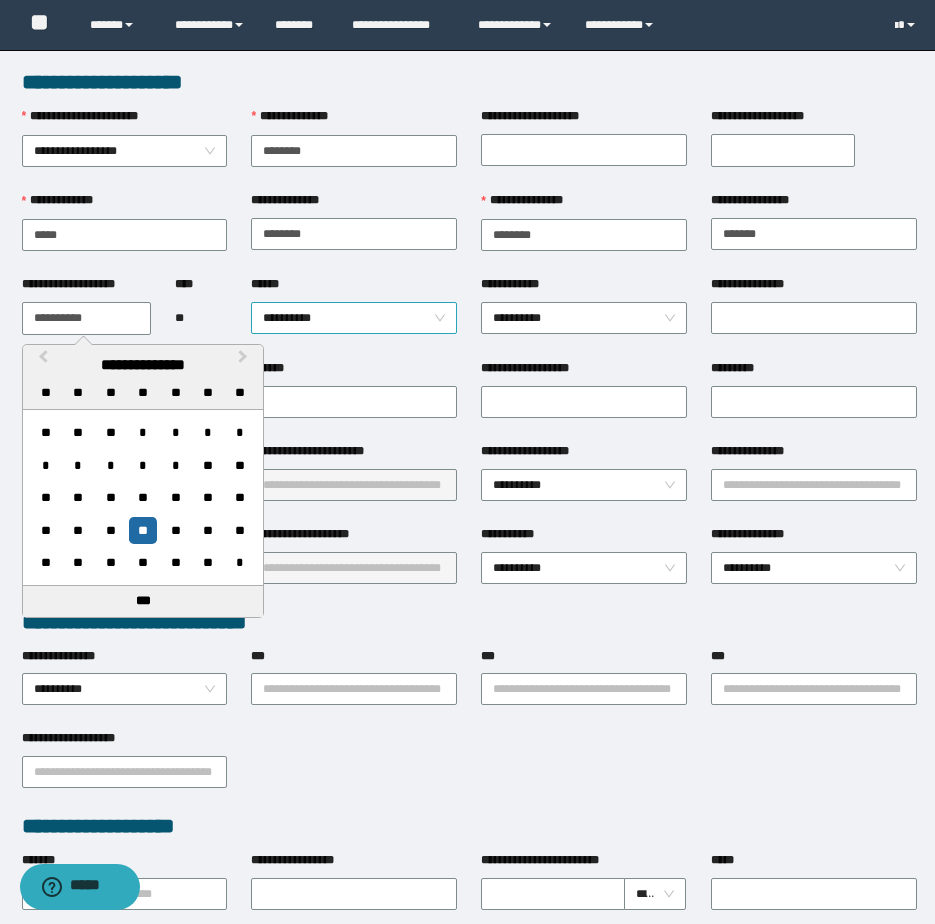 type on "**********" 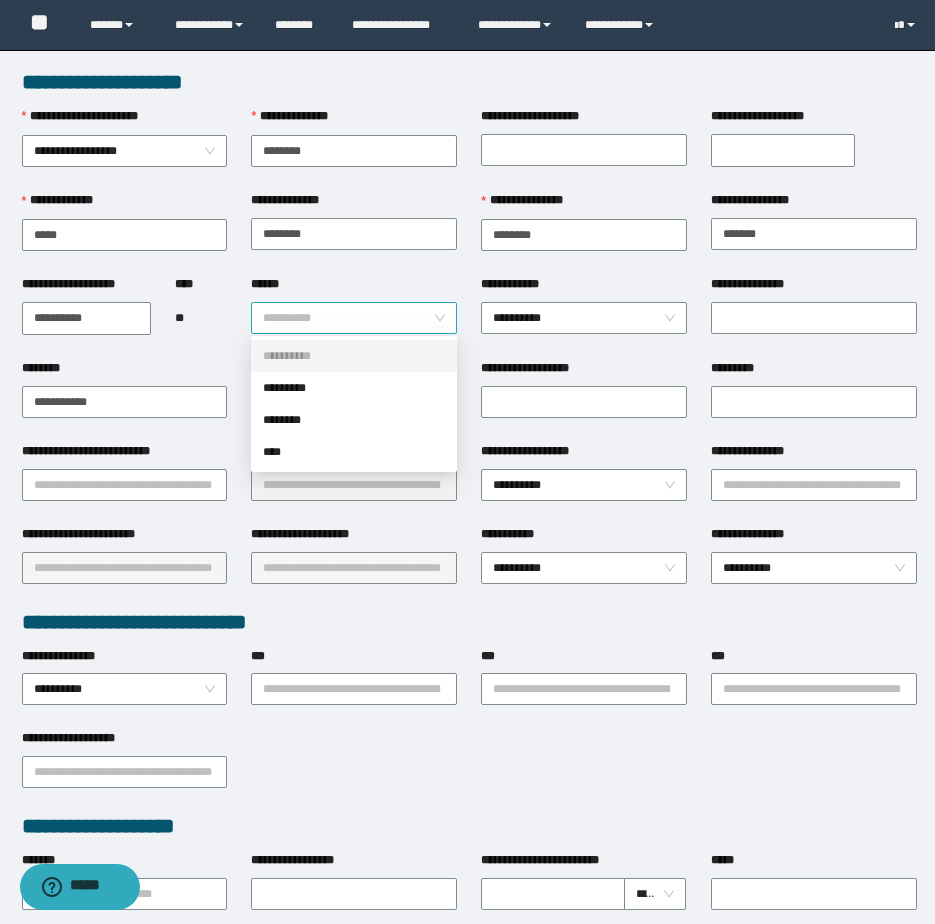 click on "**********" at bounding box center (354, 318) 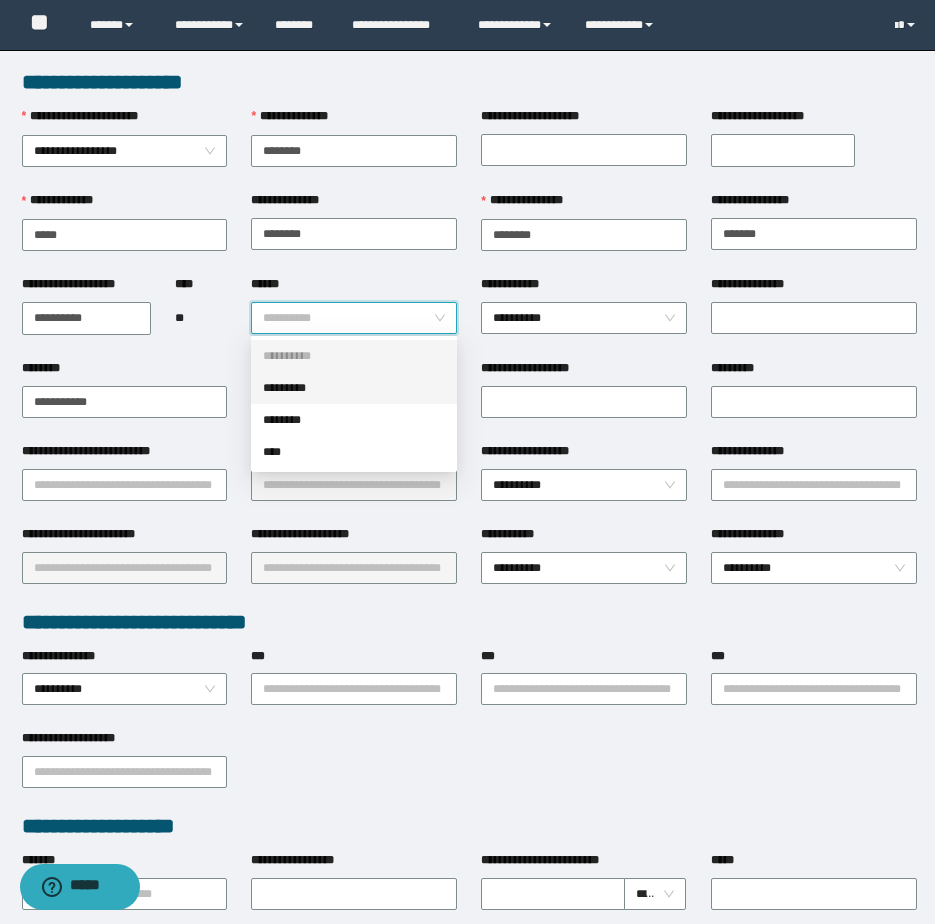 click on "*********" at bounding box center [354, 388] 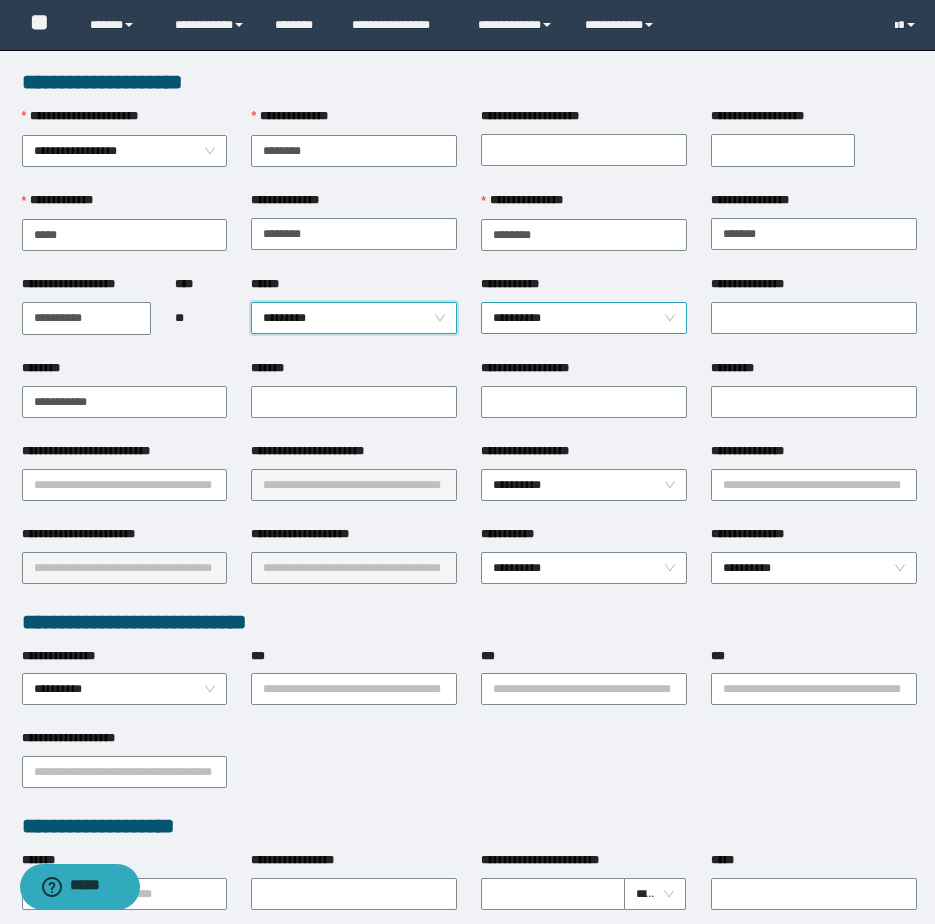 click on "**********" at bounding box center [584, 318] 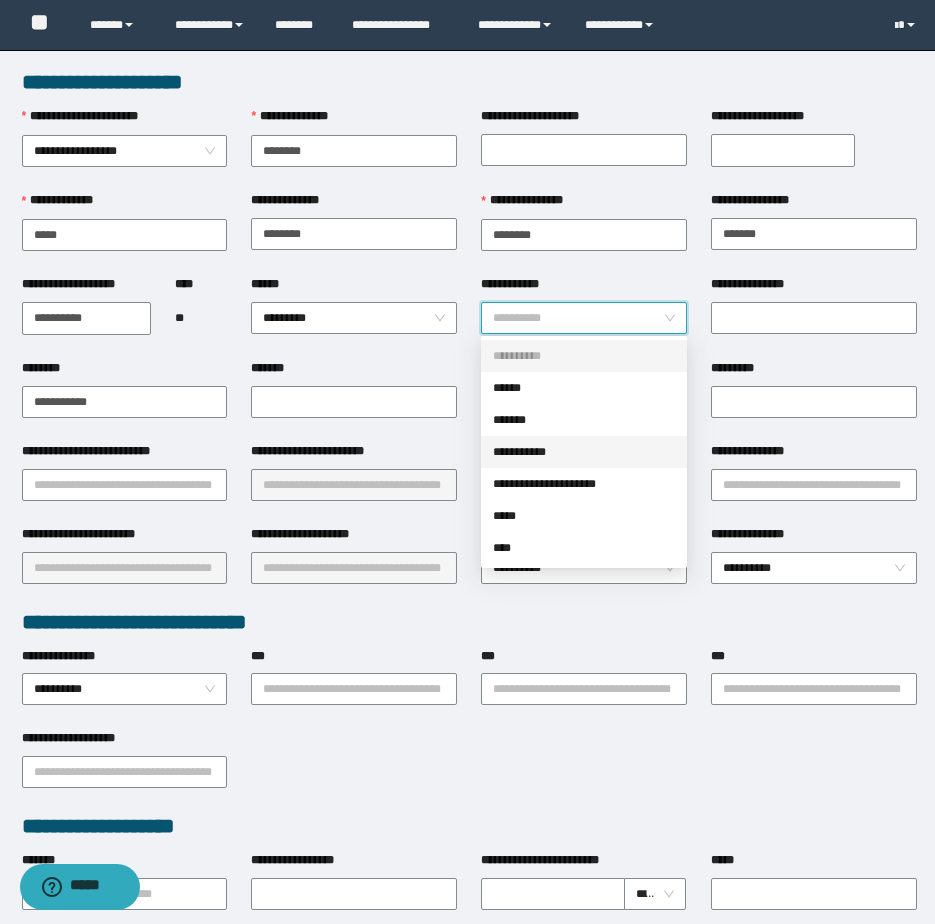 click on "**********" at bounding box center (584, 452) 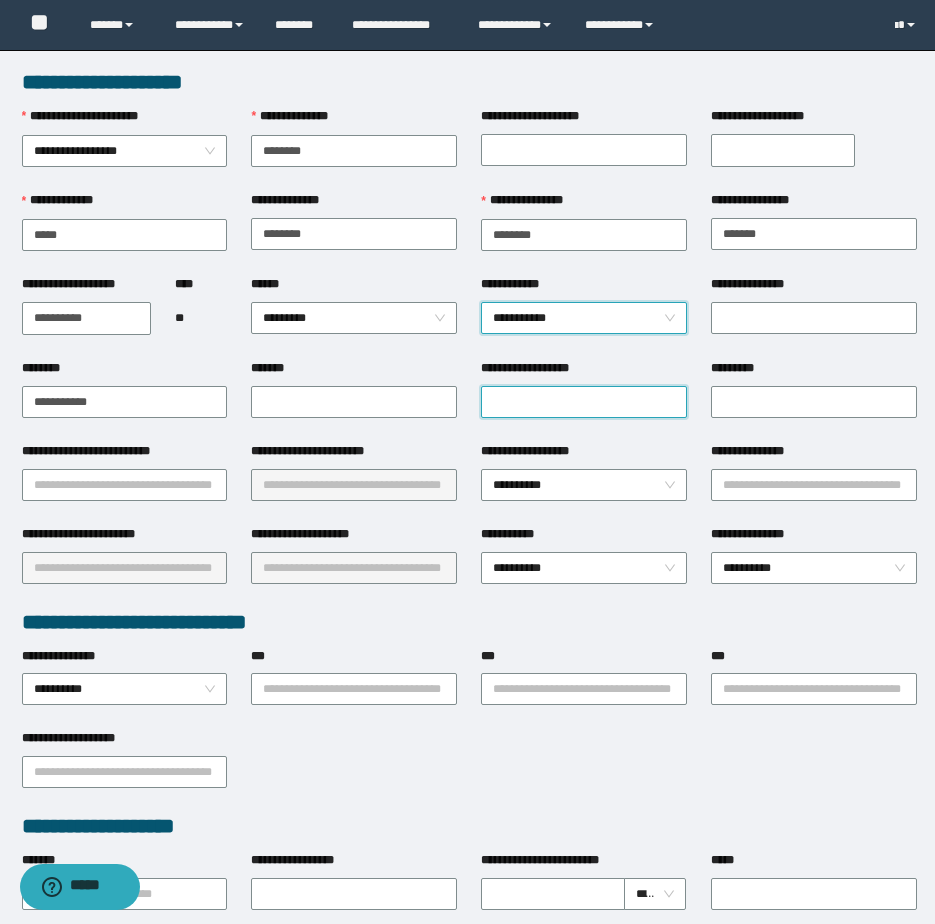 click on "**********" at bounding box center (584, 402) 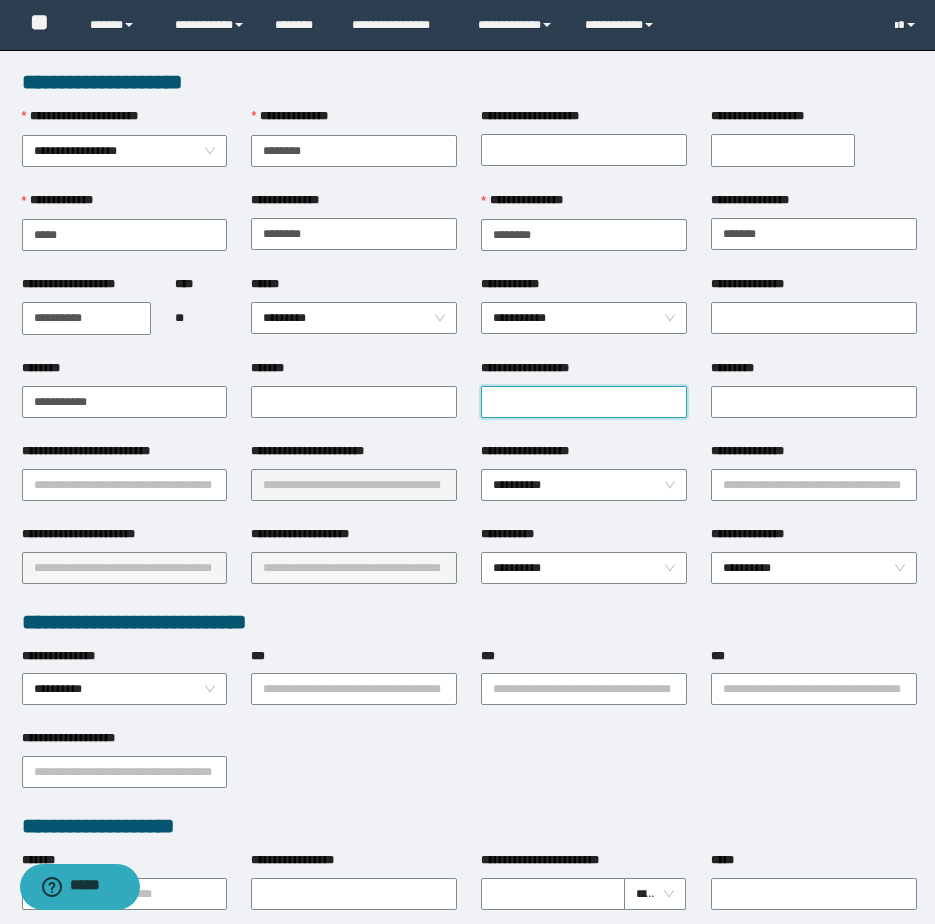click on "**********" at bounding box center (584, 402) 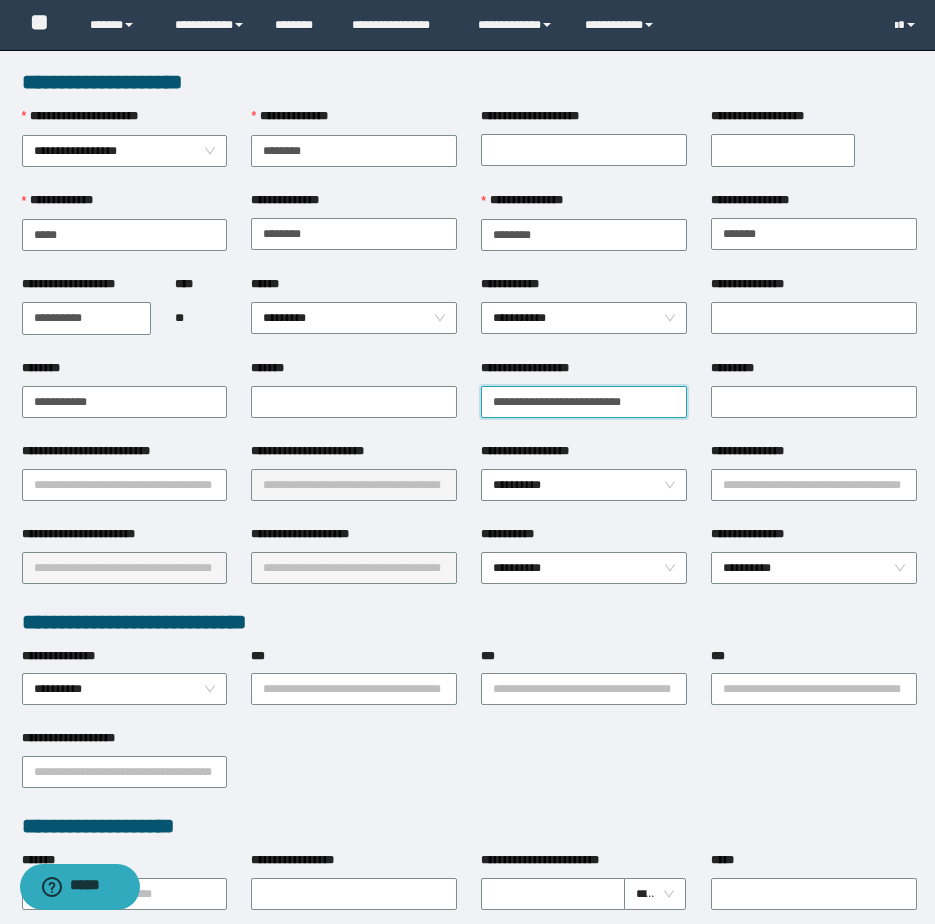 click on "**********" at bounding box center [584, 402] 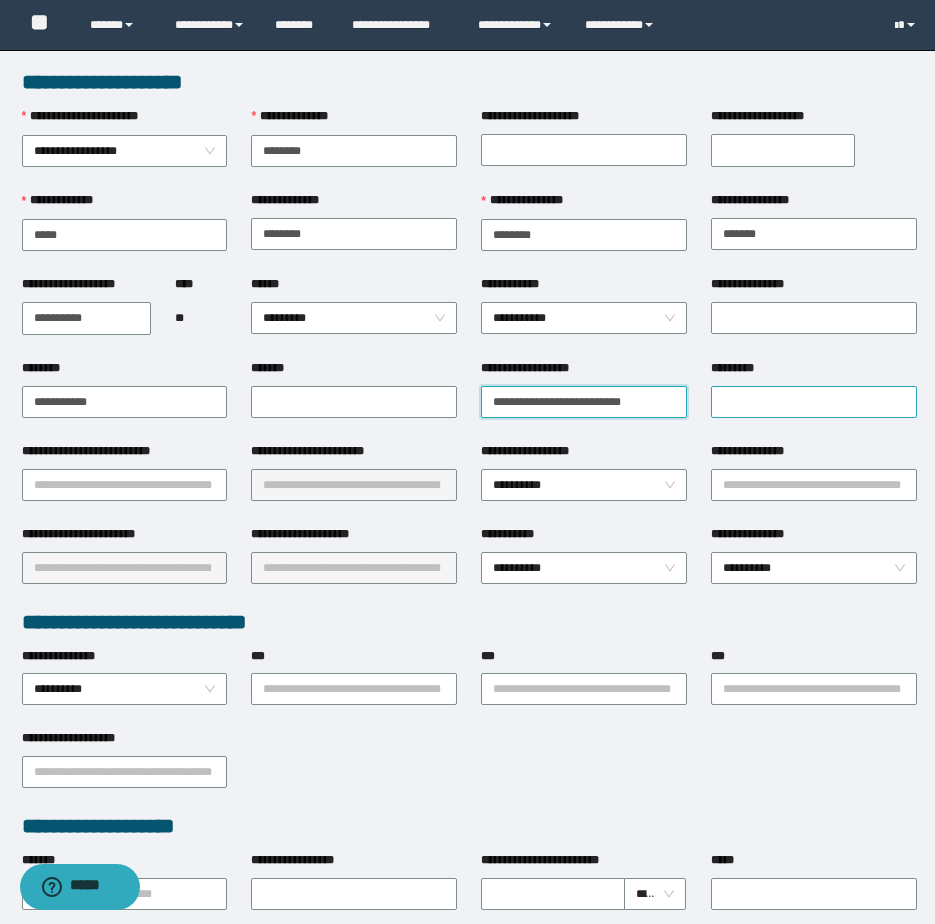 type on "**********" 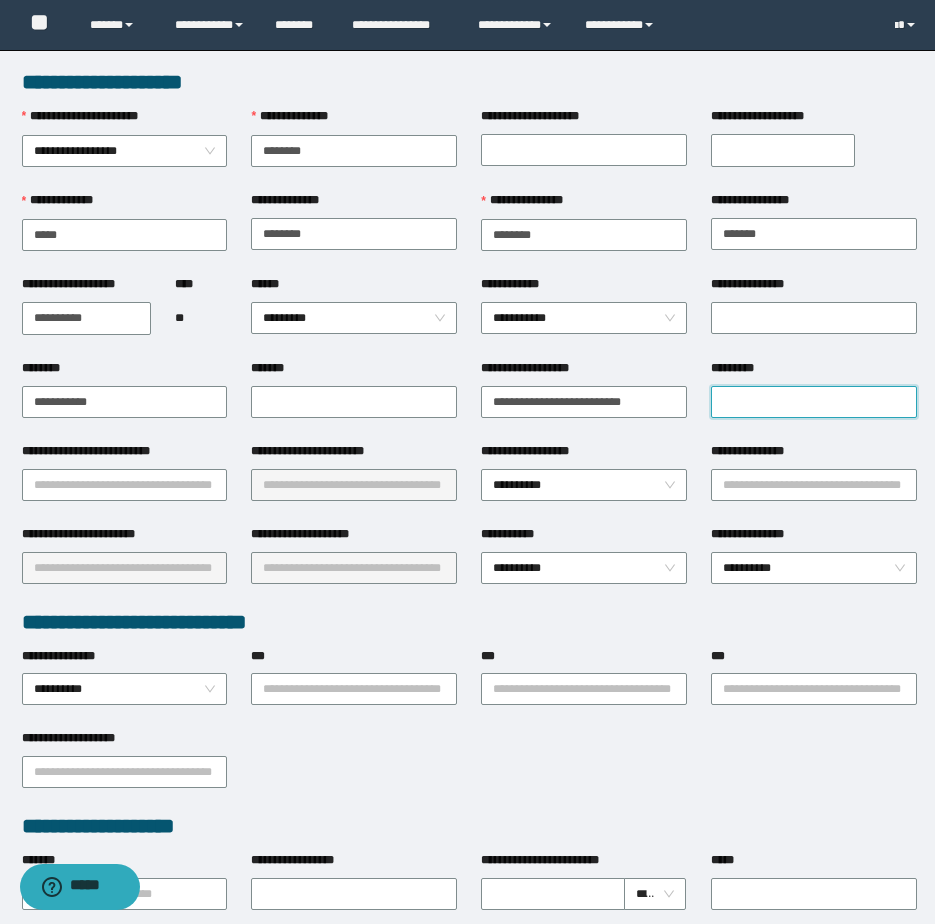 click on "*********" at bounding box center [814, 402] 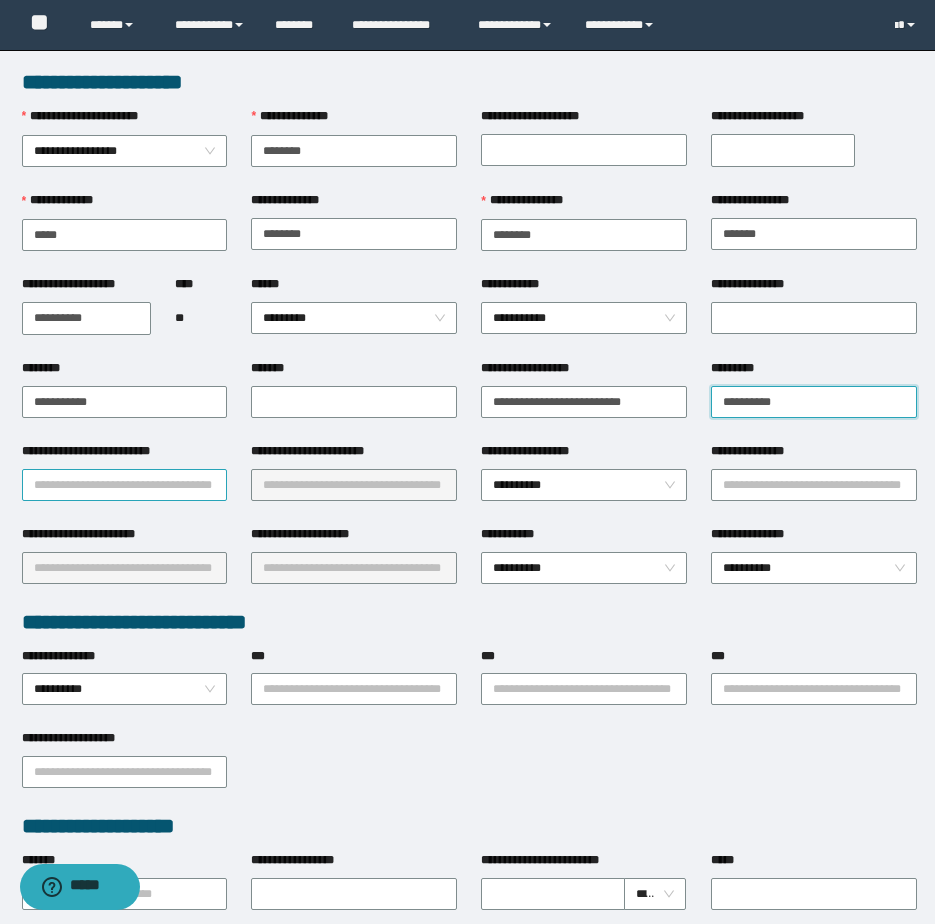 type on "**********" 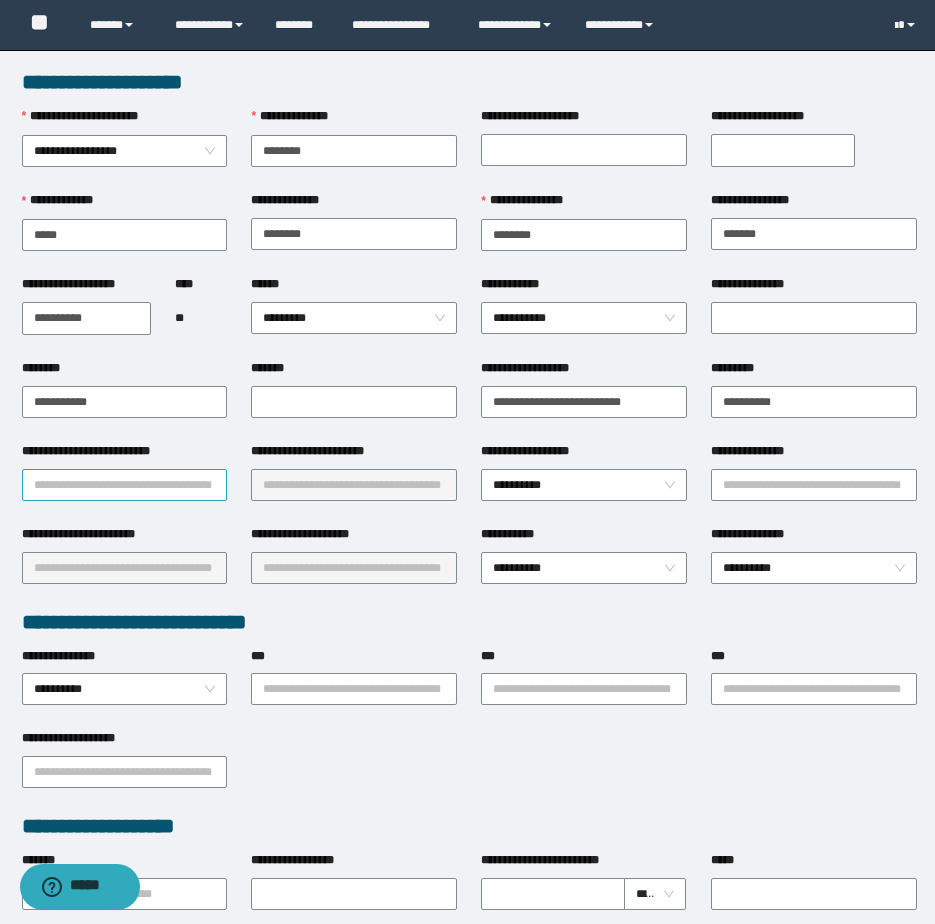 click on "**********" at bounding box center (125, 485) 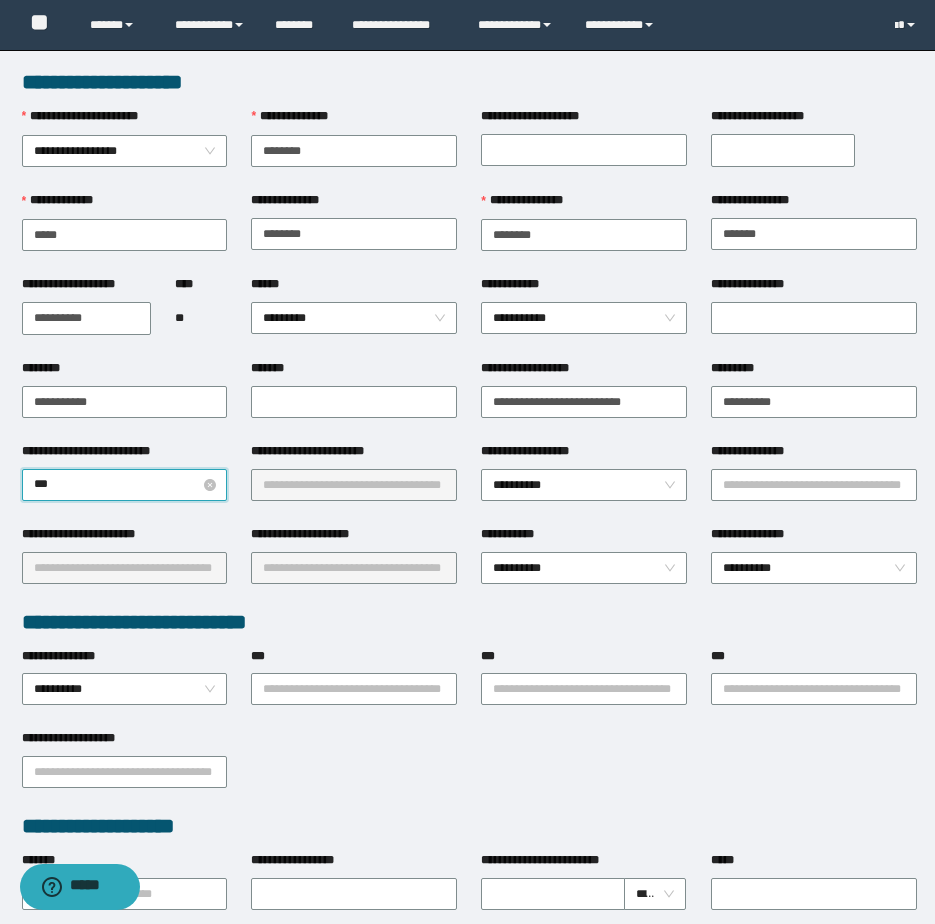 type on "****" 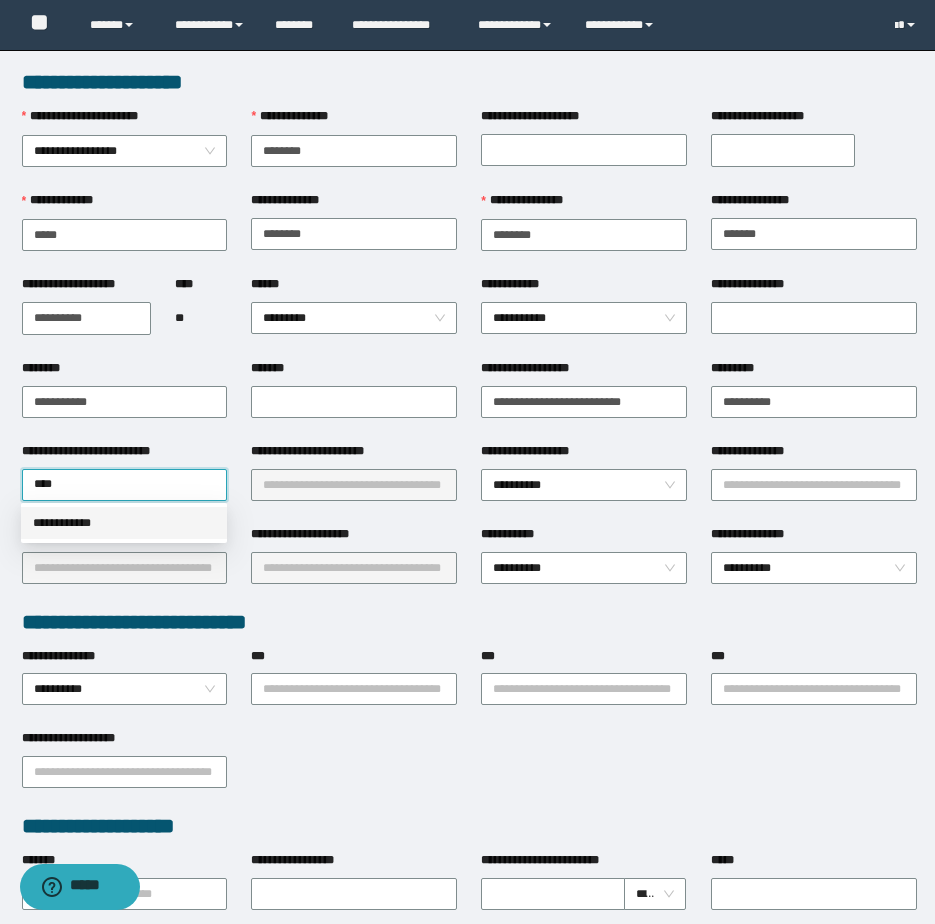 click on "**********" at bounding box center [124, 523] 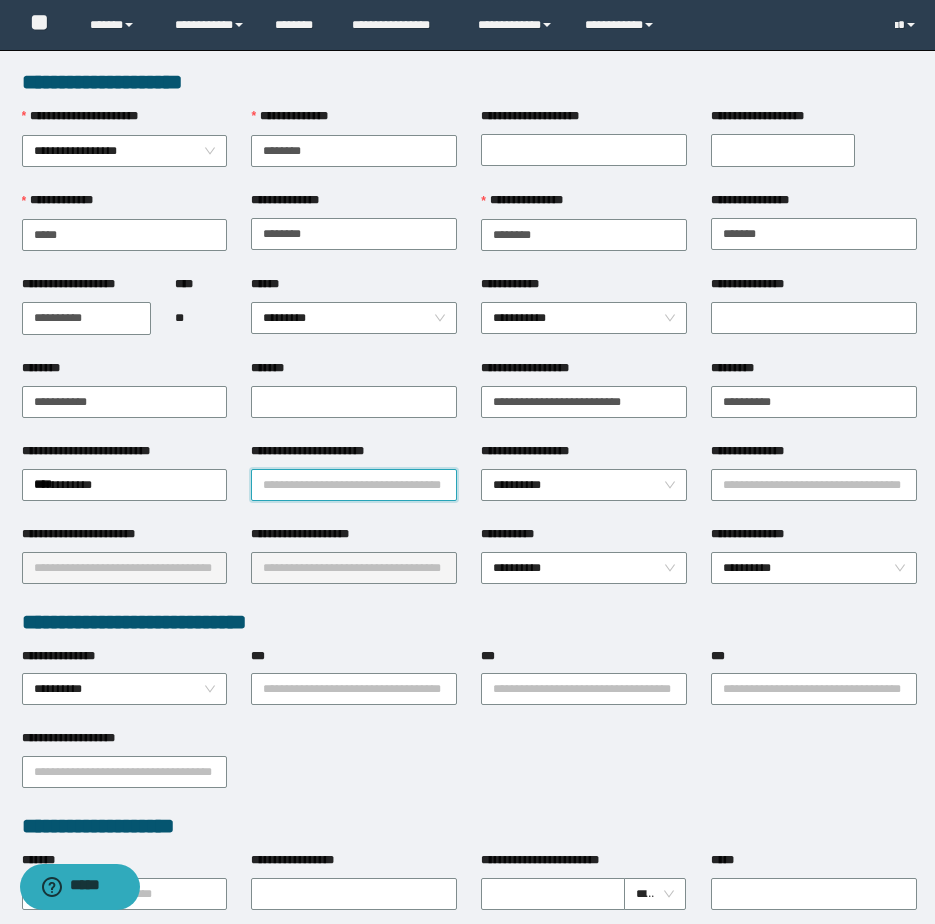 click on "**********" at bounding box center [354, 485] 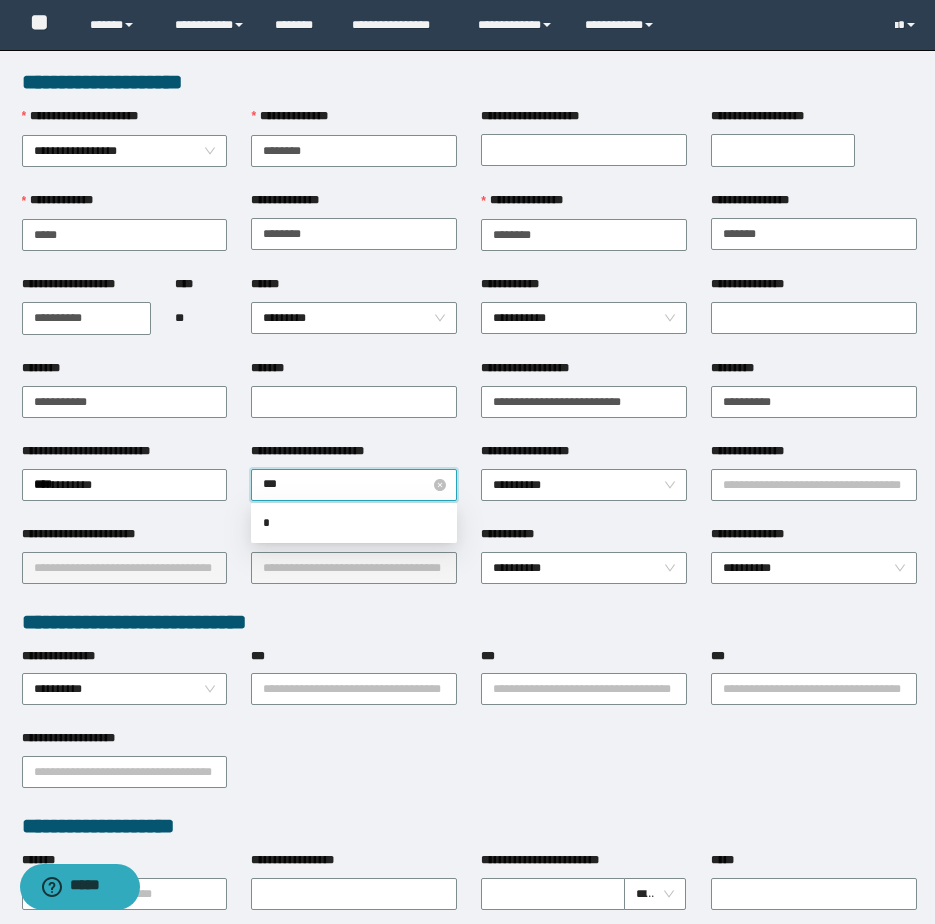 type on "****" 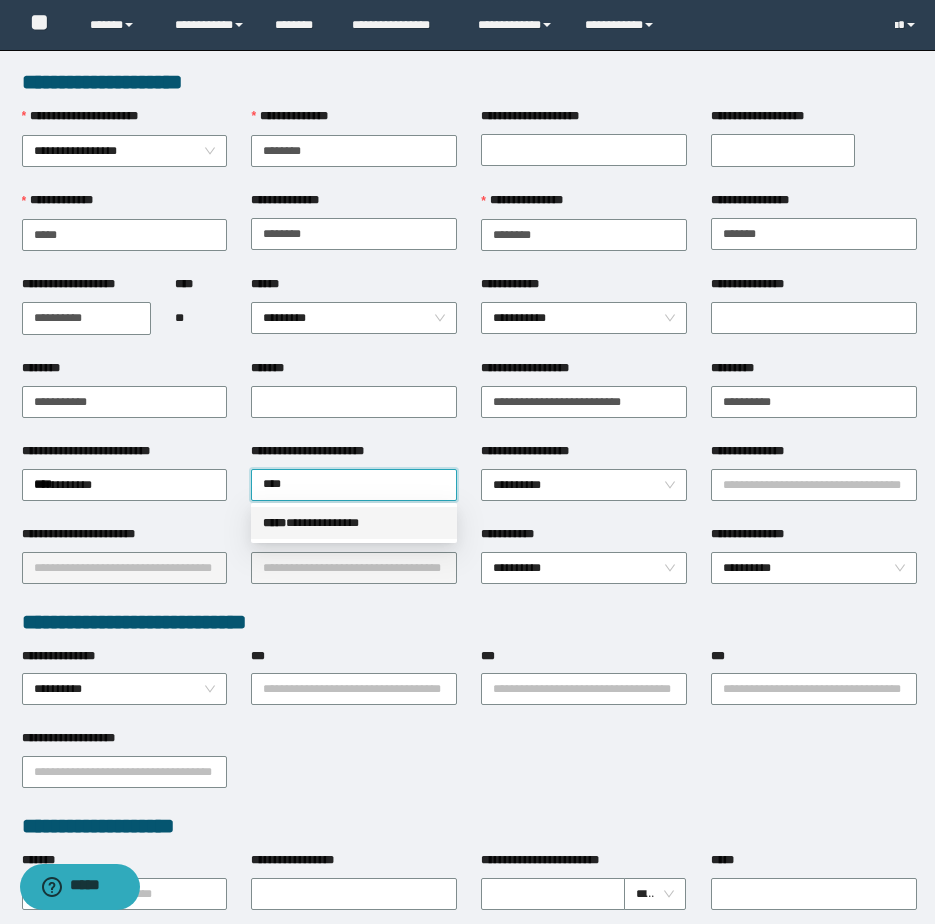click on "**********" at bounding box center (354, 523) 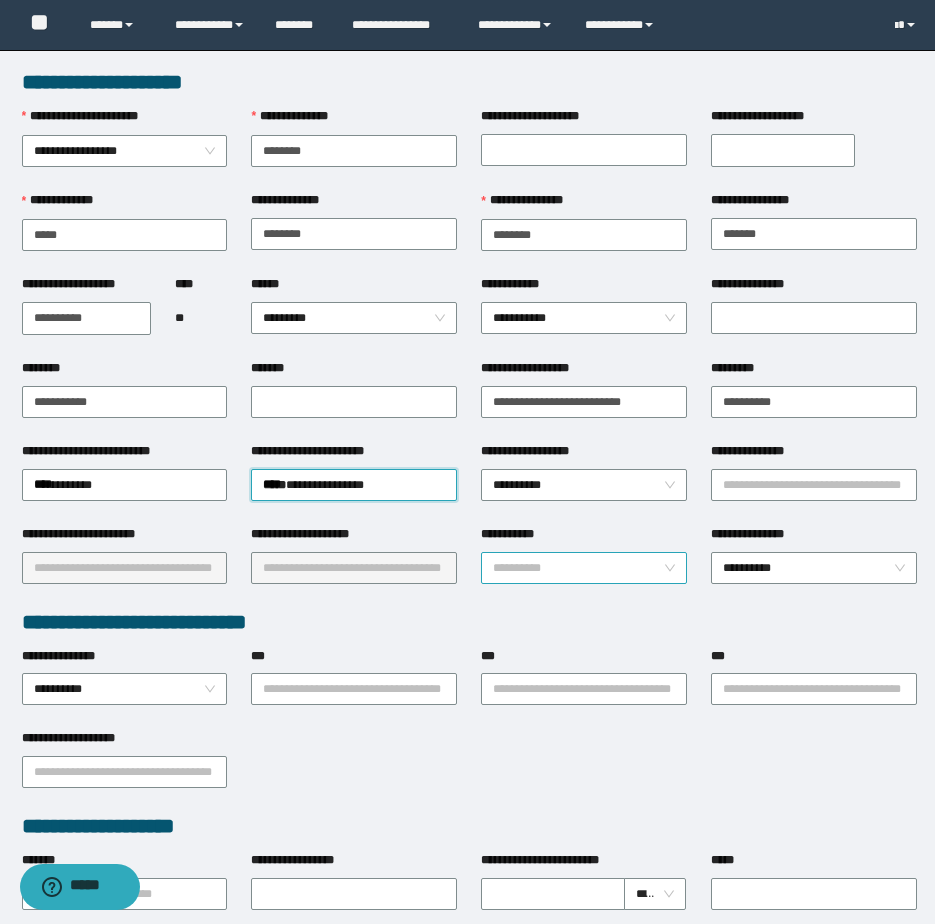 click on "**********" at bounding box center (584, 568) 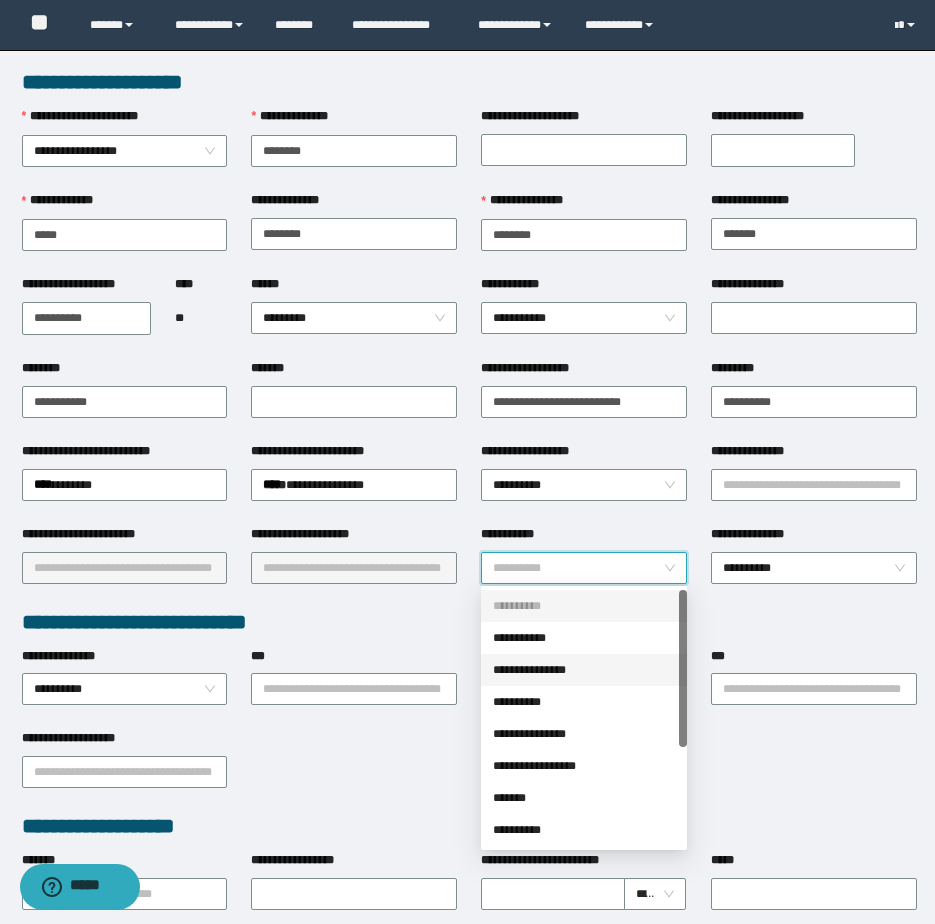 click on "**********" at bounding box center (584, 670) 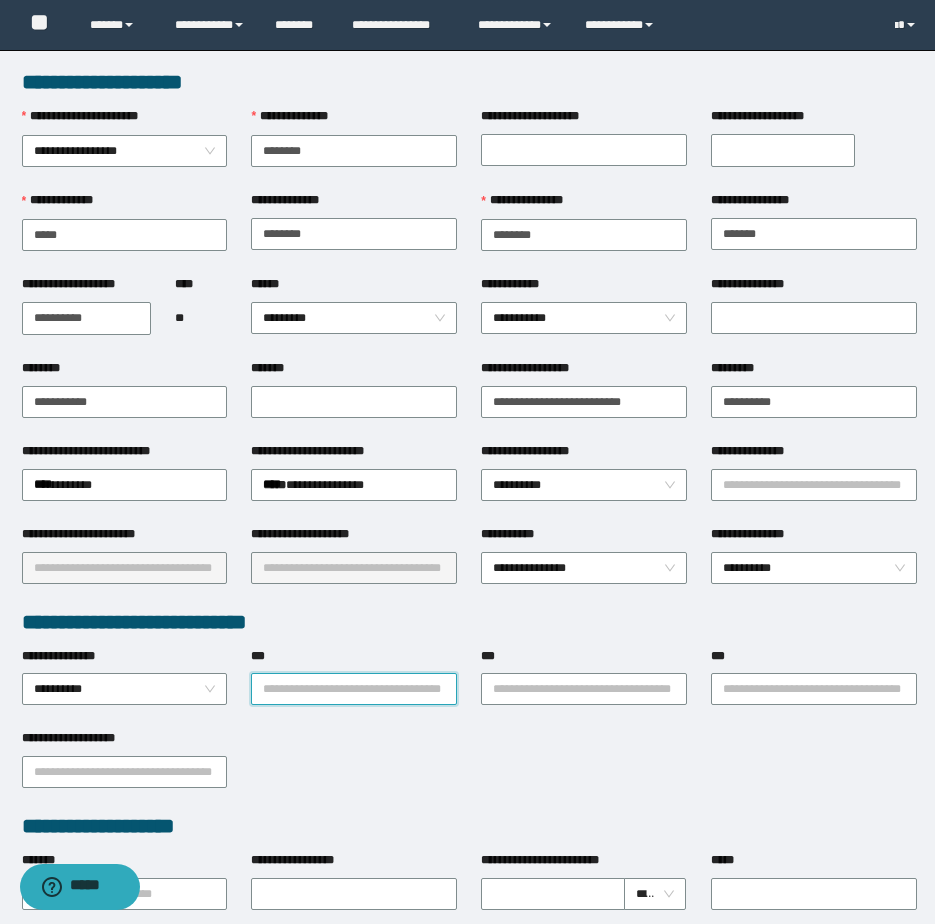 click on "***" at bounding box center (354, 689) 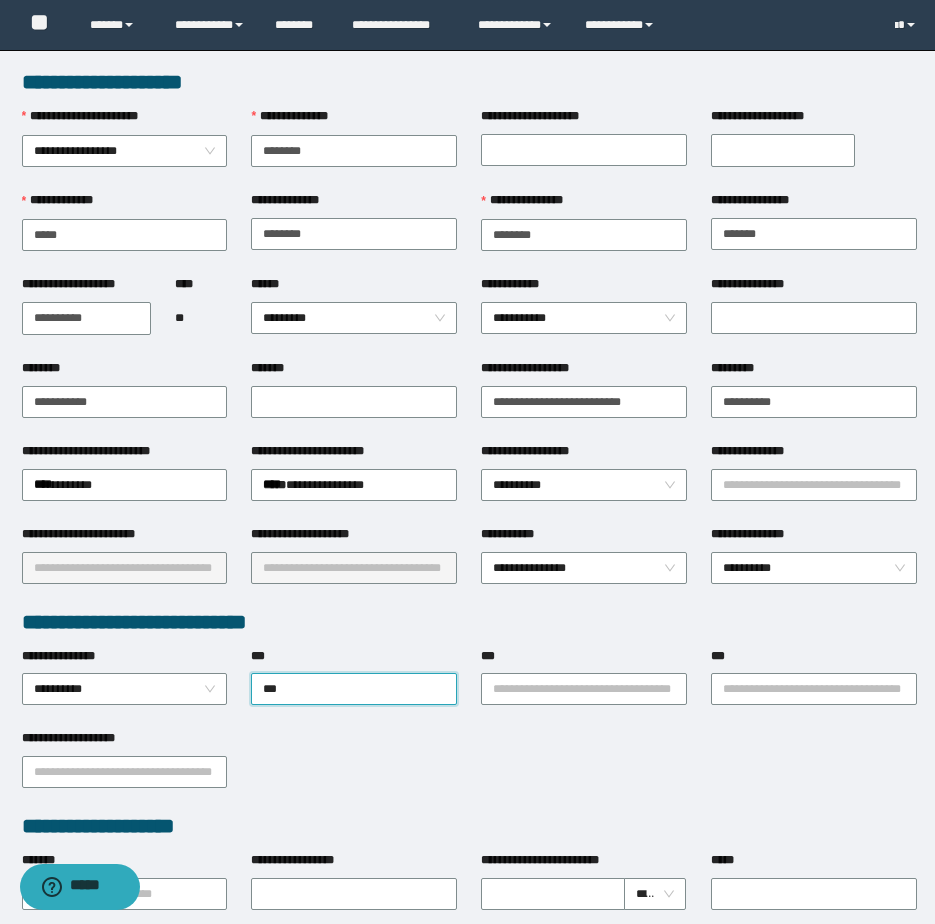 drag, startPoint x: 330, startPoint y: 682, endPoint x: 250, endPoint y: 696, distance: 81.21576 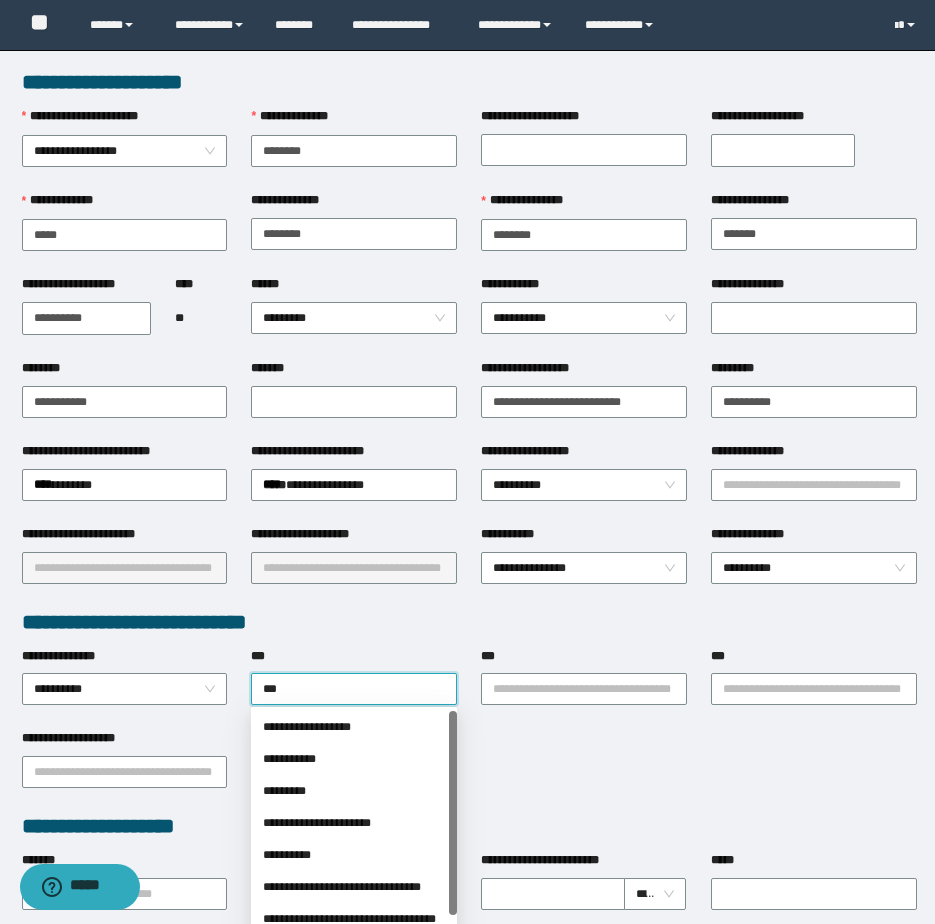 type on "****" 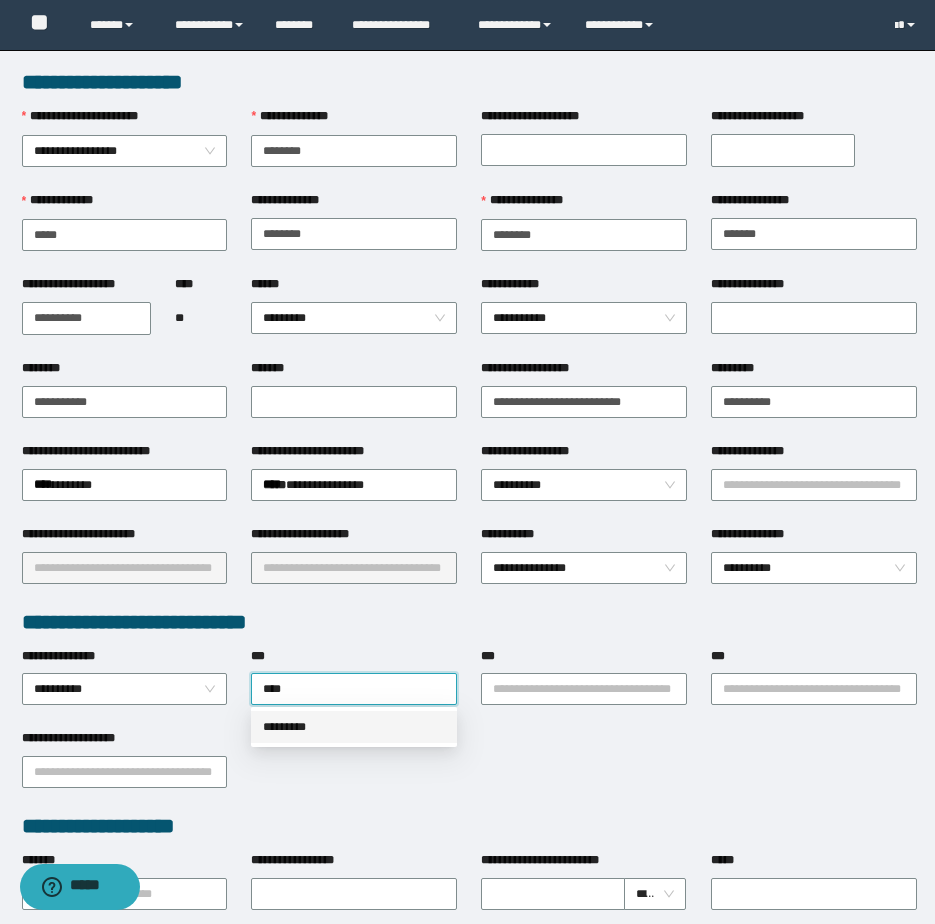 click on "*********" at bounding box center (354, 727) 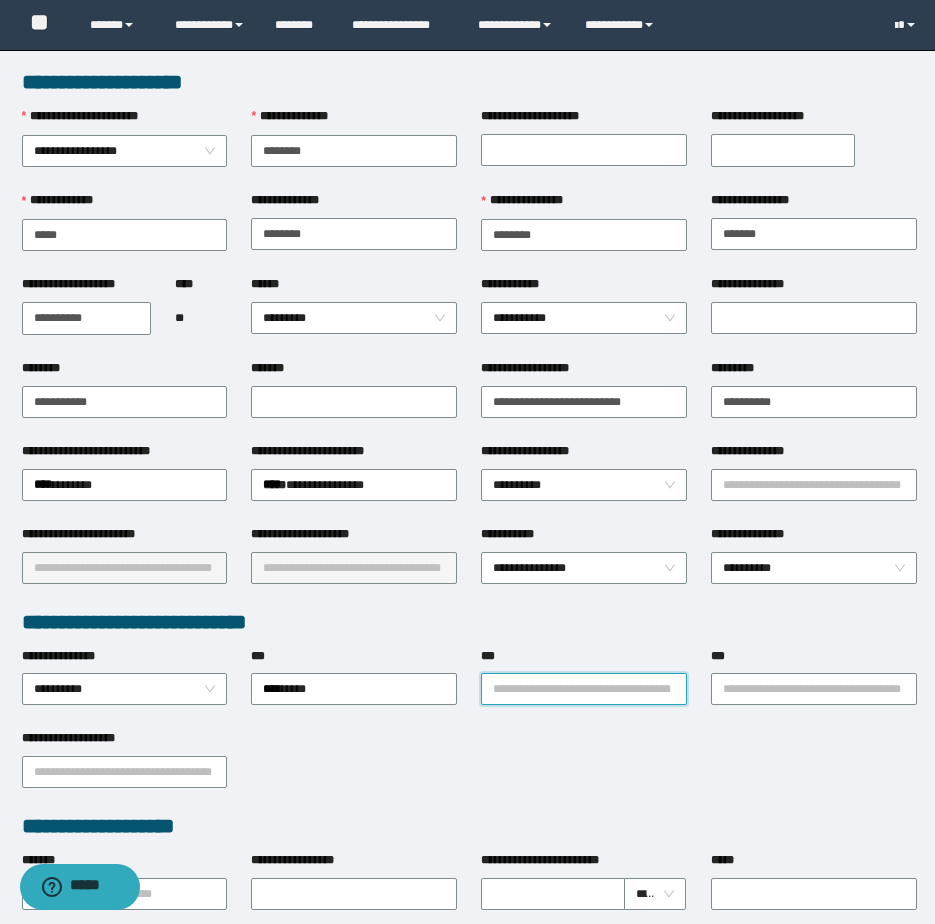click on "***" at bounding box center (584, 689) 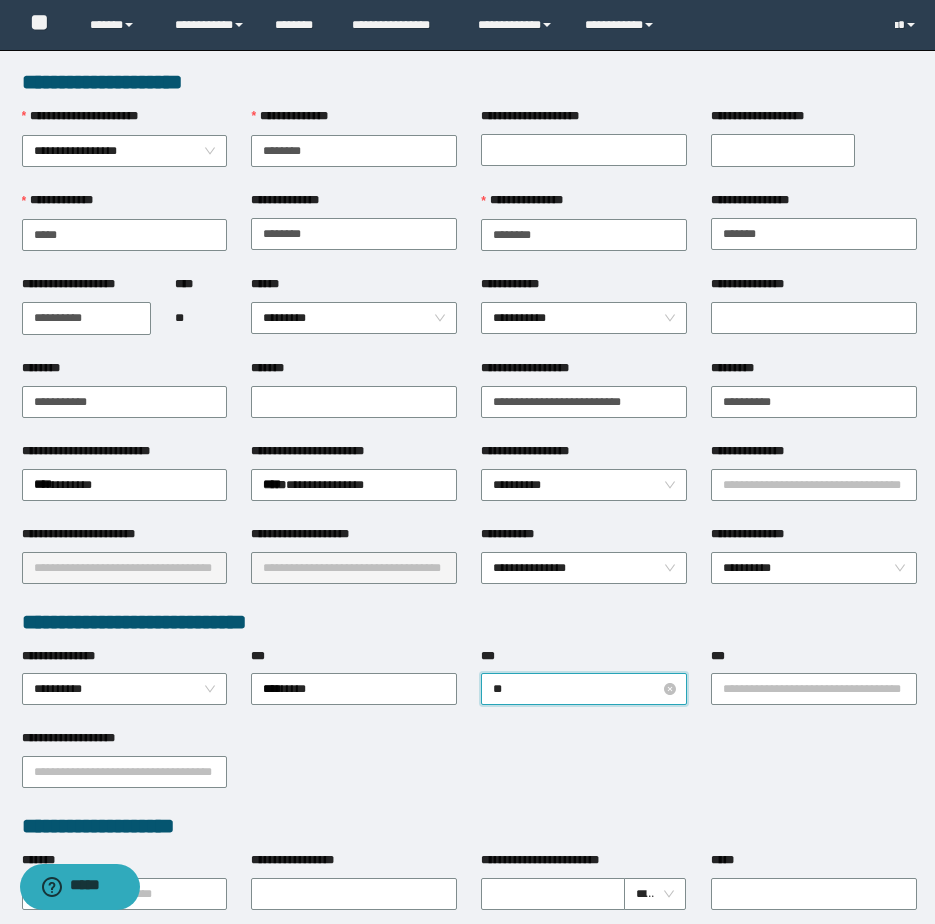 type on "***" 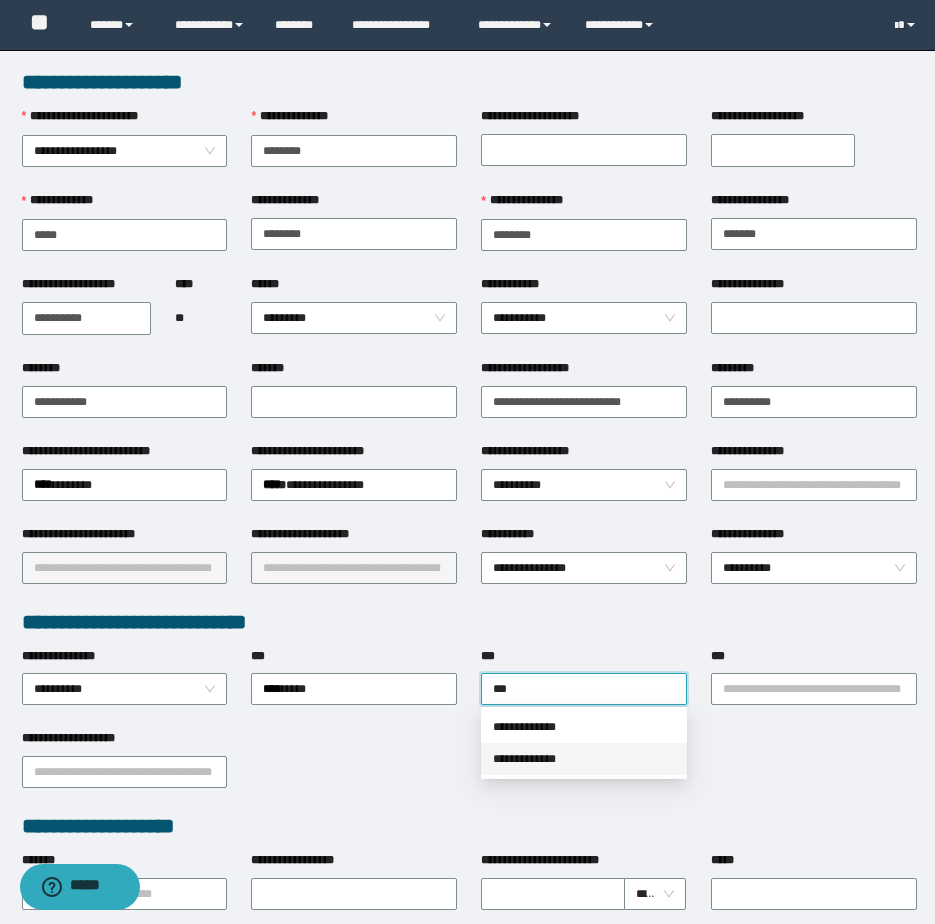 click on "**********" at bounding box center (584, 759) 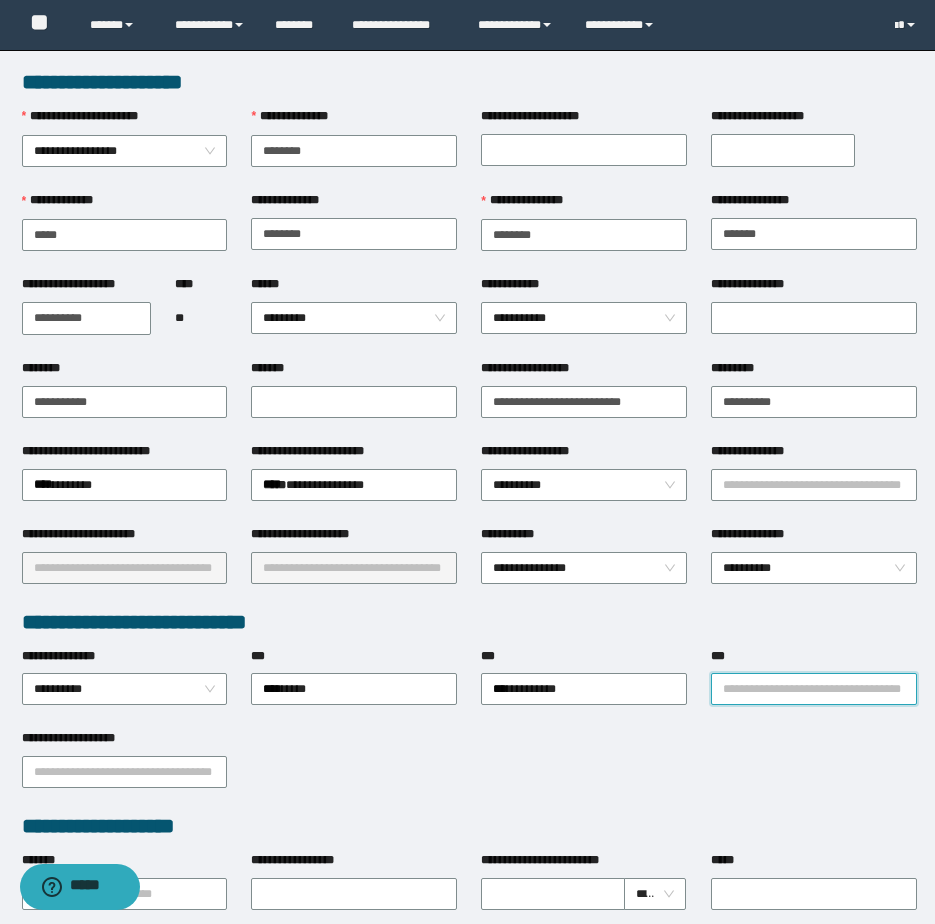 click on "***" at bounding box center (814, 689) 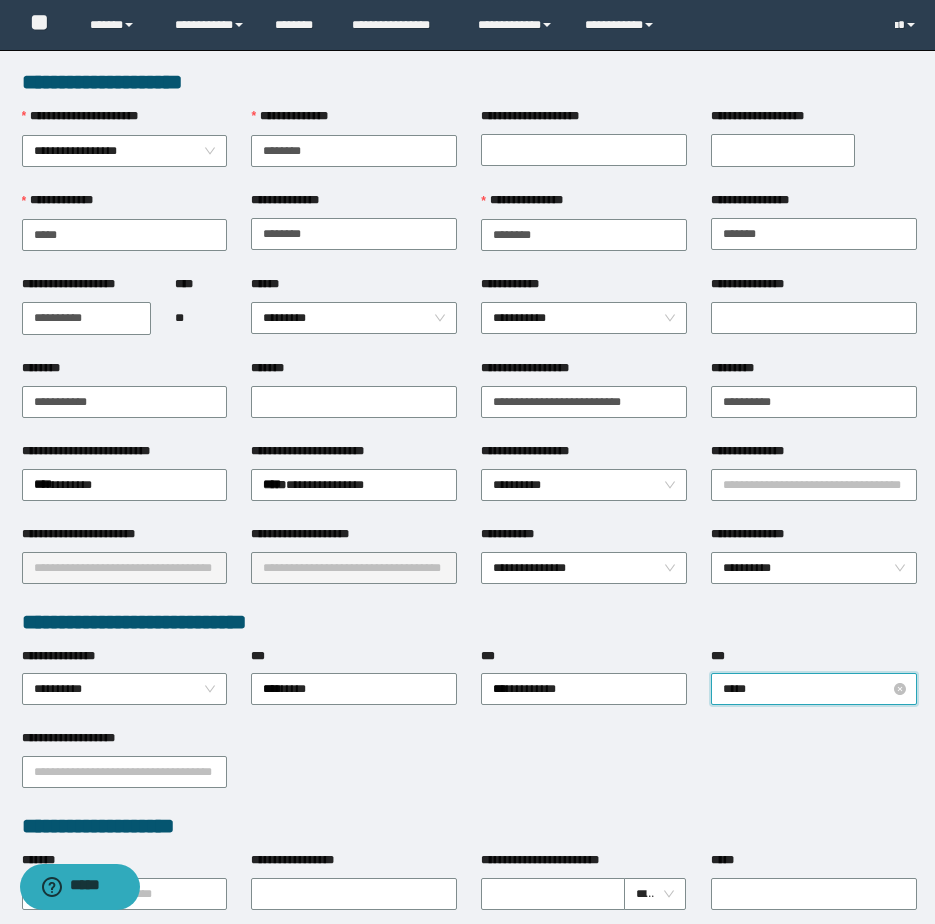 type on "*****" 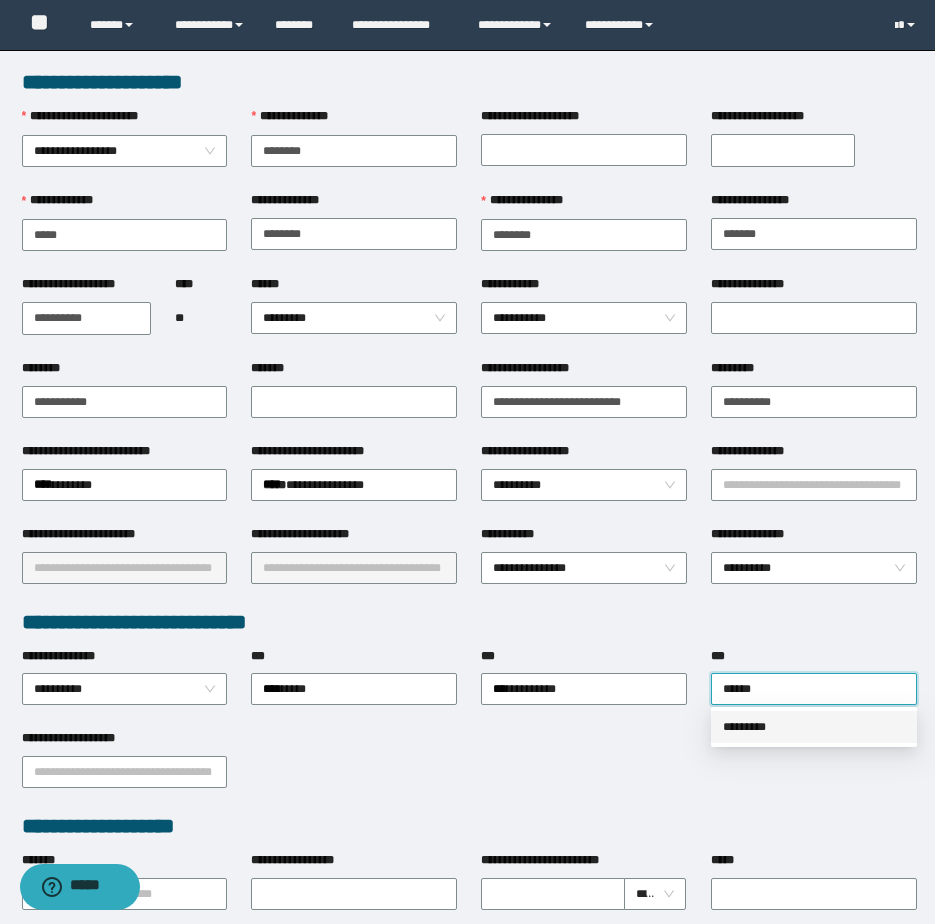 click on "*********" at bounding box center [814, 727] 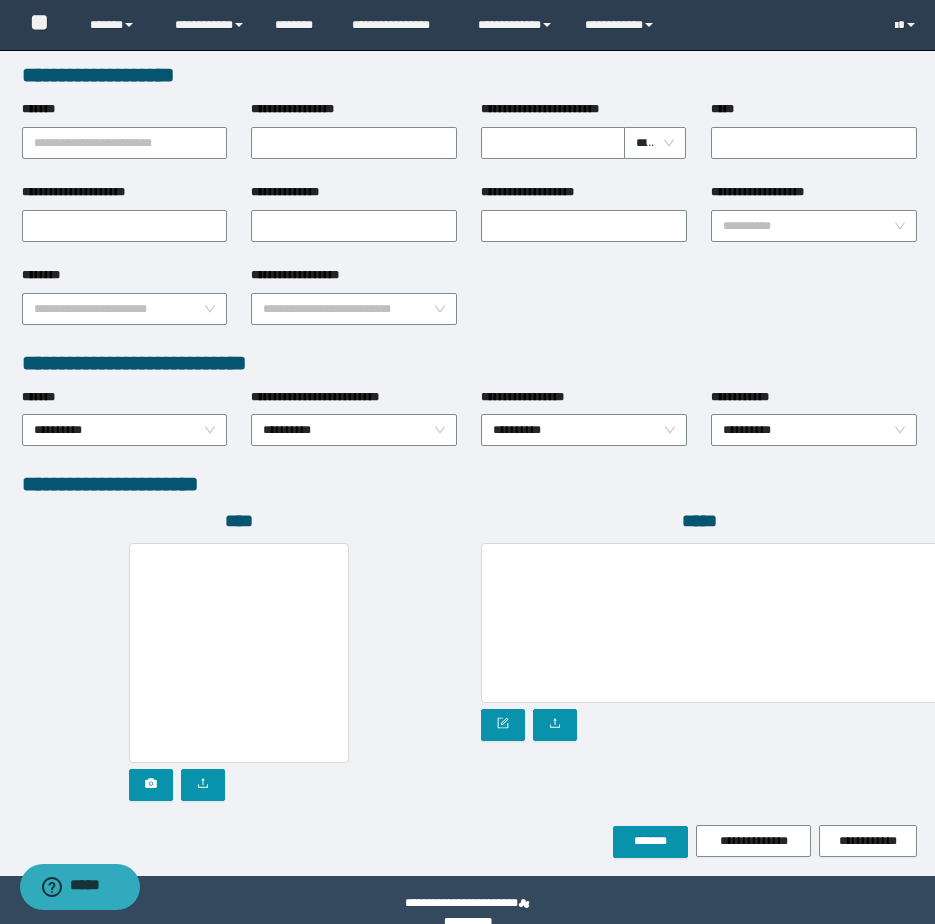 scroll, scrollTop: 779, scrollLeft: 0, axis: vertical 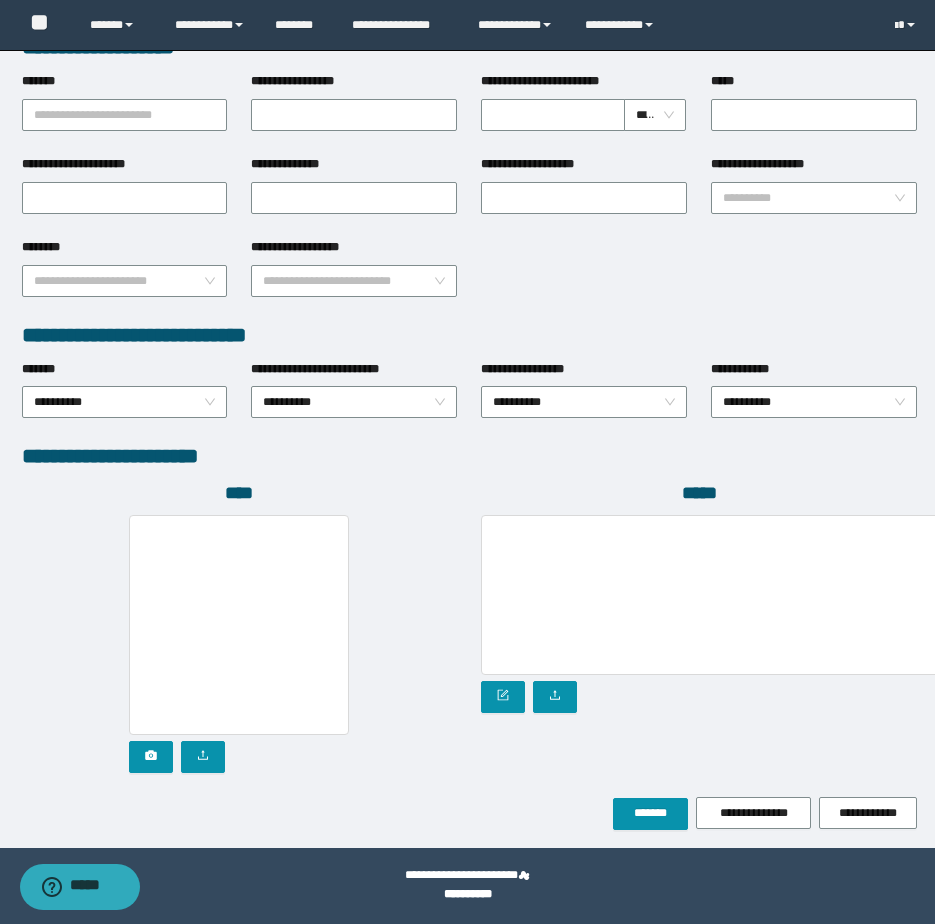 drag, startPoint x: 609, startPoint y: 802, endPoint x: 657, endPoint y: 814, distance: 49.47727 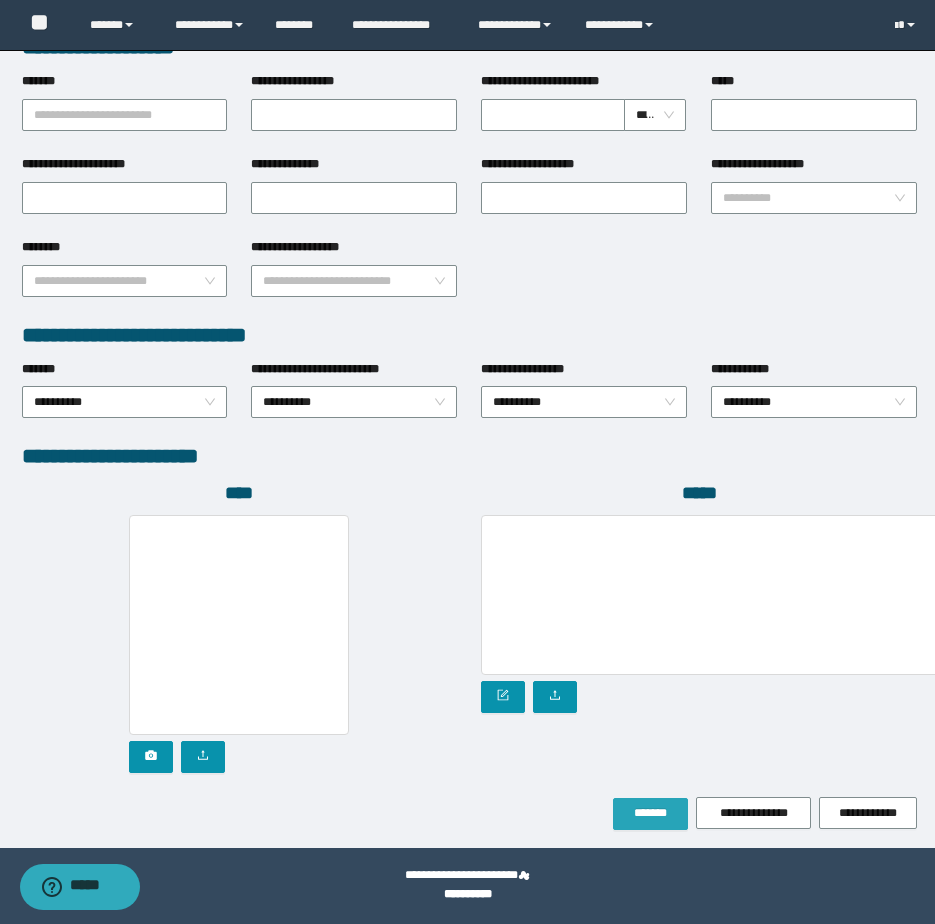 click on "*******" at bounding box center (650, 813) 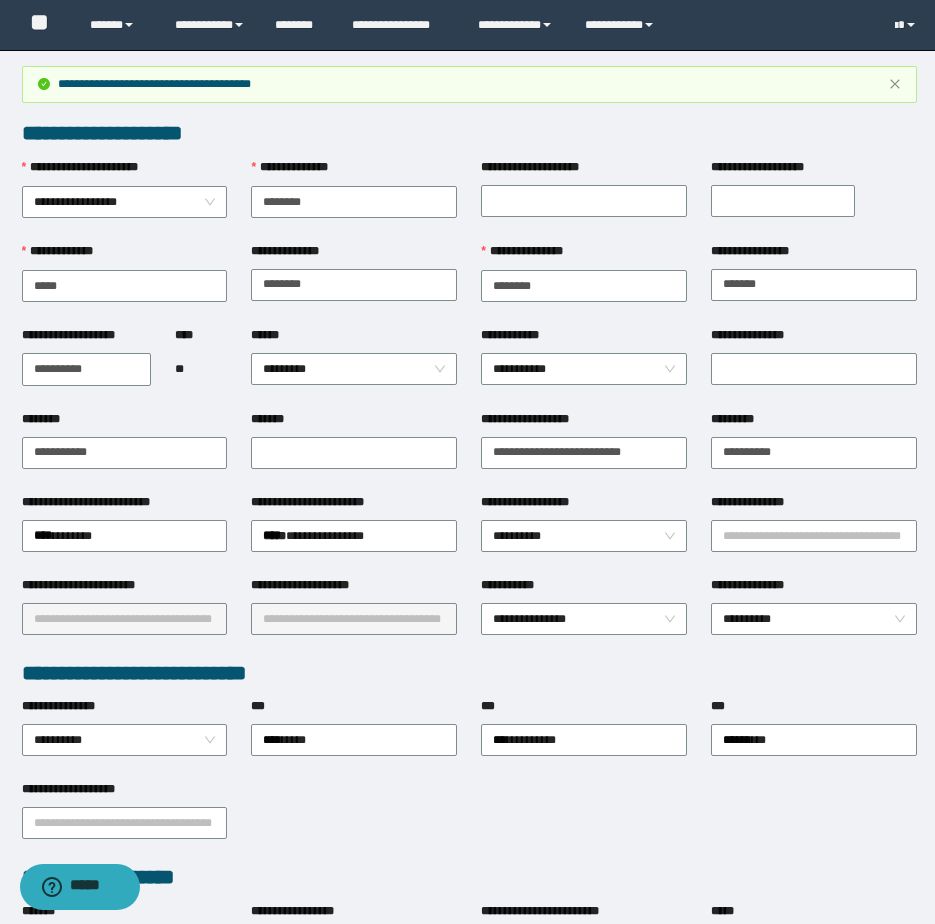 scroll, scrollTop: 0, scrollLeft: 0, axis: both 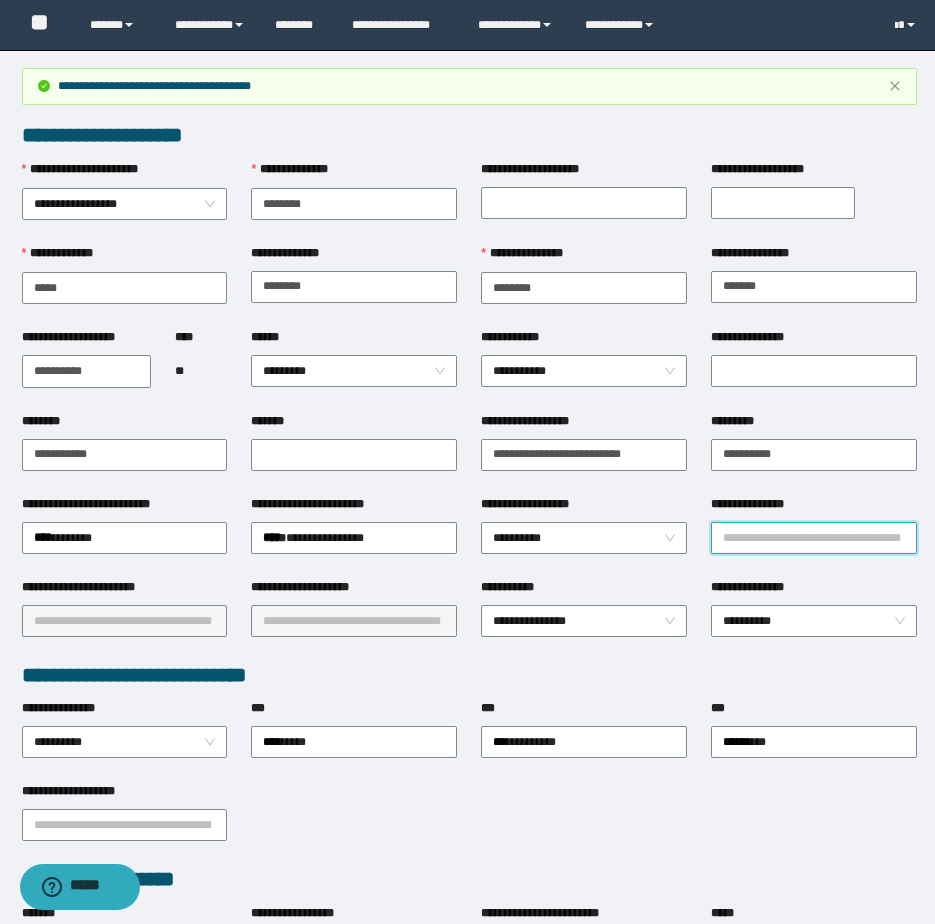 click on "**********" at bounding box center [814, 538] 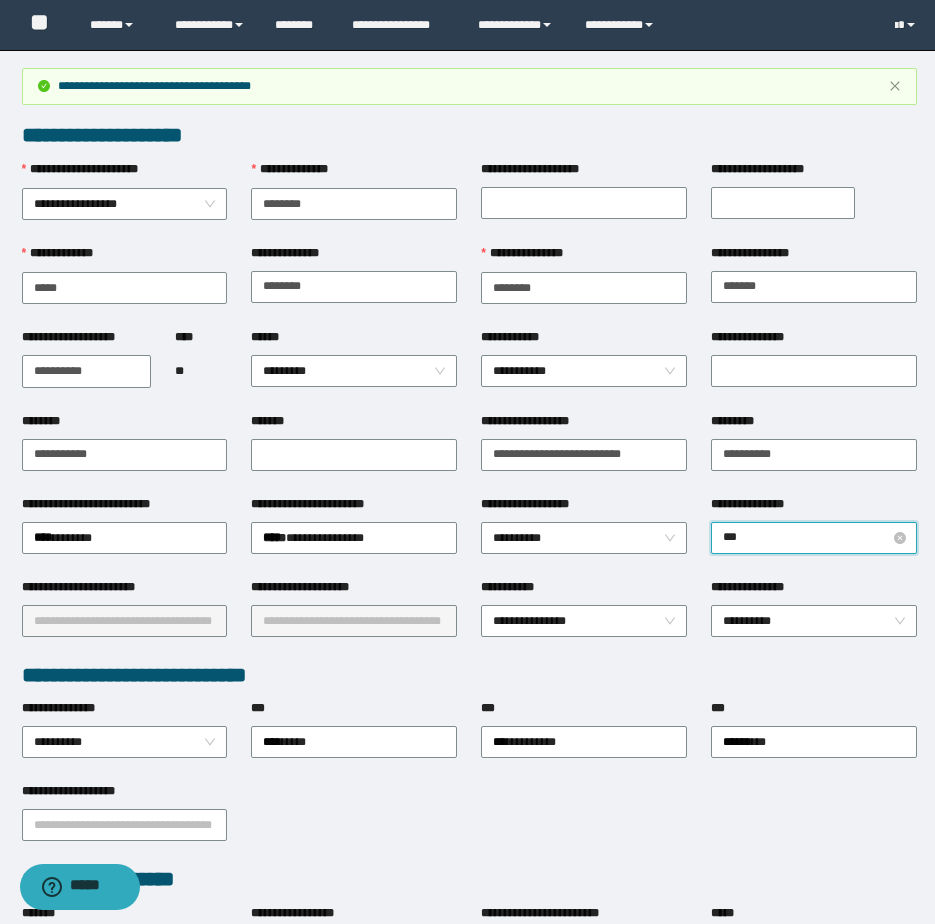 type on "****" 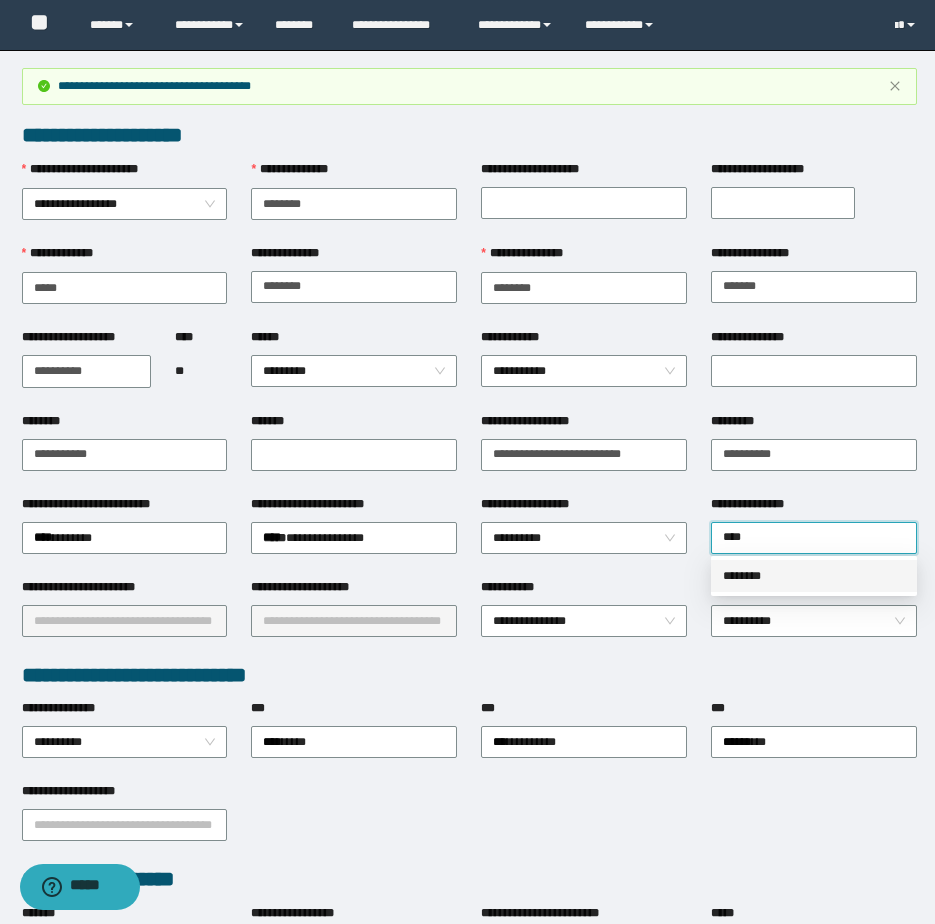 click on "********" at bounding box center (814, 576) 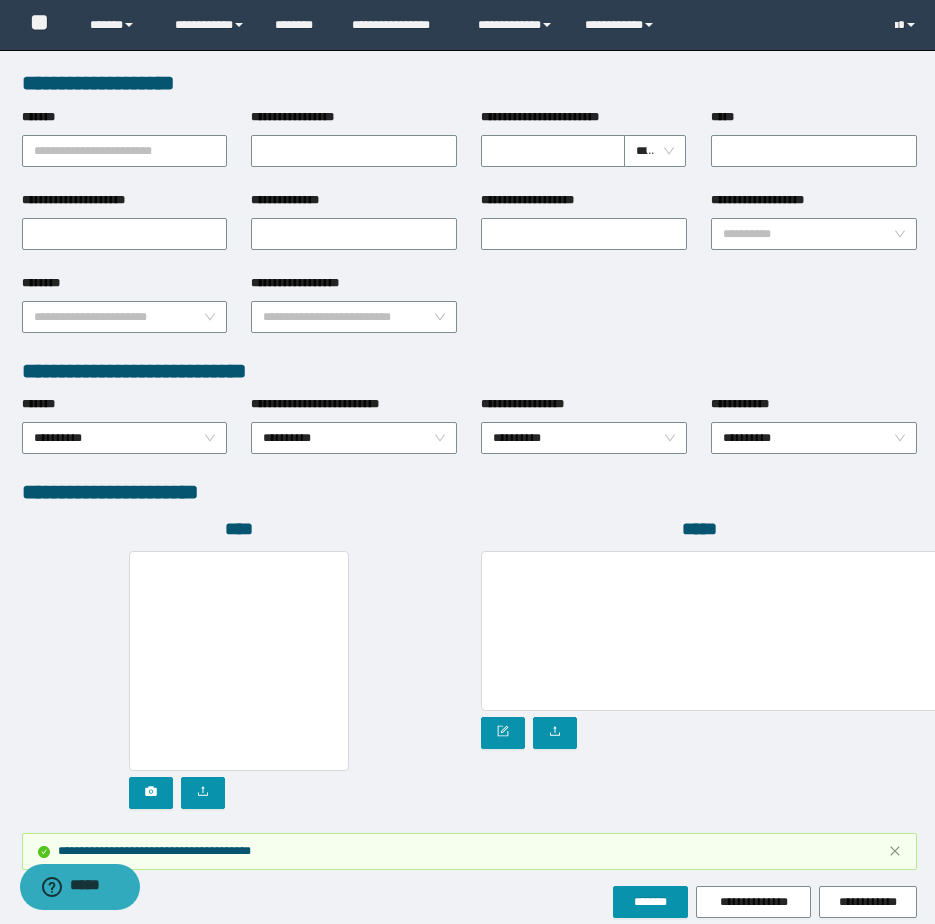 scroll, scrollTop: 885, scrollLeft: 0, axis: vertical 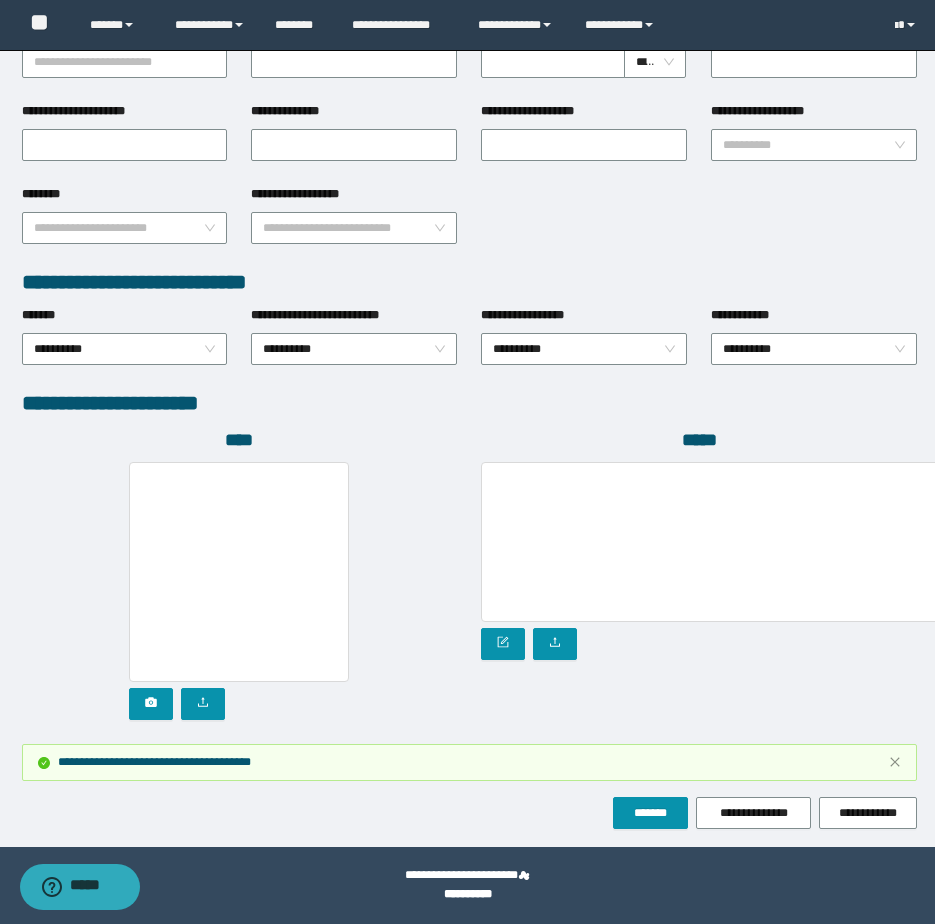 click on "**********" at bounding box center (469, 6) 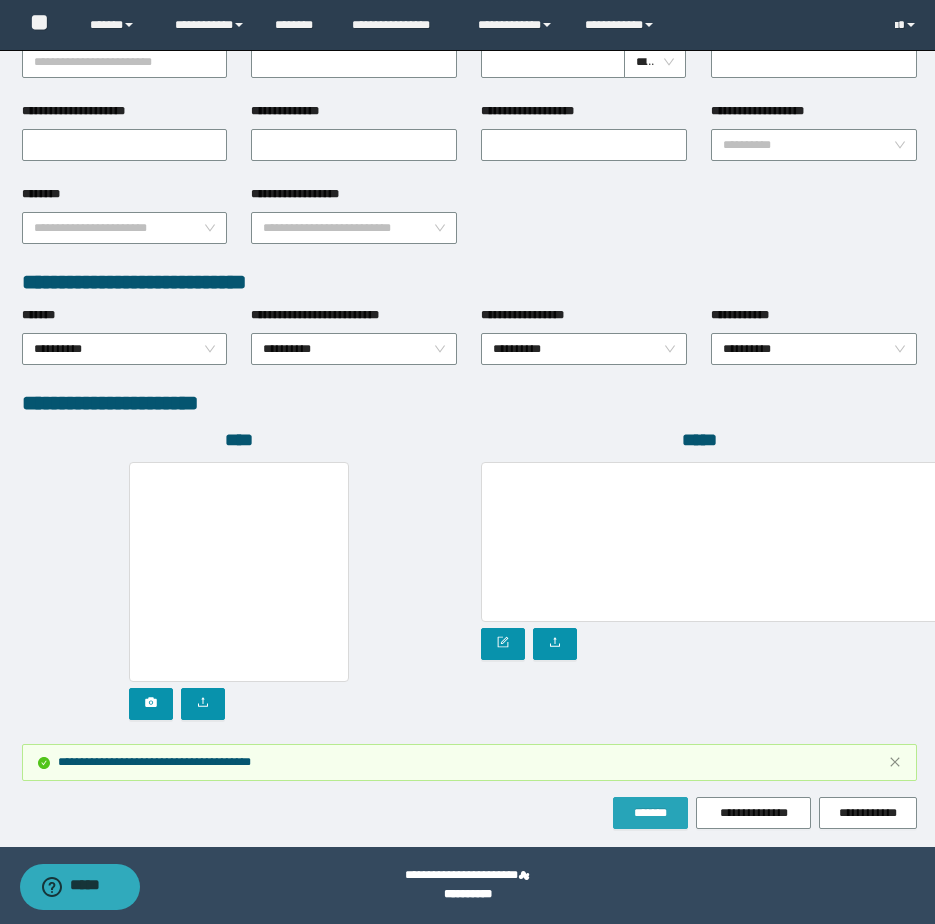 click on "*******" at bounding box center (650, 813) 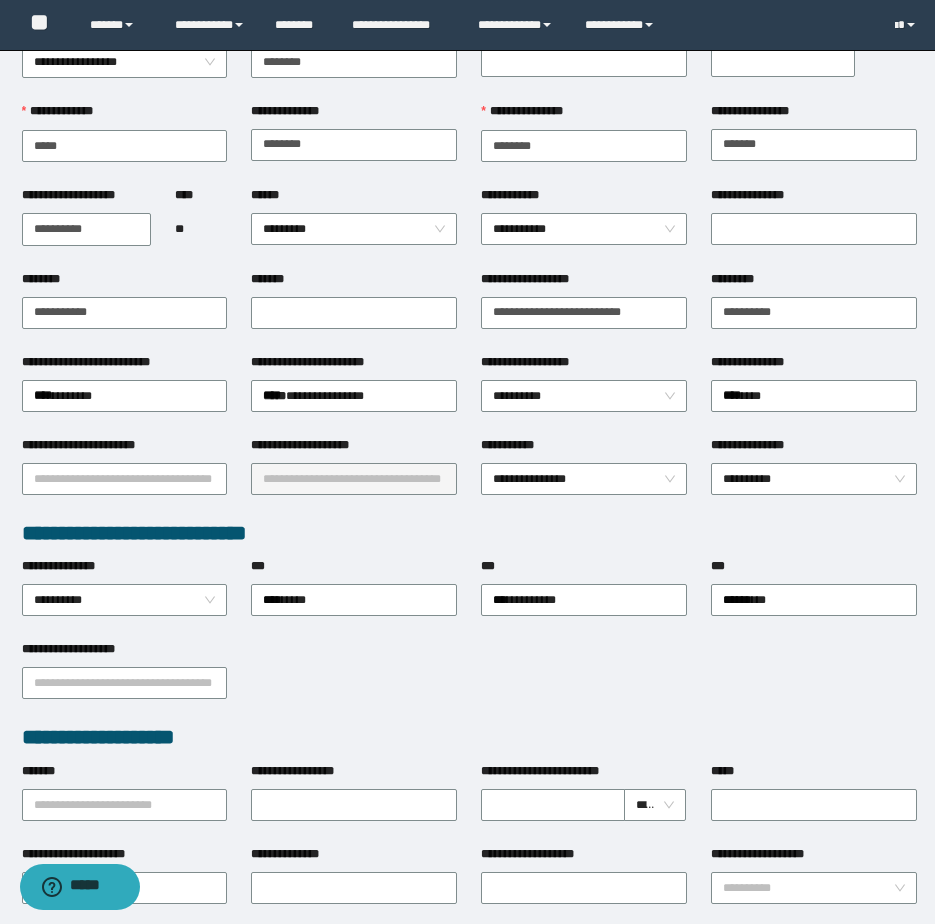 scroll, scrollTop: 0, scrollLeft: 0, axis: both 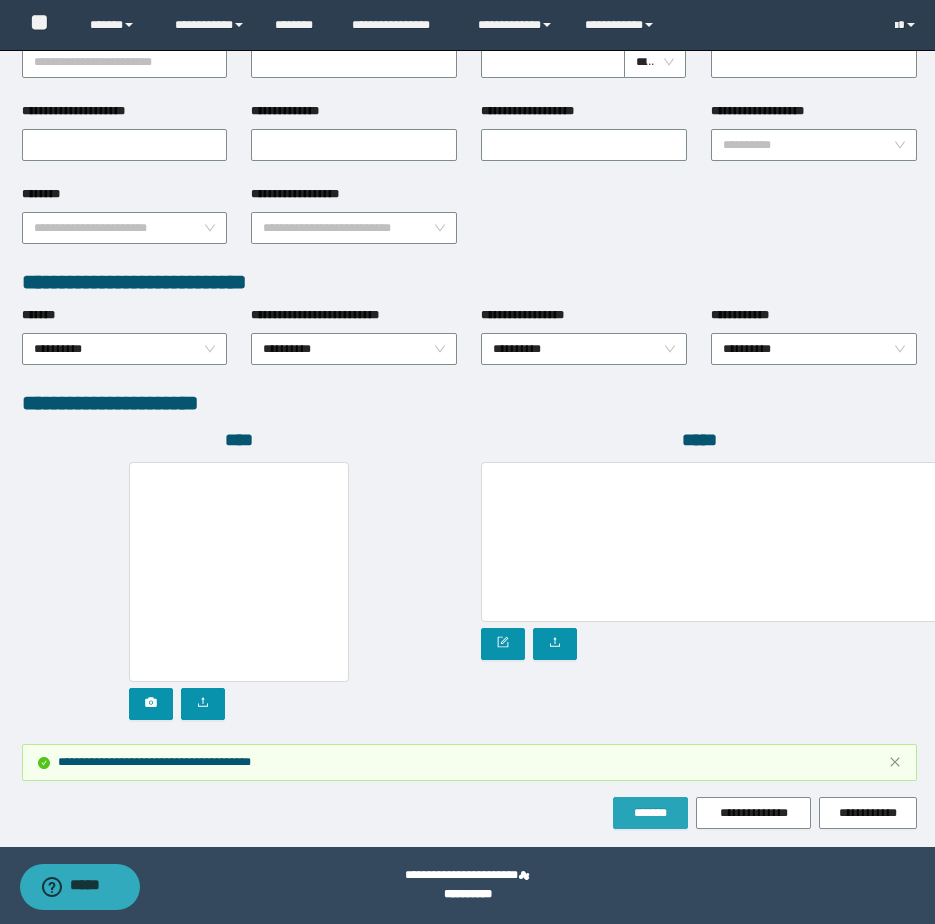 click on "*******" at bounding box center (650, 813) 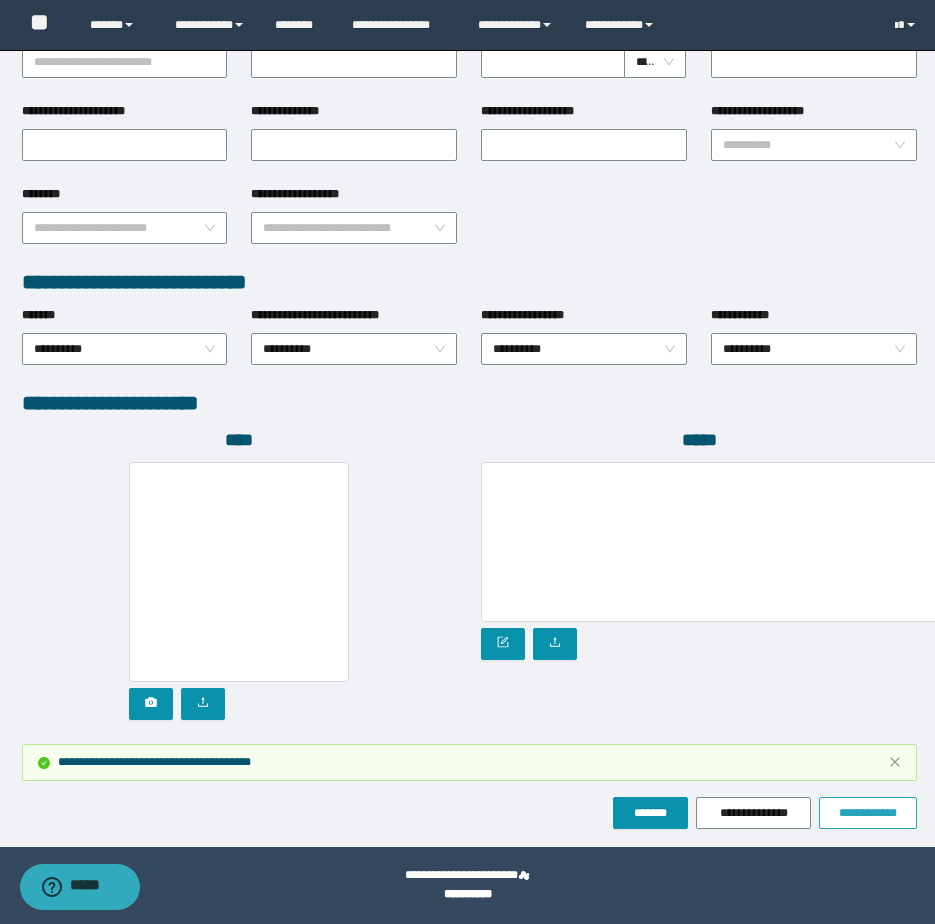click on "**********" at bounding box center [868, 813] 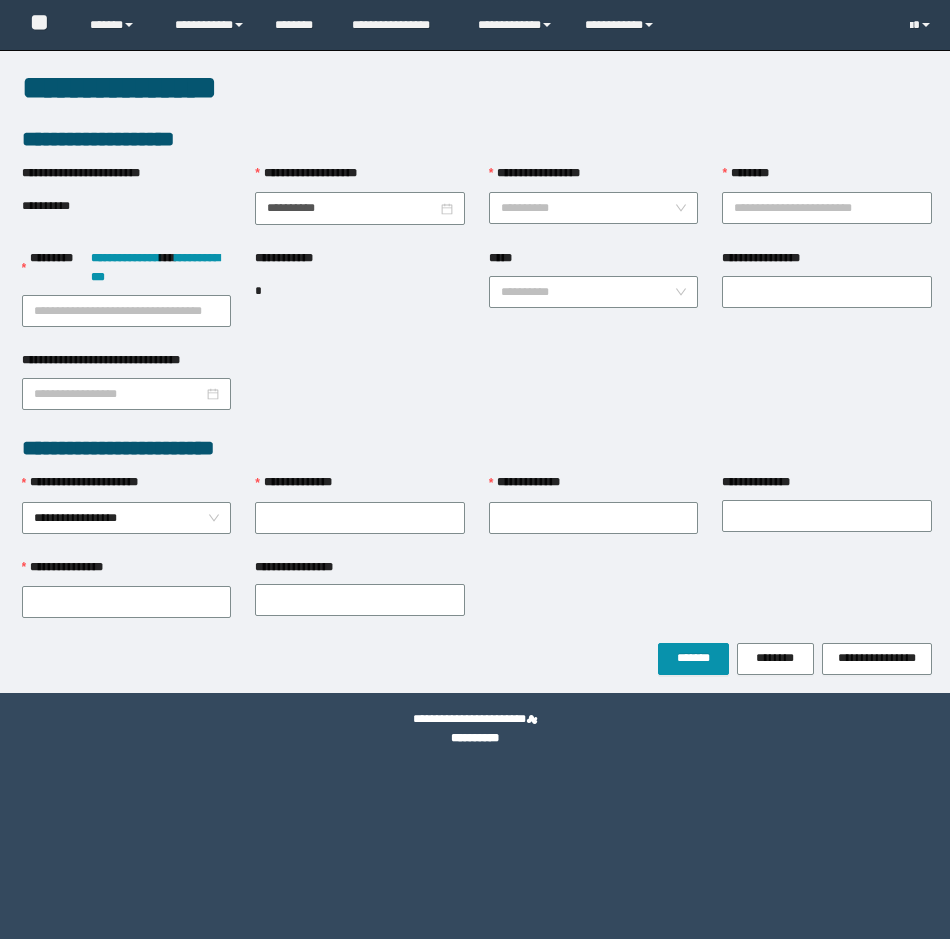 scroll, scrollTop: 0, scrollLeft: 0, axis: both 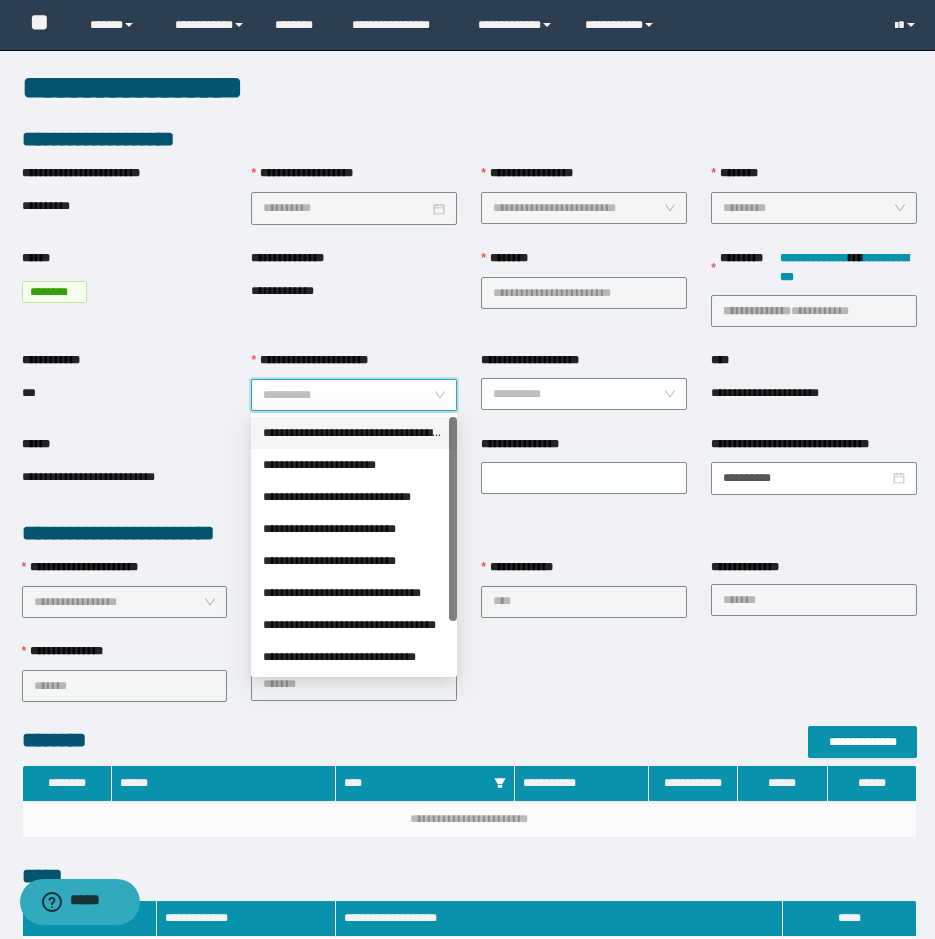 click on "**********" at bounding box center [348, 395] 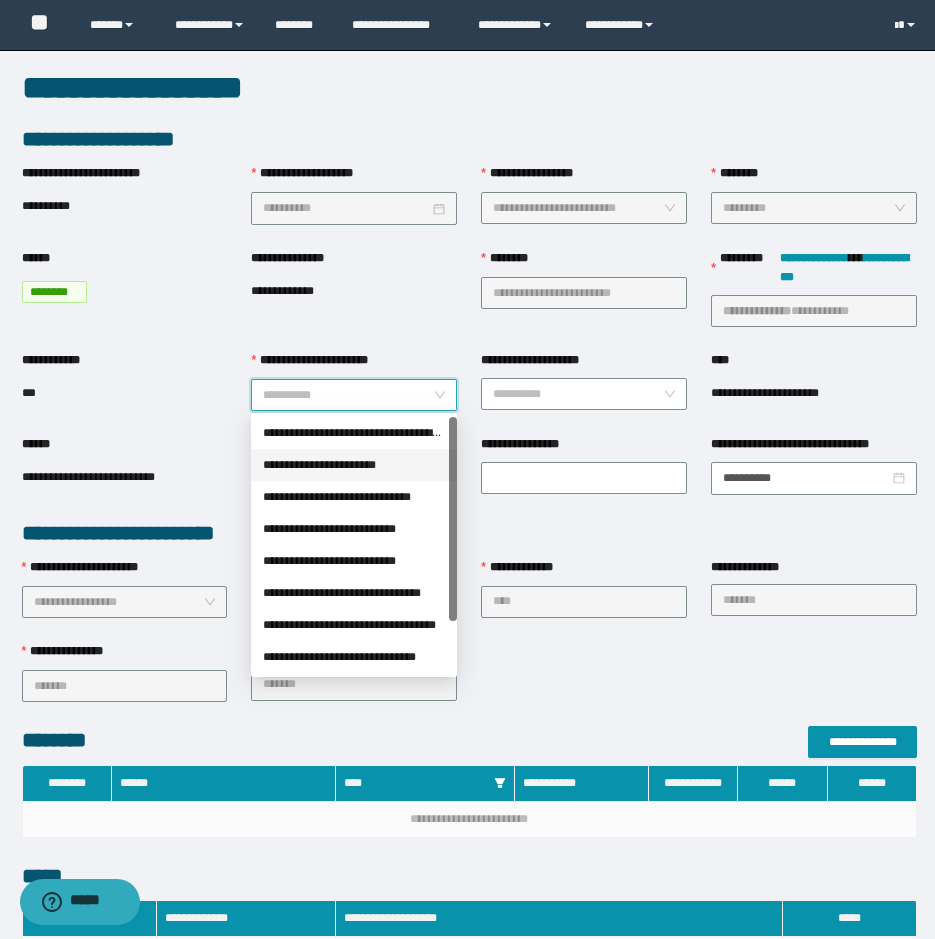 click on "**********" at bounding box center [354, 465] 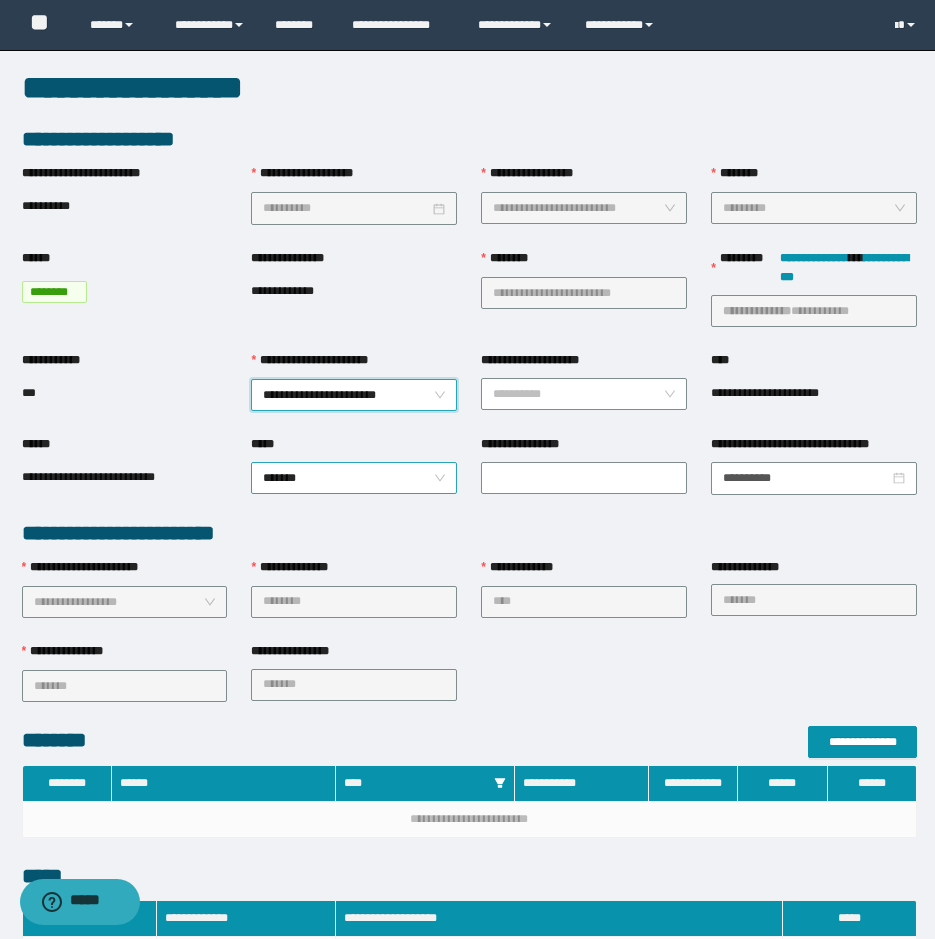 scroll, scrollTop: 499, scrollLeft: 0, axis: vertical 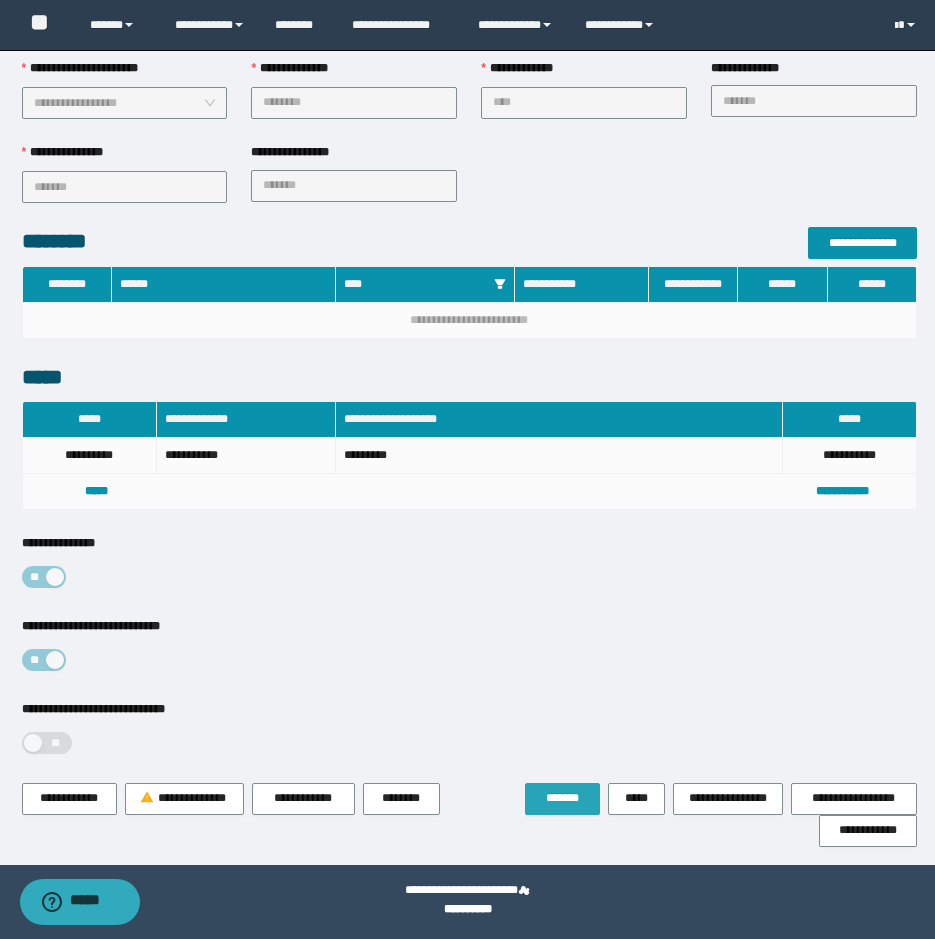 click on "*******" at bounding box center [562, 798] 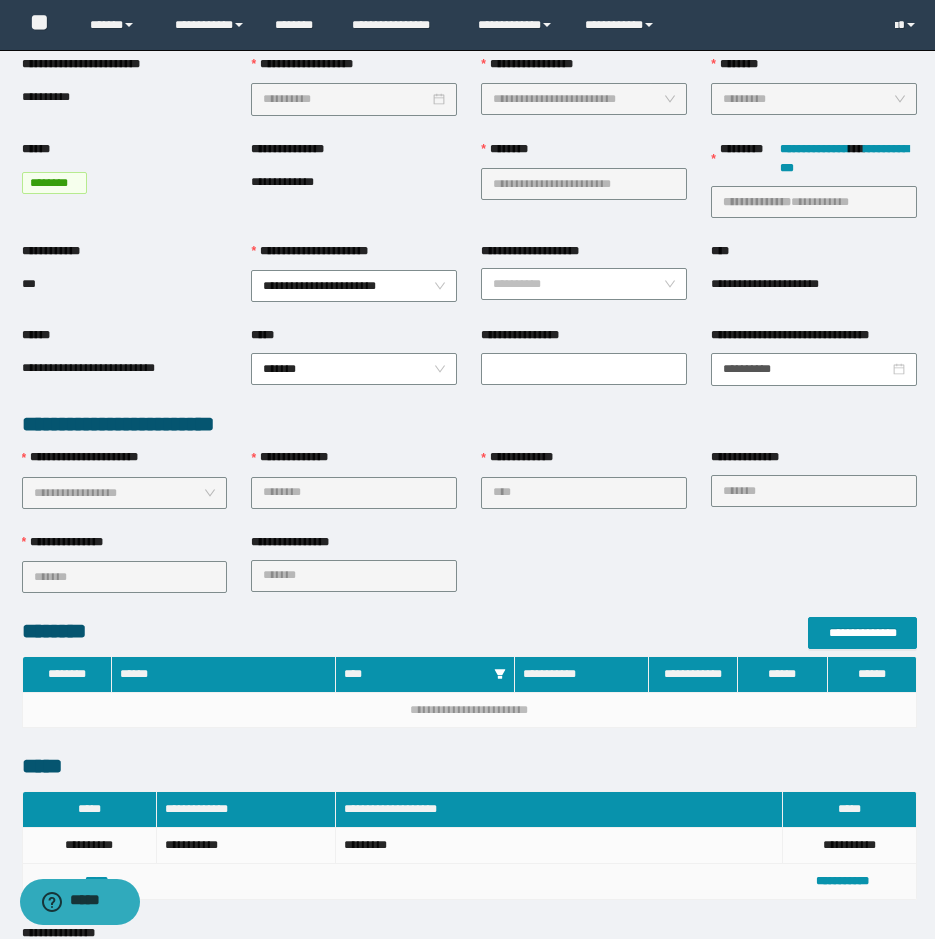 scroll, scrollTop: 0, scrollLeft: 0, axis: both 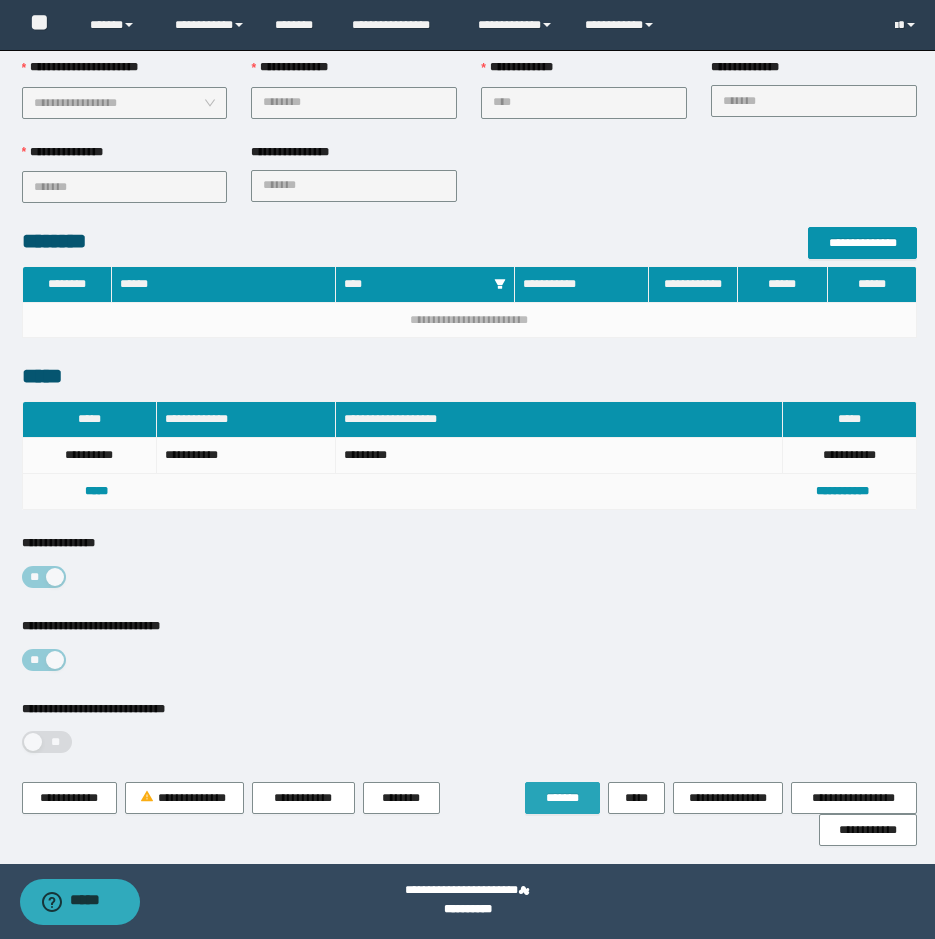 click on "*******" at bounding box center (562, 798) 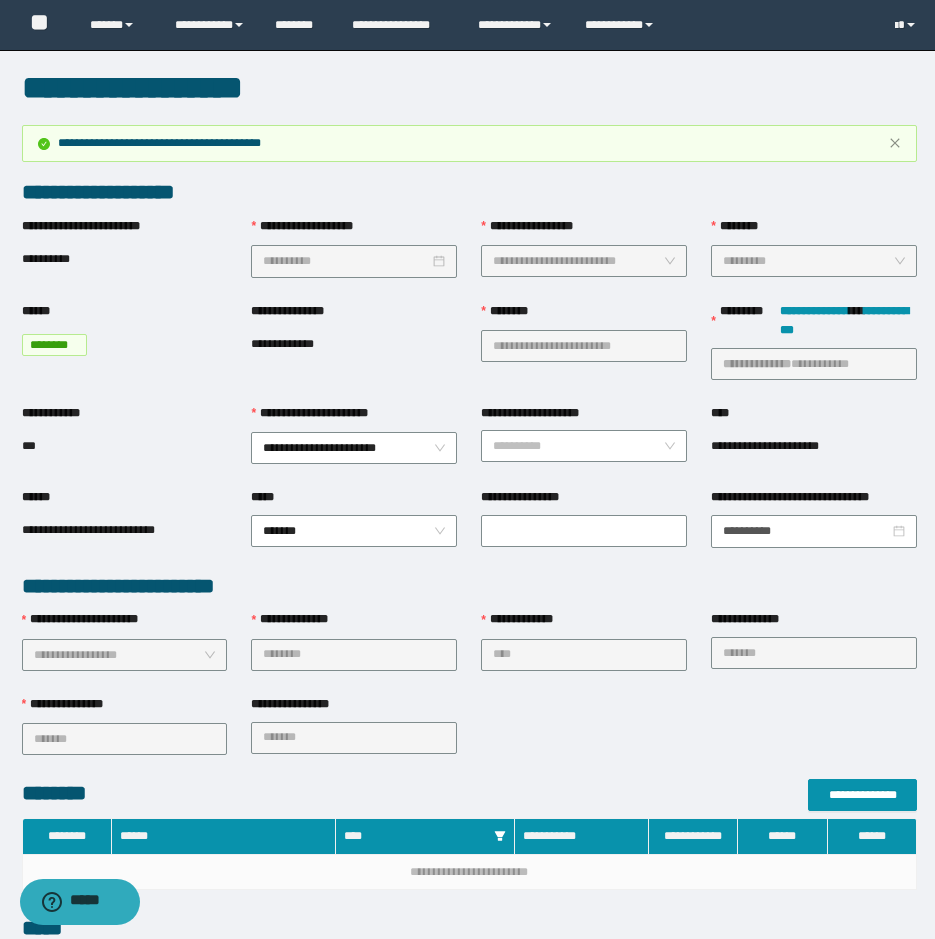 scroll, scrollTop: 552, scrollLeft: 0, axis: vertical 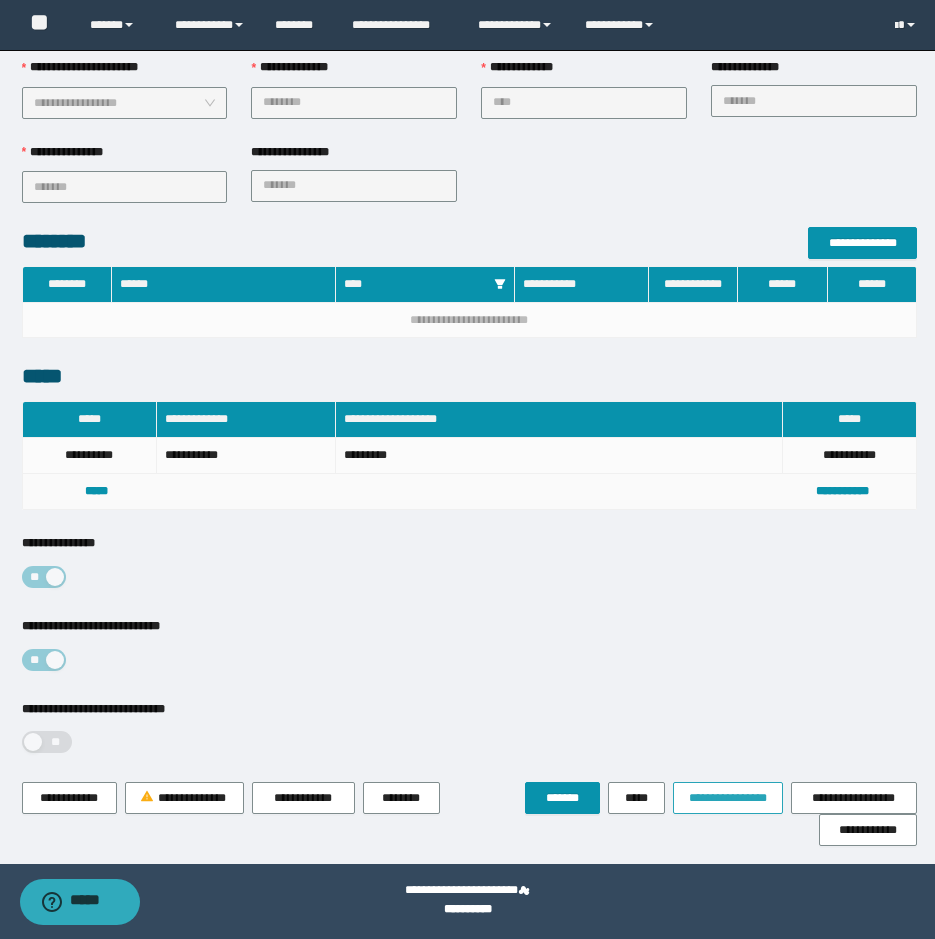 click on "**********" at bounding box center (728, 798) 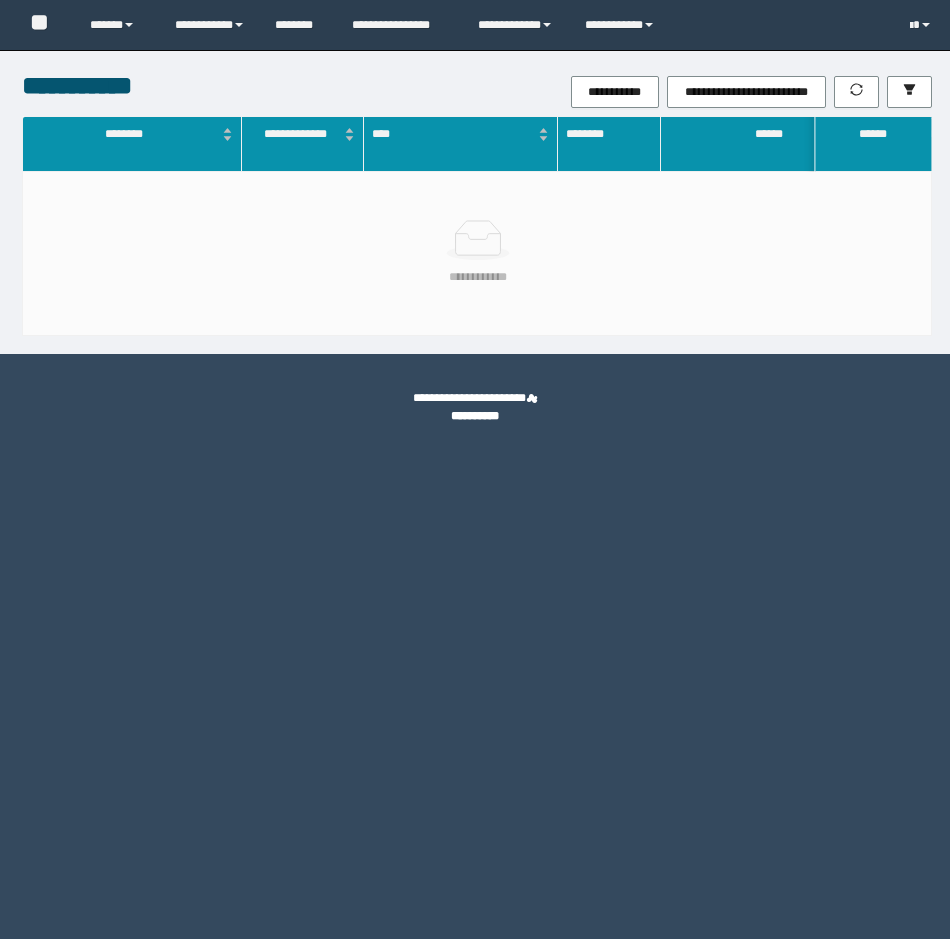 scroll, scrollTop: 0, scrollLeft: 0, axis: both 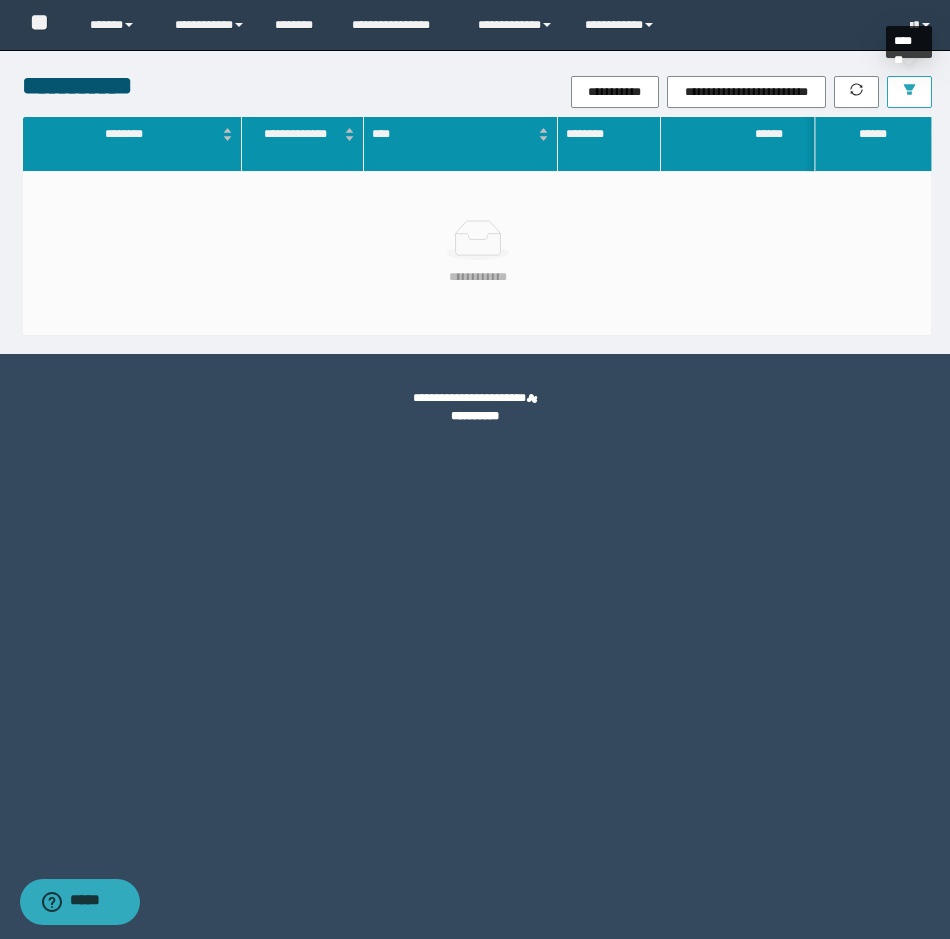 click at bounding box center (909, 92) 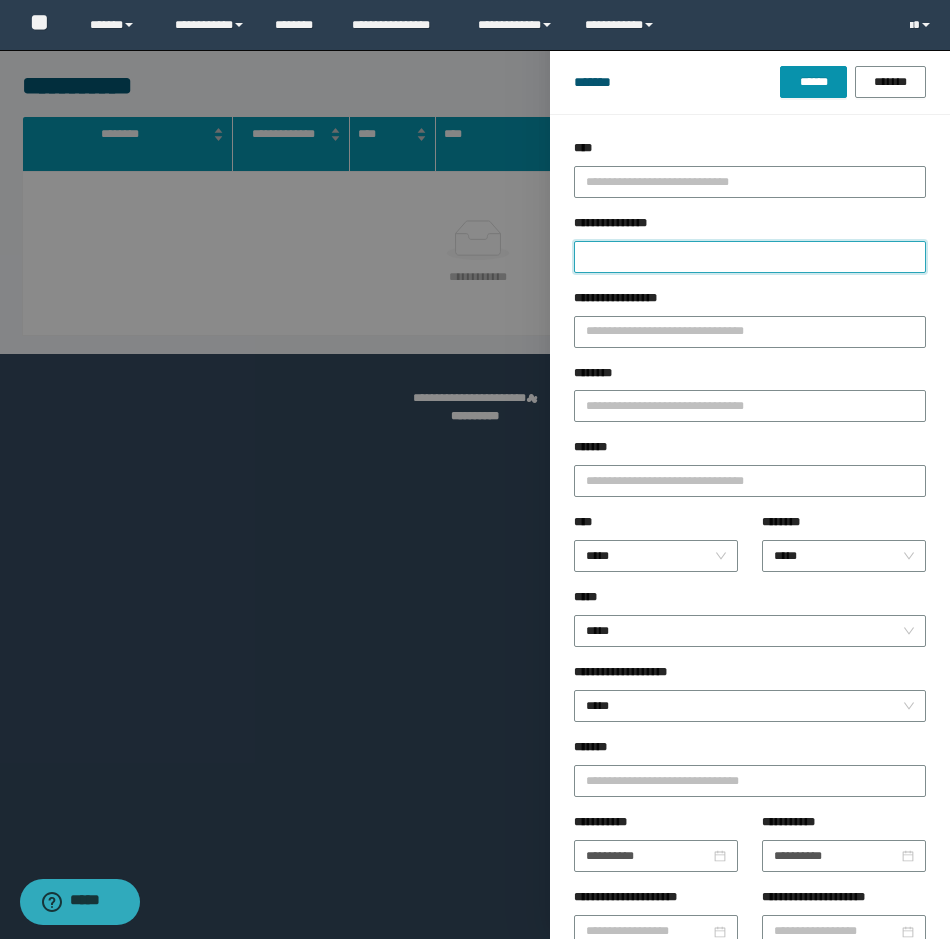 click on "**********" at bounding box center (750, 257) 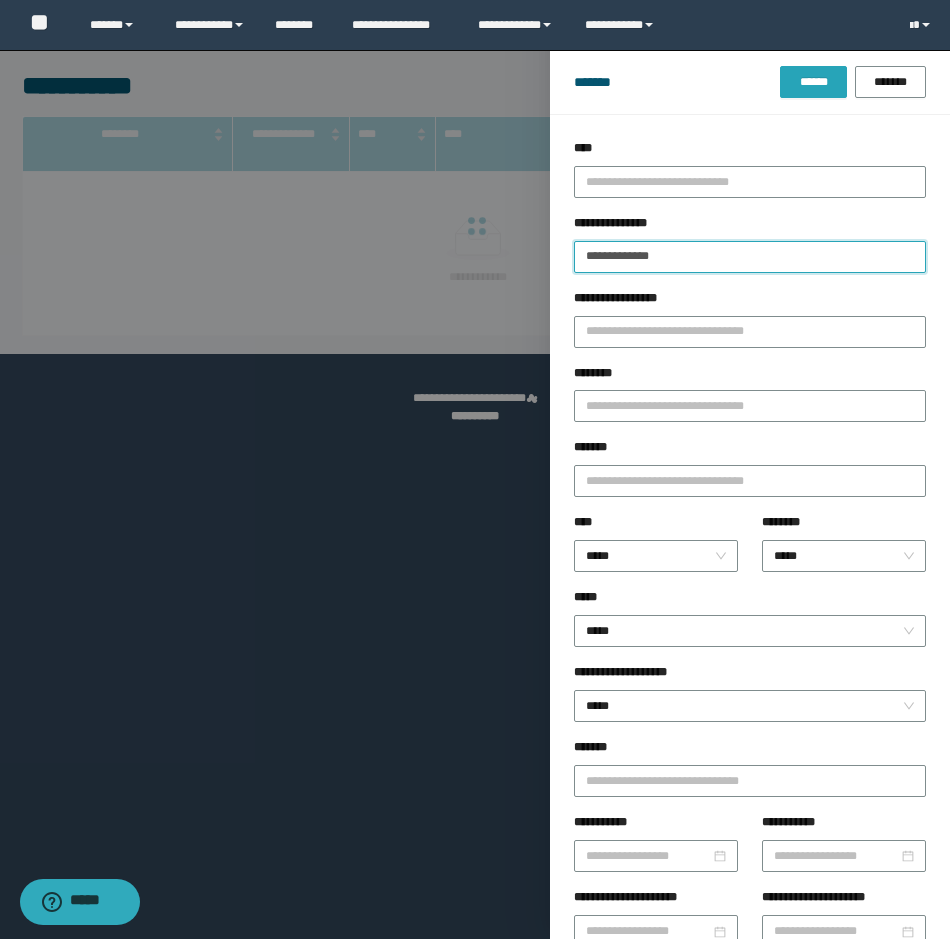 type on "**********" 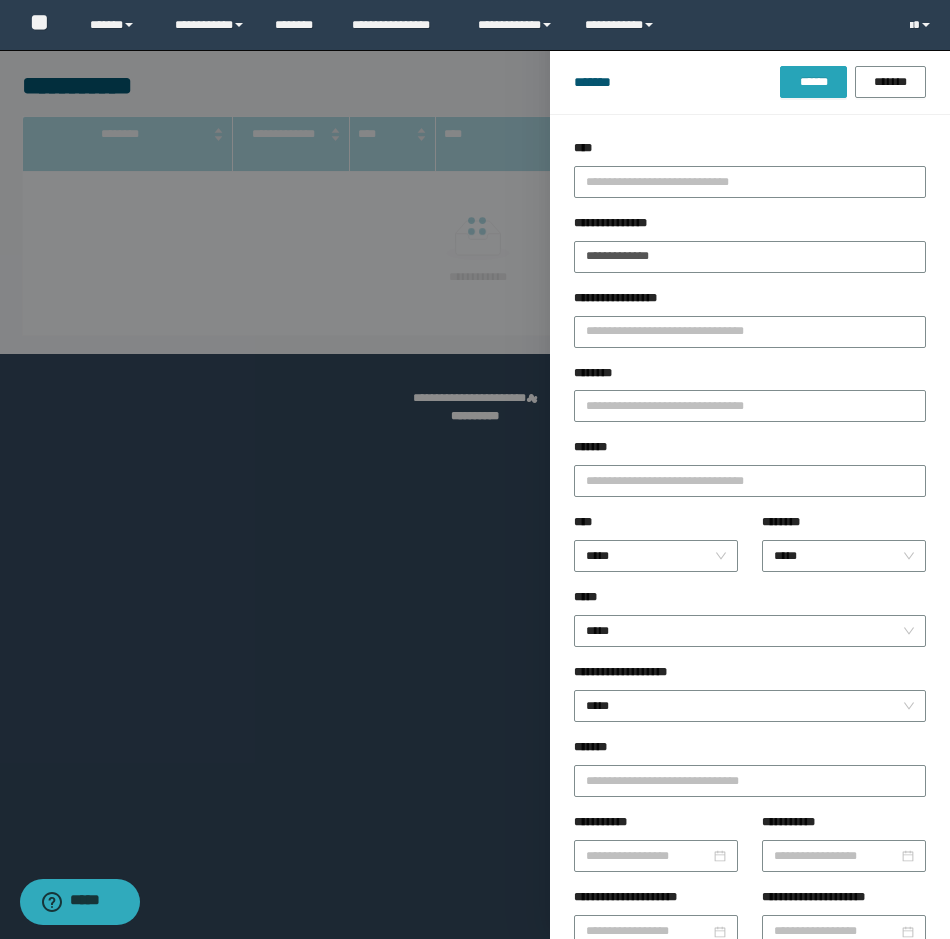 click on "******" at bounding box center [813, 82] 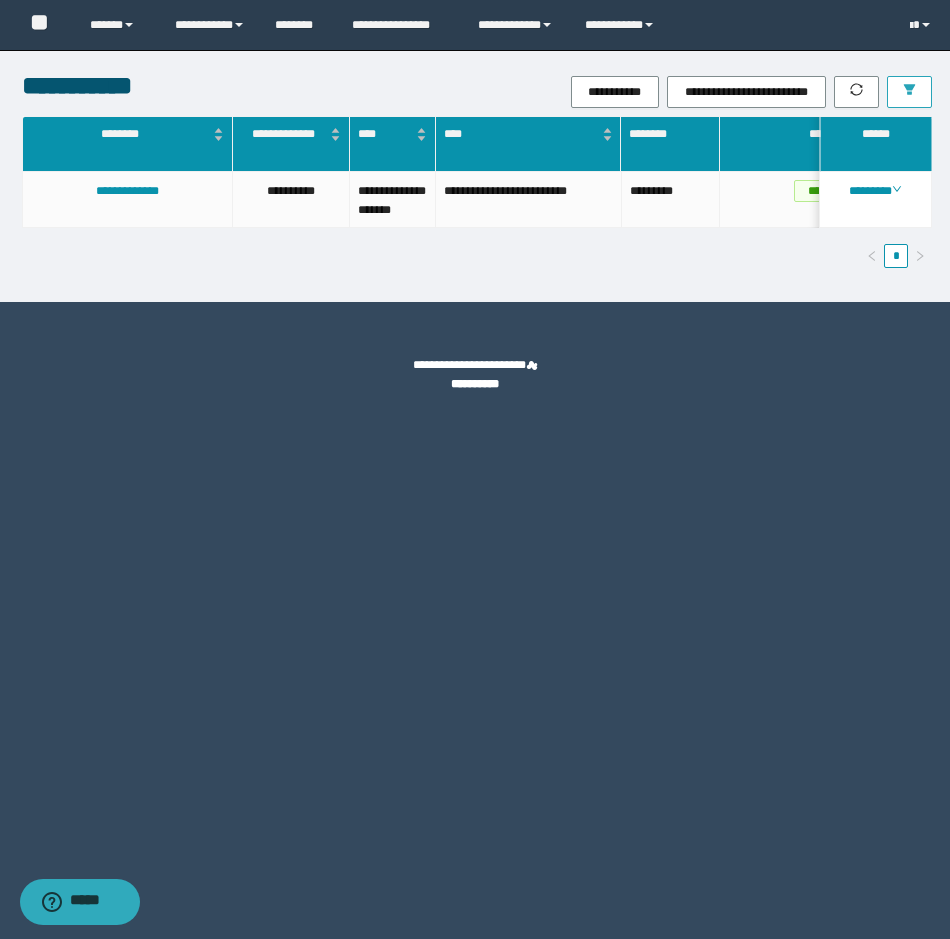 scroll, scrollTop: 0, scrollLeft: 5, axis: horizontal 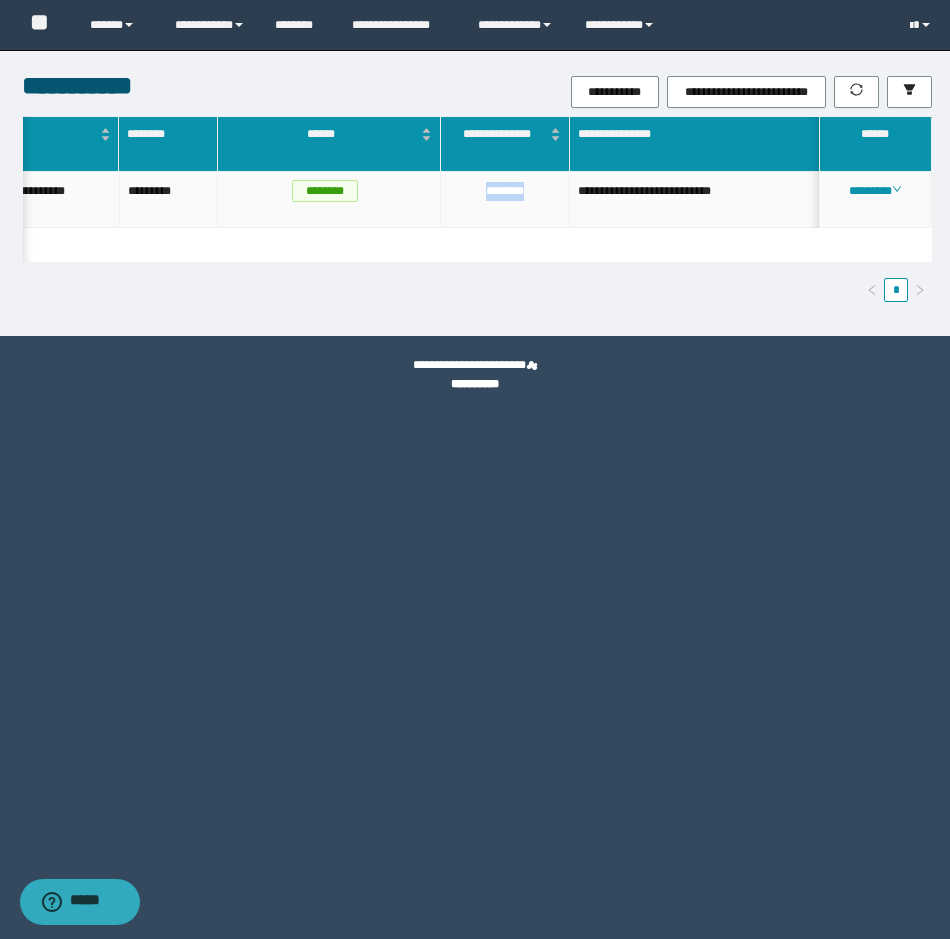 drag, startPoint x: 560, startPoint y: 202, endPoint x: 463, endPoint y: 204, distance: 97.020615 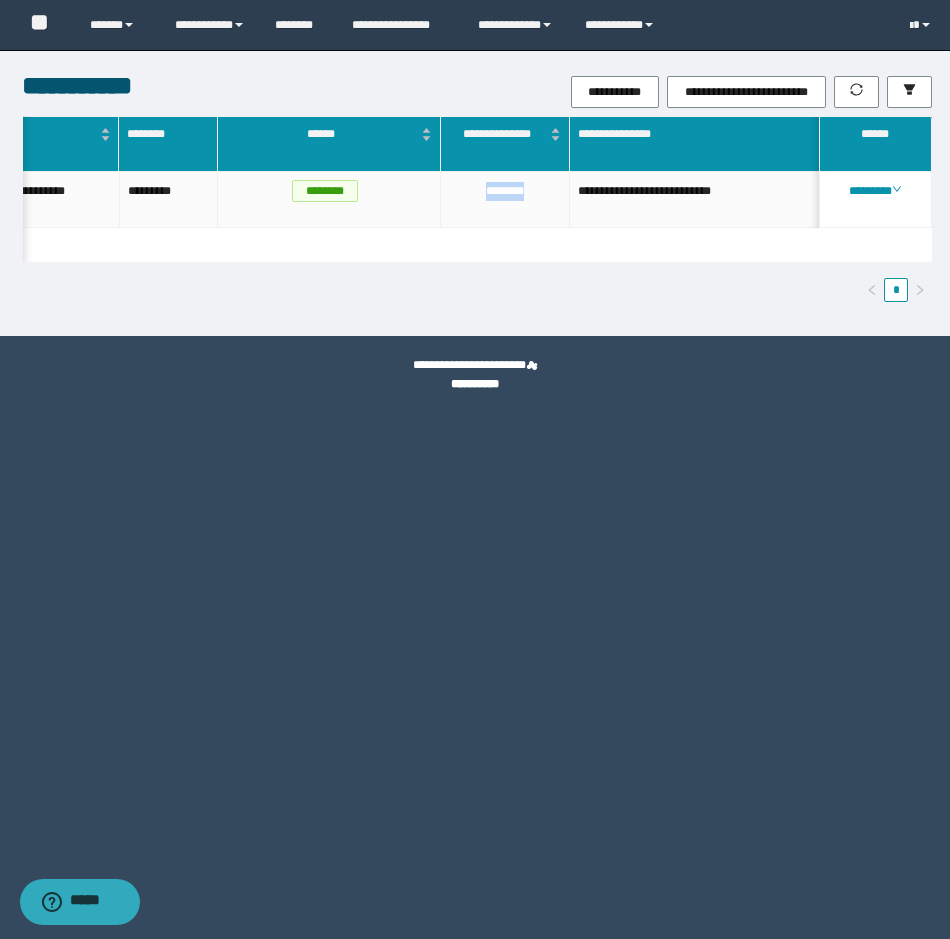 scroll, scrollTop: 0, scrollLeft: 0, axis: both 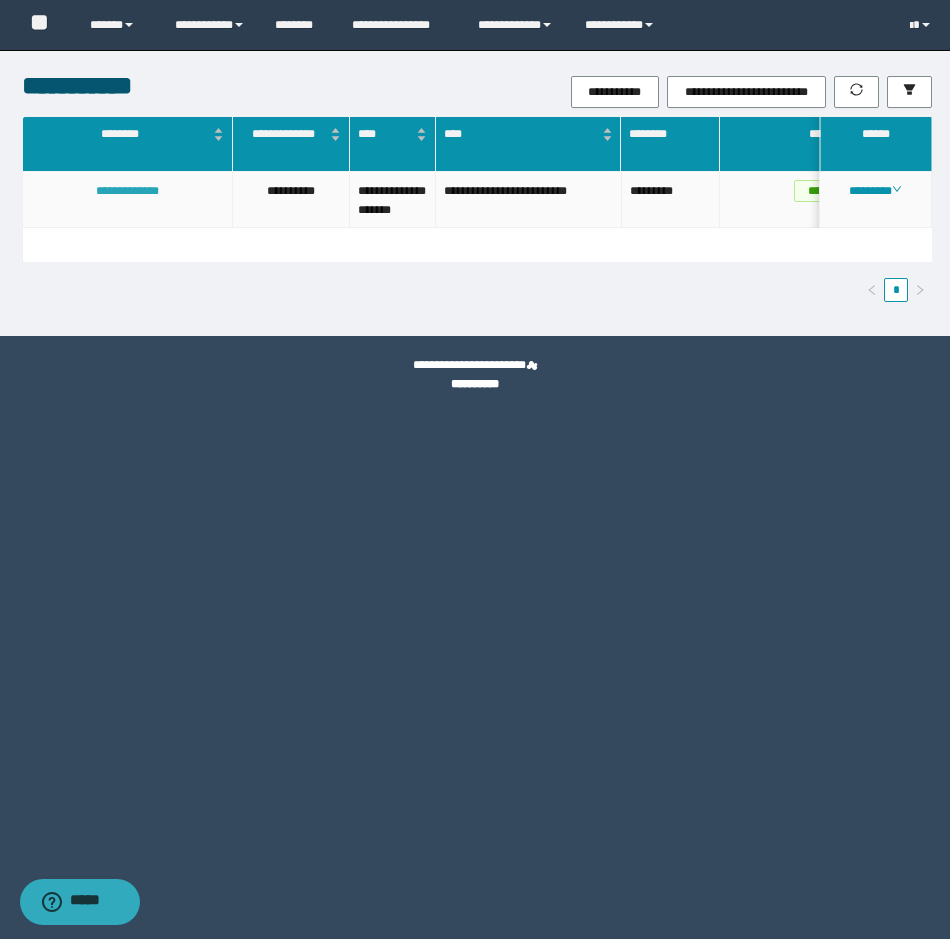 click on "**********" at bounding box center (127, 191) 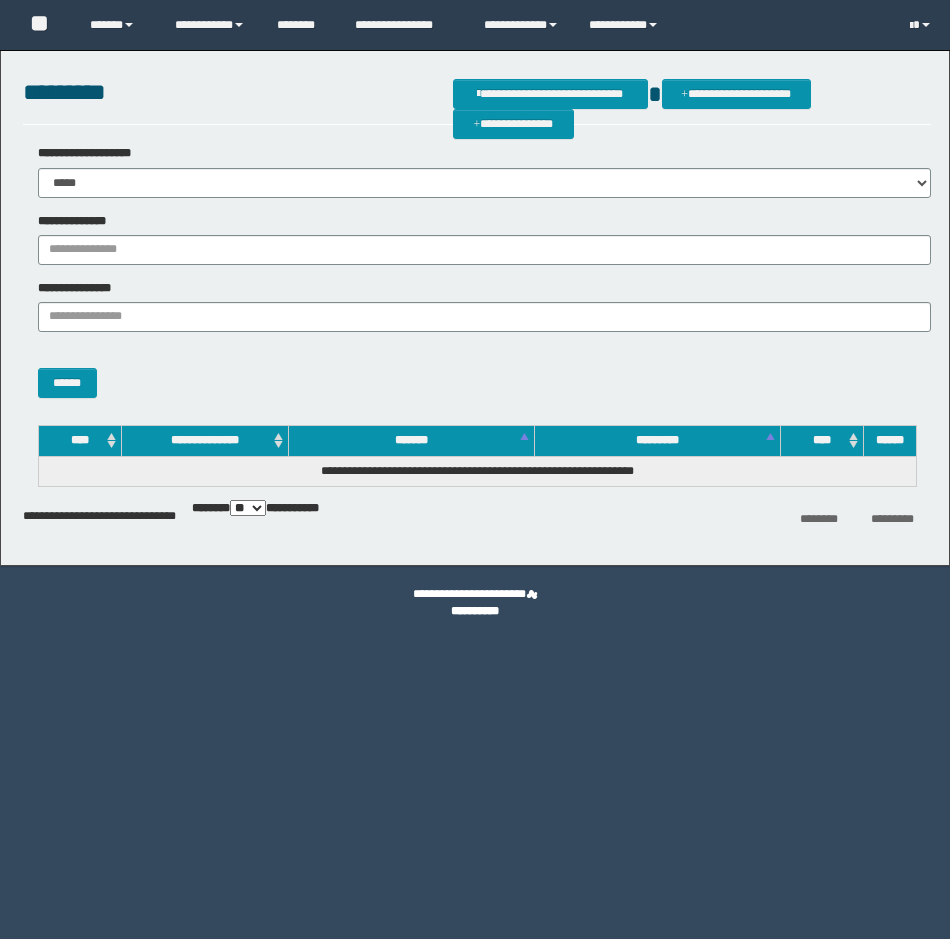 scroll, scrollTop: 0, scrollLeft: 0, axis: both 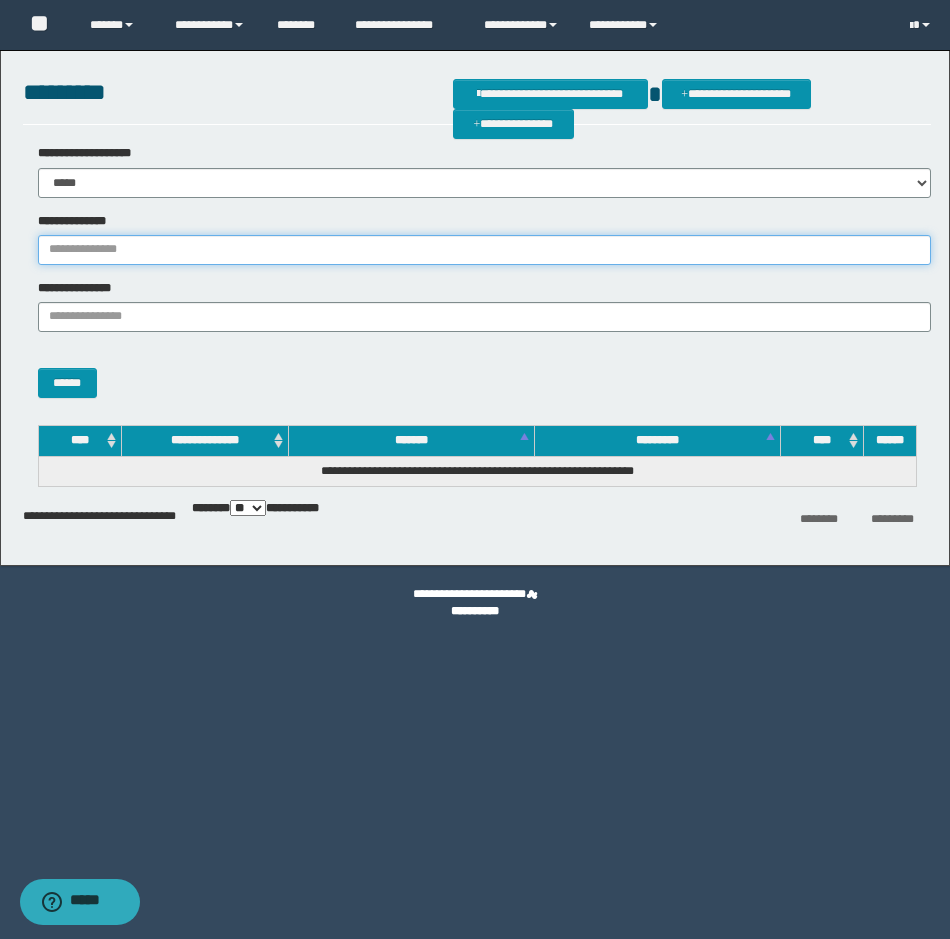 click on "**********" at bounding box center (484, 250) 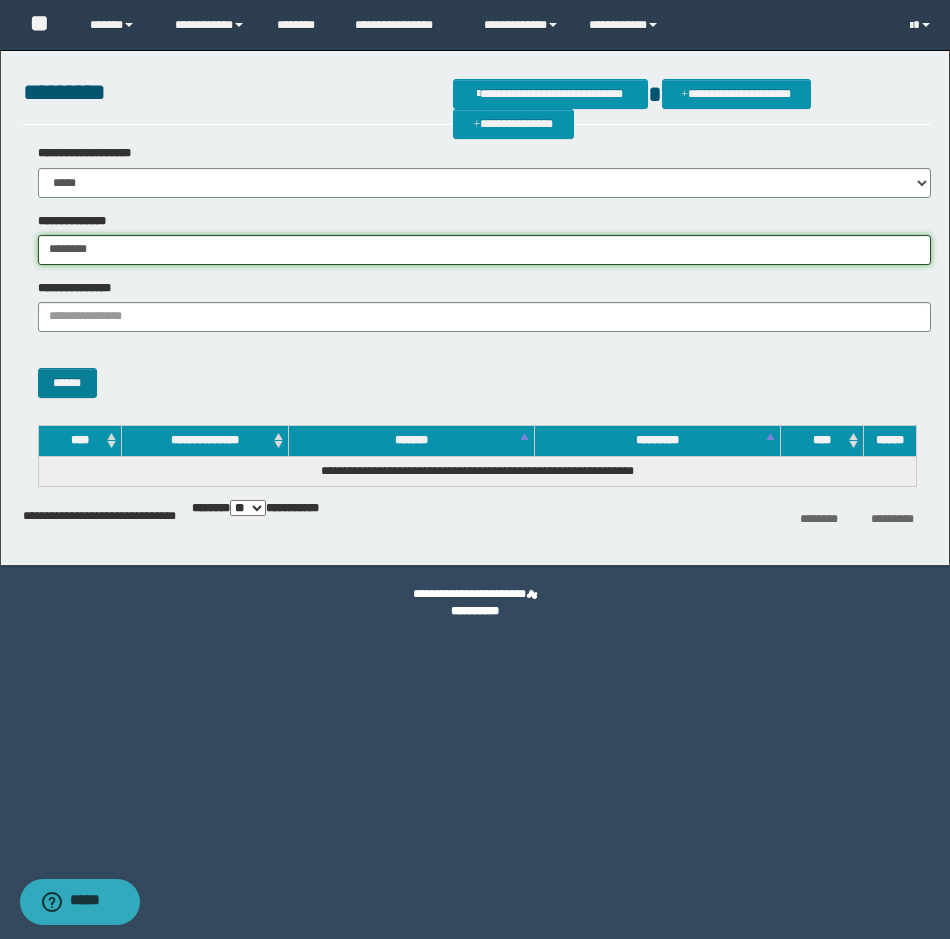 type on "********" 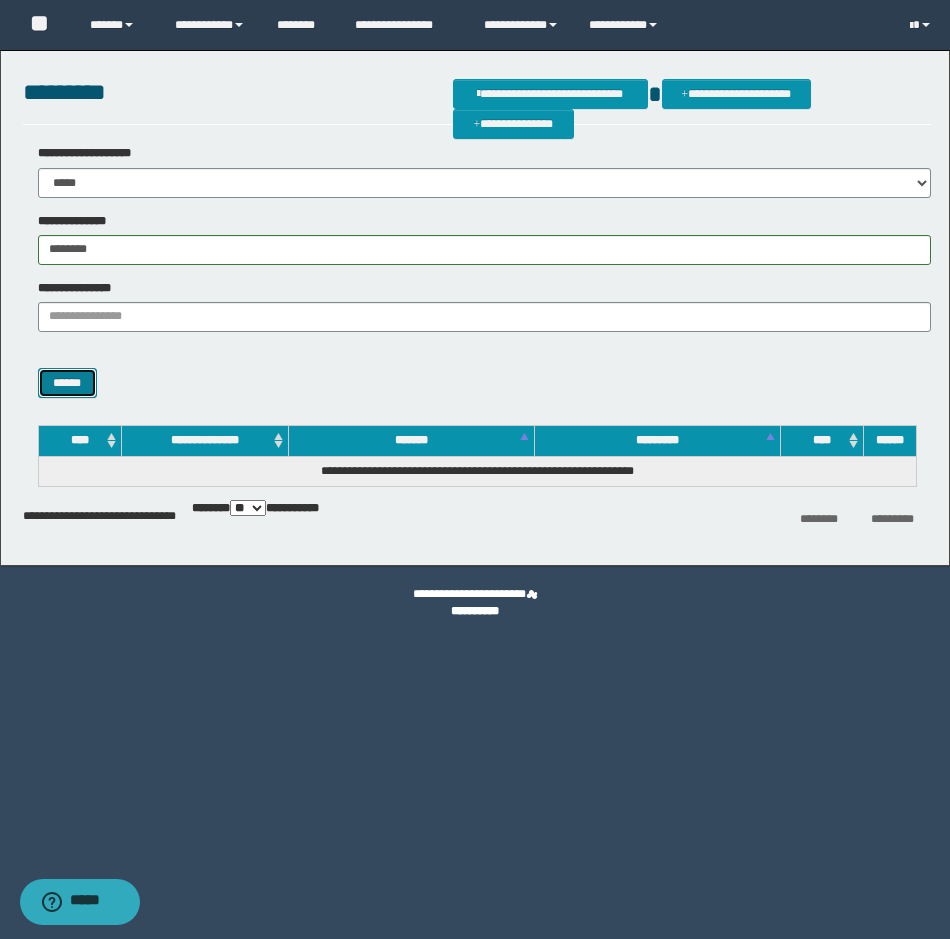 click on "******" at bounding box center [67, 383] 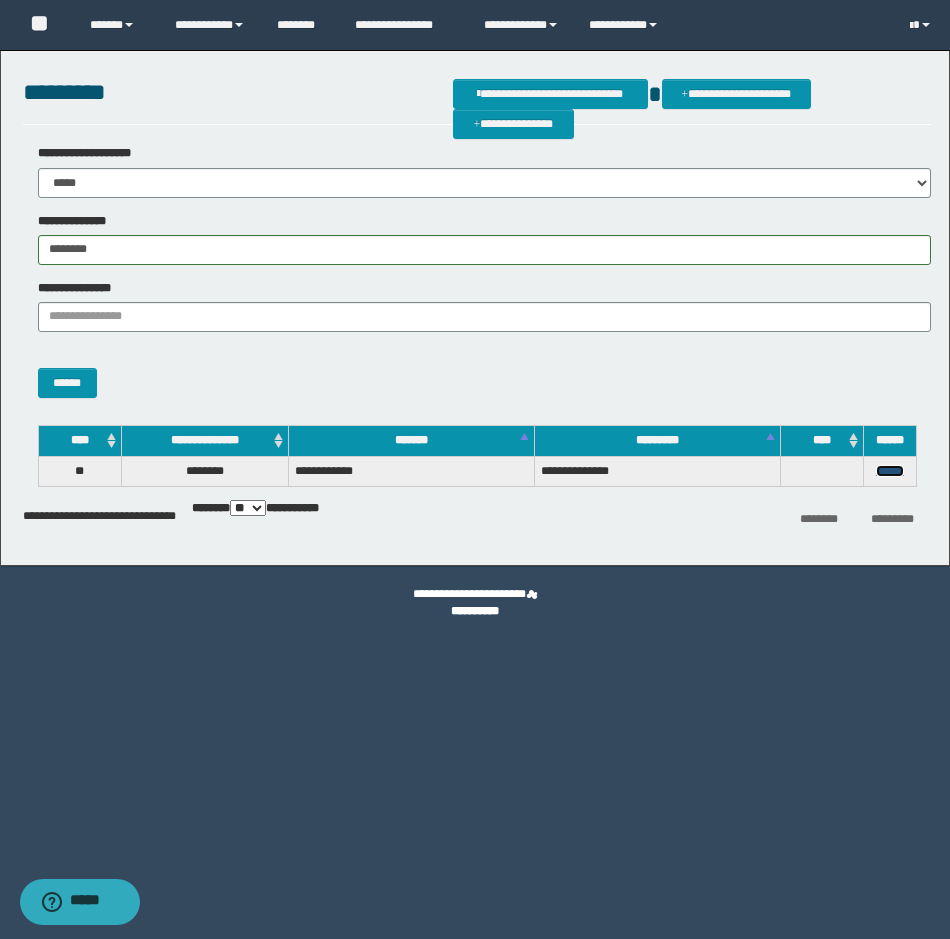 click on "******" at bounding box center [890, 471] 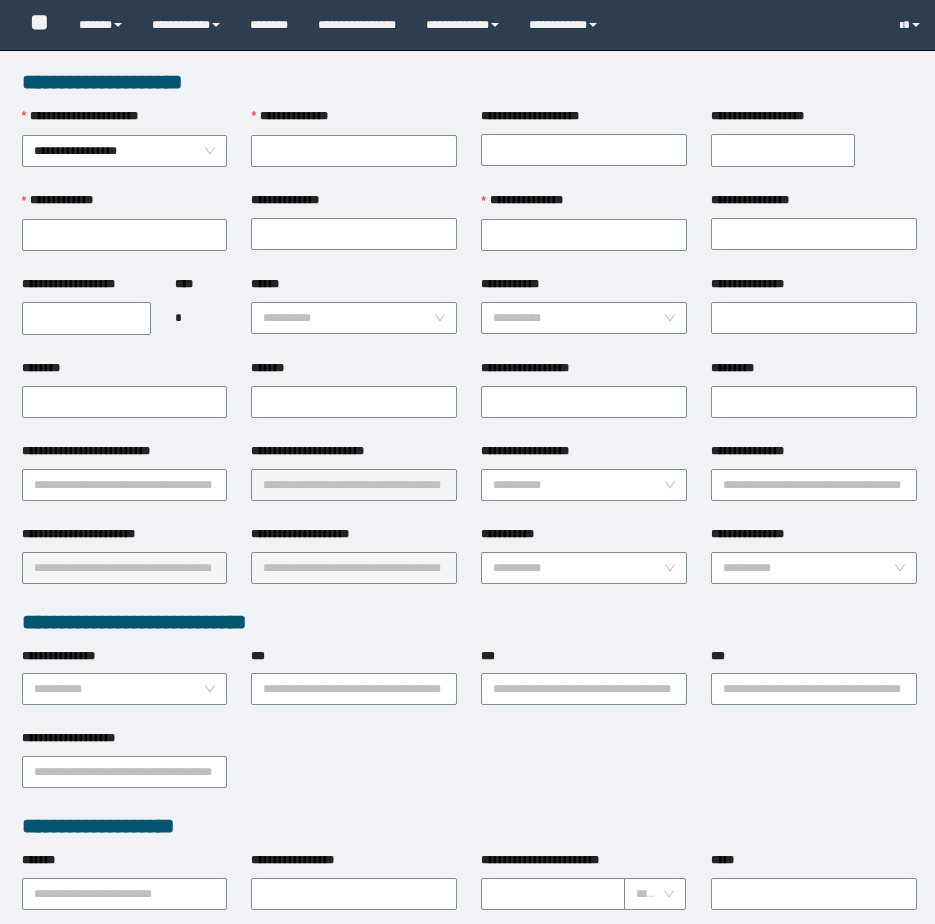 scroll, scrollTop: 0, scrollLeft: 0, axis: both 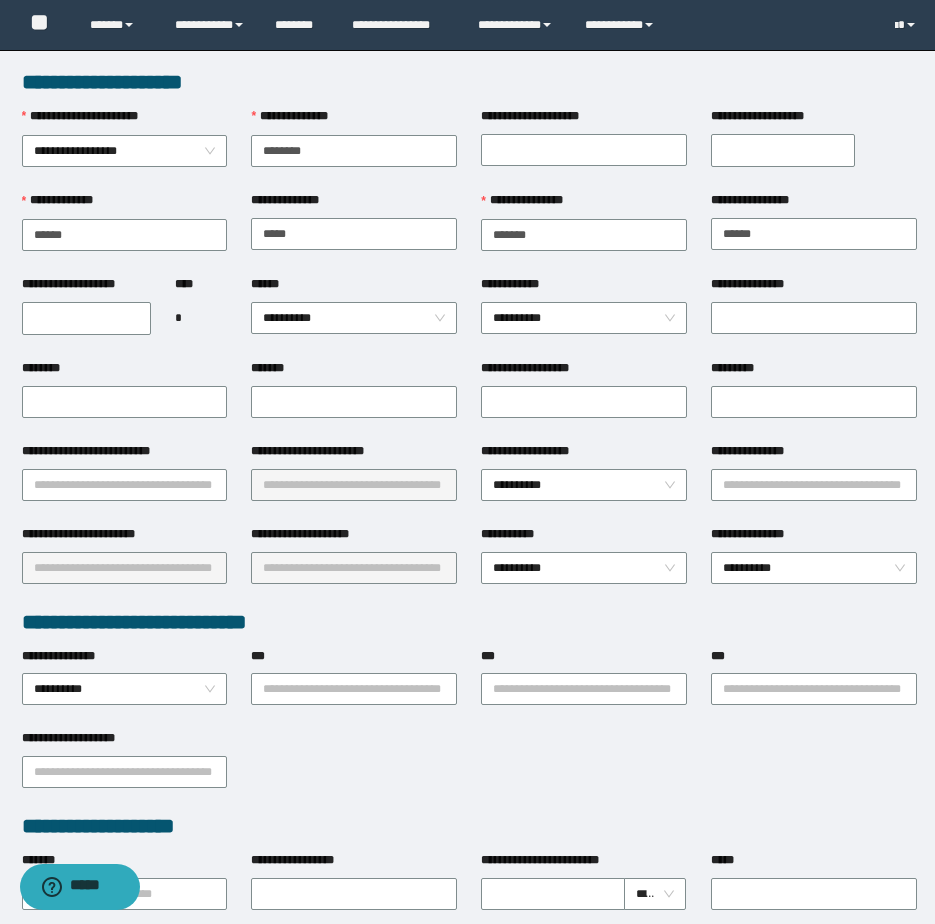 click on "**********" at bounding box center (584, 688) 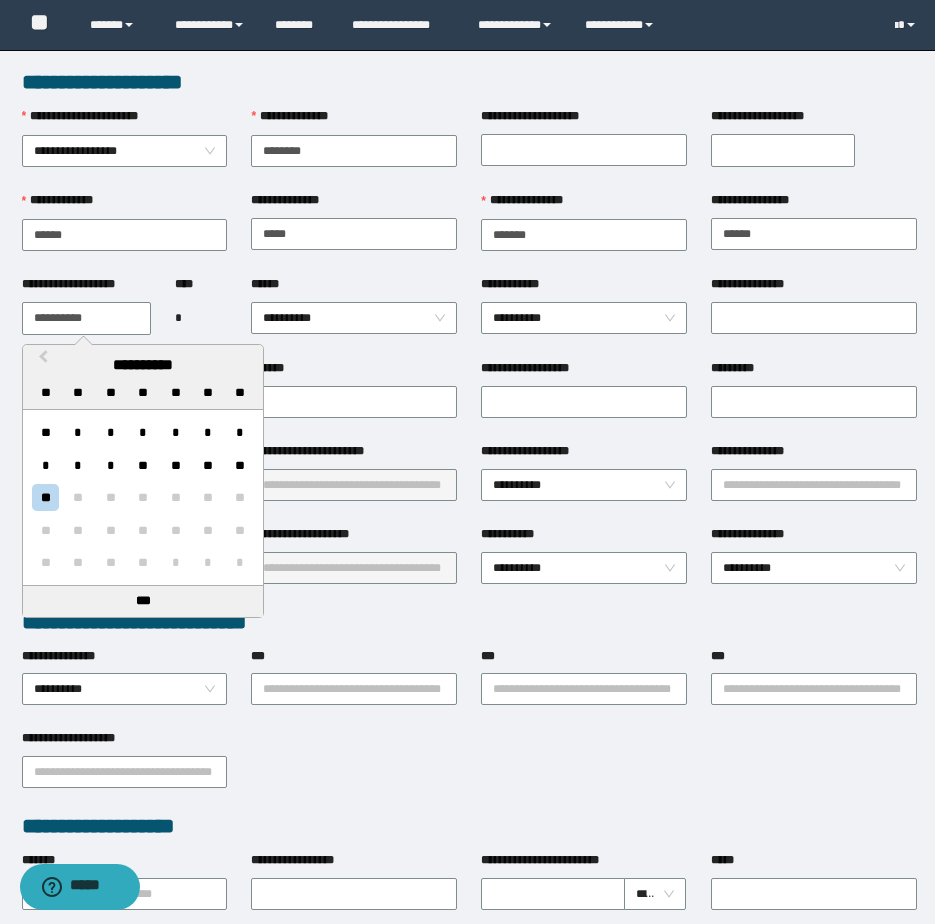click on "**********" at bounding box center [86, 318] 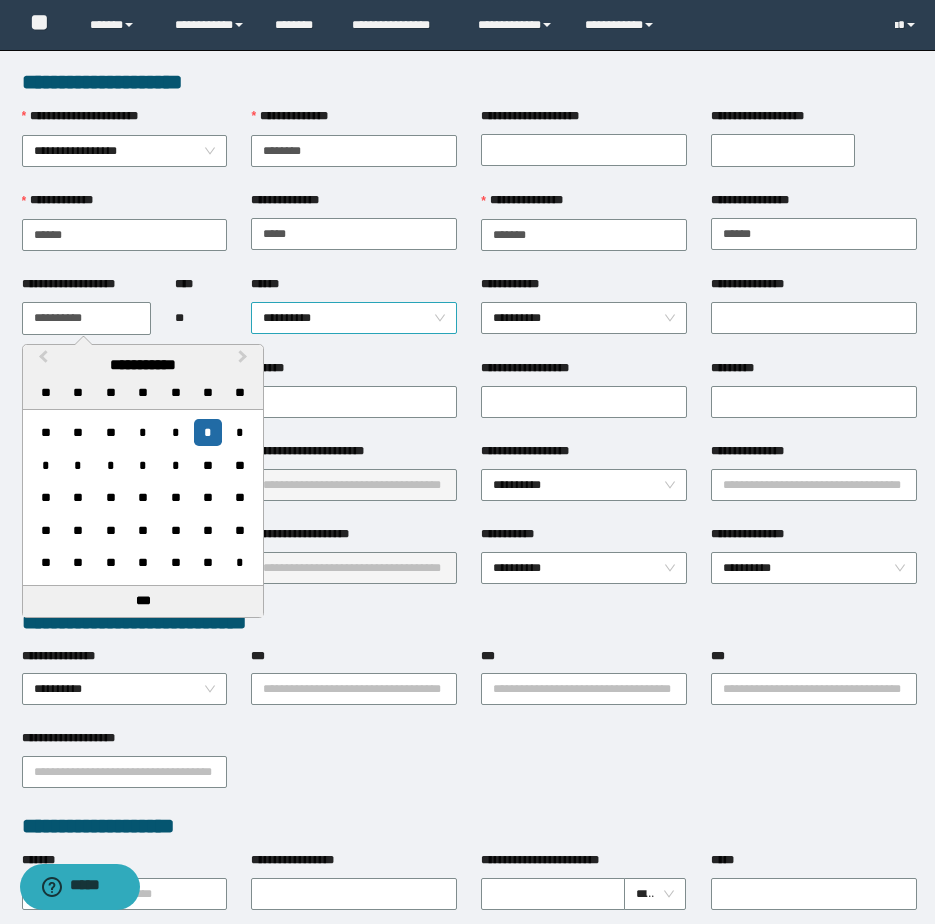 type on "**********" 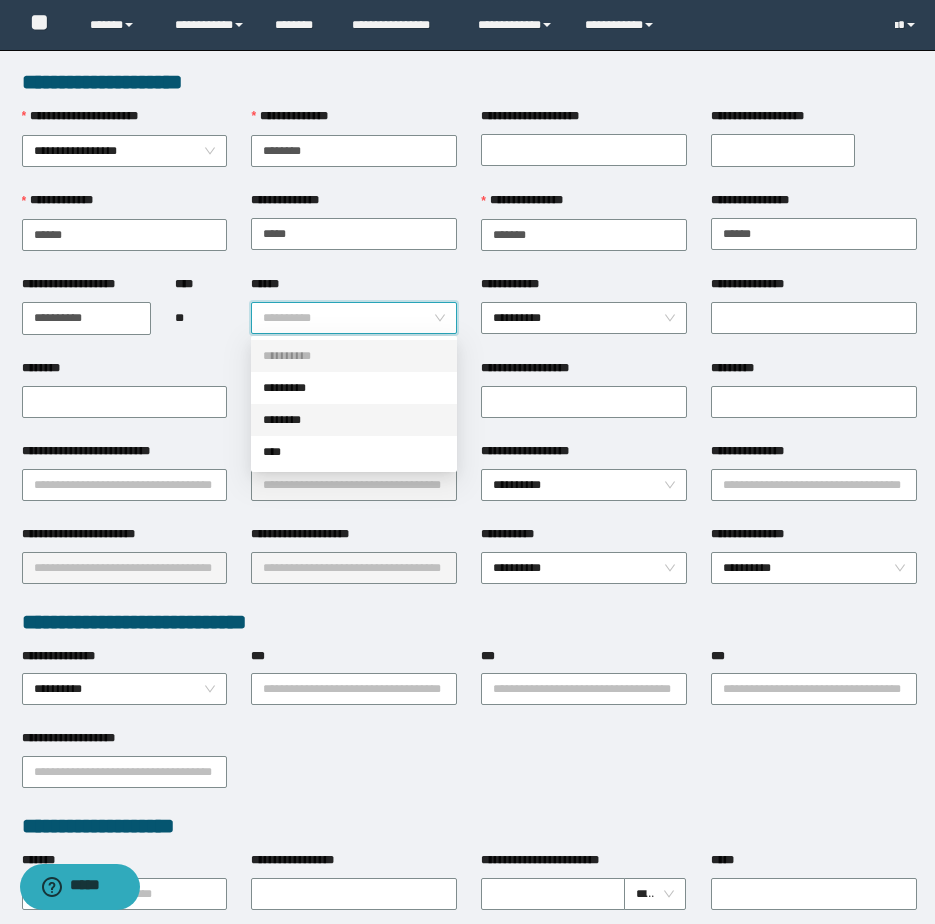 click on "********" at bounding box center (354, 420) 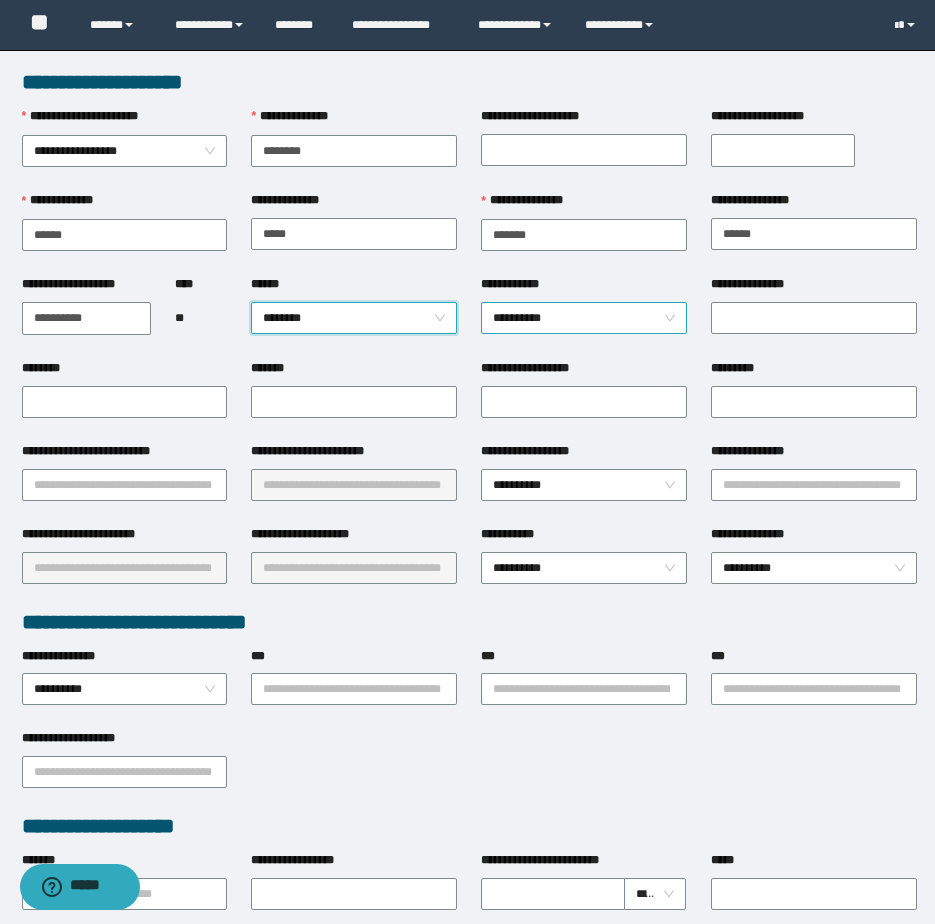click on "**********" at bounding box center (584, 318) 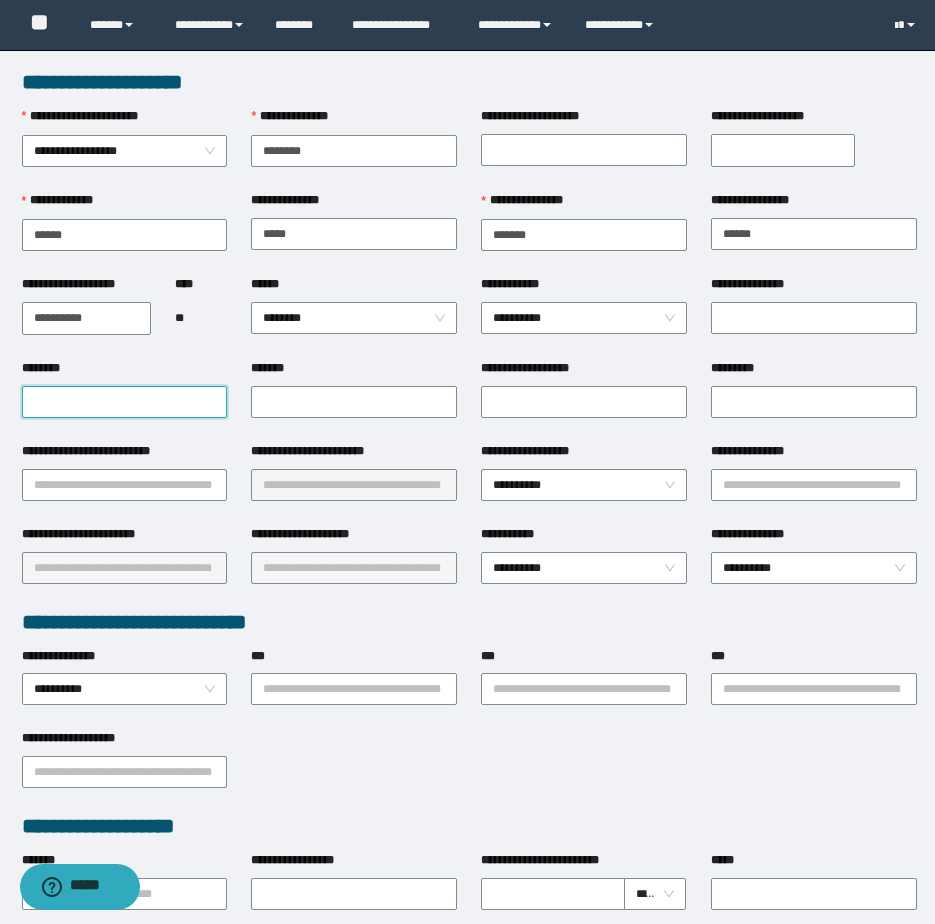 click on "********" at bounding box center [125, 402] 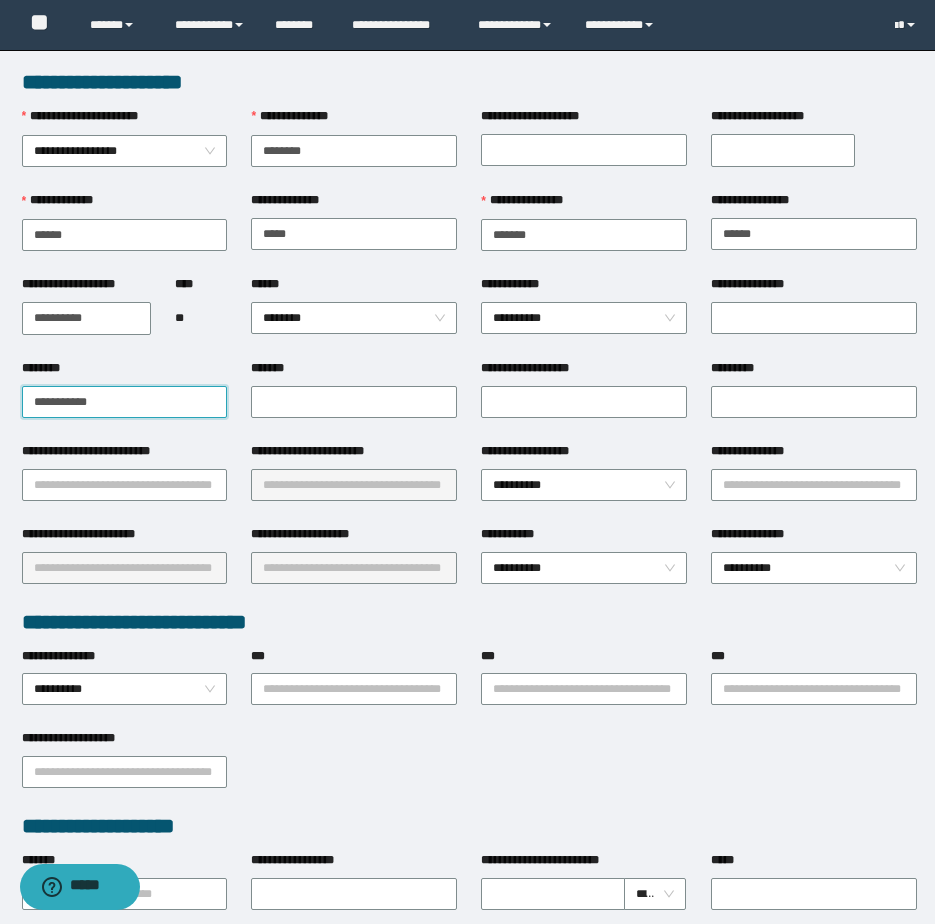 type on "**********" 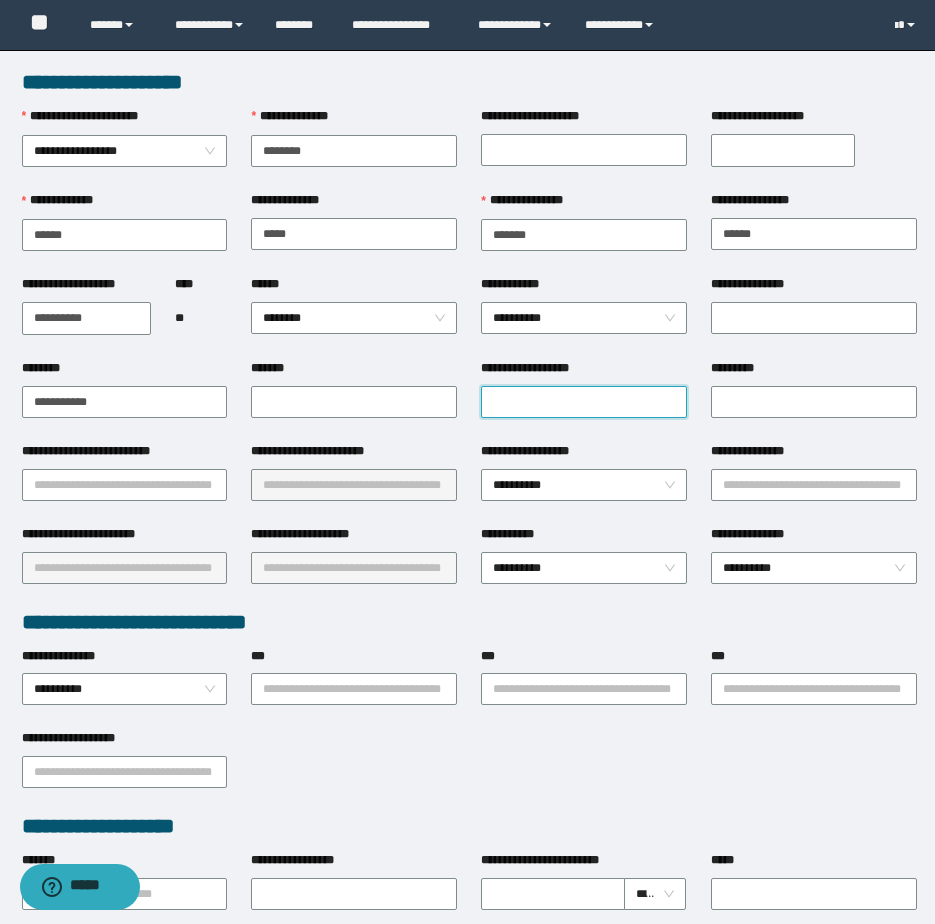 click on "**********" at bounding box center [584, 402] 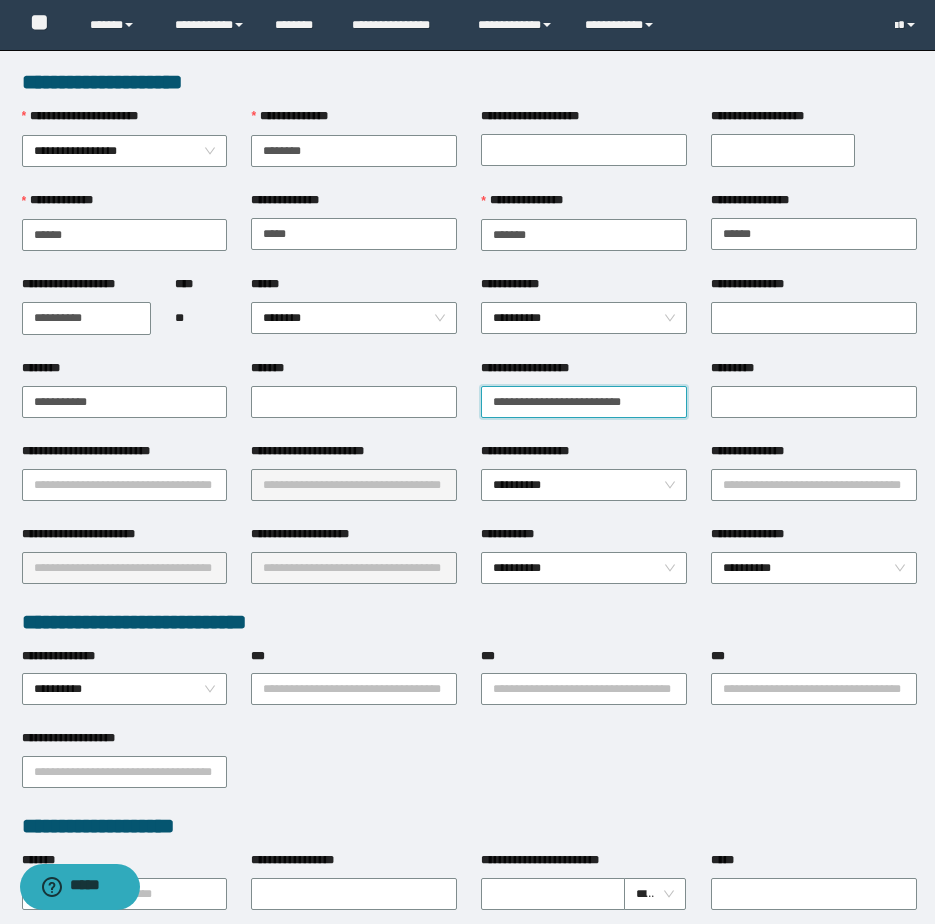 click on "**********" at bounding box center [584, 402] 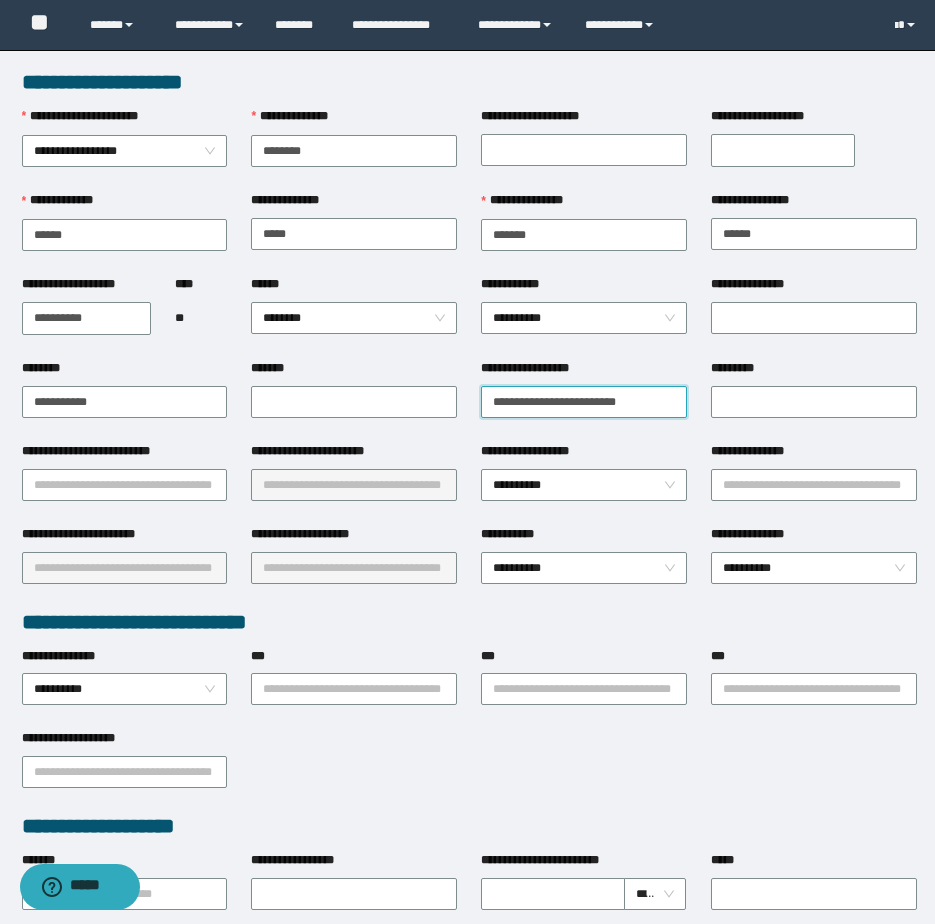 click on "**********" at bounding box center [584, 402] 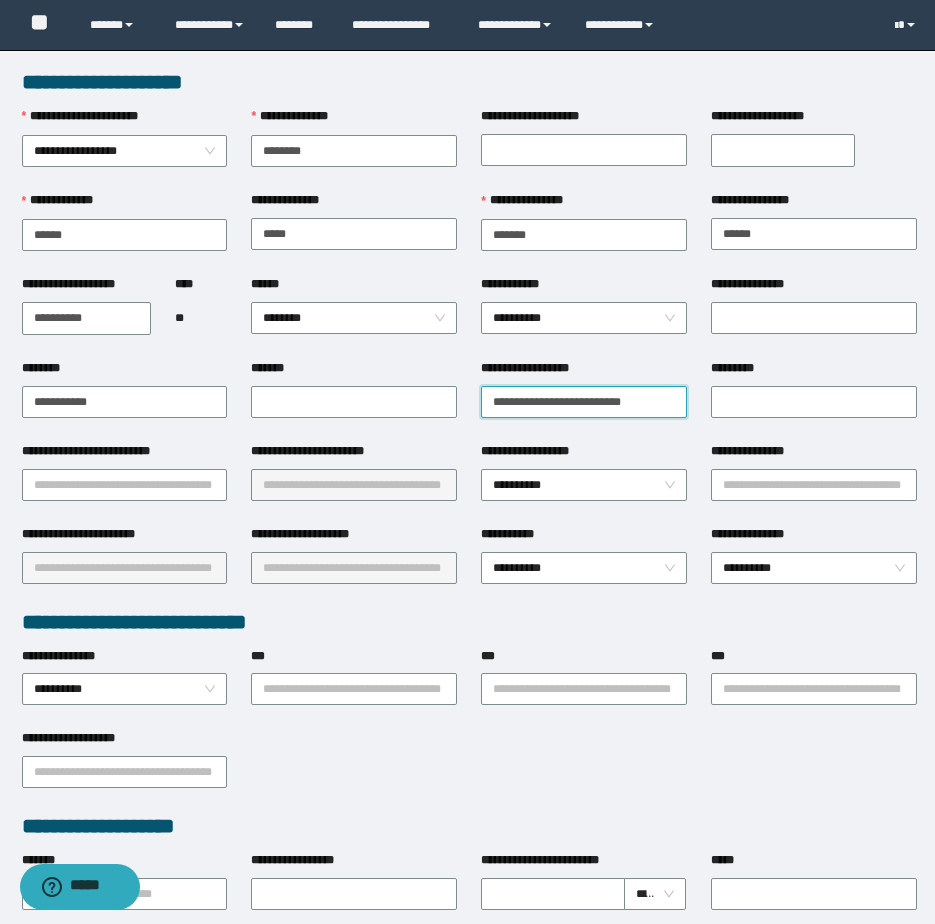 type on "**********" 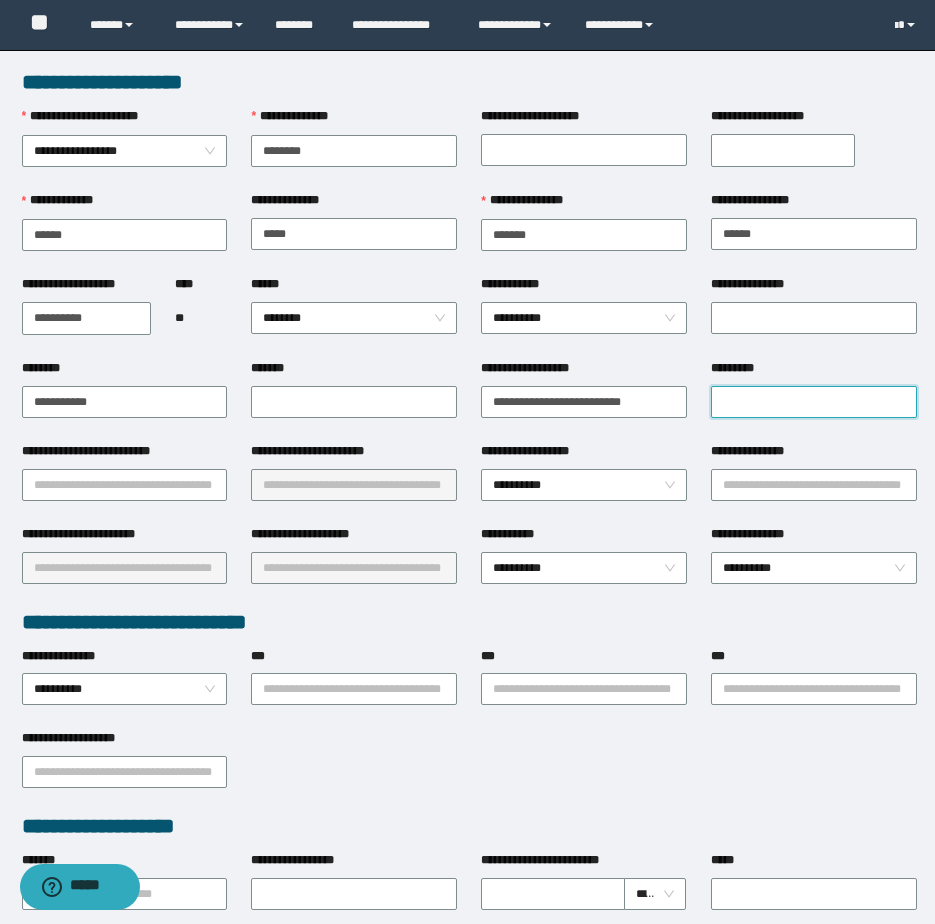 click on "*********" at bounding box center [814, 402] 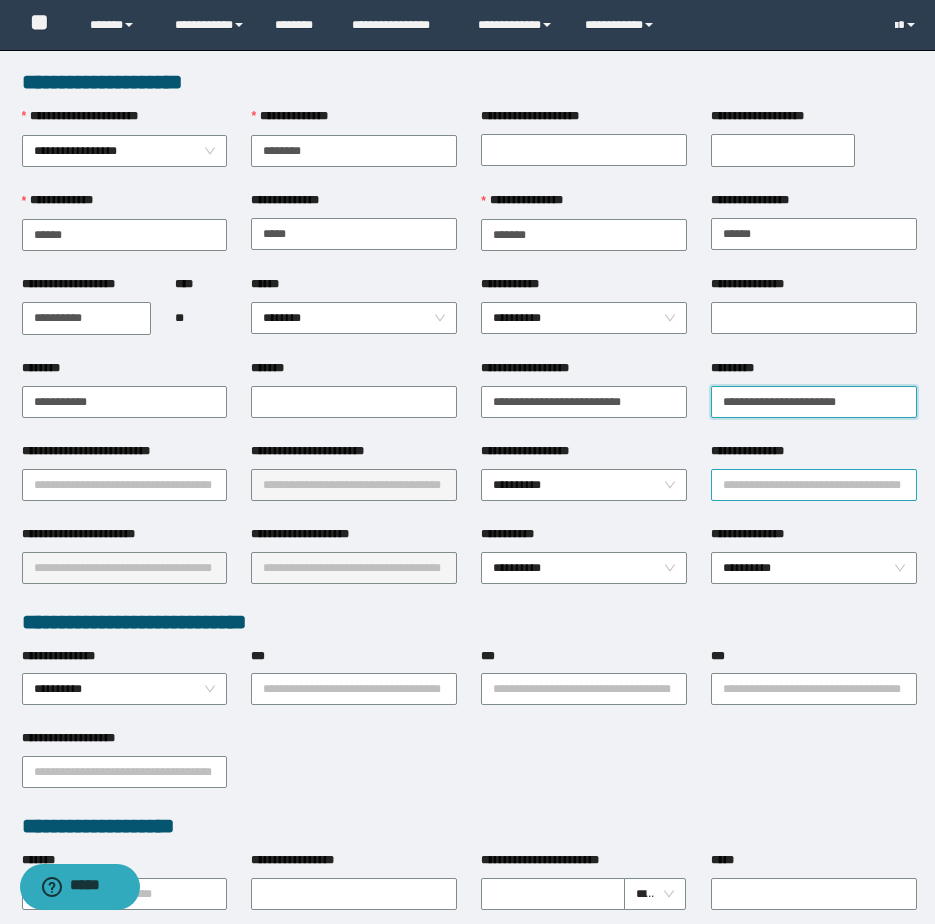 type on "**********" 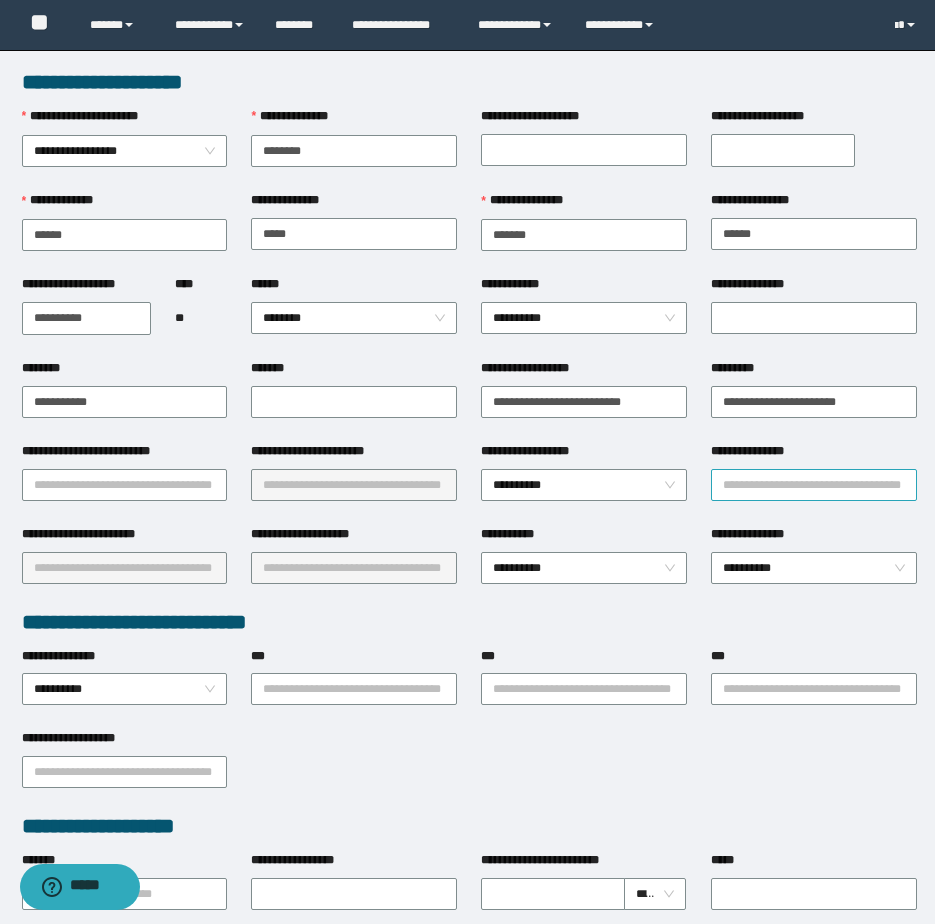 click on "**********" at bounding box center [814, 485] 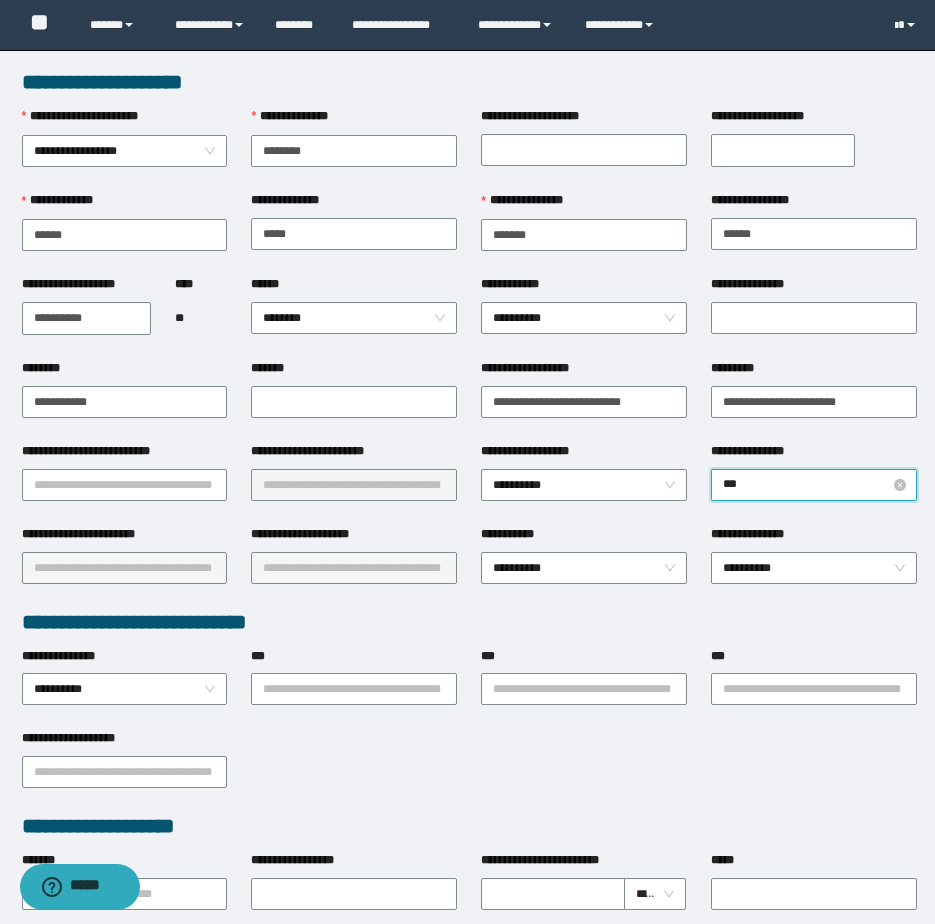 type on "****" 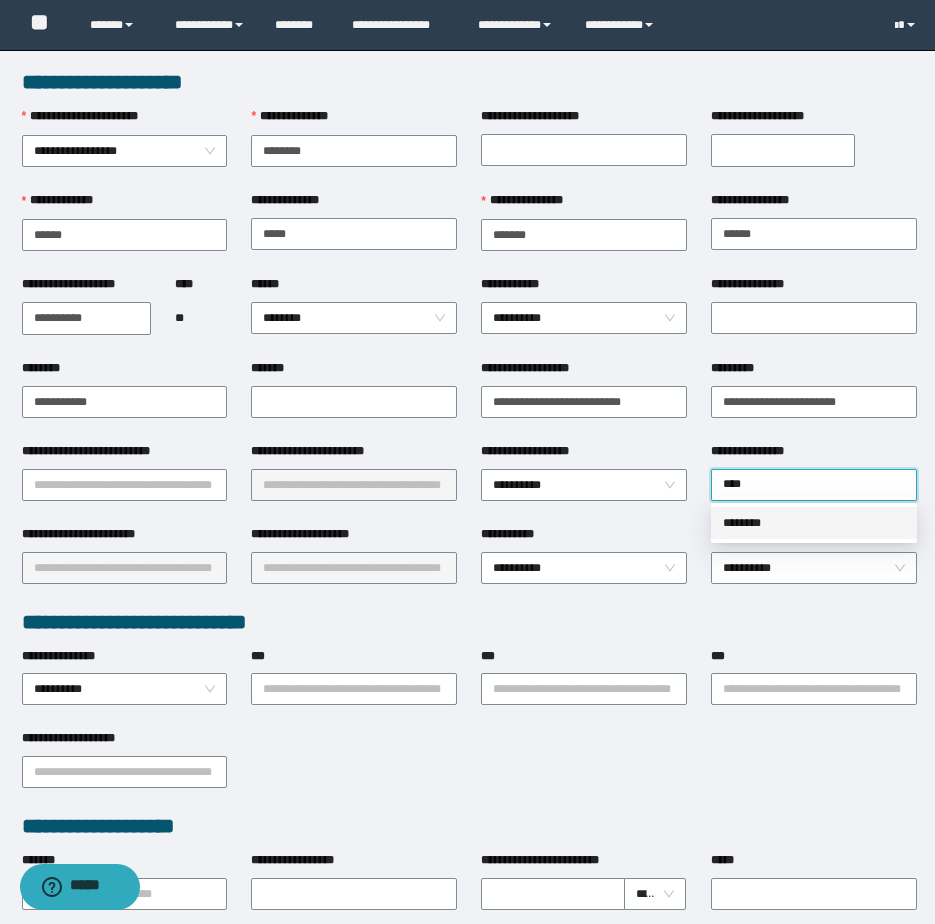 click on "********" at bounding box center [814, 523] 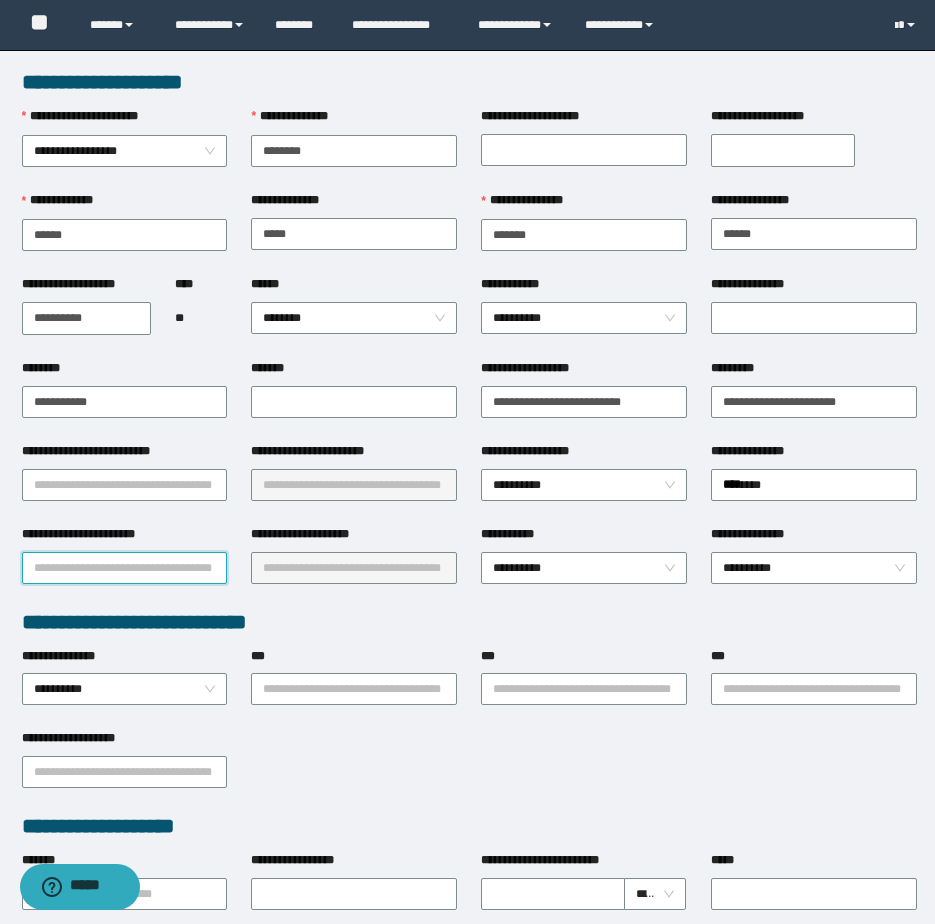 click on "**********" at bounding box center (125, 568) 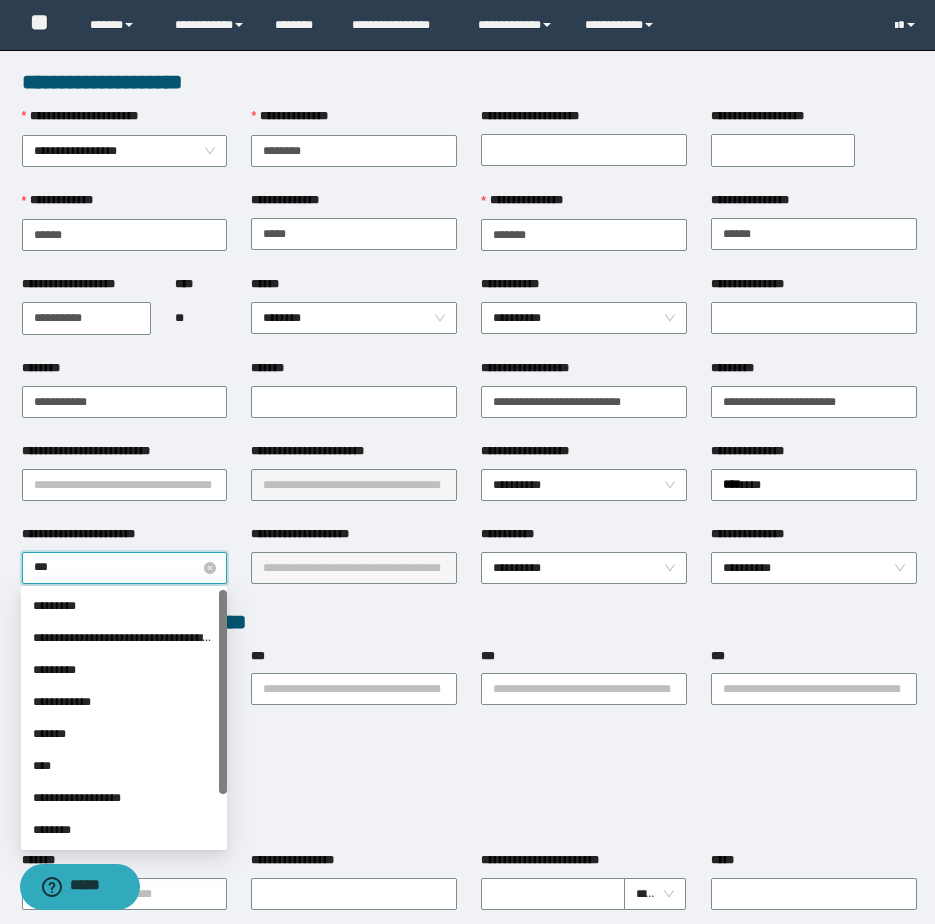 type on "****" 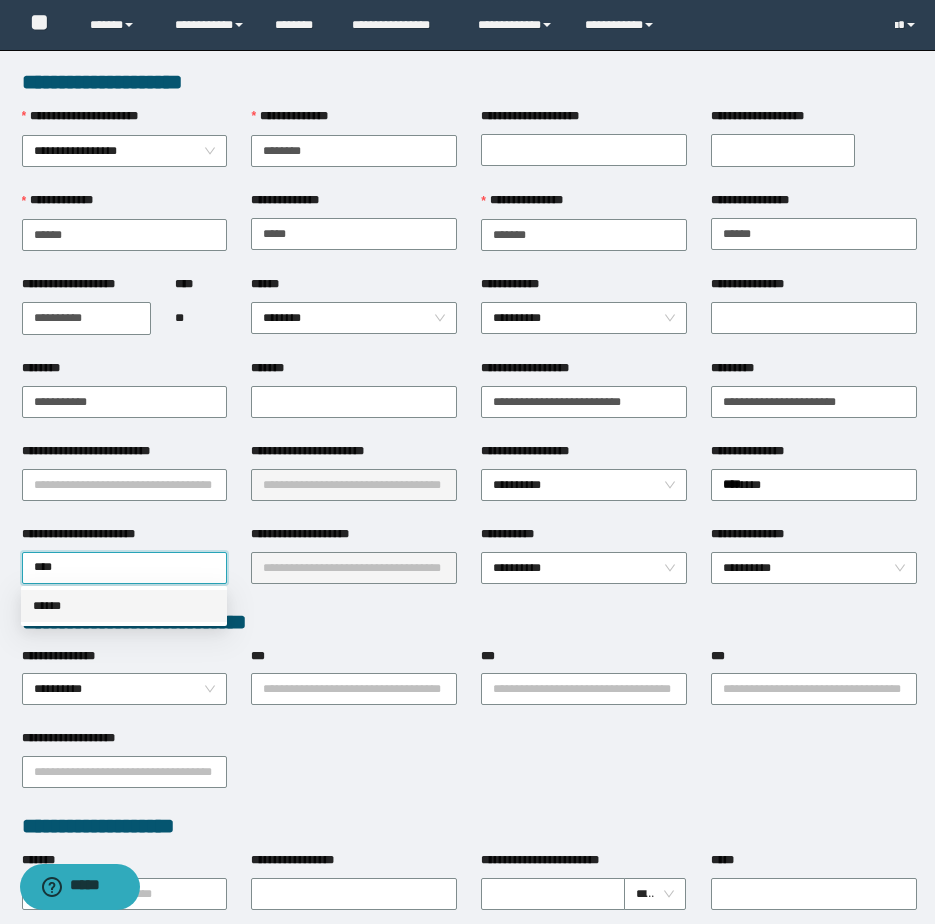 click on "******" at bounding box center (124, 606) 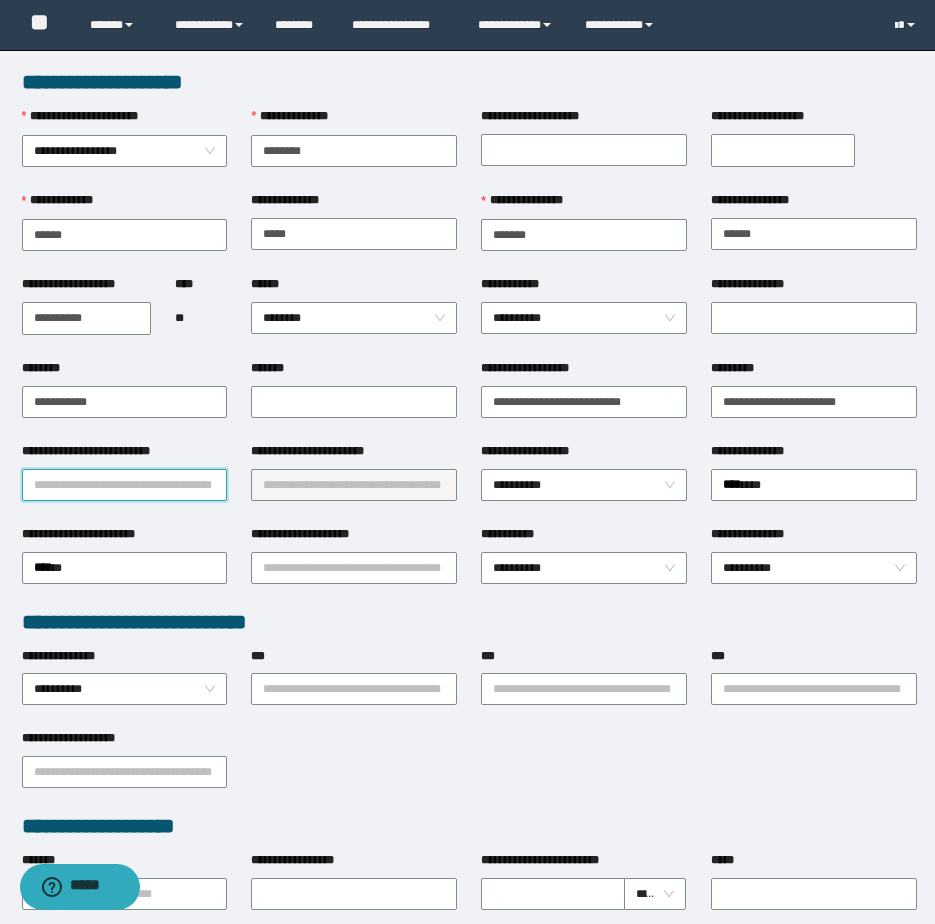 click on "**********" at bounding box center [125, 485] 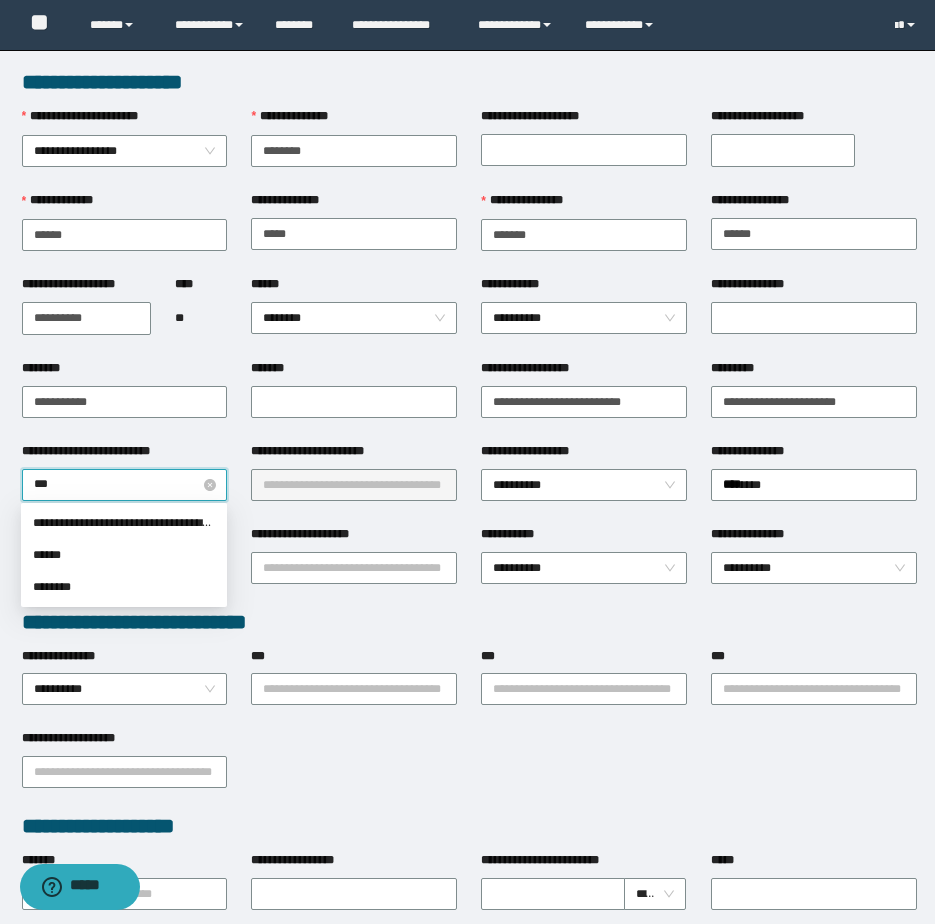 type on "****" 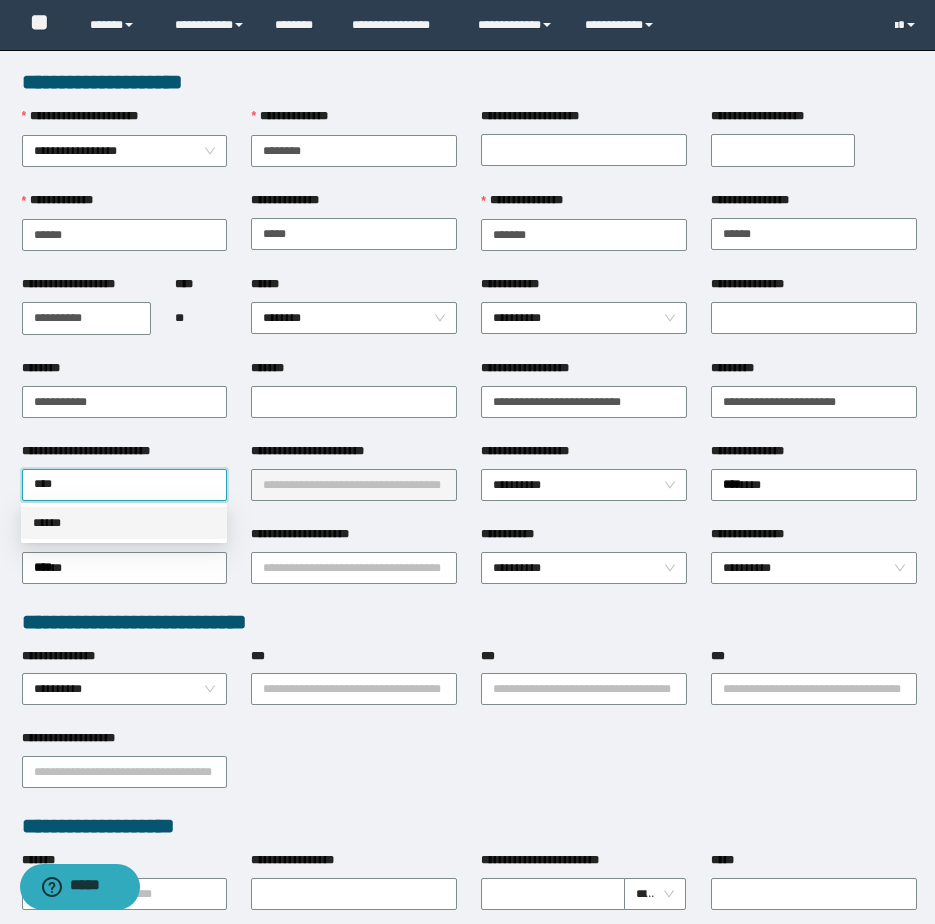 click on "******" at bounding box center (124, 523) 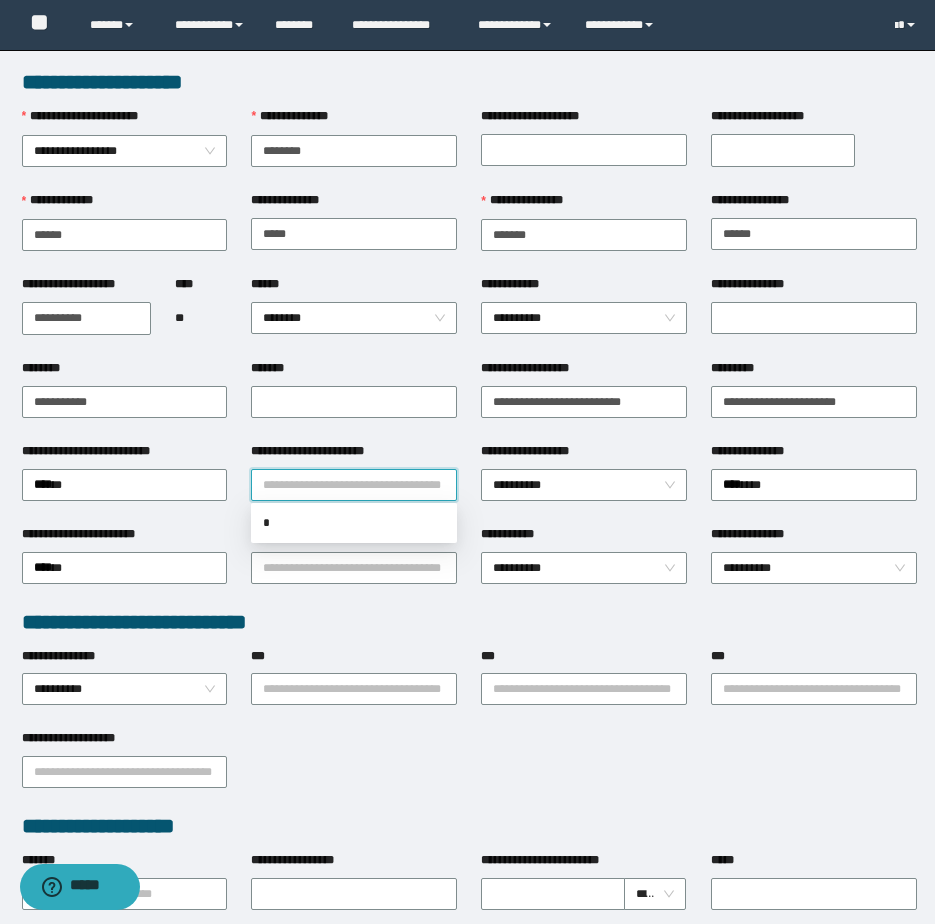 click on "**********" at bounding box center (354, 485) 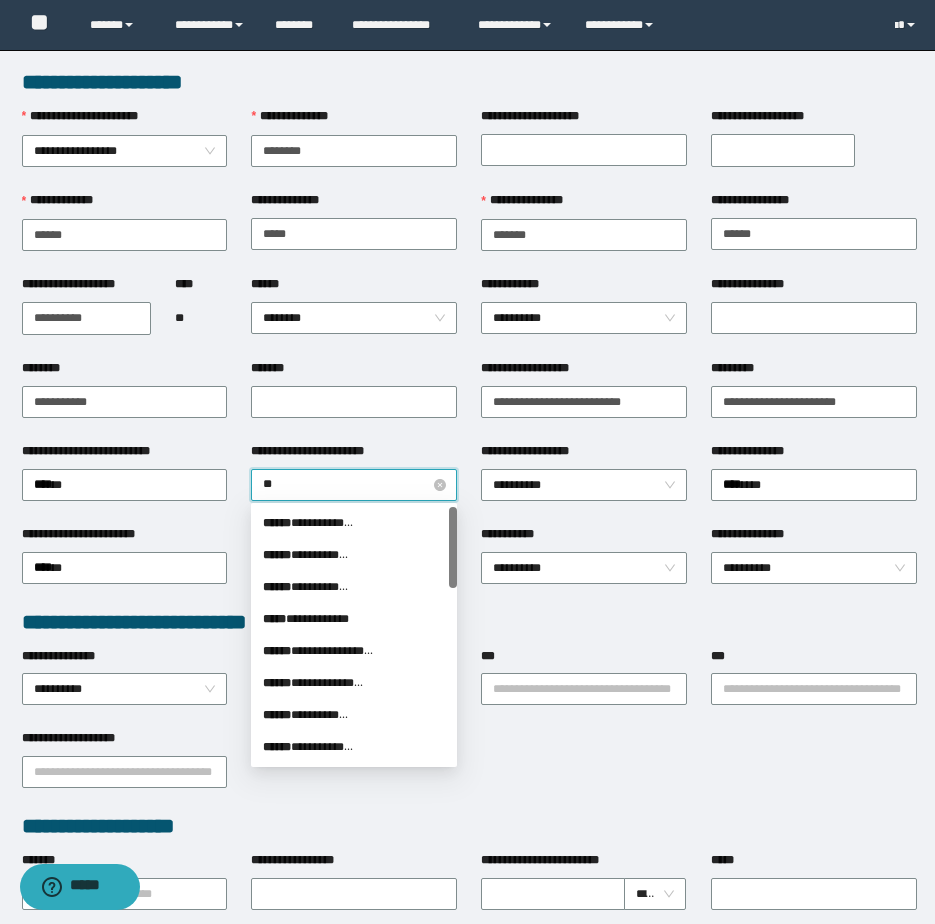 type on "***" 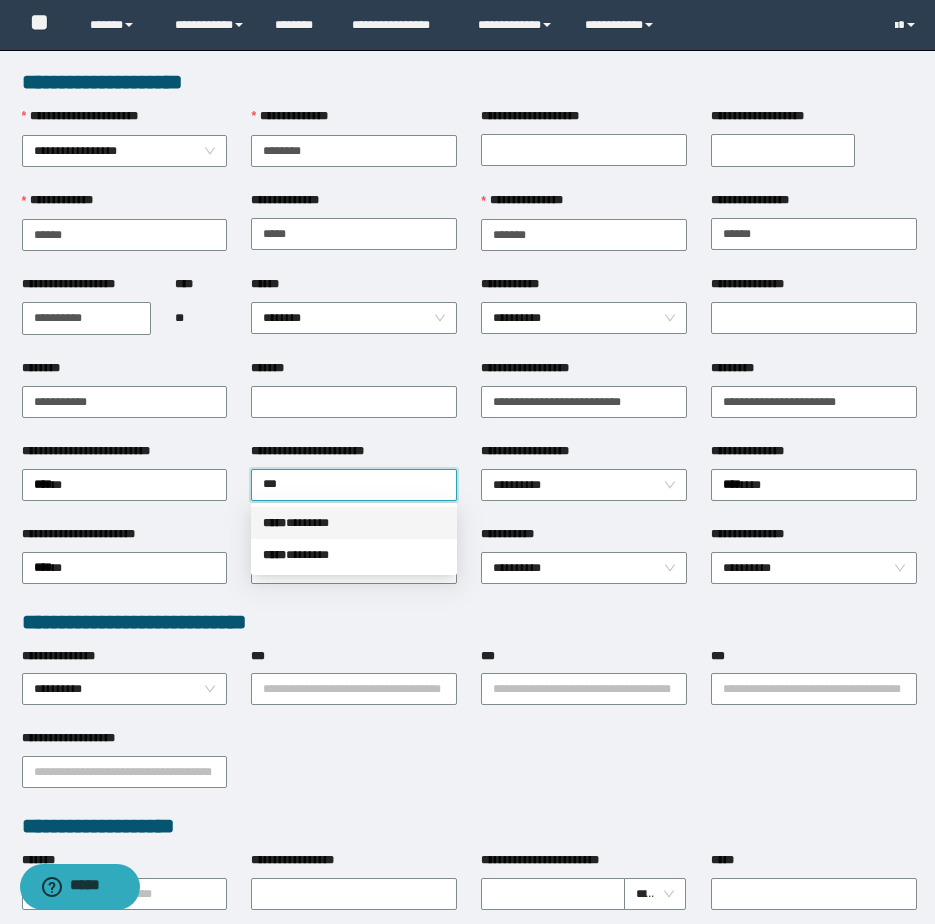 click on "***** * ******" at bounding box center [354, 523] 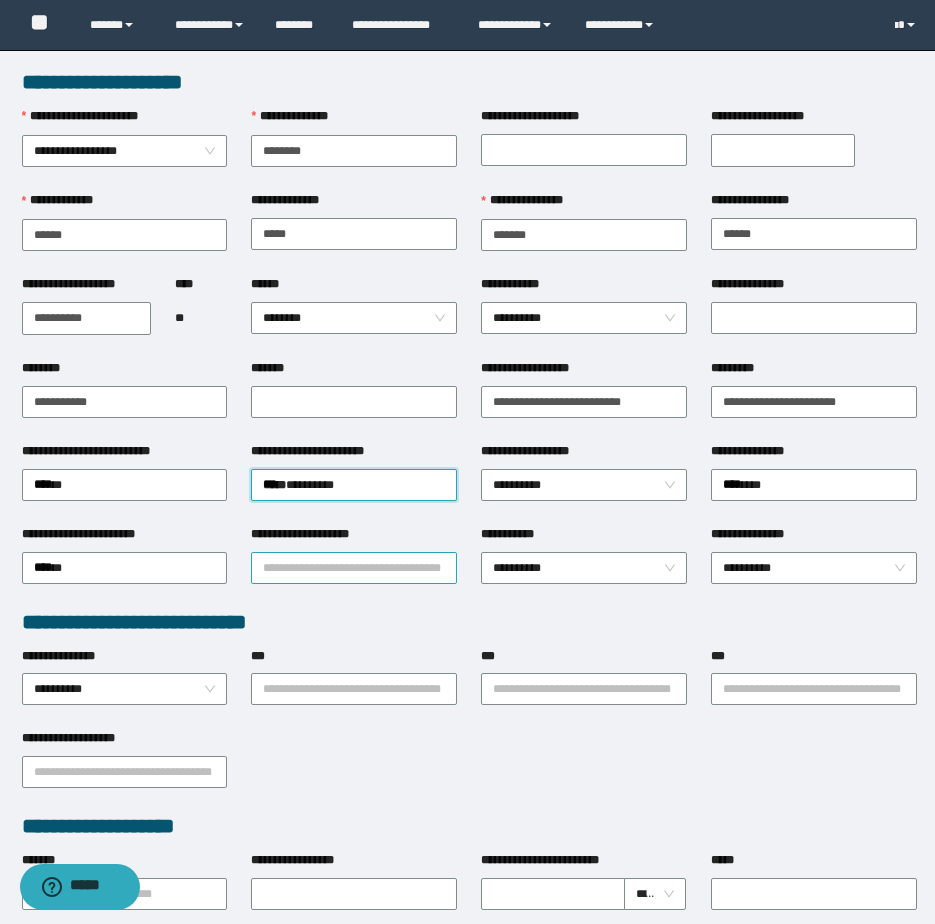 click on "**********" at bounding box center (354, 568) 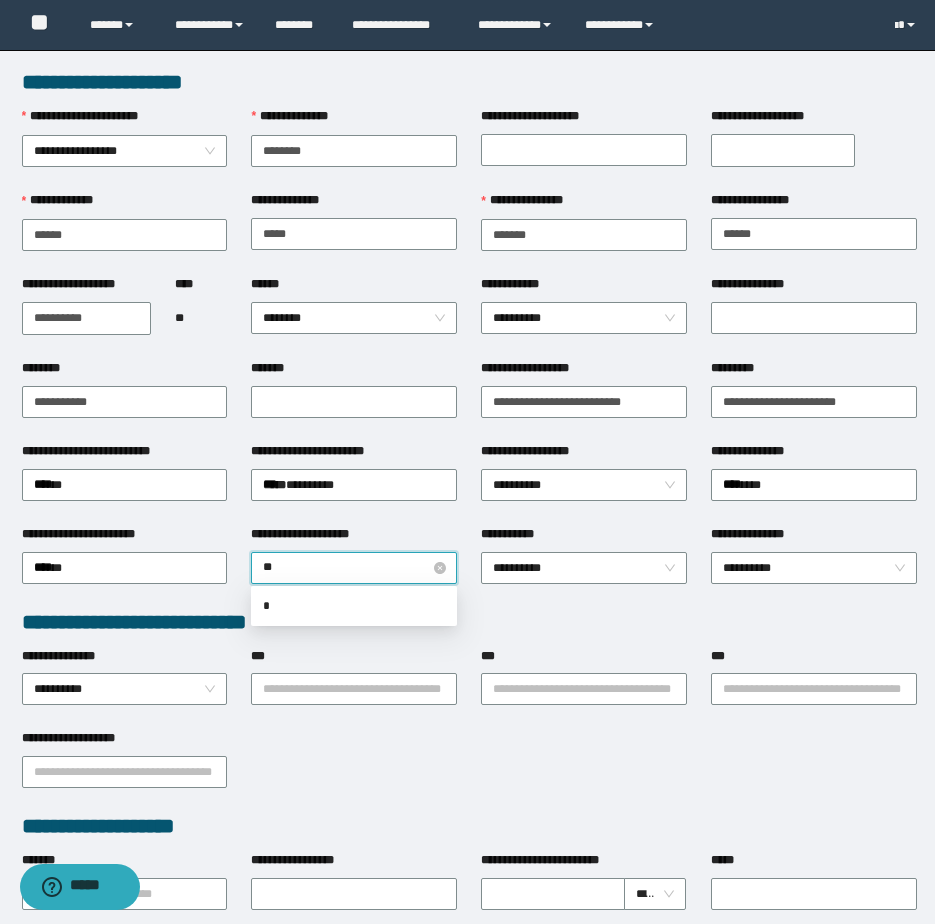 type on "***" 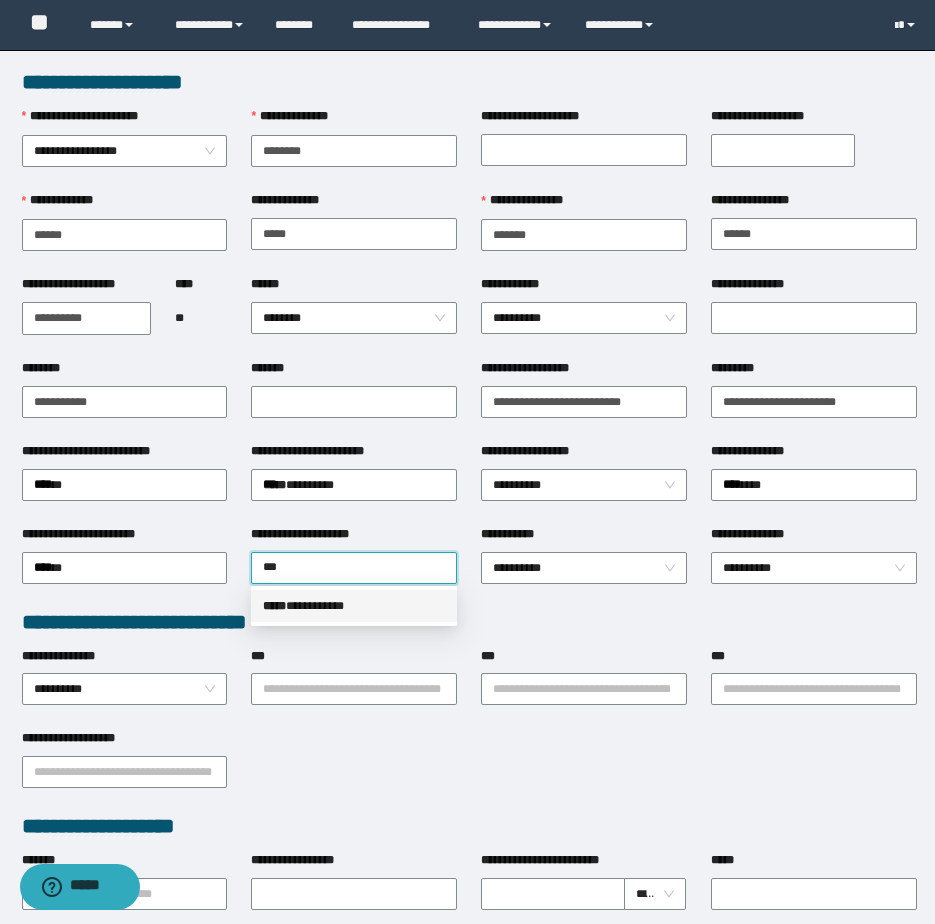 click on "***** * *********" at bounding box center (354, 606) 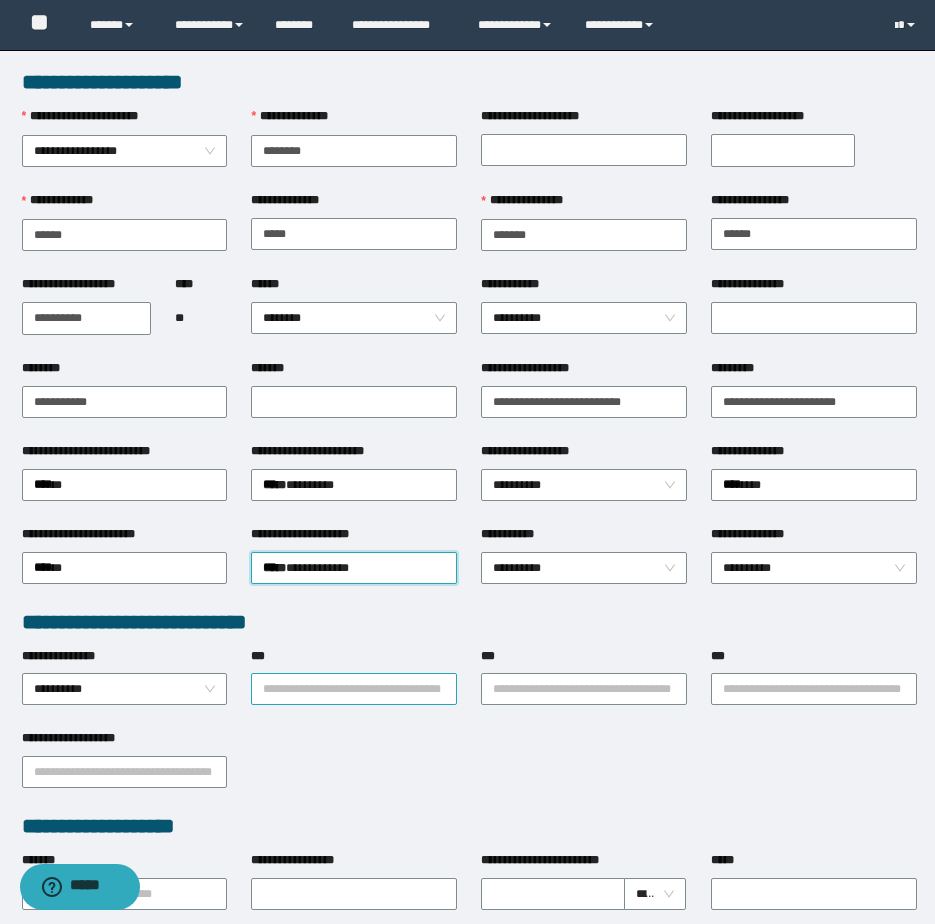 click on "**********" at bounding box center [354, 689] 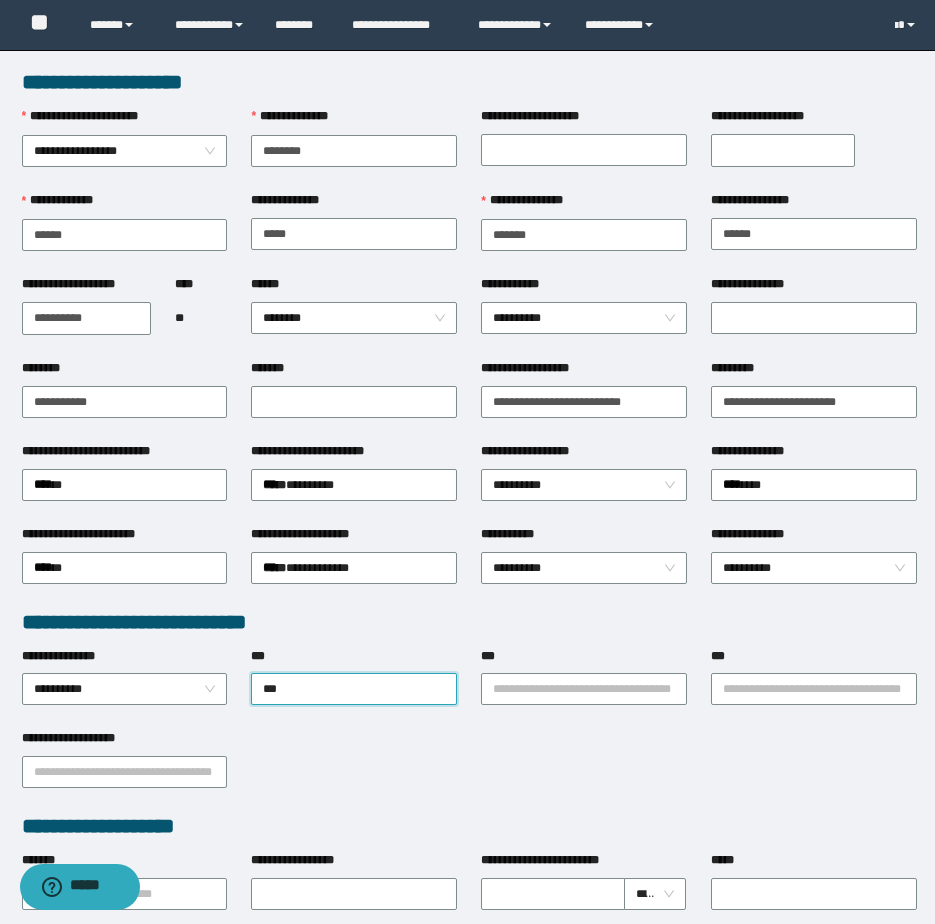type on "***" 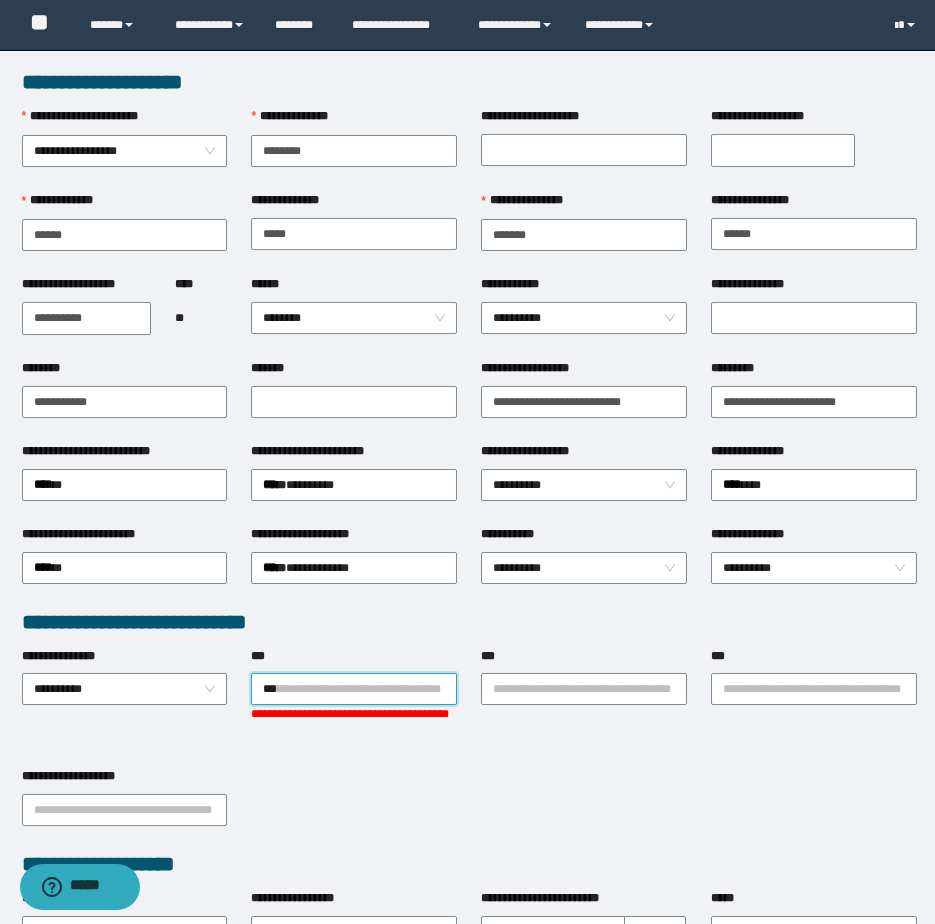 click on "***" at bounding box center [354, 689] 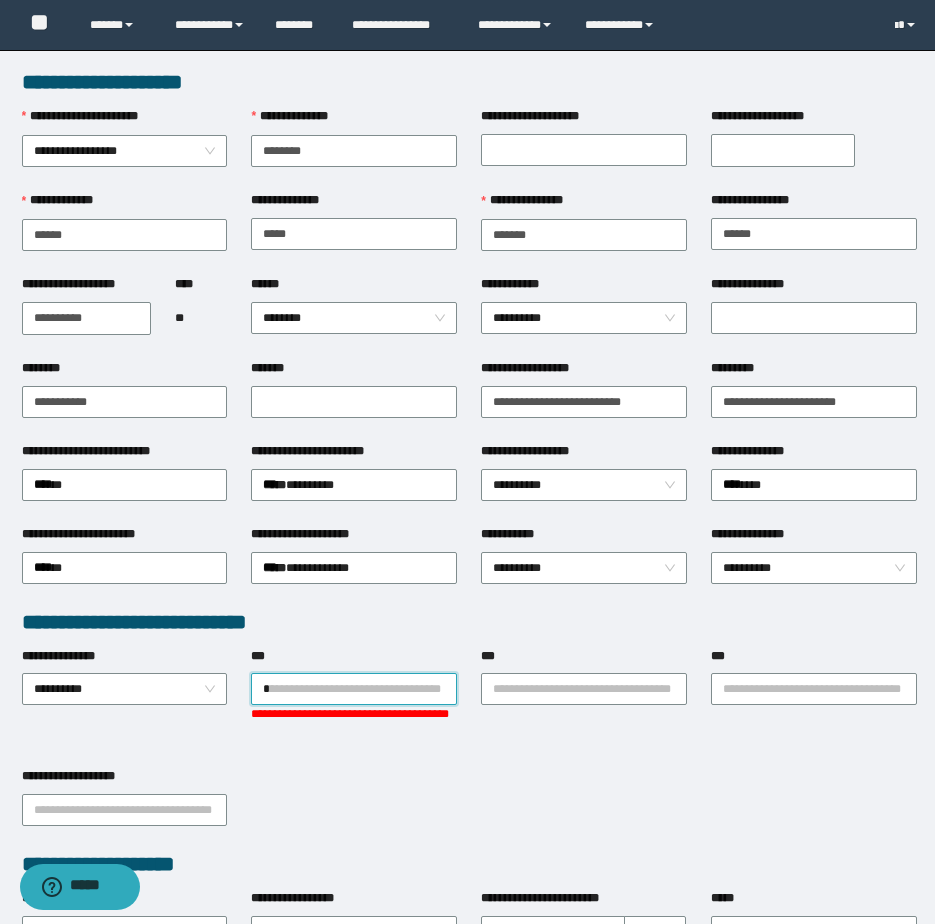 type on "**" 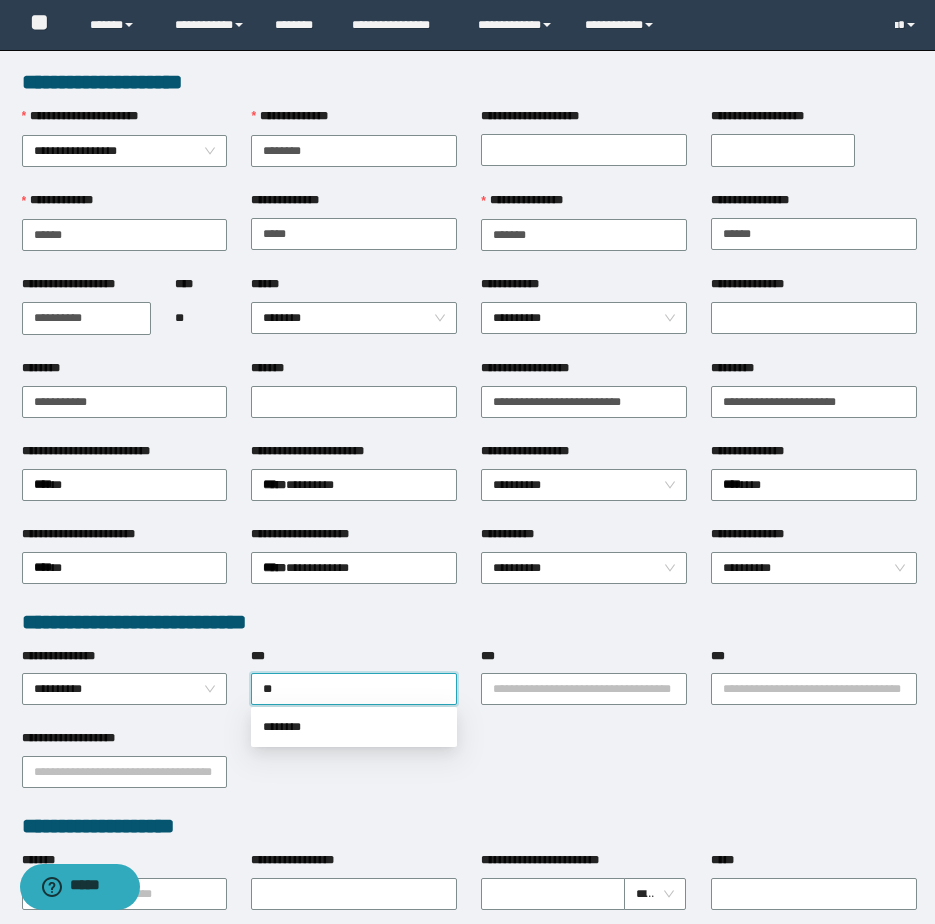 click on "********" at bounding box center (354, 727) 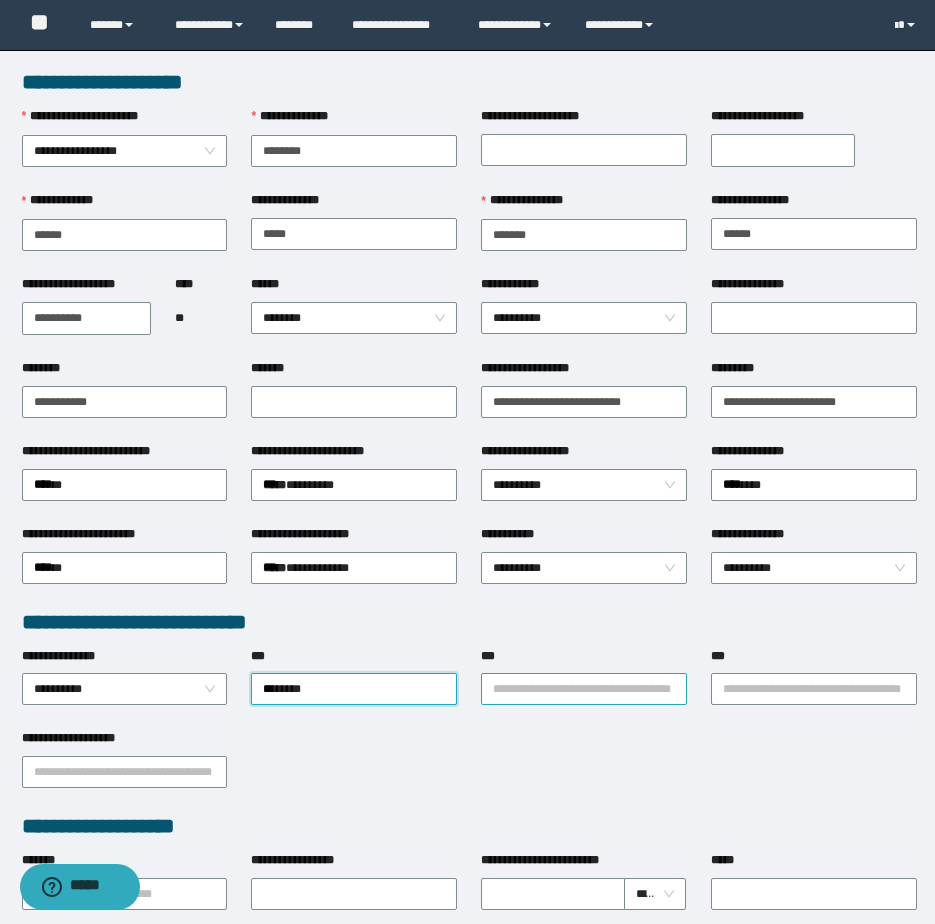 click on "***" at bounding box center [584, 689] 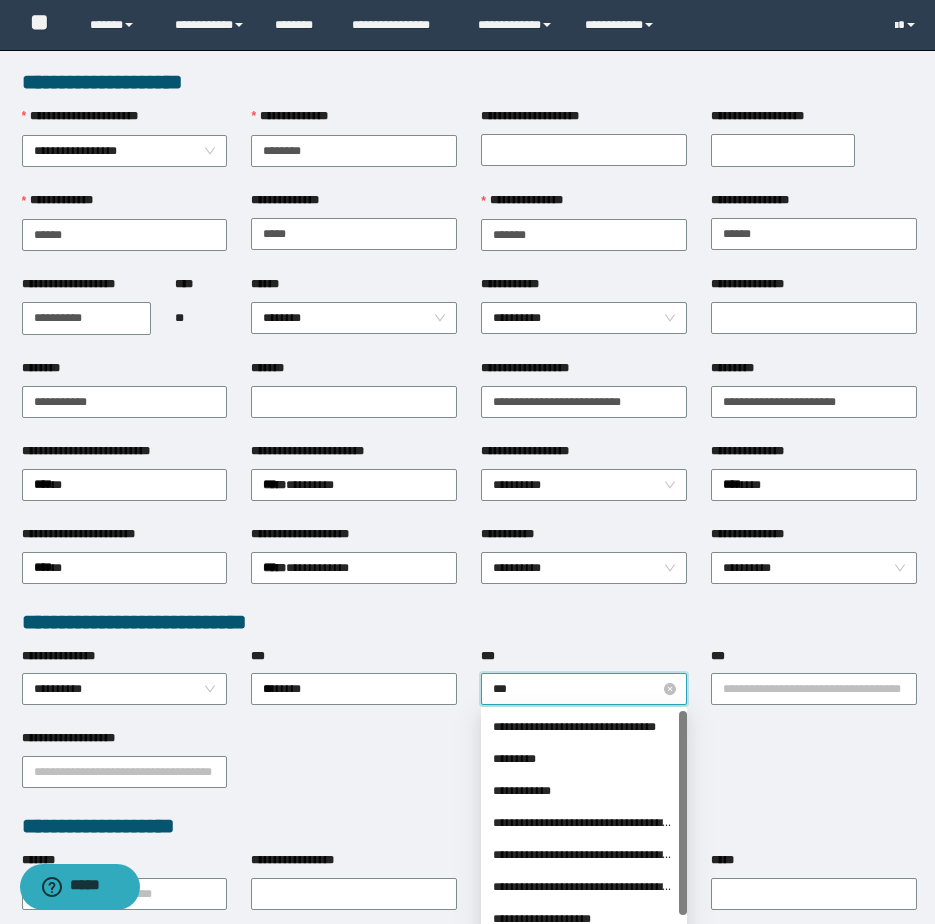 type on "****" 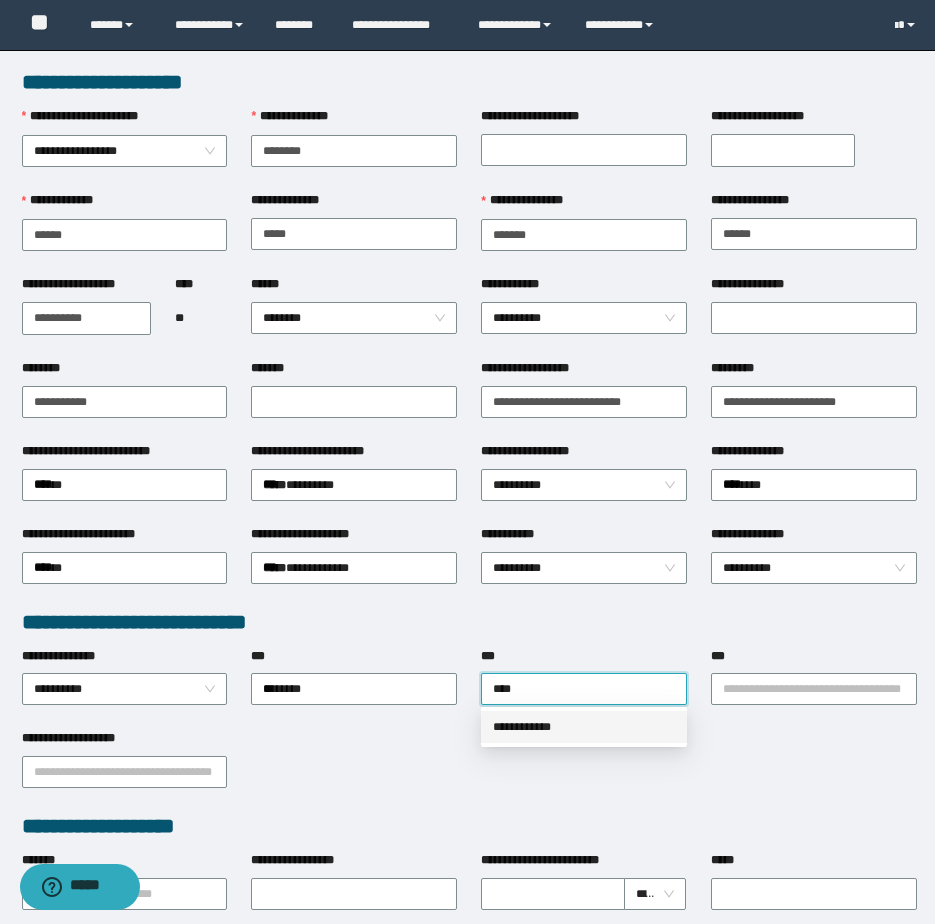 click on "**********" at bounding box center [584, 727] 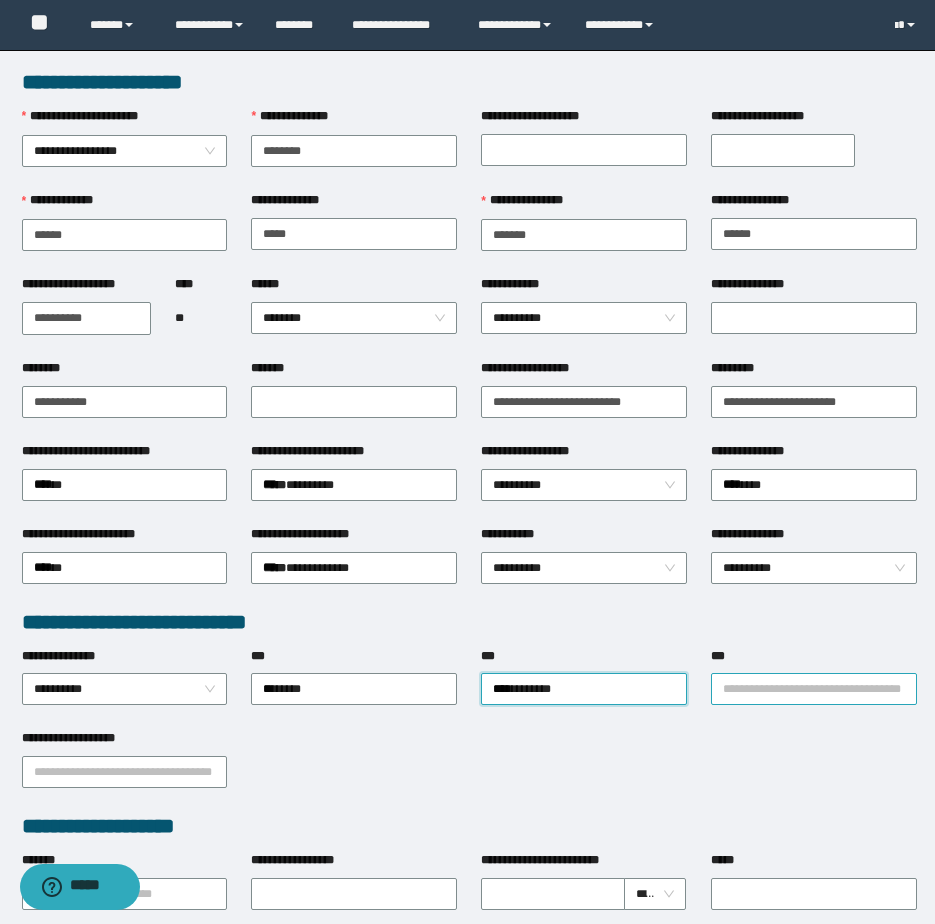 click on "***" at bounding box center [814, 689] 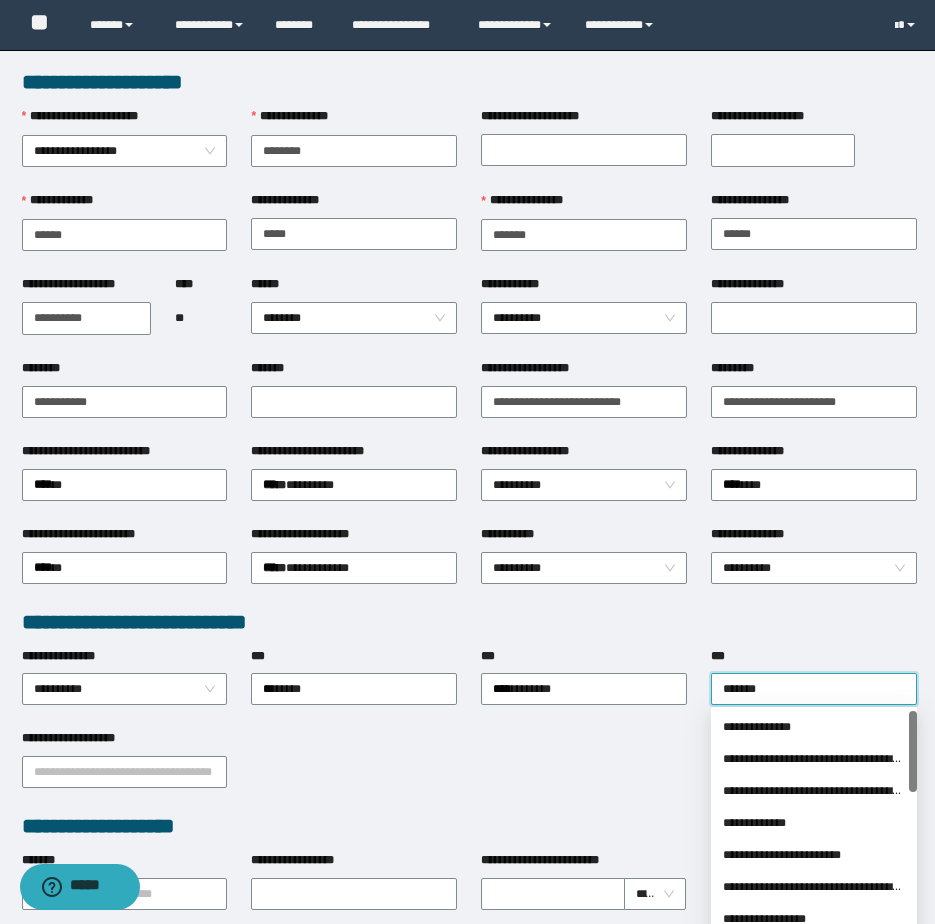 type on "********" 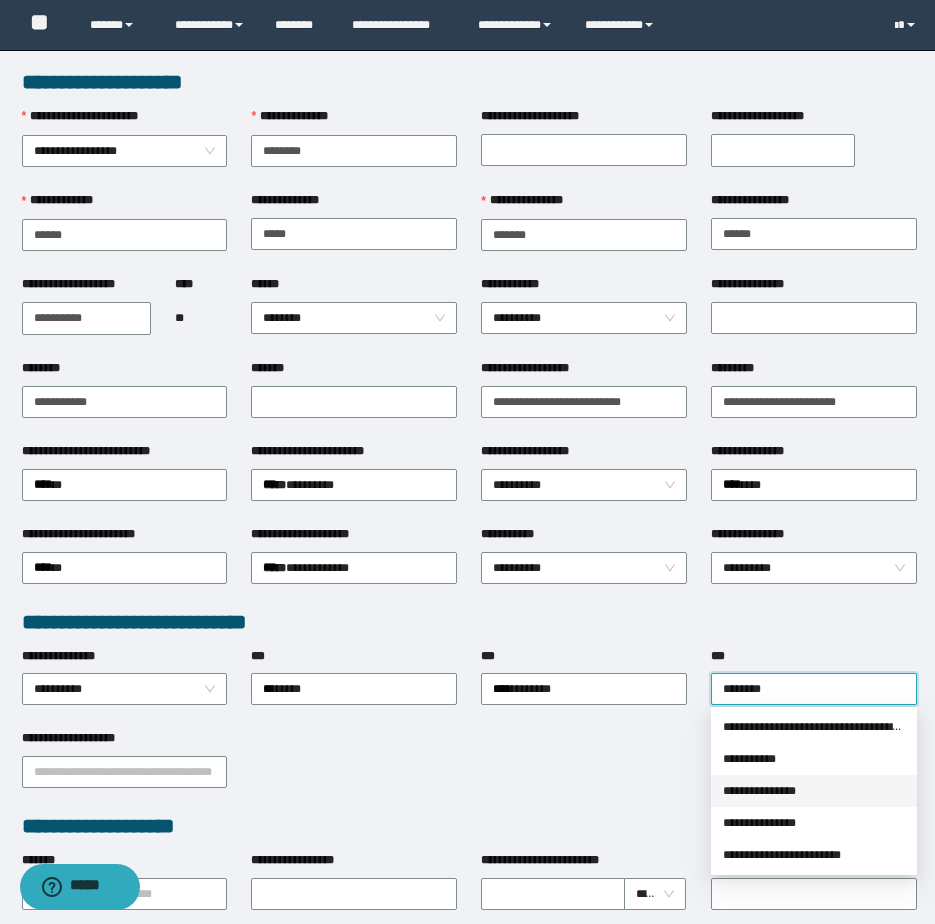 click on "**********" at bounding box center [814, 791] 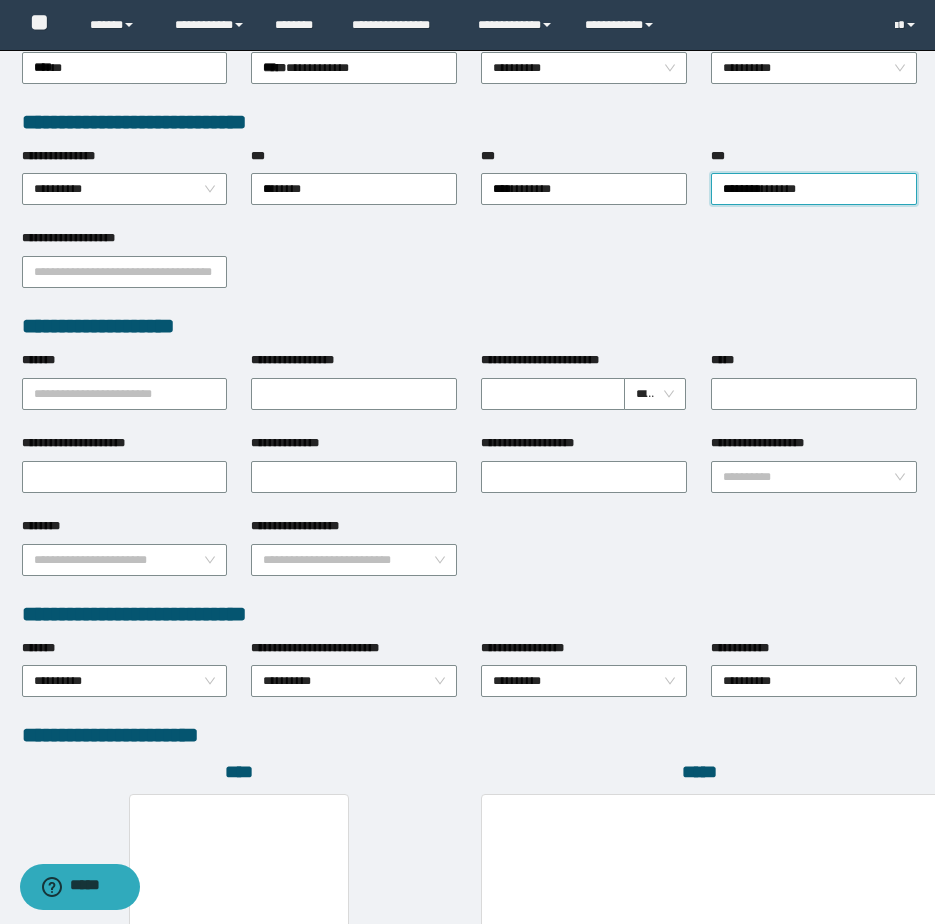 scroll, scrollTop: 779, scrollLeft: 0, axis: vertical 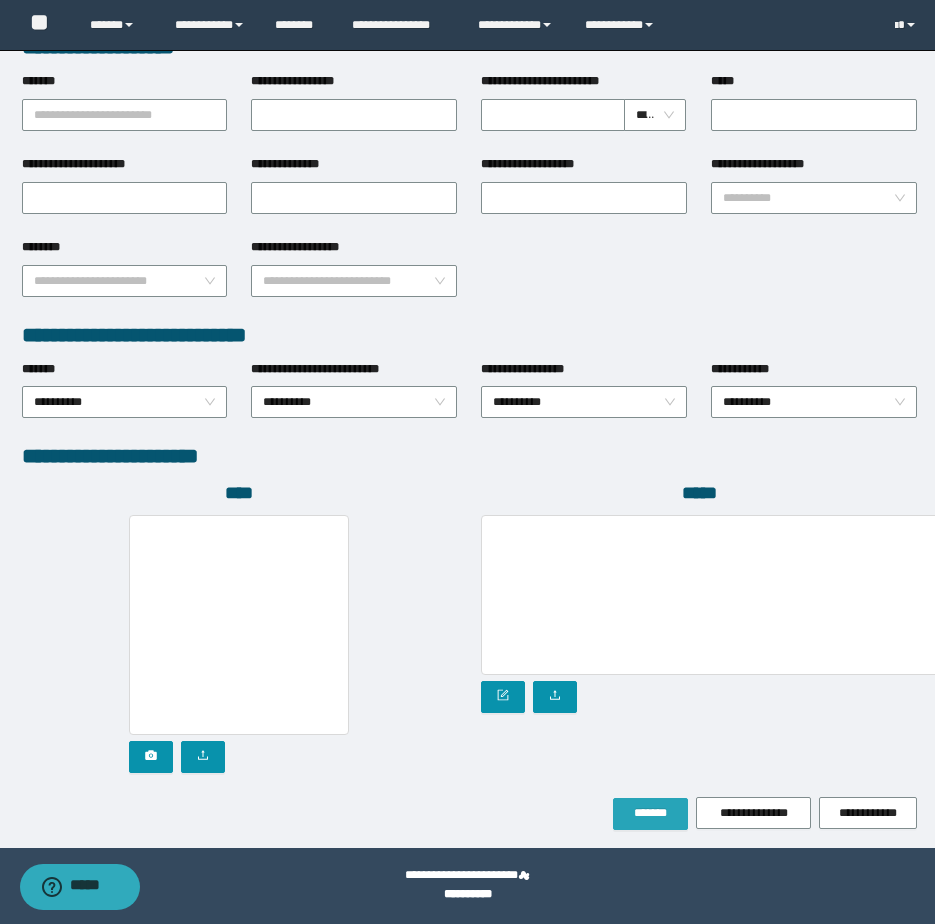 click on "*******" at bounding box center (650, 814) 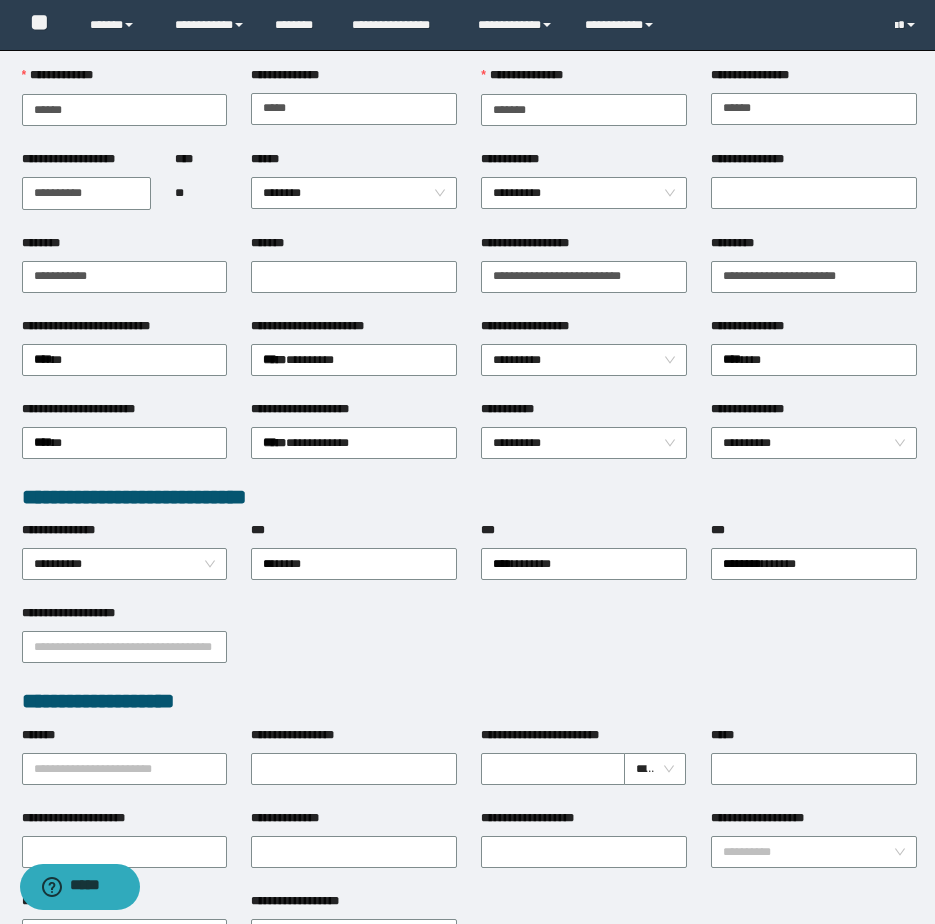 scroll, scrollTop: 0, scrollLeft: 0, axis: both 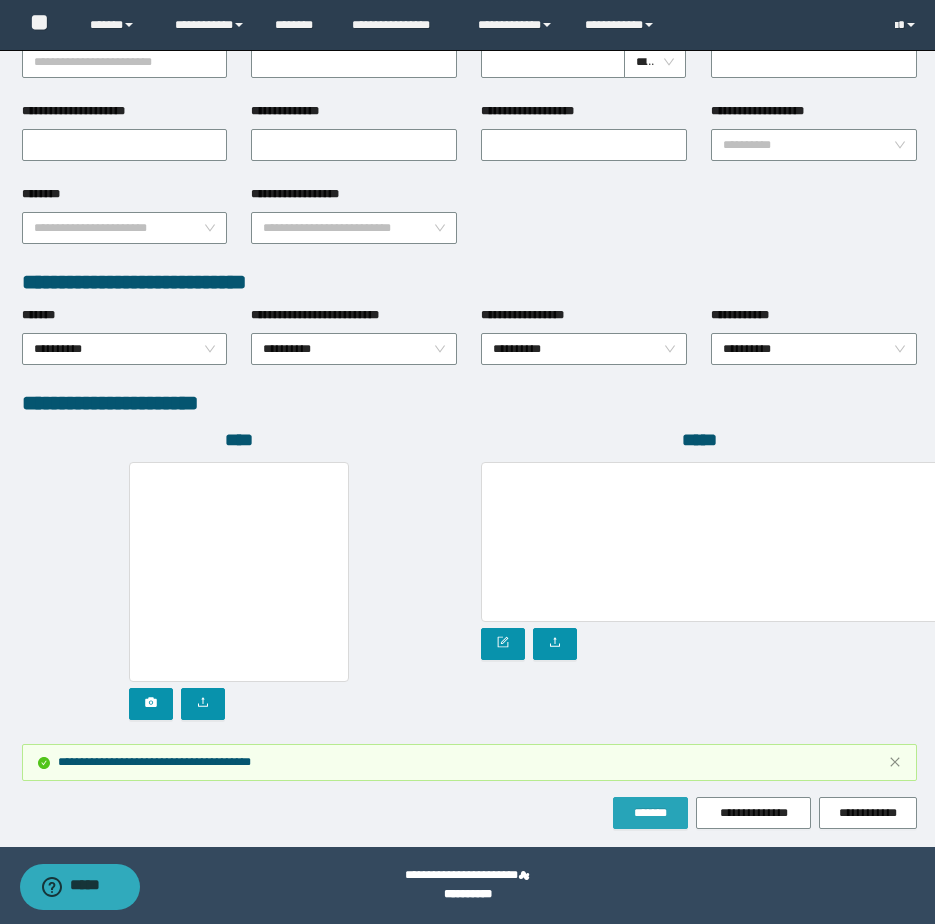 click on "*******" at bounding box center [650, 813] 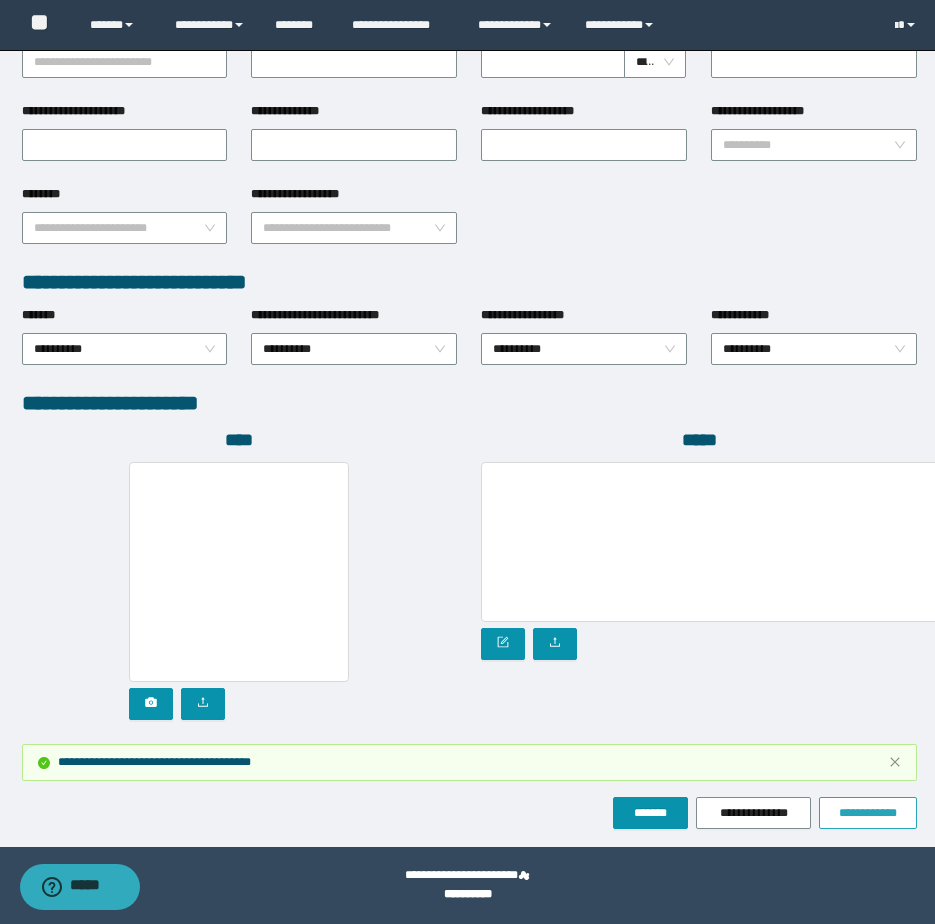 click on "**********" at bounding box center (868, 813) 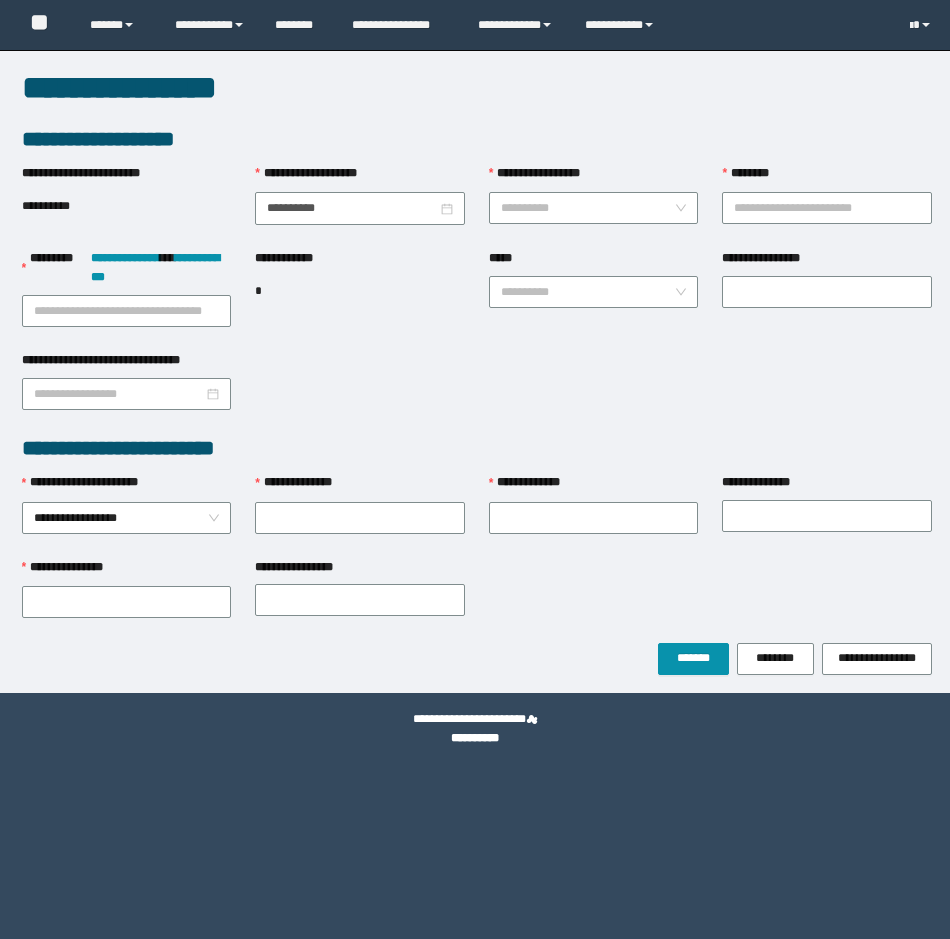scroll, scrollTop: 0, scrollLeft: 0, axis: both 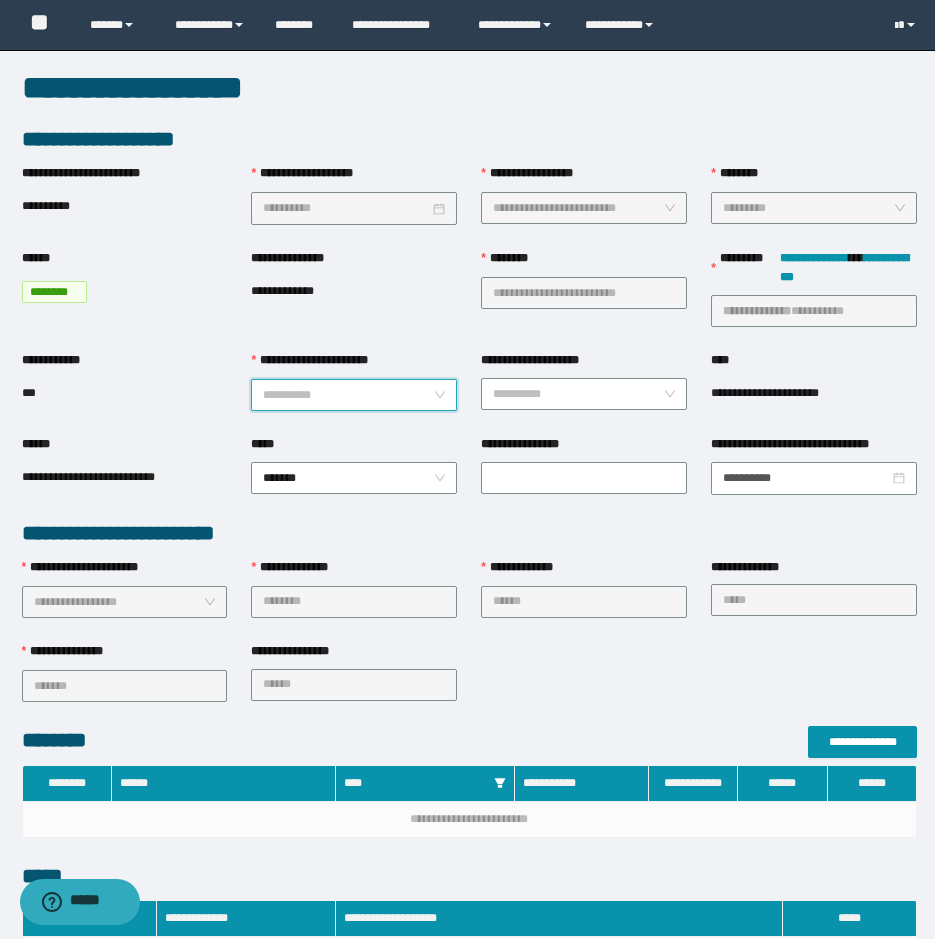 click on "**********" at bounding box center [348, 395] 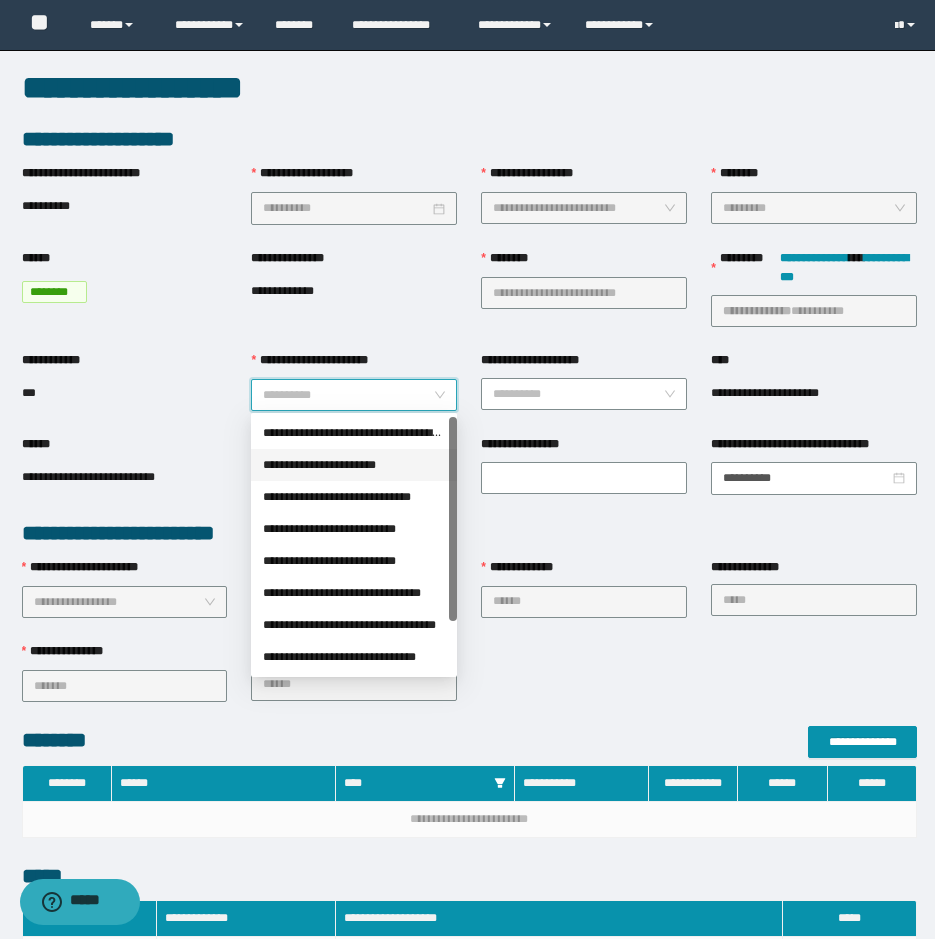 click on "**********" at bounding box center [354, 465] 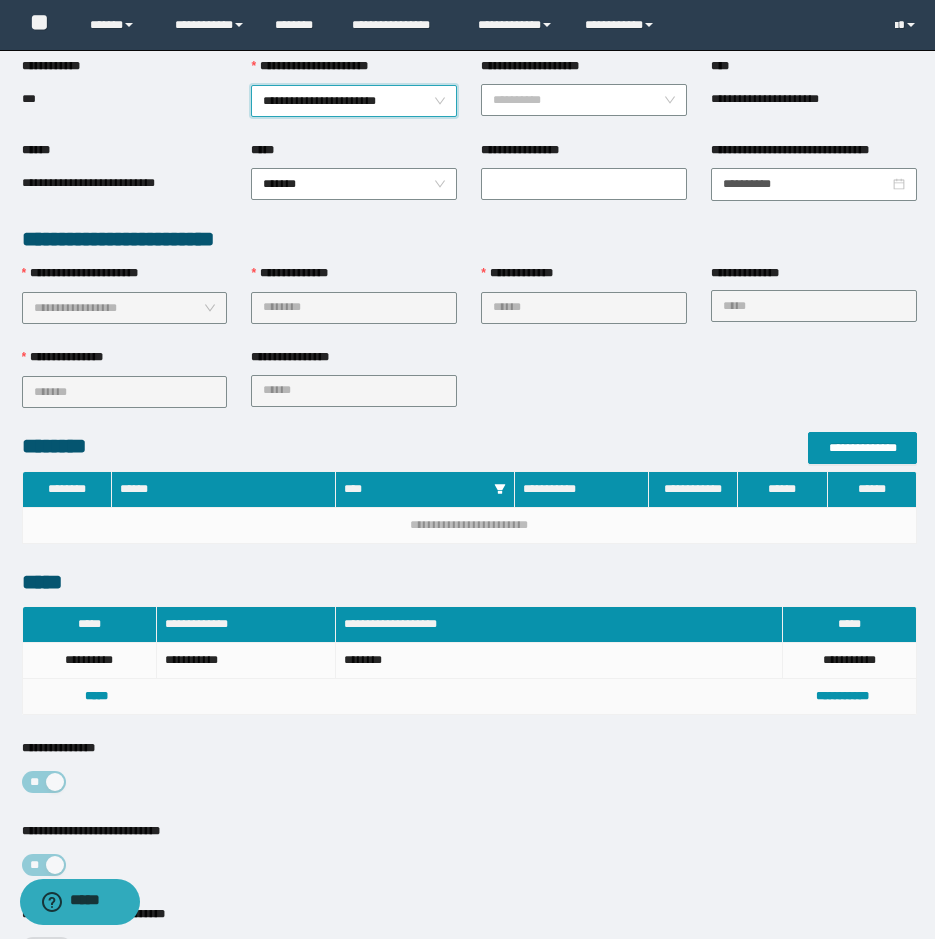 scroll, scrollTop: 499, scrollLeft: 0, axis: vertical 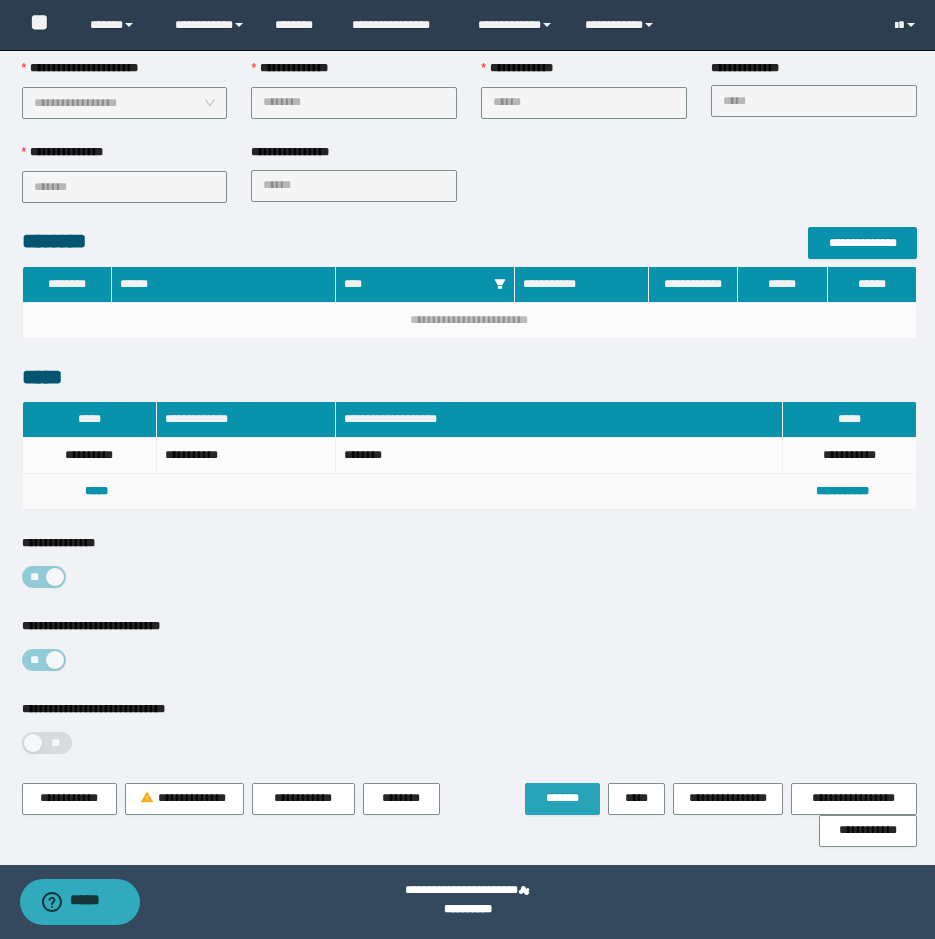 click on "*******" at bounding box center (562, 798) 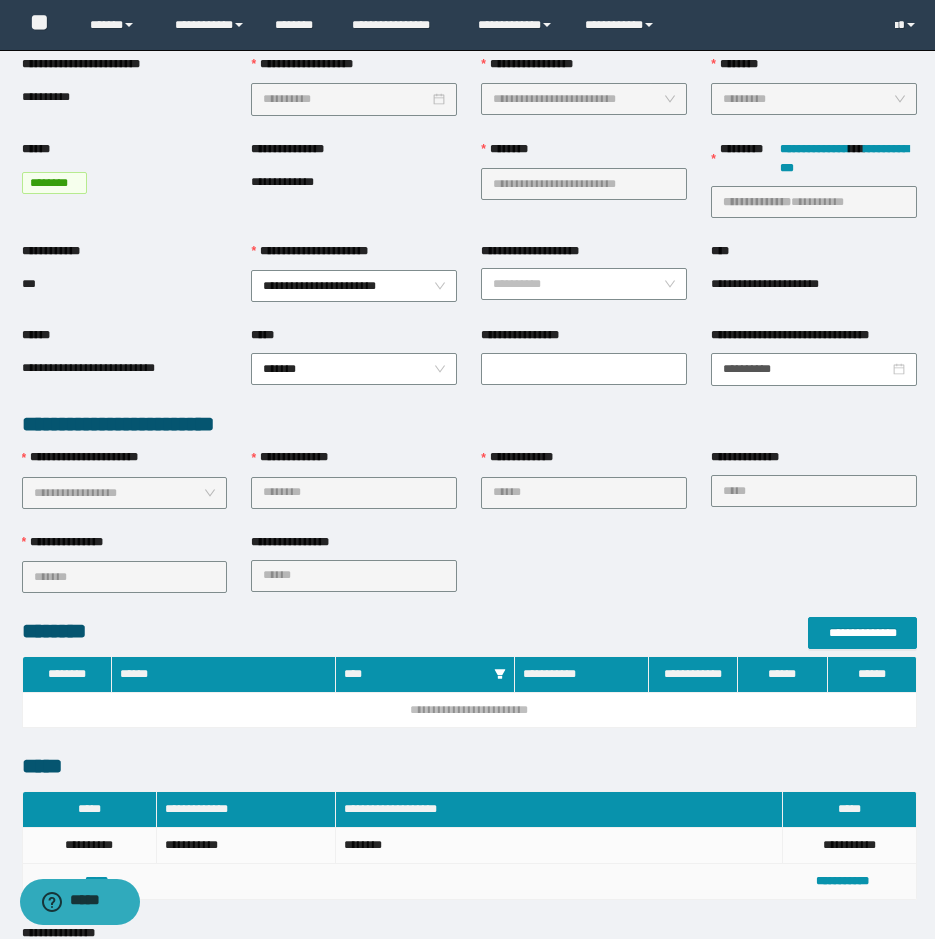 scroll, scrollTop: 0, scrollLeft: 0, axis: both 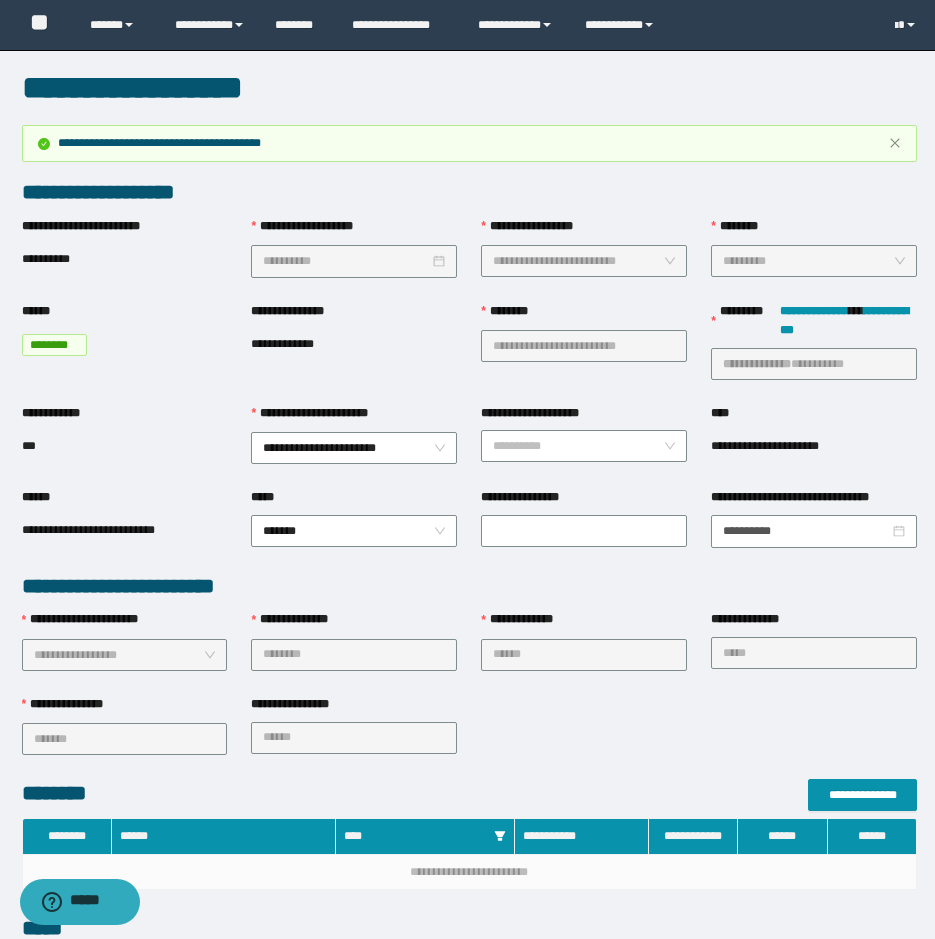 click on "**********" at bounding box center (469, 793) 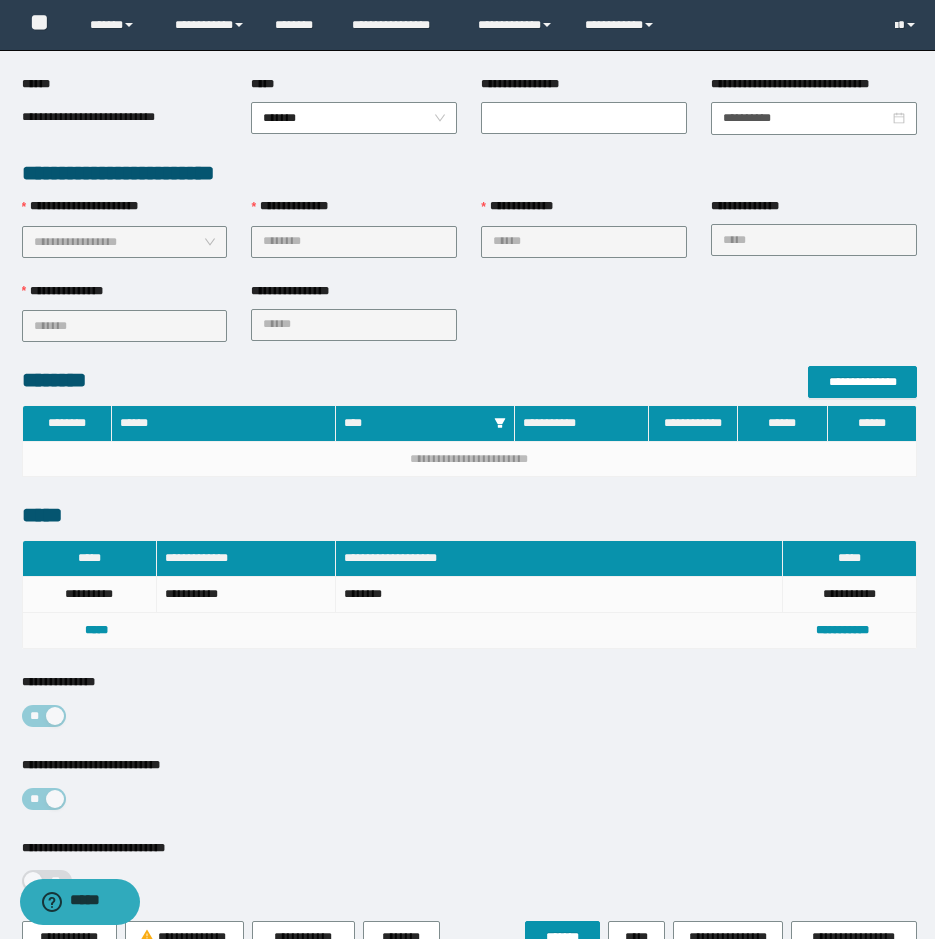 scroll, scrollTop: 552, scrollLeft: 0, axis: vertical 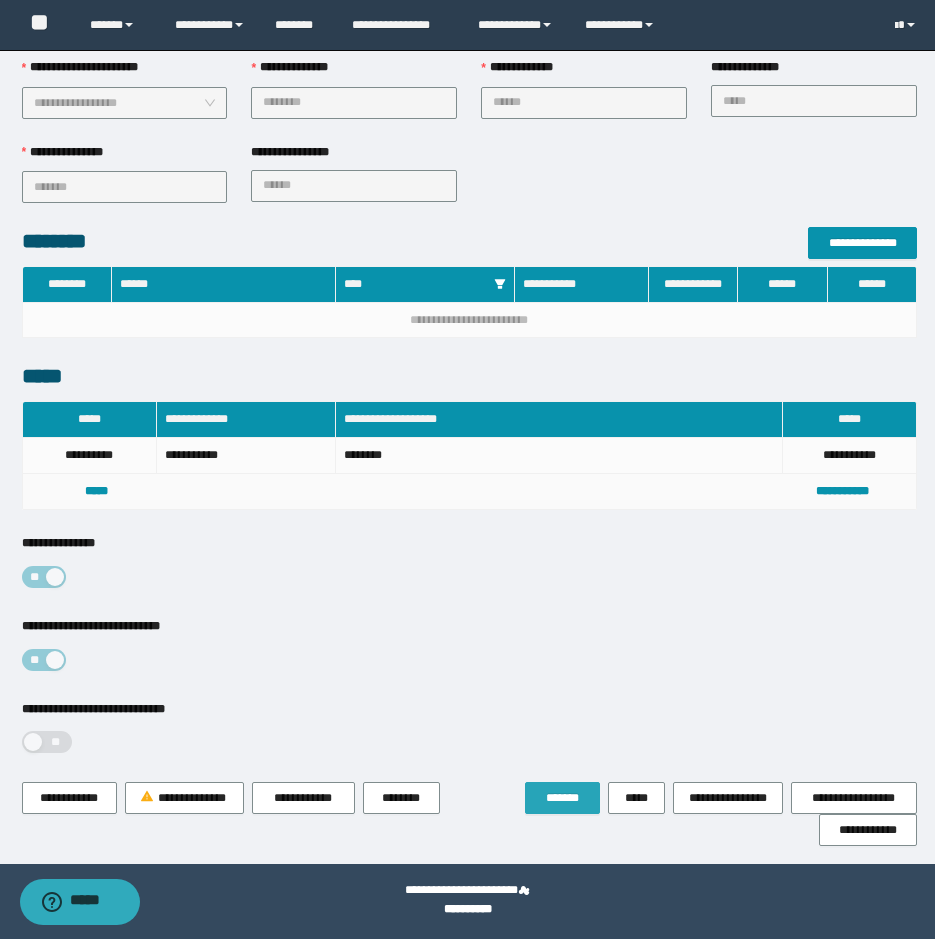 click on "*******" at bounding box center [562, 798] 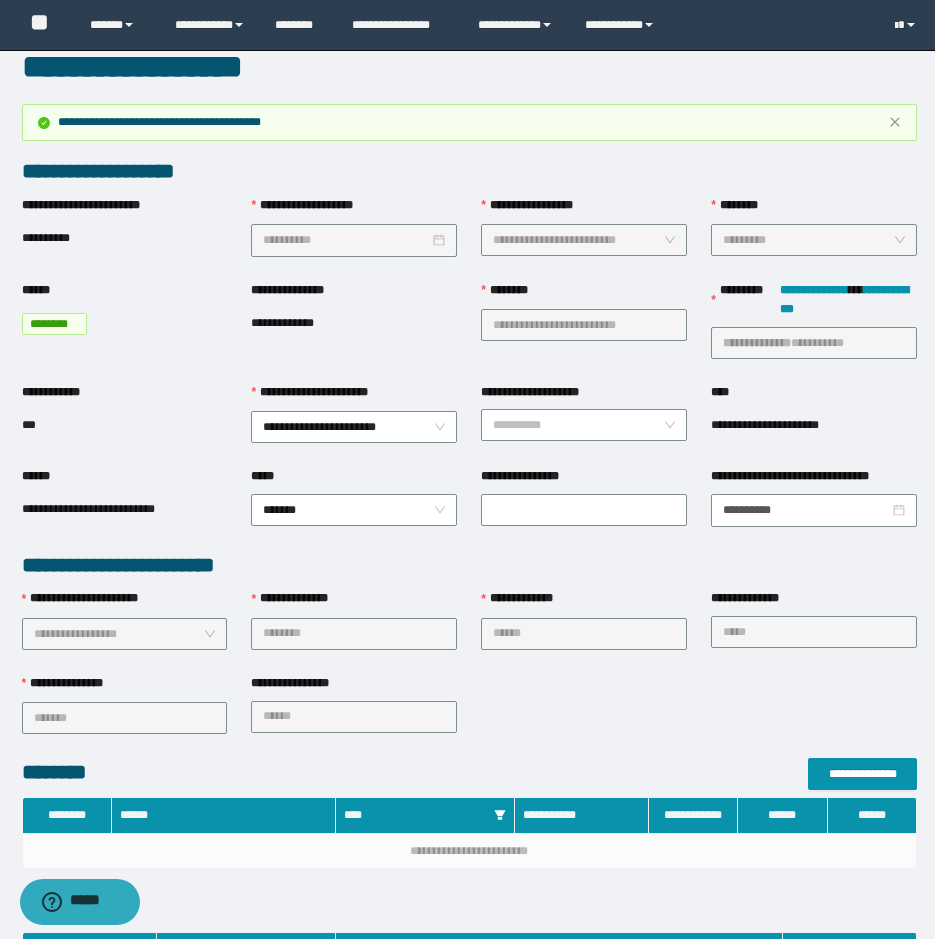 scroll, scrollTop: 552, scrollLeft: 0, axis: vertical 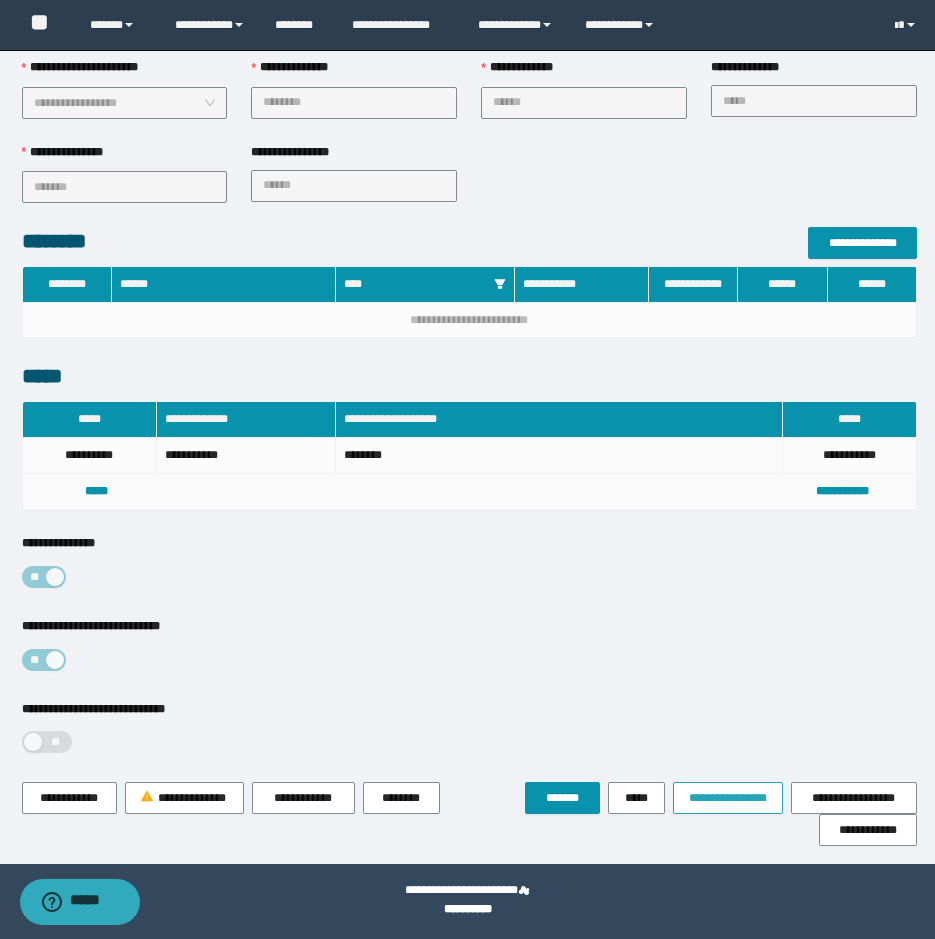 click on "**********" at bounding box center (728, 798) 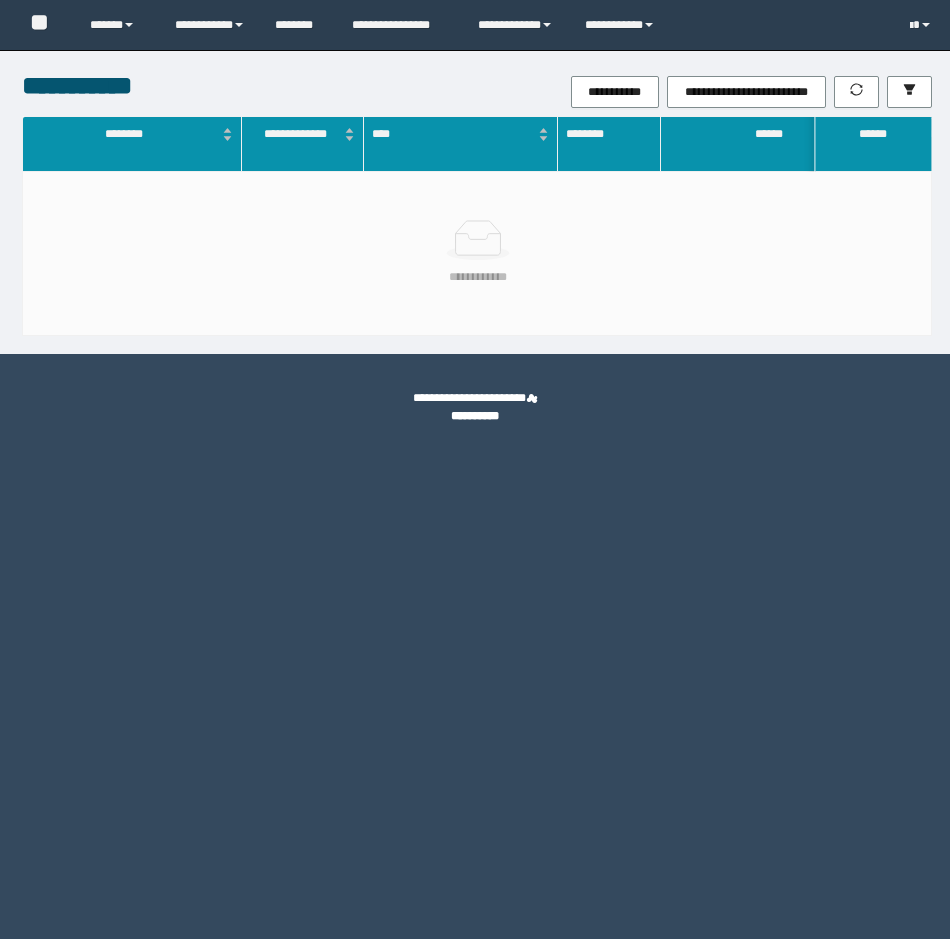 scroll, scrollTop: 0, scrollLeft: 0, axis: both 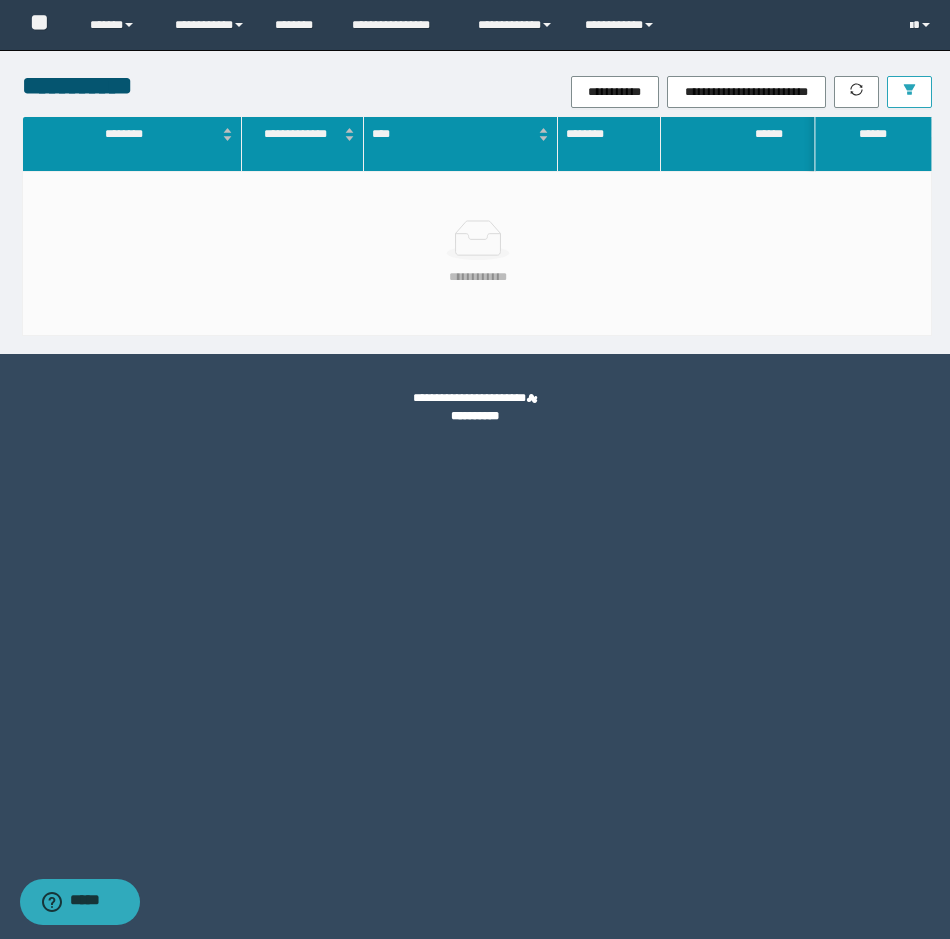 click 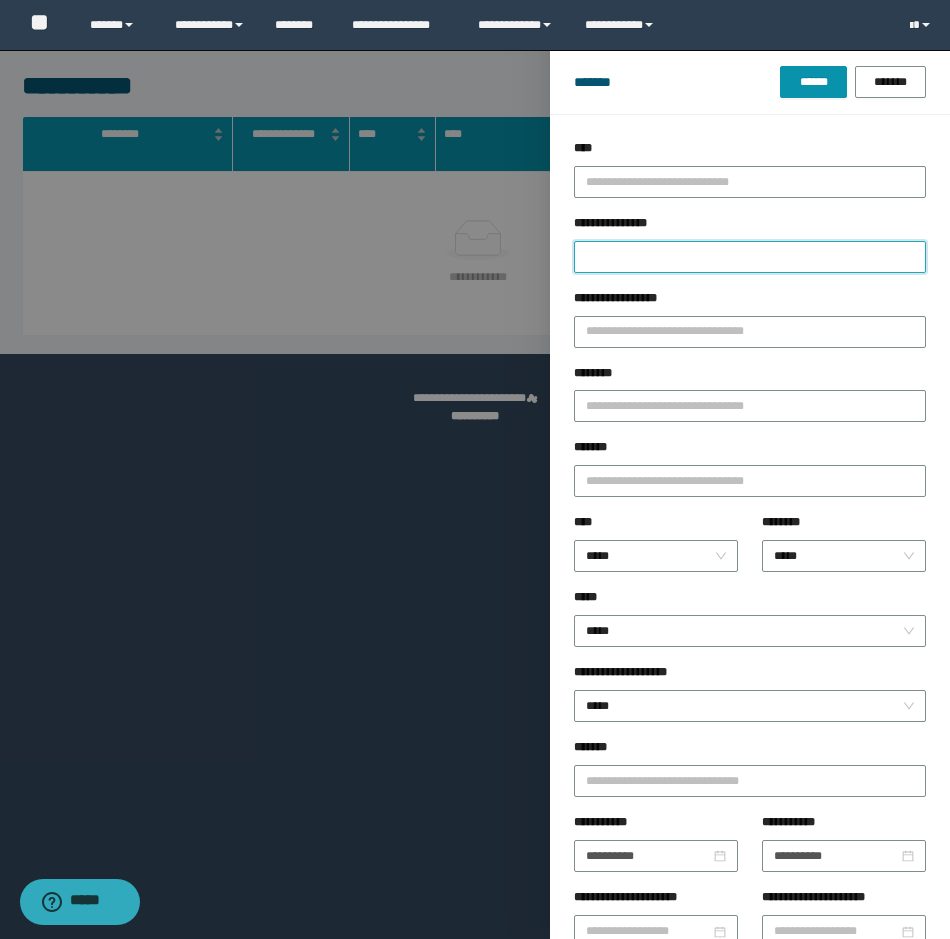 click on "**********" at bounding box center [750, 257] 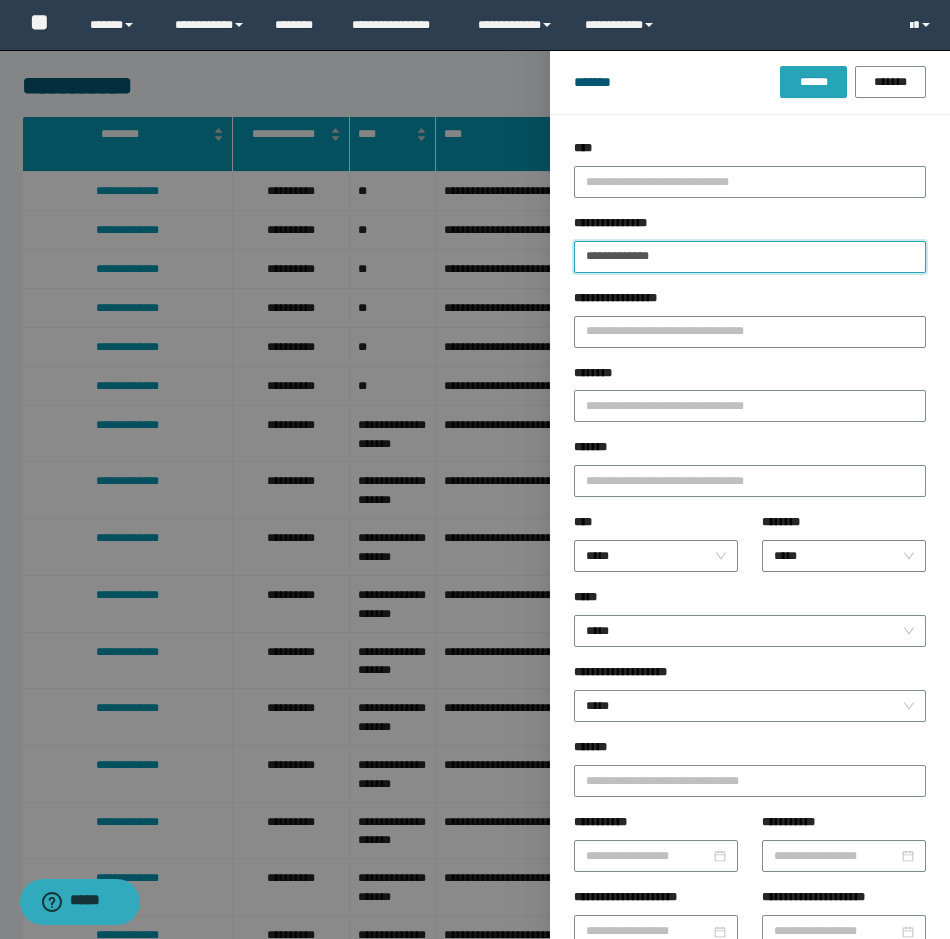 type on "**********" 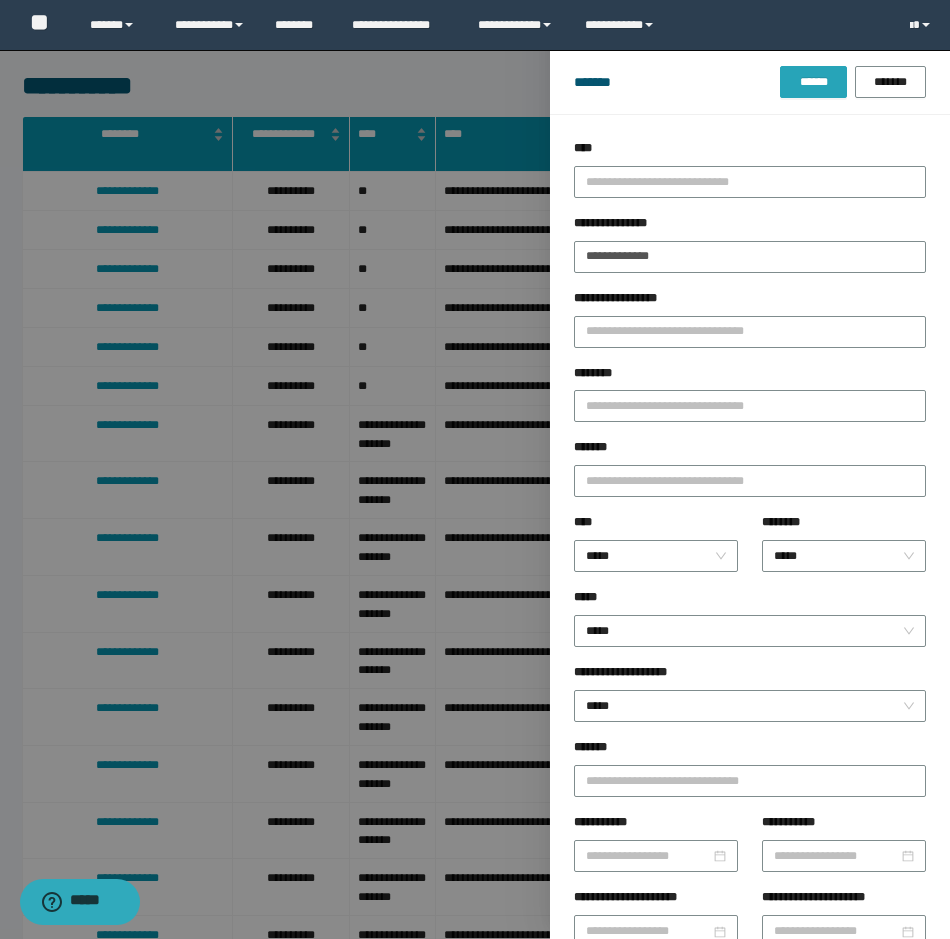 click on "******" at bounding box center (813, 82) 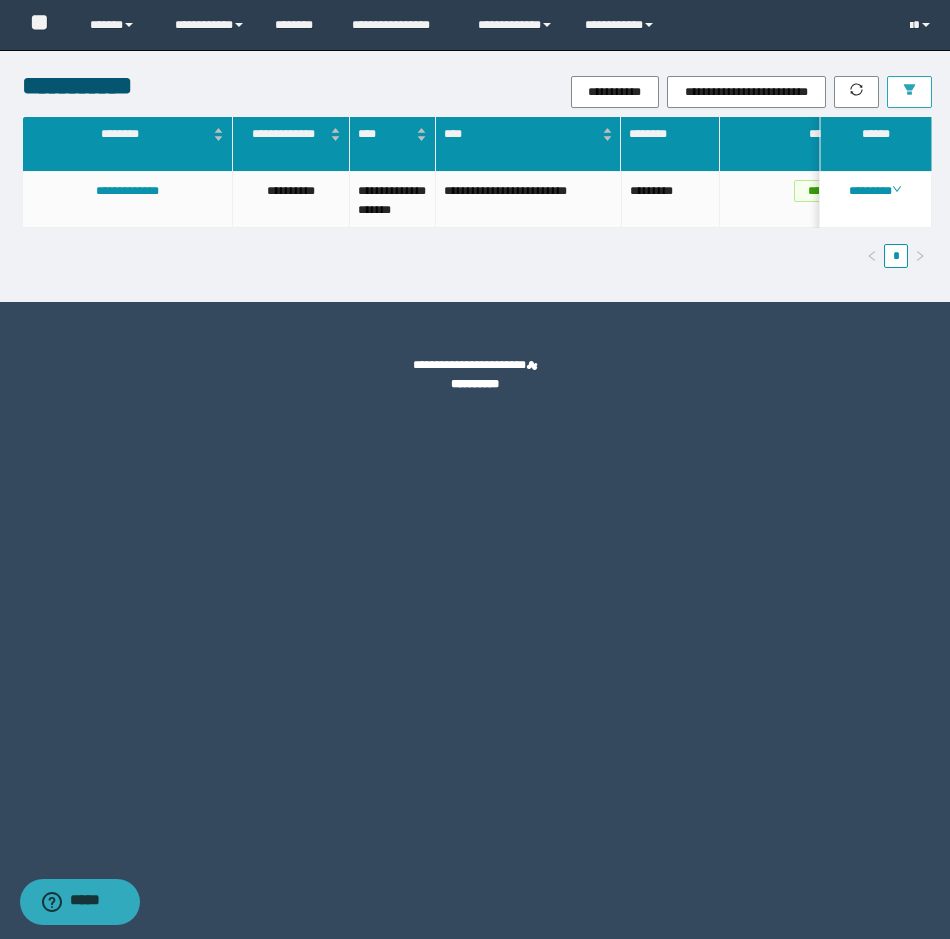 scroll, scrollTop: 0, scrollLeft: 741, axis: horizontal 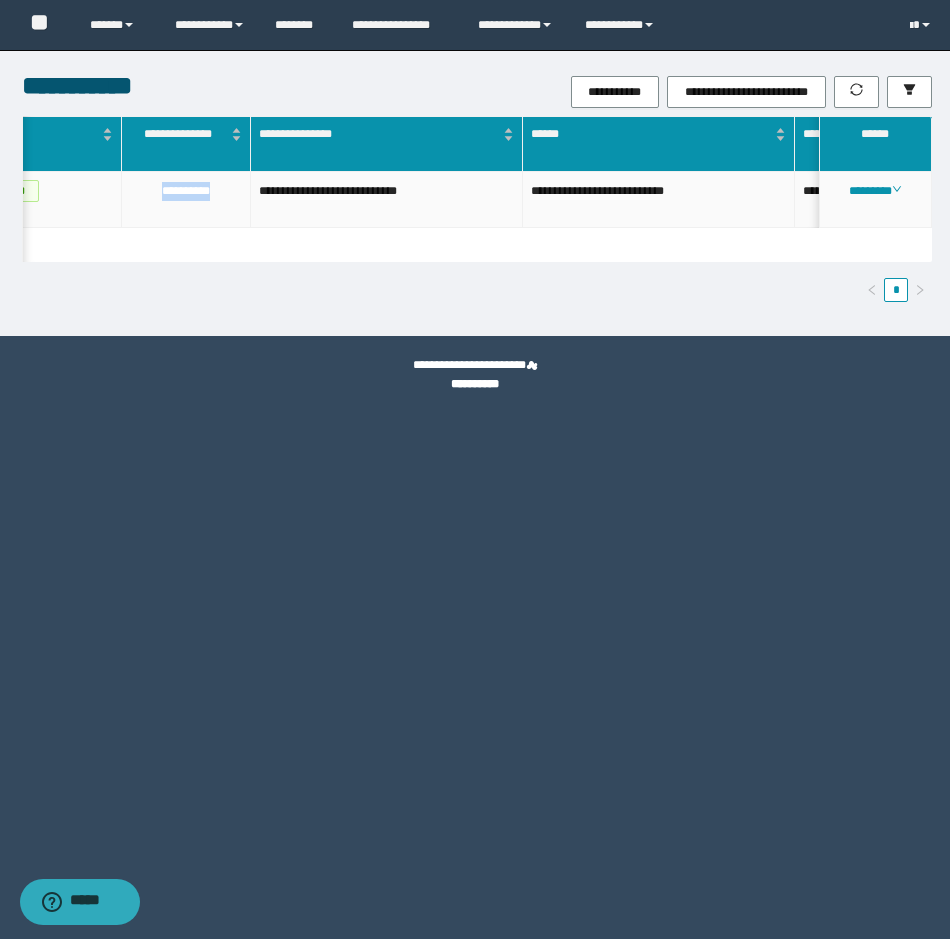 drag, startPoint x: 226, startPoint y: 194, endPoint x: 154, endPoint y: 207, distance: 73.1642 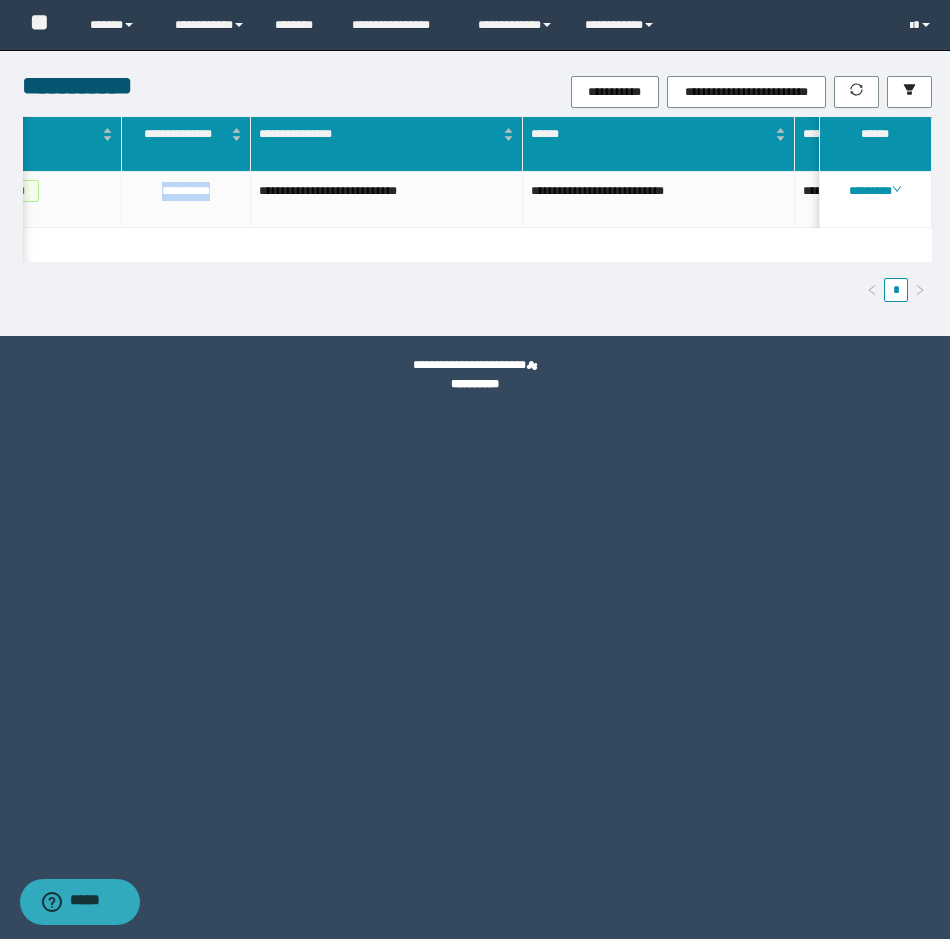 scroll, scrollTop: 0, scrollLeft: 0, axis: both 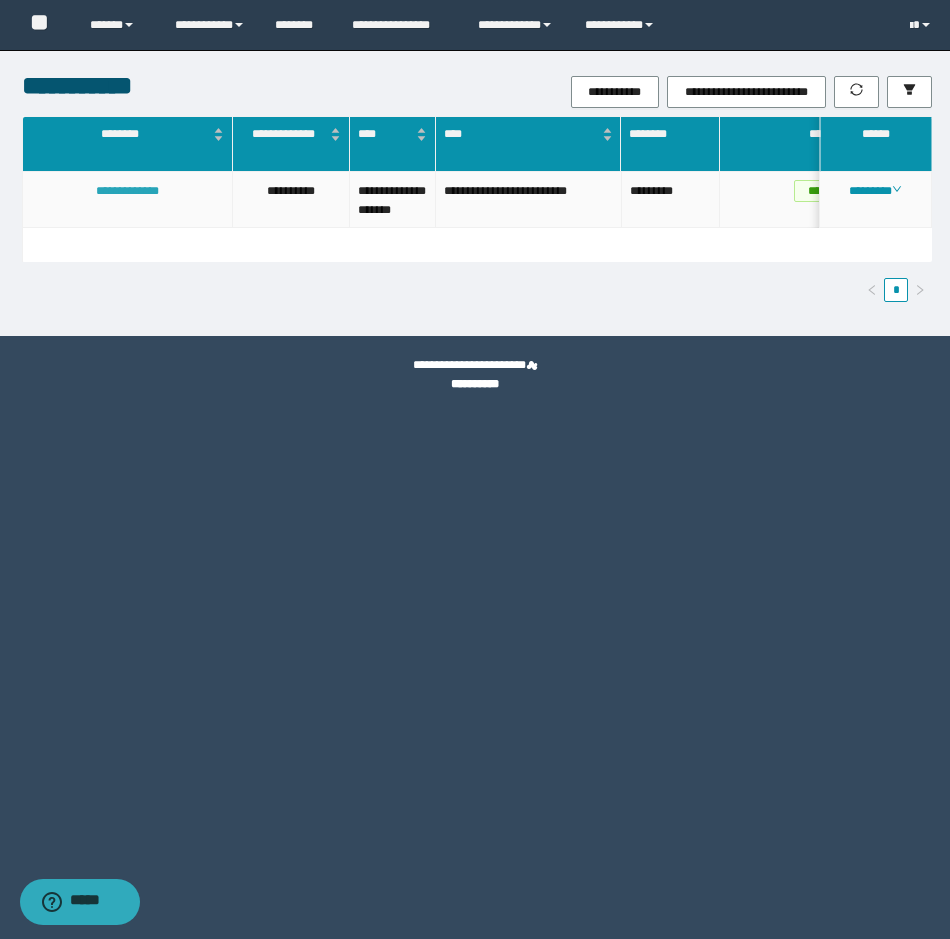 click on "**********" at bounding box center [127, 191] 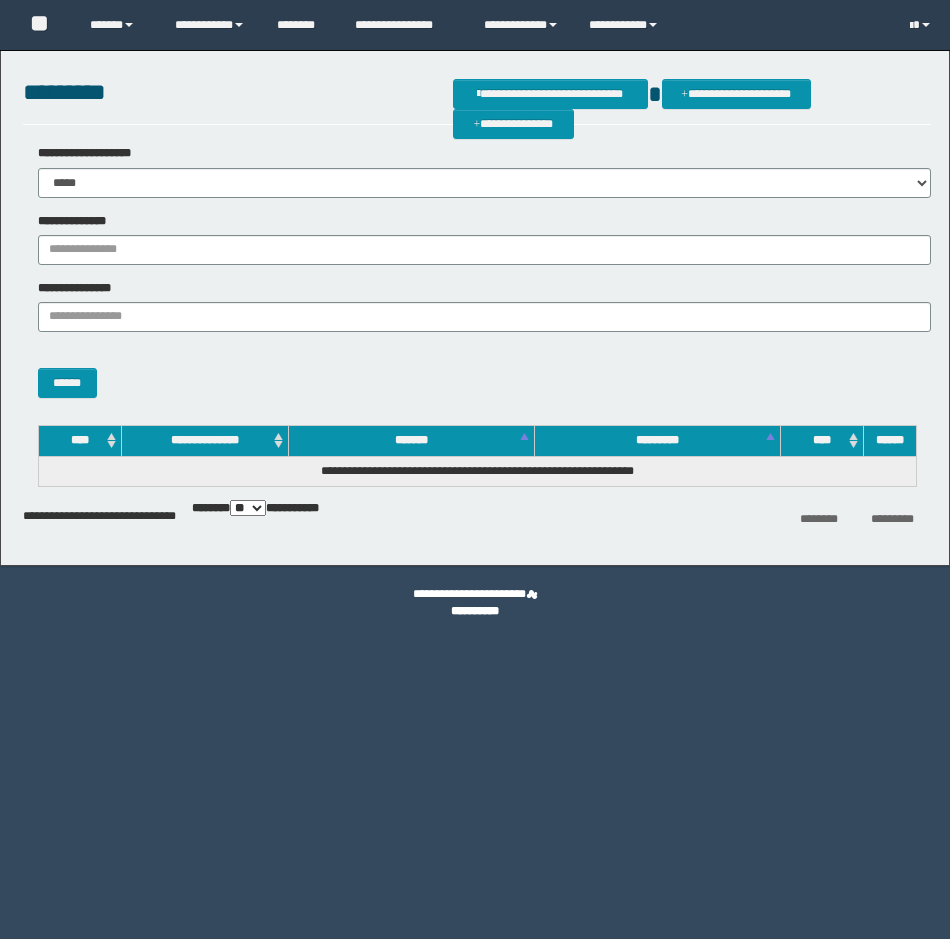 scroll, scrollTop: 0, scrollLeft: 0, axis: both 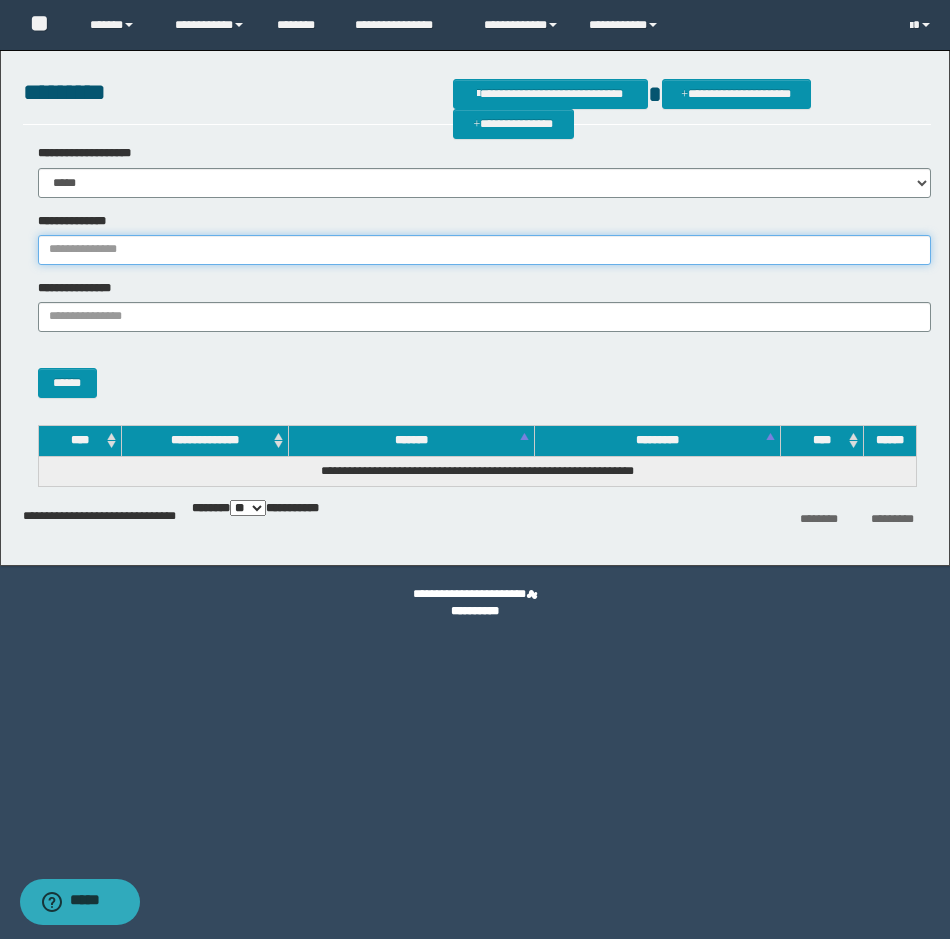 click on "**********" at bounding box center [484, 250] 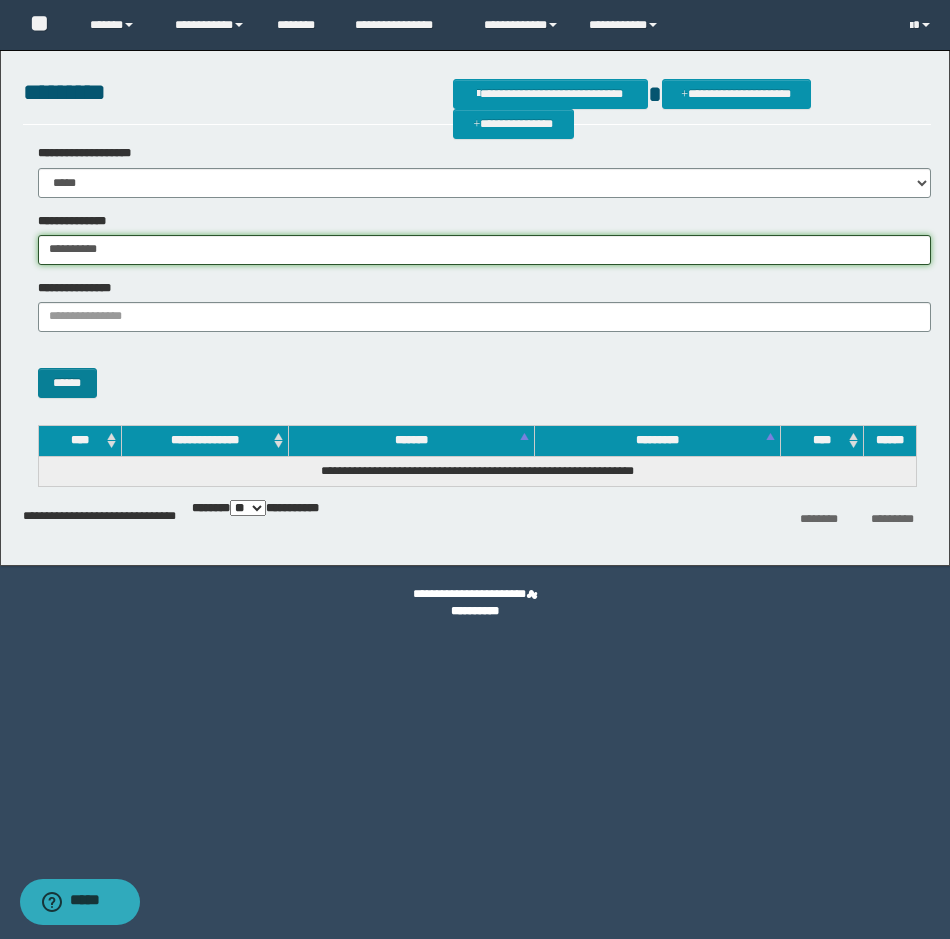 type on "**********" 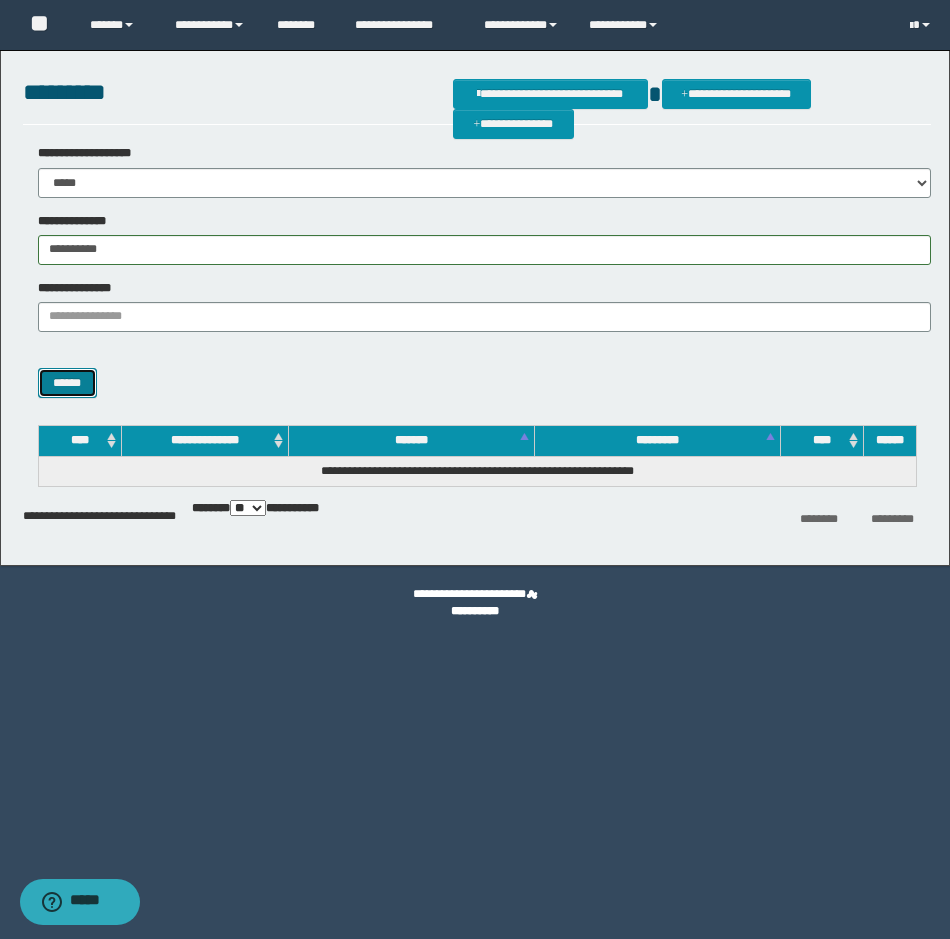 click on "******" at bounding box center [67, 383] 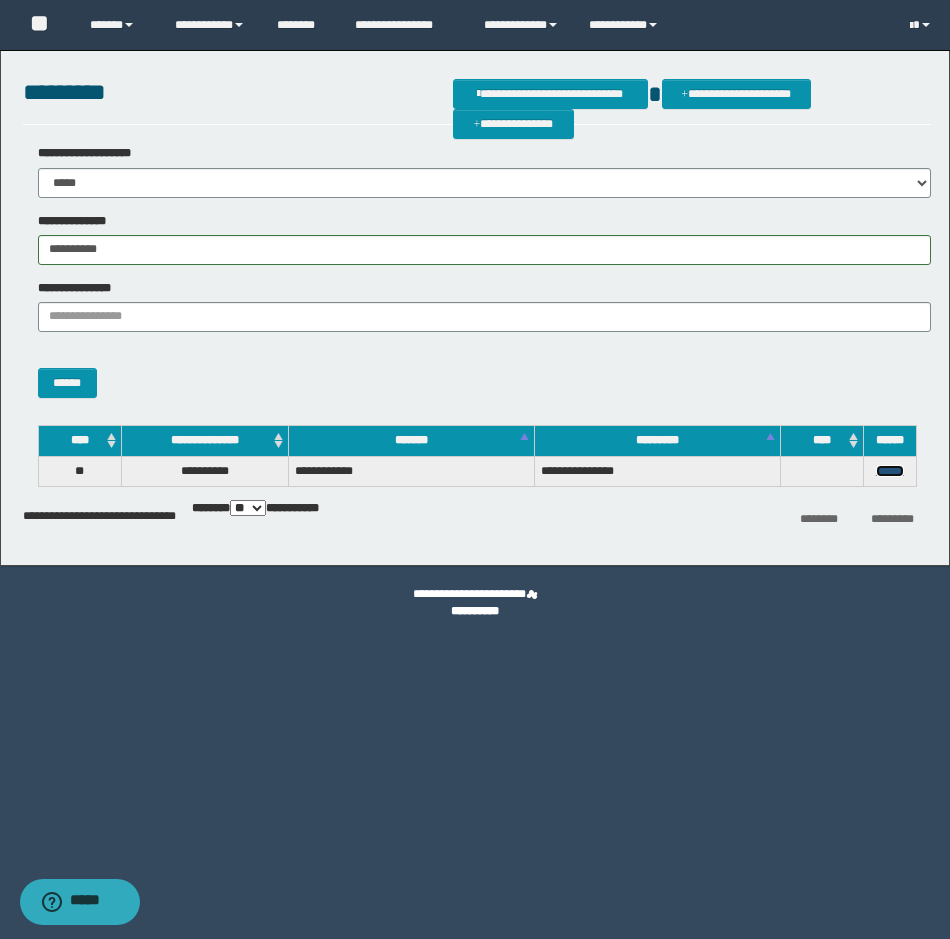 click on "******" at bounding box center [890, 471] 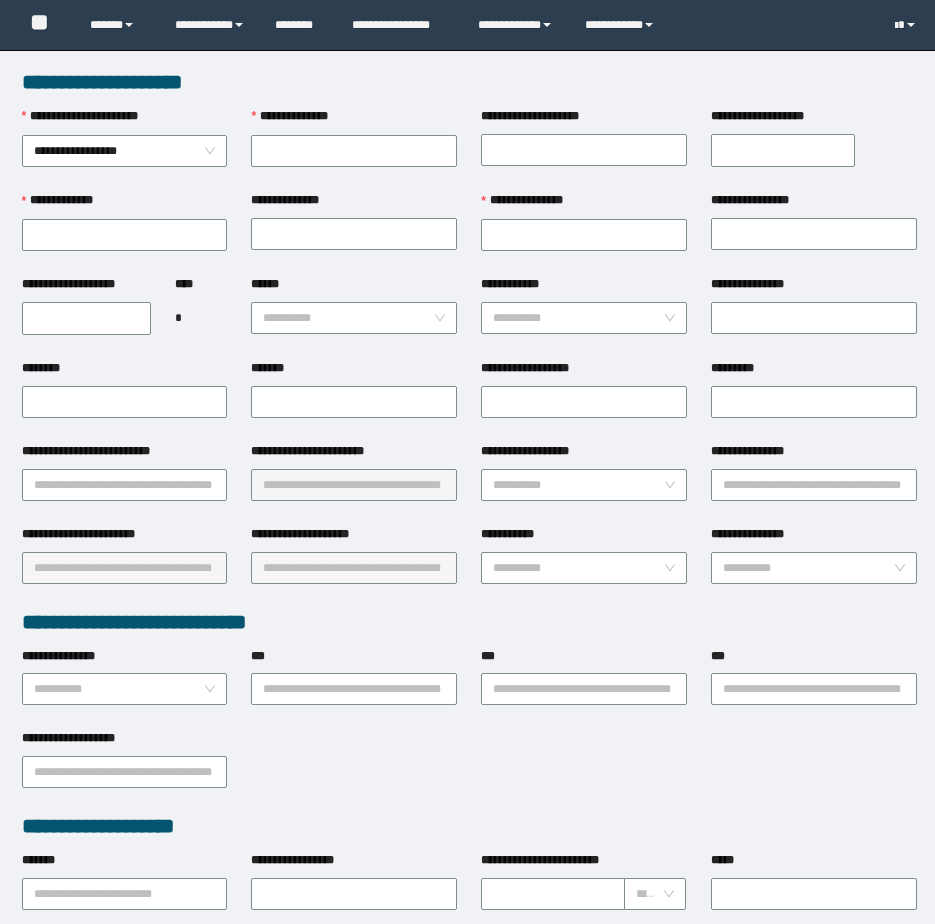 scroll, scrollTop: 0, scrollLeft: 0, axis: both 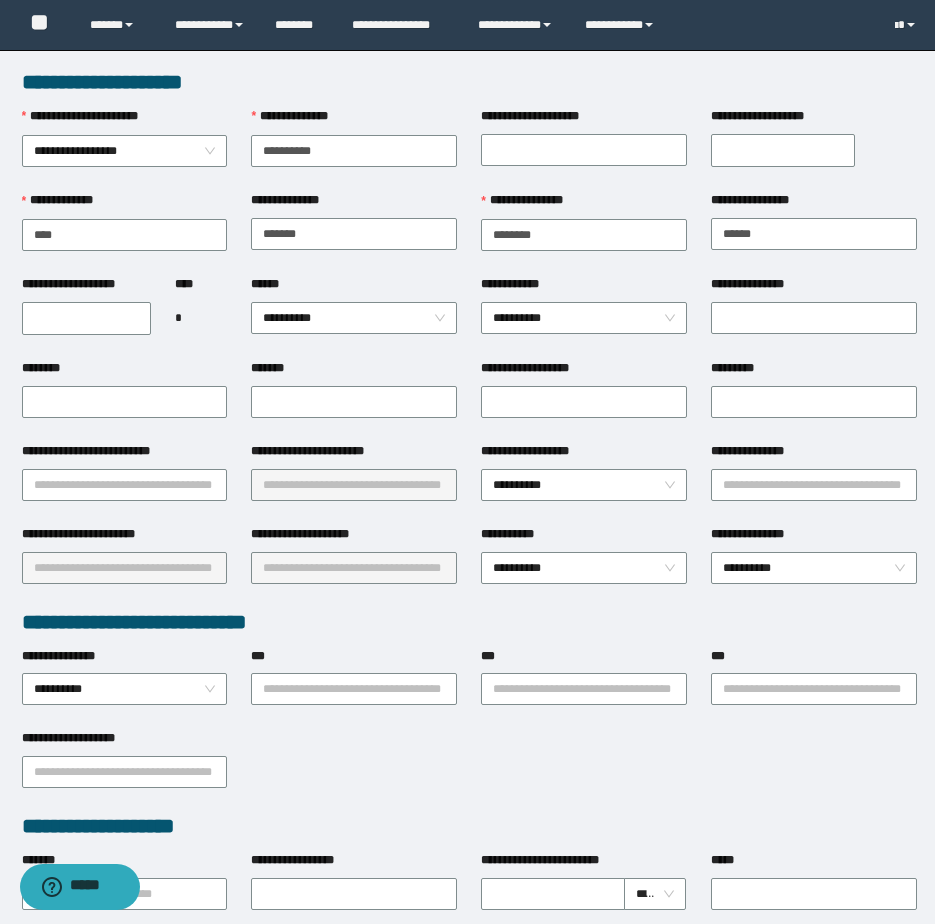 click on "**********" at bounding box center (469, 826) 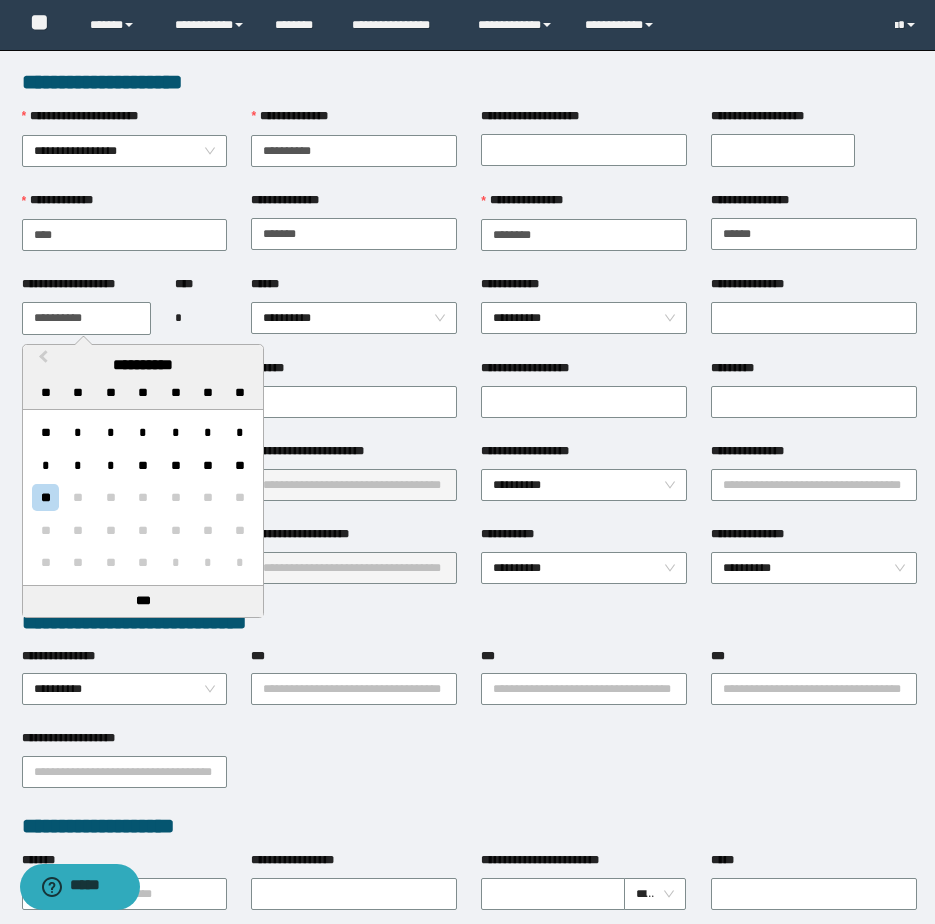 click on "**********" at bounding box center [86, 318] 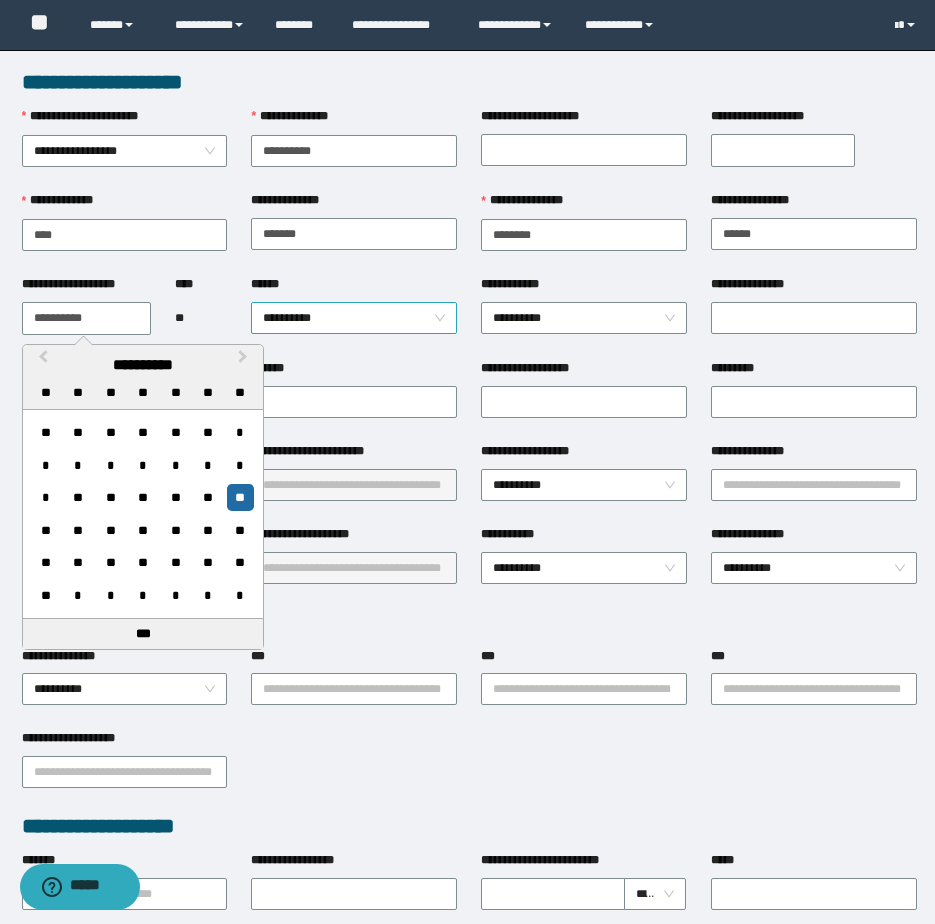 type on "**********" 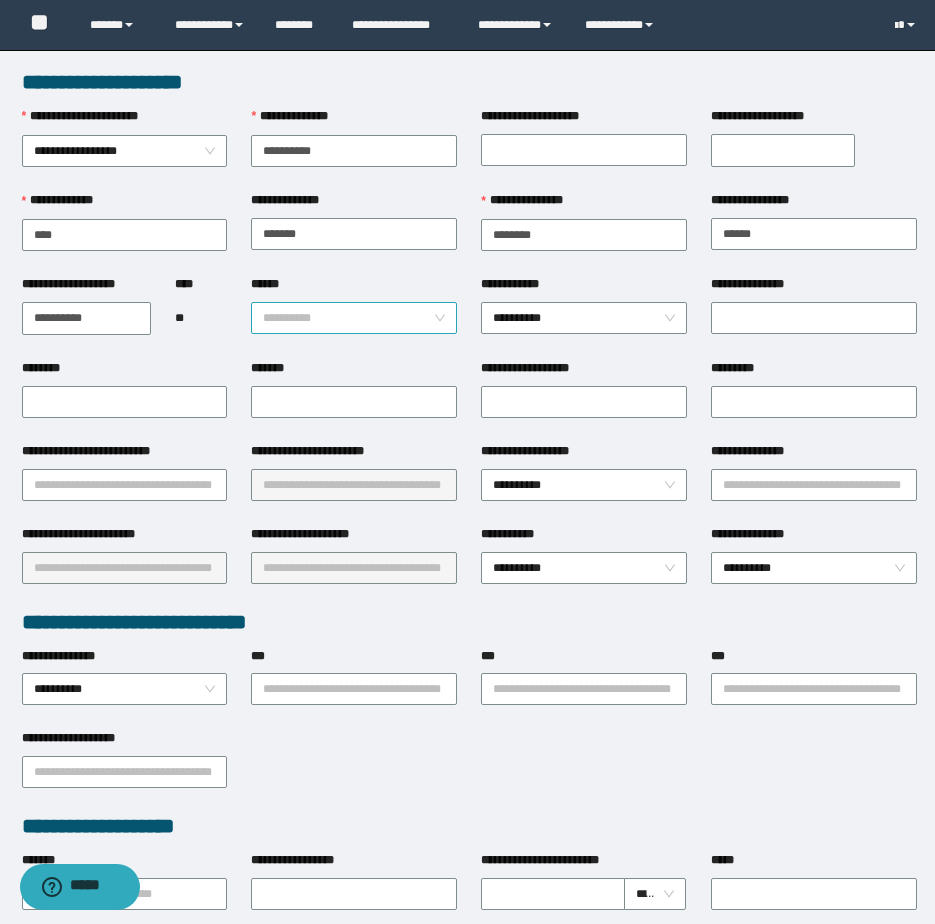 click on "**********" at bounding box center (354, 318) 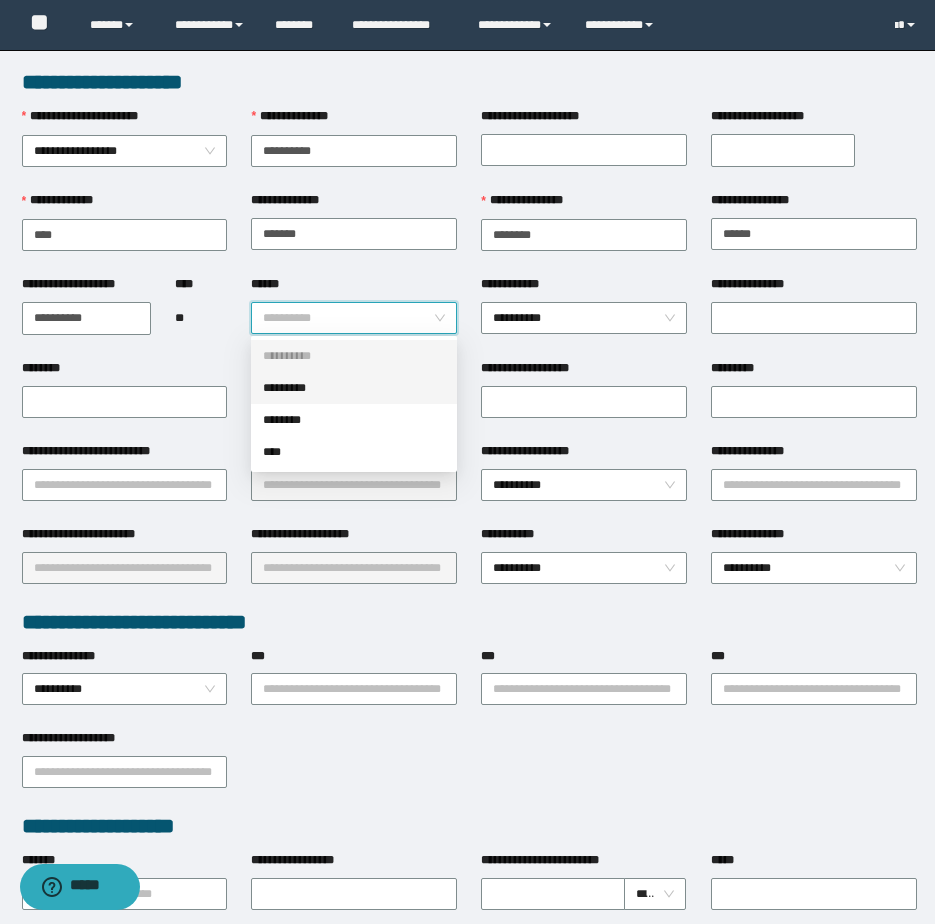 click on "*********" at bounding box center (354, 388) 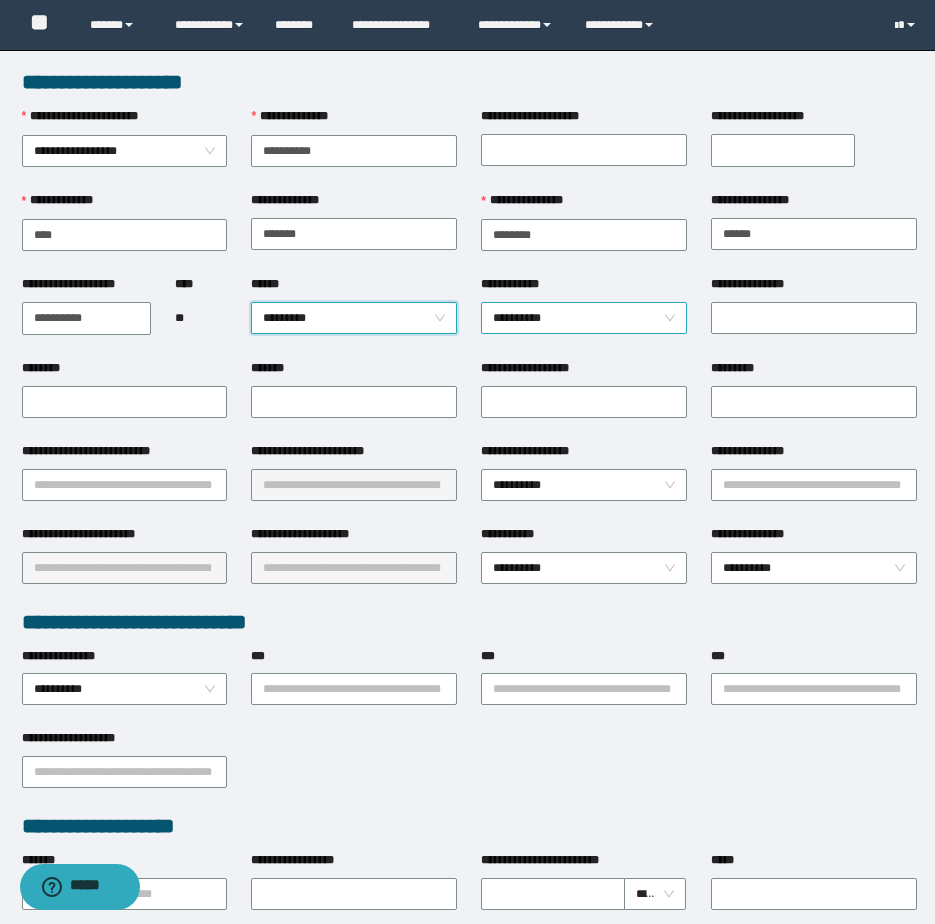 click on "**********" at bounding box center [584, 318] 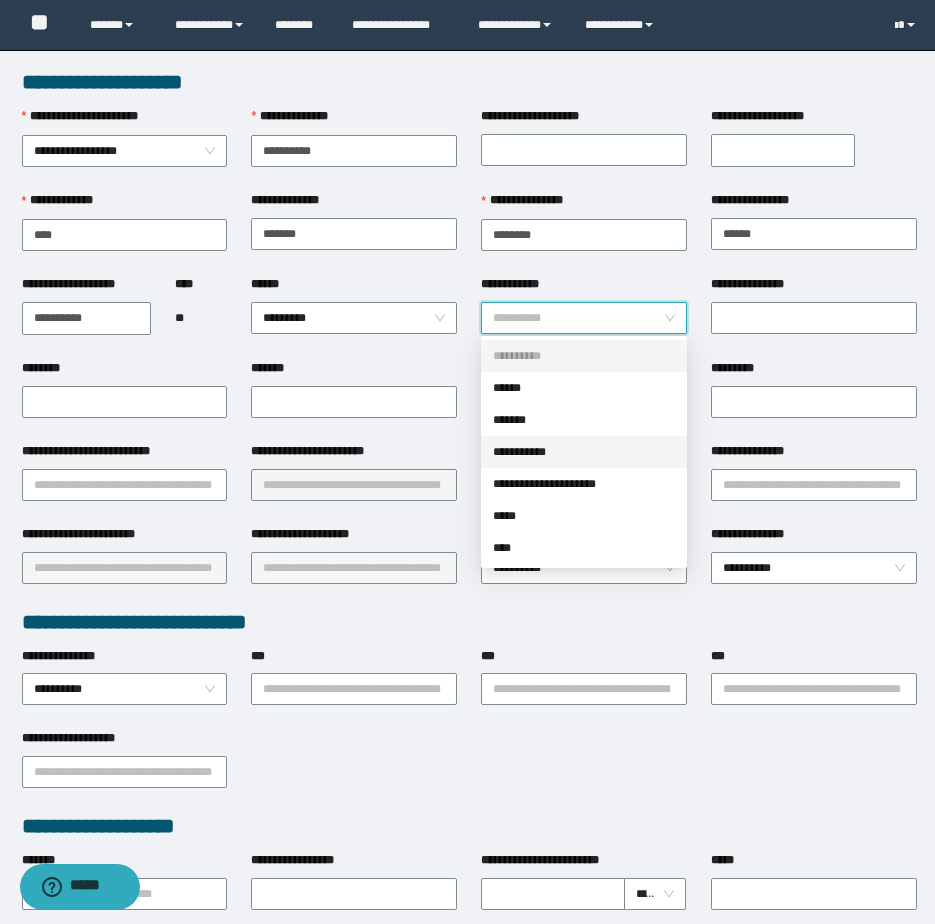 click on "**********" at bounding box center [584, 452] 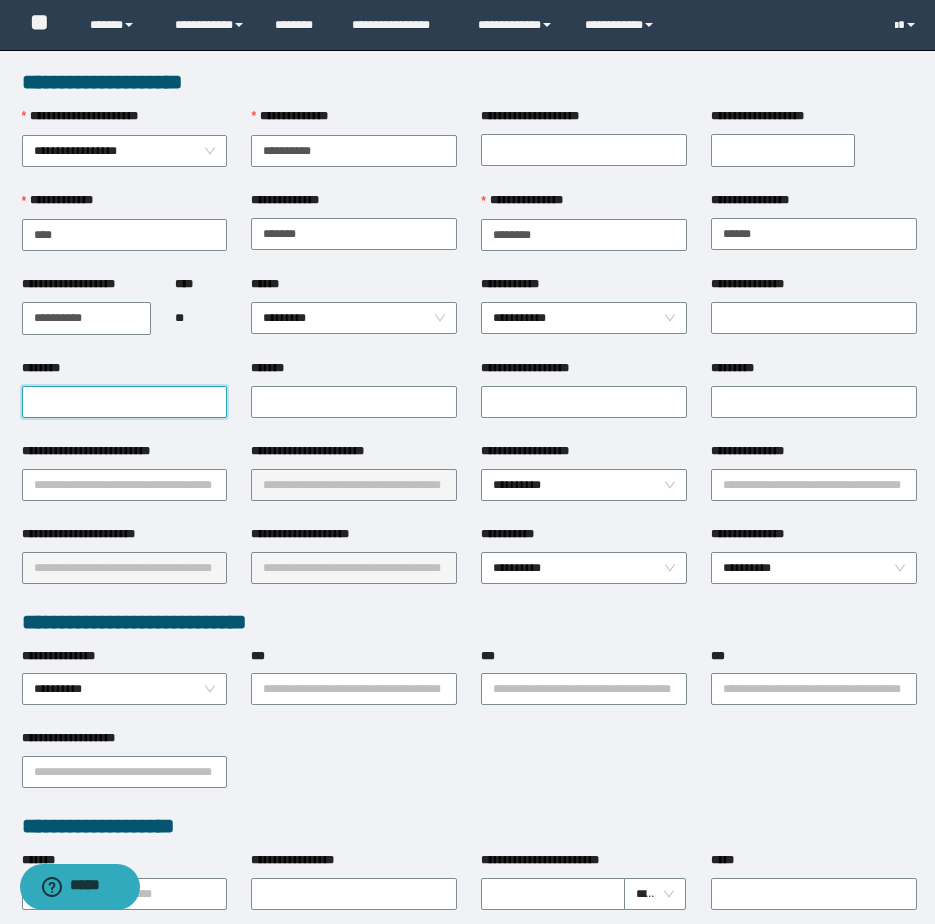 click on "********" at bounding box center [125, 402] 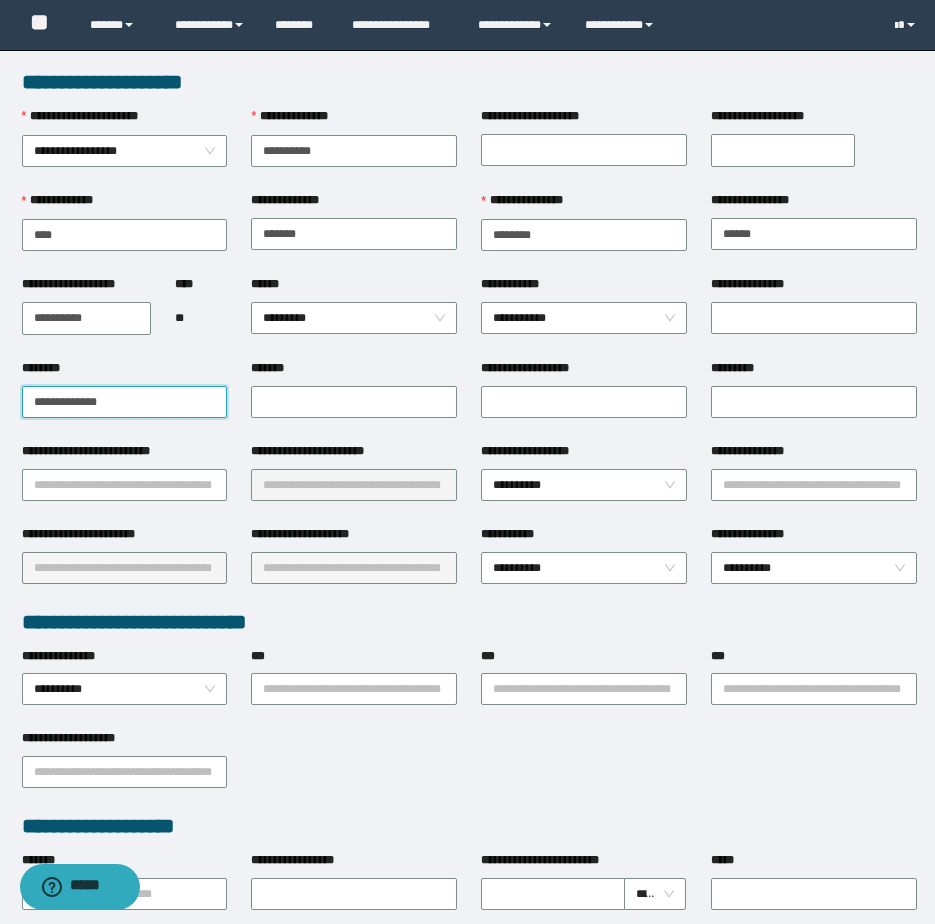 click on "**********" at bounding box center [125, 402] 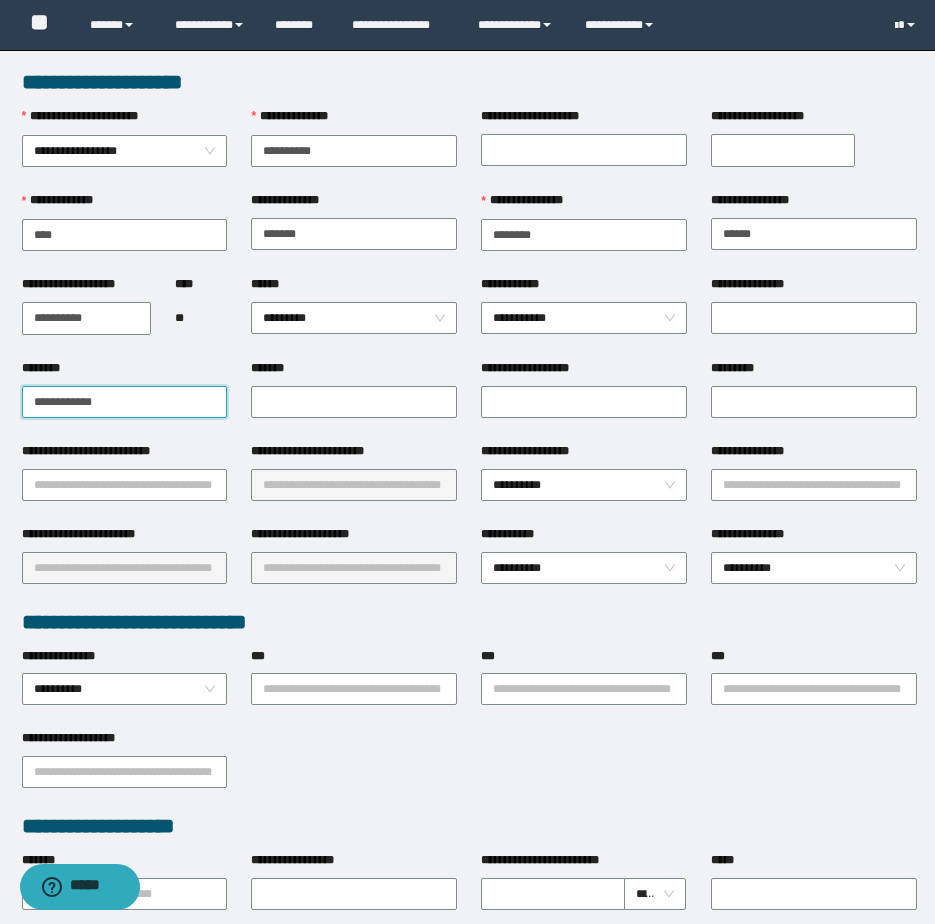 click on "**********" at bounding box center (125, 402) 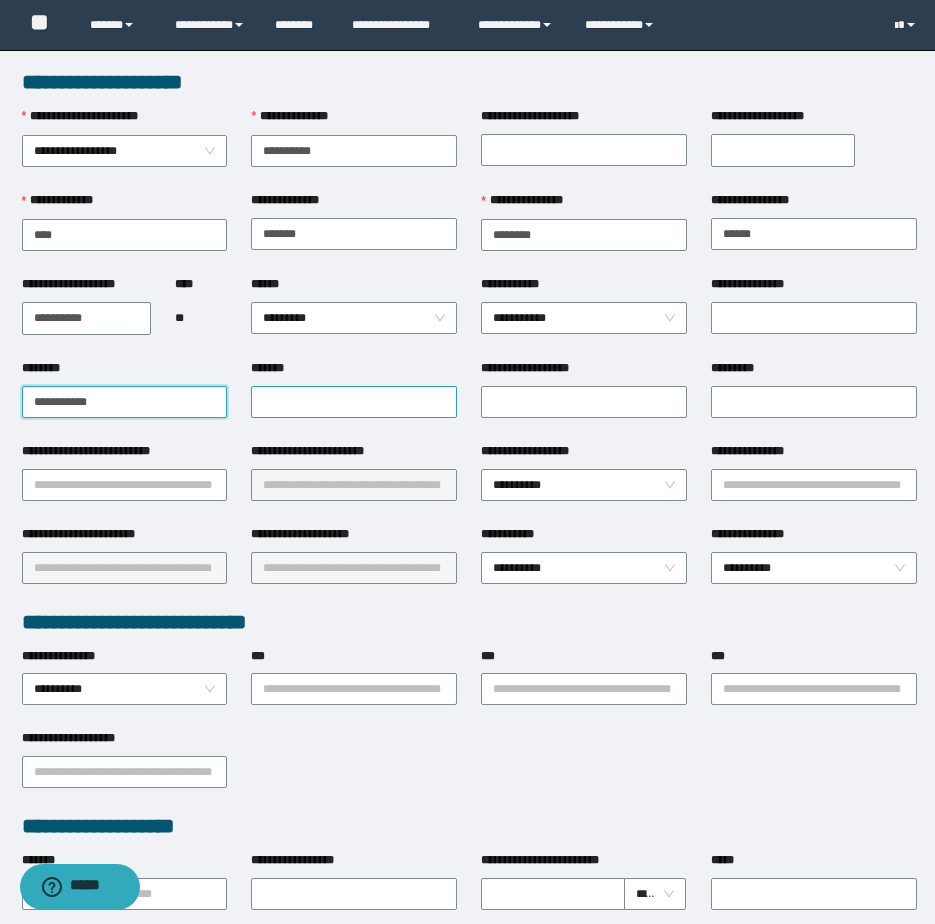 type on "**********" 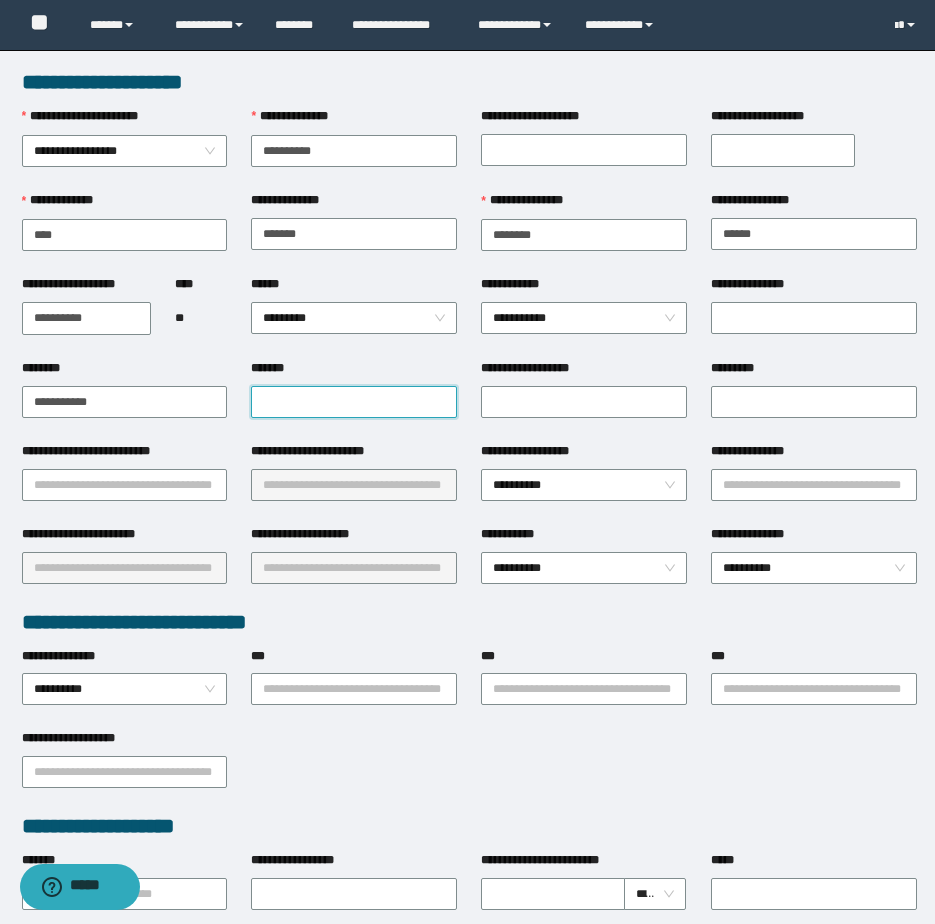 click on "*******" at bounding box center [354, 402] 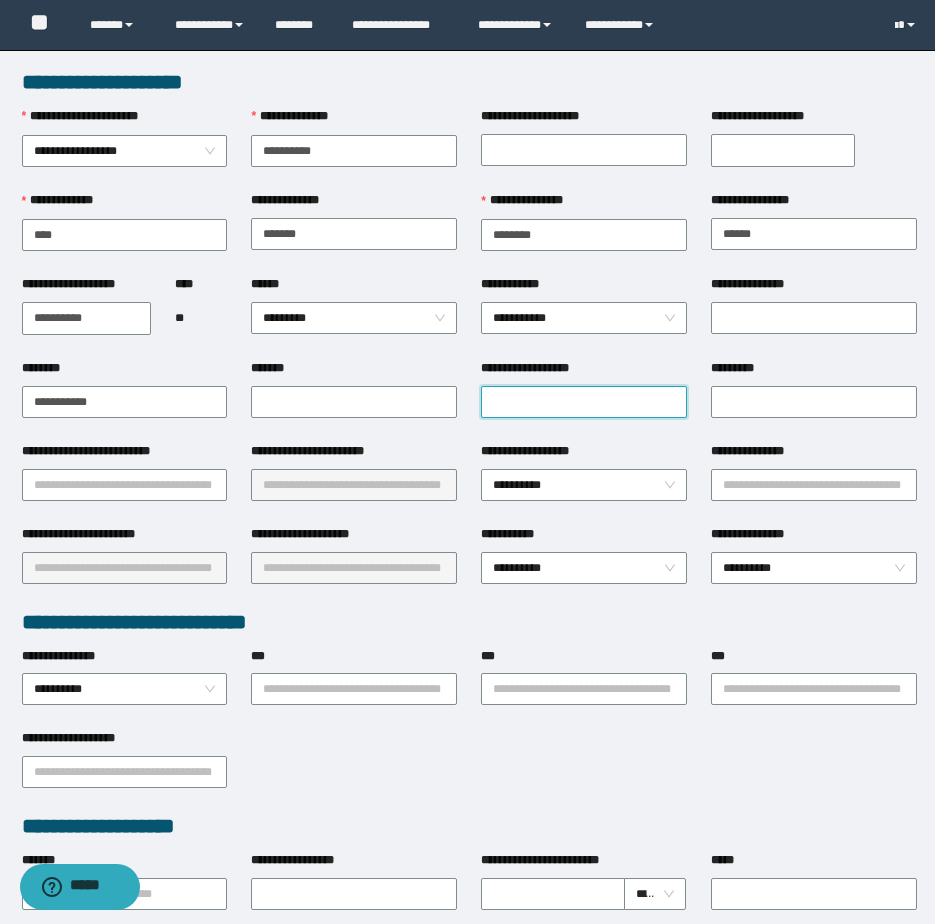 click on "**********" at bounding box center (584, 402) 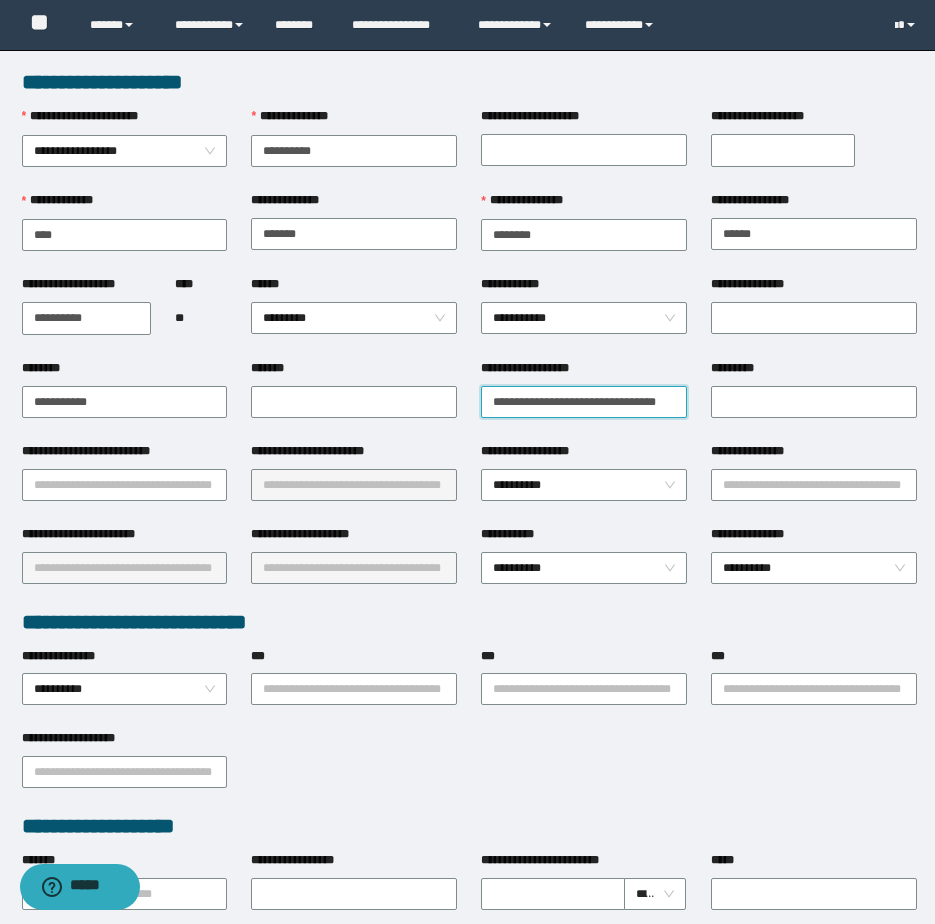 scroll, scrollTop: 0, scrollLeft: 9, axis: horizontal 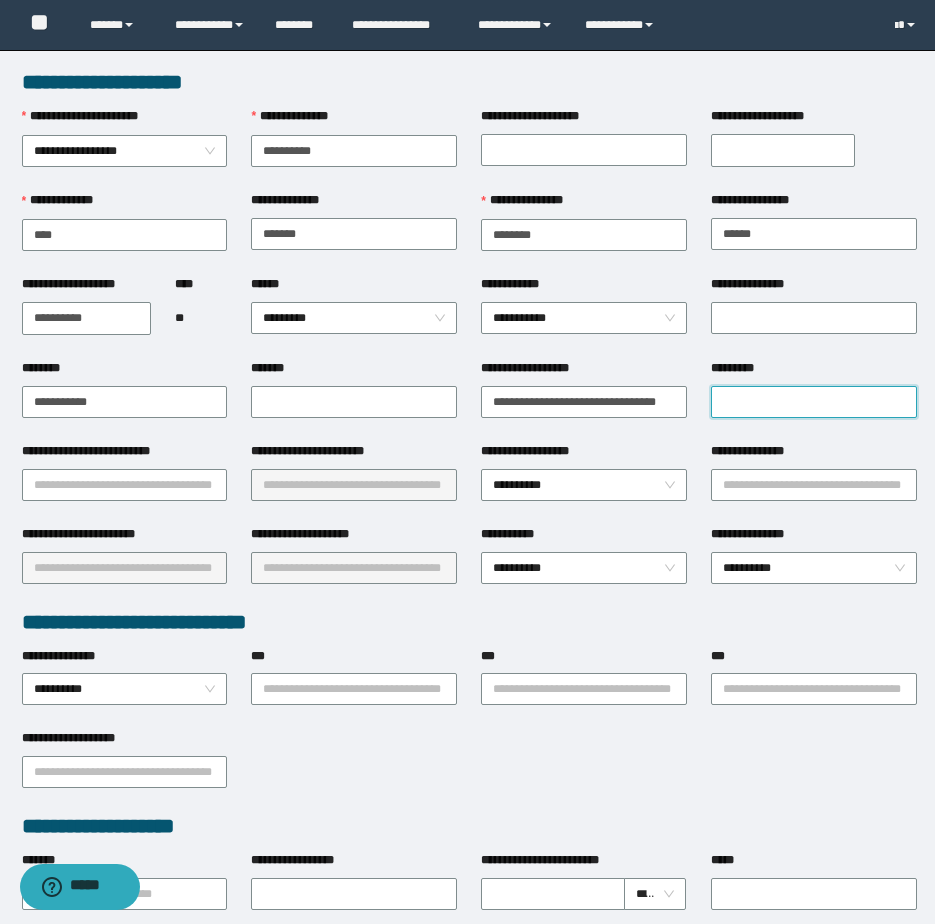 click on "*********" at bounding box center (814, 402) 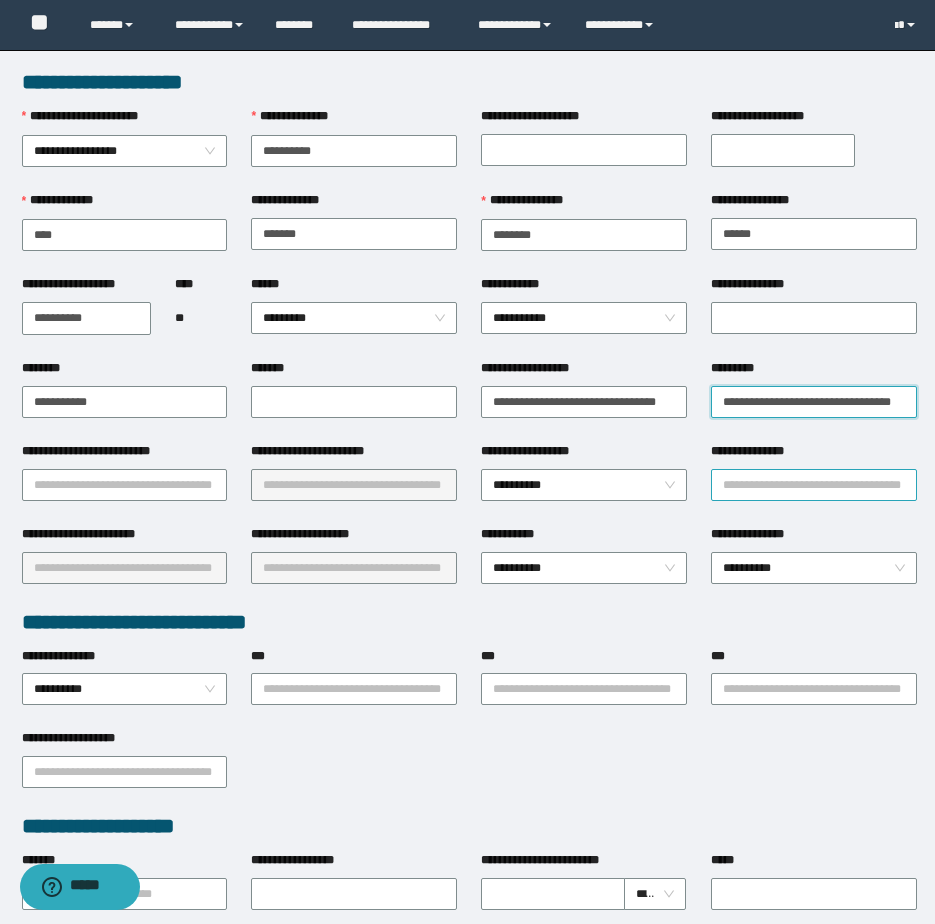 type on "**********" 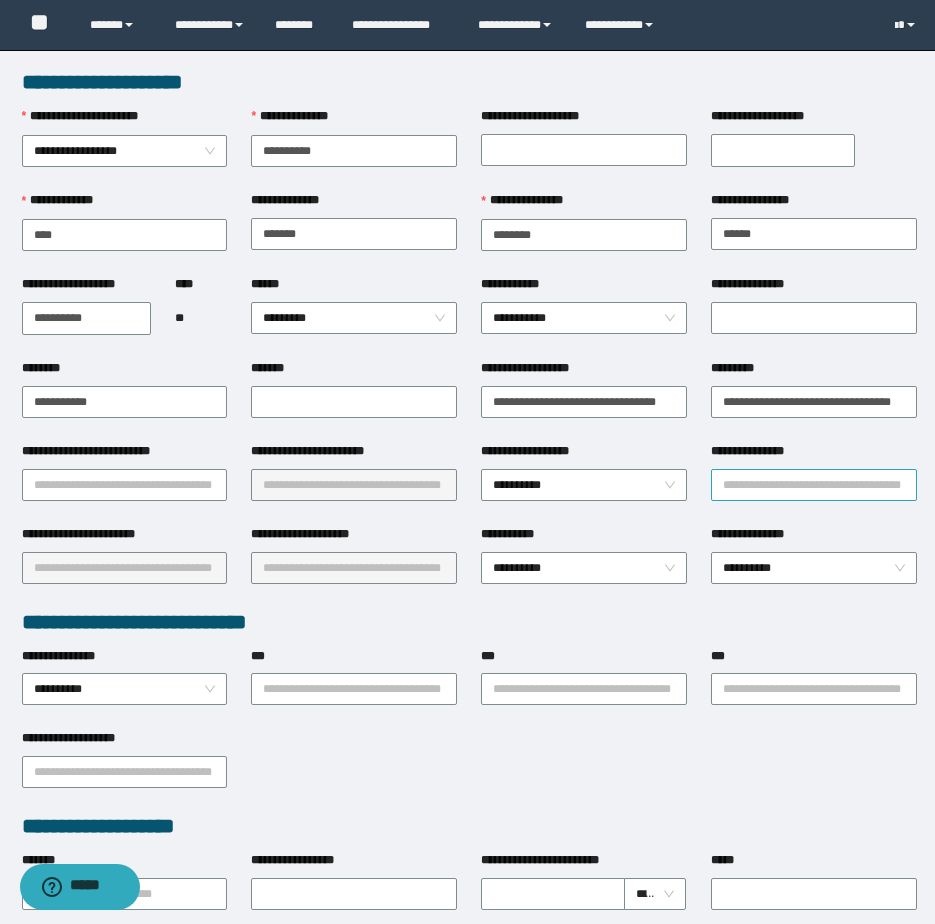 click on "**********" at bounding box center [814, 485] 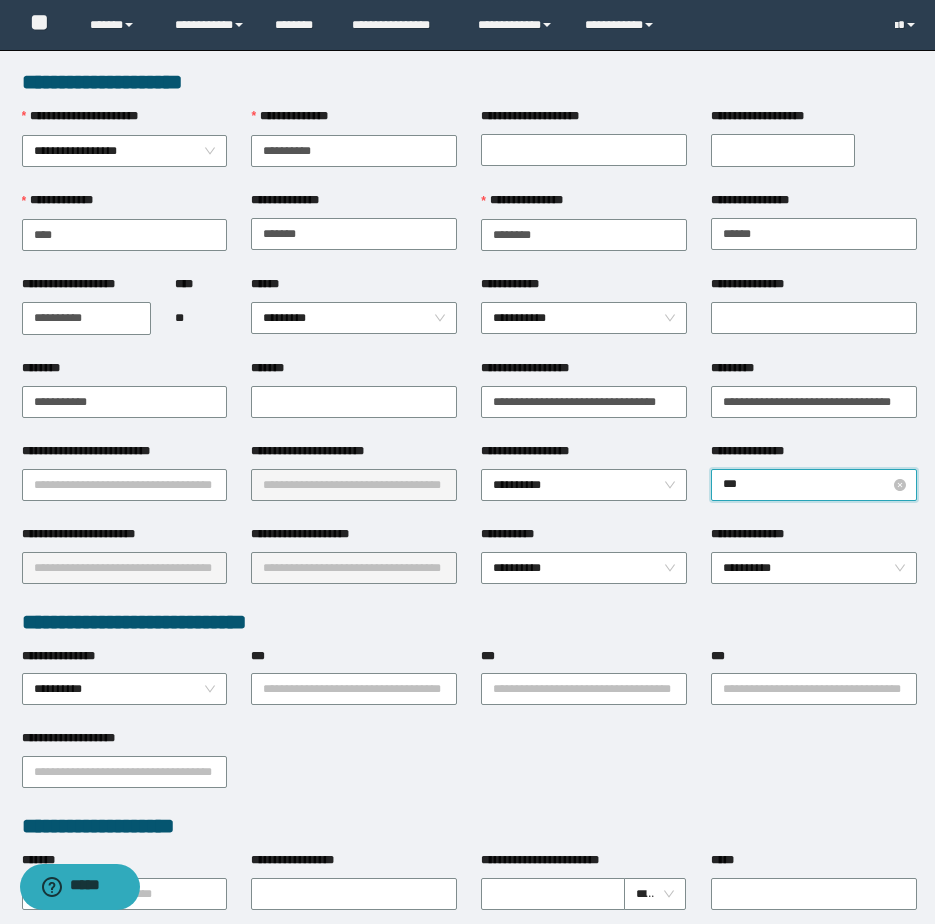 type on "****" 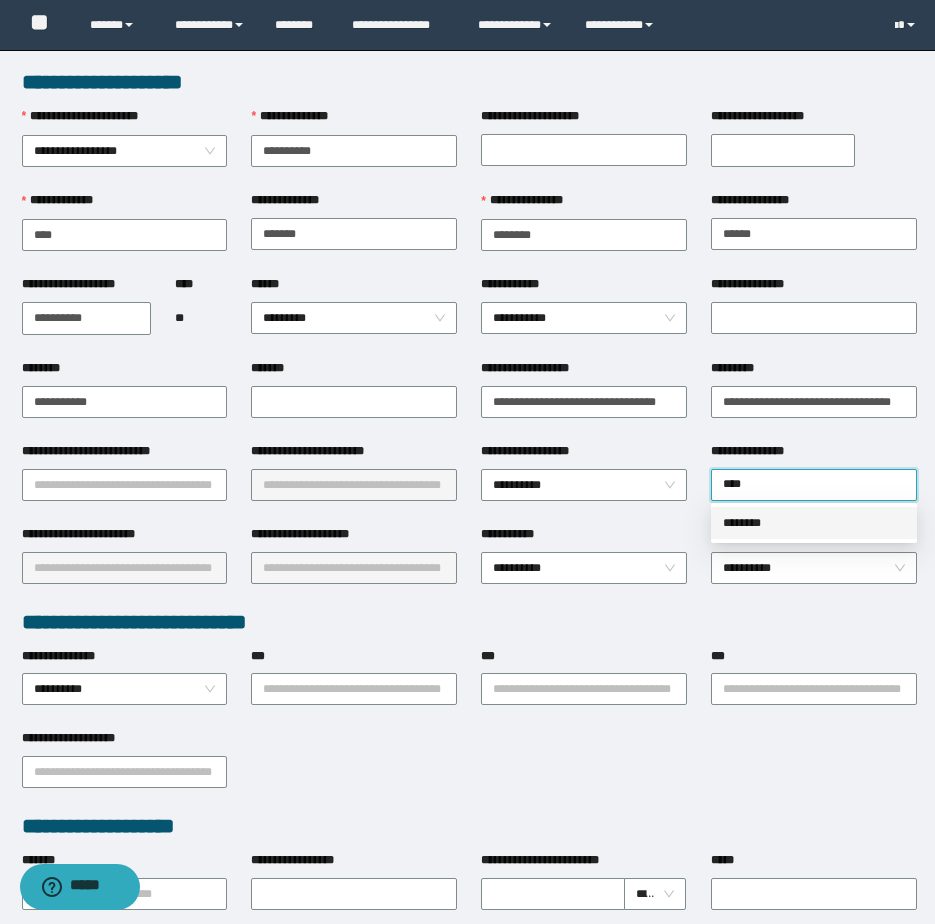click on "********" at bounding box center [814, 523] 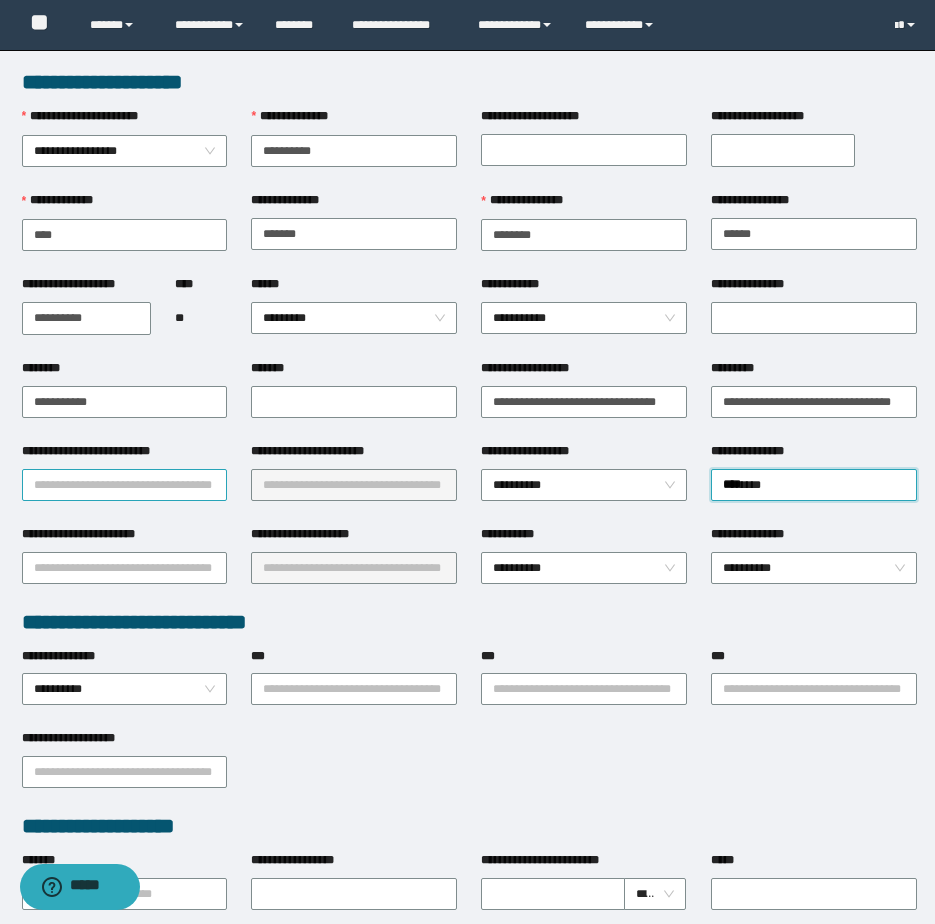 click on "**********" at bounding box center [125, 485] 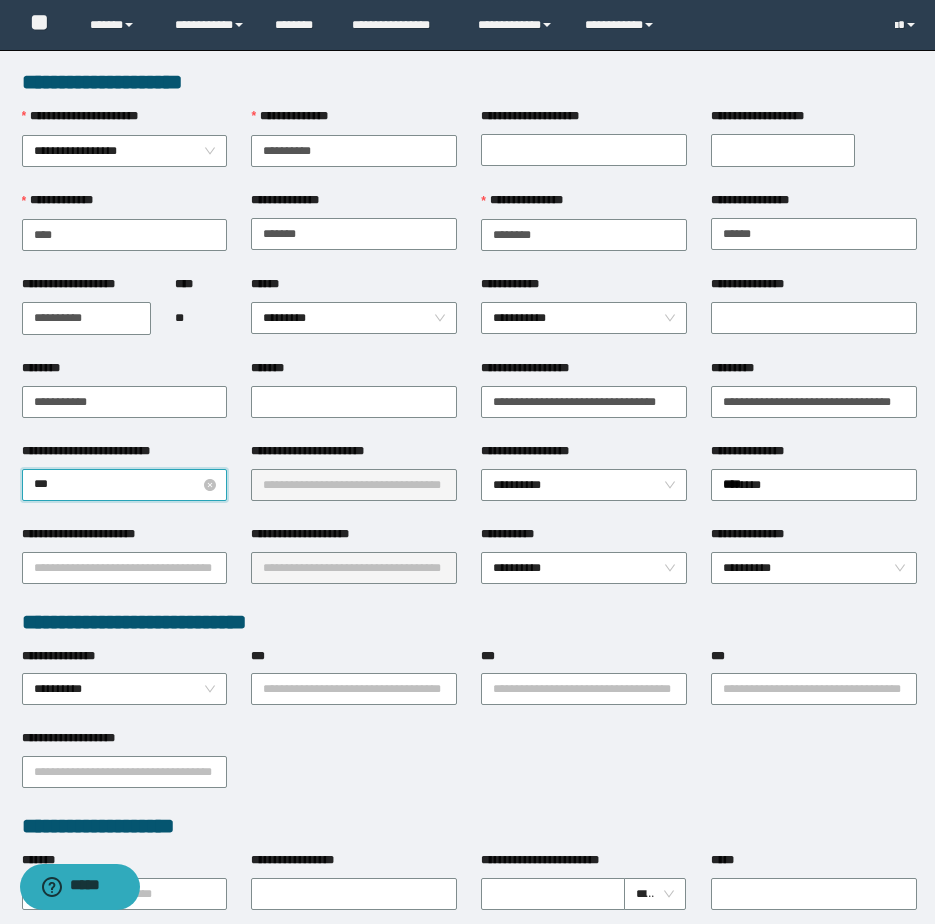 type on "****" 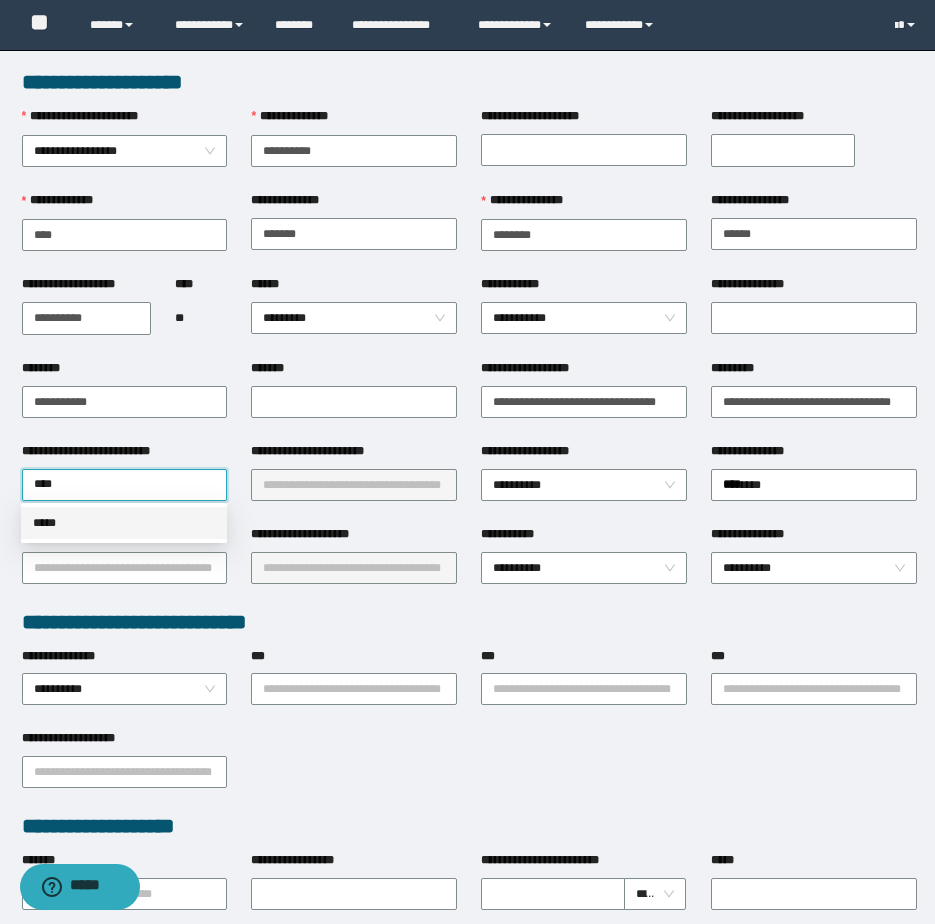 drag, startPoint x: 92, startPoint y: 521, endPoint x: 105, endPoint y: 536, distance: 19.849434 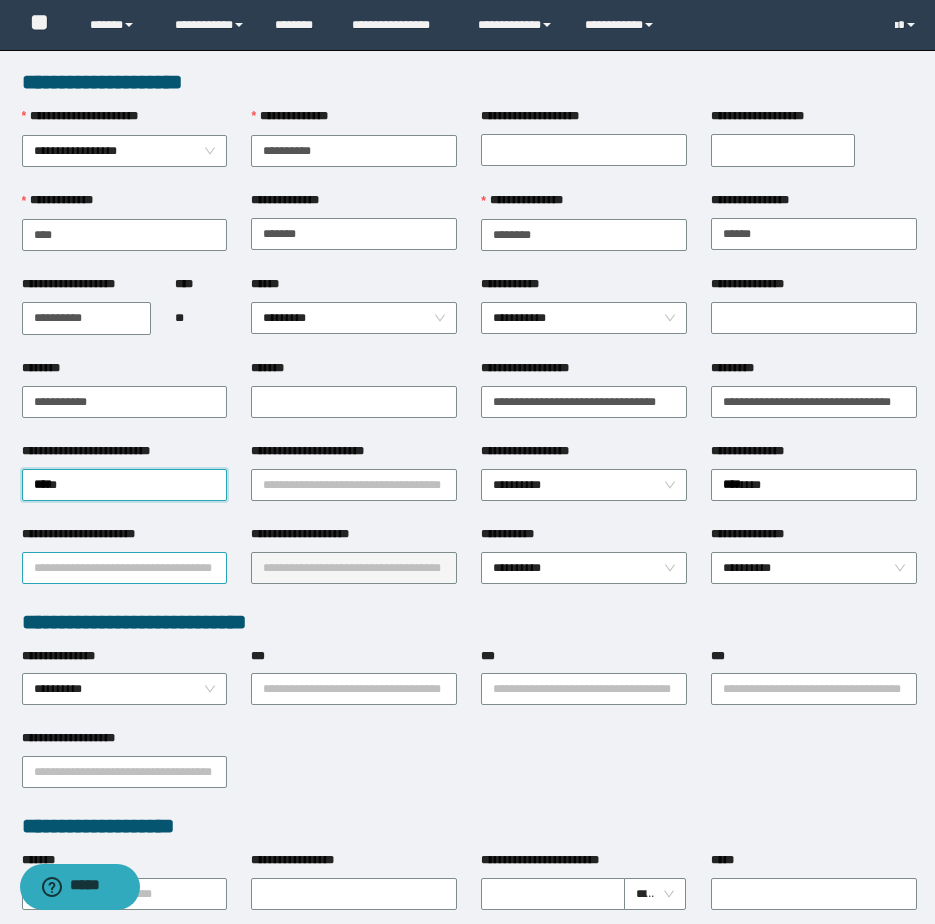 click on "**********" at bounding box center (125, 568) 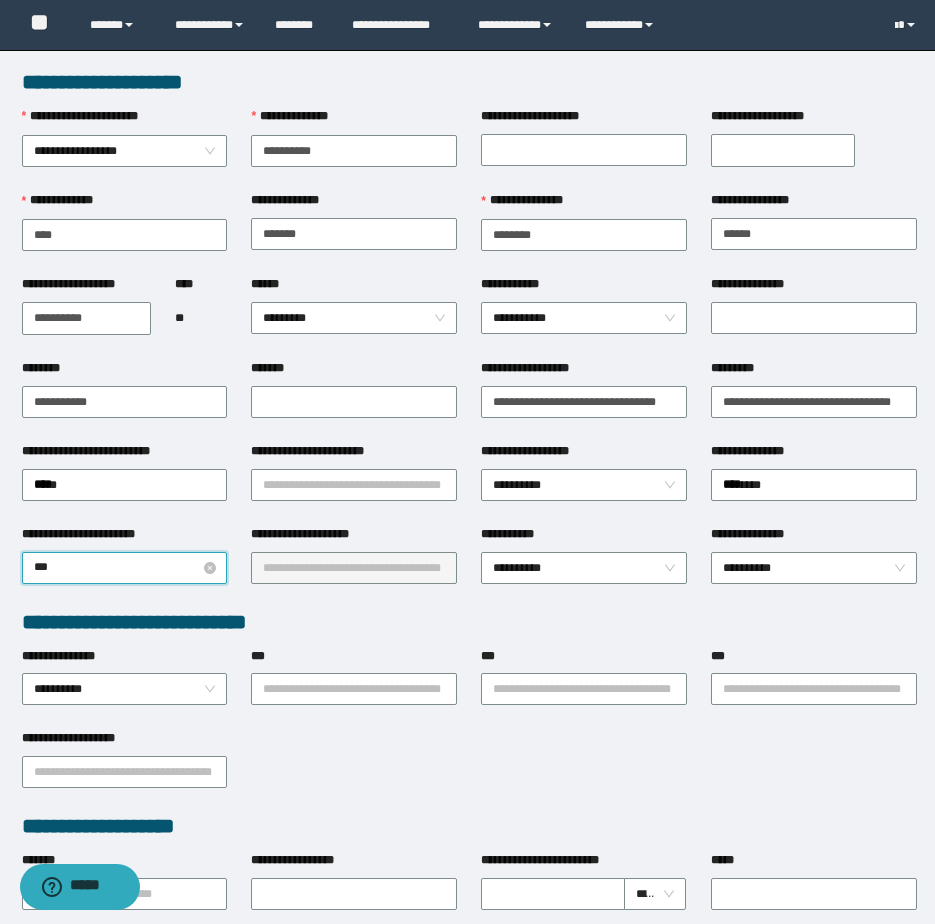type on "****" 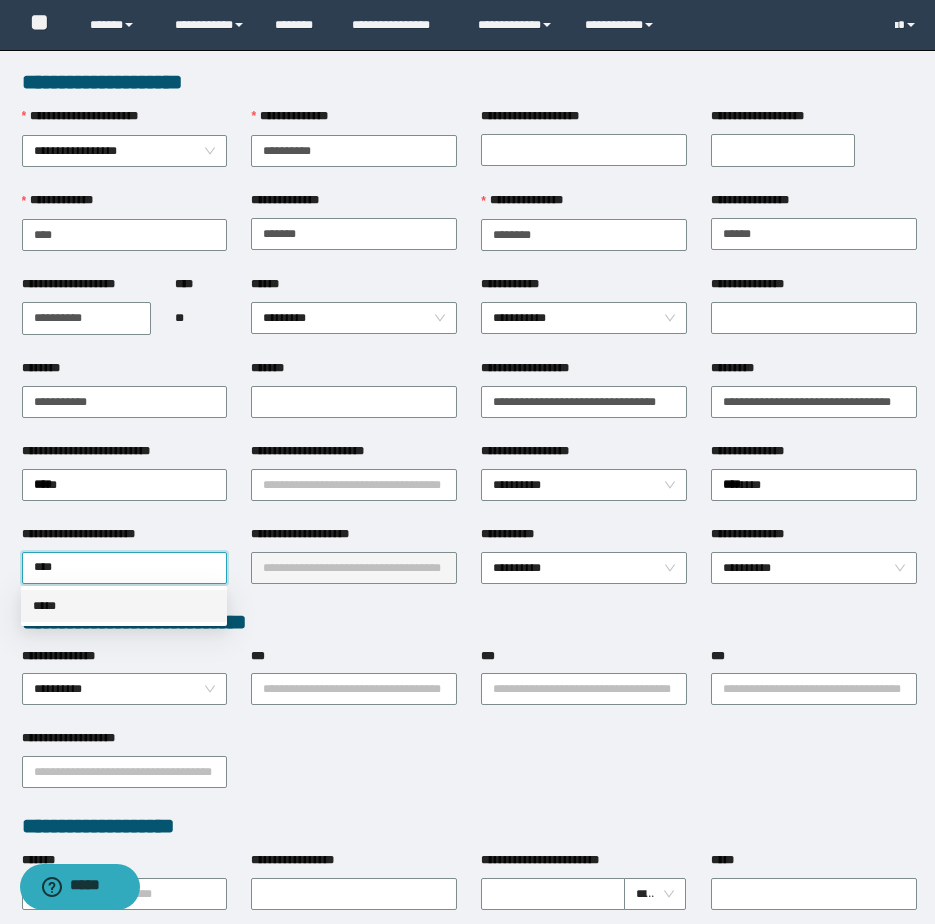 click on "*****" at bounding box center [124, 606] 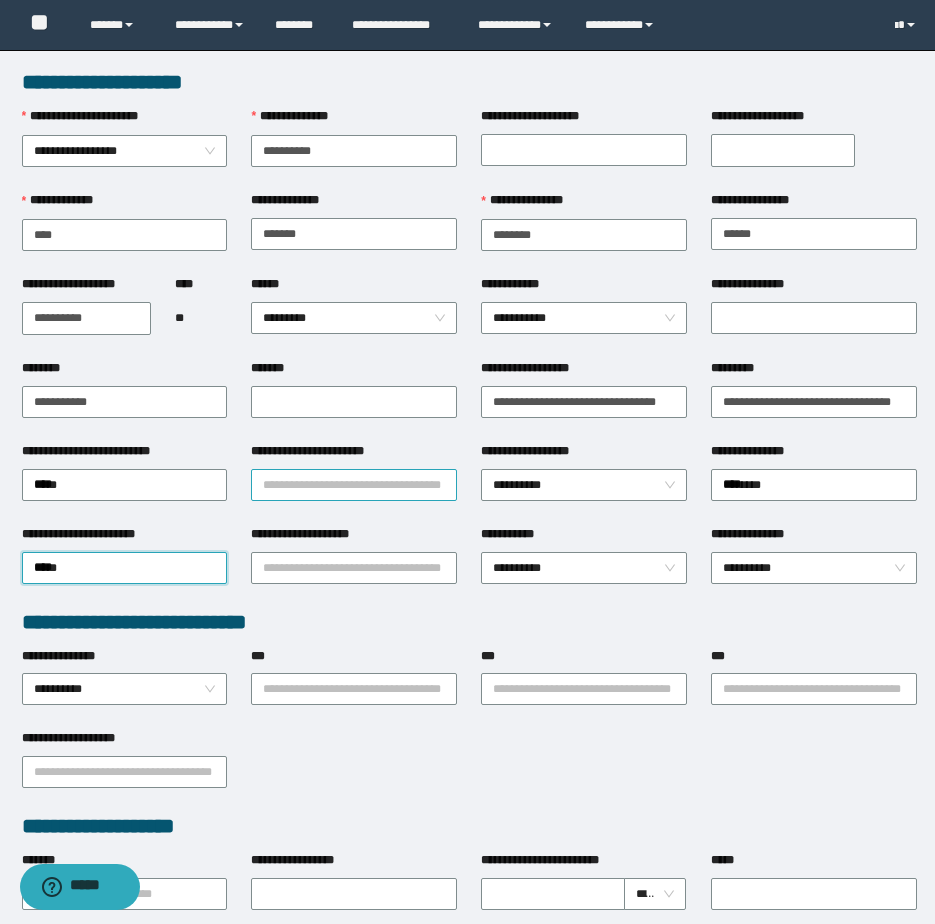 click on "**********" at bounding box center [354, 485] 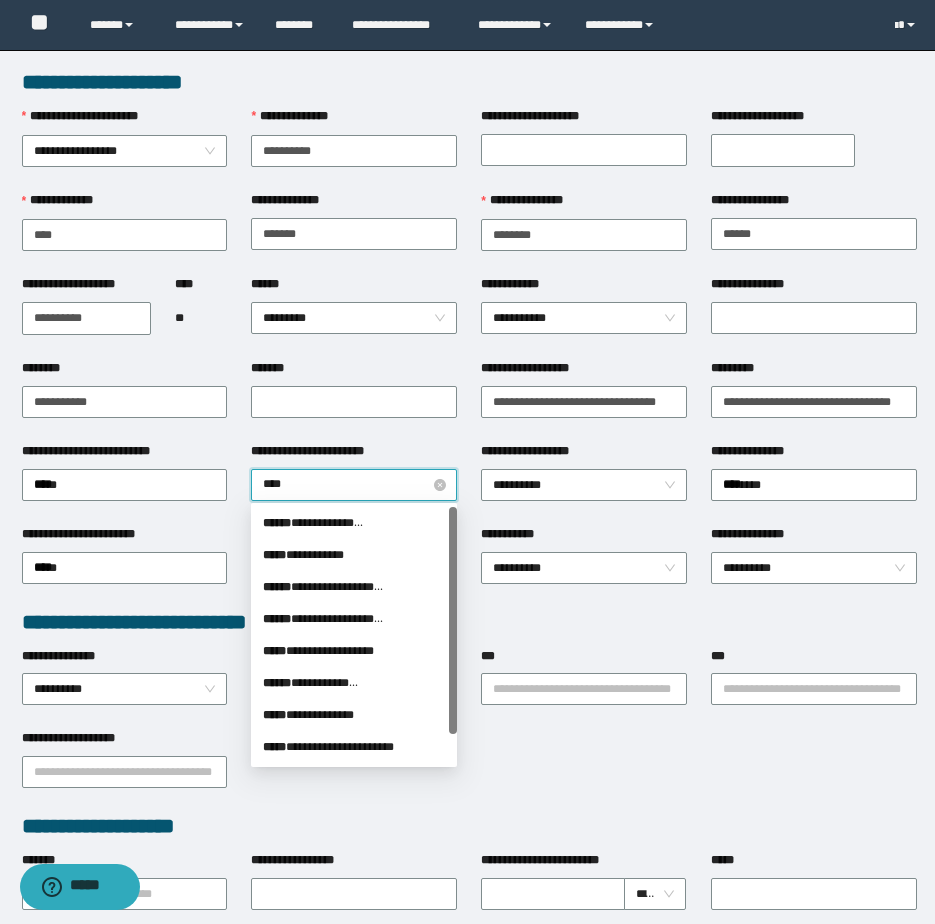 type on "*****" 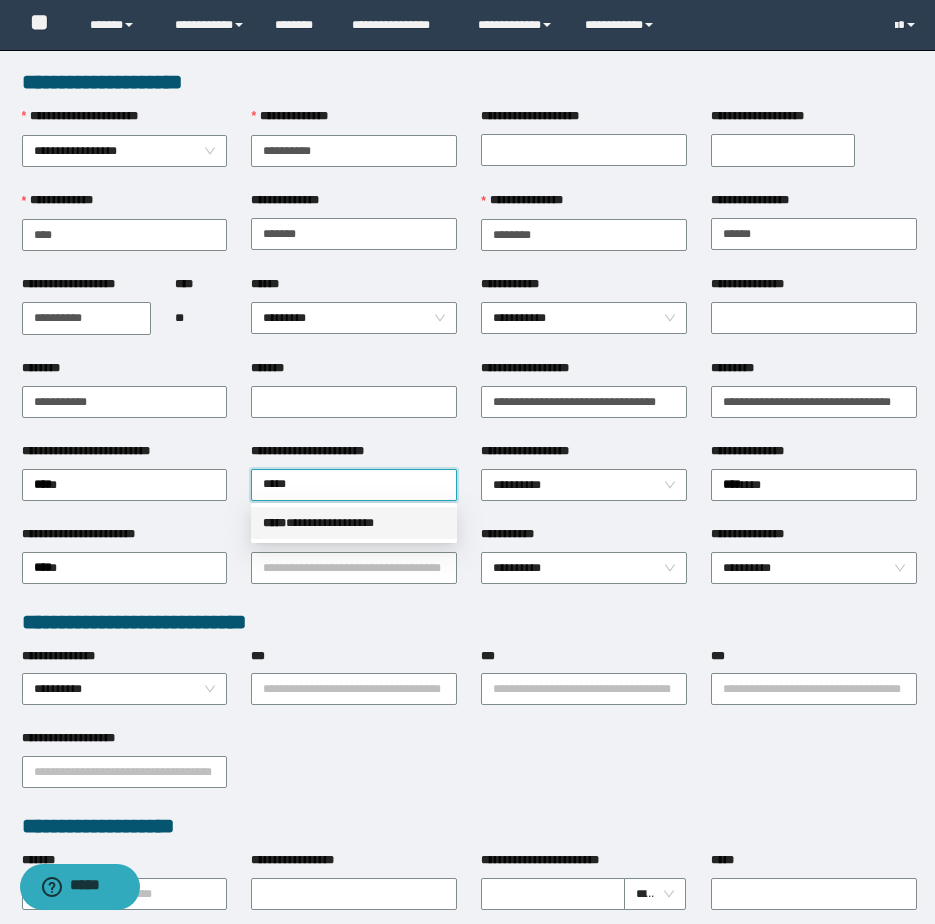 click on "**********" at bounding box center [354, 523] 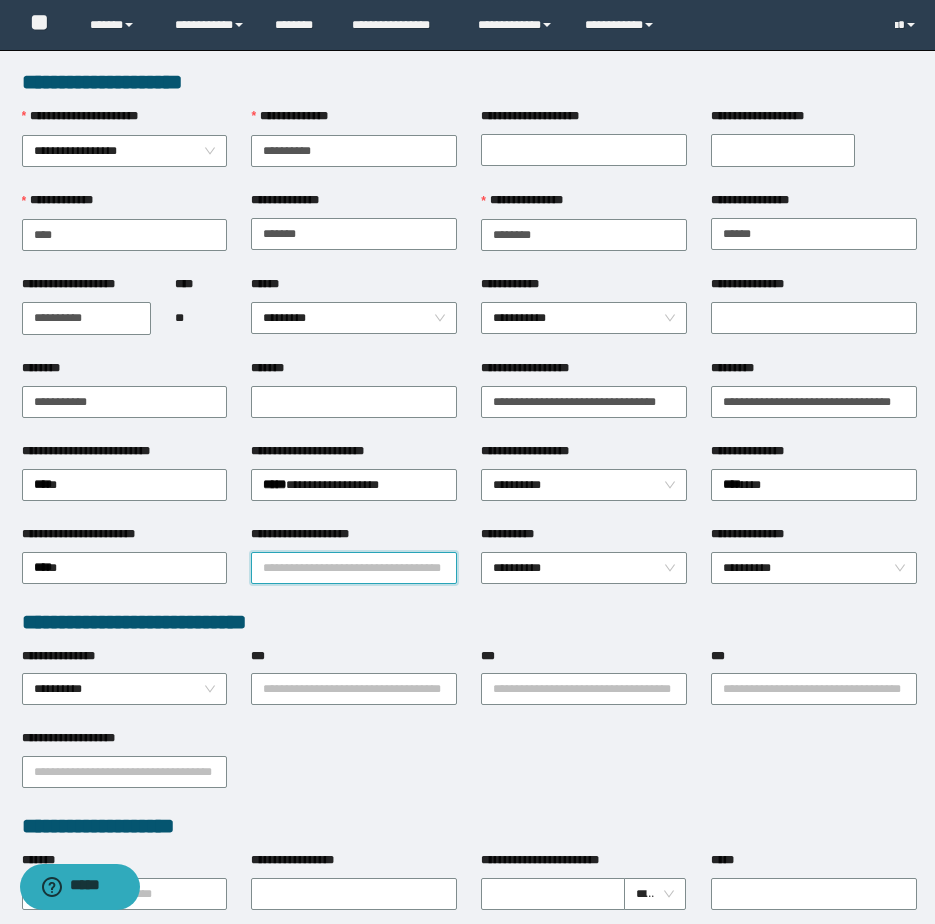 click on "**********" at bounding box center [354, 568] 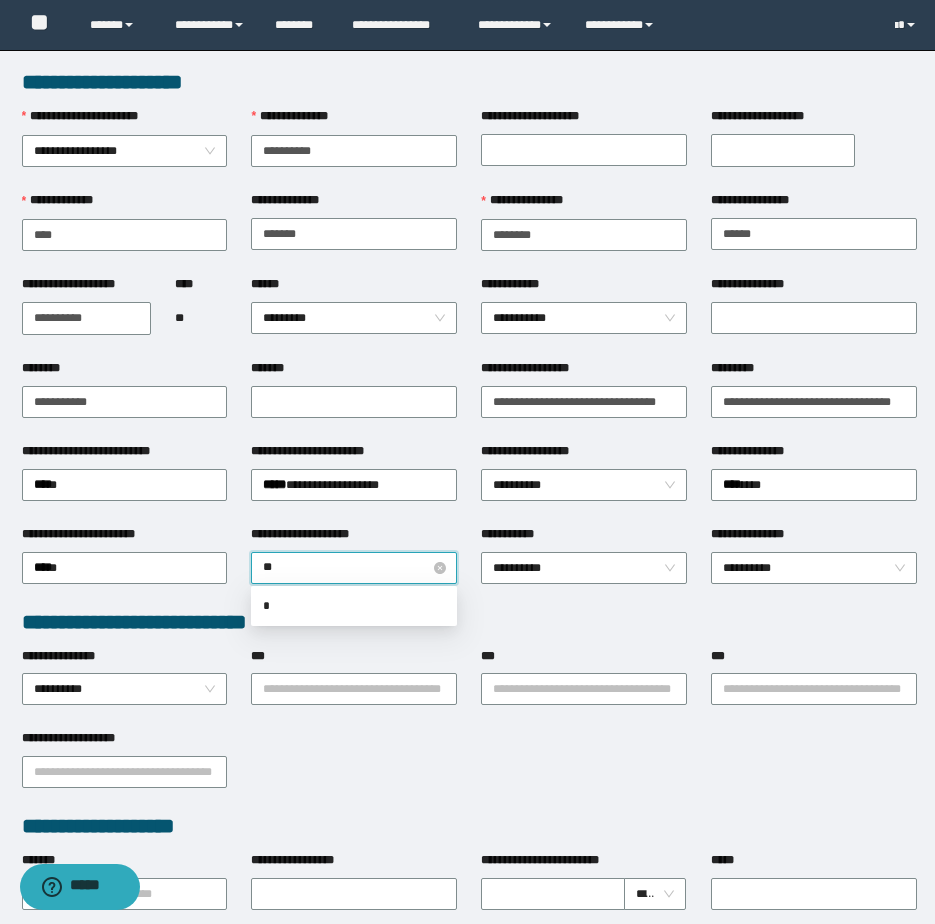 type on "***" 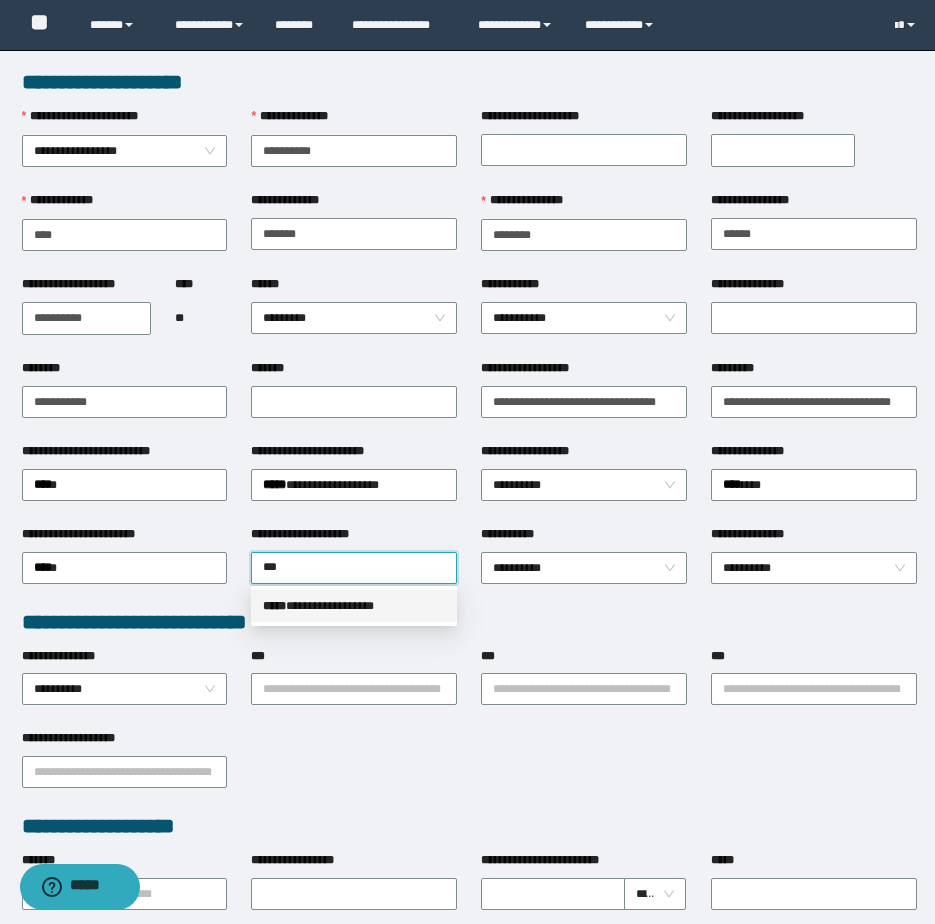 click on "**********" at bounding box center (354, 606) 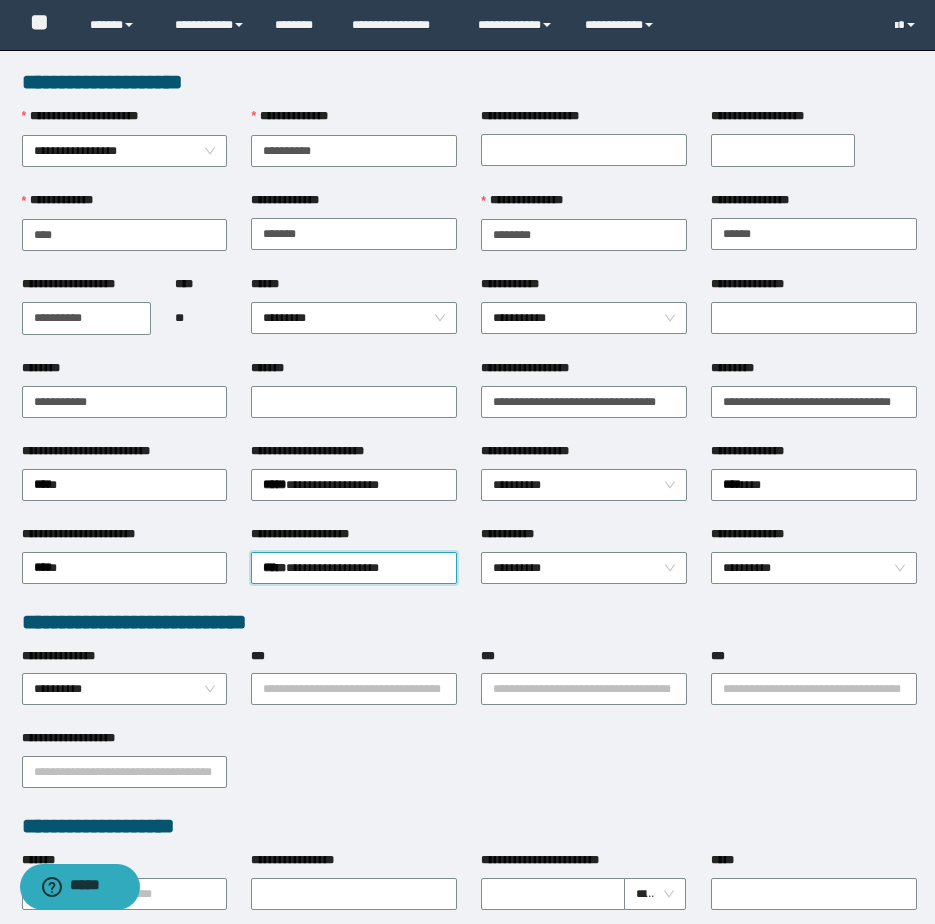 type 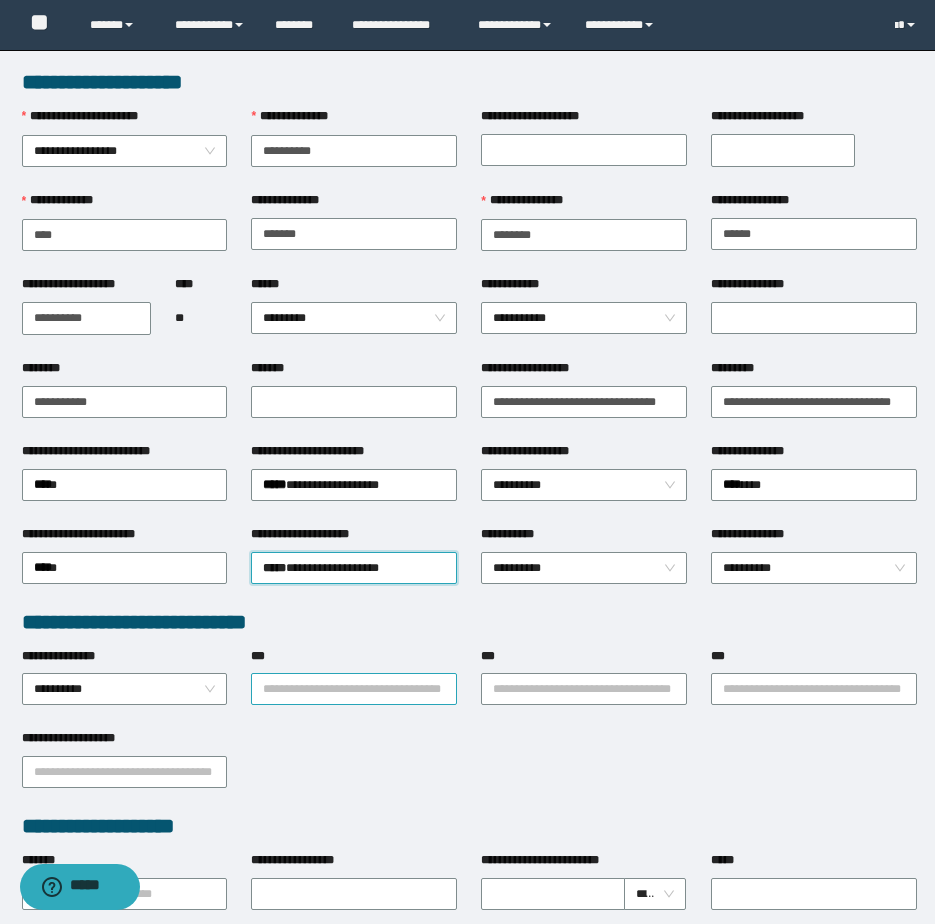 click on "***" at bounding box center (354, 689) 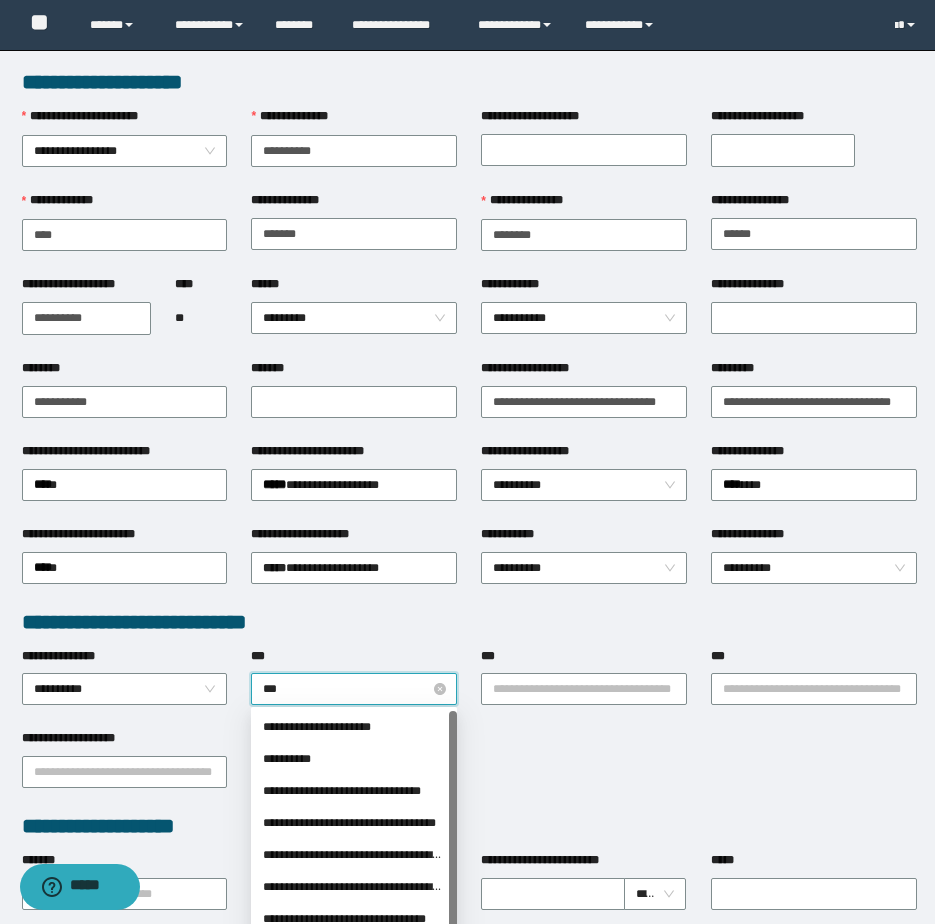 type on "****" 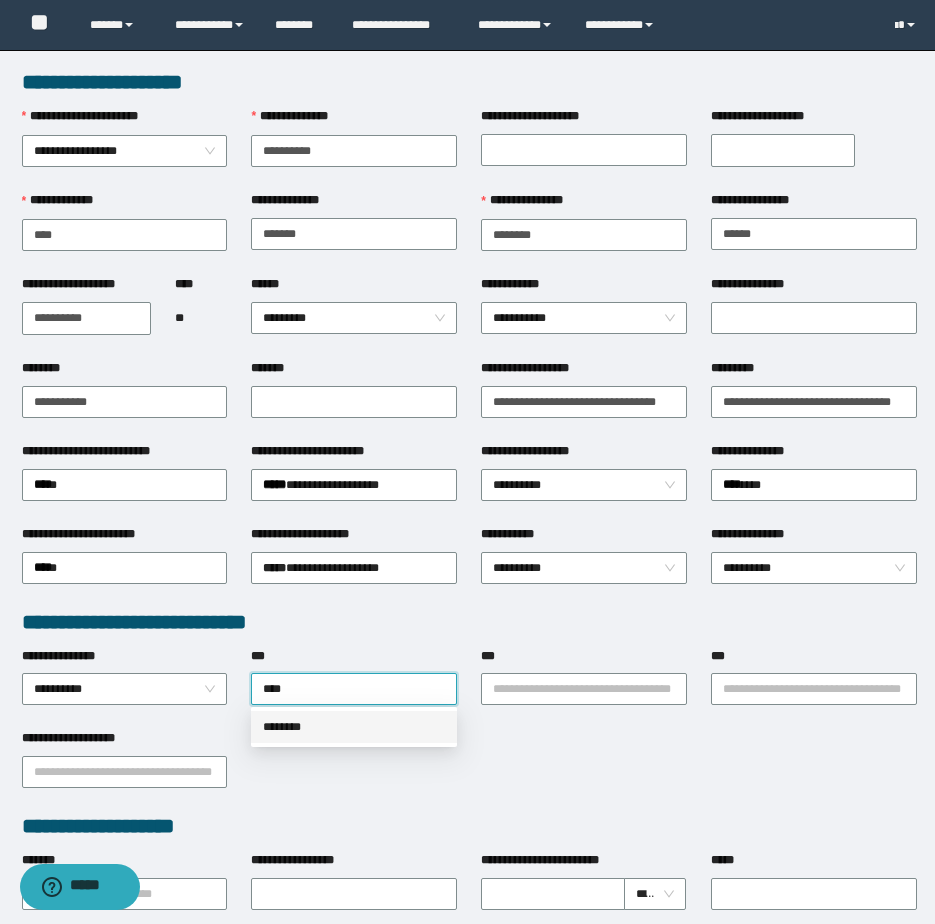 click on "********" at bounding box center (354, 727) 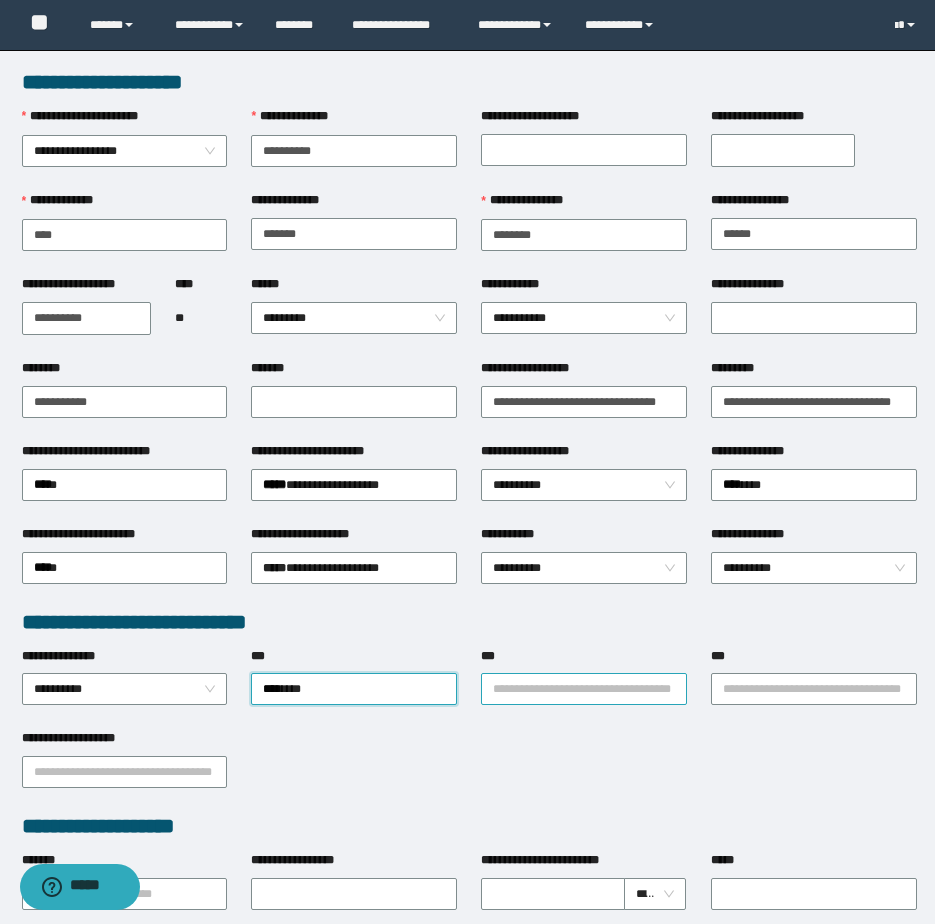 click on "***" at bounding box center (584, 689) 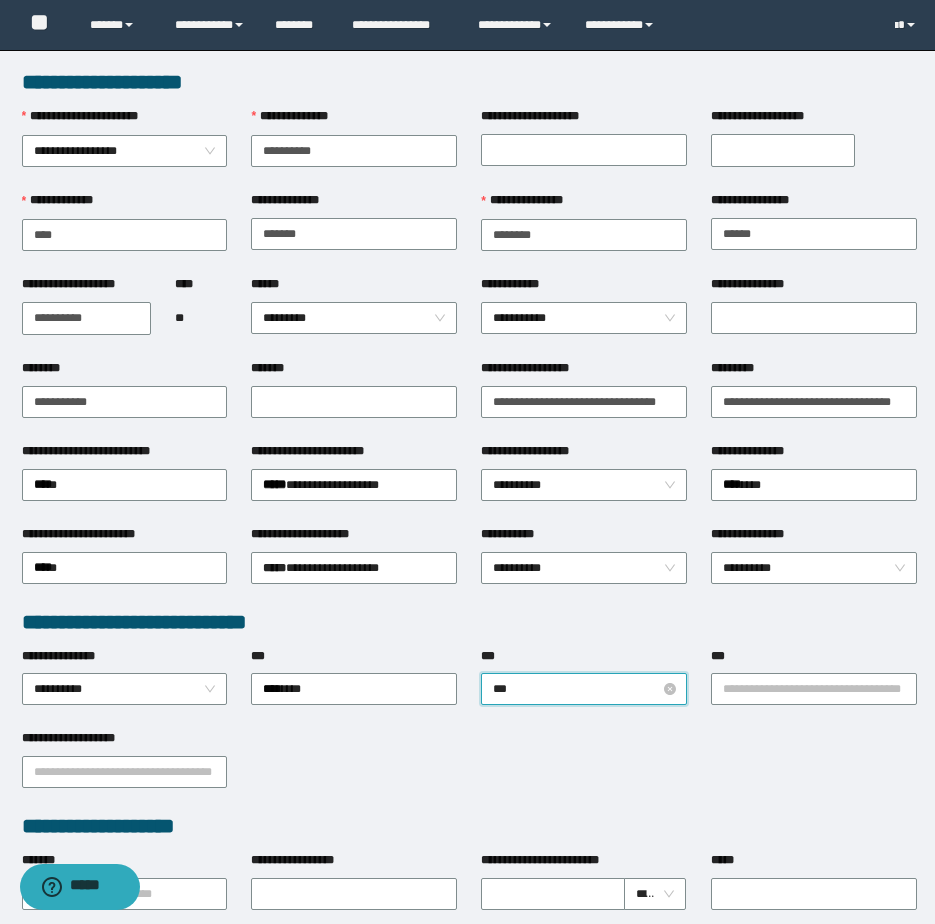 type on "****" 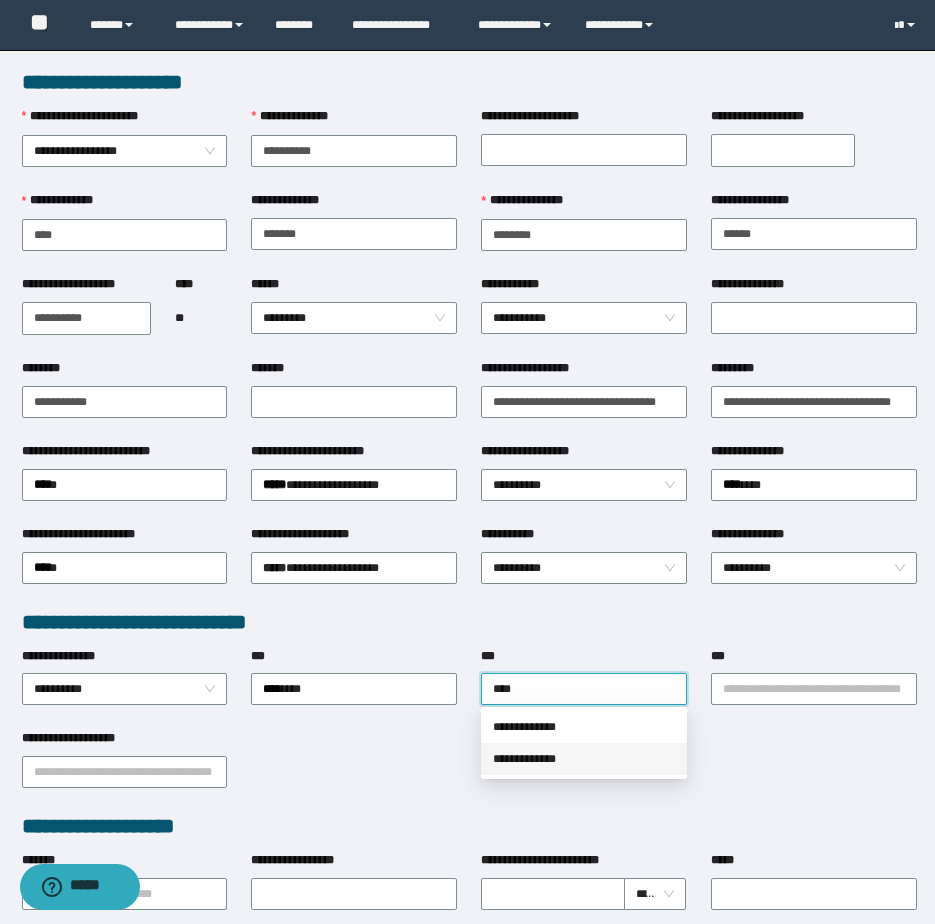 click on "**********" at bounding box center [584, 759] 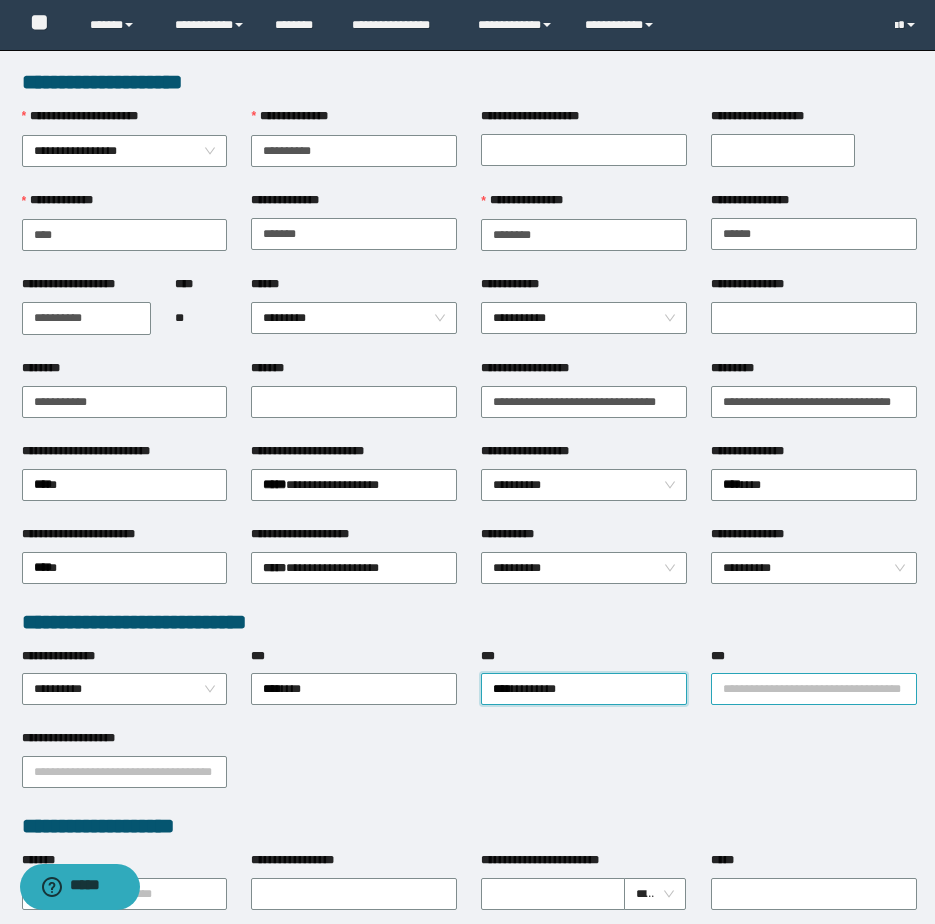click on "***" at bounding box center (814, 689) 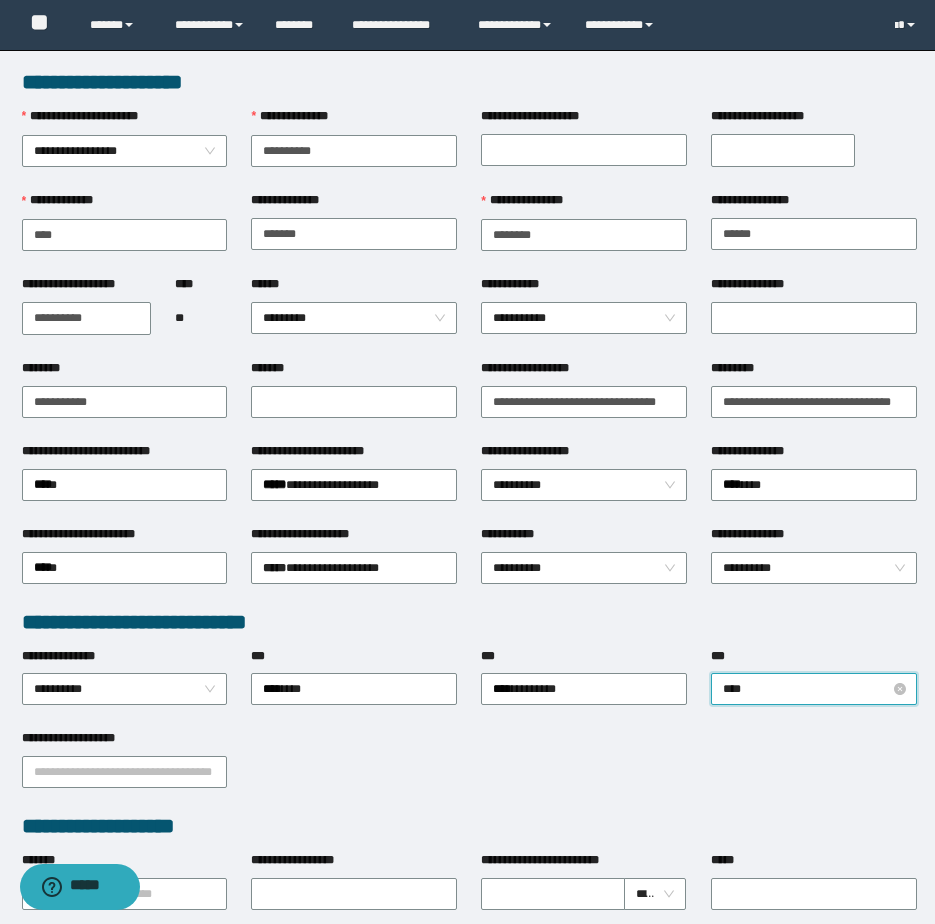 type on "*****" 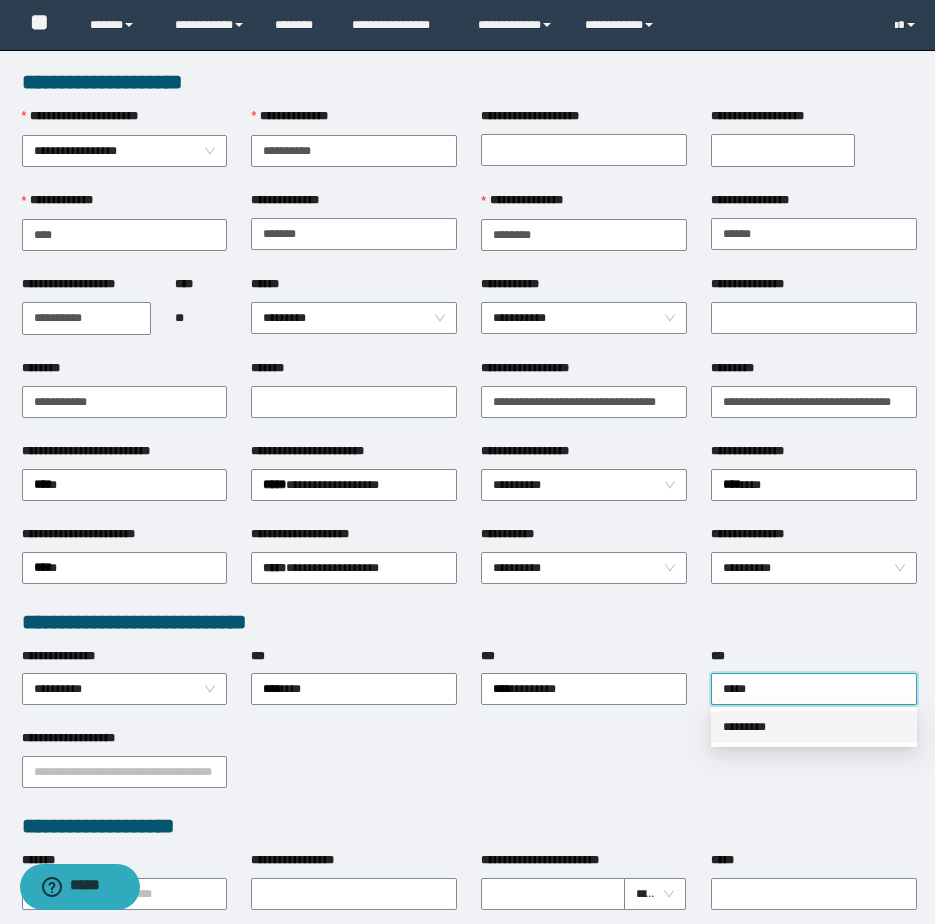 click on "*********" at bounding box center [814, 727] 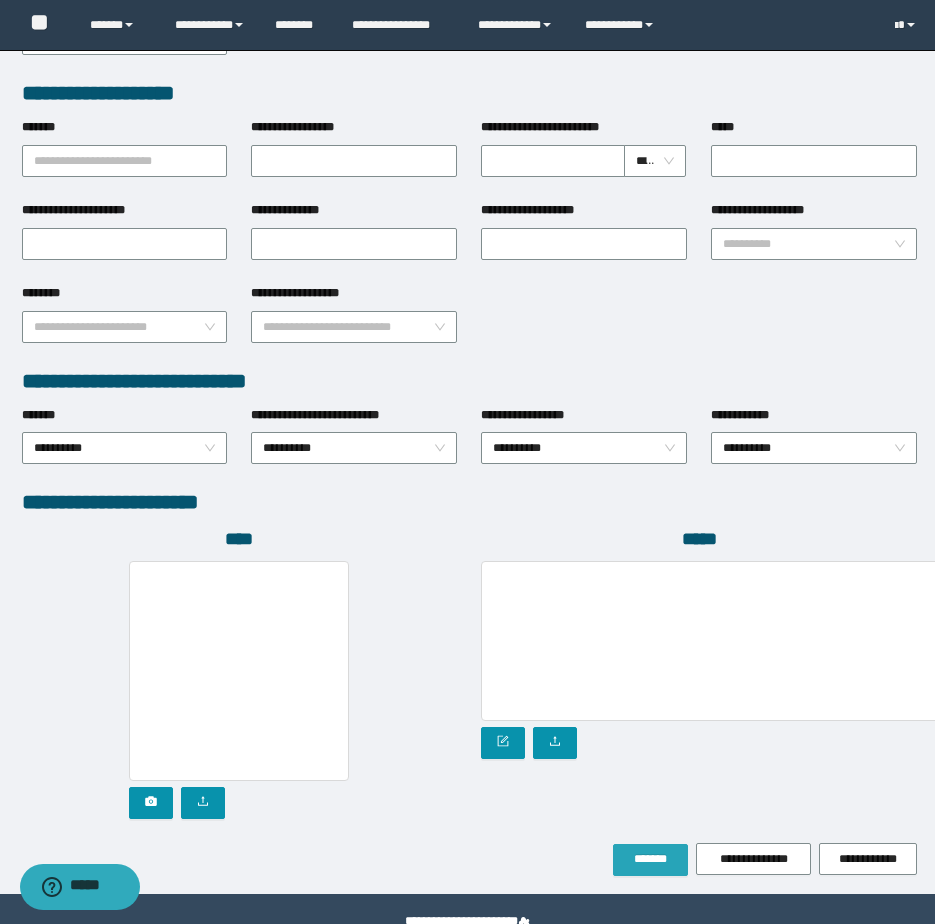 scroll, scrollTop: 779, scrollLeft: 0, axis: vertical 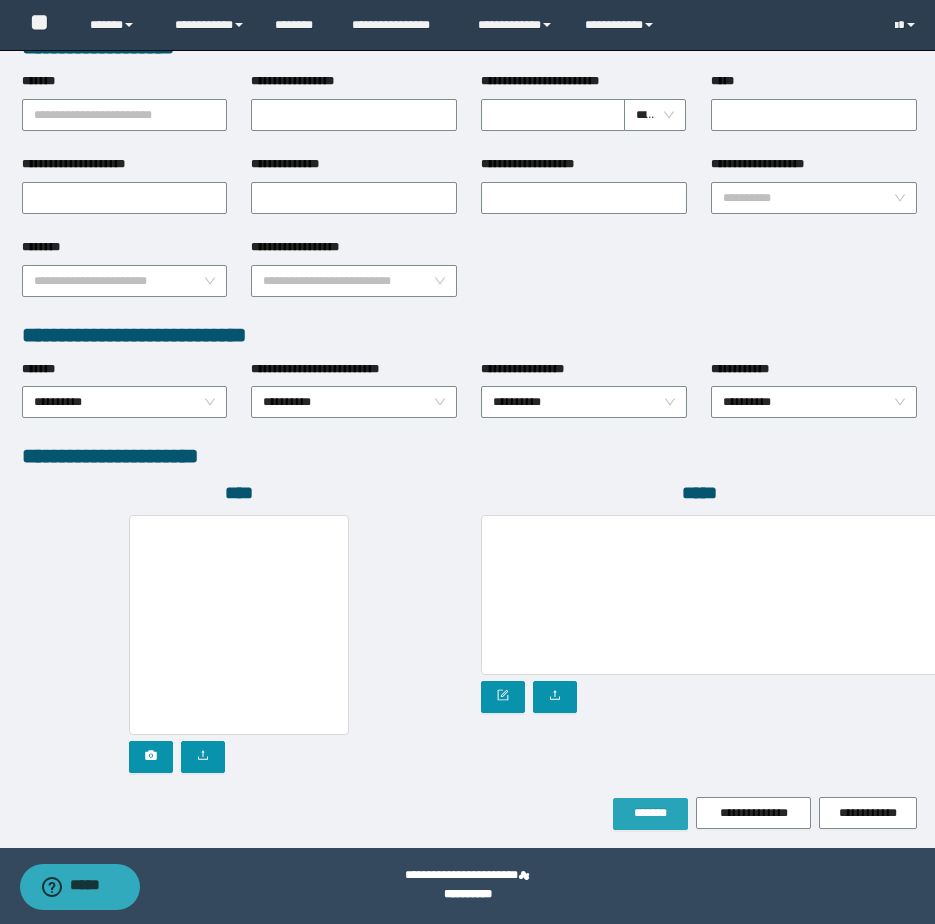 click on "*******" at bounding box center [650, 814] 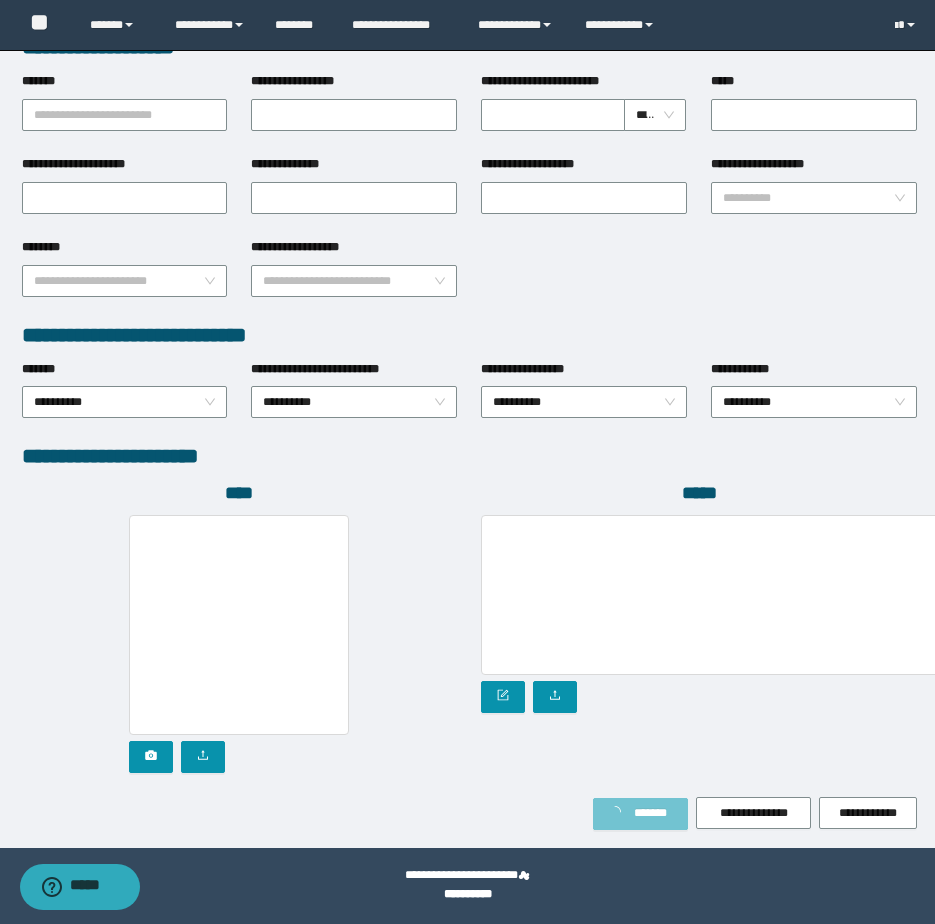 scroll, scrollTop: 832, scrollLeft: 0, axis: vertical 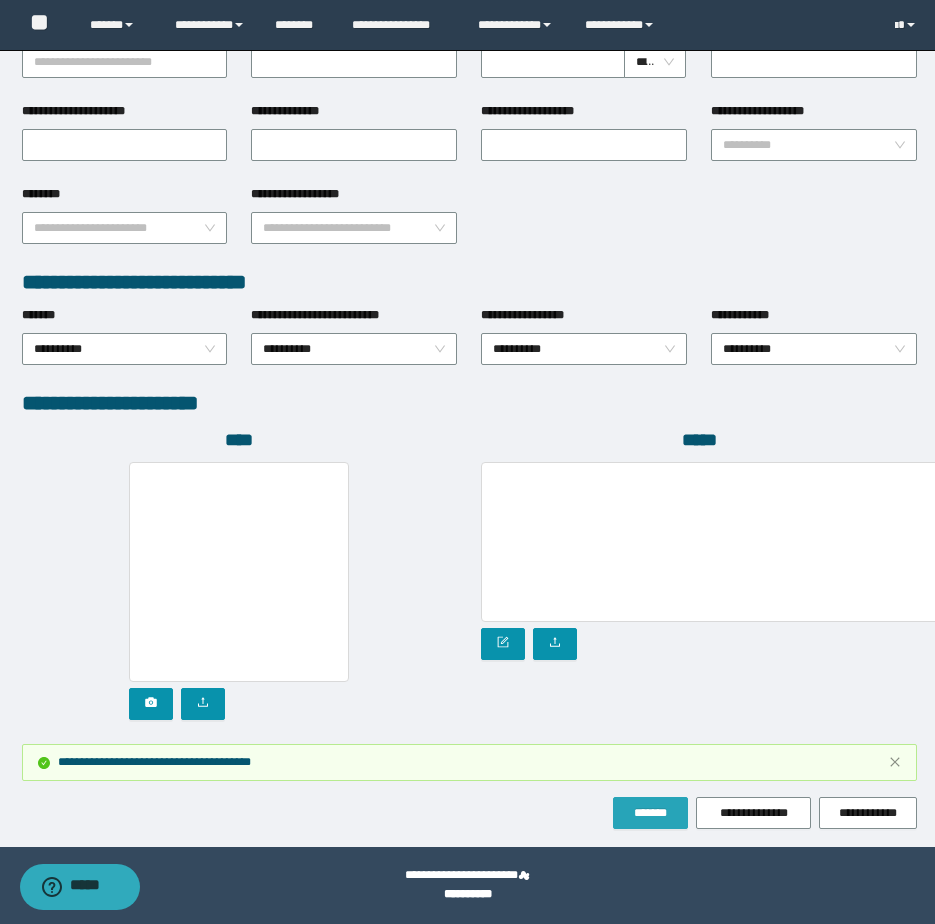 click on "*******" at bounding box center [650, 813] 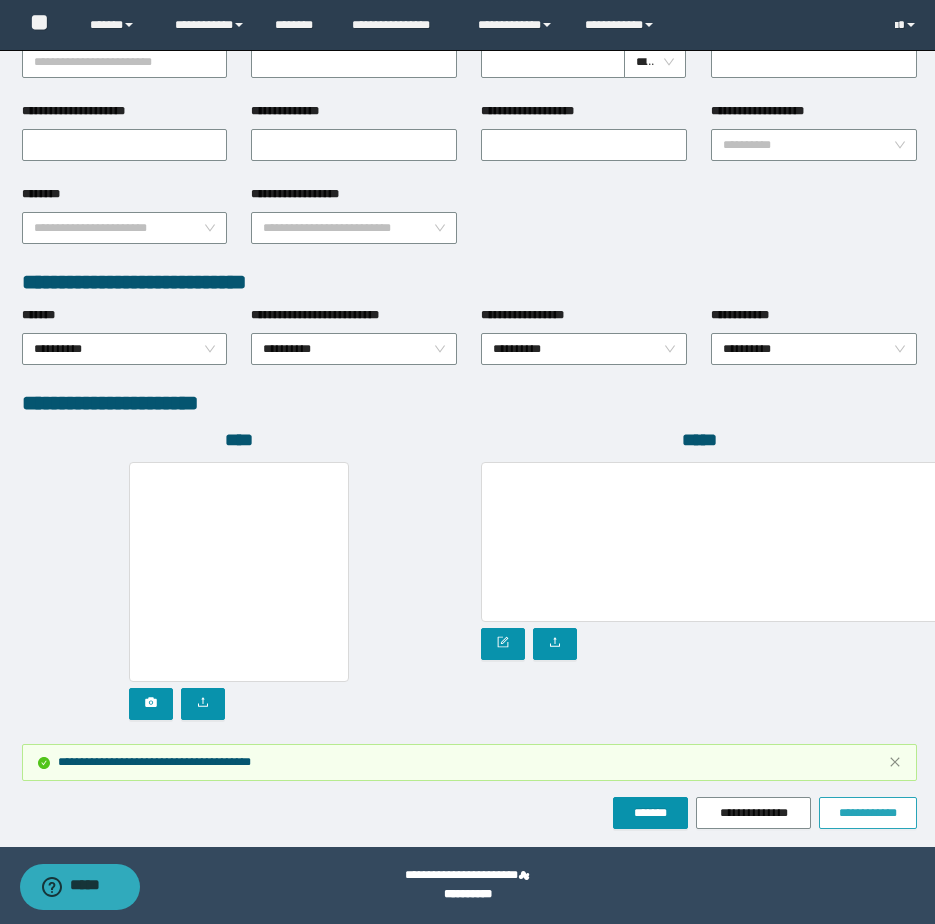 click on "**********" at bounding box center [868, 813] 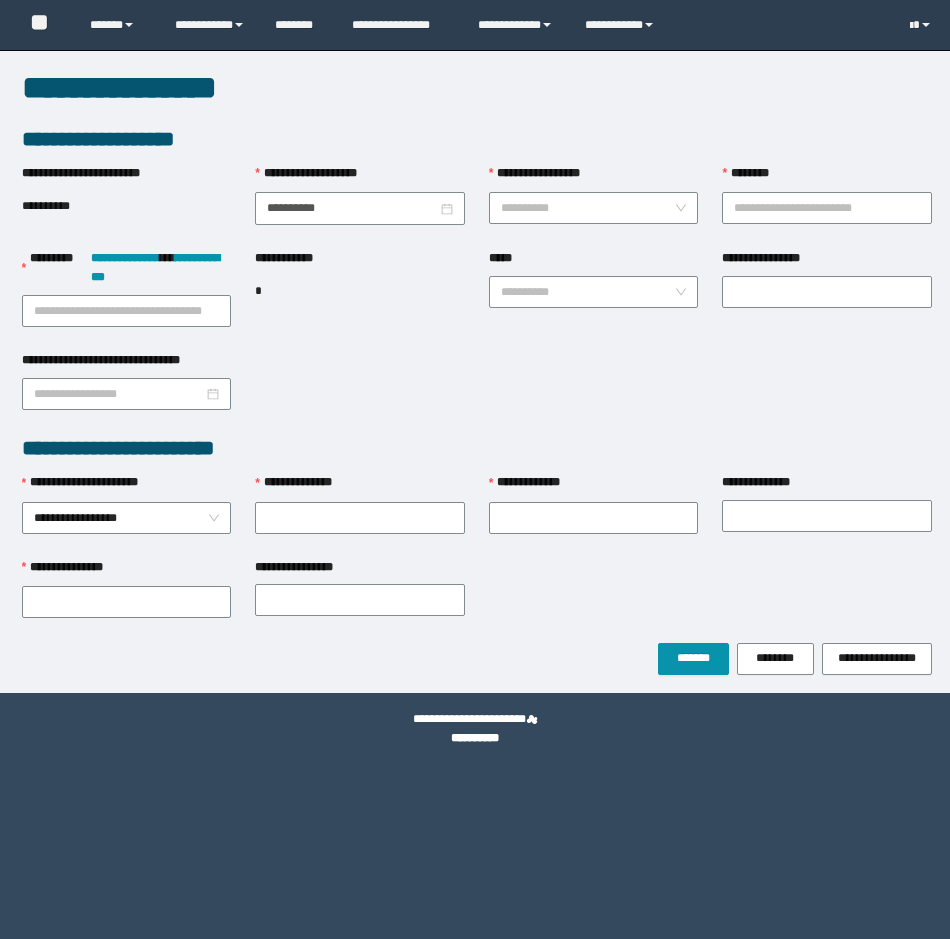 scroll, scrollTop: 0, scrollLeft: 0, axis: both 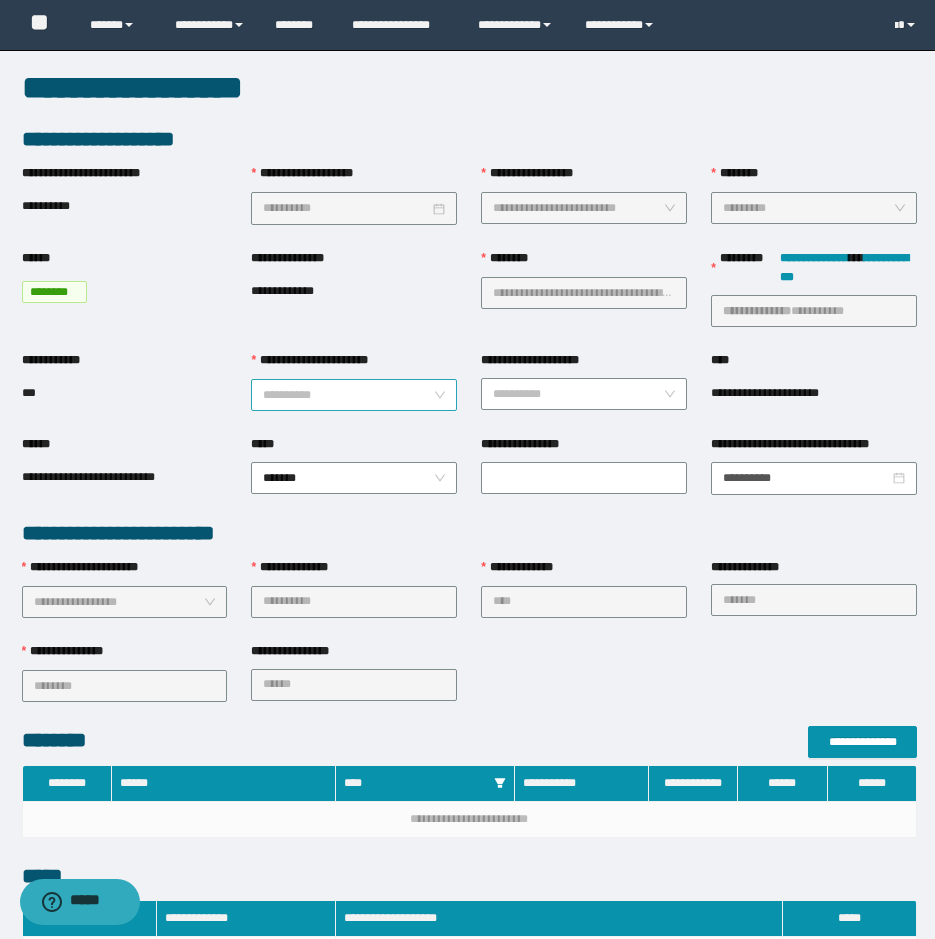 click on "**********" at bounding box center [354, 395] 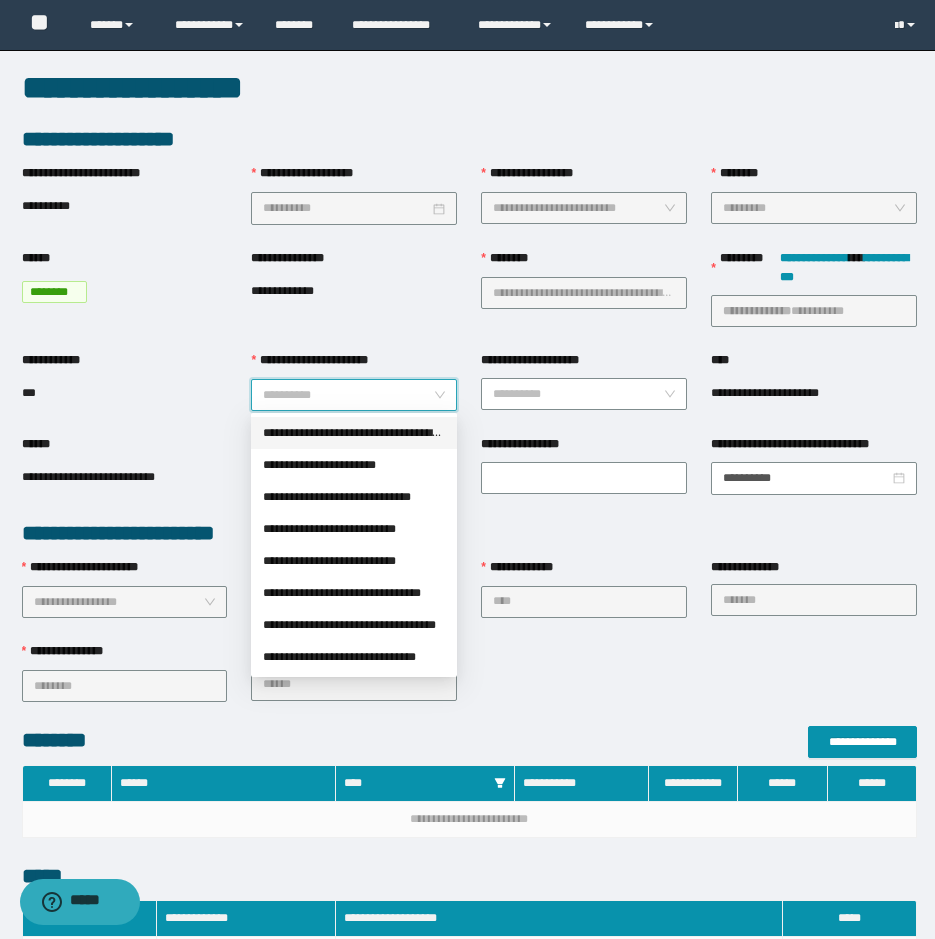 click on "**********" at bounding box center (354, 433) 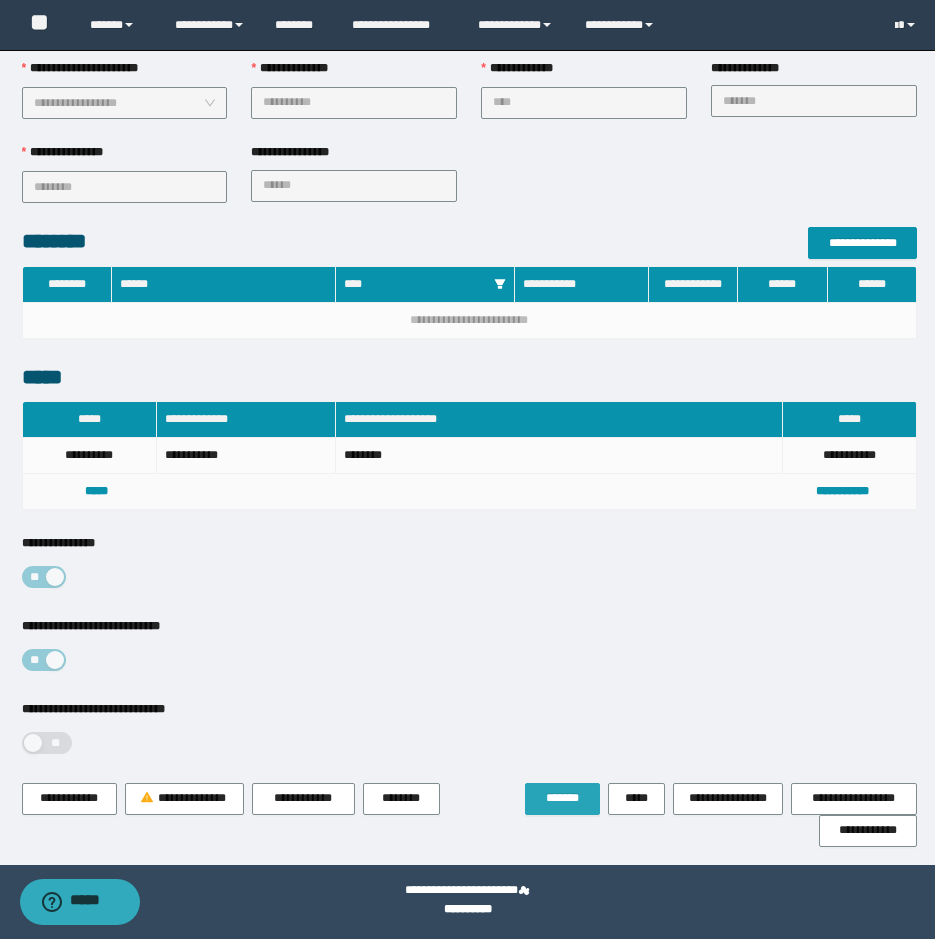 click on "*******" at bounding box center [562, 798] 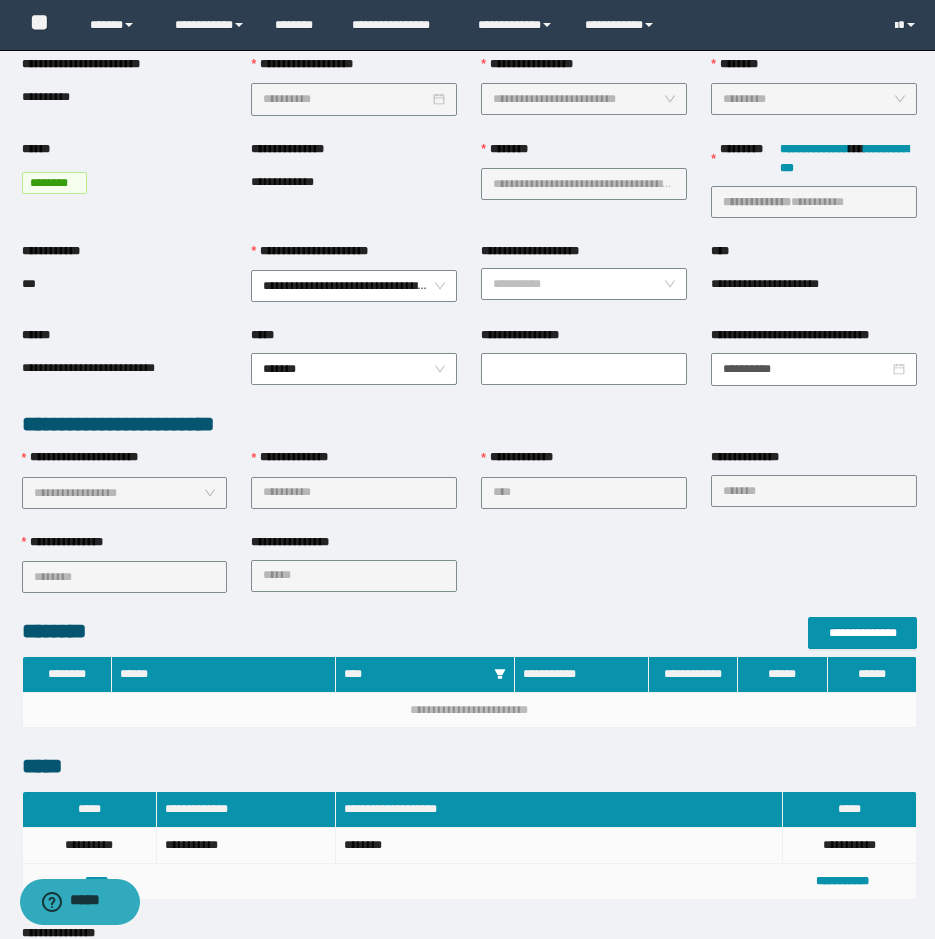 scroll, scrollTop: 0, scrollLeft: 0, axis: both 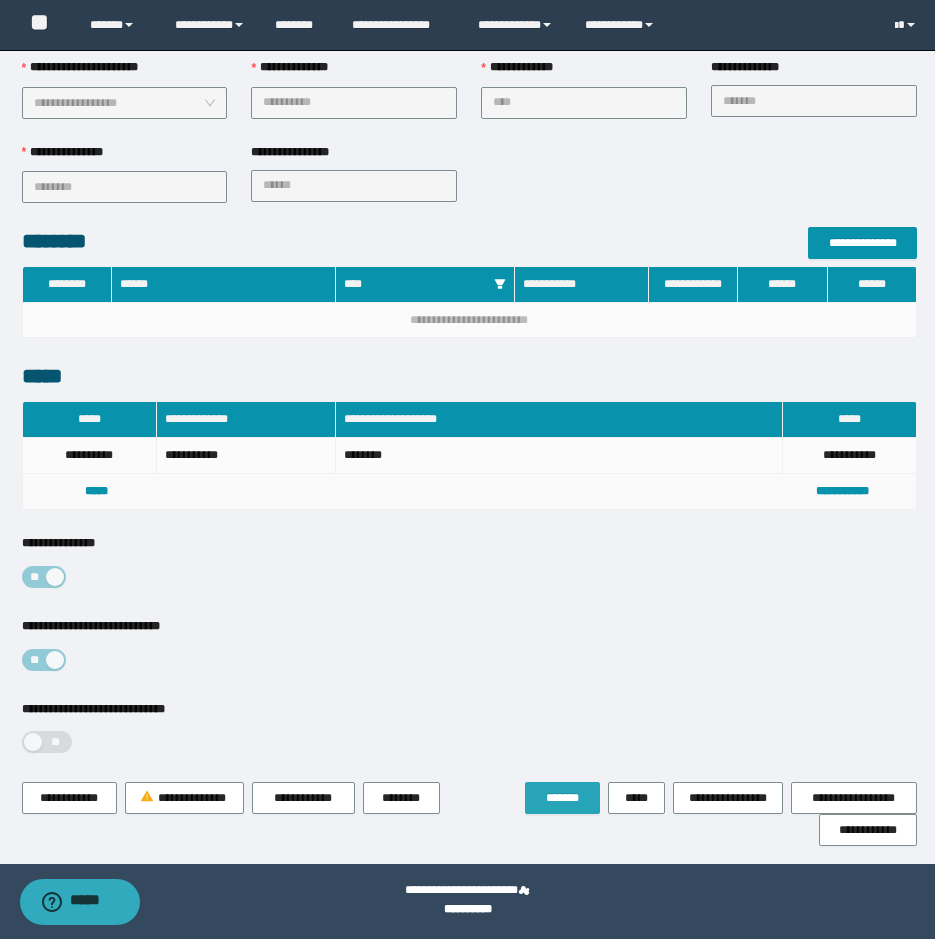 click on "*******" at bounding box center [562, 798] 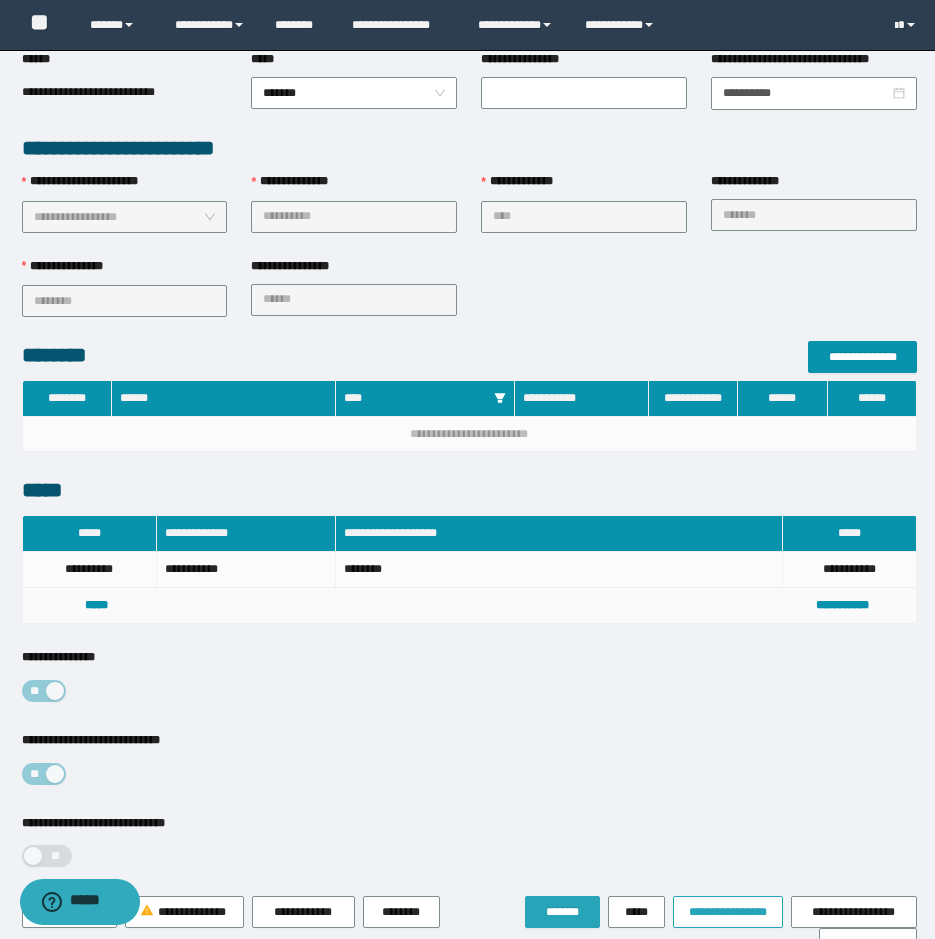 scroll, scrollTop: 552, scrollLeft: 0, axis: vertical 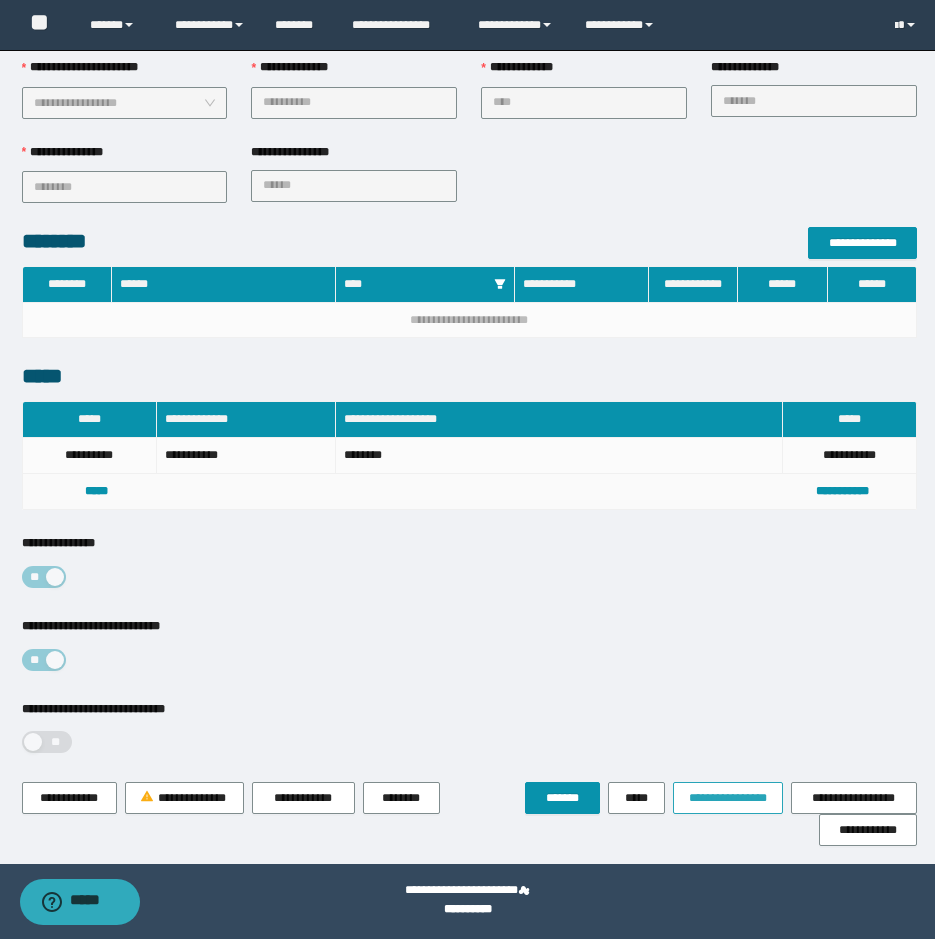 click on "**********" at bounding box center (728, 798) 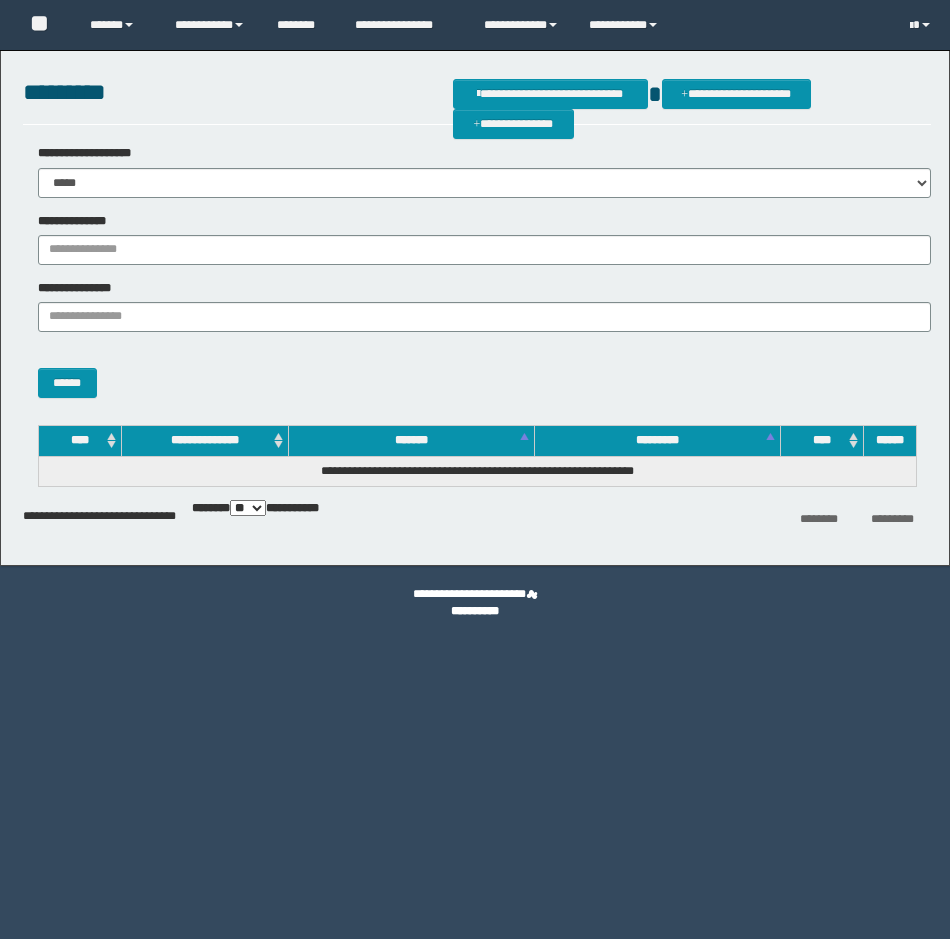 scroll, scrollTop: 0, scrollLeft: 0, axis: both 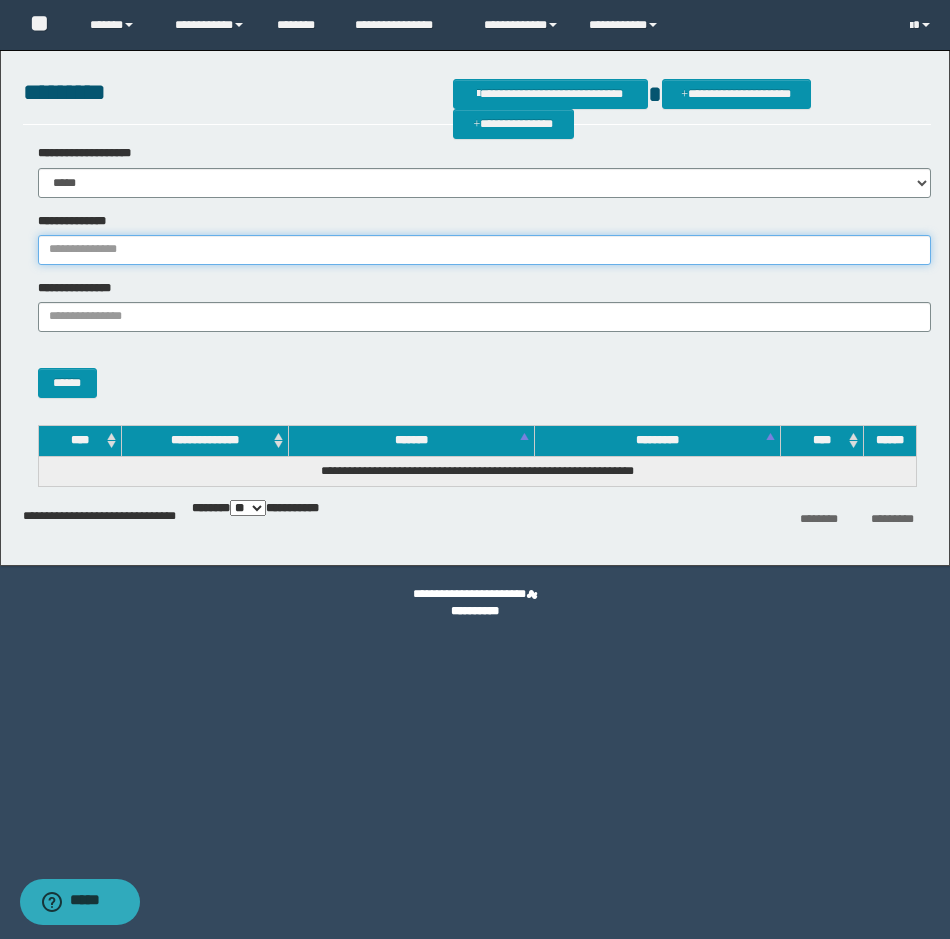 click on "**********" at bounding box center (484, 250) 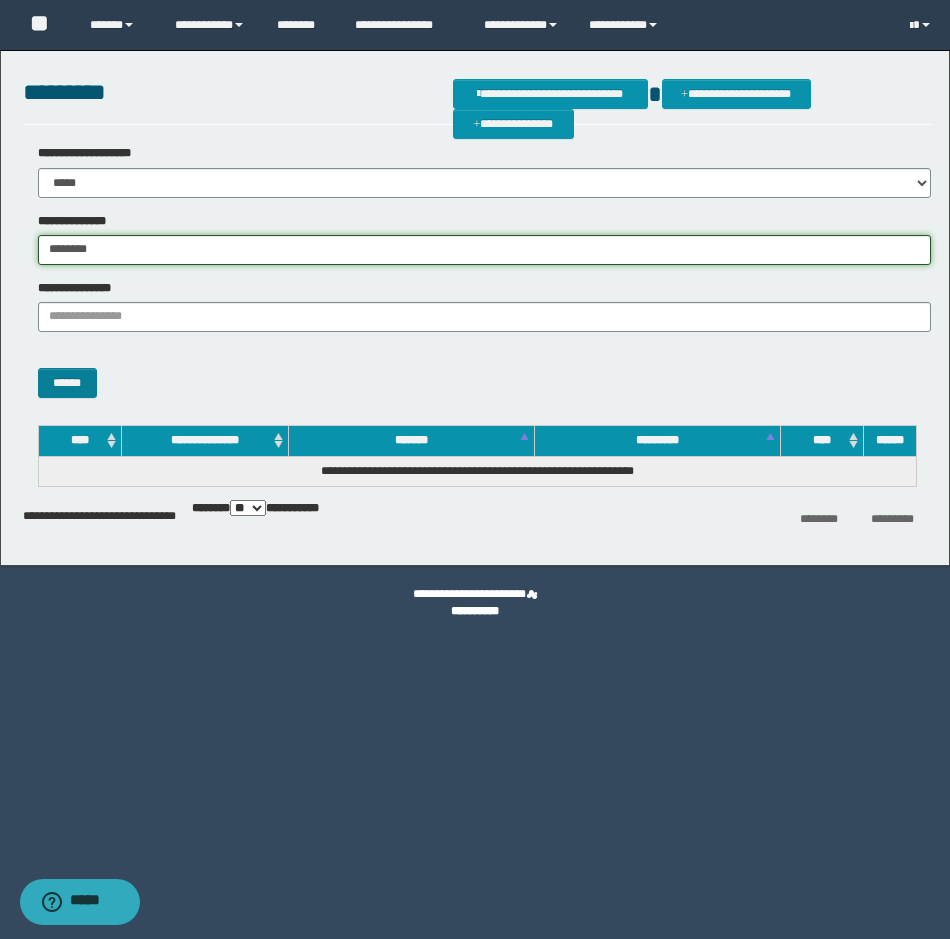 type on "********" 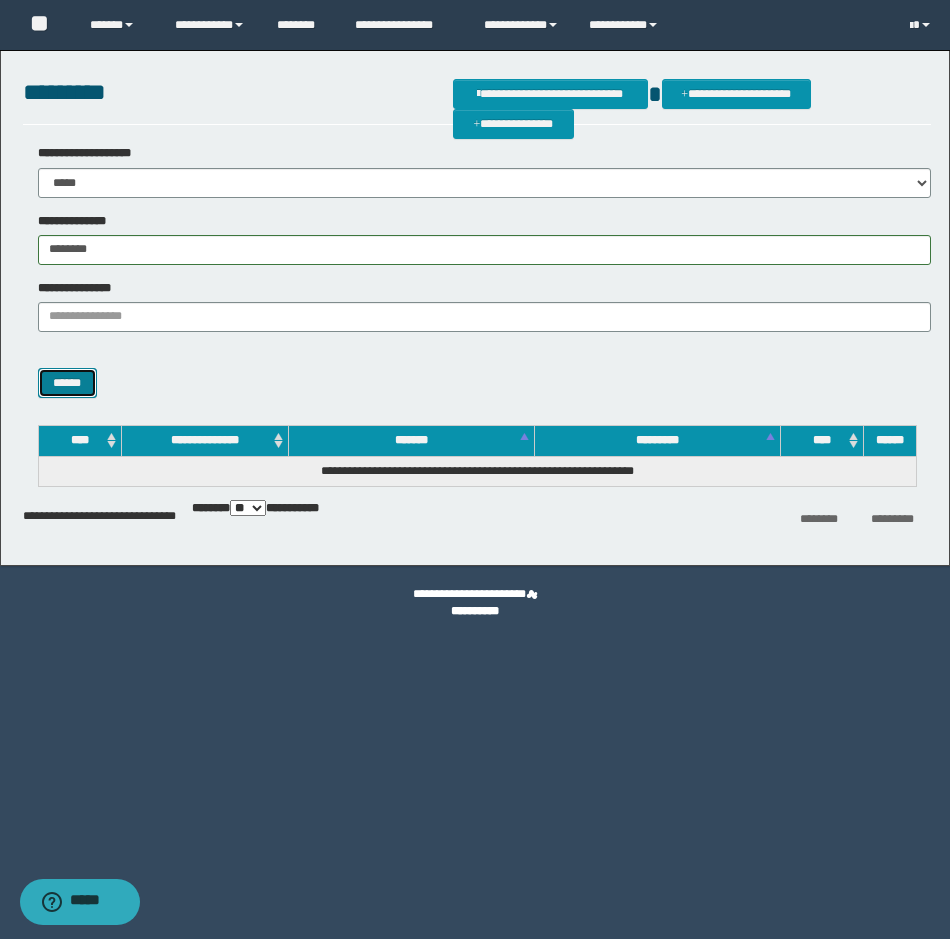 click on "******" at bounding box center [67, 383] 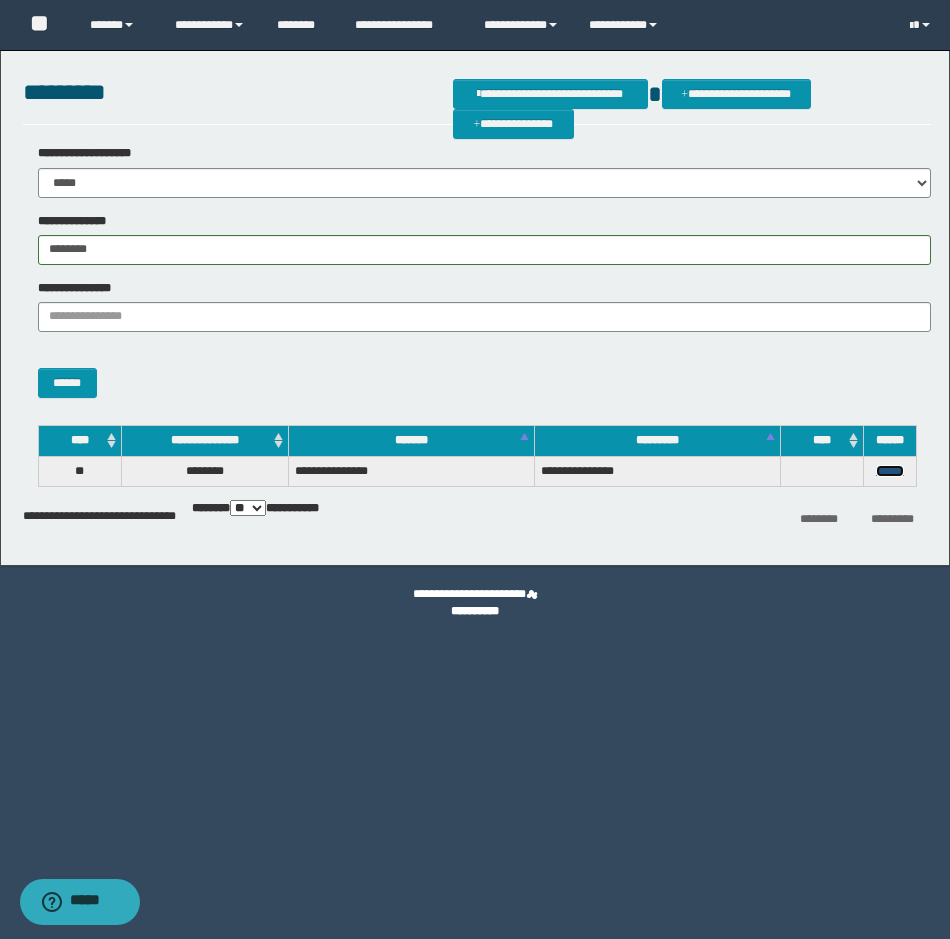 click on "******" at bounding box center [890, 471] 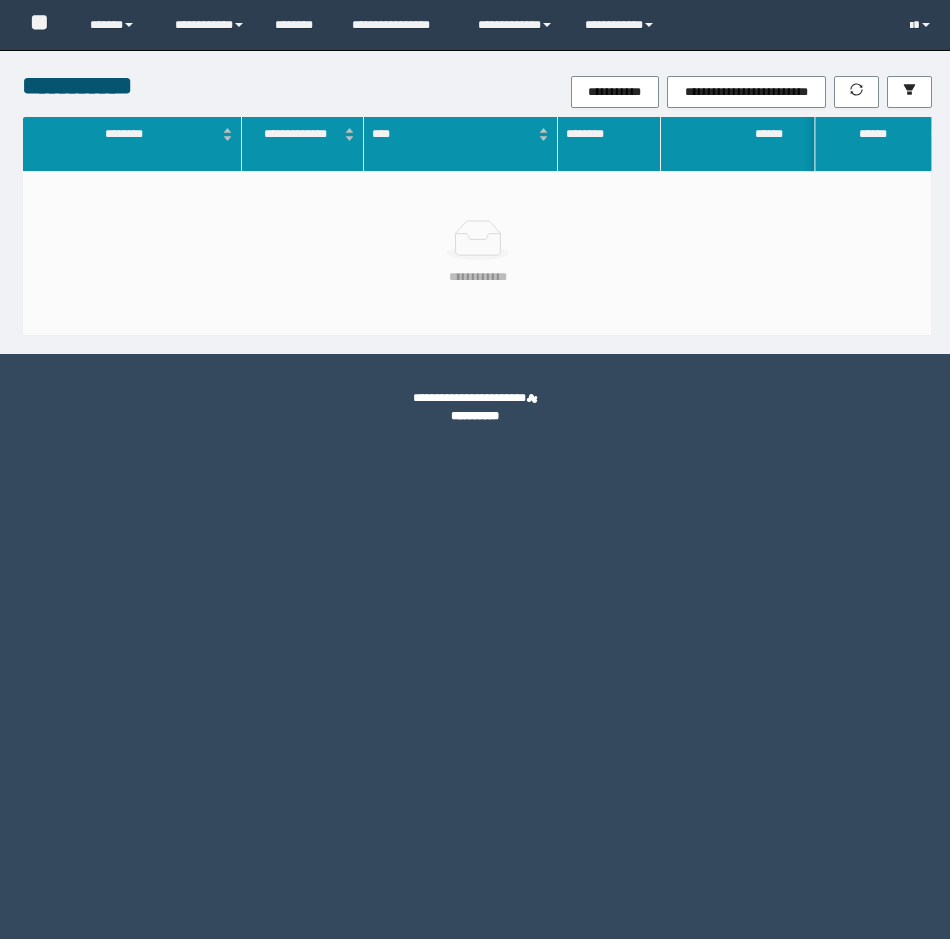scroll, scrollTop: 0, scrollLeft: 0, axis: both 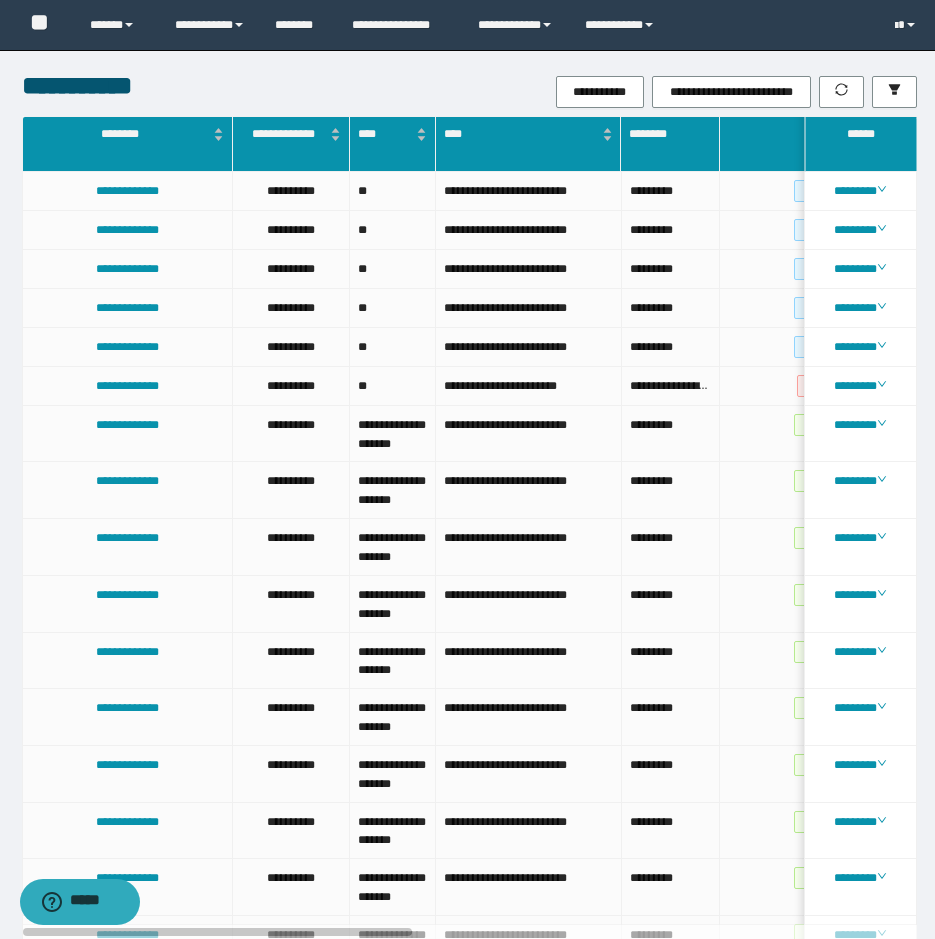 click on "**********" at bounding box center (618, 92) 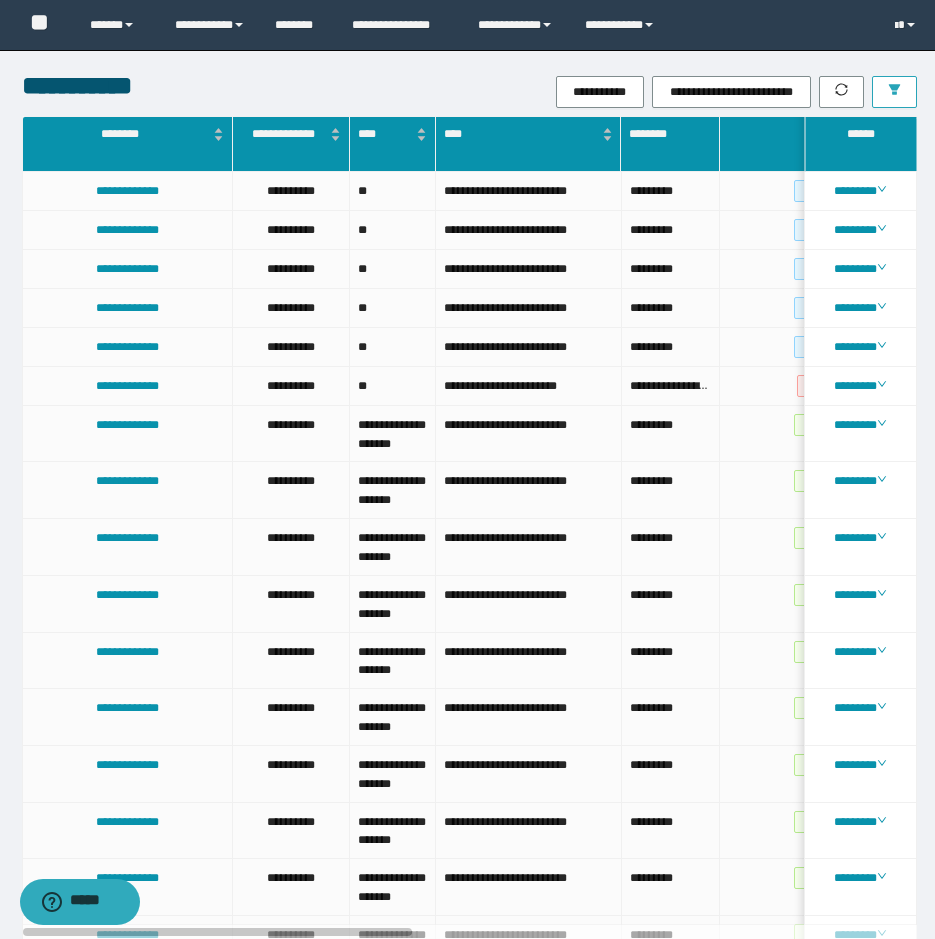 click at bounding box center (894, 92) 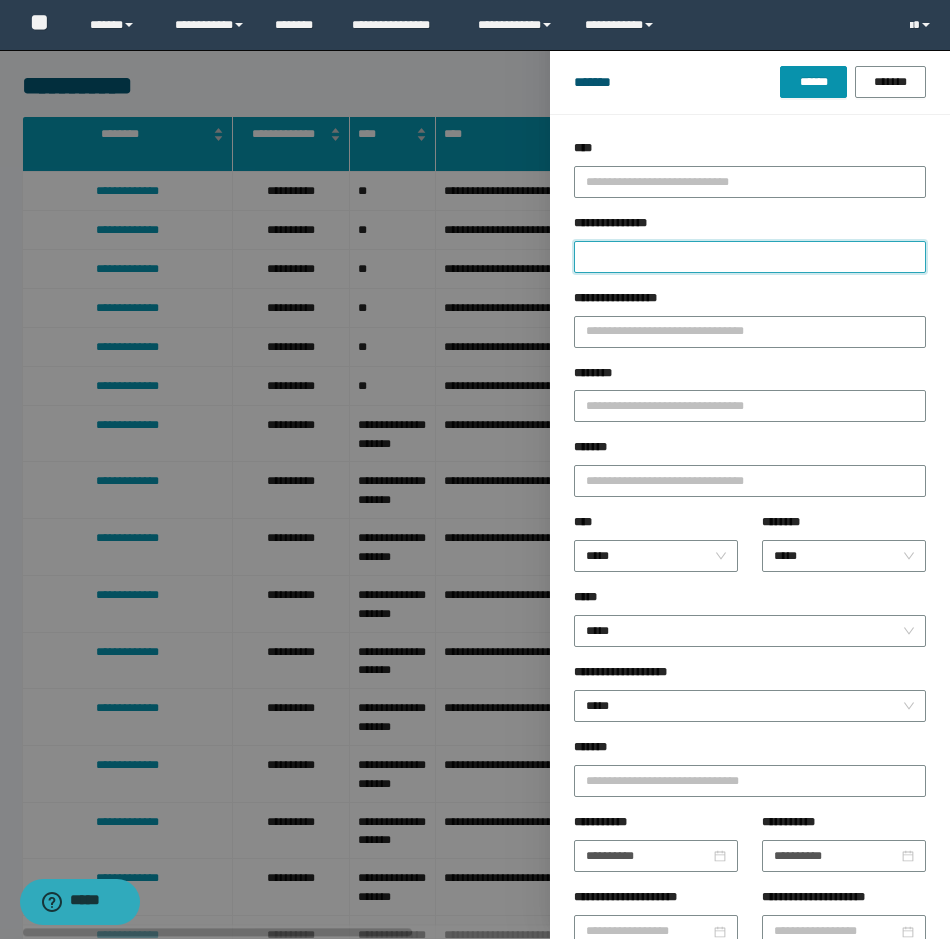 click on "**********" at bounding box center [750, 257] 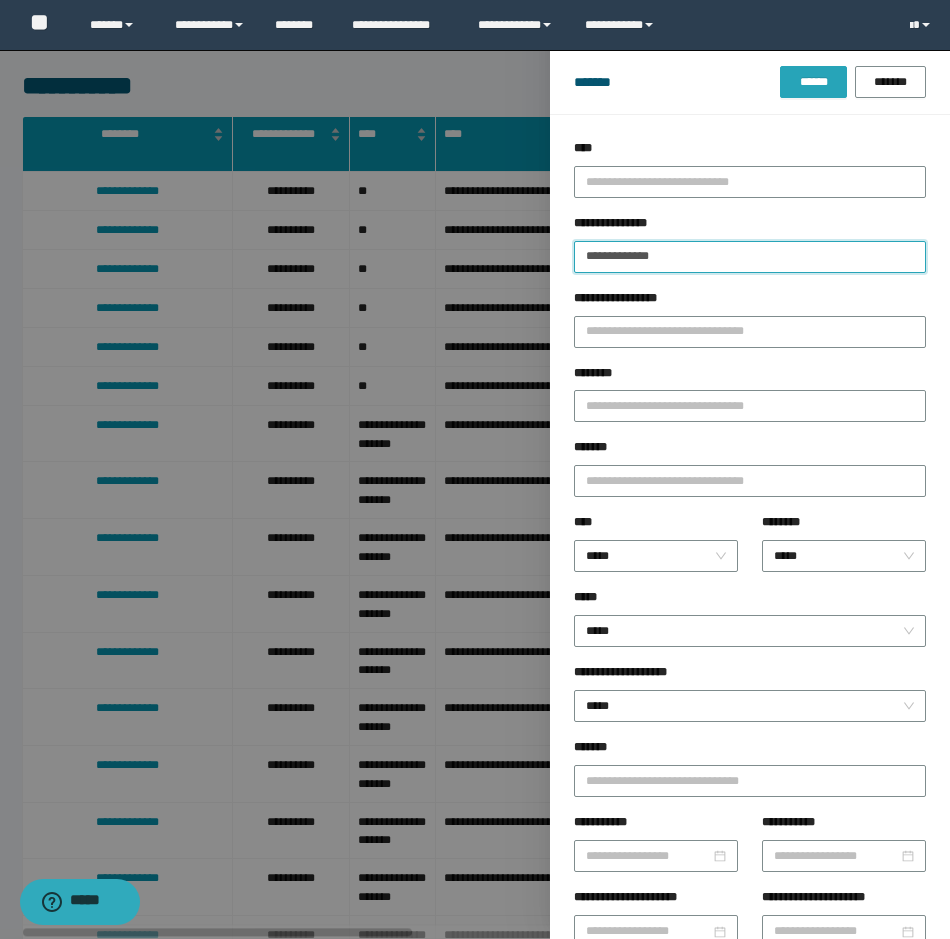 type on "**********" 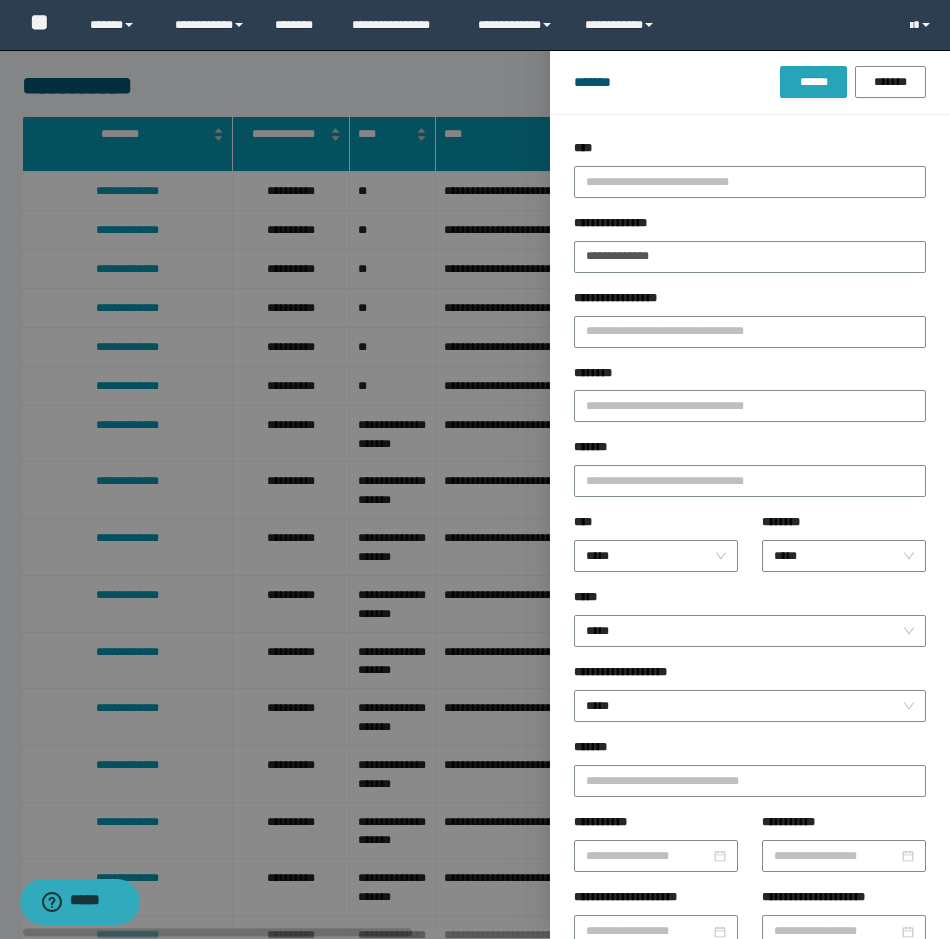 click on "******" at bounding box center [813, 82] 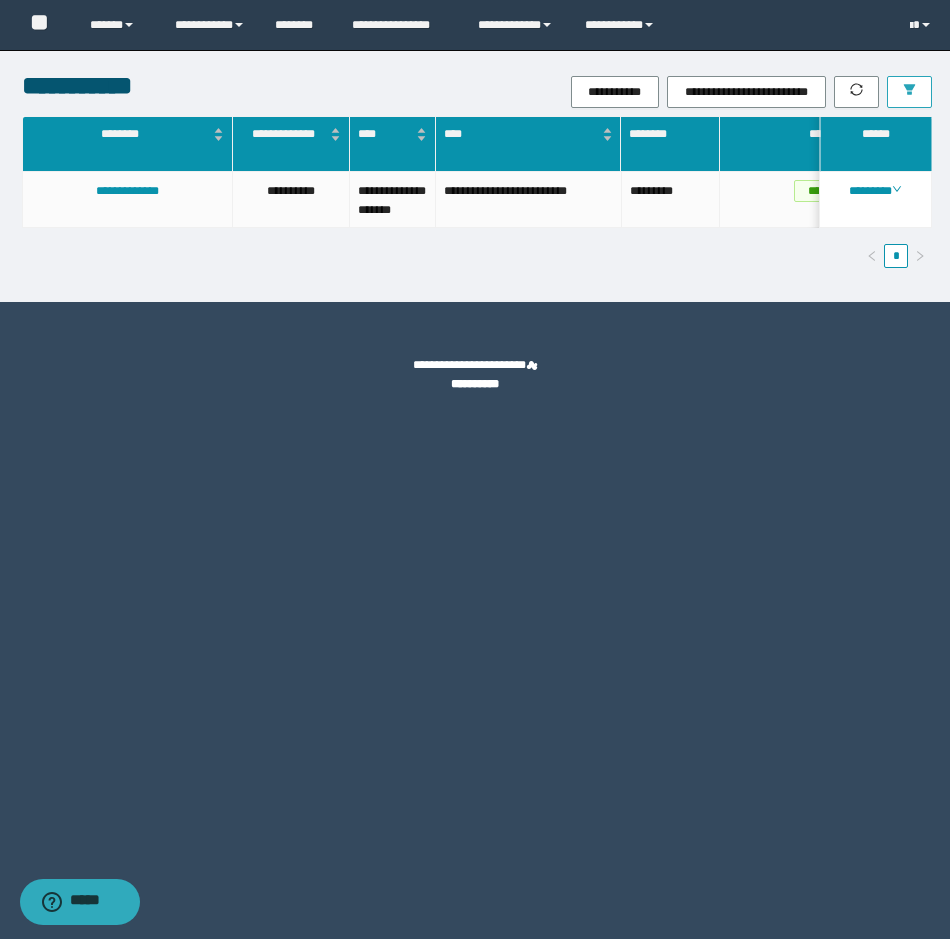 scroll, scrollTop: 0, scrollLeft: 402, axis: horizontal 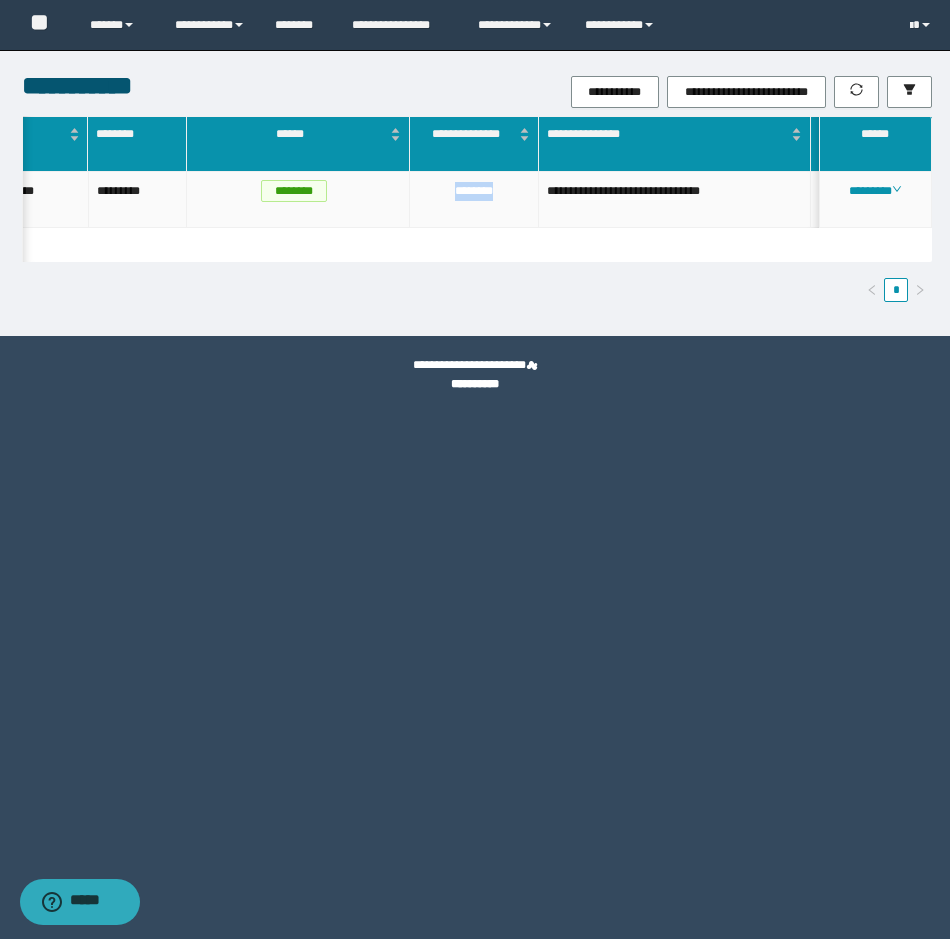 drag, startPoint x: 528, startPoint y: 188, endPoint x: 429, endPoint y: 212, distance: 101.86756 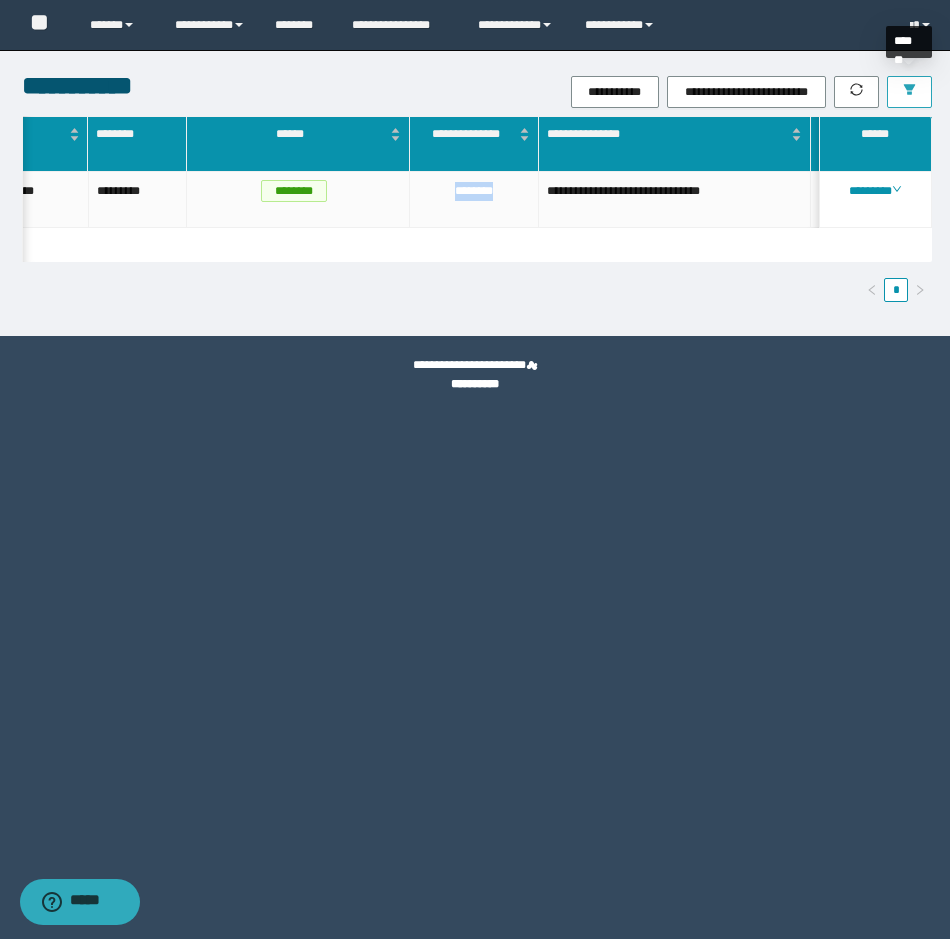 click at bounding box center [909, 92] 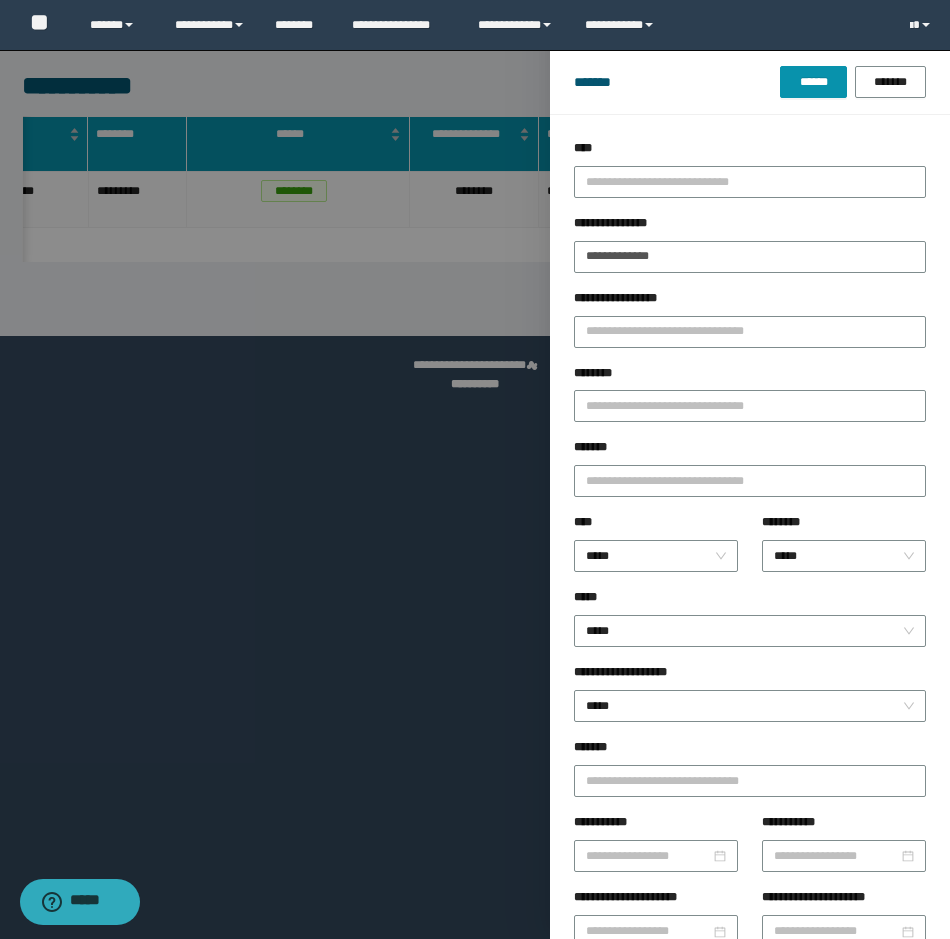 click at bounding box center [475, 469] 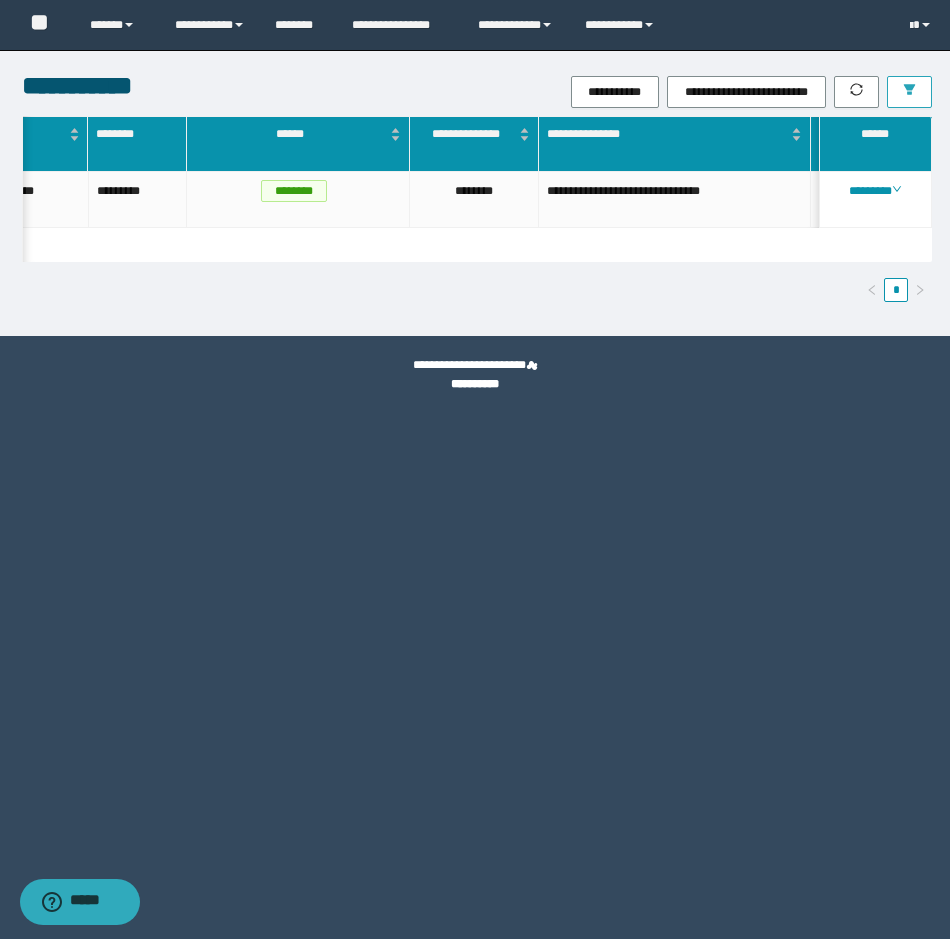 scroll, scrollTop: 0, scrollLeft: 259, axis: horizontal 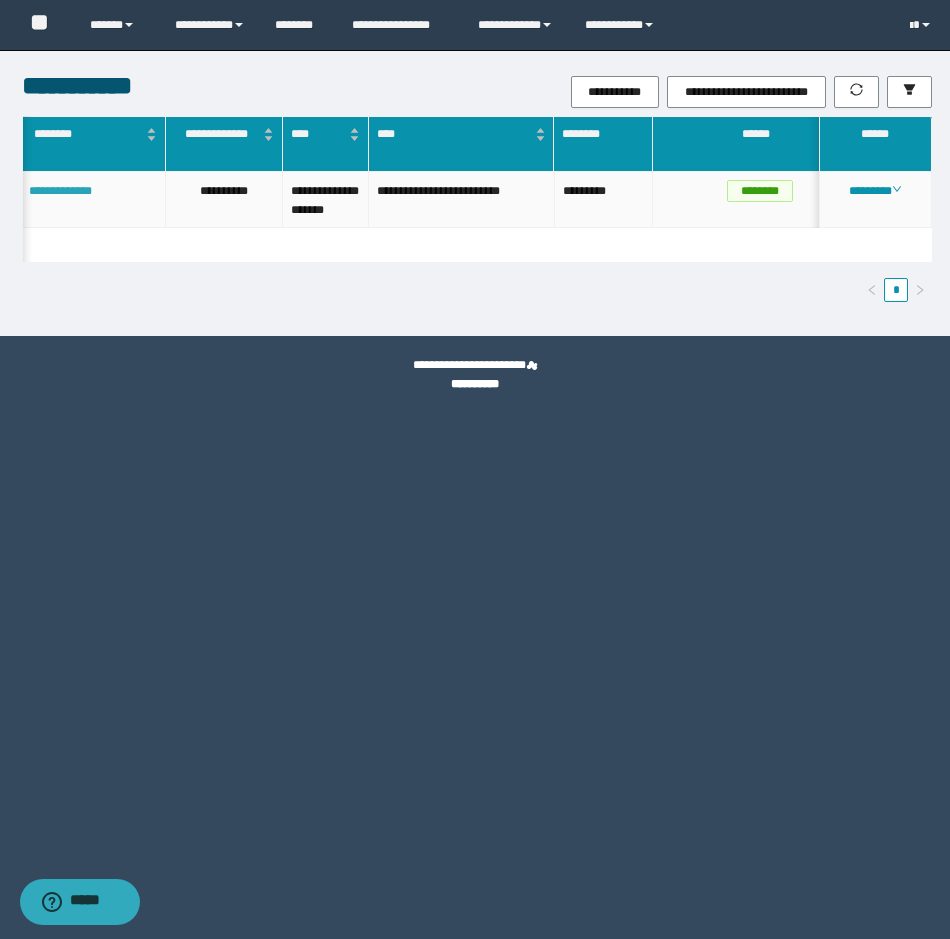 click on "**********" at bounding box center [60, 191] 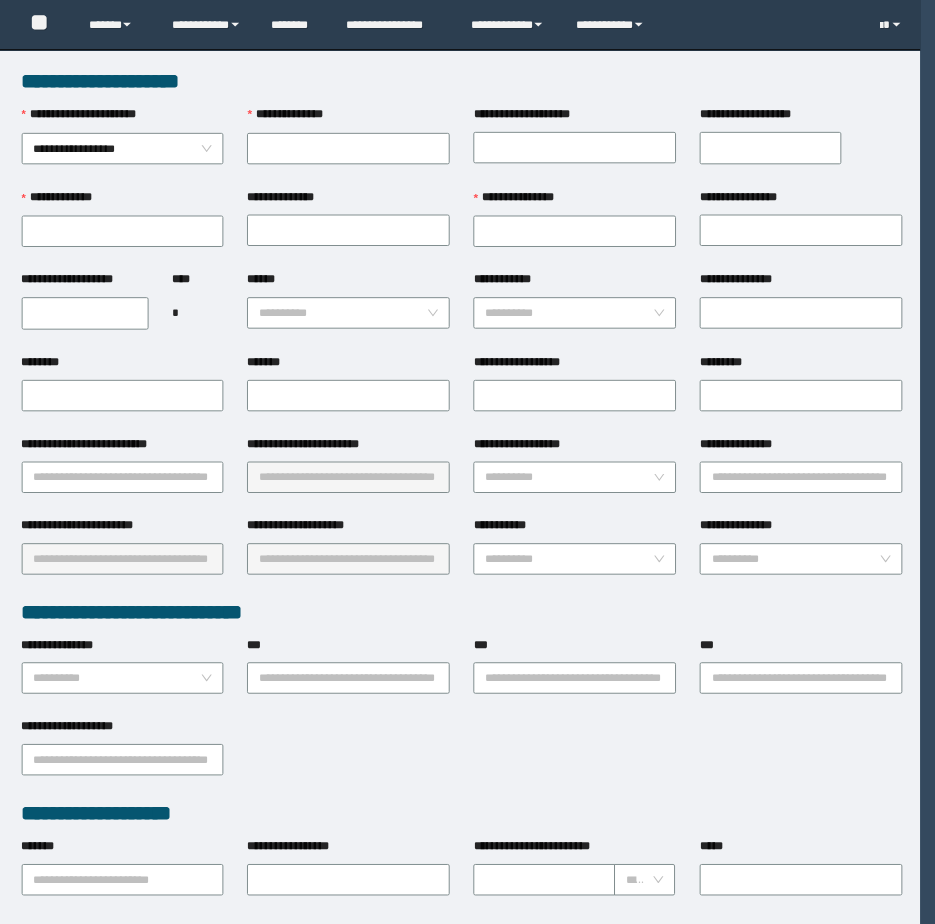 scroll, scrollTop: 0, scrollLeft: 0, axis: both 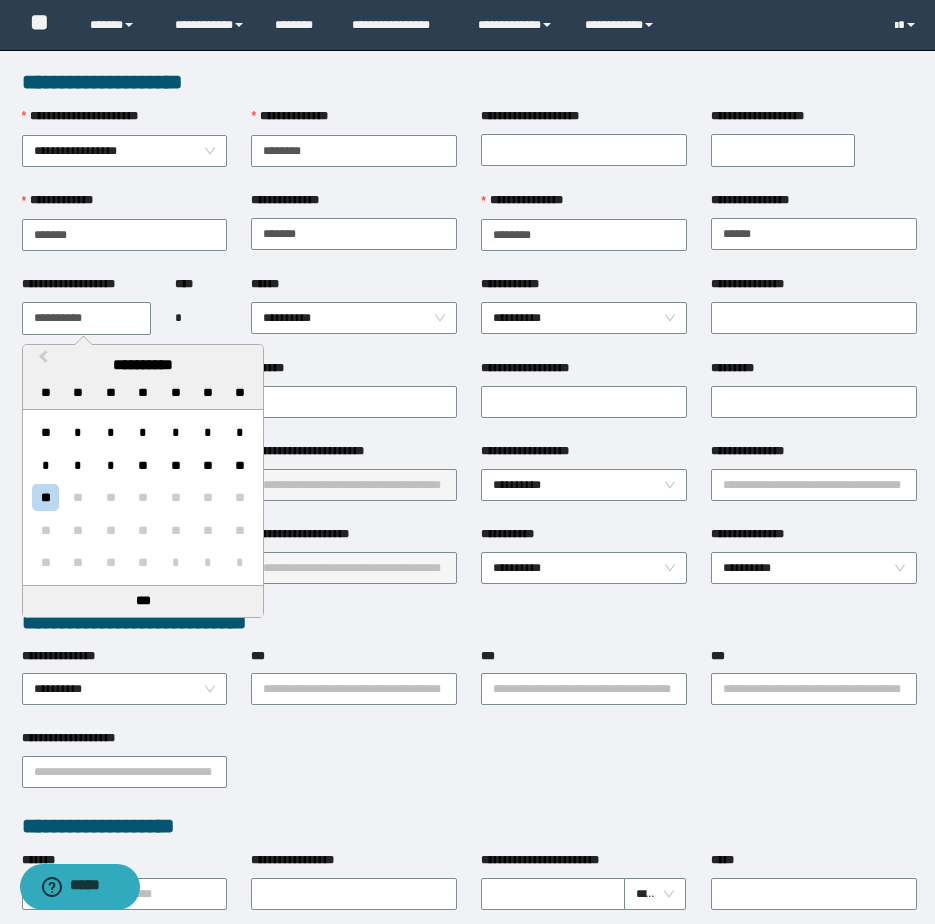 click on "**********" at bounding box center [86, 318] 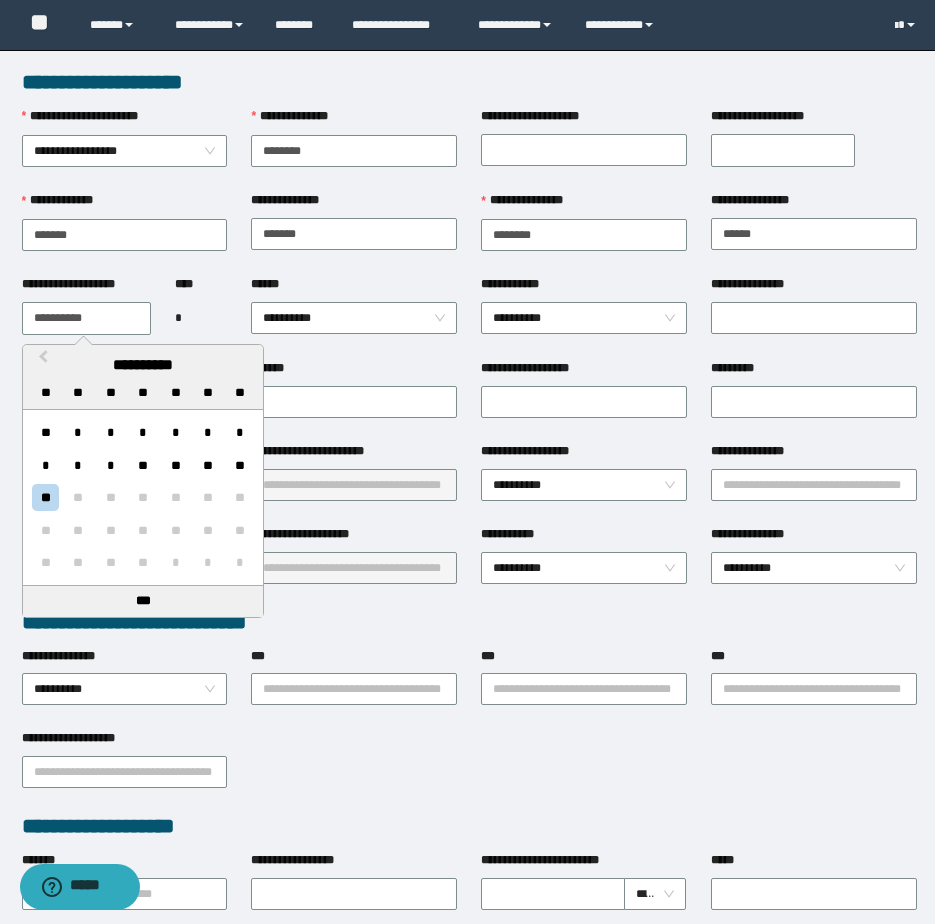 paste 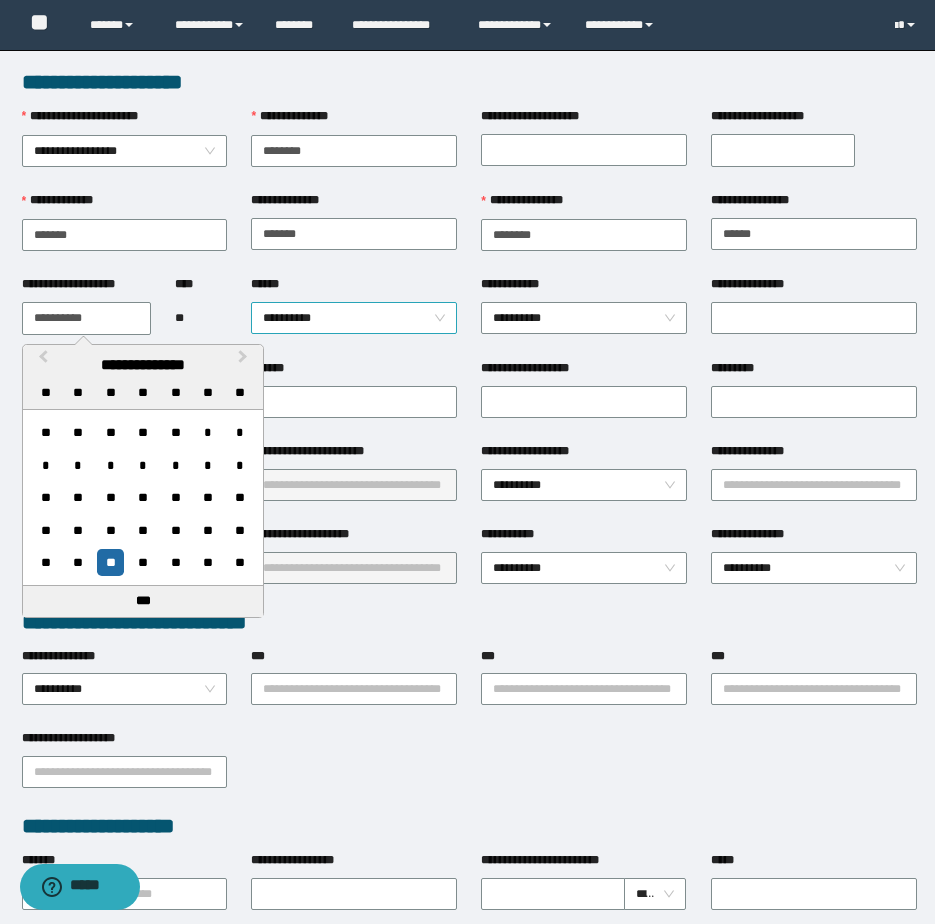 type on "**********" 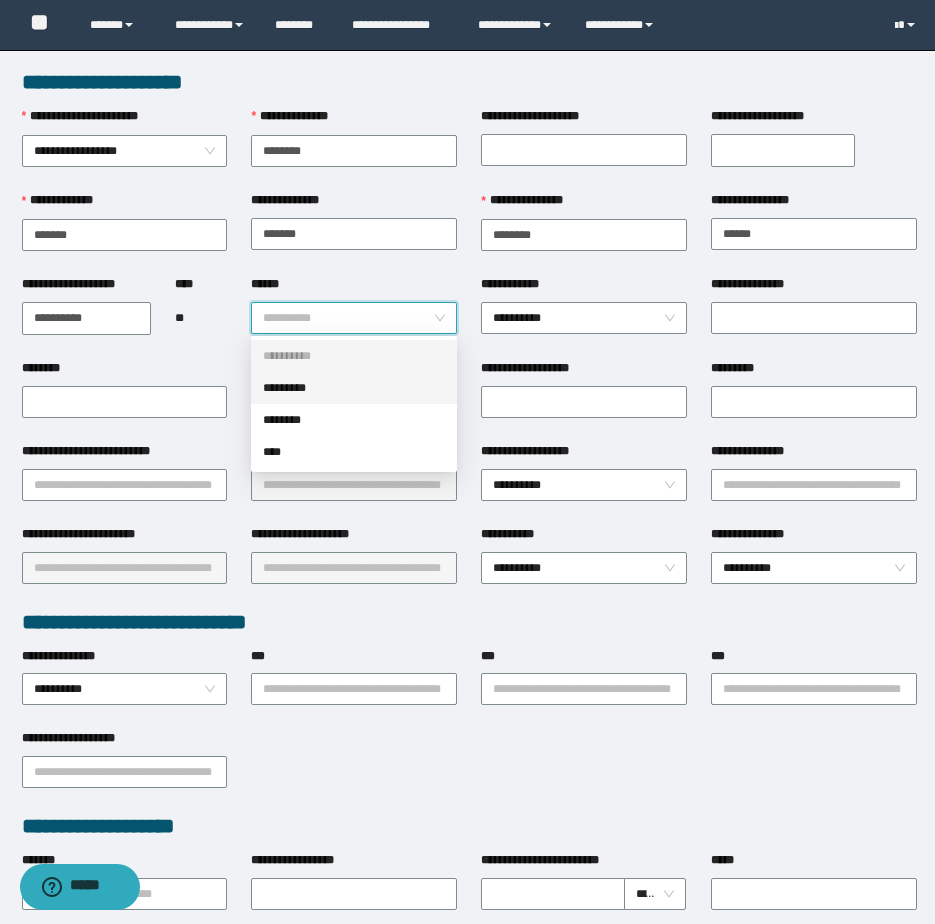 click on "*********" at bounding box center (354, 388) 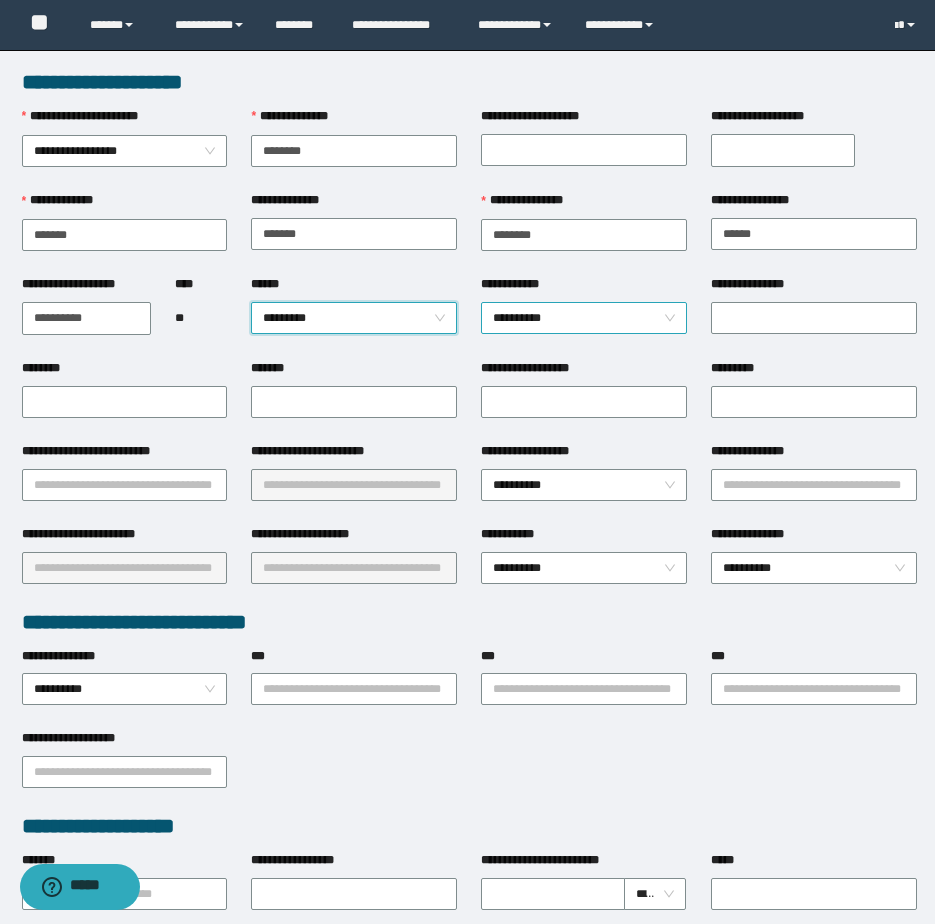 click on "**********" at bounding box center (584, 318) 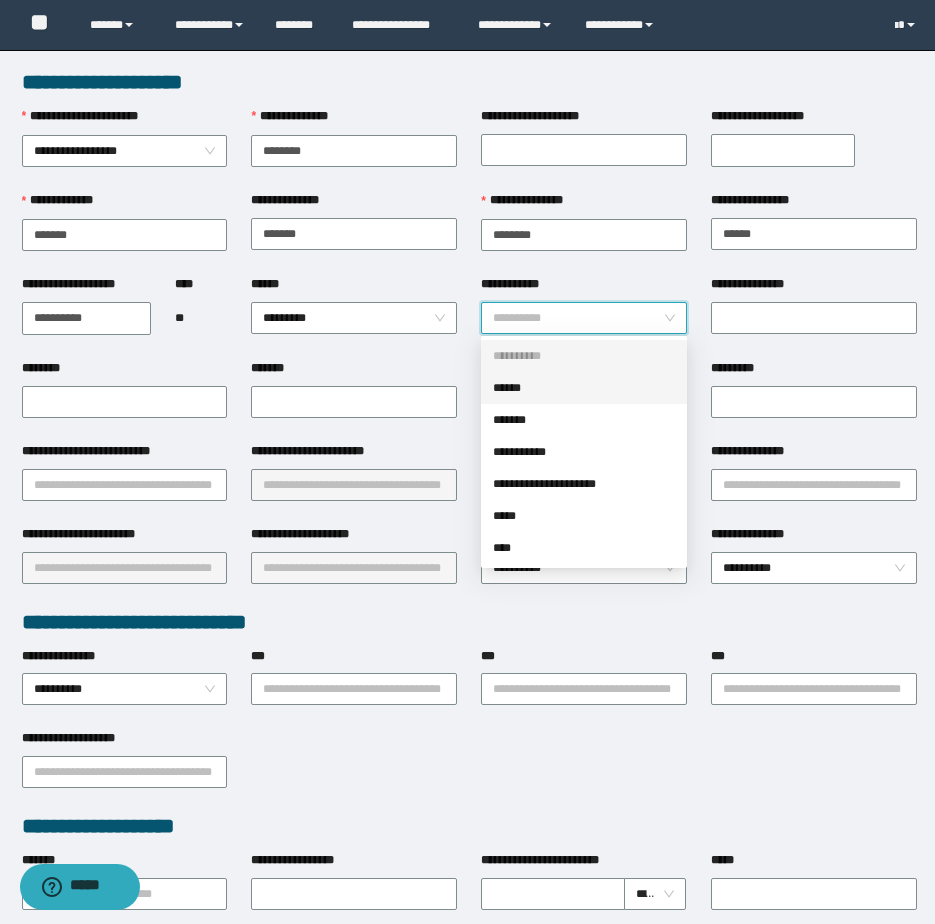 click on "******" at bounding box center [584, 388] 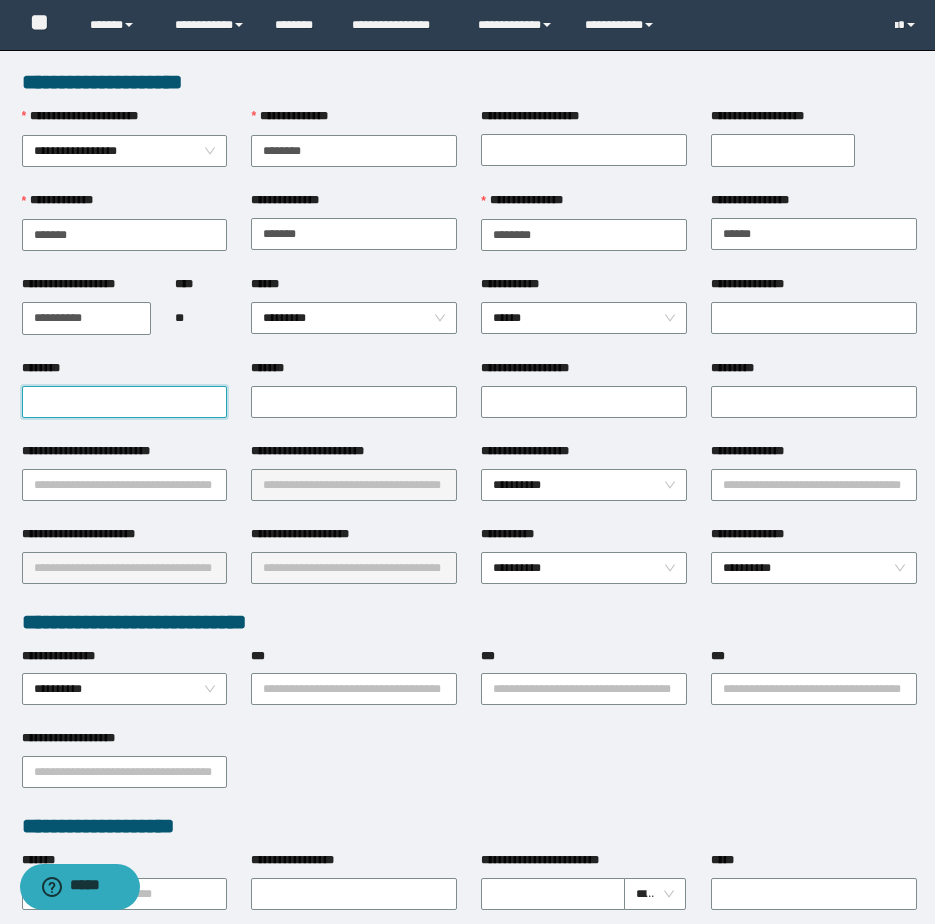 click on "********" at bounding box center (125, 402) 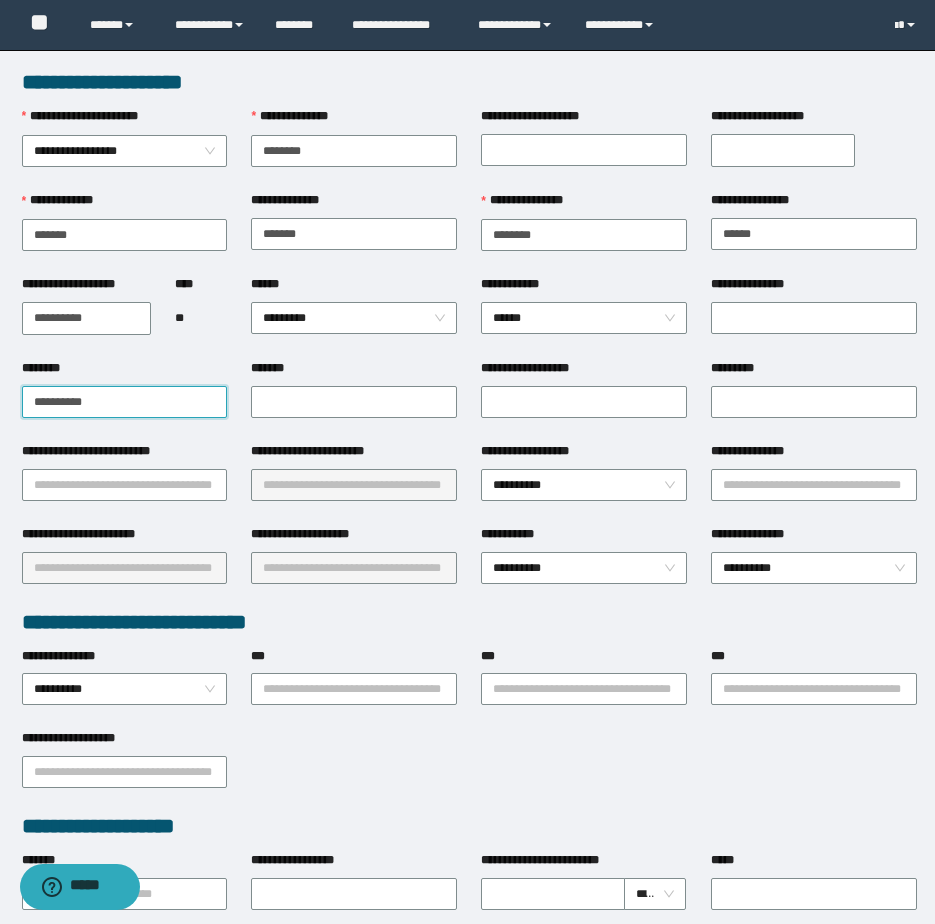 type on "**********" 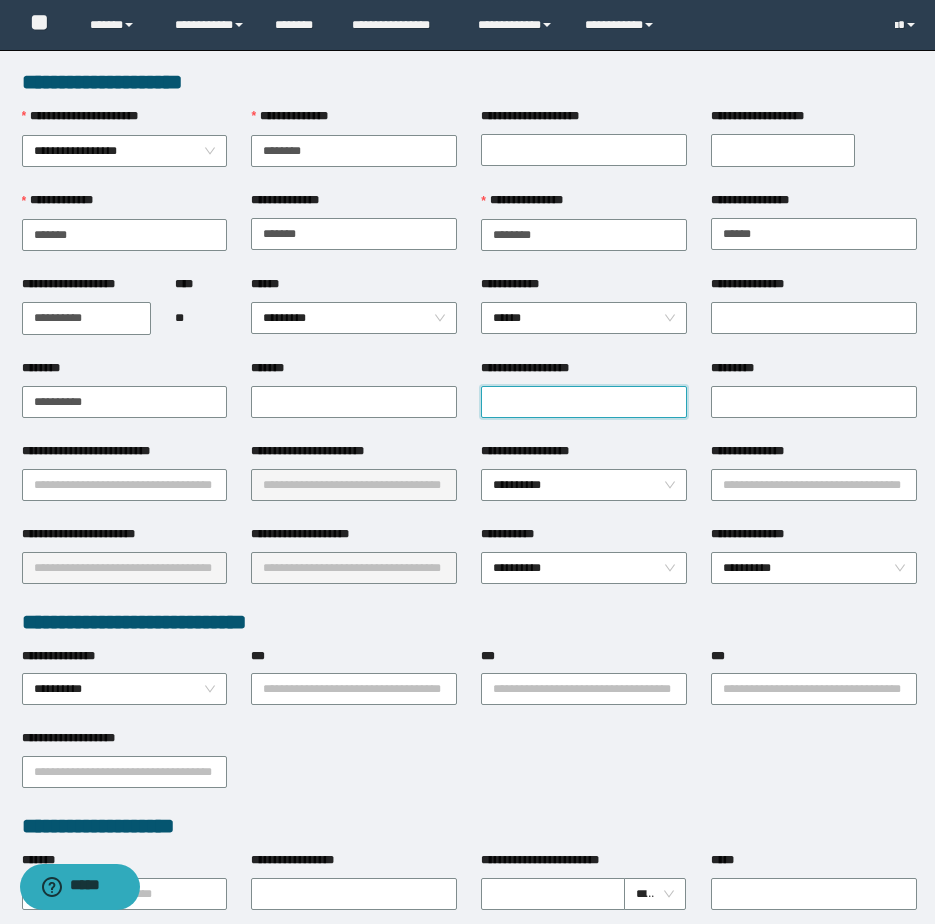 click on "**********" at bounding box center [584, 402] 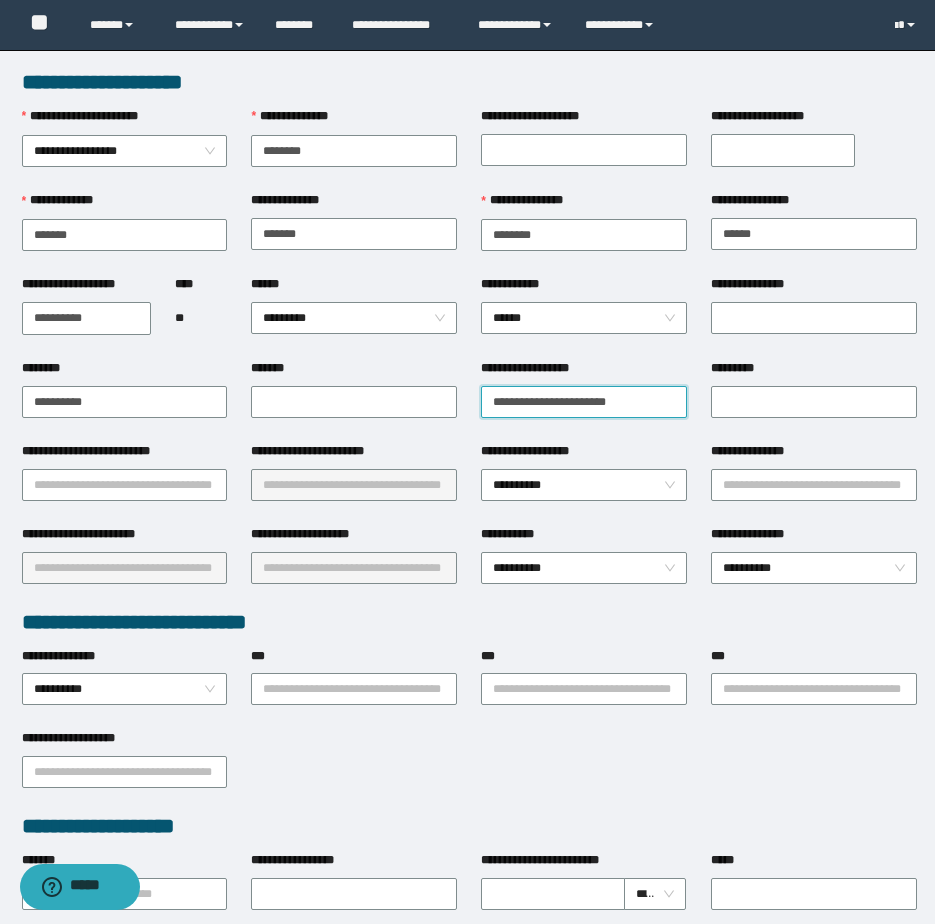 click on "**********" at bounding box center [584, 402] 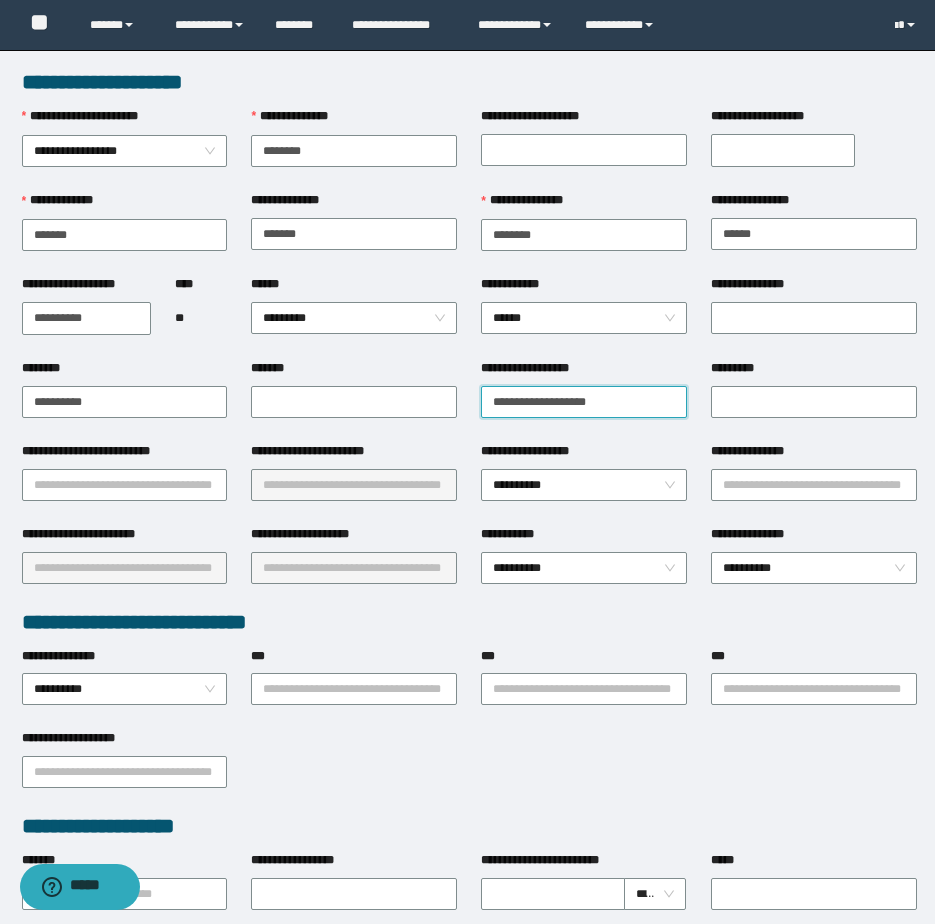type on "**********" 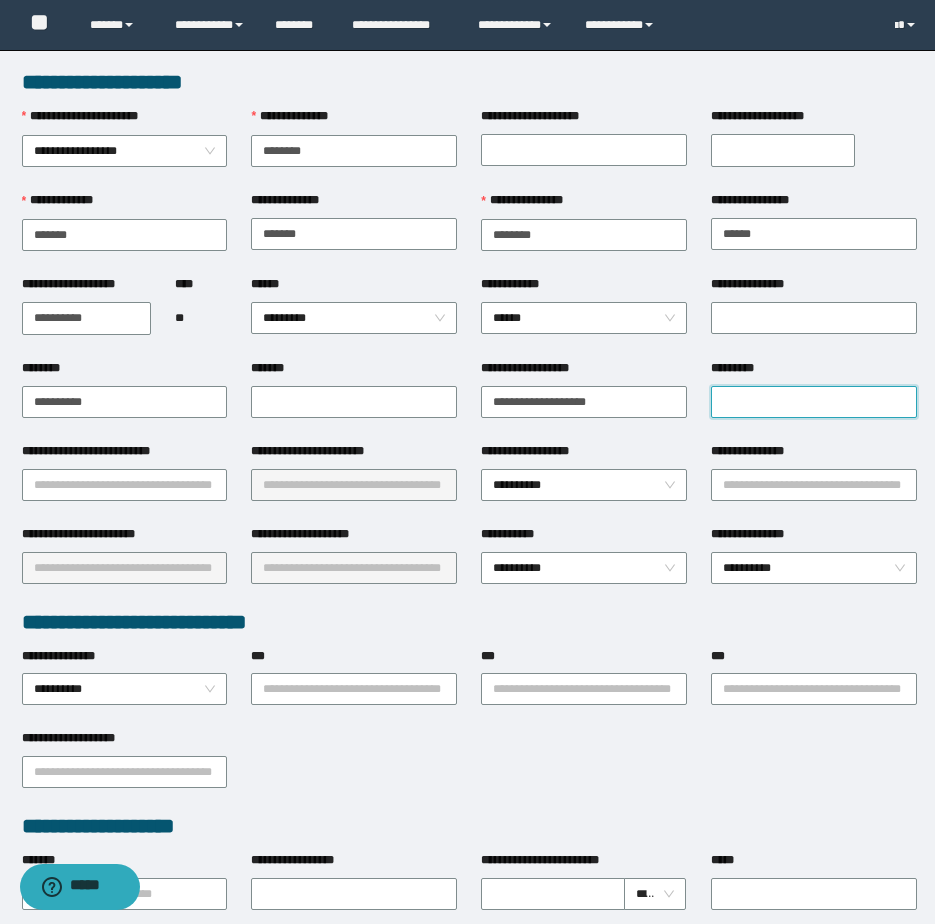 click on "*********" at bounding box center (814, 402) 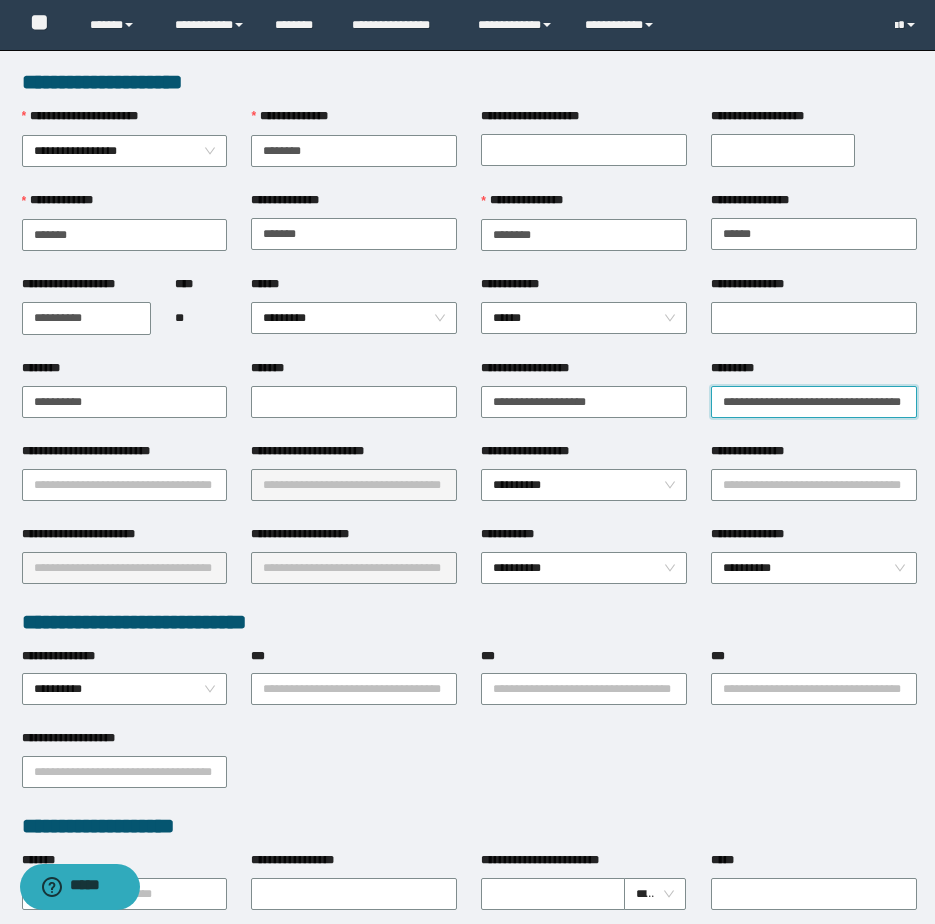 scroll, scrollTop: 0, scrollLeft: 4, axis: horizontal 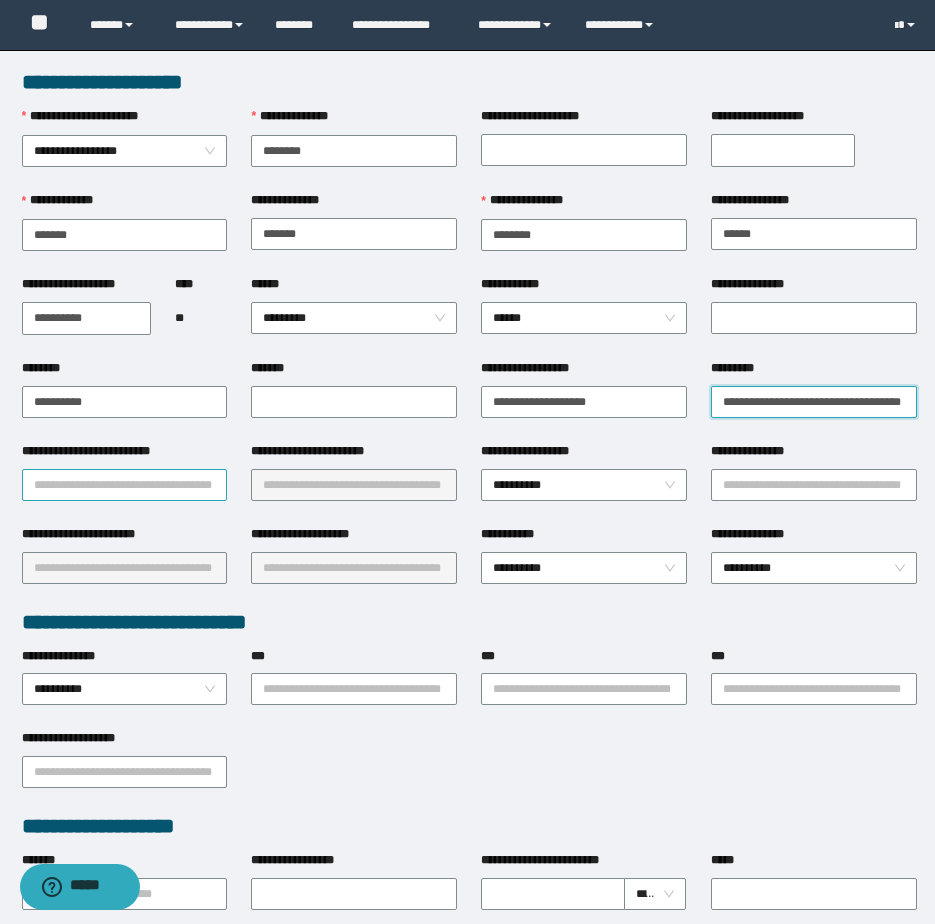 type on "**********" 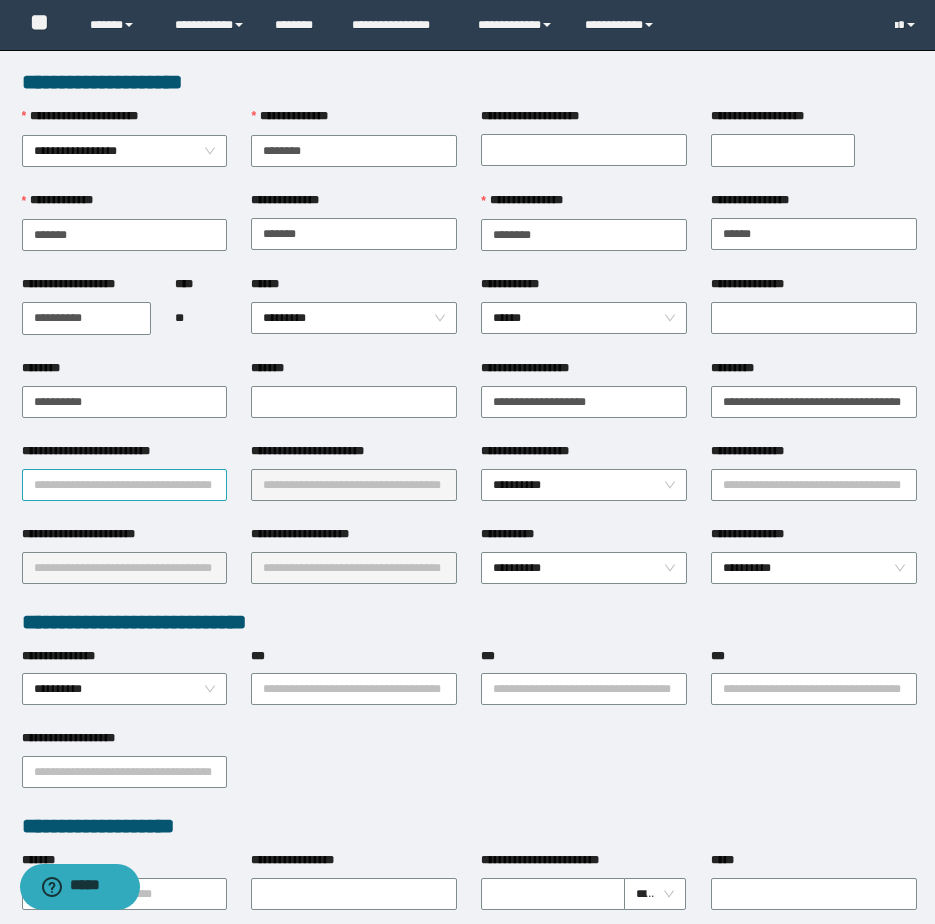 click on "**********" at bounding box center [125, 485] 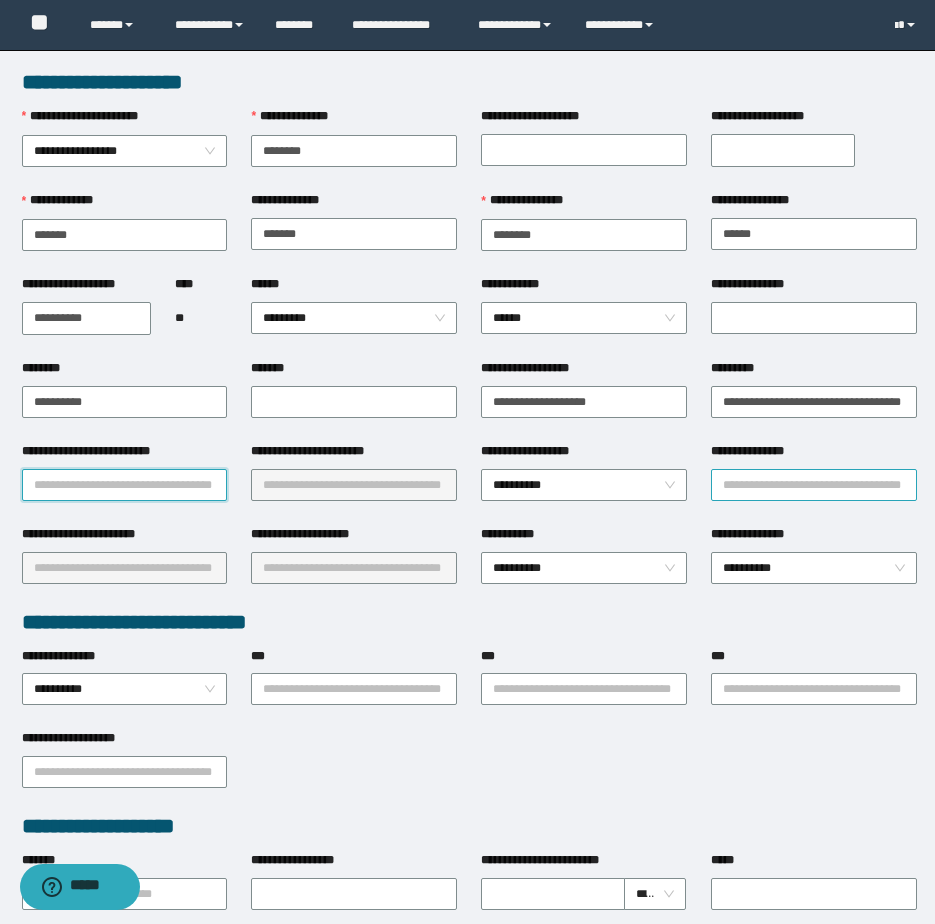 click on "**********" at bounding box center [814, 485] 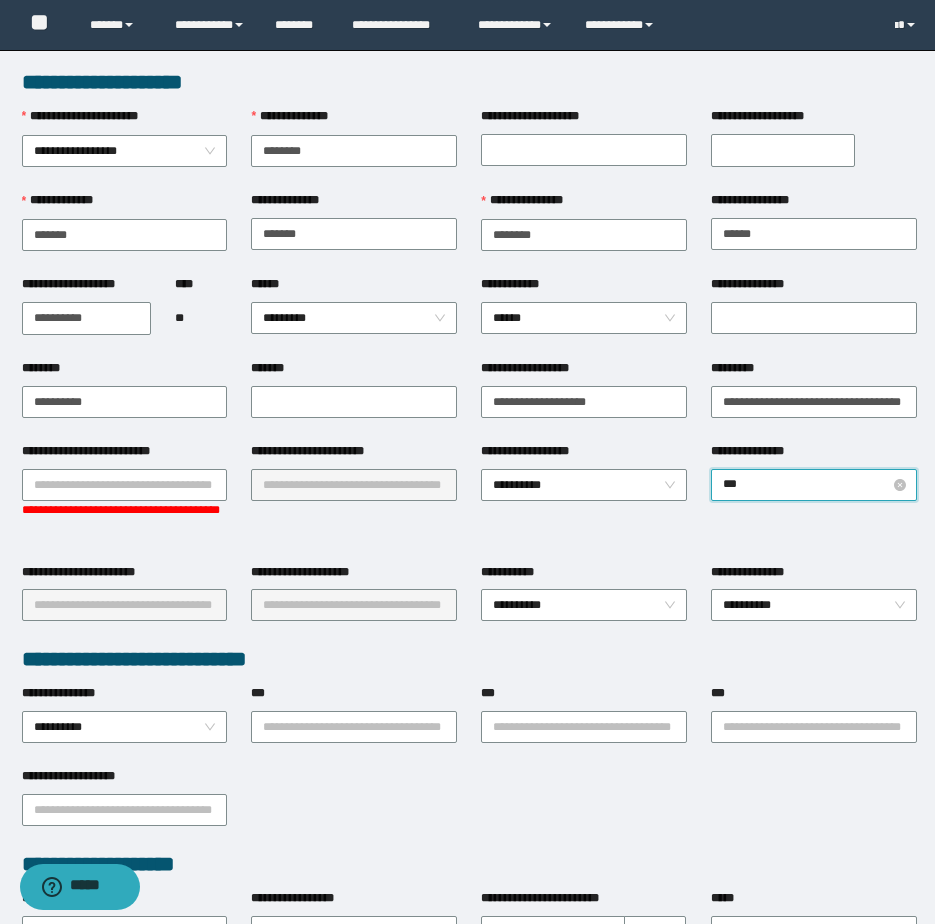type on "****" 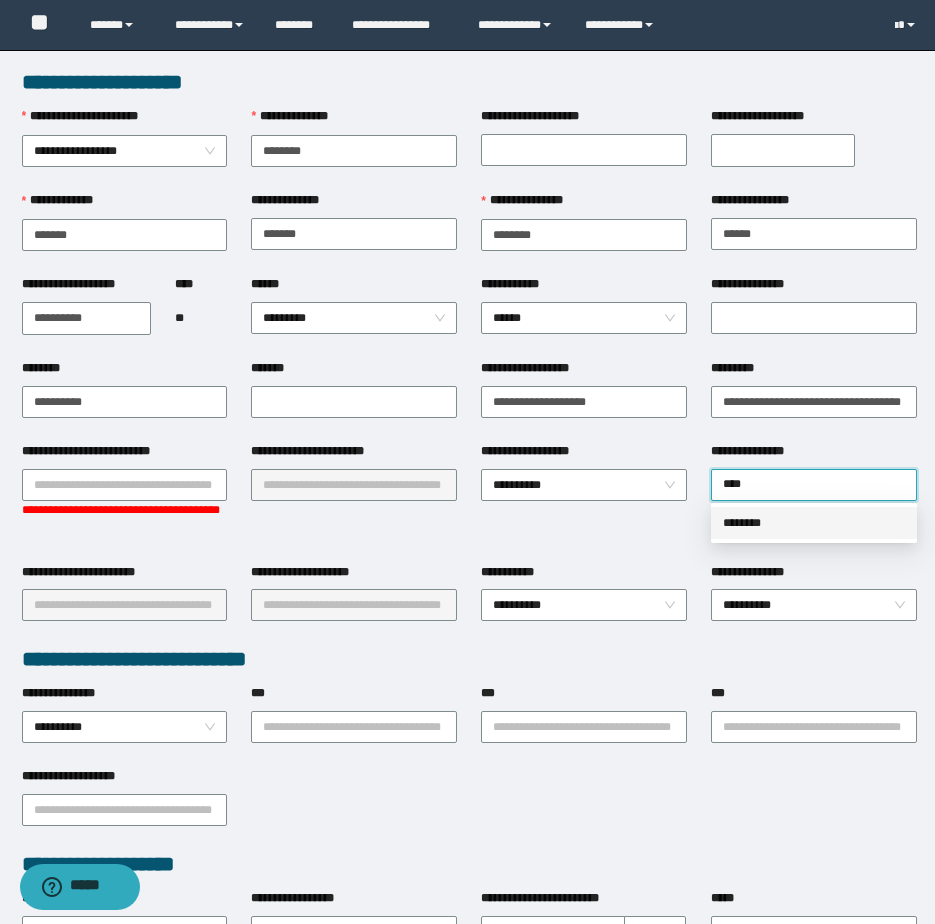 click on "********" at bounding box center (814, 523) 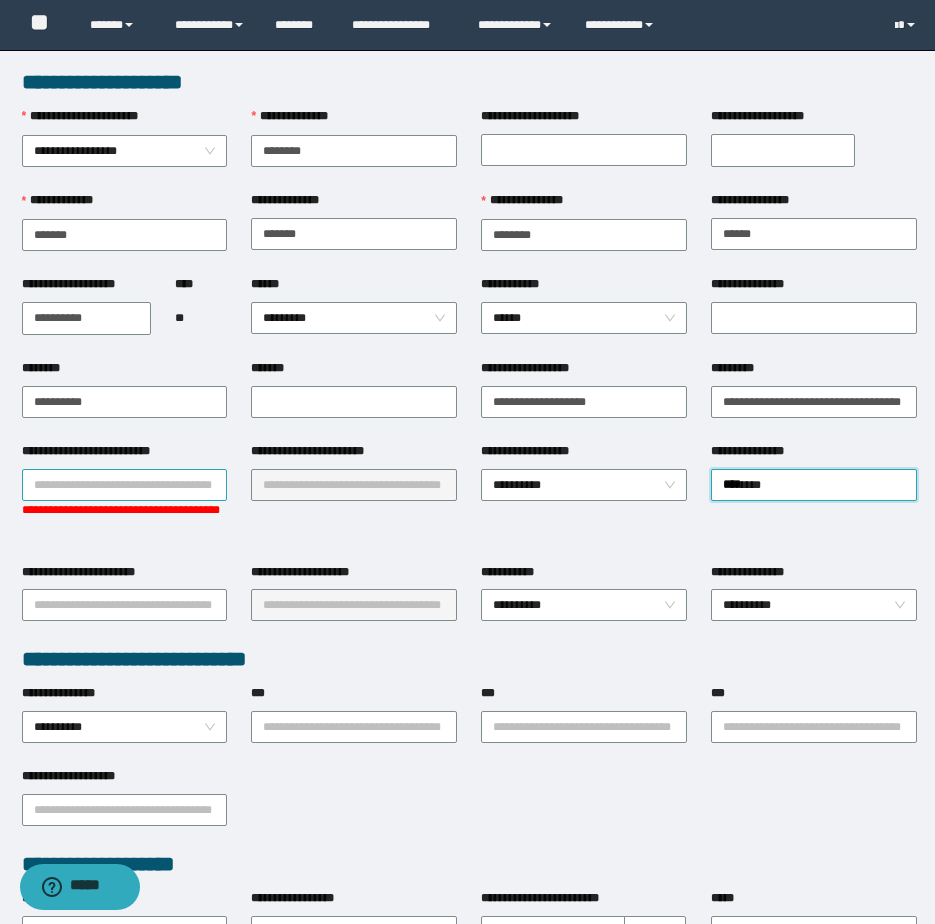 click on "**********" at bounding box center [125, 485] 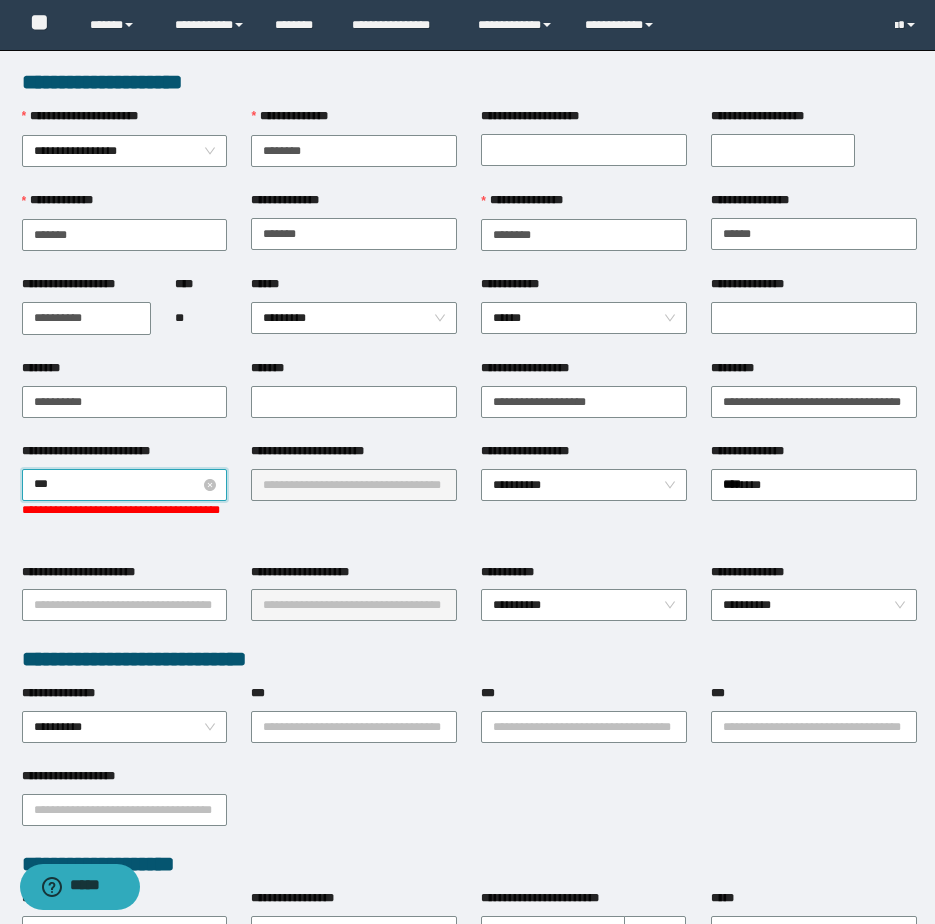 type on "****" 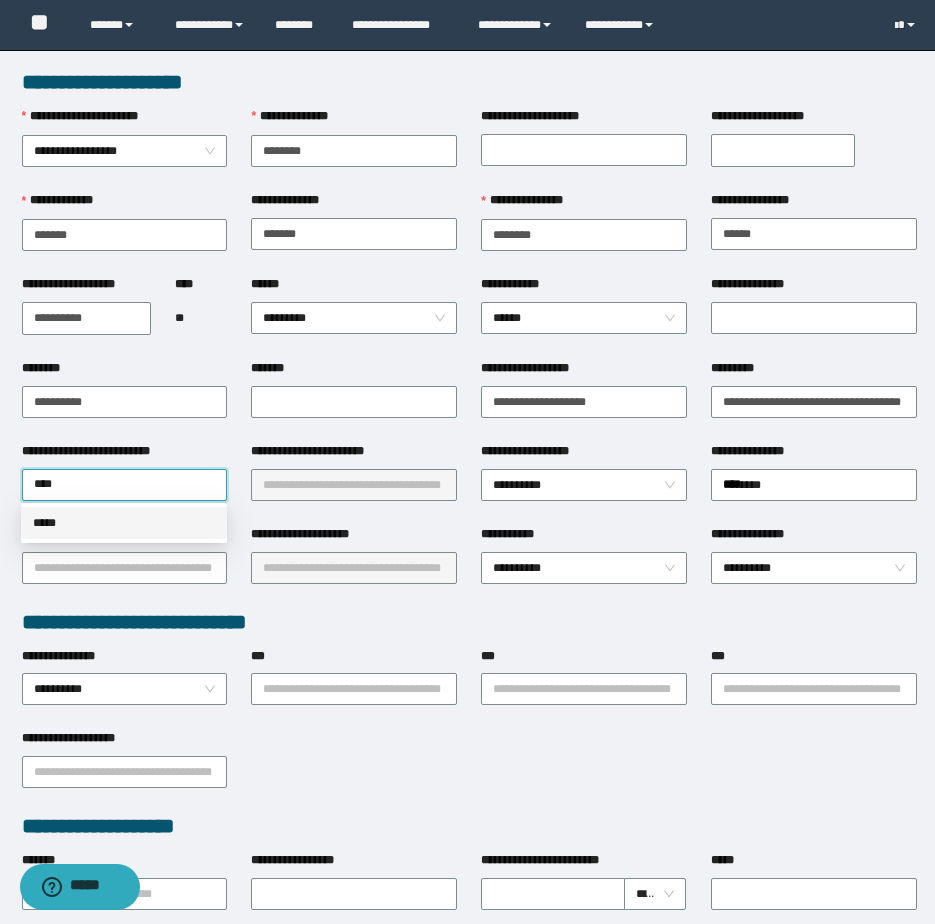 click on "*****" at bounding box center (124, 523) 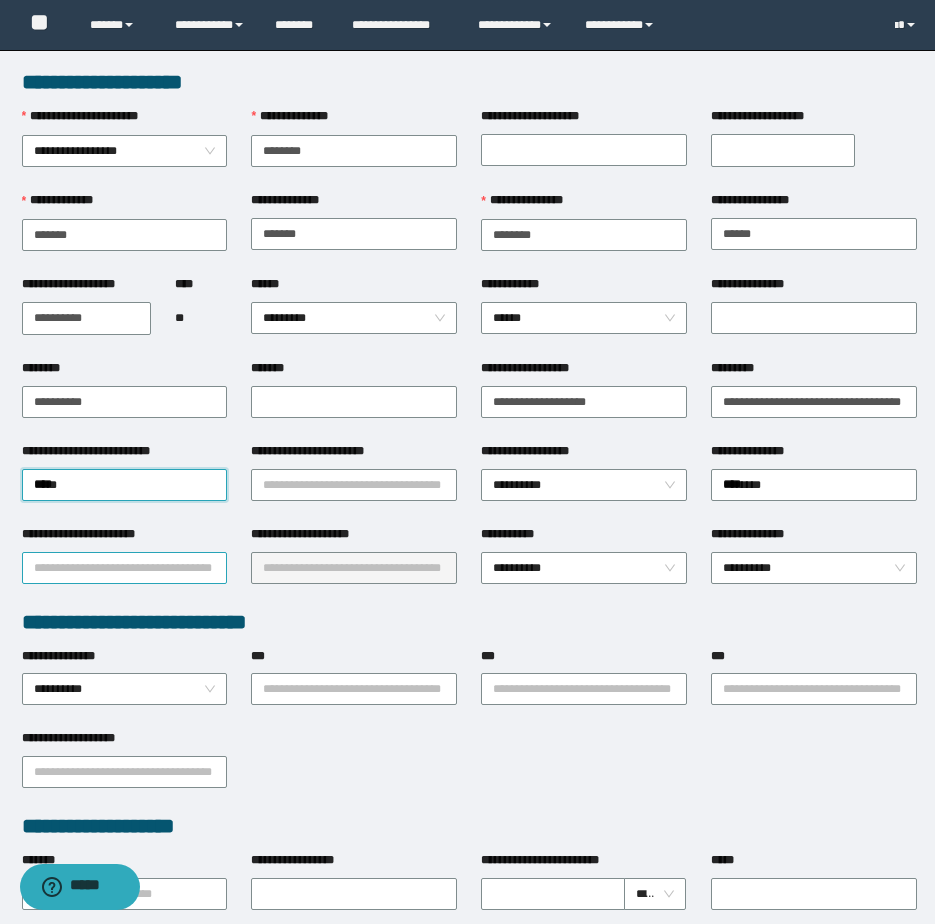 click on "**********" at bounding box center (125, 568) 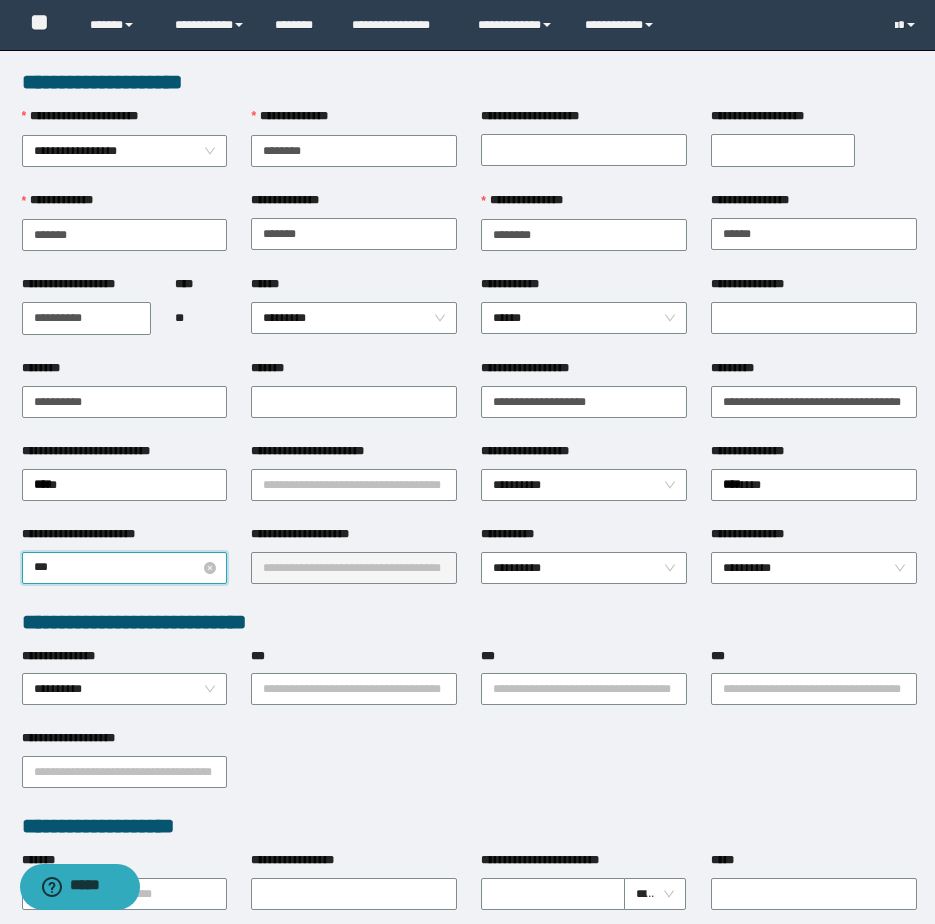 type on "****" 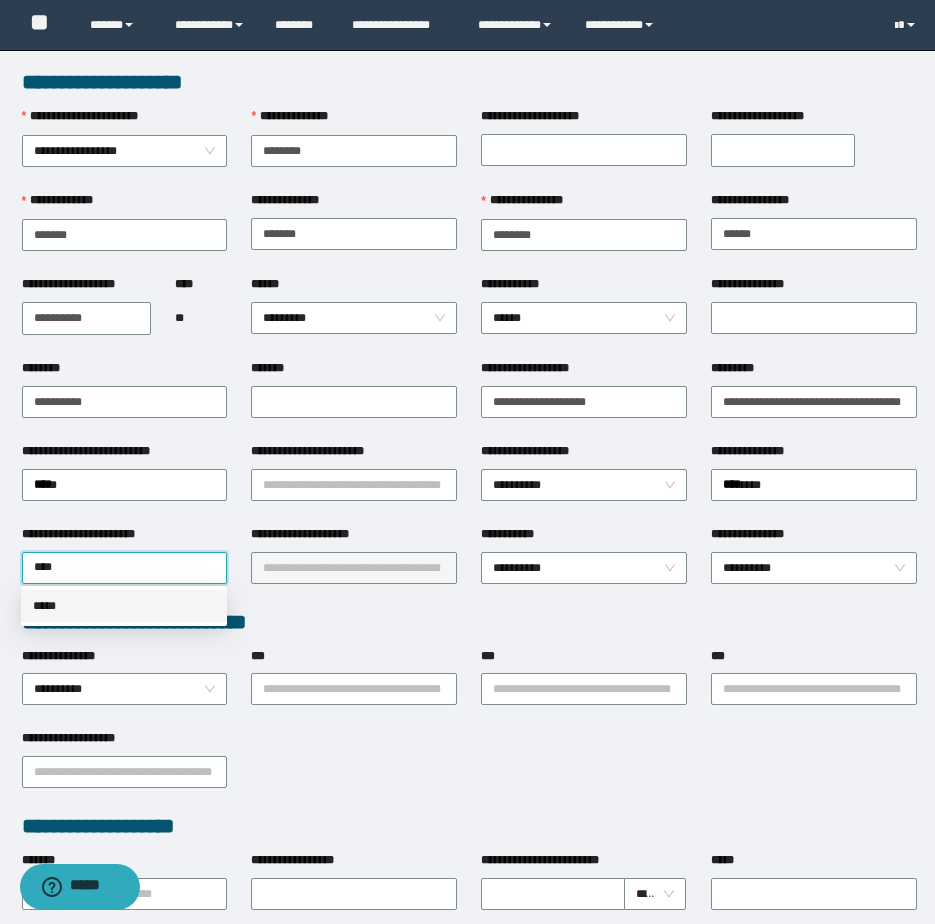 click on "*****" at bounding box center (124, 606) 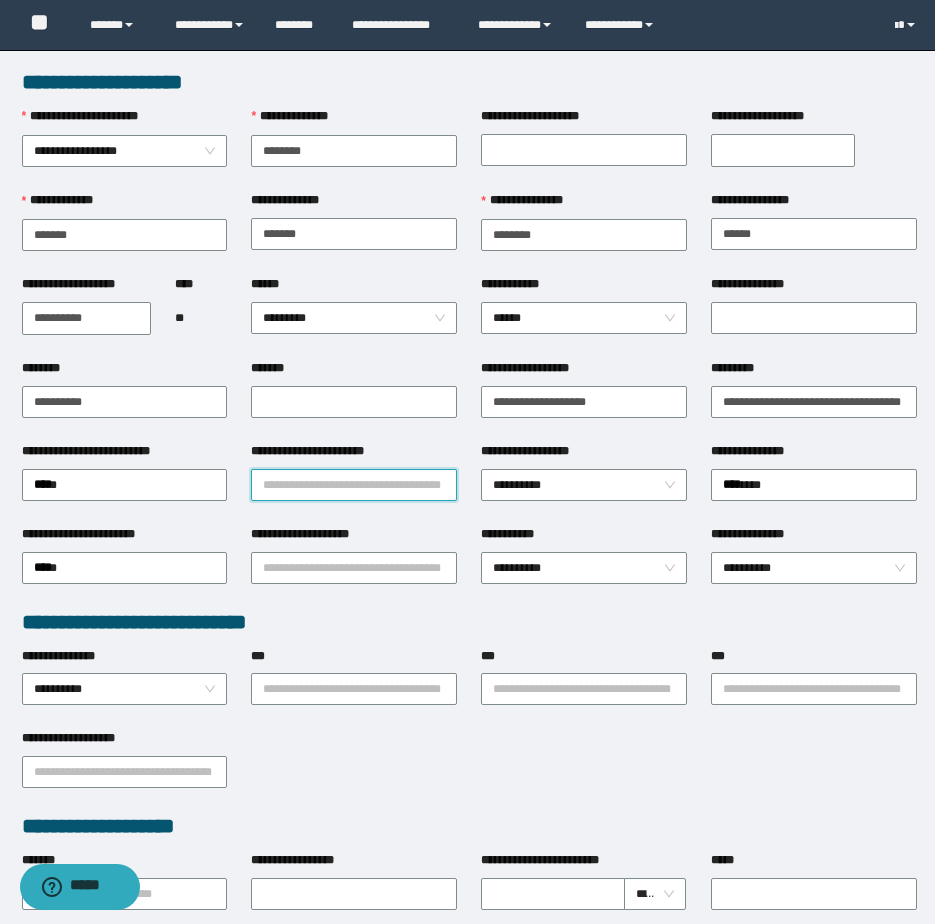 click on "**********" at bounding box center (354, 485) 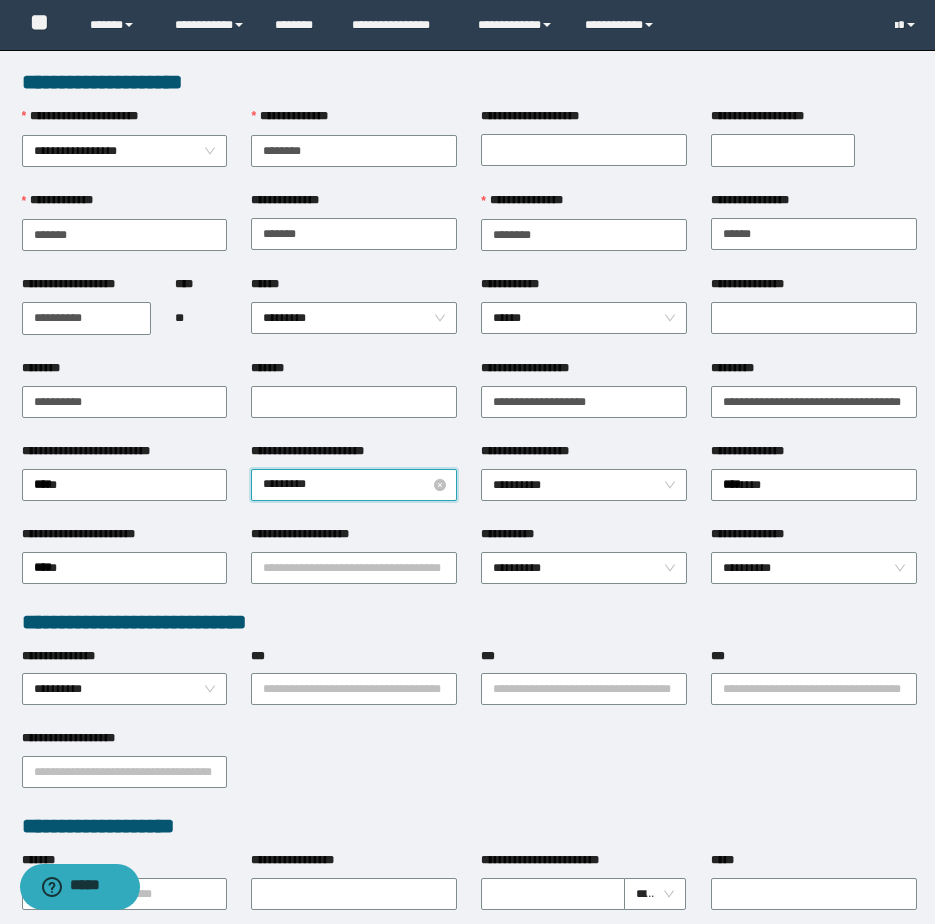 type on "********" 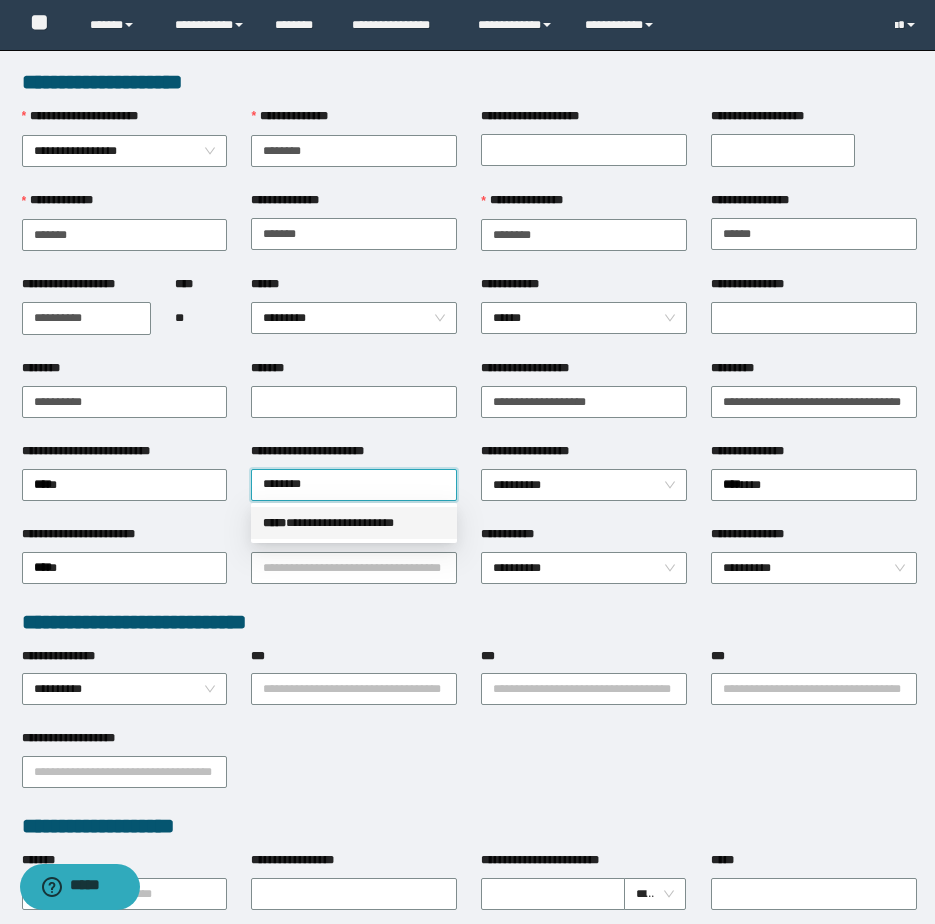 click on "**********" at bounding box center [354, 523] 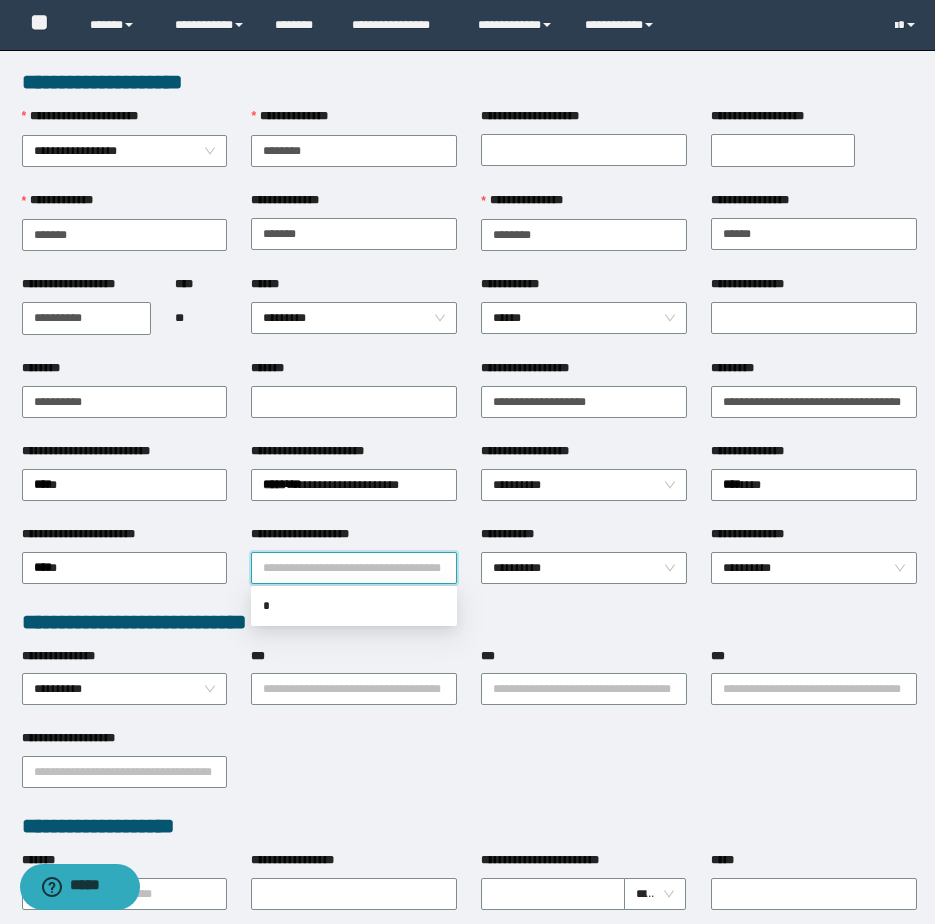 click on "**********" at bounding box center [354, 568] 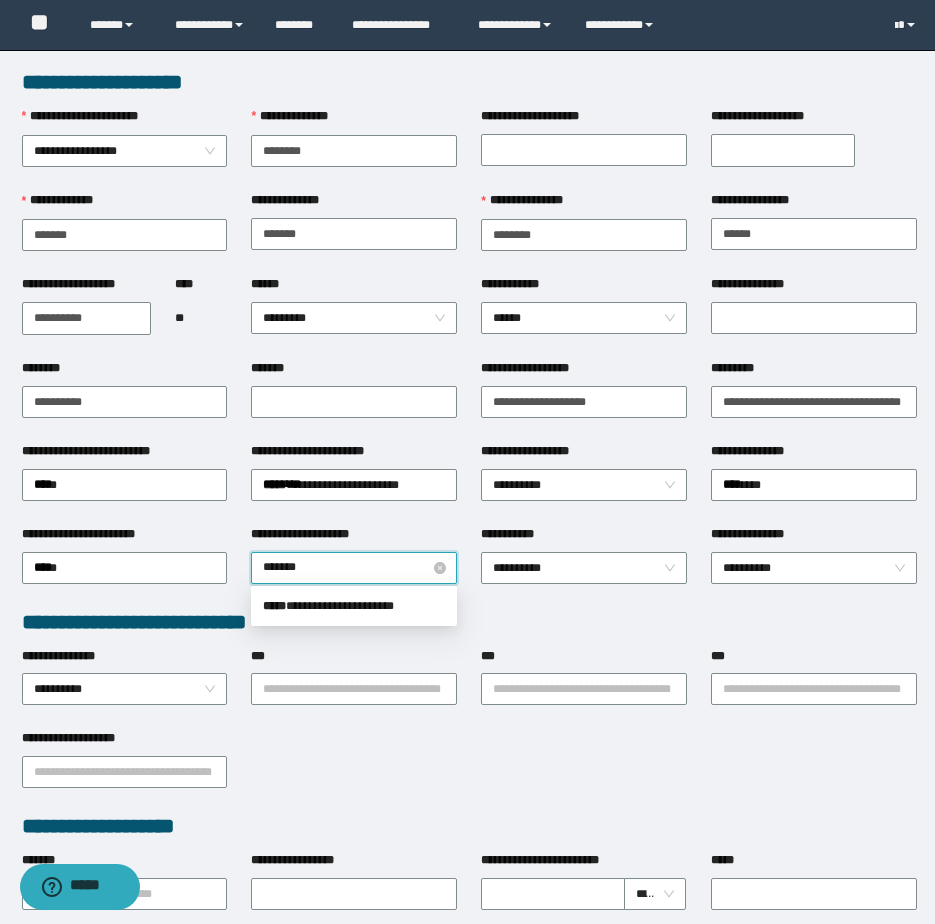 type on "********" 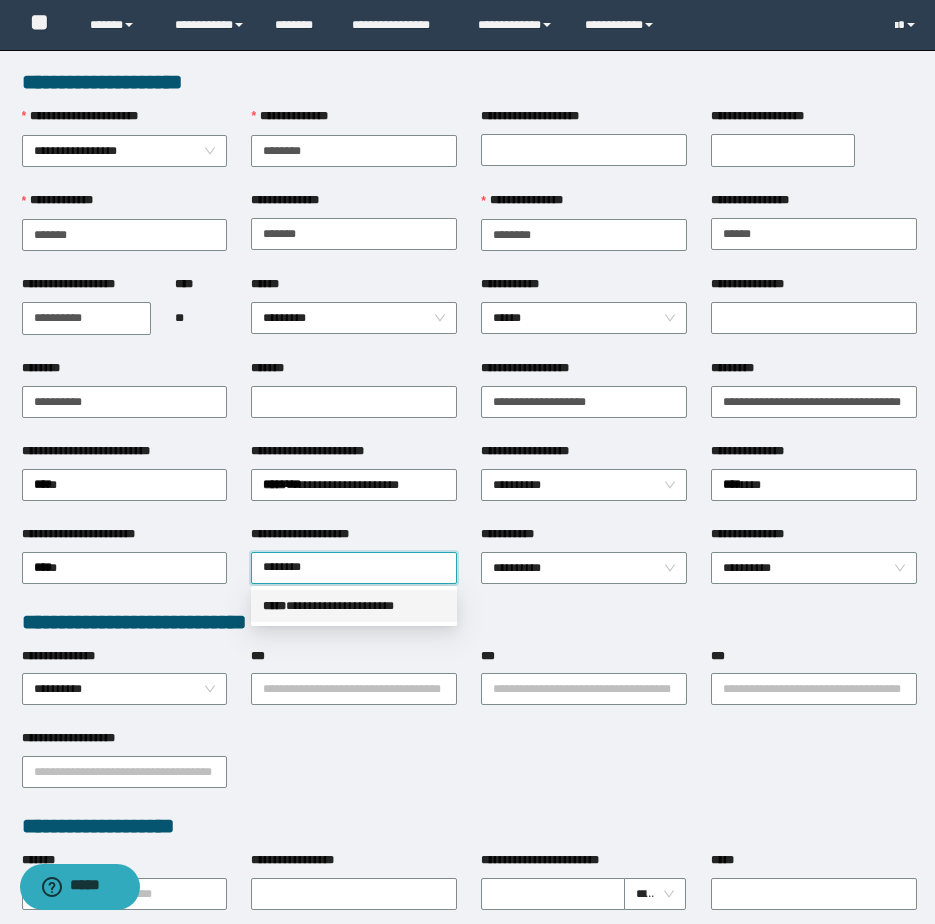click on "**********" at bounding box center (354, 606) 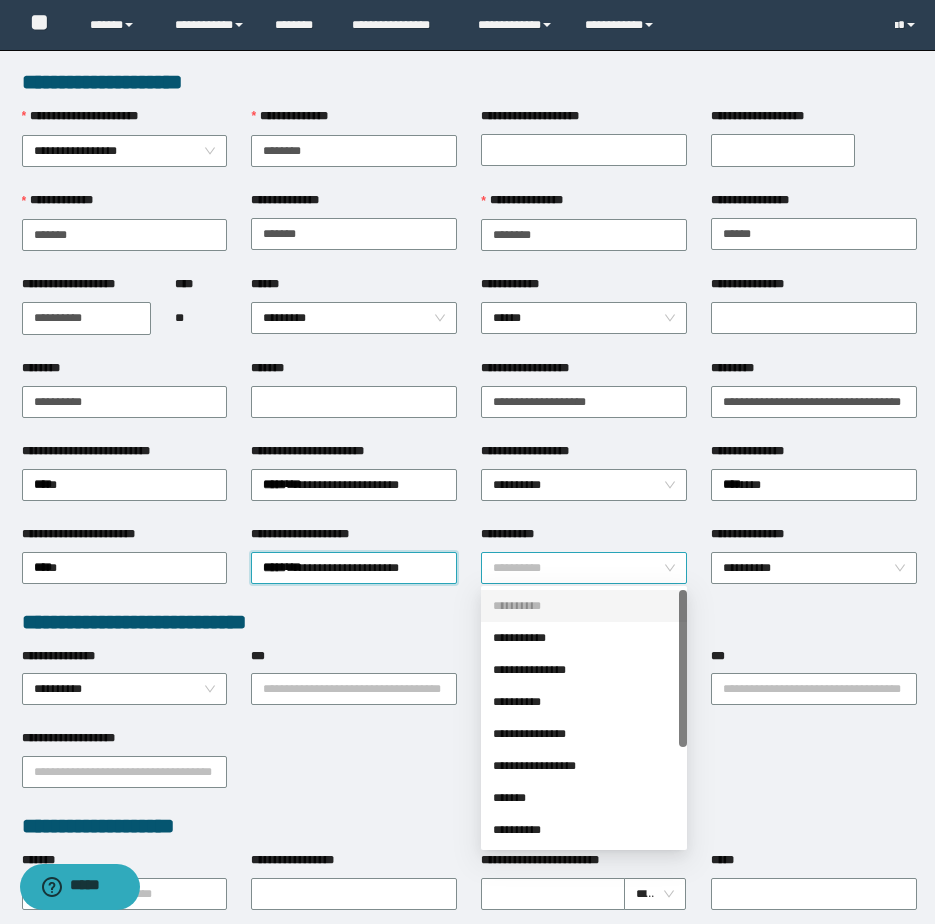 click on "**********" at bounding box center [584, 568] 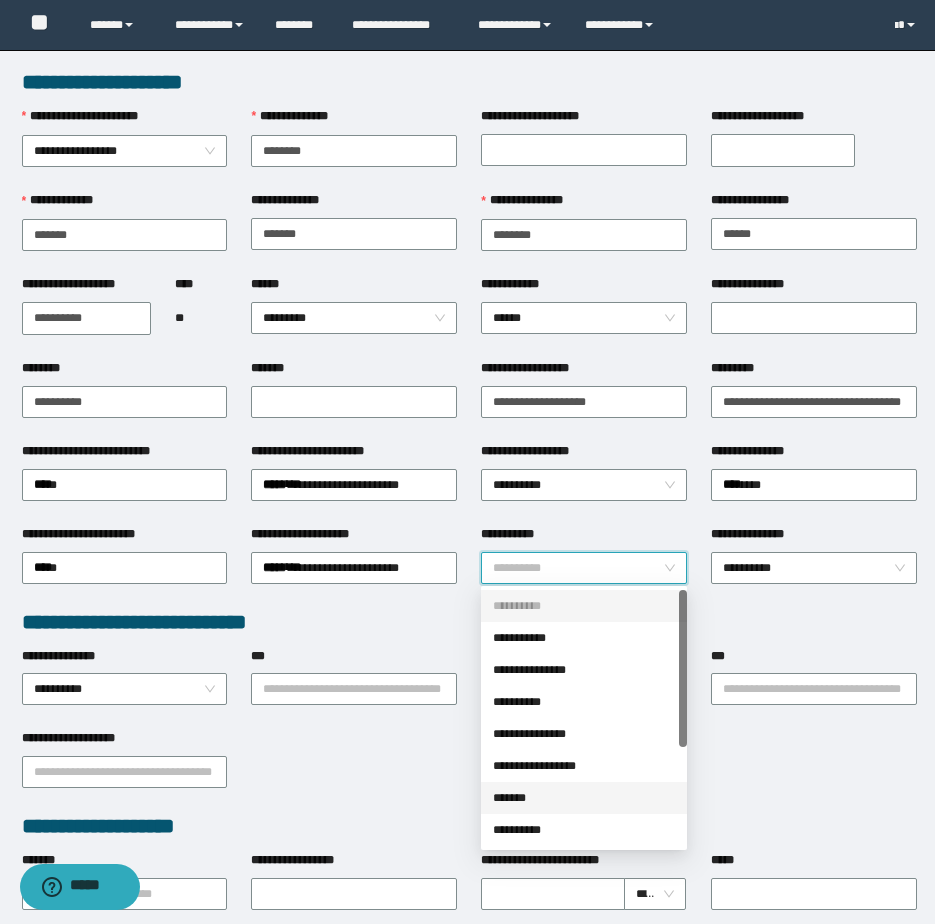 click on "*******" at bounding box center (584, 798) 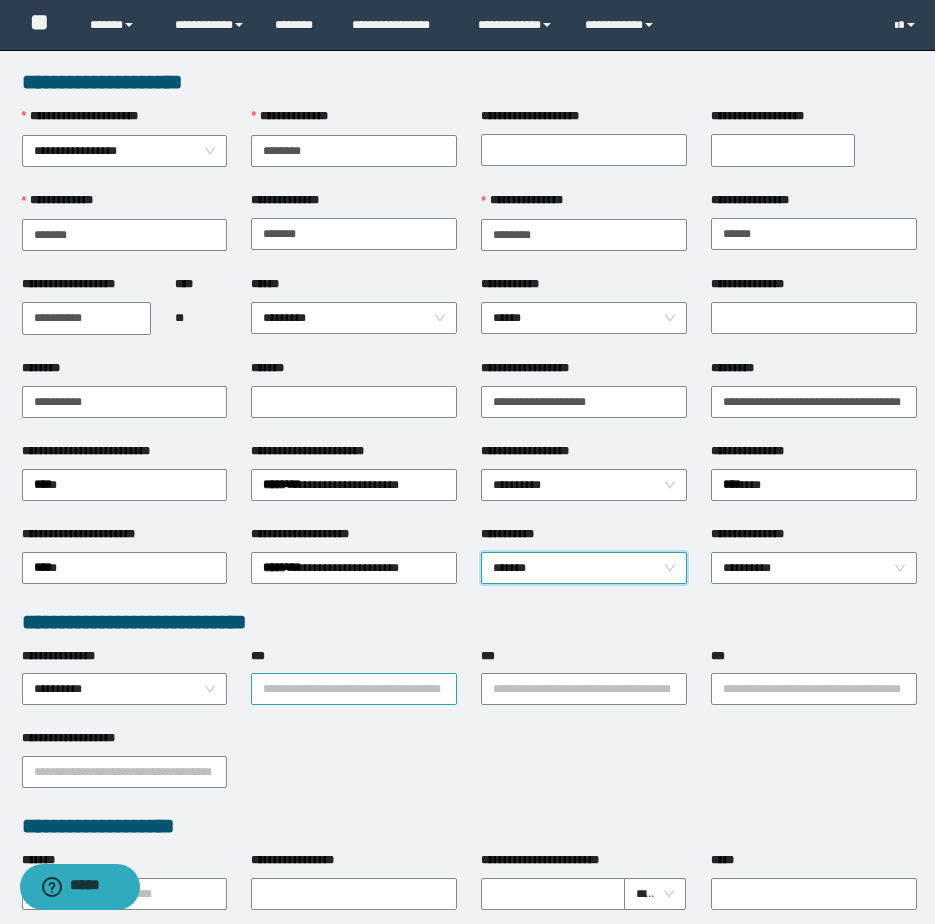 click on "***" at bounding box center (354, 689) 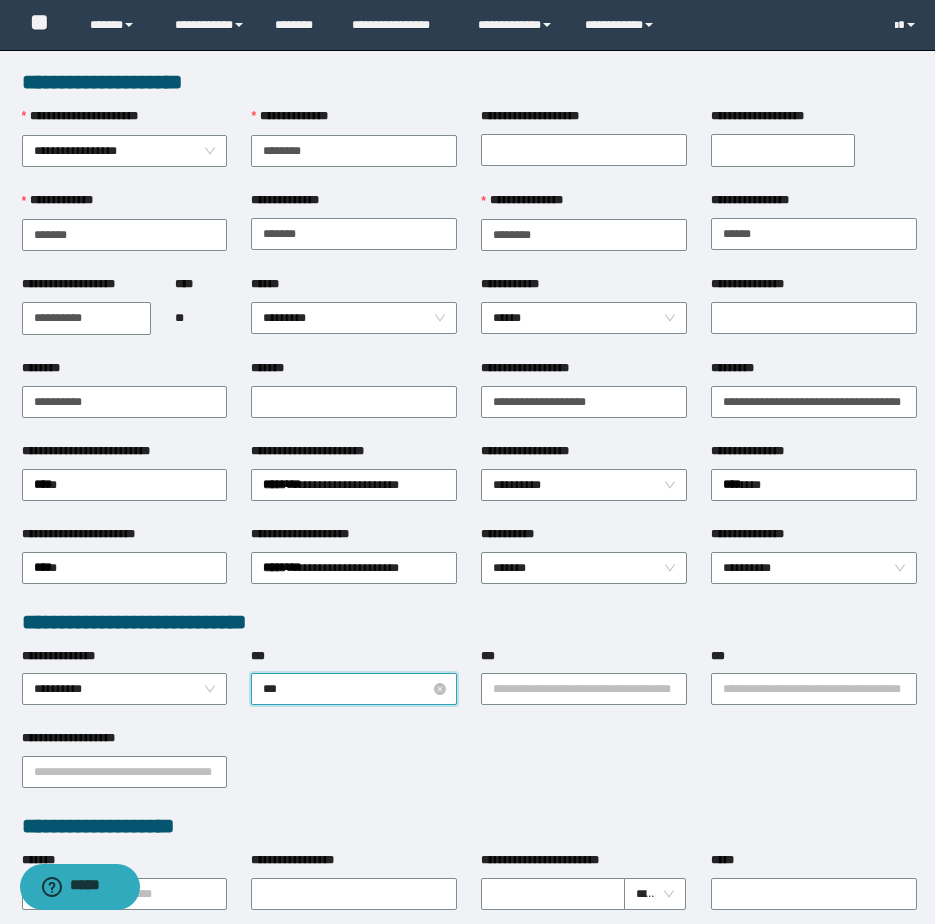 type on "****" 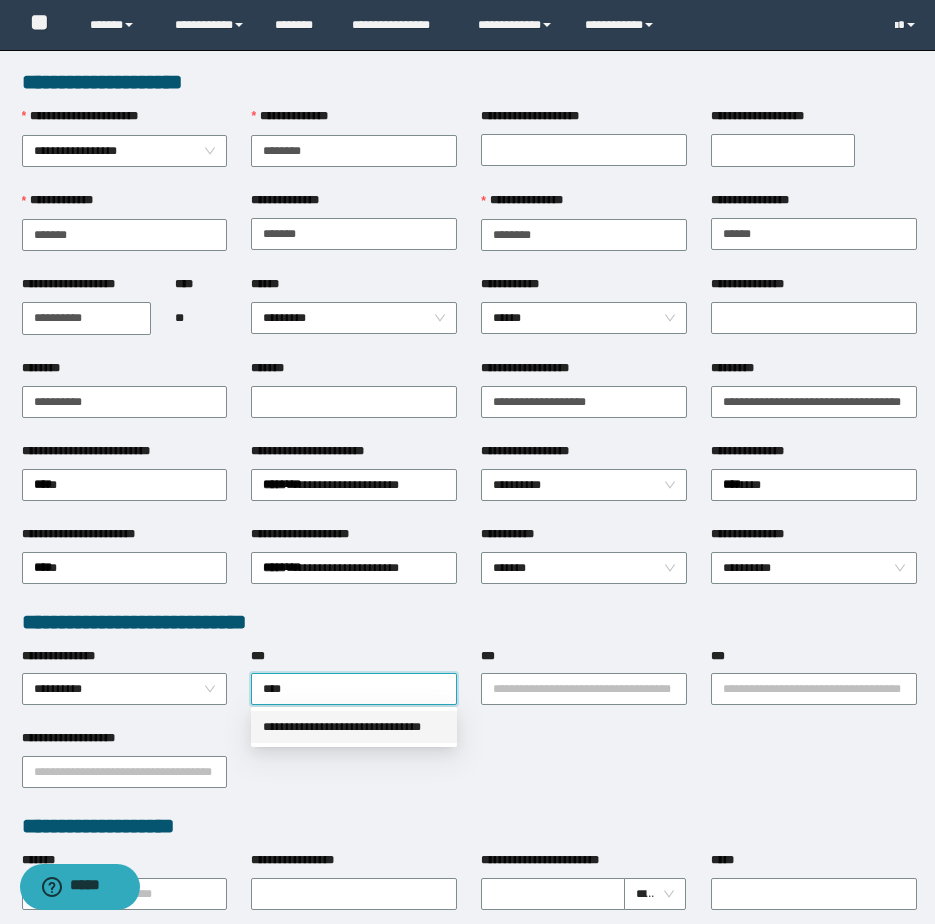 click on "**********" at bounding box center (354, 727) 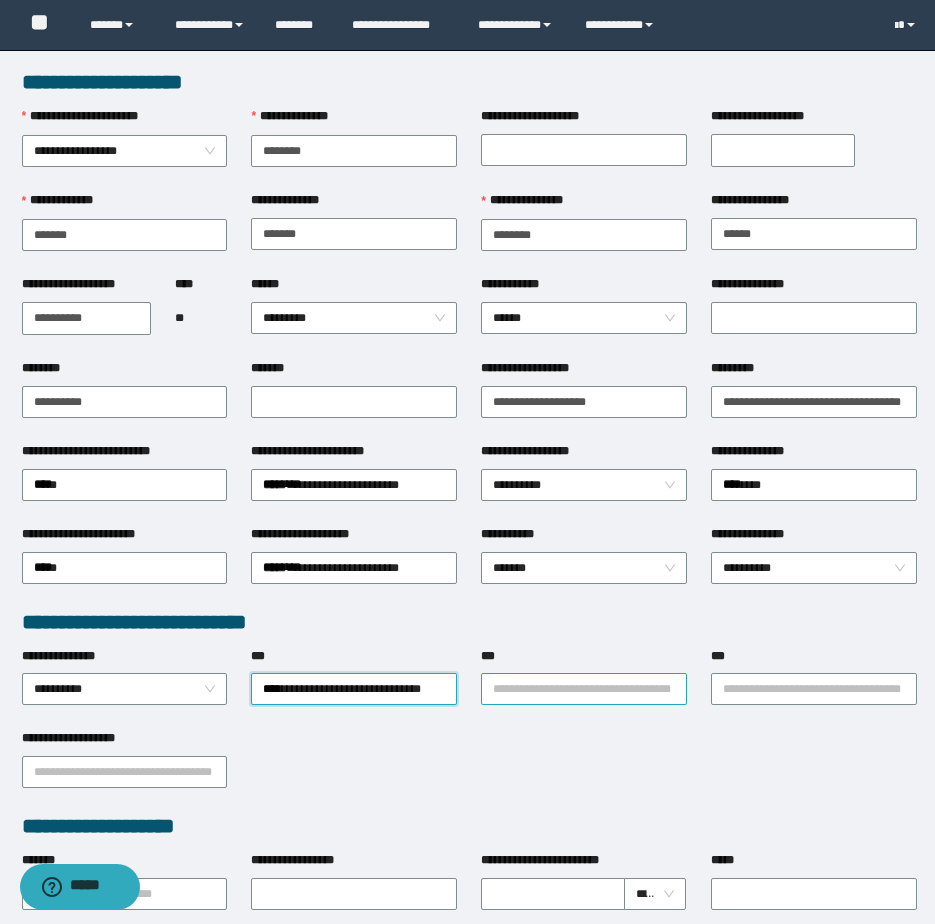 click on "***" at bounding box center [584, 689] 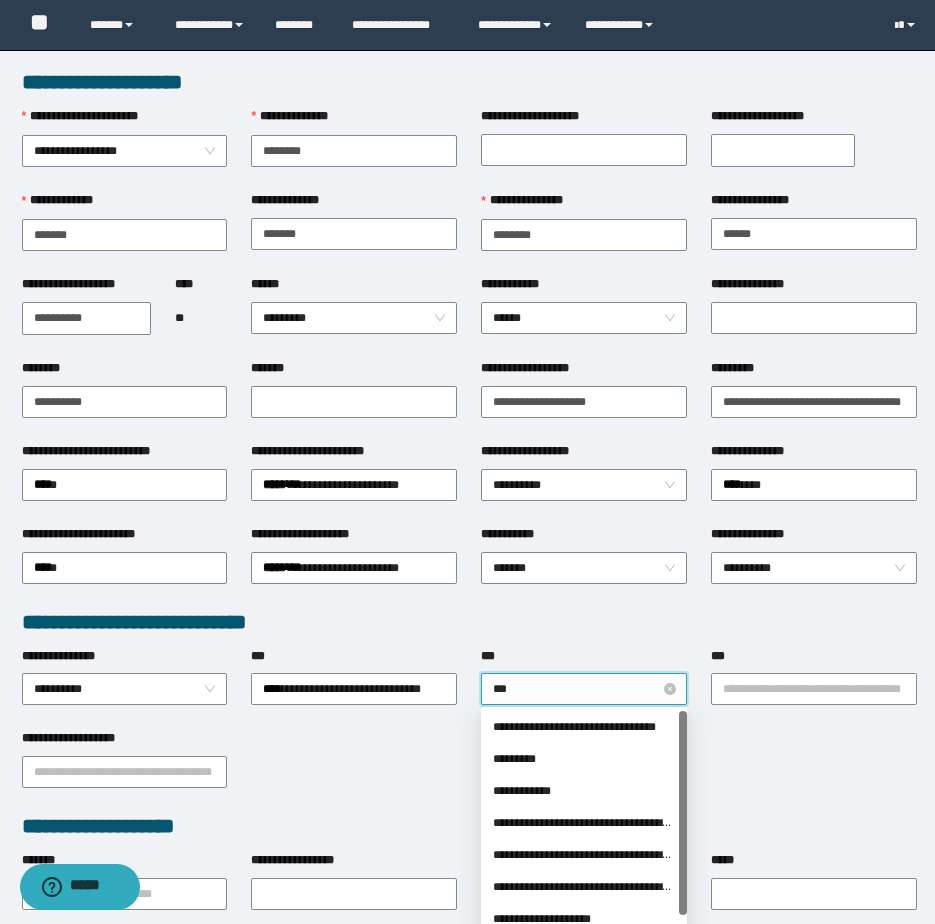 type on "****" 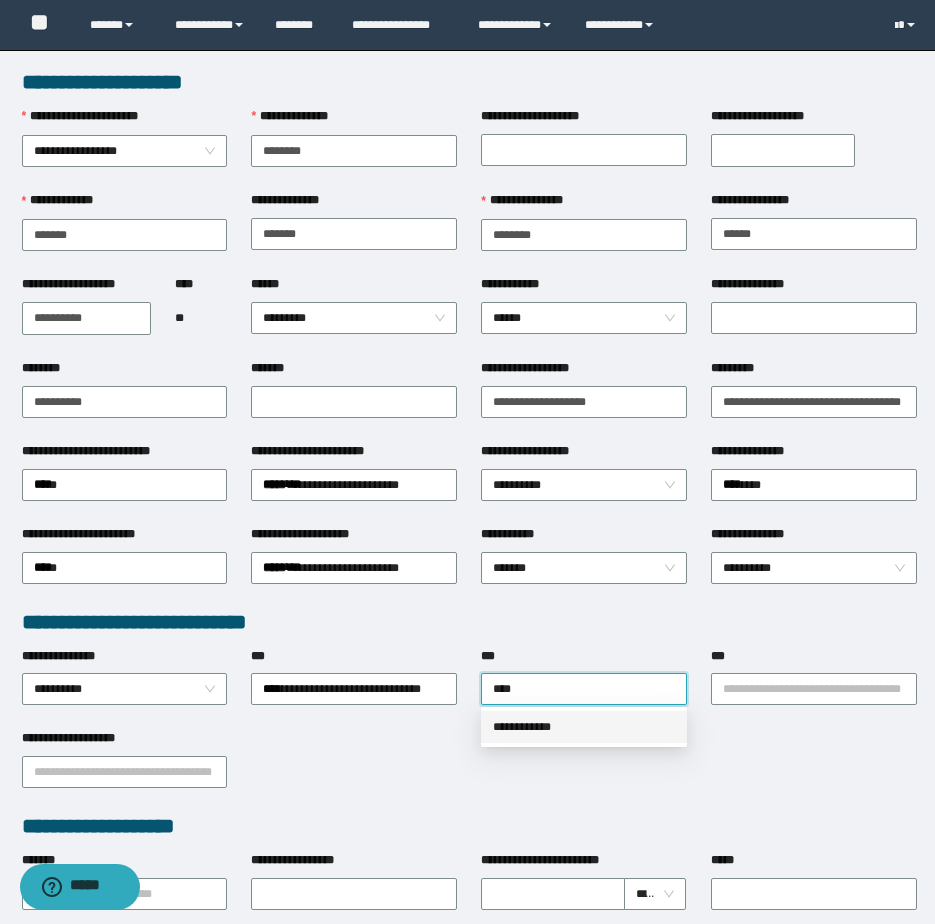 click on "**********" at bounding box center [584, 727] 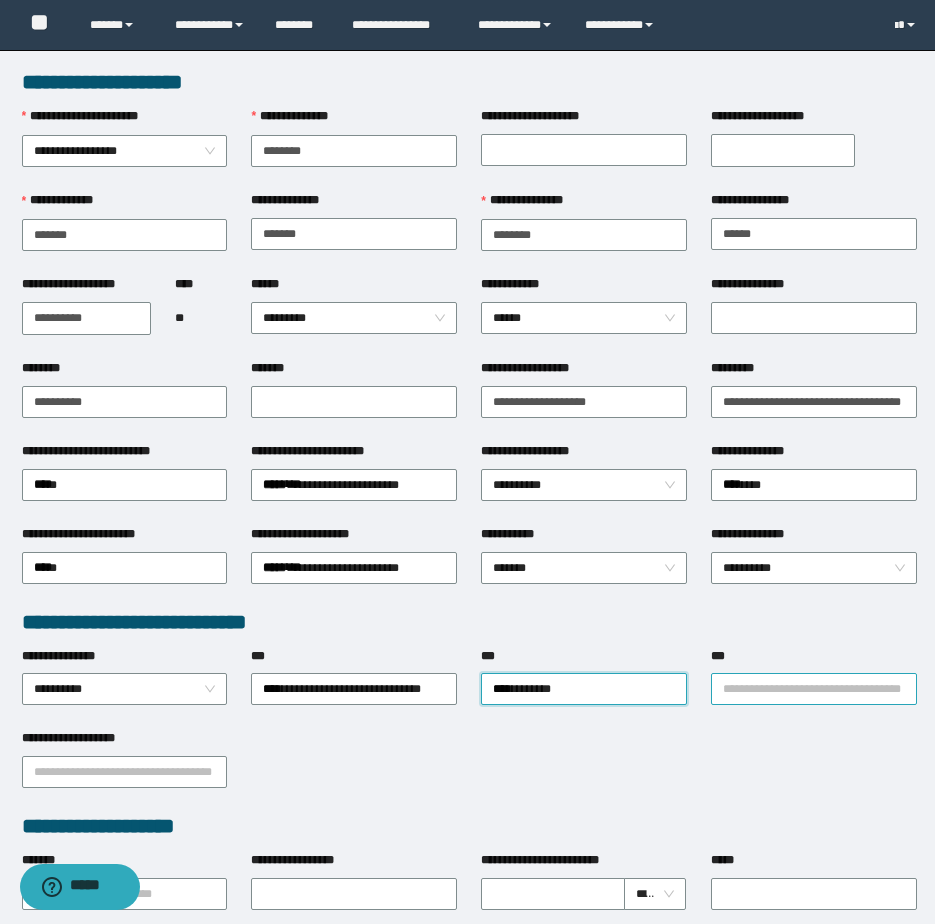 click on "***" at bounding box center [814, 689] 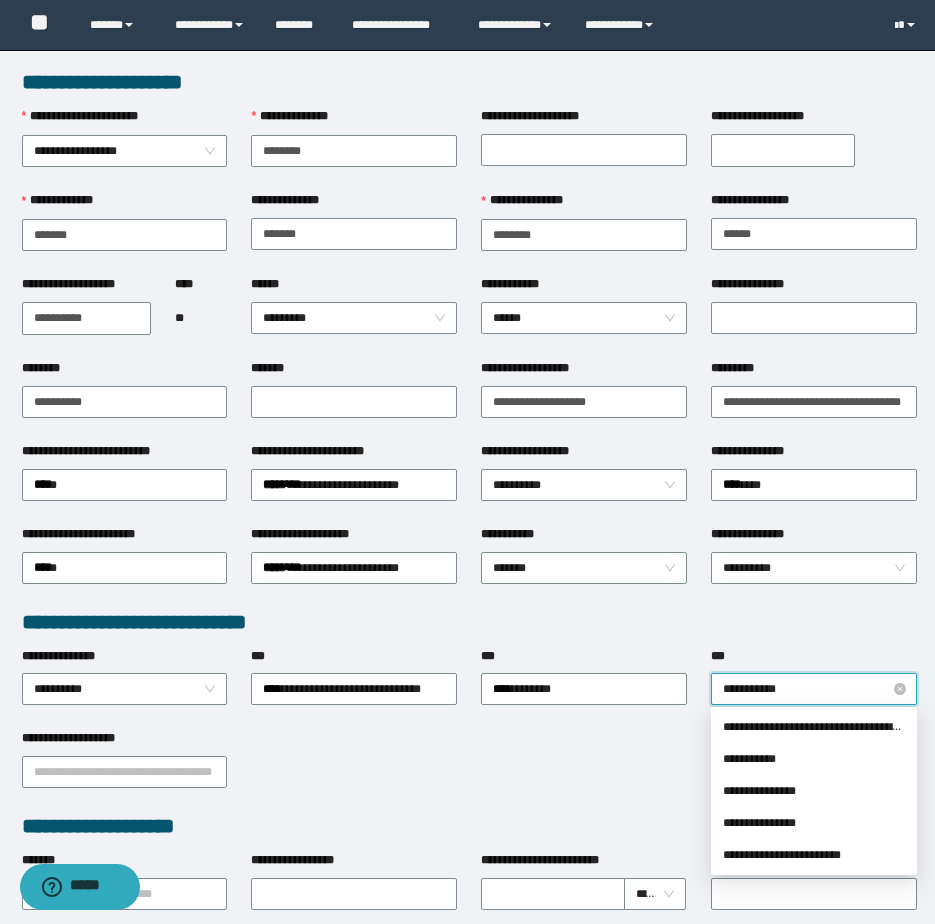 type on "**********" 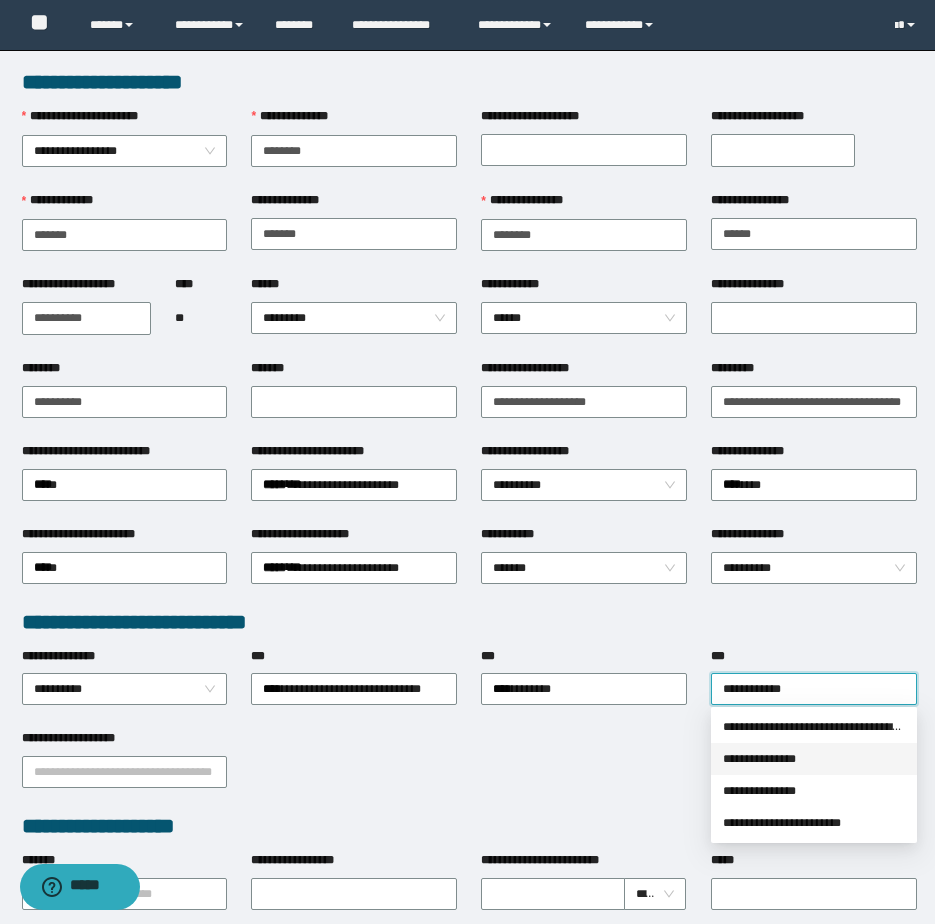 click on "**********" at bounding box center [814, 759] 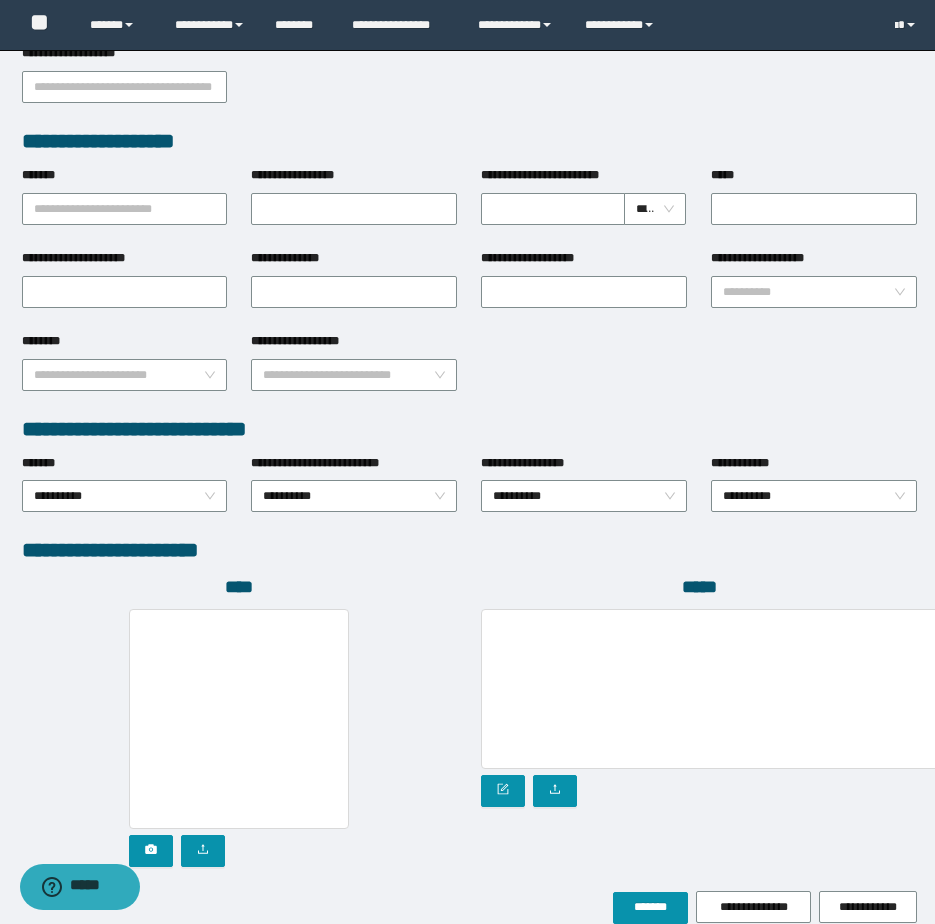 scroll, scrollTop: 779, scrollLeft: 0, axis: vertical 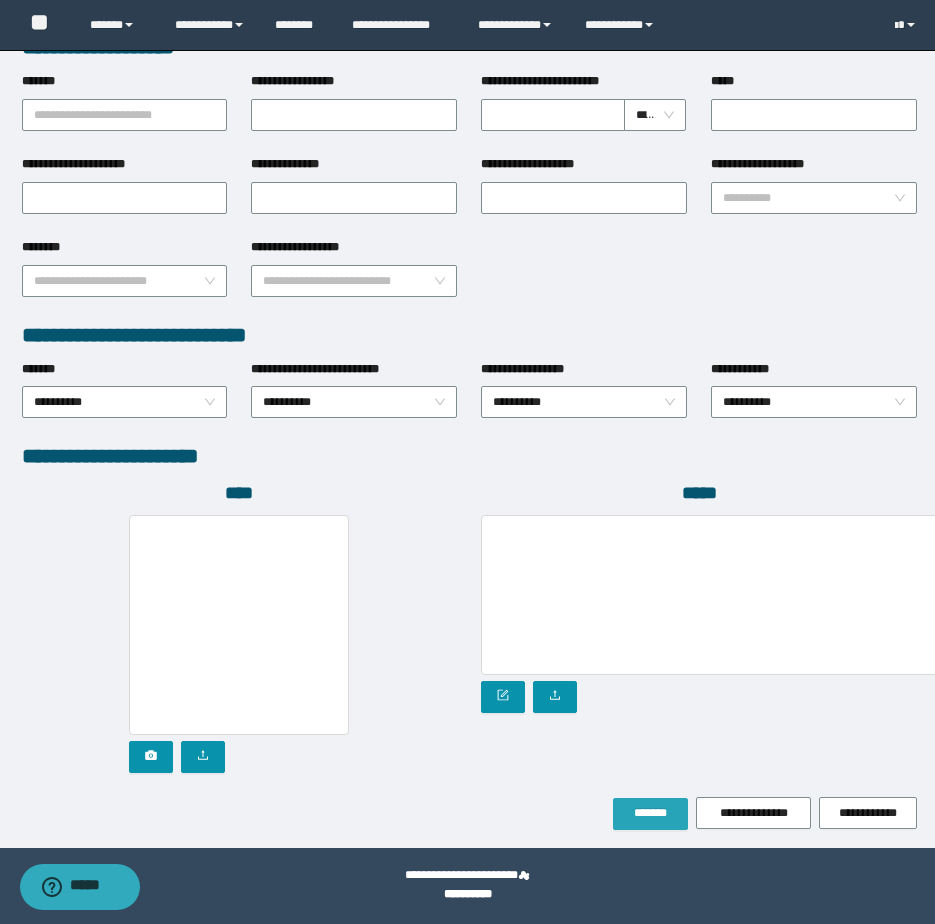 click on "*******" at bounding box center [650, 814] 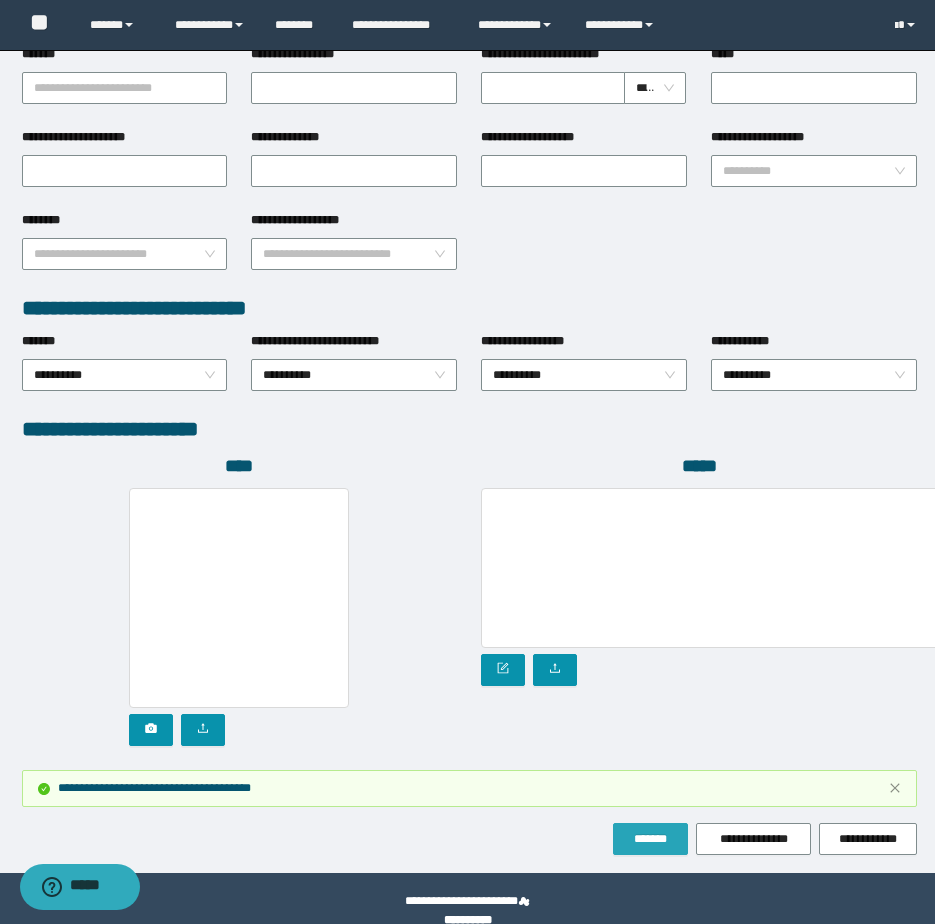 scroll, scrollTop: 885, scrollLeft: 0, axis: vertical 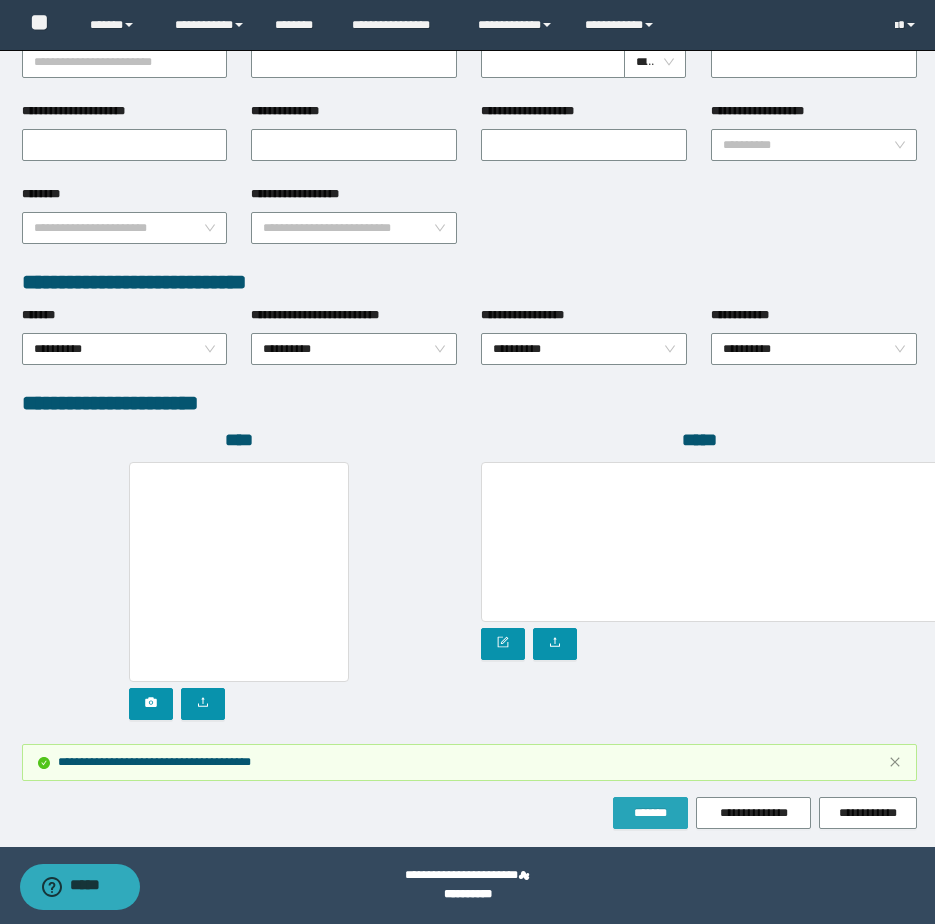 click on "*******" at bounding box center [650, 813] 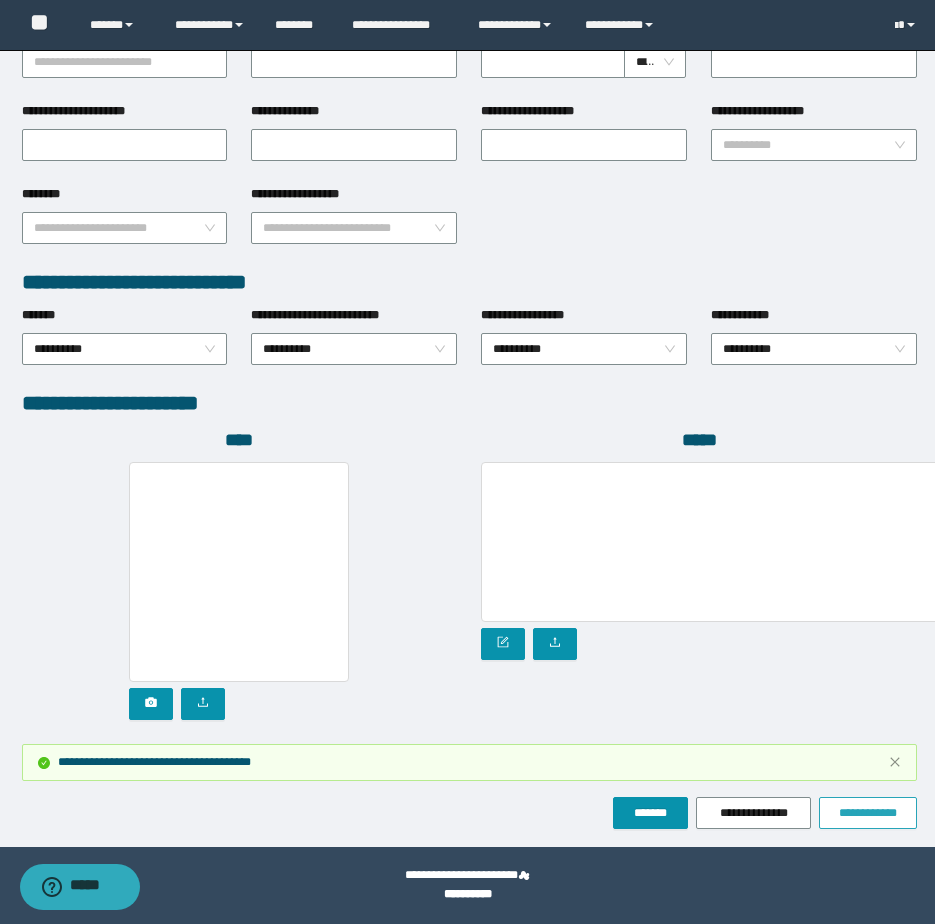click on "**********" at bounding box center [868, 813] 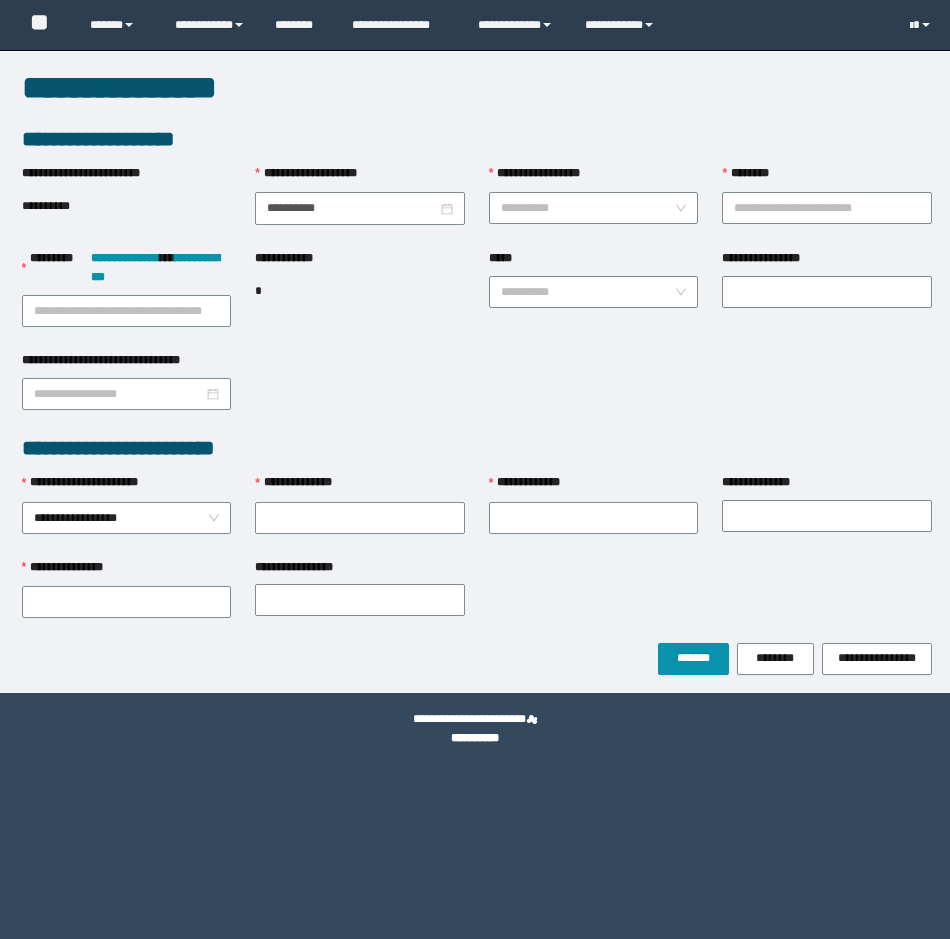scroll, scrollTop: 0, scrollLeft: 0, axis: both 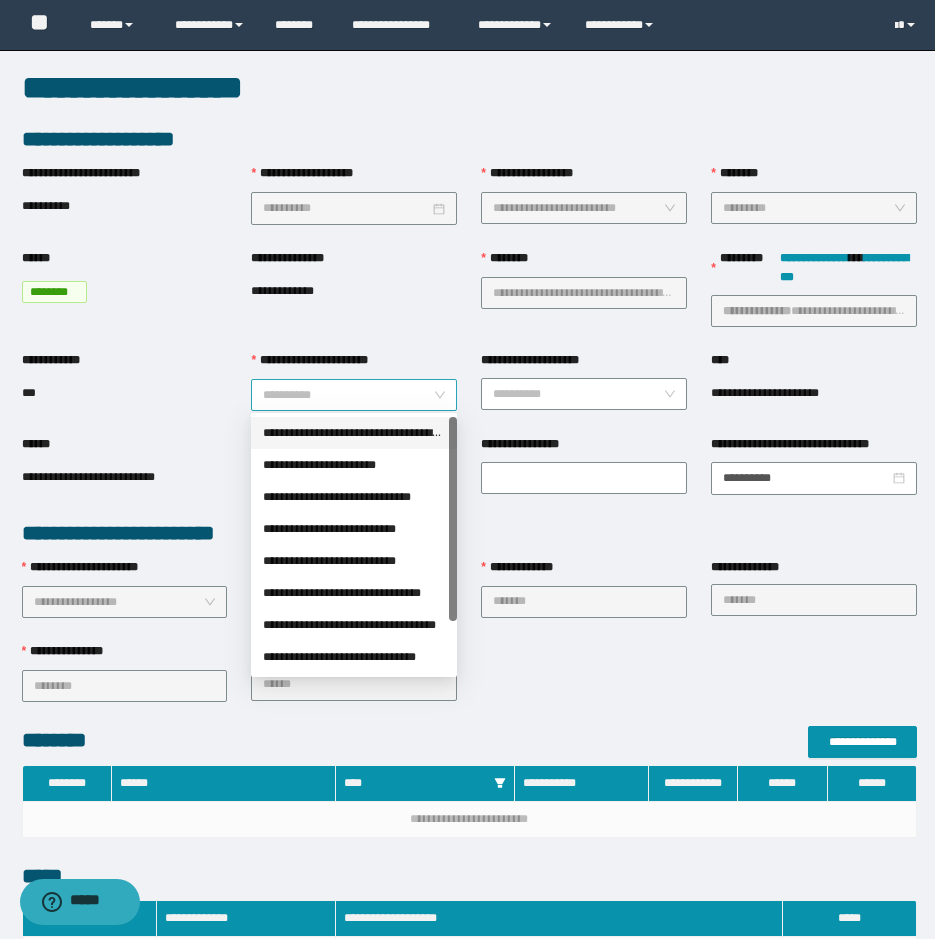 click on "**********" at bounding box center [354, 395] 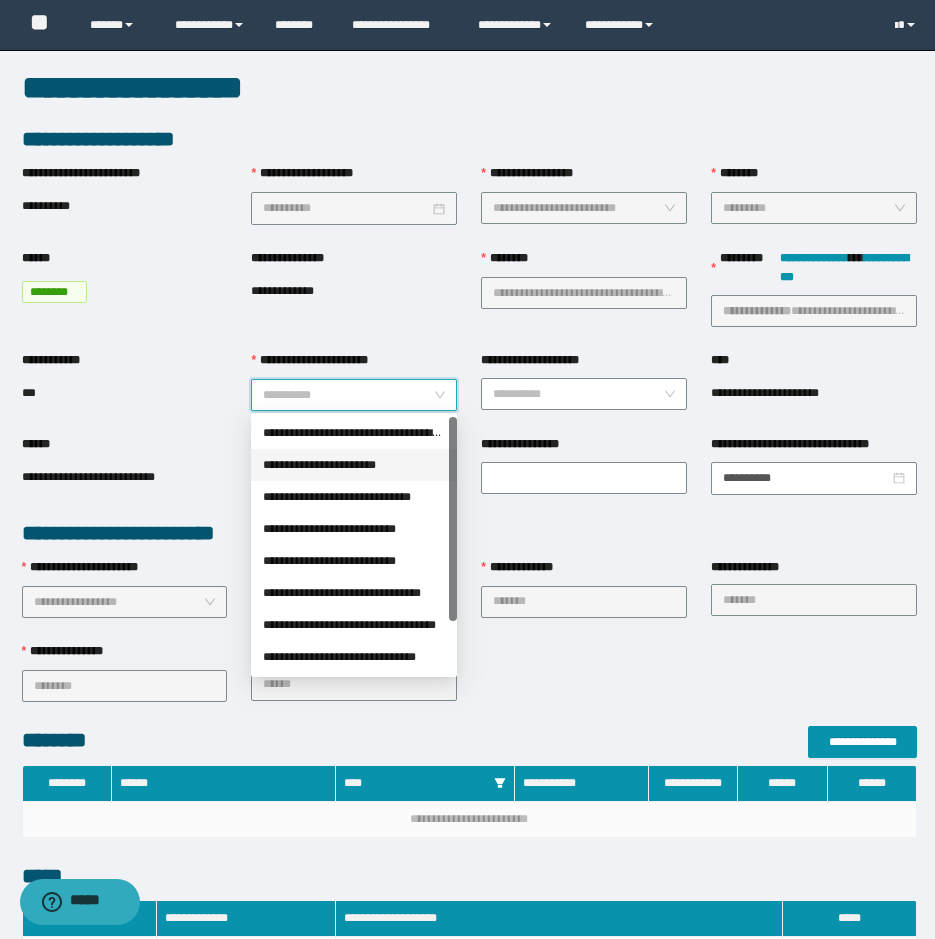 click on "**********" at bounding box center (354, 465) 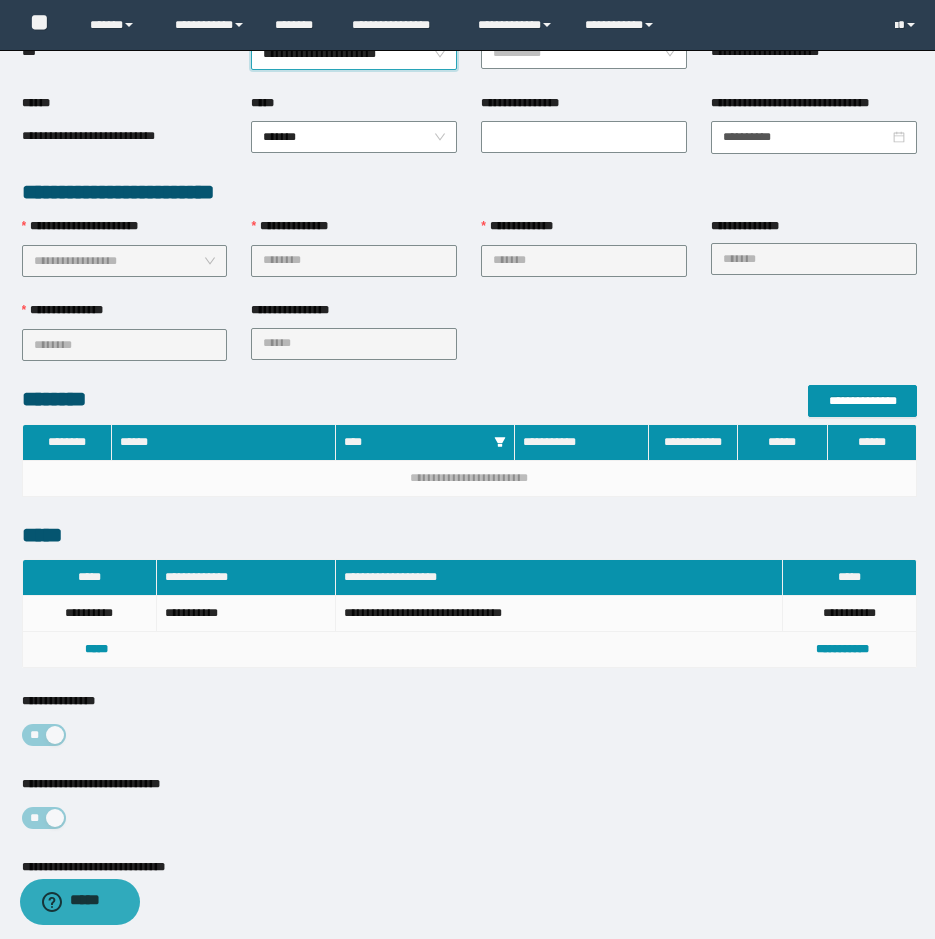 scroll, scrollTop: 499, scrollLeft: 0, axis: vertical 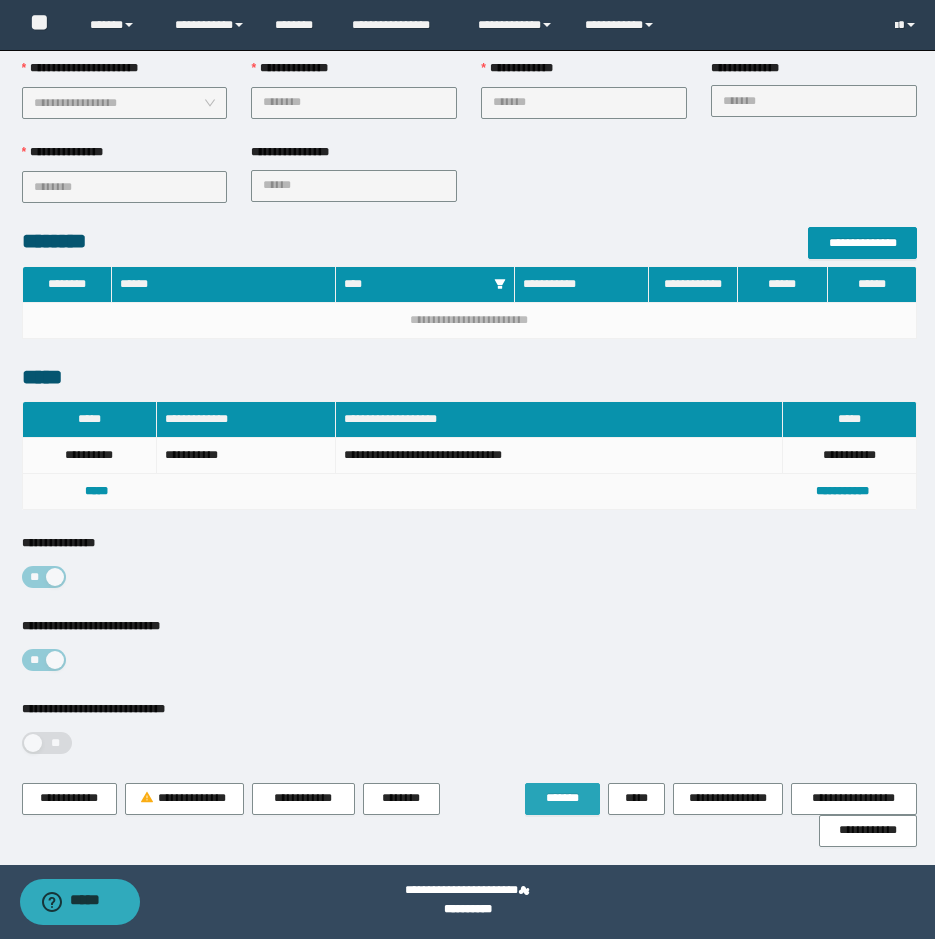 click on "*******" at bounding box center [562, 798] 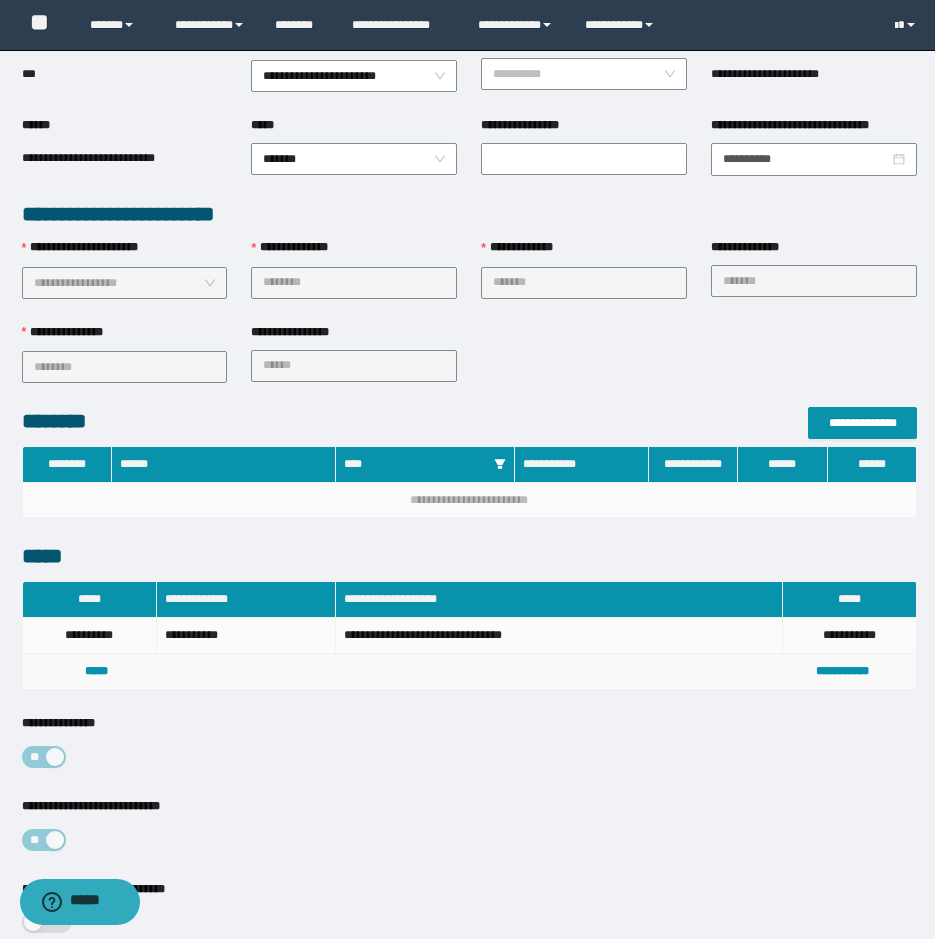 scroll, scrollTop: 0, scrollLeft: 0, axis: both 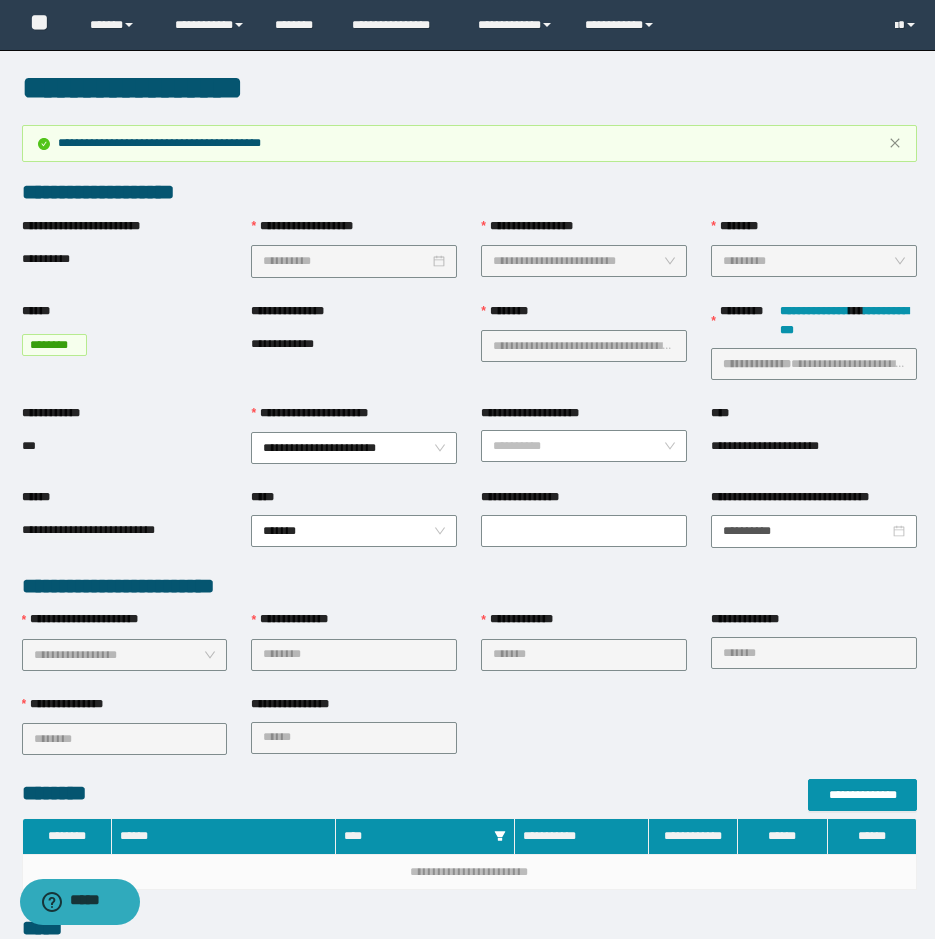 click on "**********" at bounding box center (297, 344) 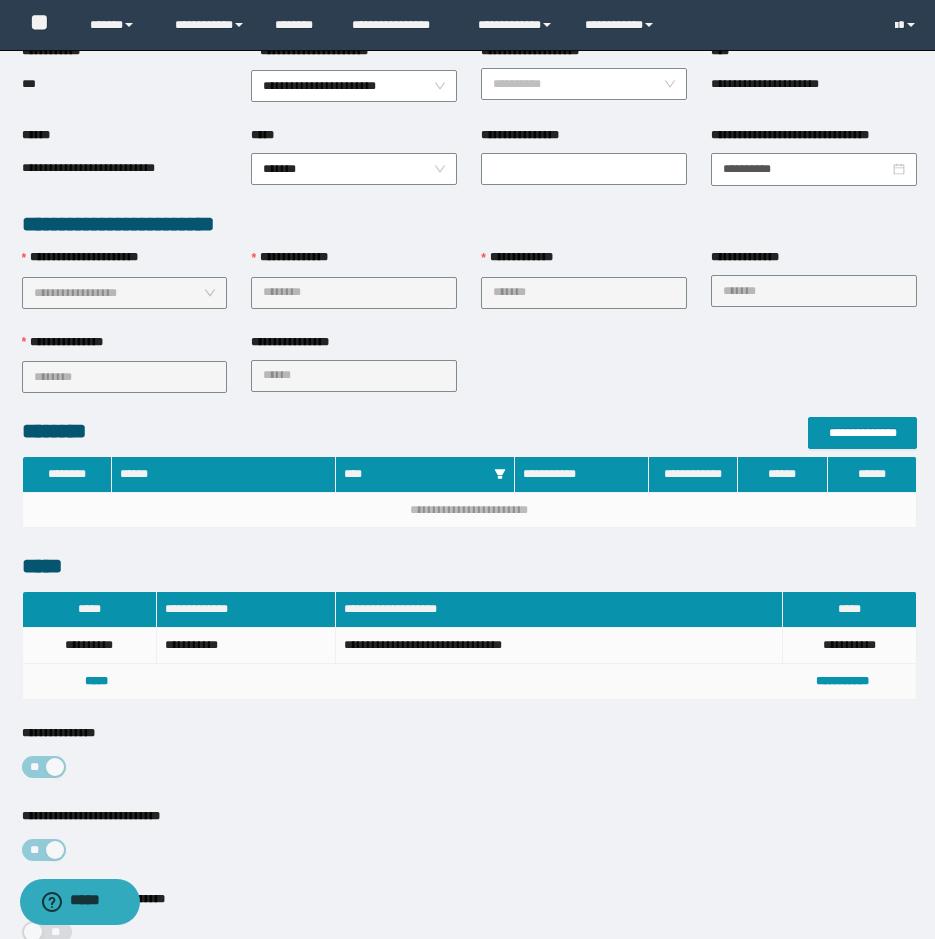 scroll, scrollTop: 500, scrollLeft: 0, axis: vertical 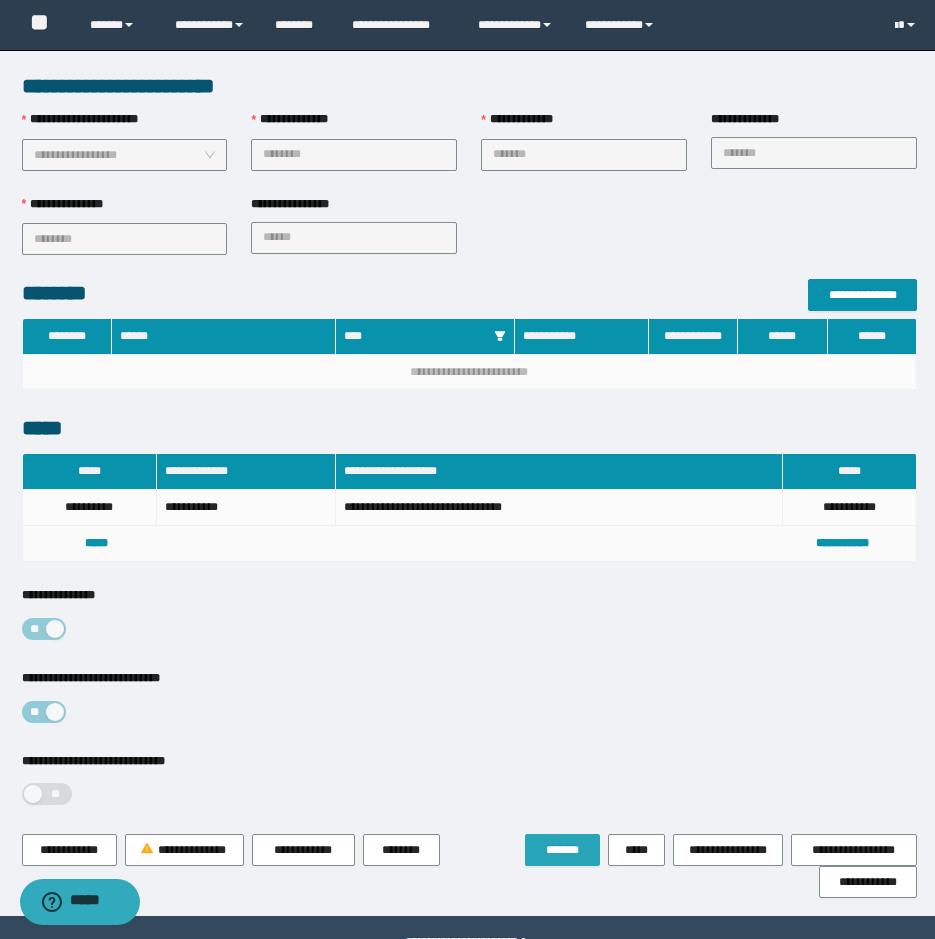 click on "*******" at bounding box center (562, 850) 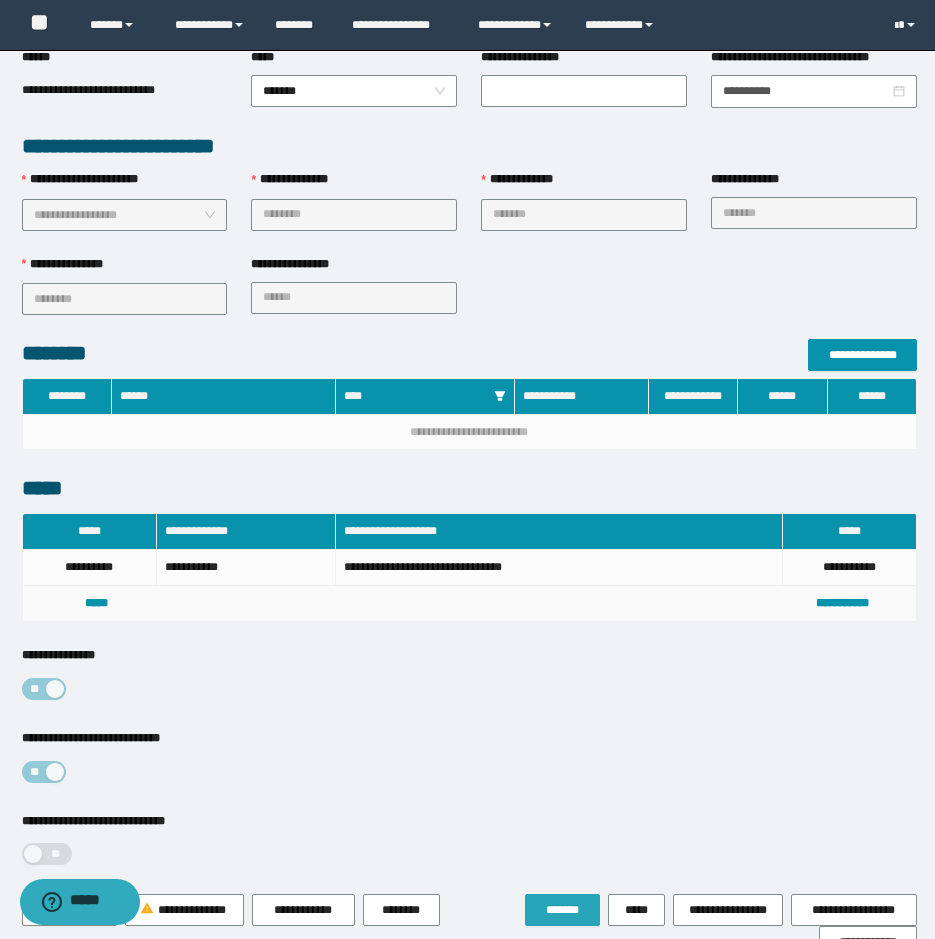 scroll, scrollTop: 500, scrollLeft: 0, axis: vertical 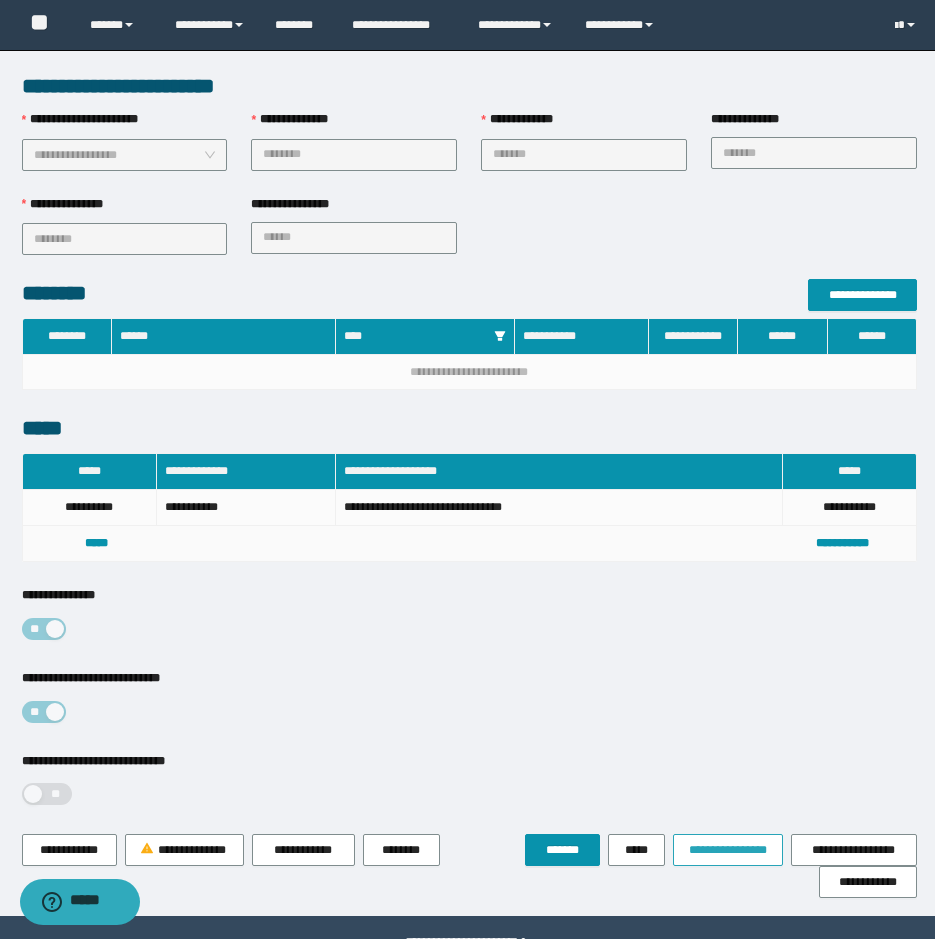 click on "**********" at bounding box center [728, 850] 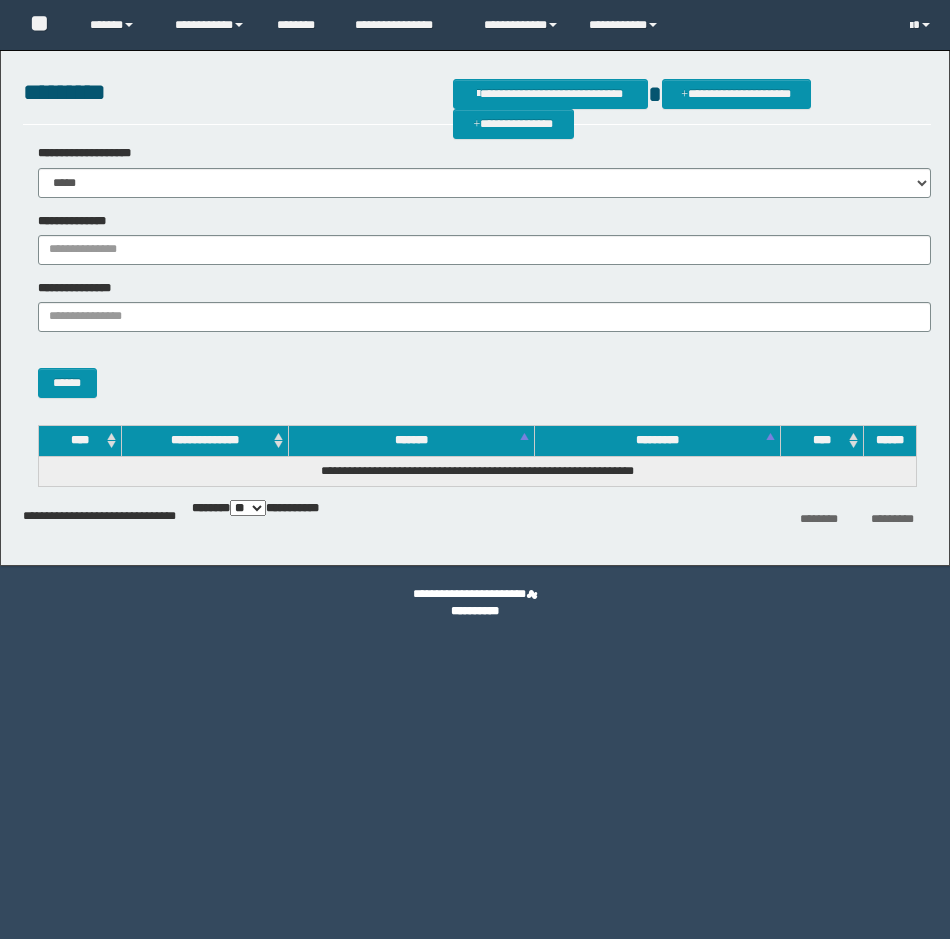 scroll, scrollTop: 0, scrollLeft: 0, axis: both 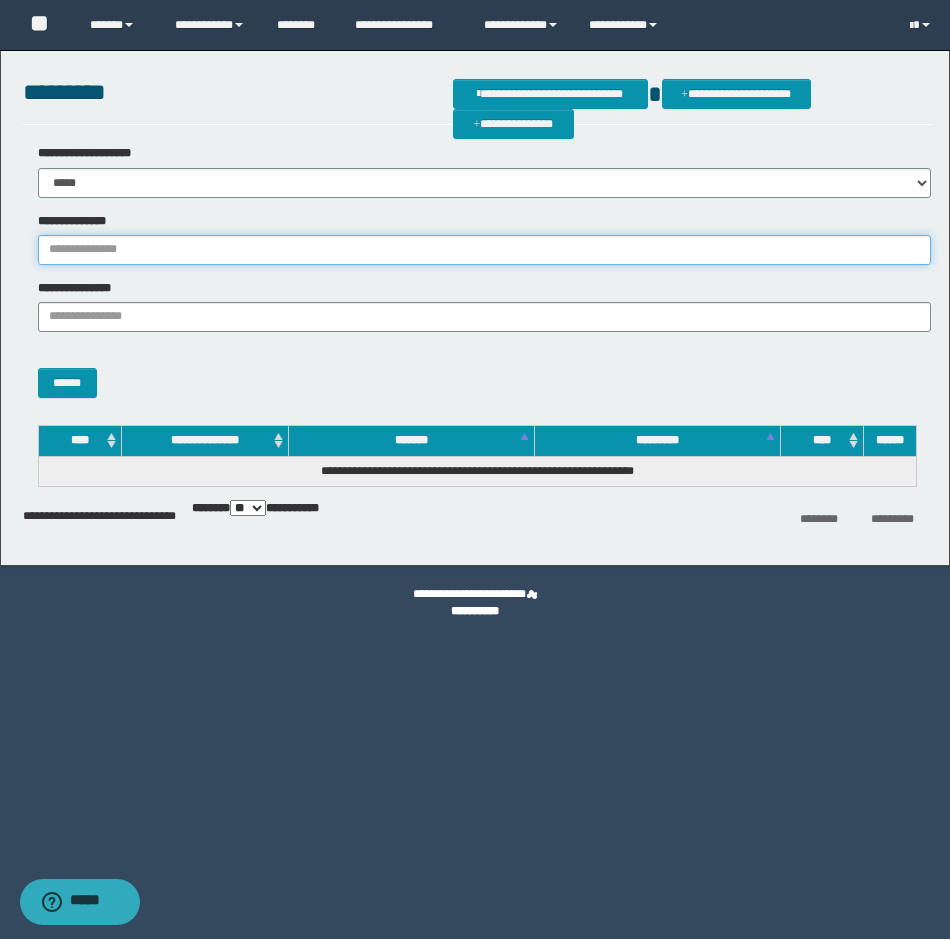 click on "**********" at bounding box center [484, 250] 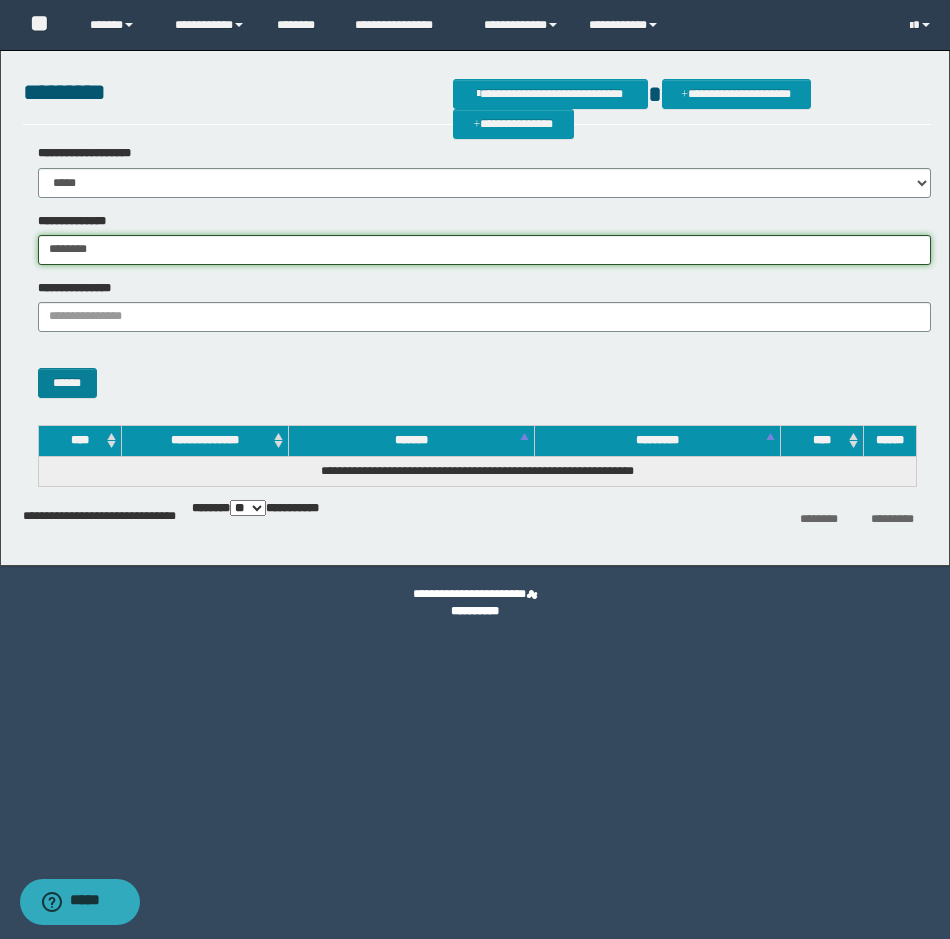 type on "********" 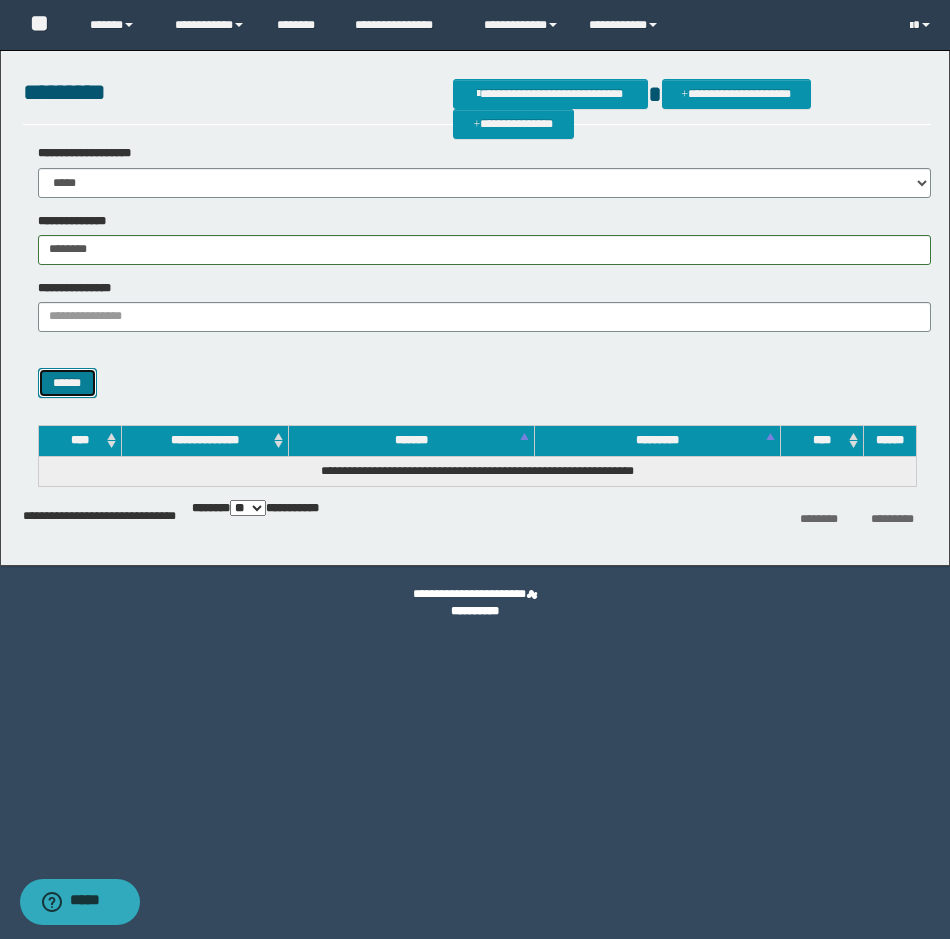 click on "******" at bounding box center [67, 383] 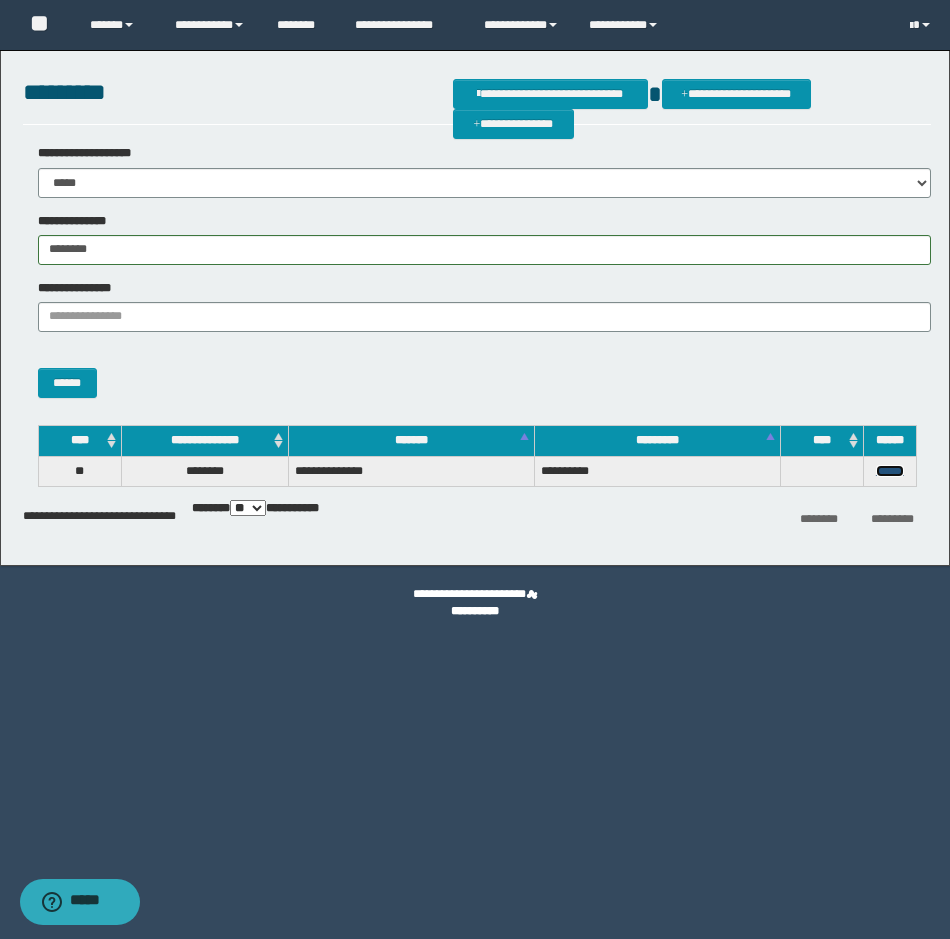 click on "******" at bounding box center (890, 471) 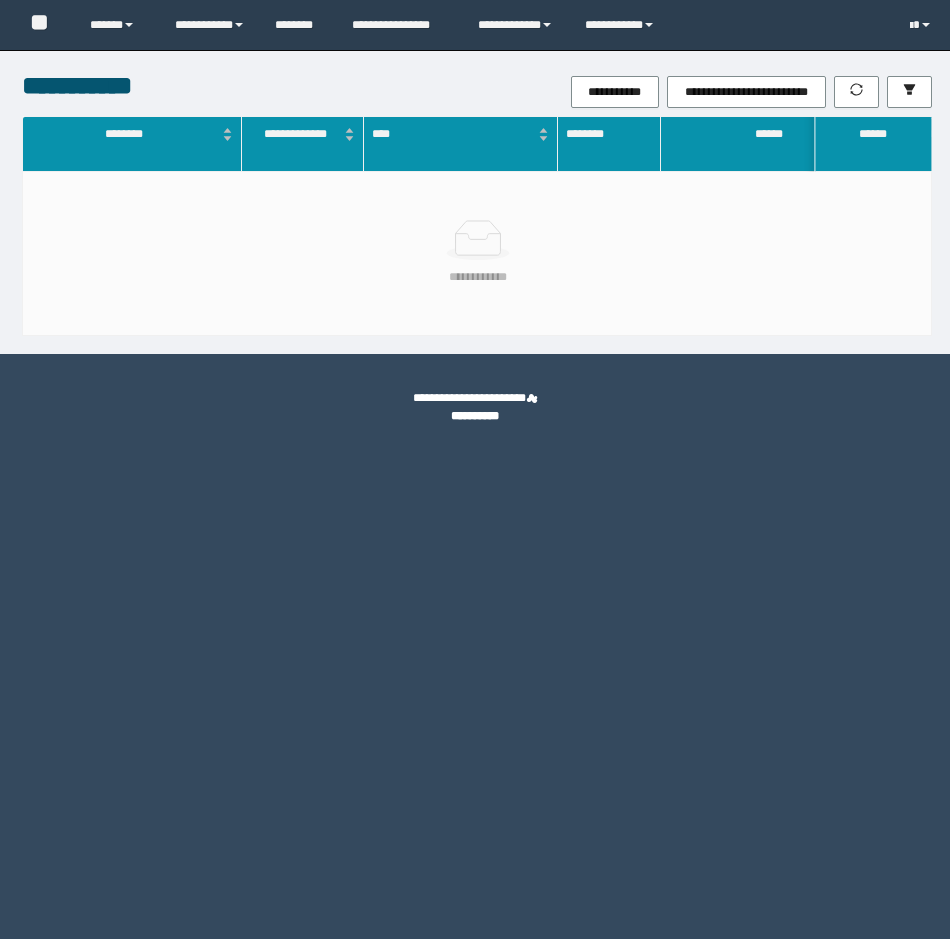scroll, scrollTop: 0, scrollLeft: 0, axis: both 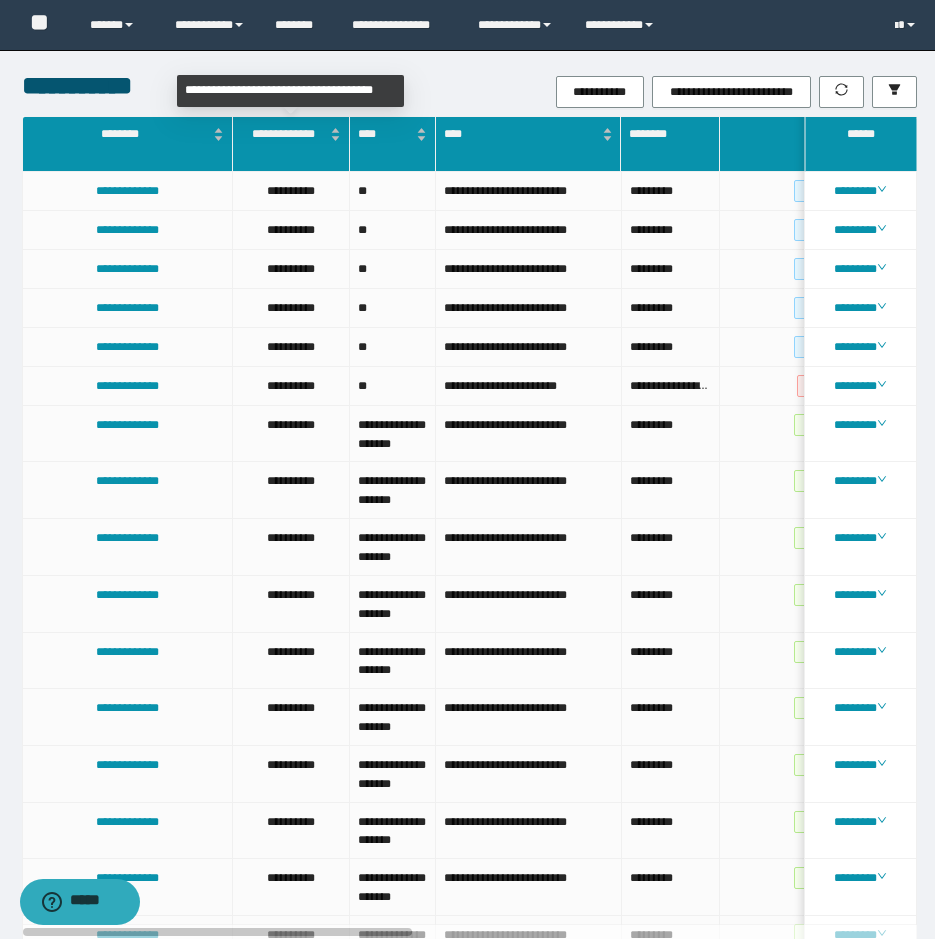 click on "**********" at bounding box center (290, 91) 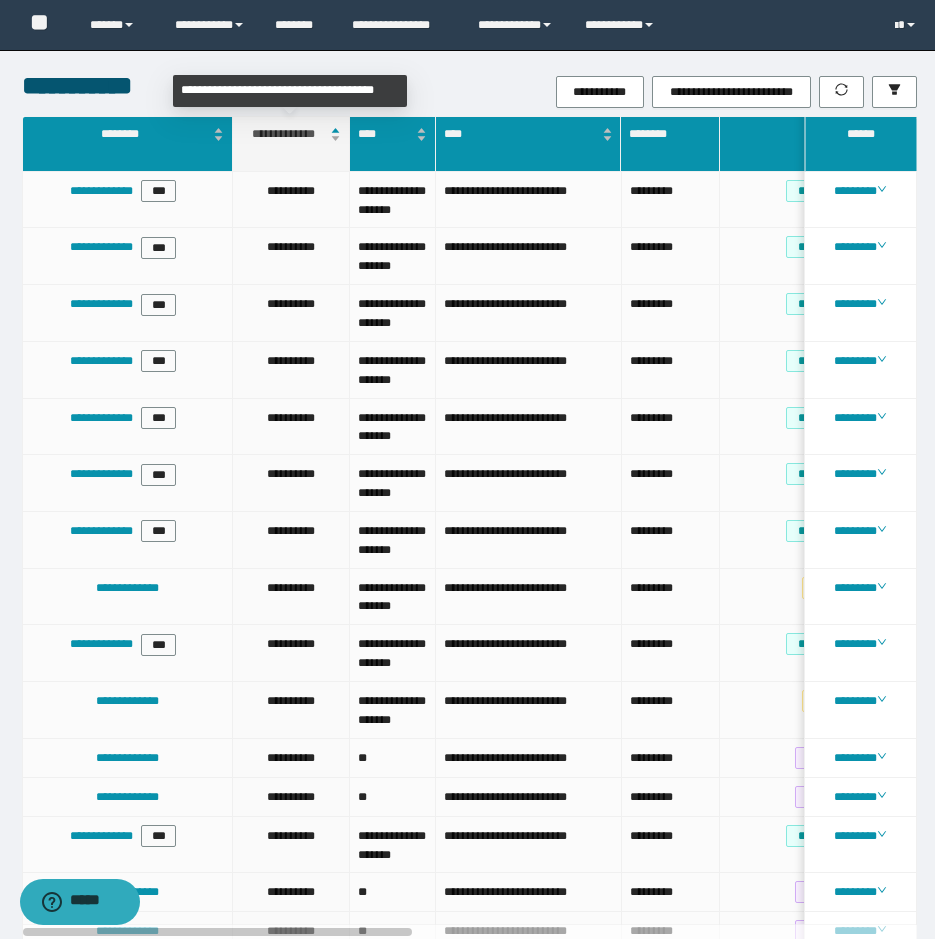 click on "**********" at bounding box center [283, 134] 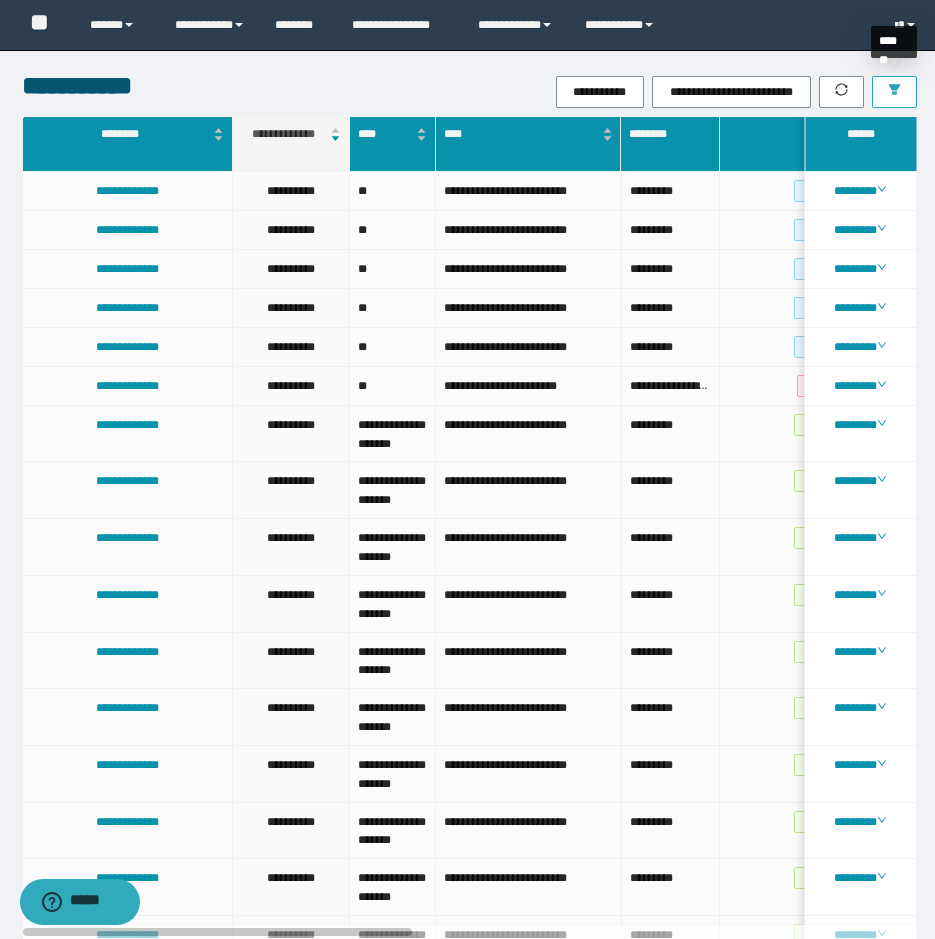 click at bounding box center (894, 92) 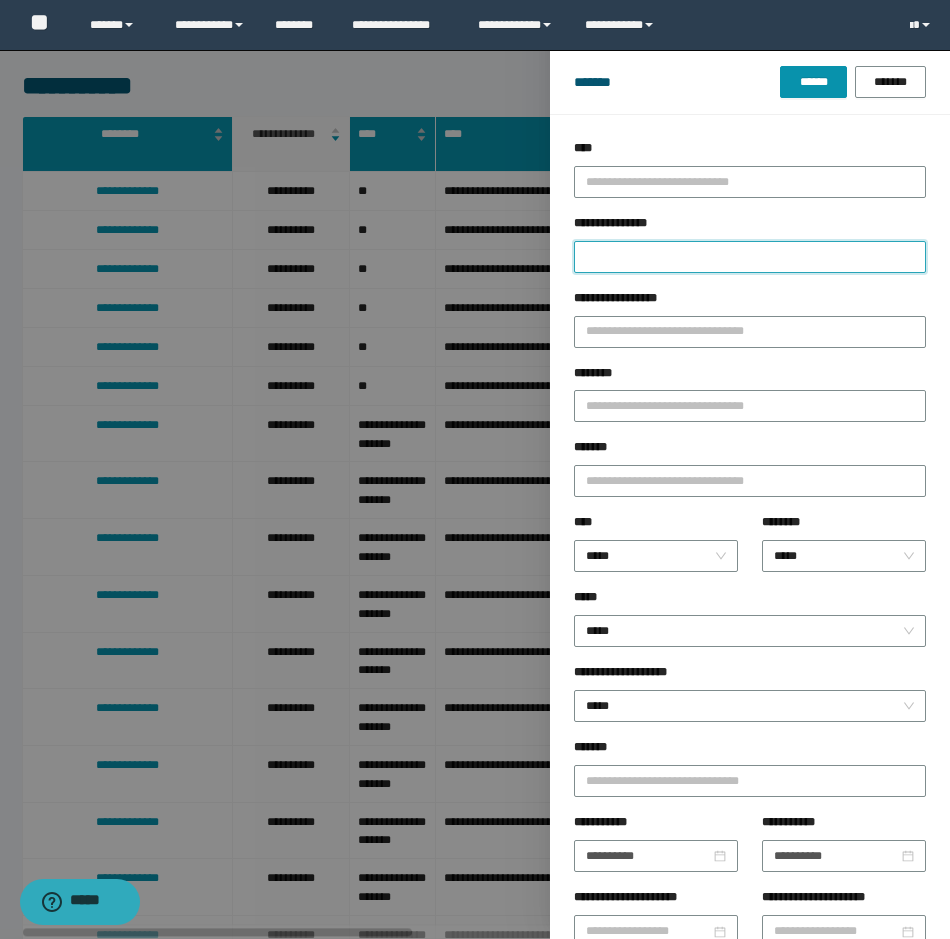 click on "**********" at bounding box center [750, 257] 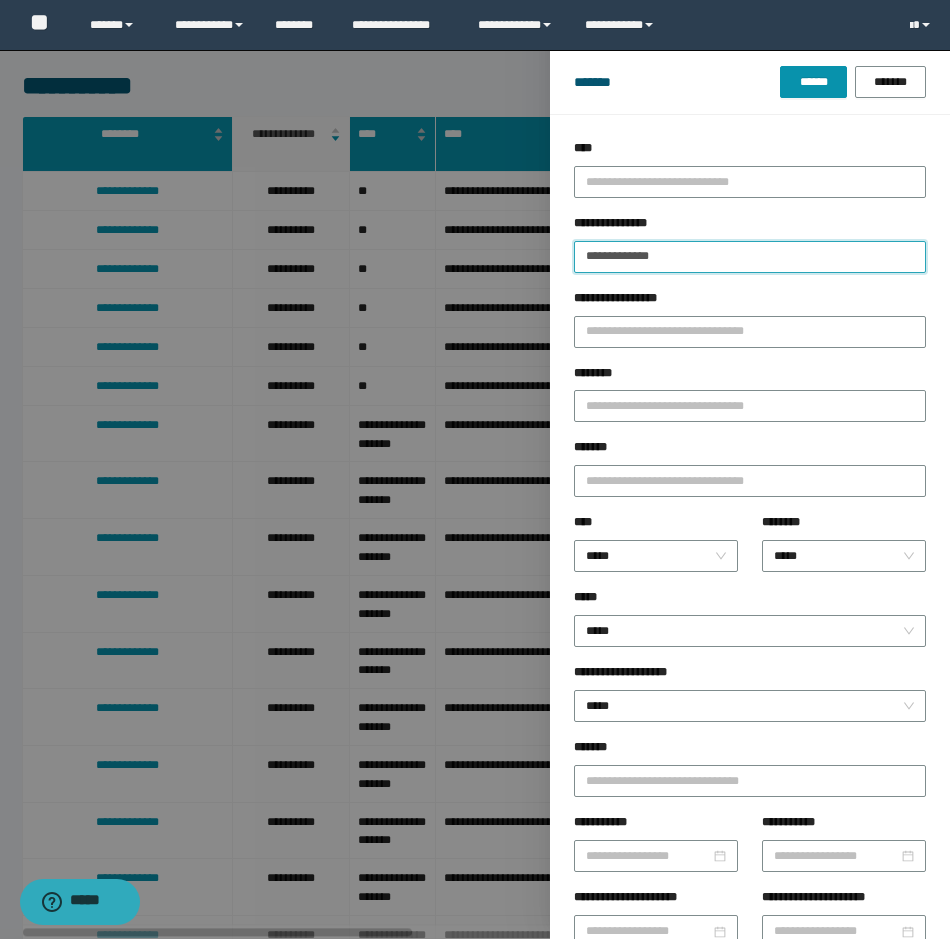 type on "**********" 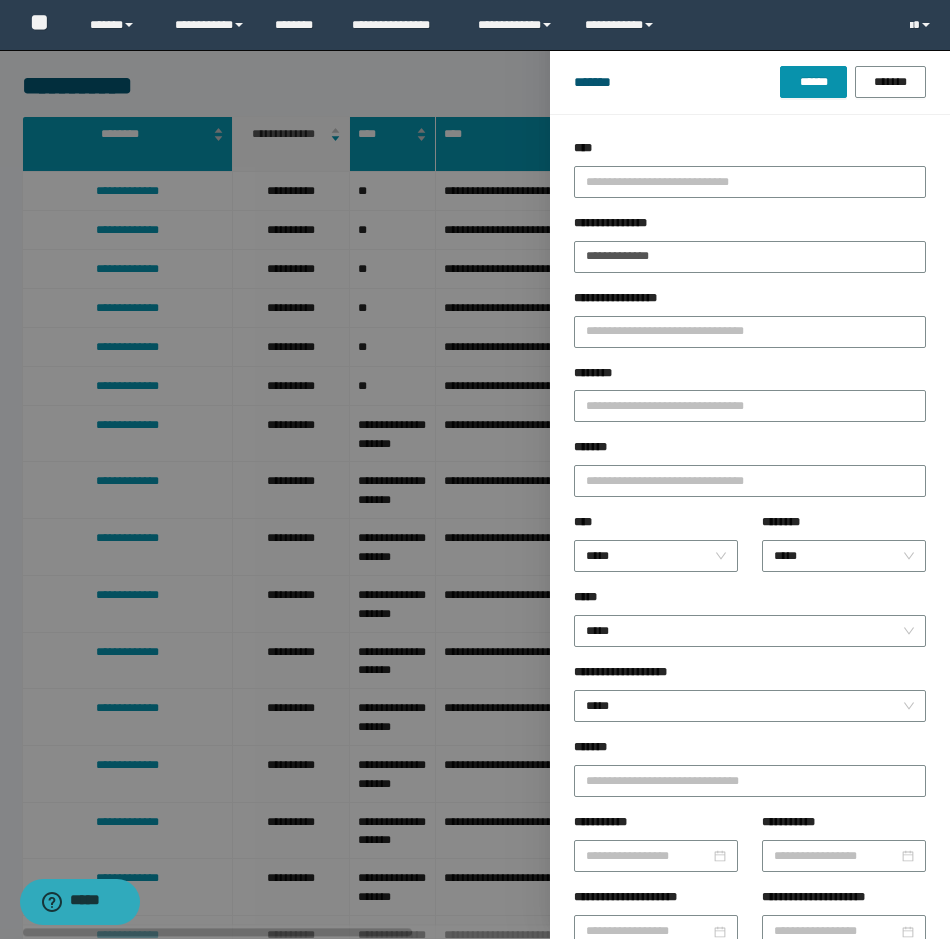 click on "******* ****** *******" at bounding box center (750, 82) 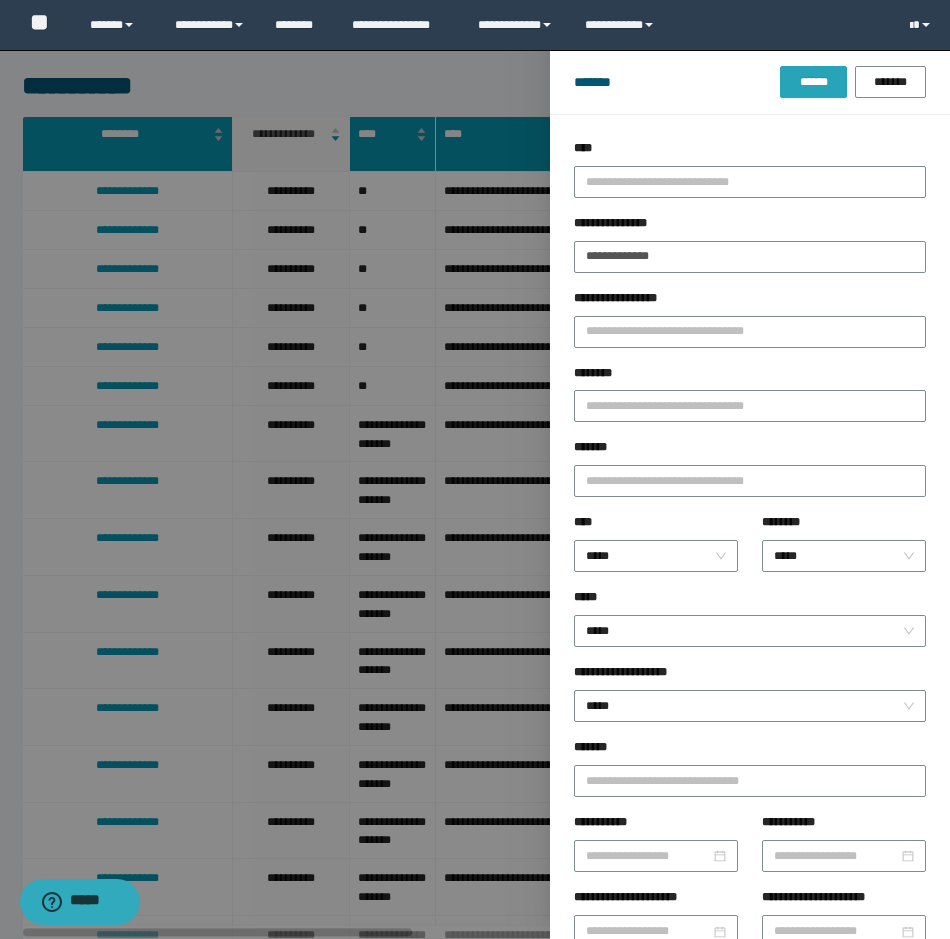 click on "******" at bounding box center (813, 82) 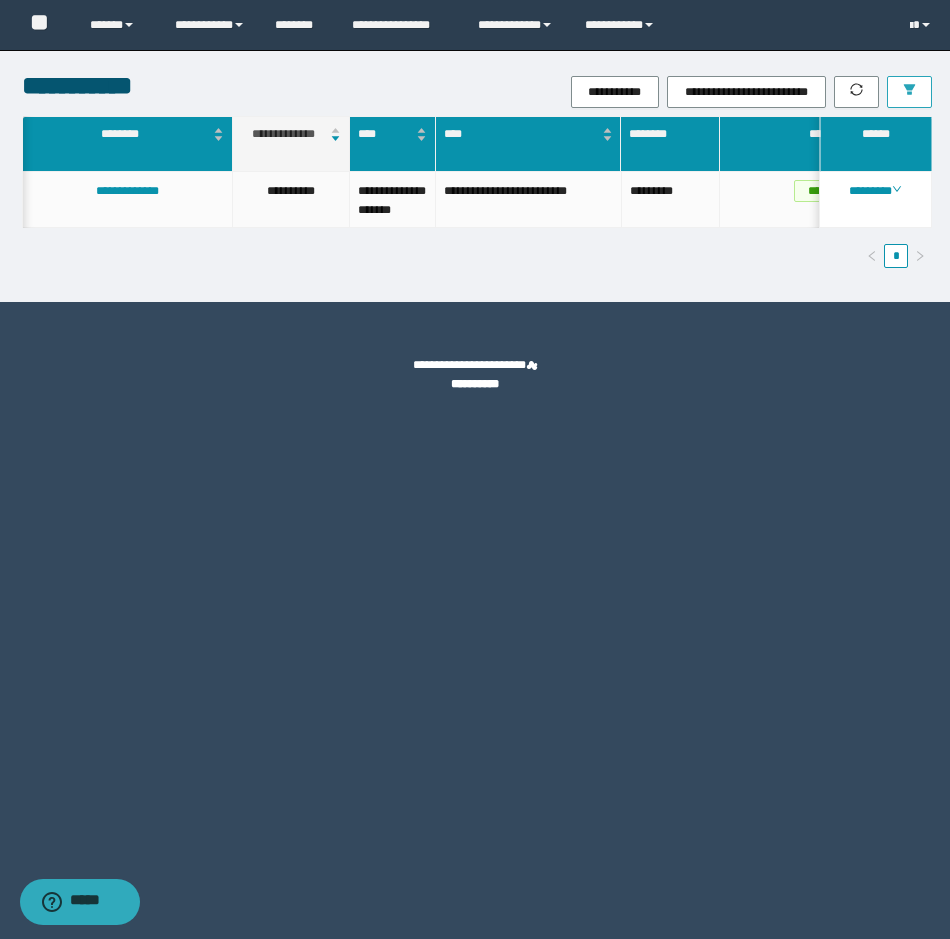 scroll, scrollTop: 0, scrollLeft: 803, axis: horizontal 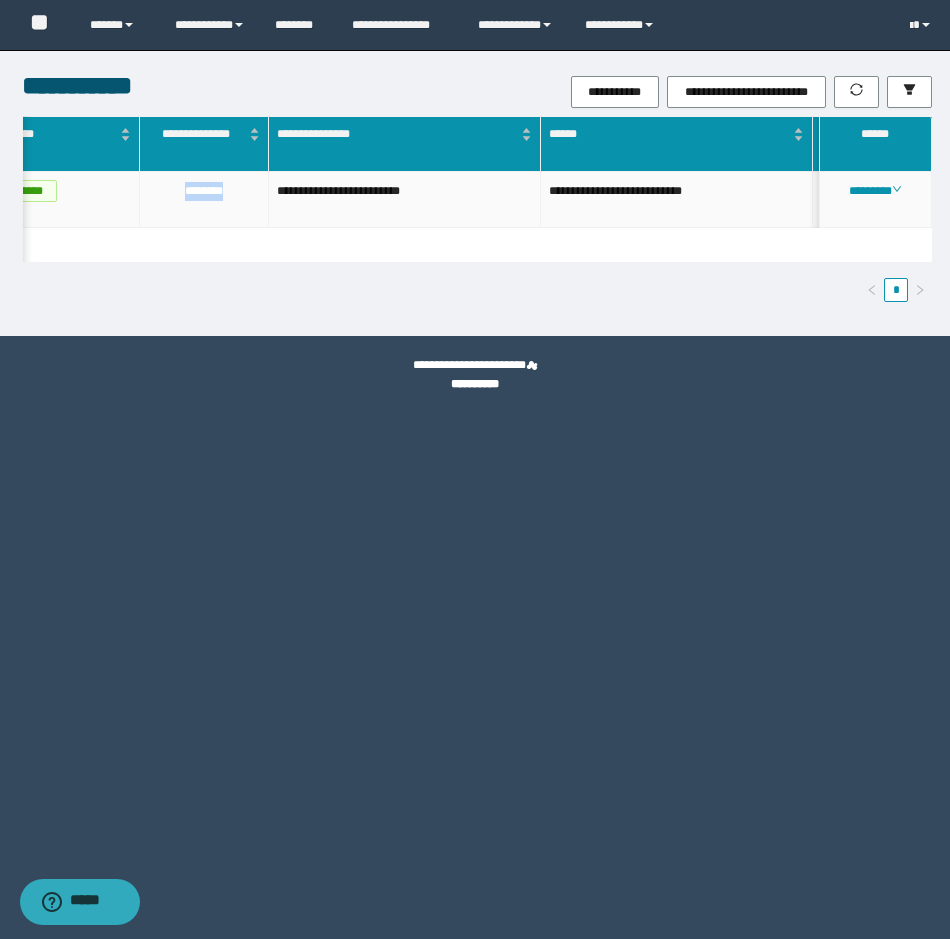 drag, startPoint x: 229, startPoint y: 199, endPoint x: 180, endPoint y: 203, distance: 49.162994 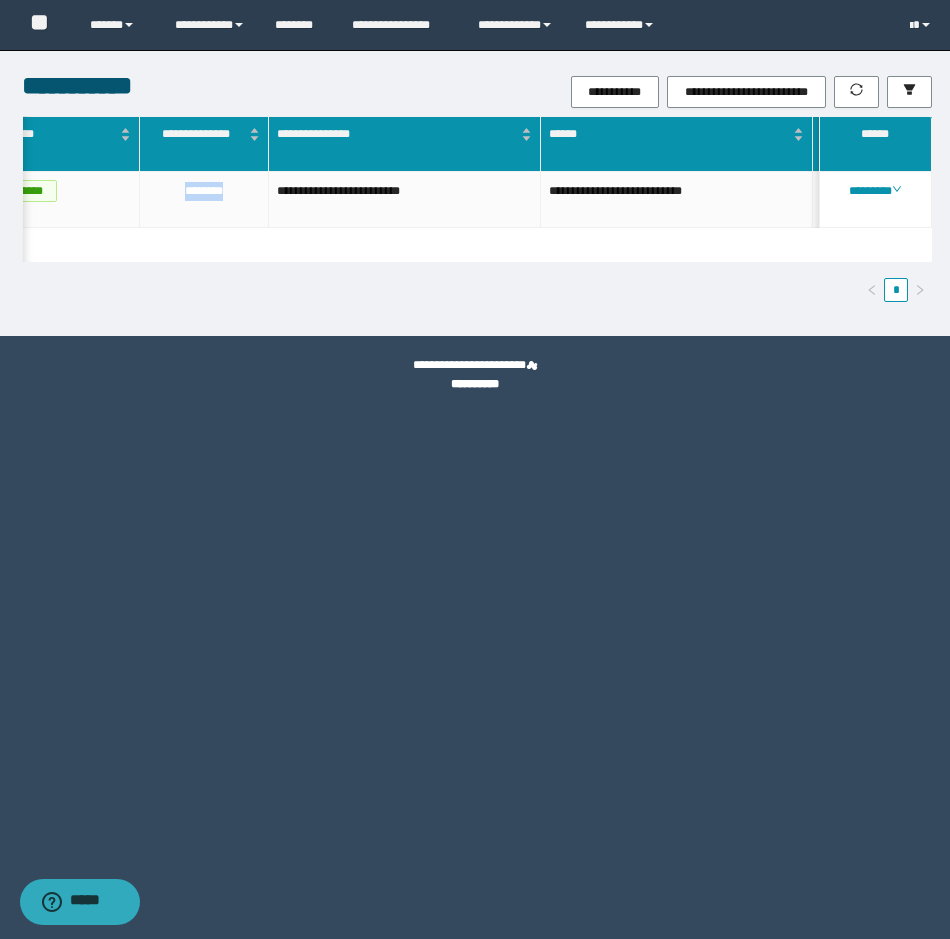 scroll, scrollTop: 0, scrollLeft: 226, axis: horizontal 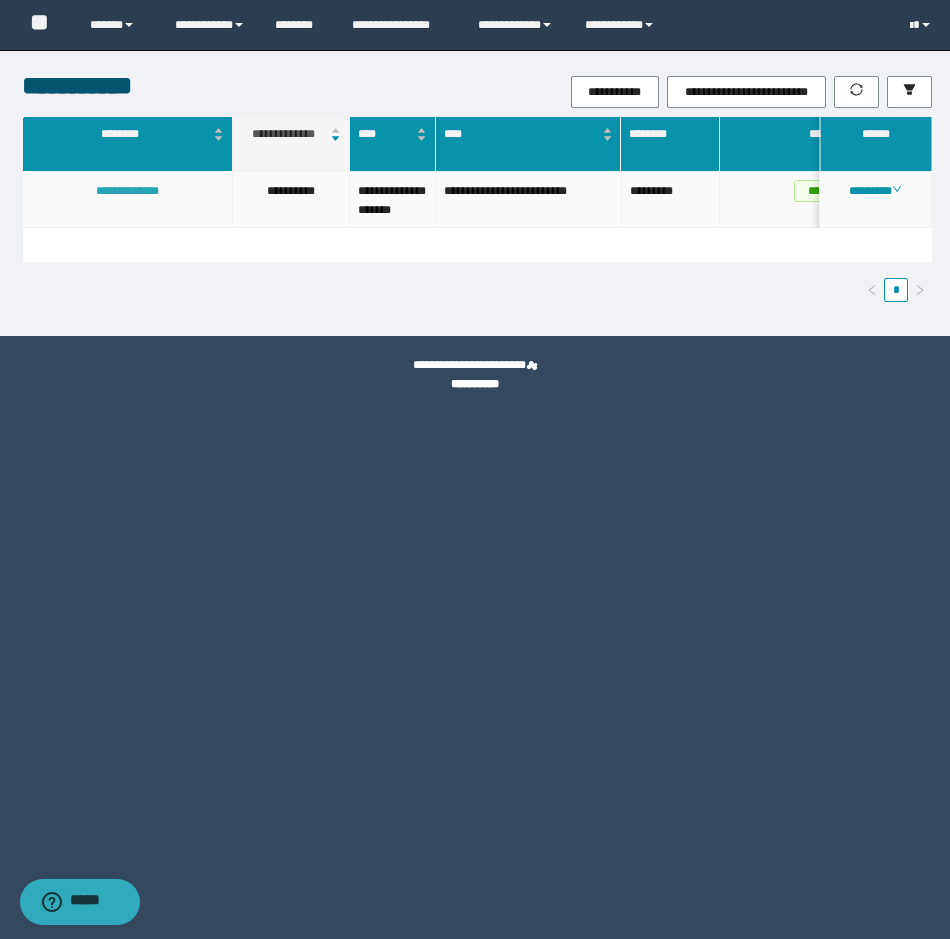 click on "**********" at bounding box center (127, 191) 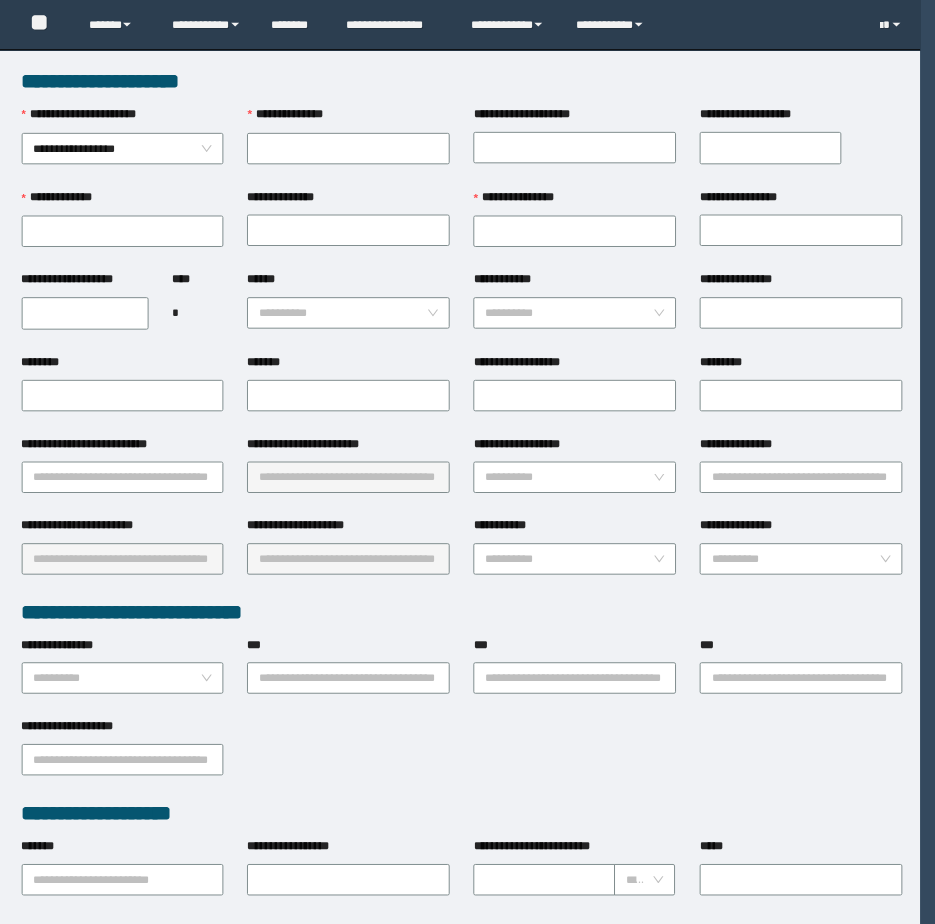 scroll, scrollTop: 0, scrollLeft: 0, axis: both 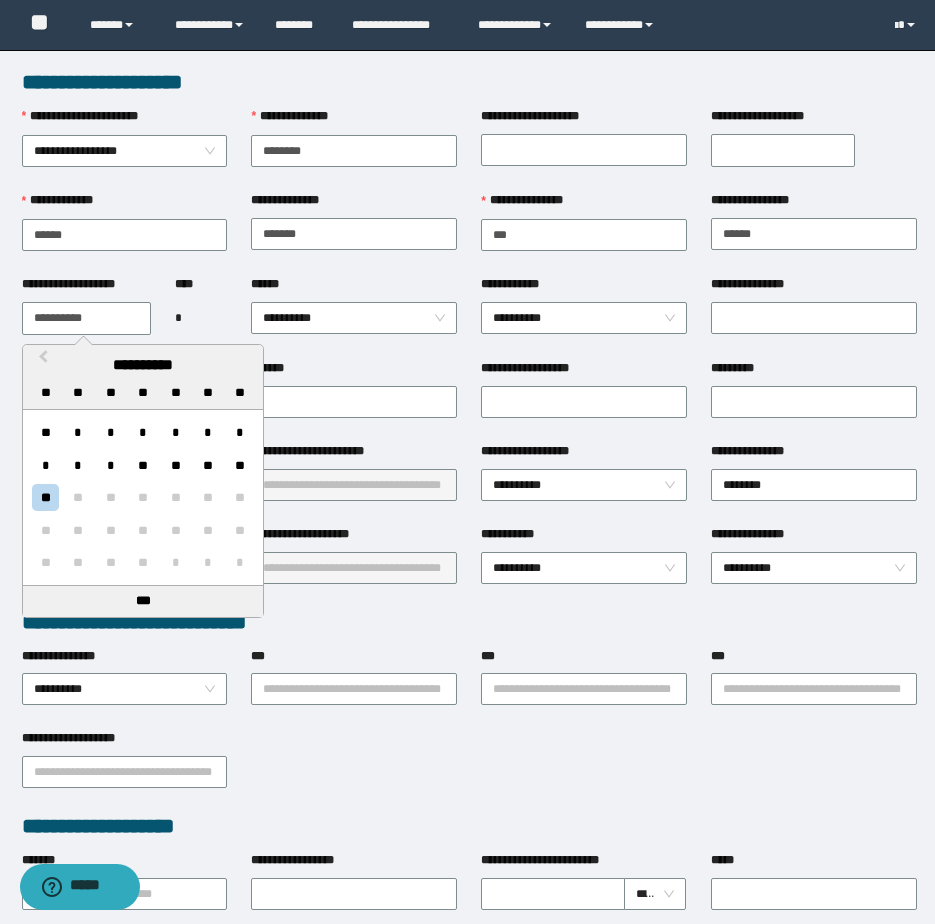 click on "**********" at bounding box center [86, 318] 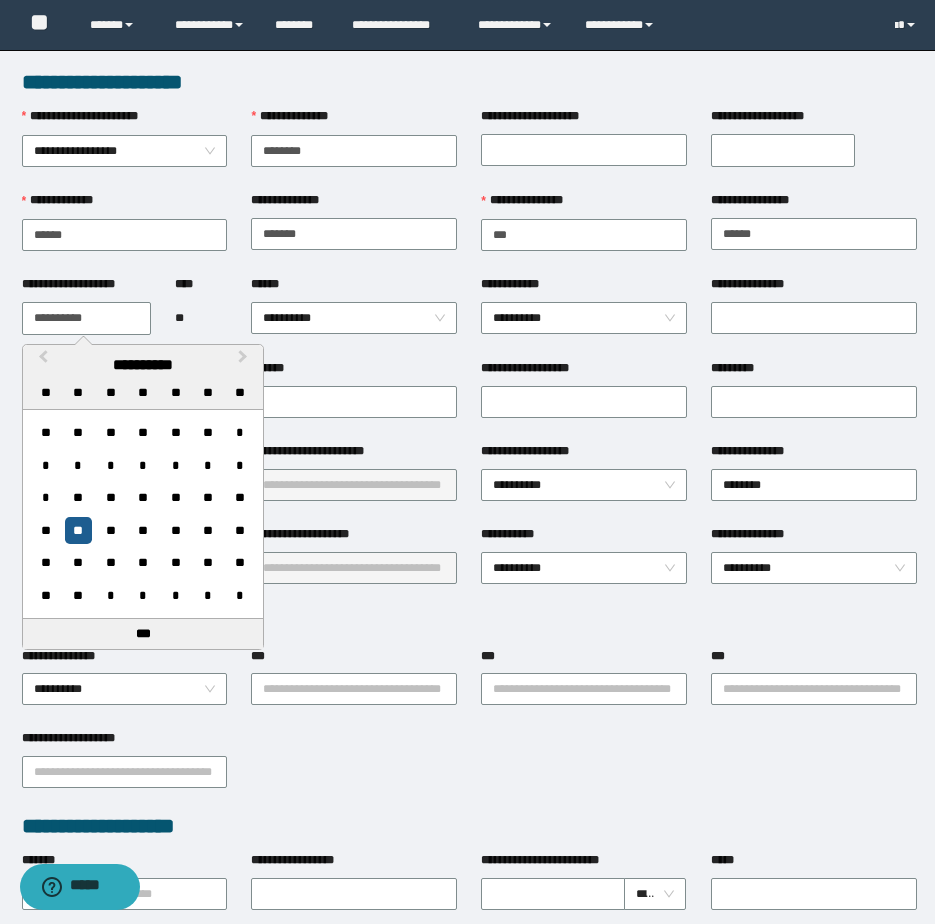 type on "**********" 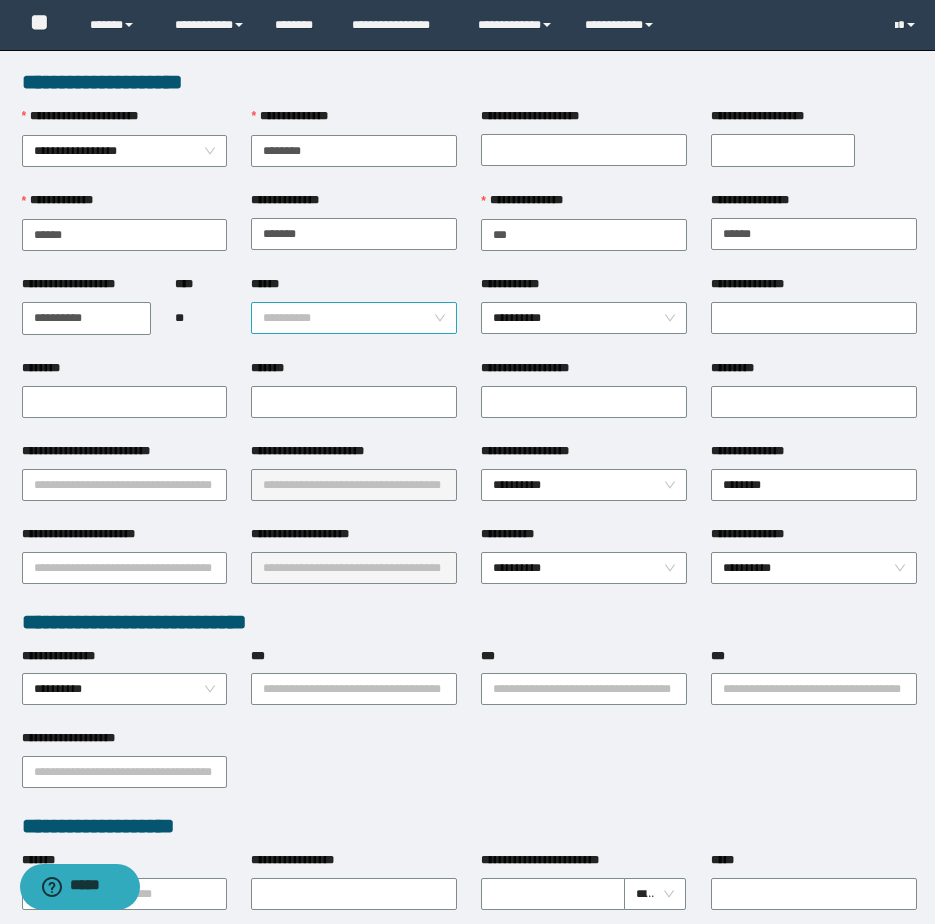 click on "**********" at bounding box center [354, 318] 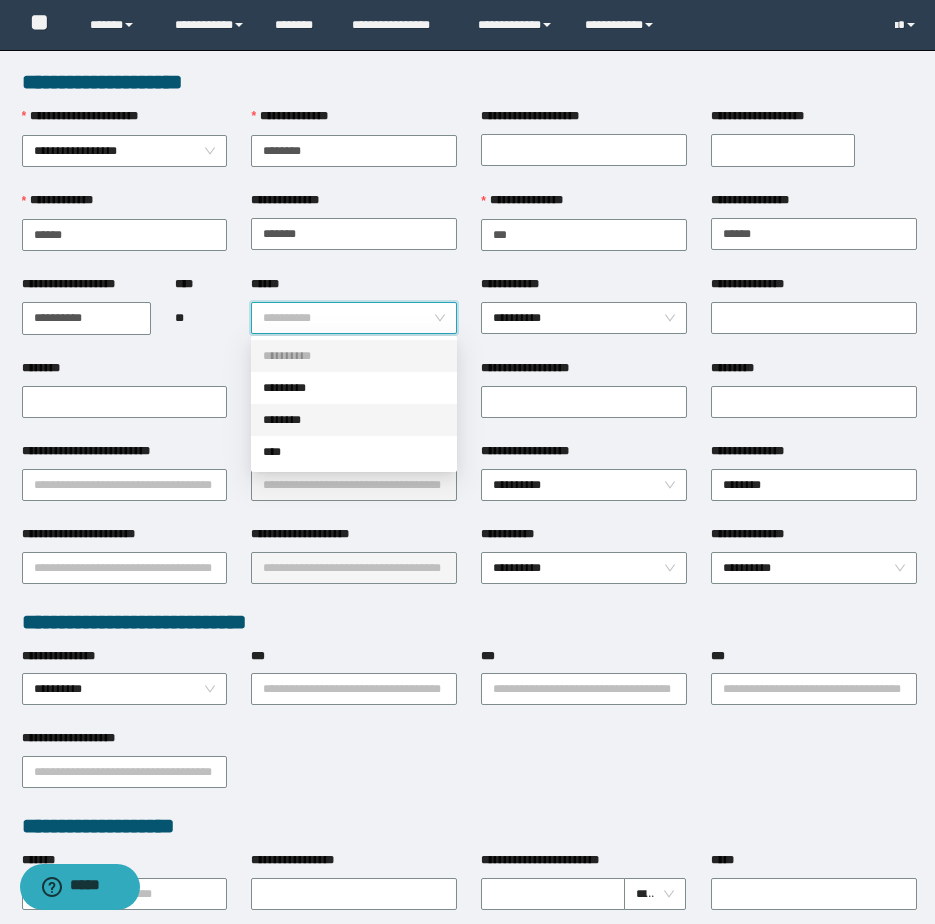 click on "********" at bounding box center (354, 420) 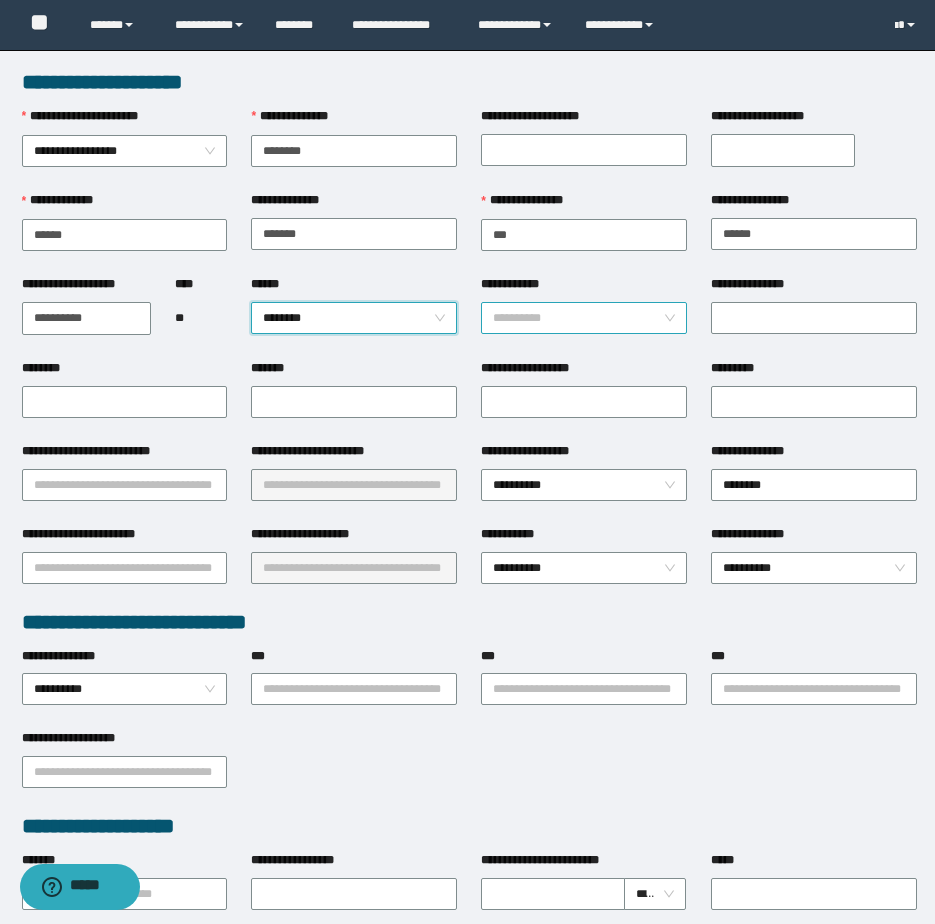 click on "**********" at bounding box center (584, 318) 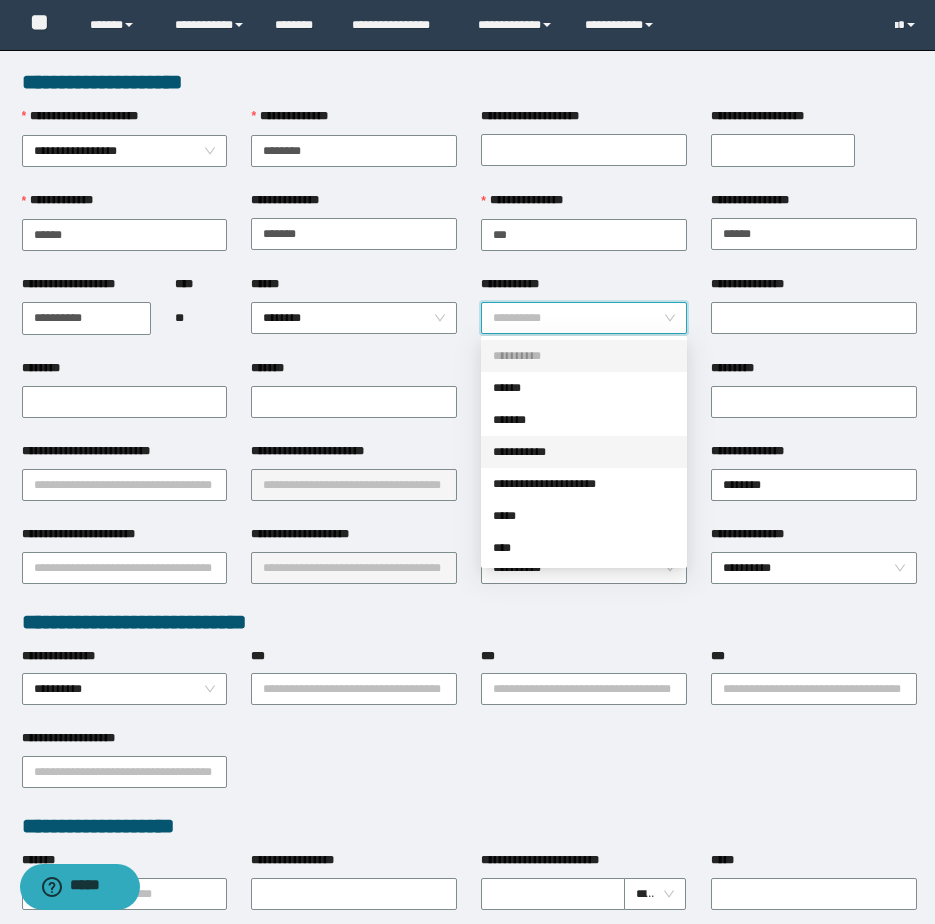 click on "**********" at bounding box center [584, 452] 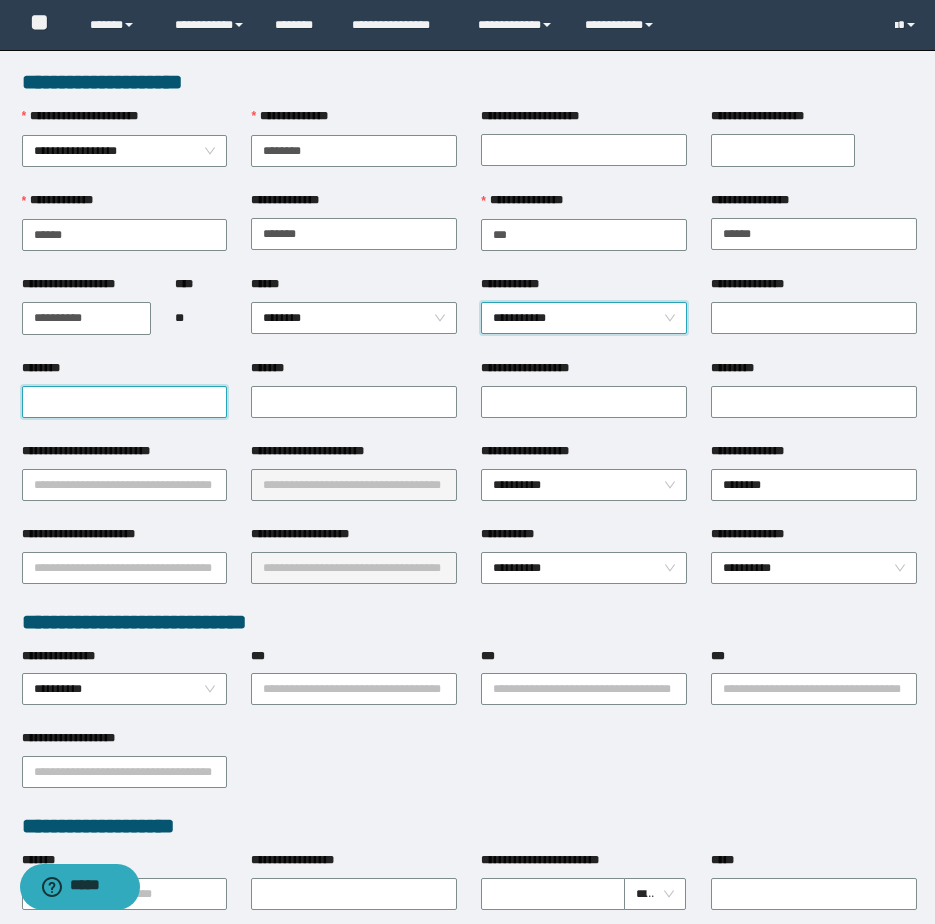 click on "********" at bounding box center (125, 402) 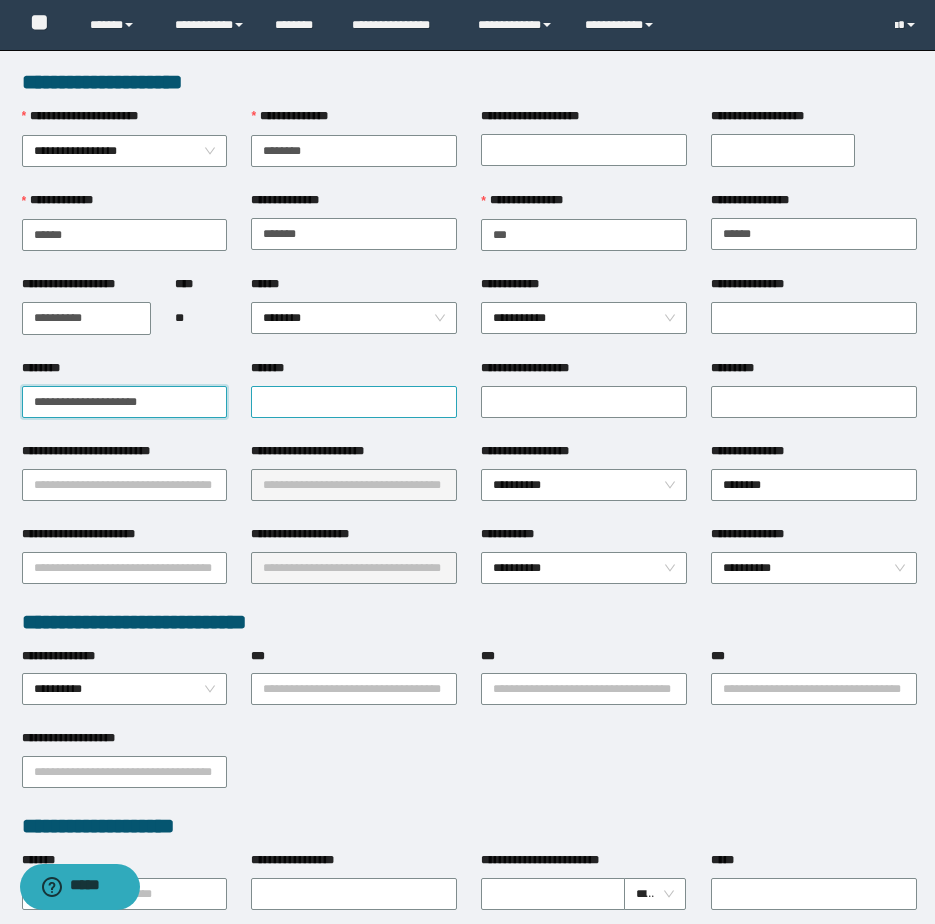 type on "**********" 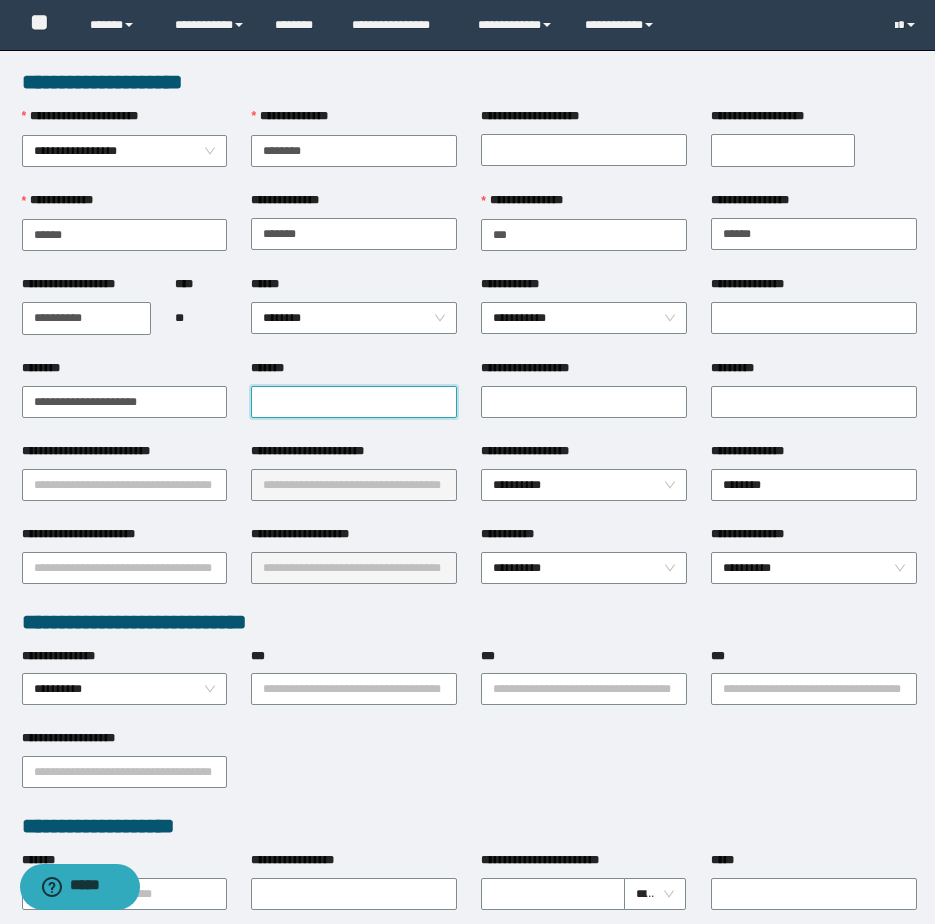 click on "*******" at bounding box center [354, 402] 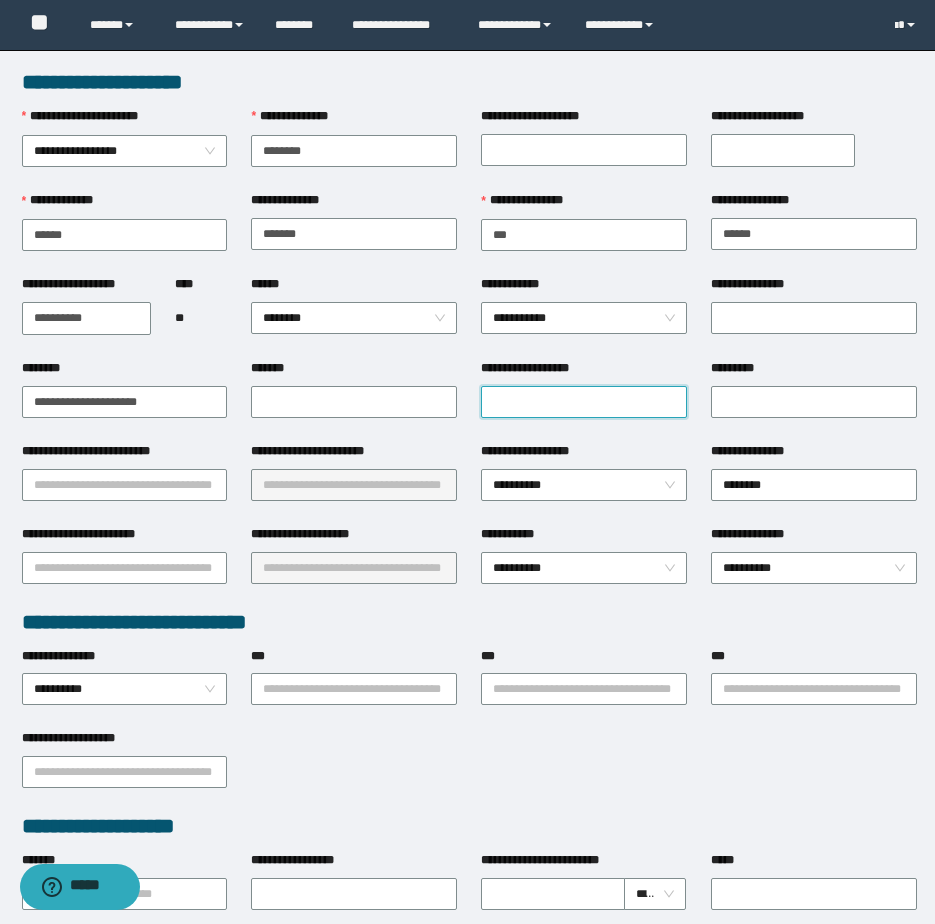 click on "**********" at bounding box center (584, 402) 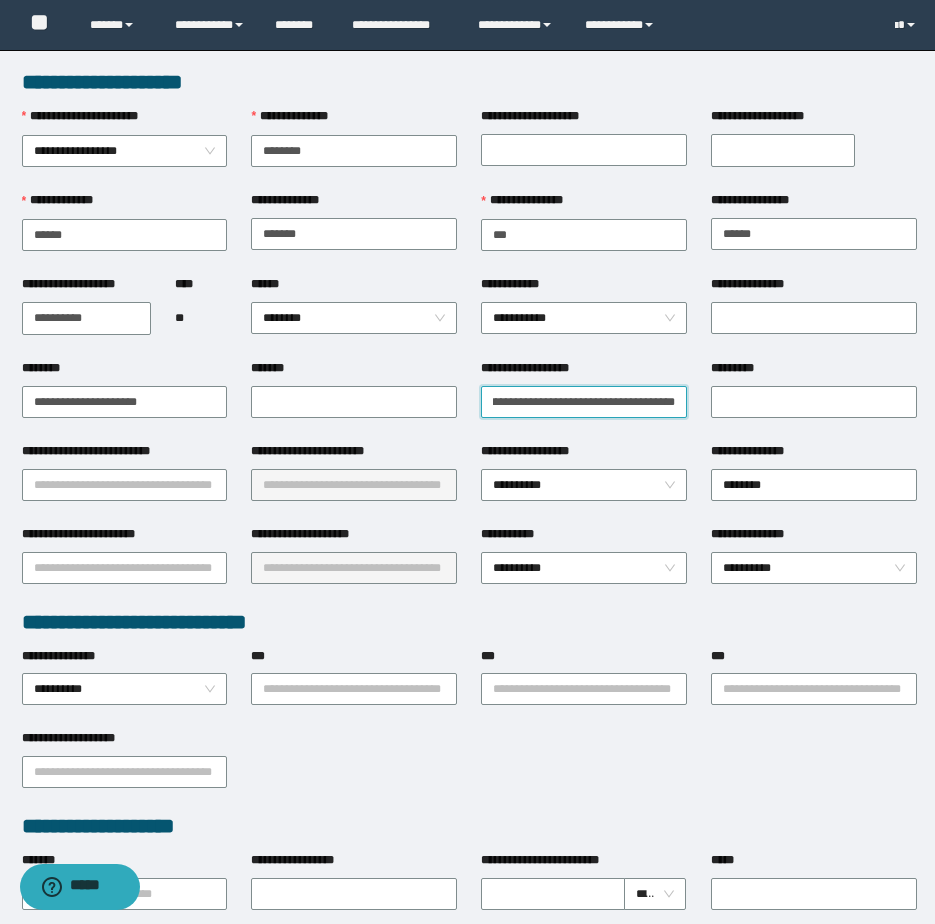 scroll, scrollTop: 0, scrollLeft: 141, axis: horizontal 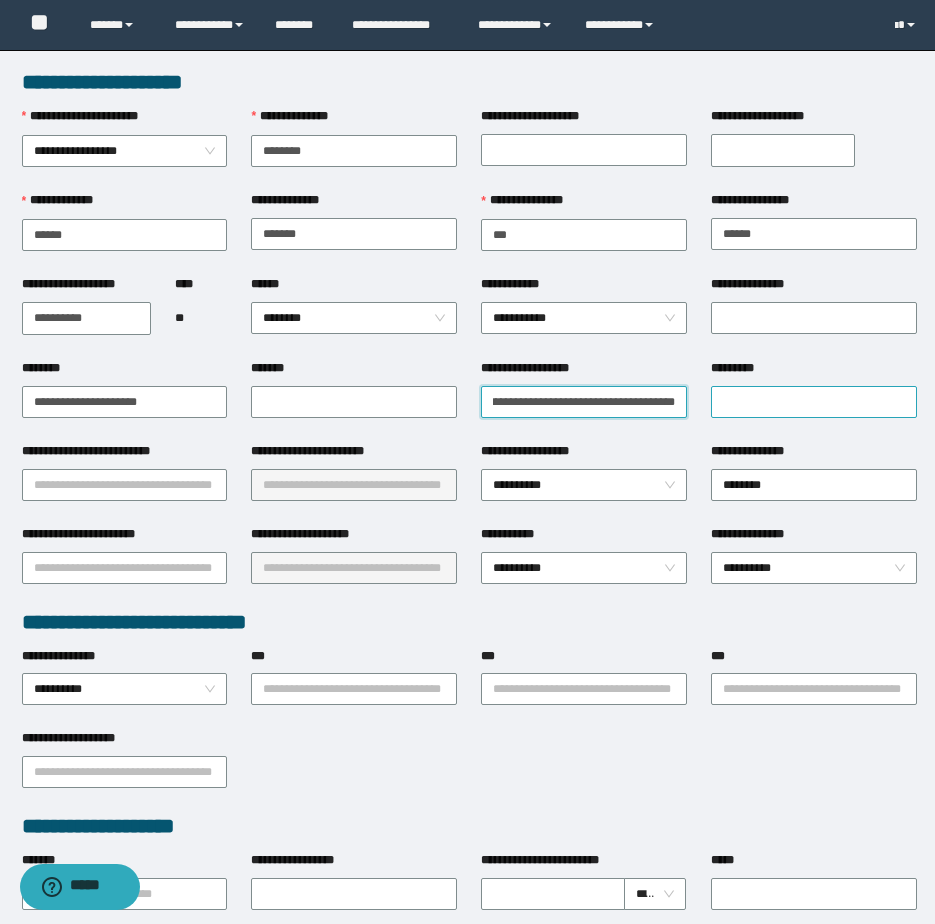 type on "**********" 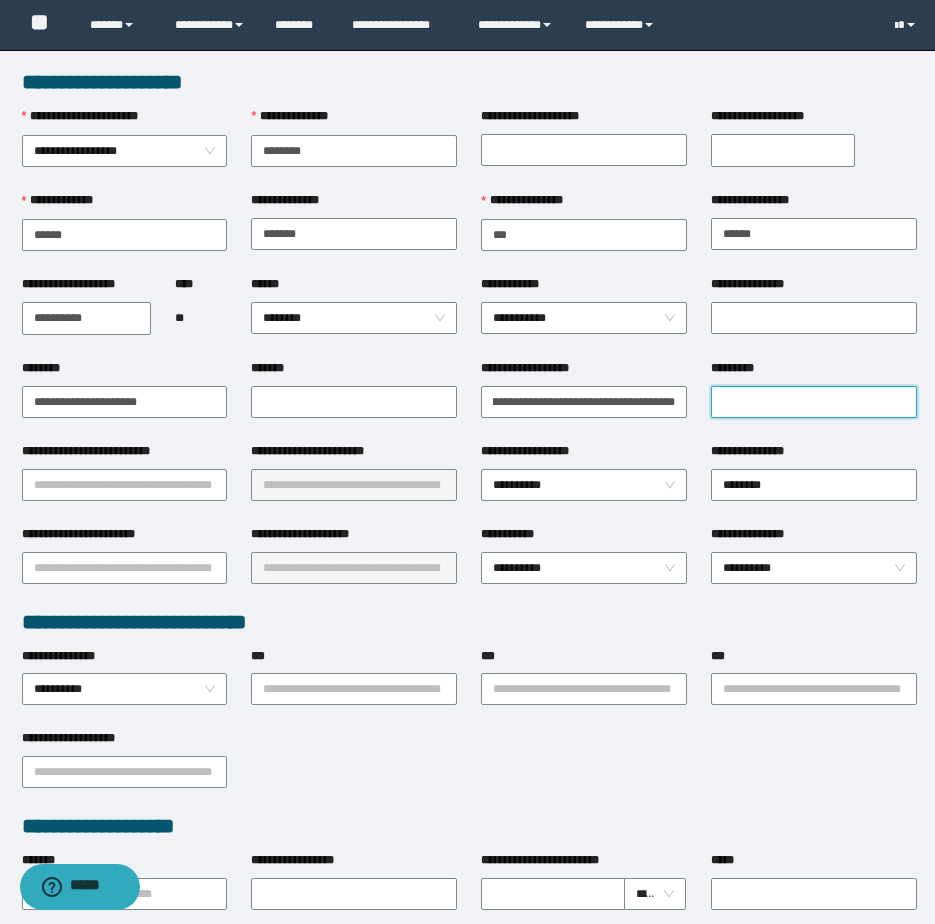 scroll, scrollTop: 0, scrollLeft: 0, axis: both 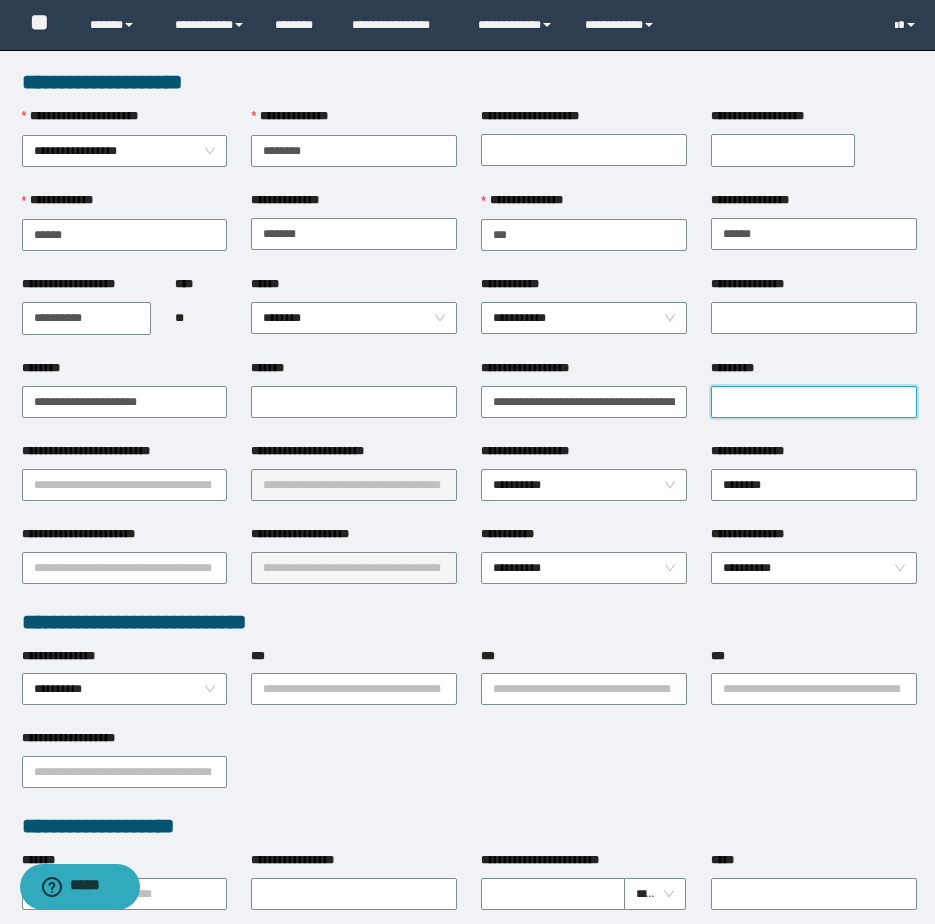 click on "*********" at bounding box center (814, 402) 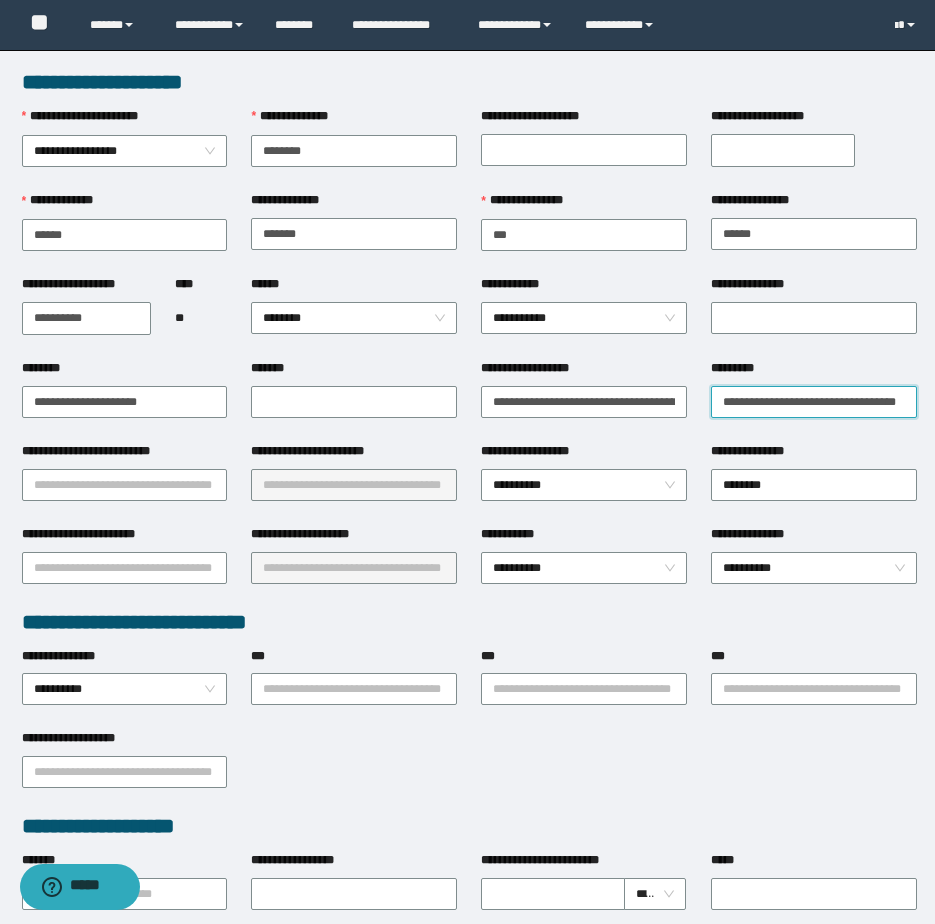 scroll, scrollTop: 0, scrollLeft: 6, axis: horizontal 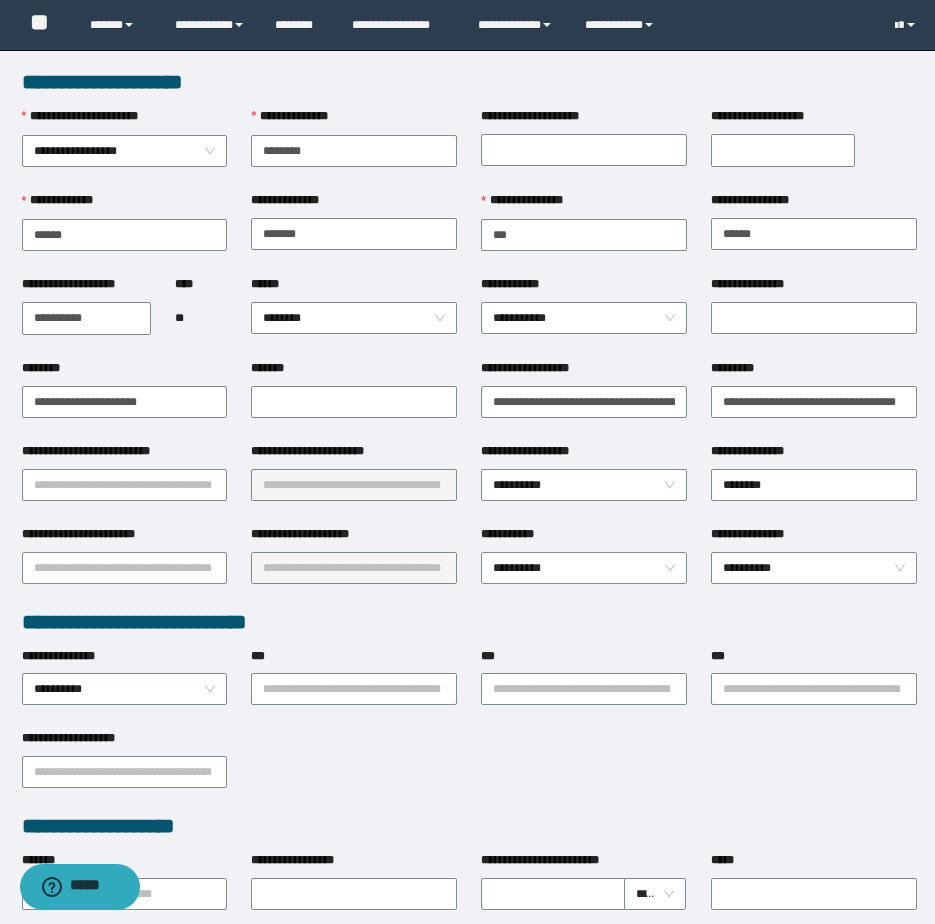 click on "**********" at bounding box center (125, 483) 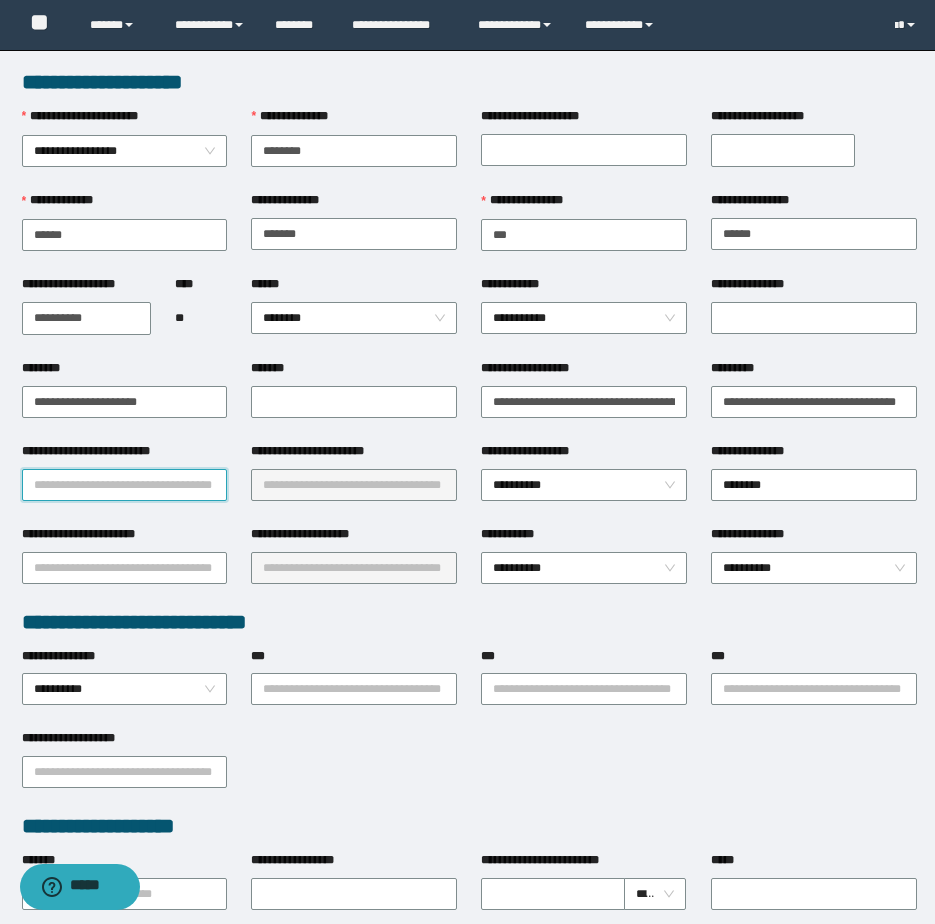 click on "**********" at bounding box center (125, 485) 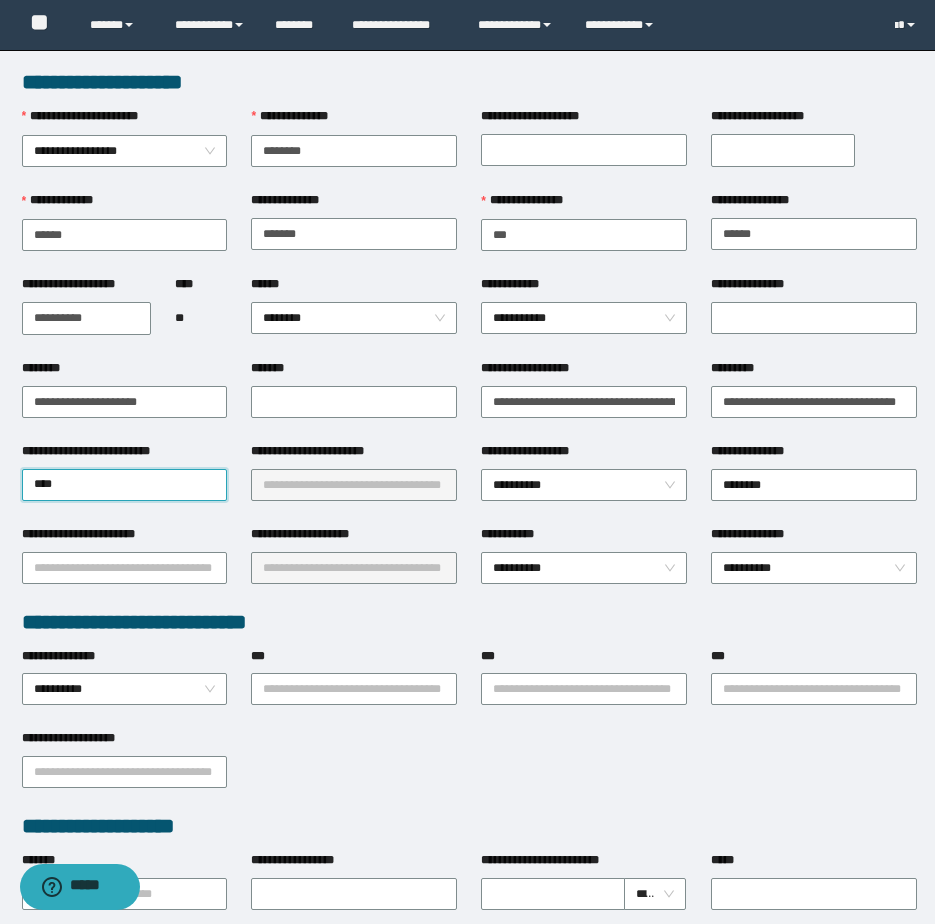 drag, startPoint x: 87, startPoint y: 498, endPoint x: 16, endPoint y: 485, distance: 72.18033 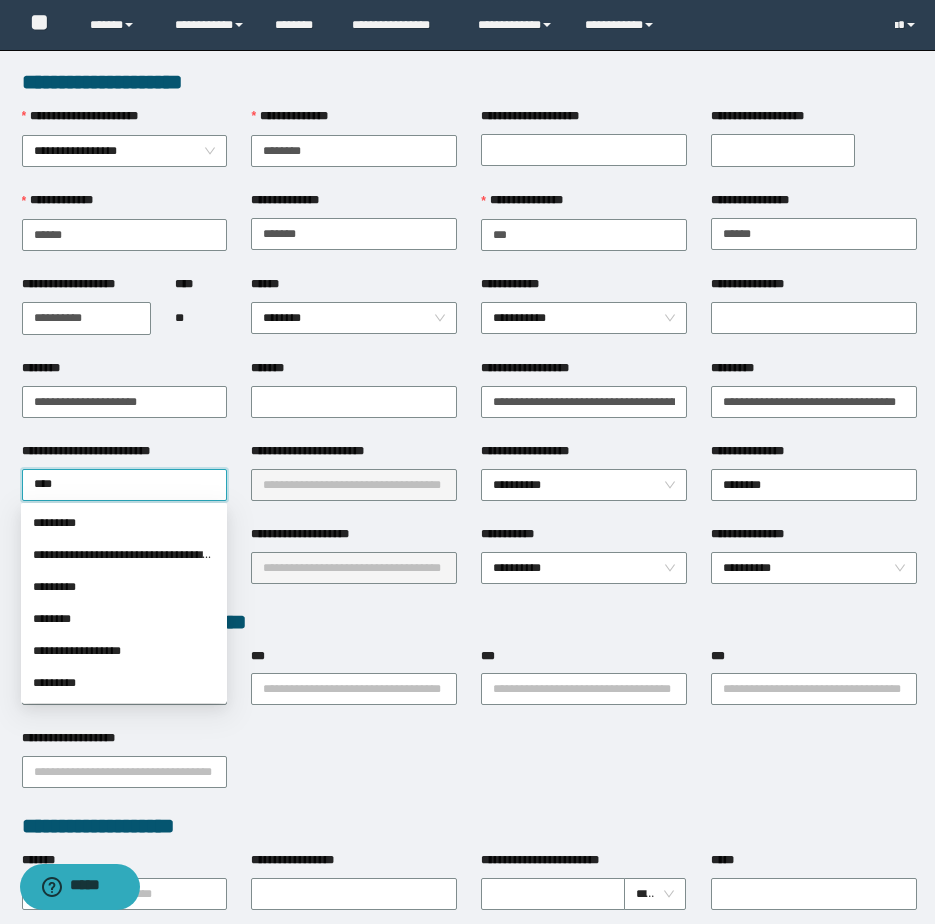 type on "*****" 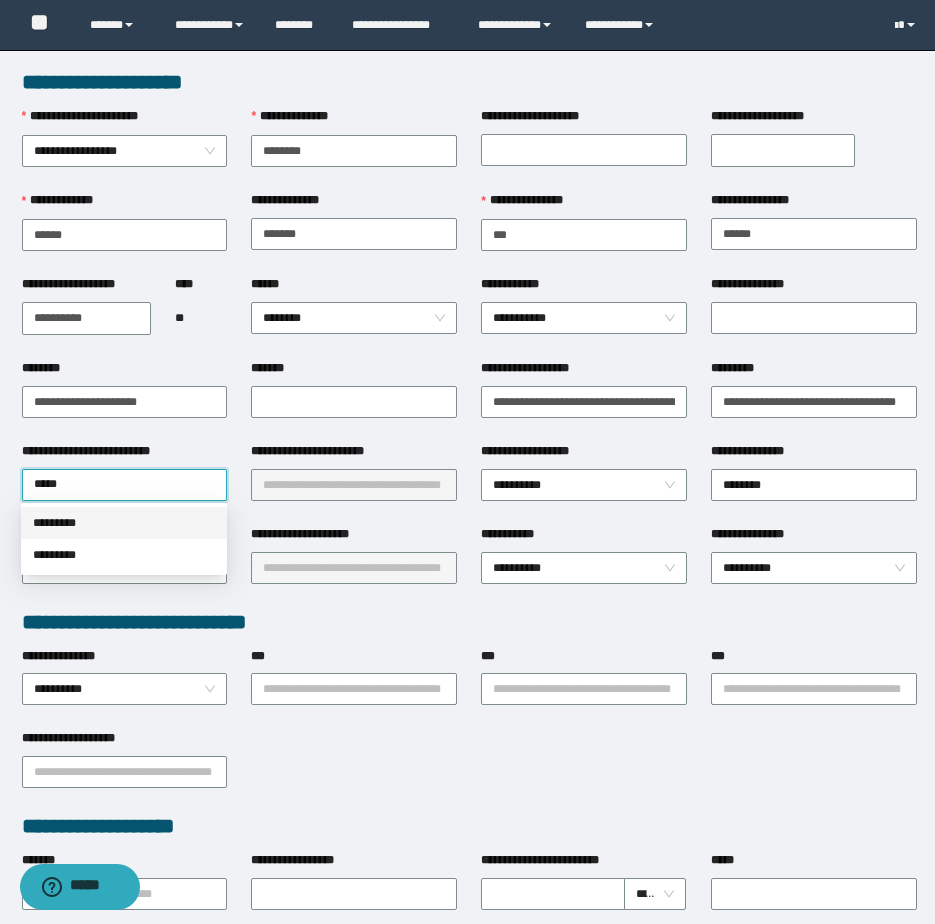 click on "*********" at bounding box center (124, 523) 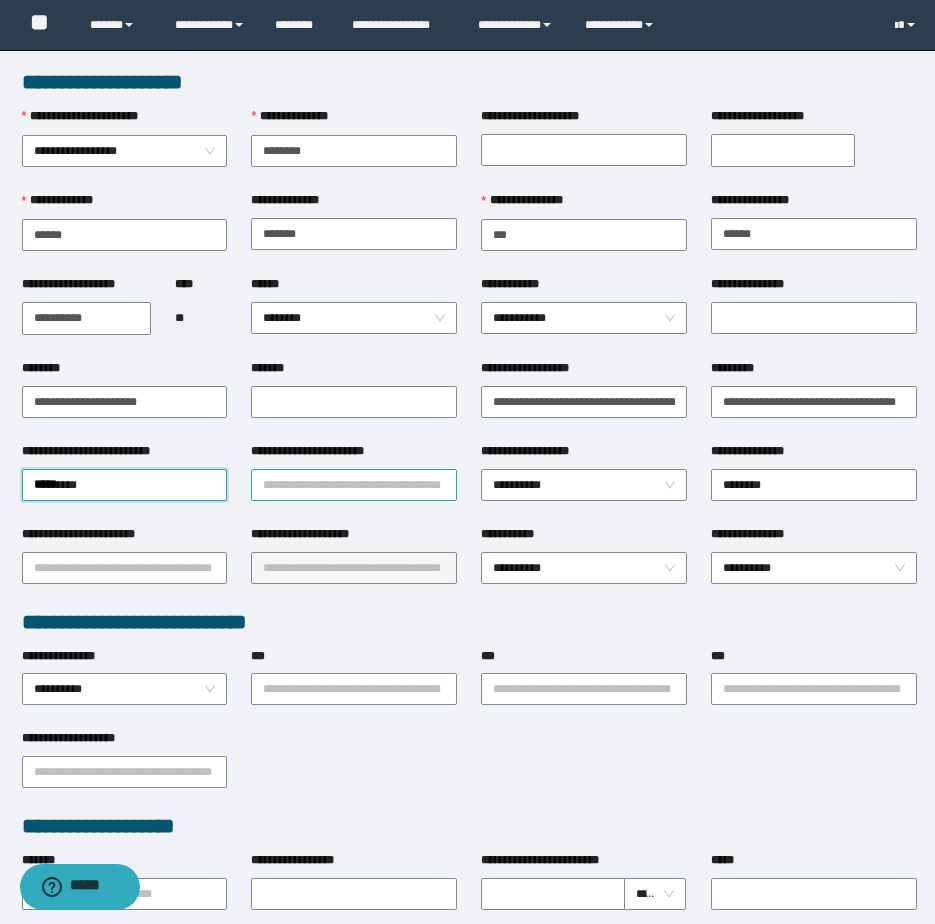 click on "**********" at bounding box center [354, 485] 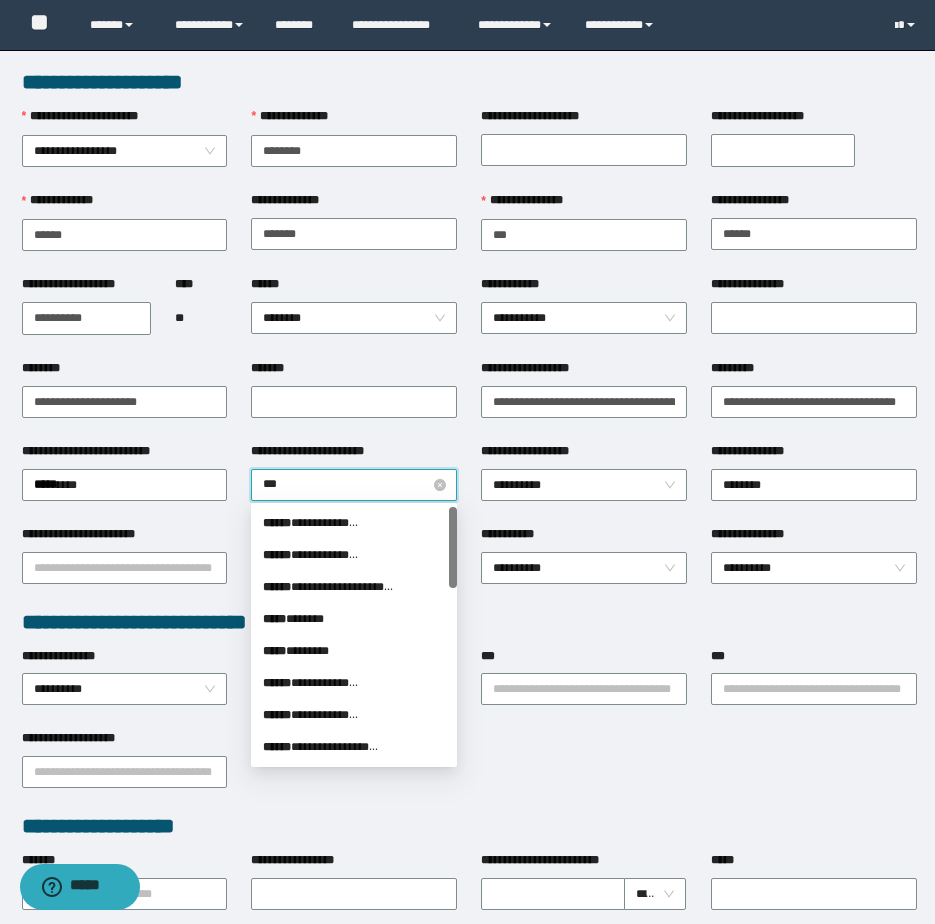 type on "****" 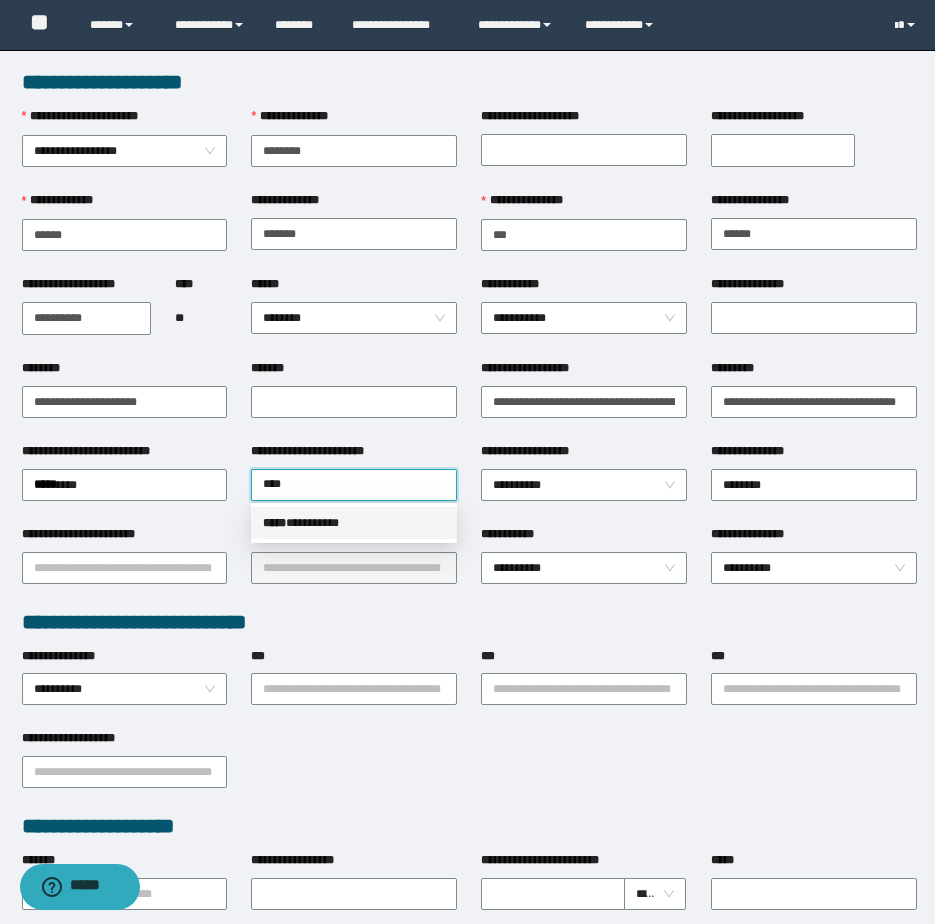 click on "***** * ********" at bounding box center (354, 523) 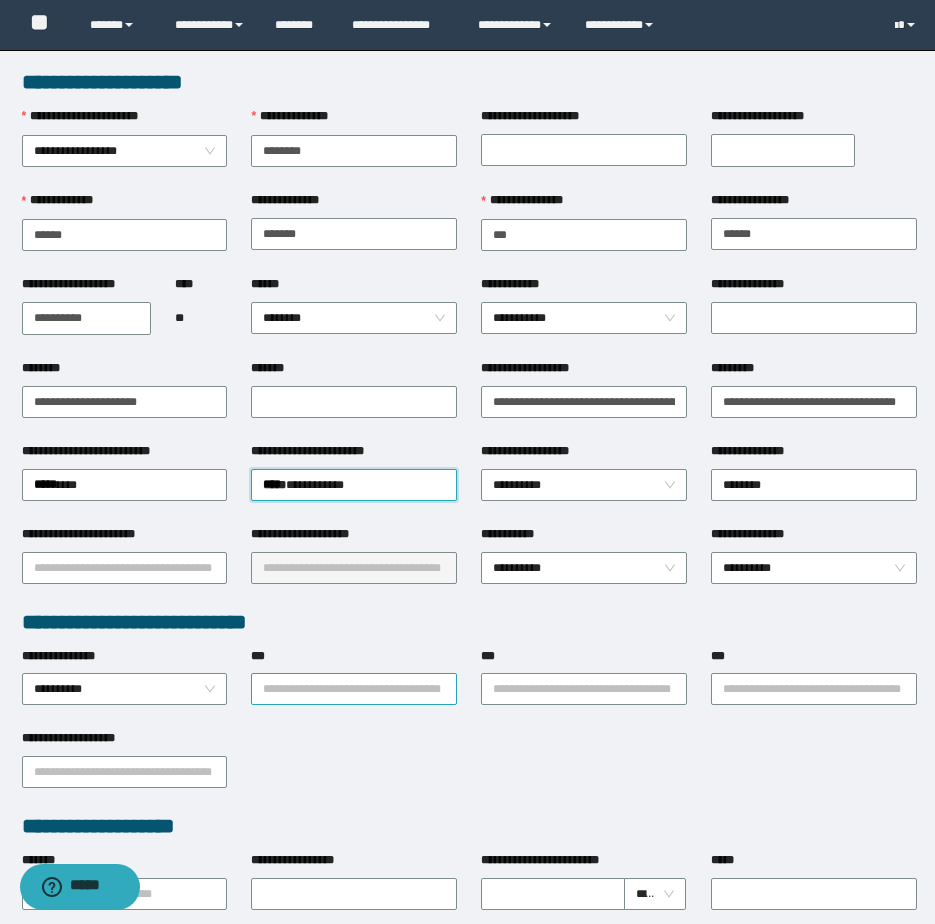click on "***" at bounding box center (354, 689) 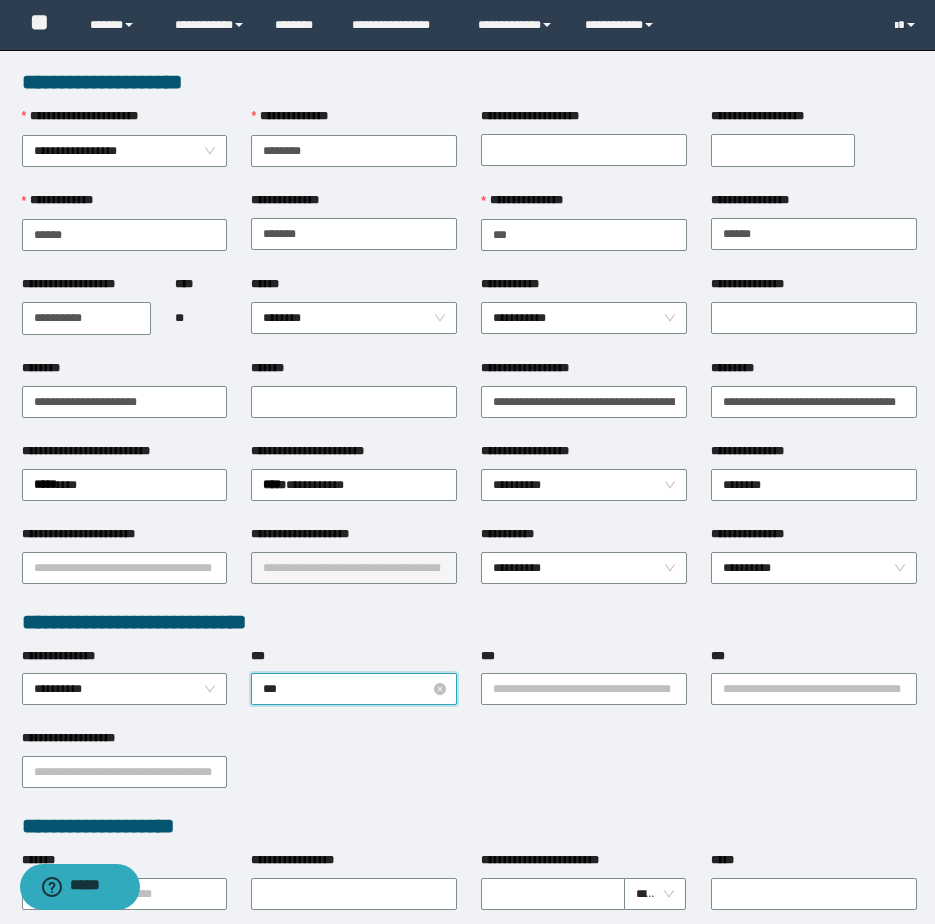 type on "****" 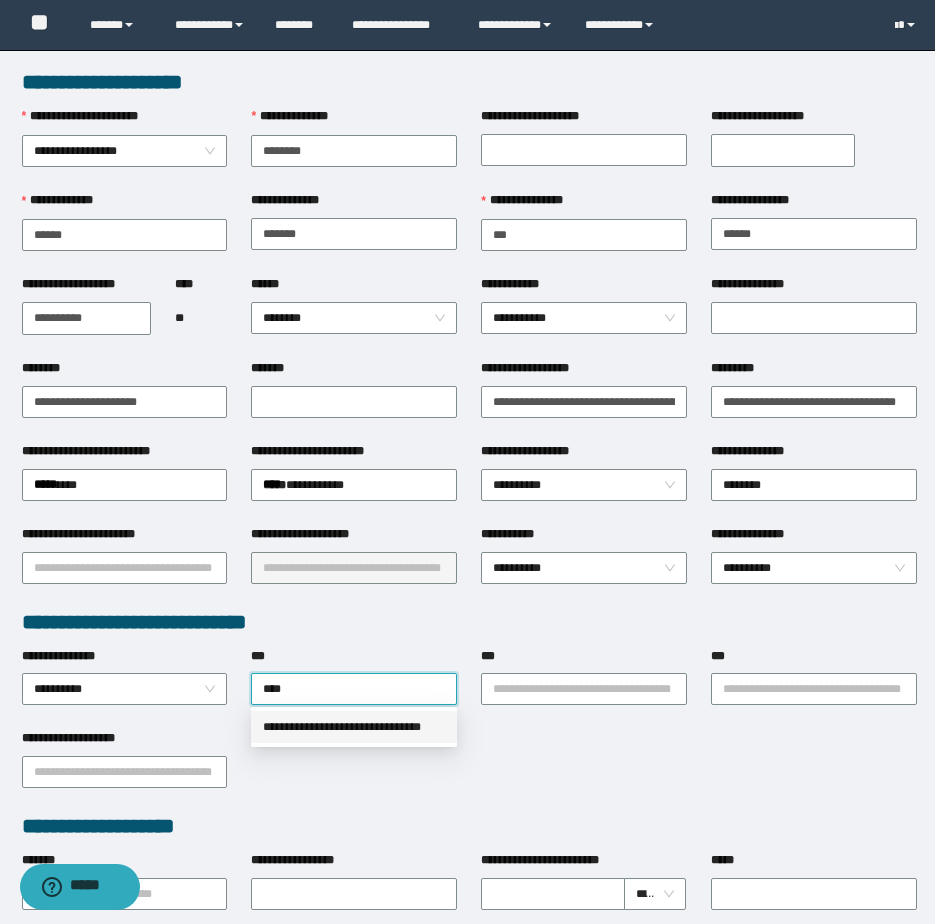 click on "**********" at bounding box center (354, 727) 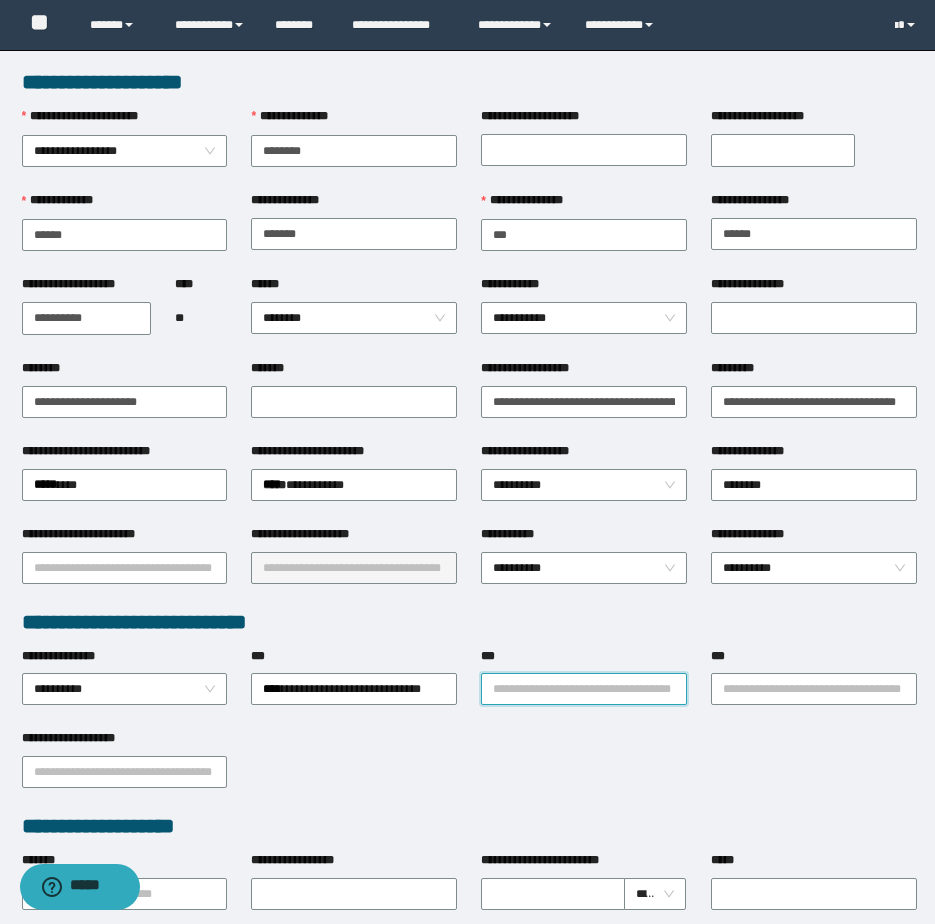 click on "***" at bounding box center (584, 689) 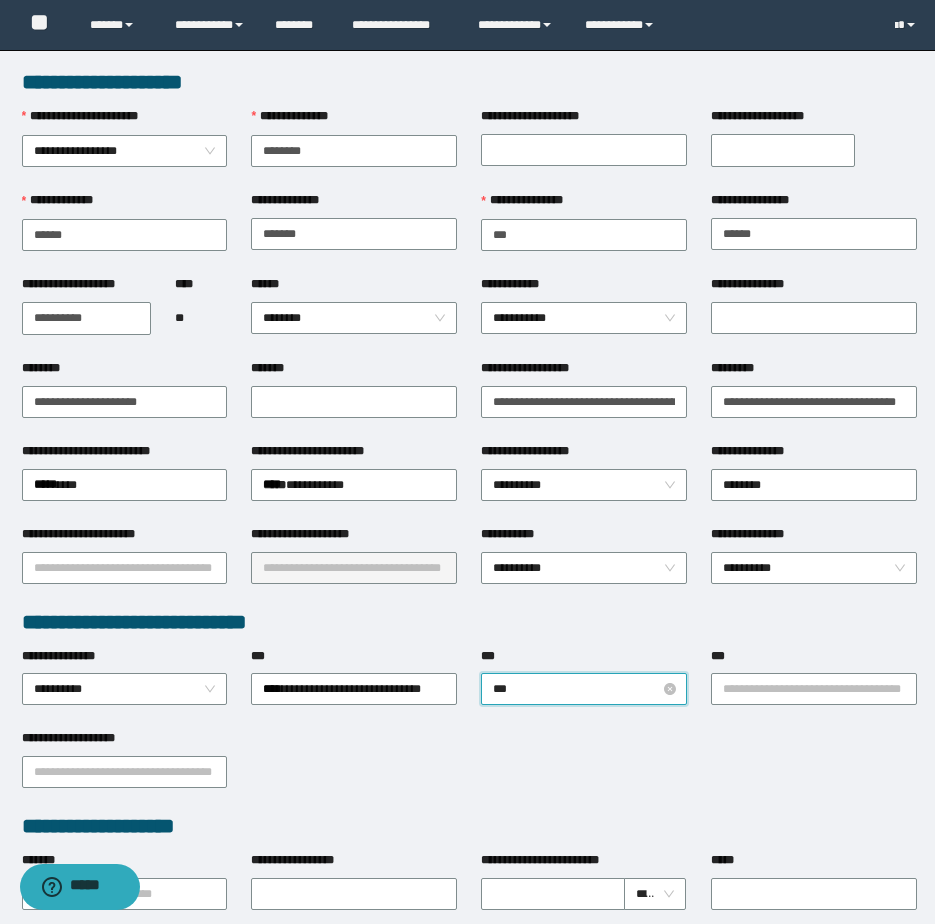 type on "****" 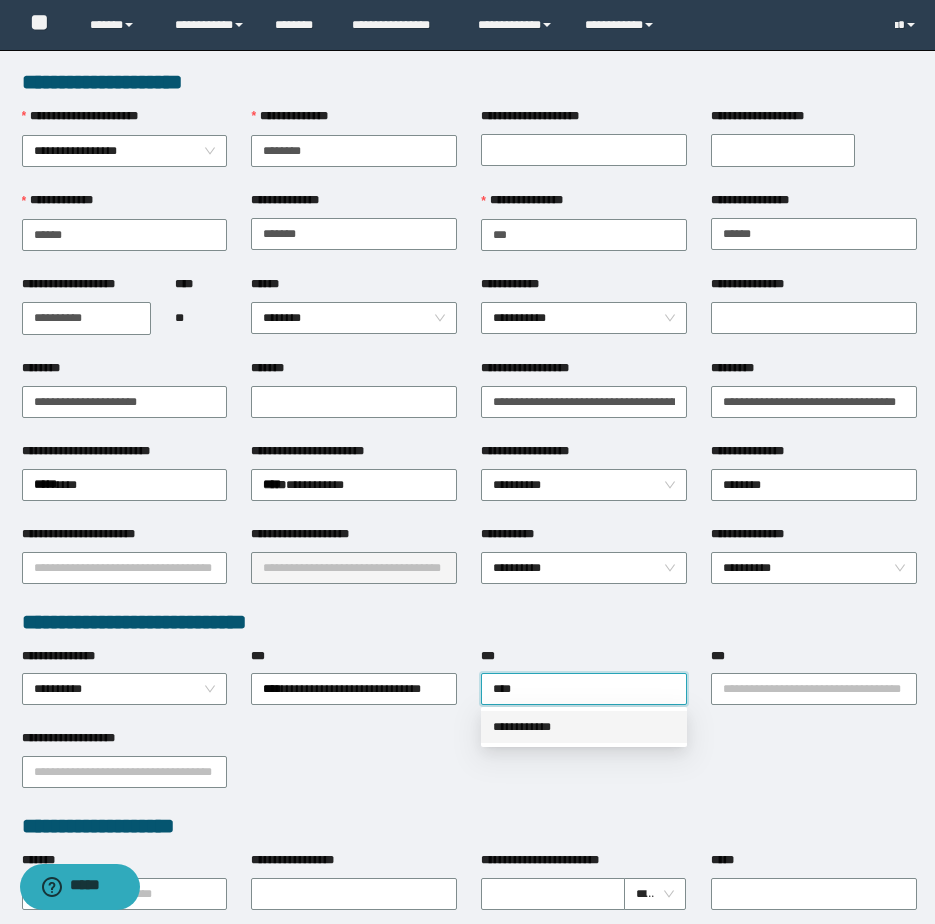 click on "**********" at bounding box center [584, 727] 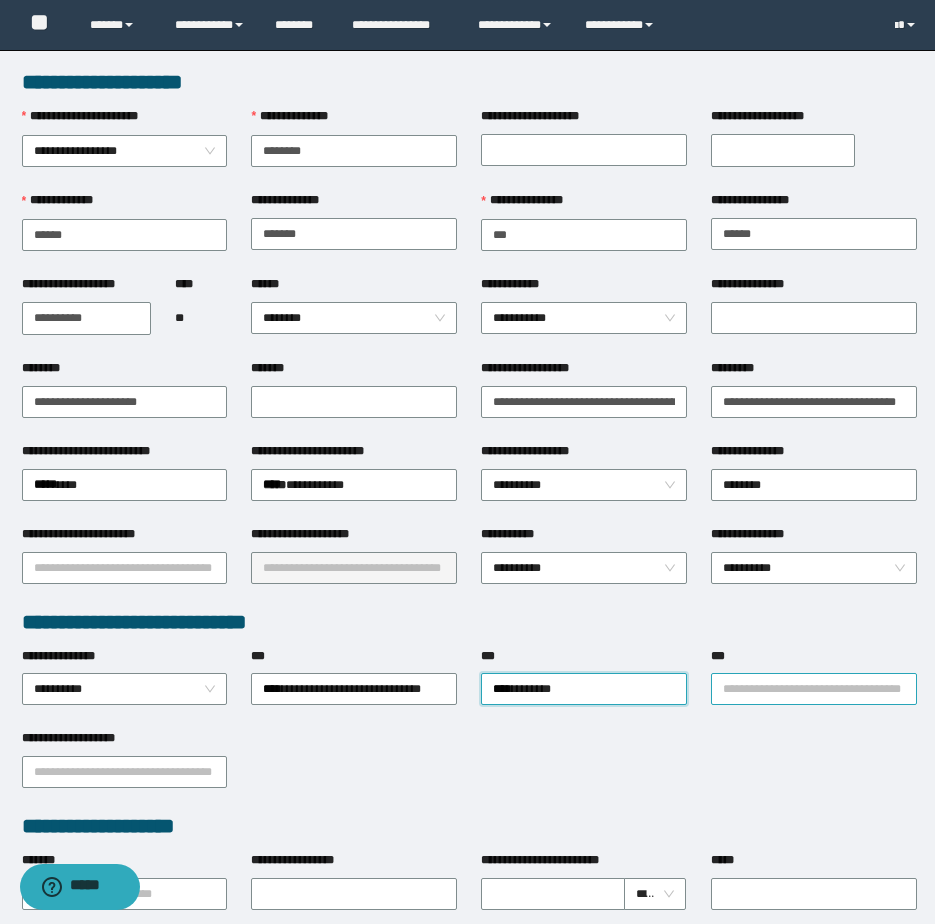 click on "***" at bounding box center (814, 689) 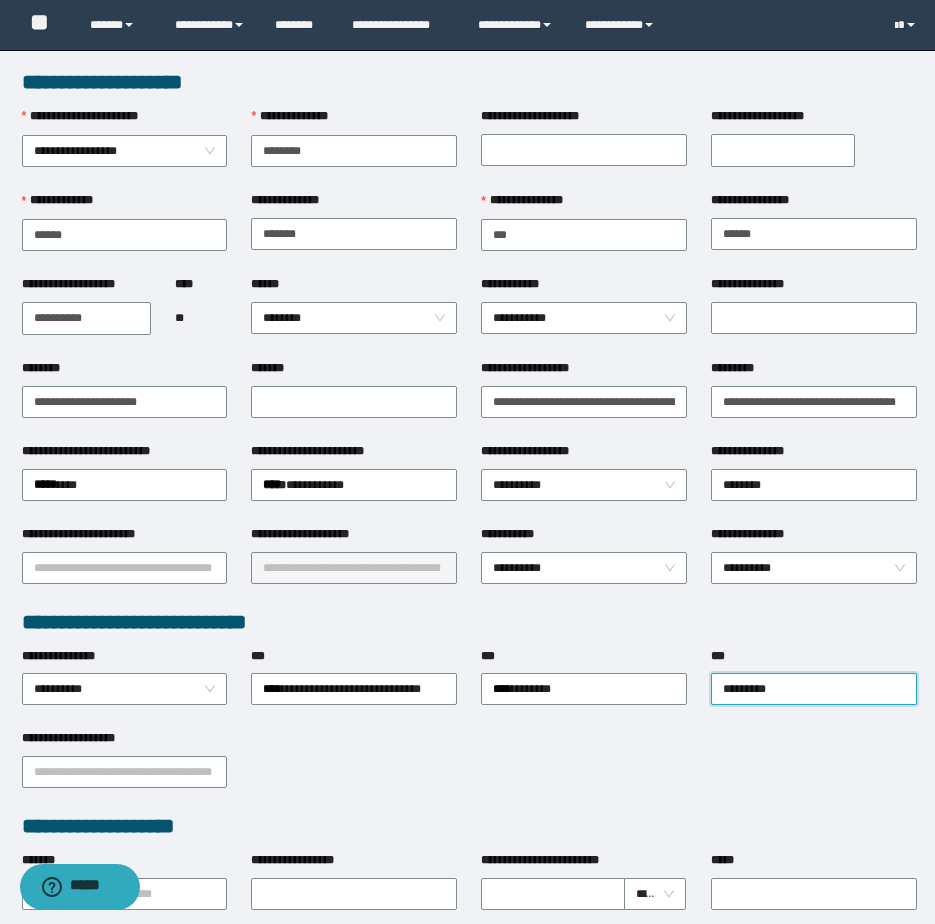 type on "********" 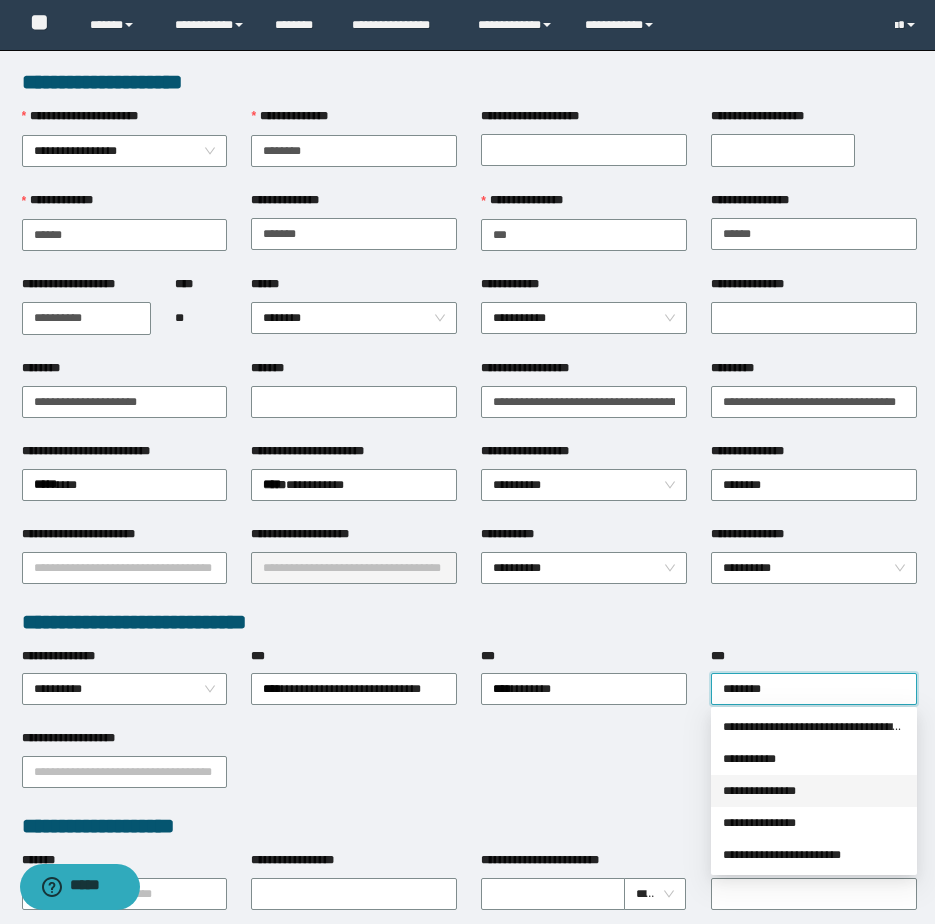 click on "**********" at bounding box center [814, 791] 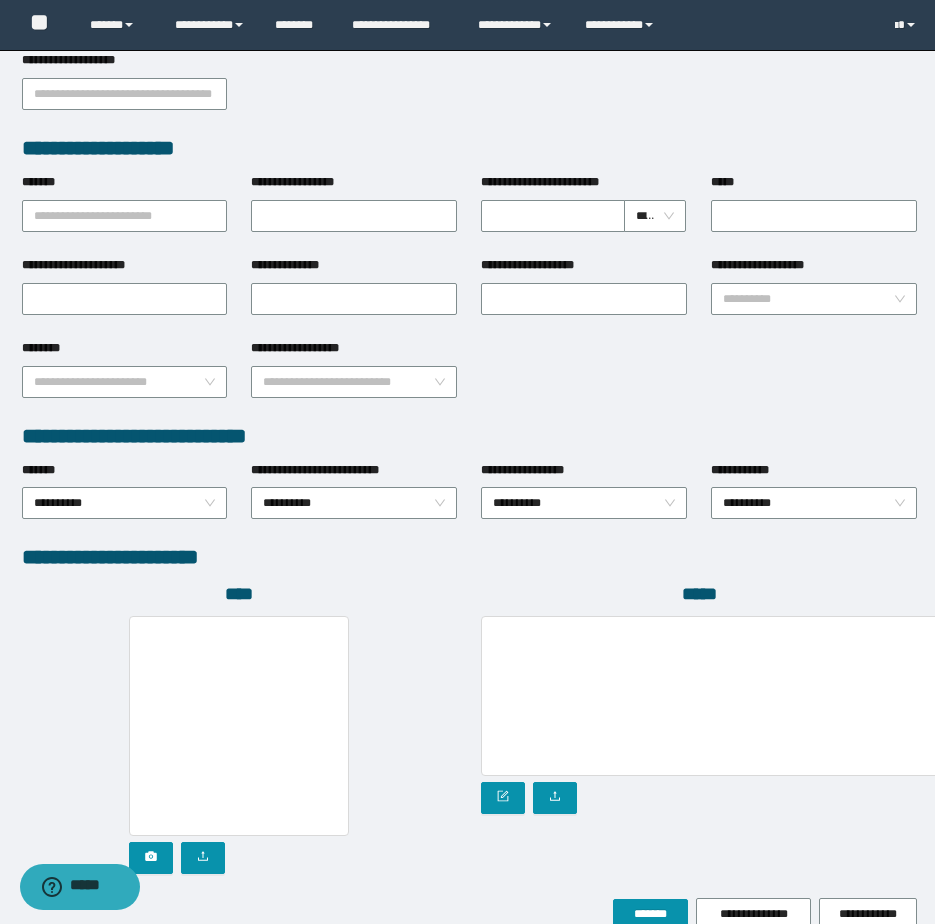 scroll, scrollTop: 779, scrollLeft: 0, axis: vertical 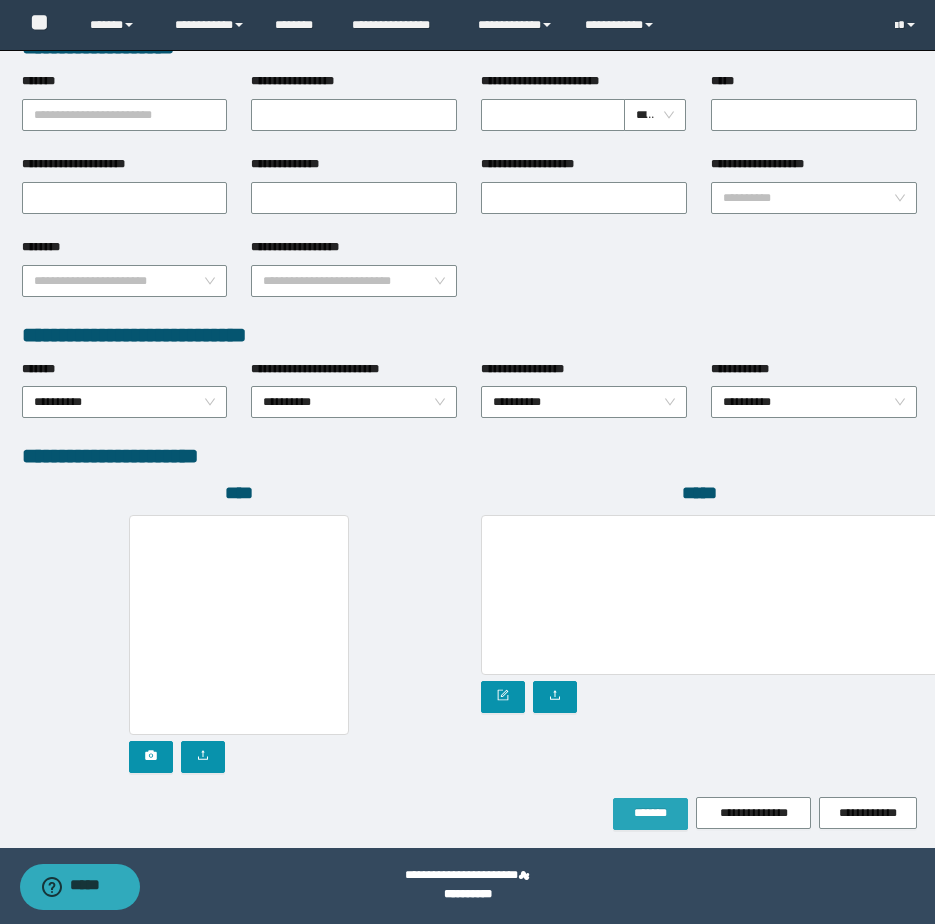 click on "*******" at bounding box center [650, 813] 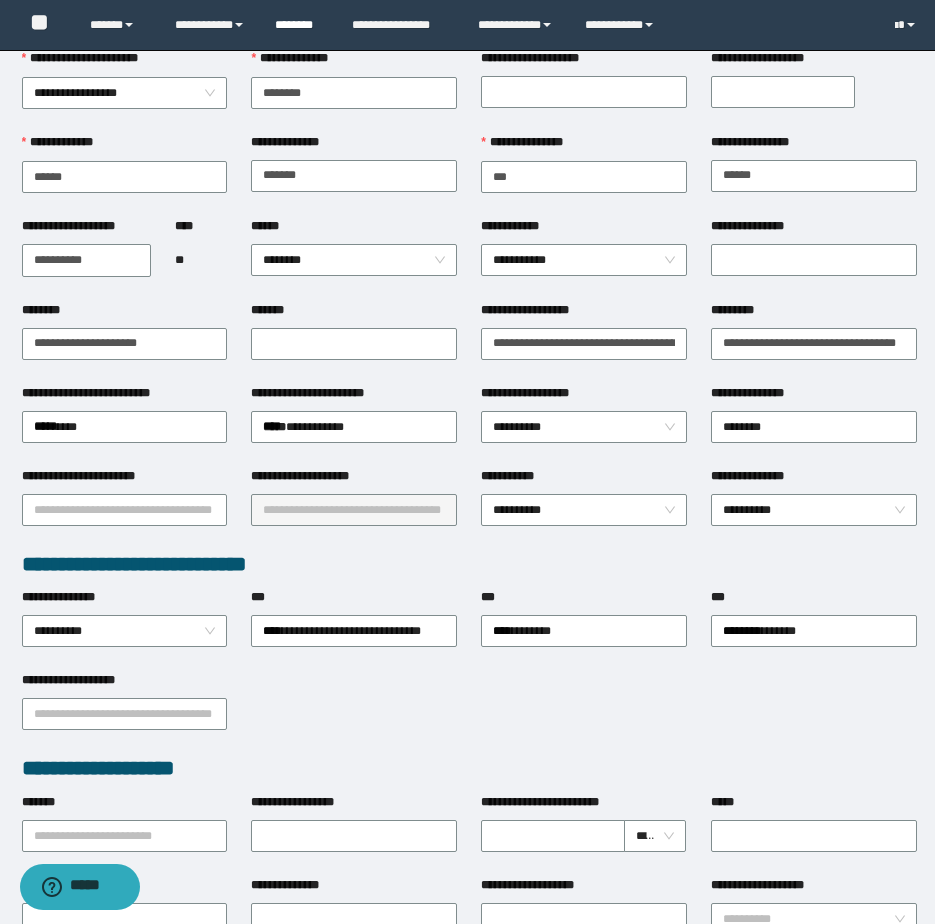 scroll, scrollTop: 32, scrollLeft: 0, axis: vertical 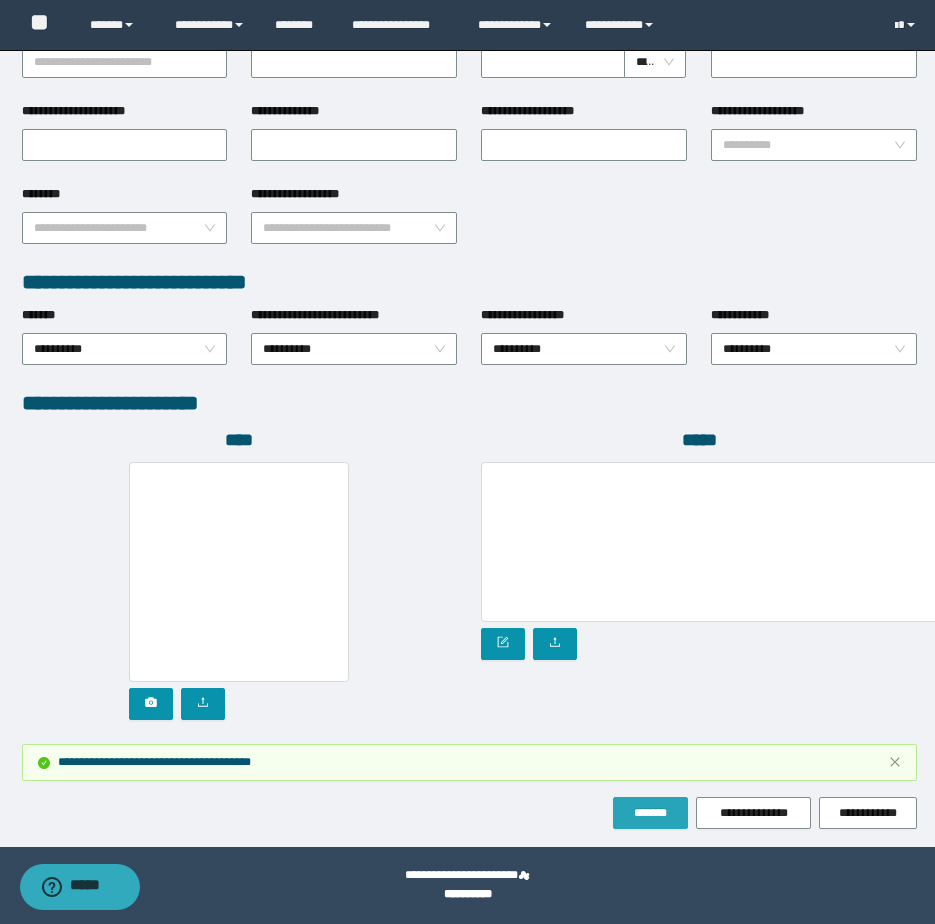 click on "*******" at bounding box center [650, 813] 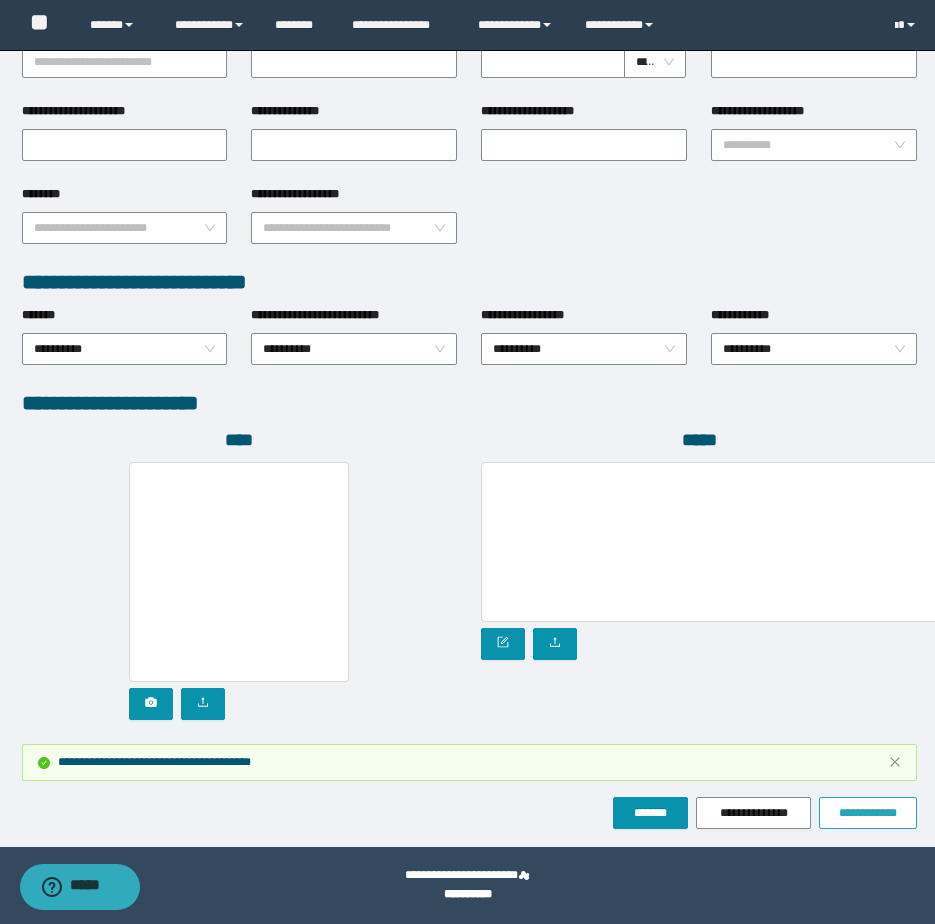 click on "**********" at bounding box center (868, 813) 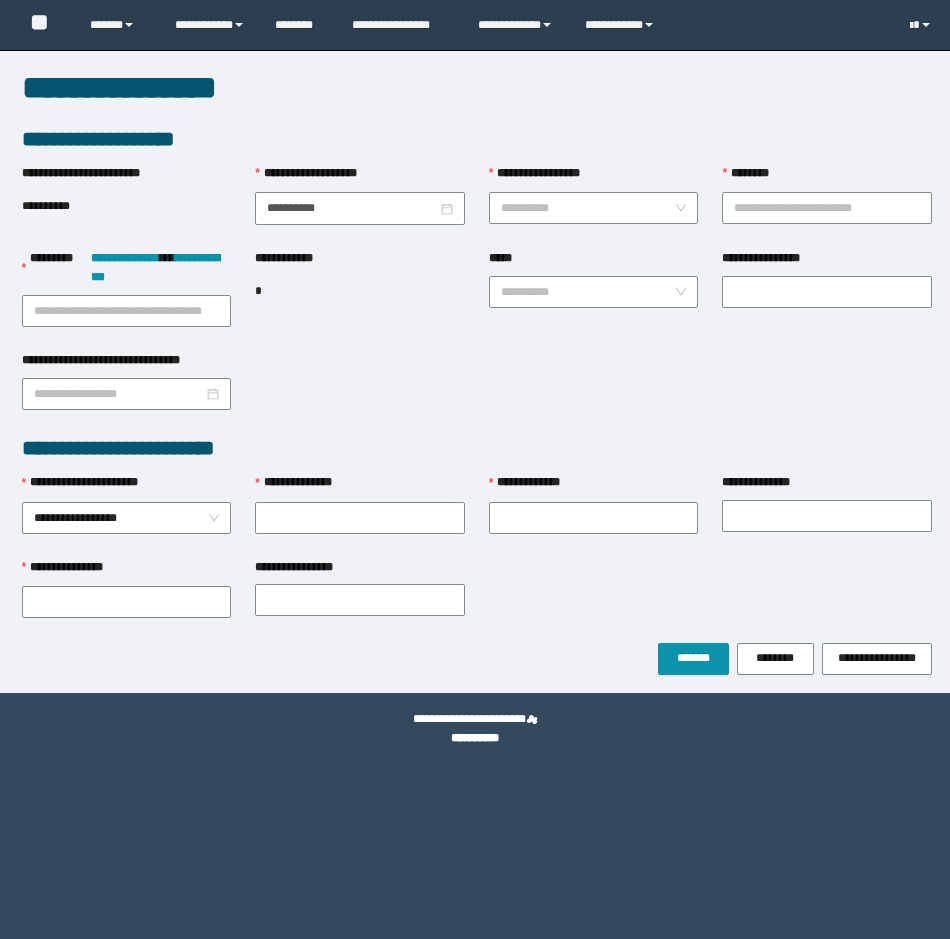 scroll, scrollTop: 0, scrollLeft: 0, axis: both 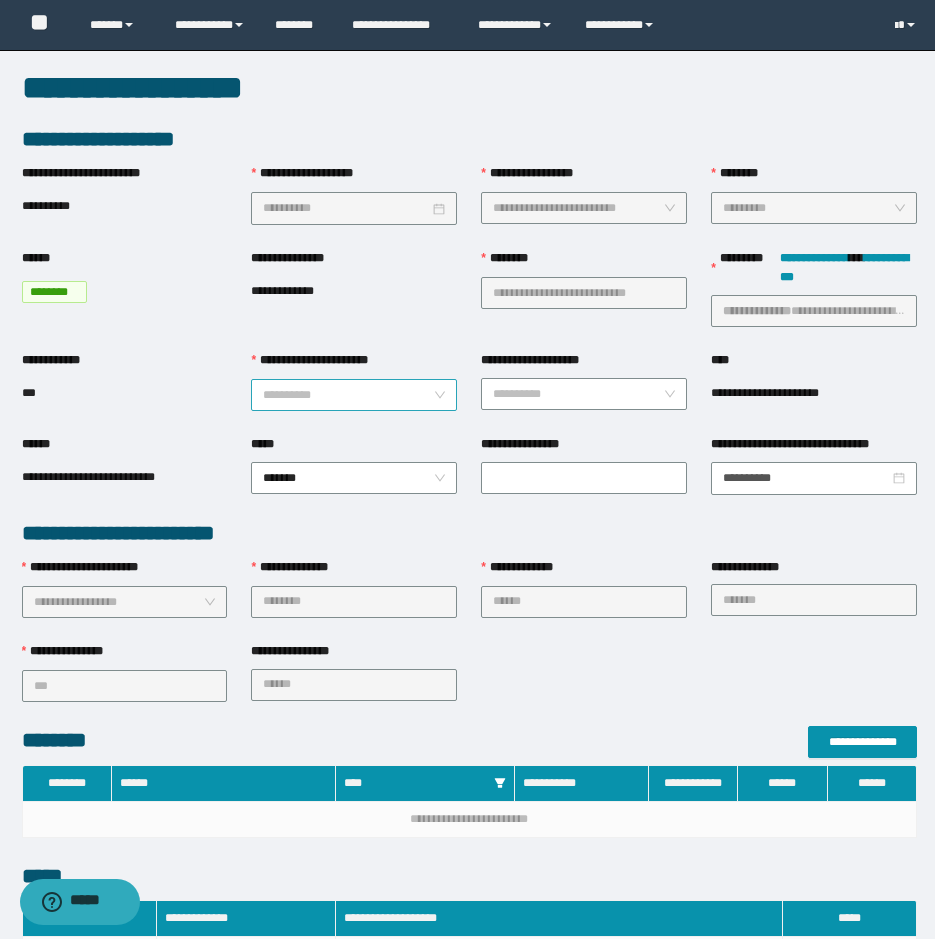 click on "**********" at bounding box center (348, 395) 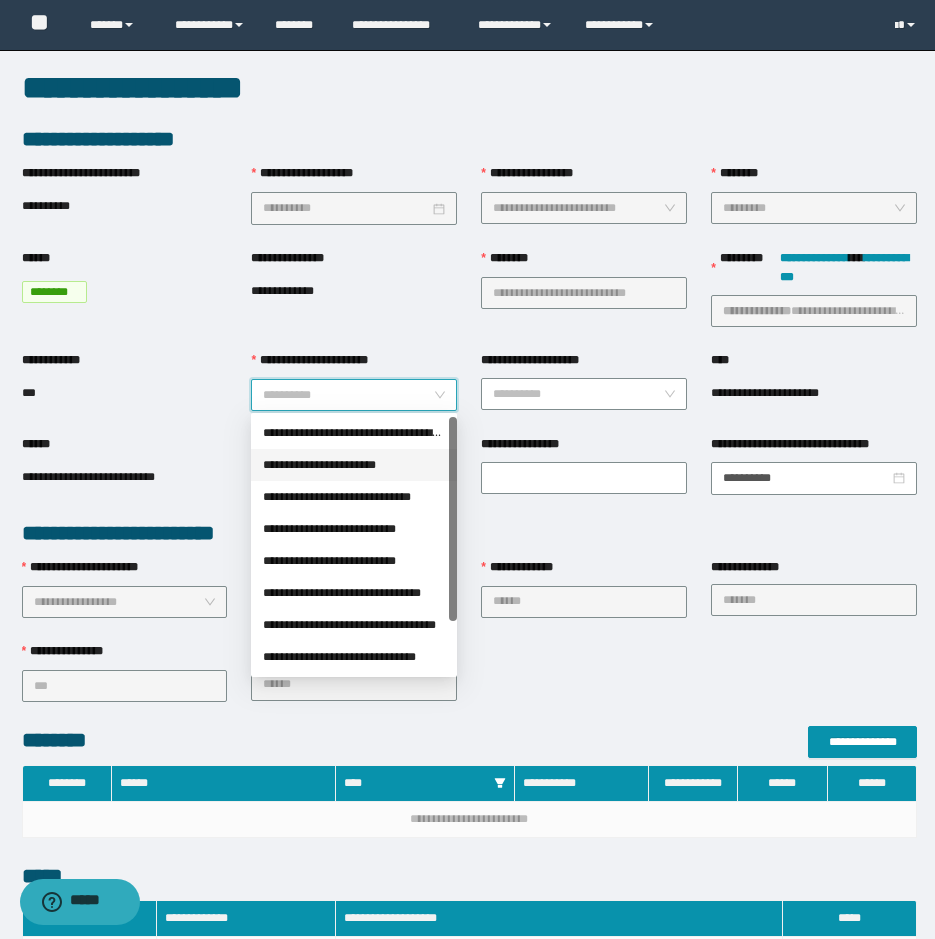 click on "**********" at bounding box center [354, 465] 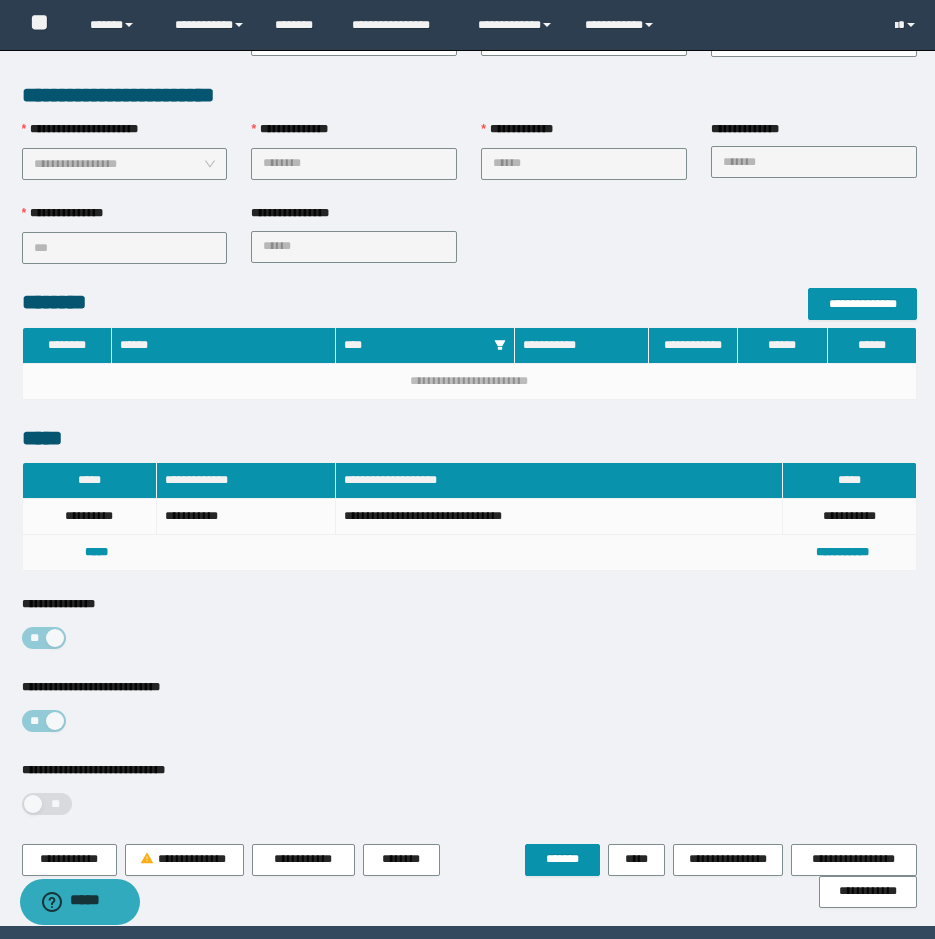 scroll, scrollTop: 499, scrollLeft: 0, axis: vertical 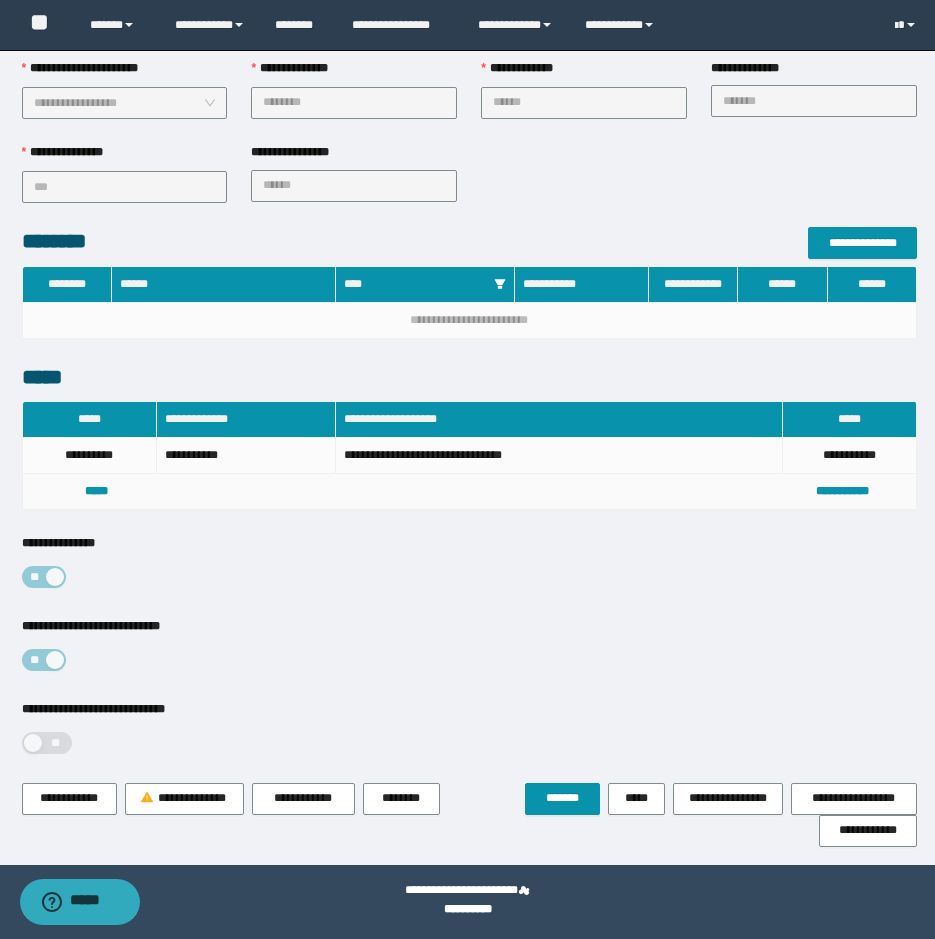 click on "**********" at bounding box center (469, 741) 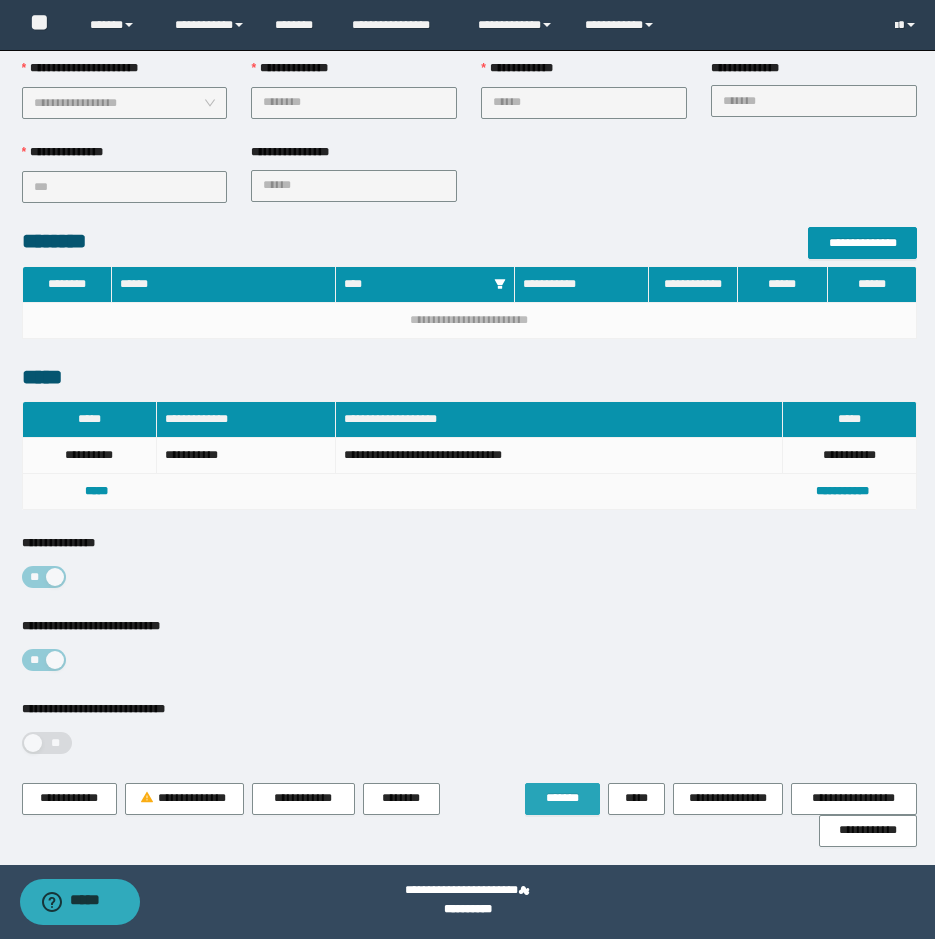 click on "*******" at bounding box center [562, 799] 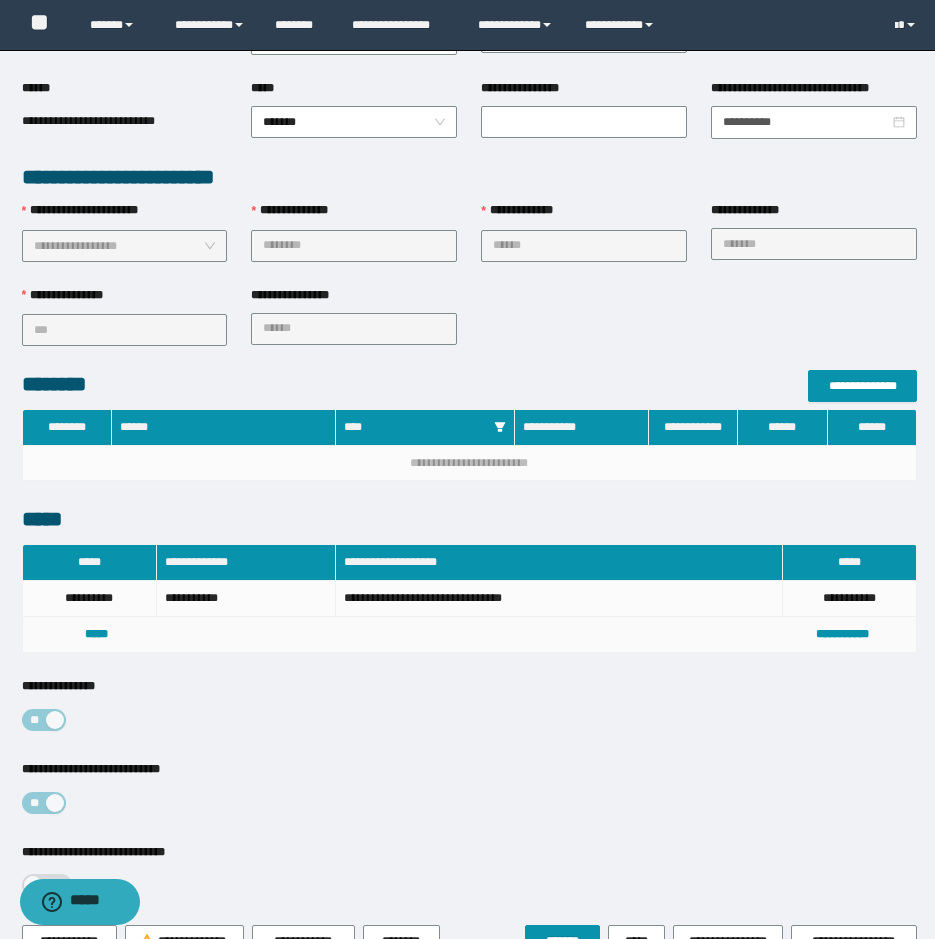 scroll, scrollTop: 552, scrollLeft: 0, axis: vertical 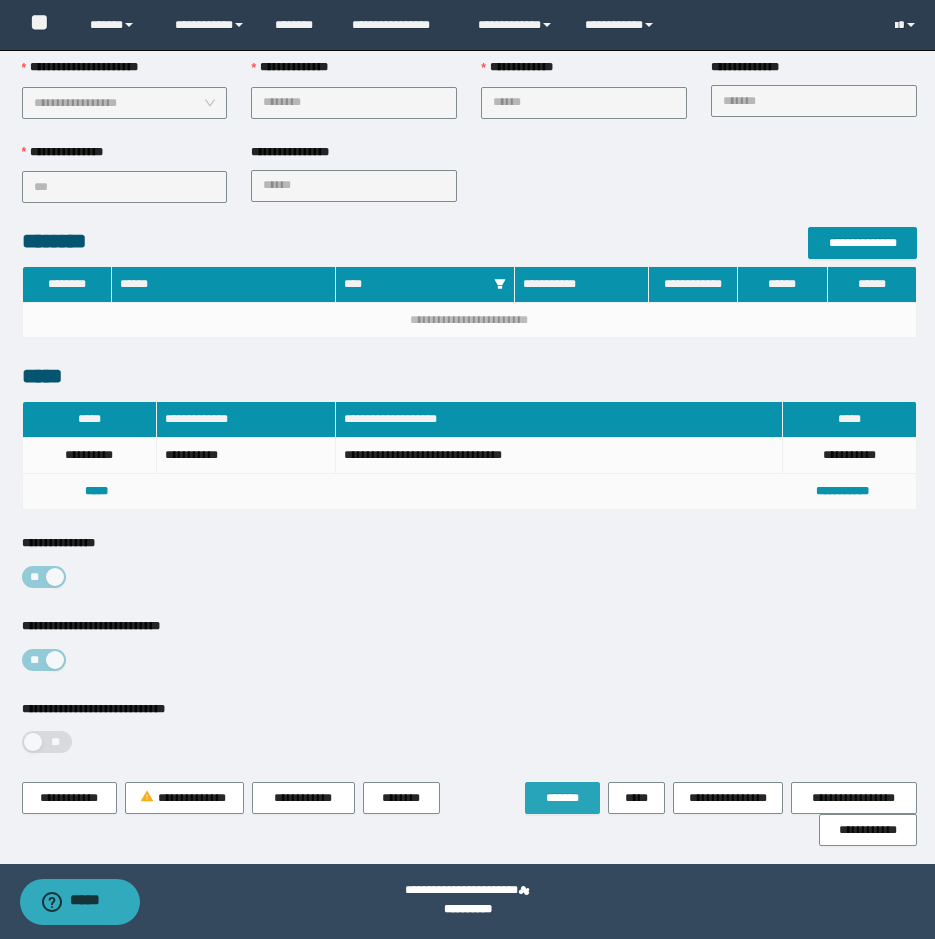 click on "*******" at bounding box center (562, 798) 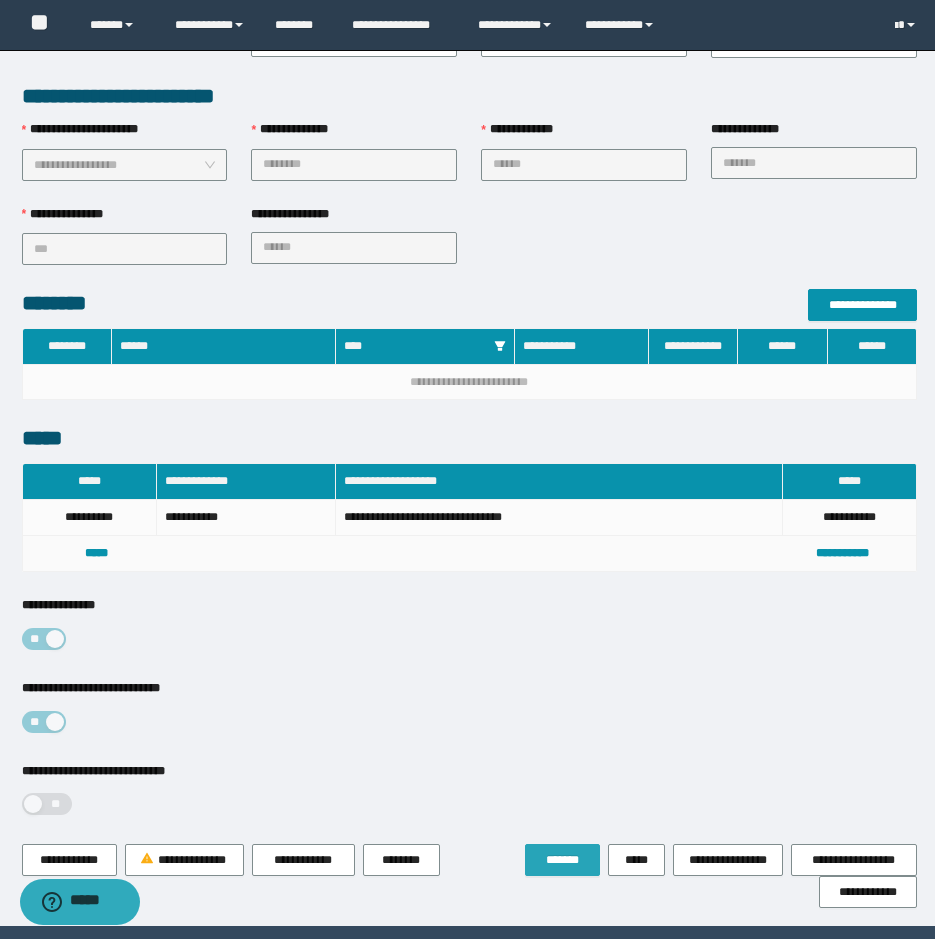 scroll, scrollTop: 552, scrollLeft: 0, axis: vertical 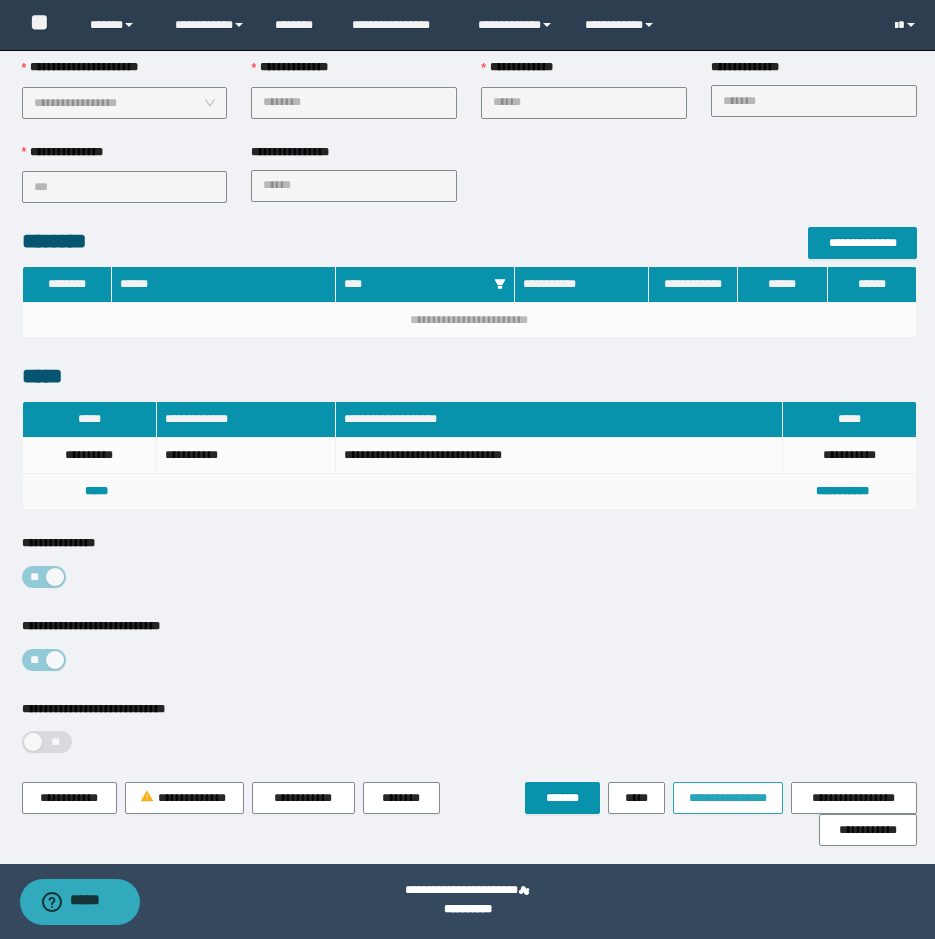 click on "**********" at bounding box center (728, 798) 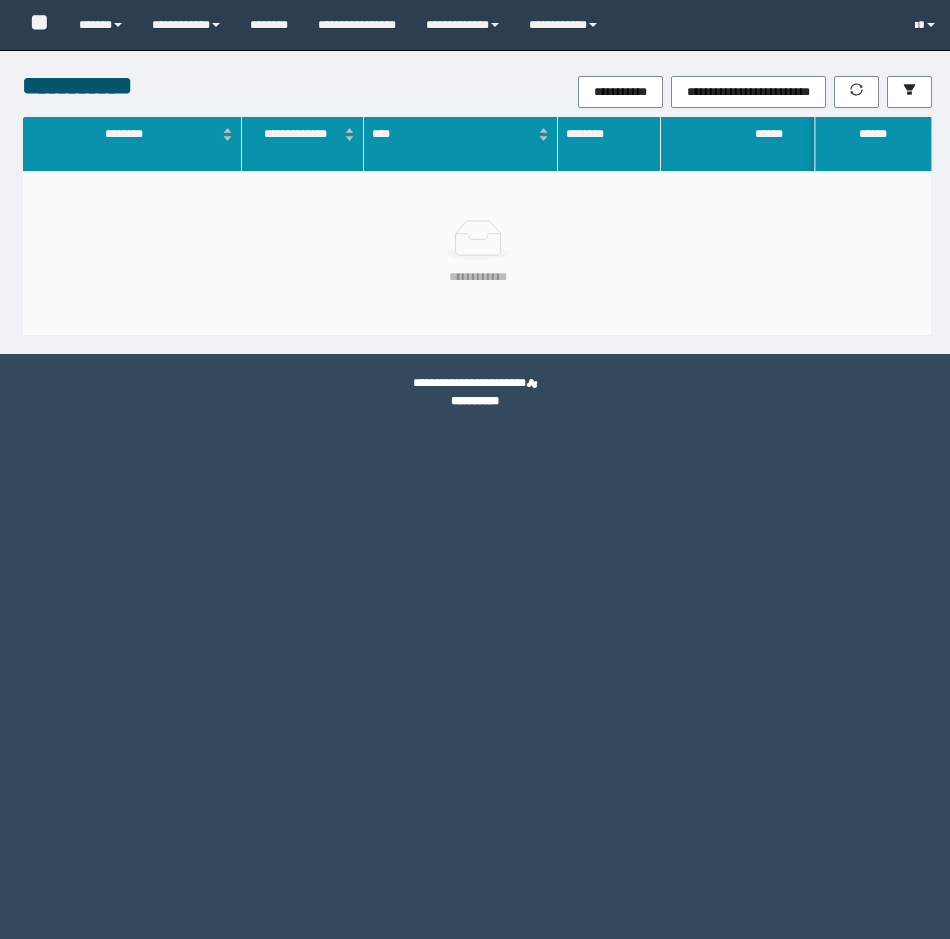 scroll, scrollTop: 0, scrollLeft: 0, axis: both 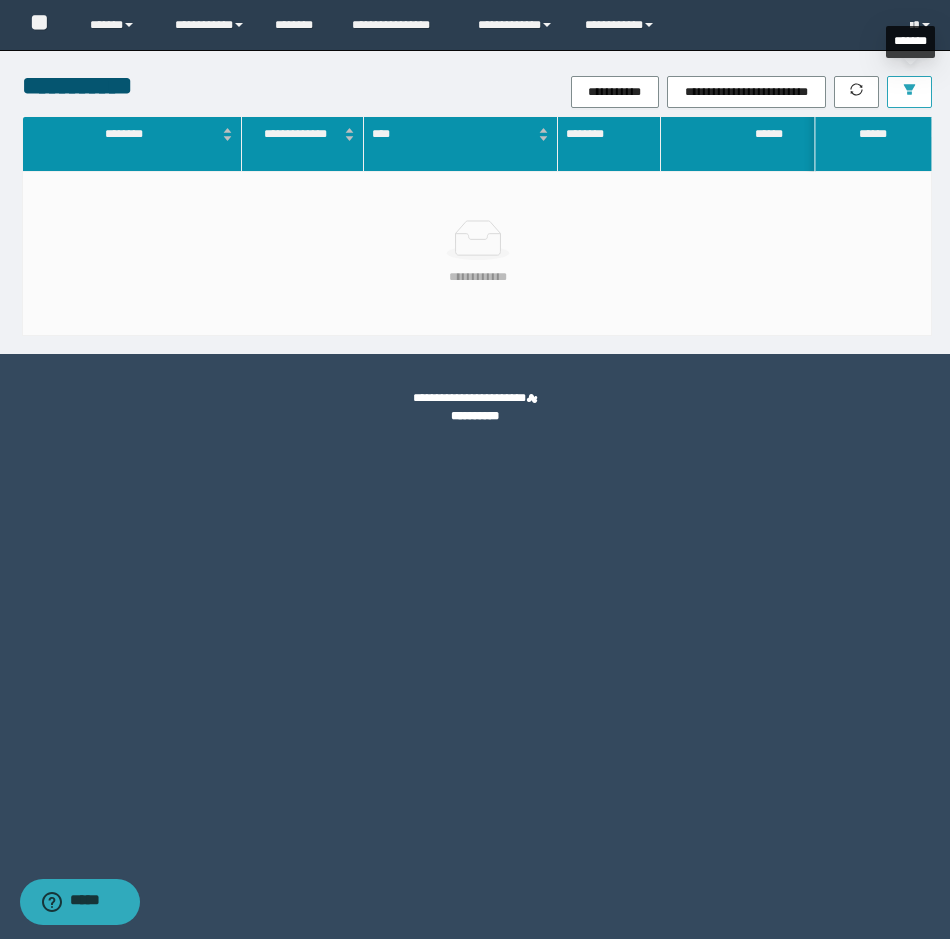 click at bounding box center (909, 92) 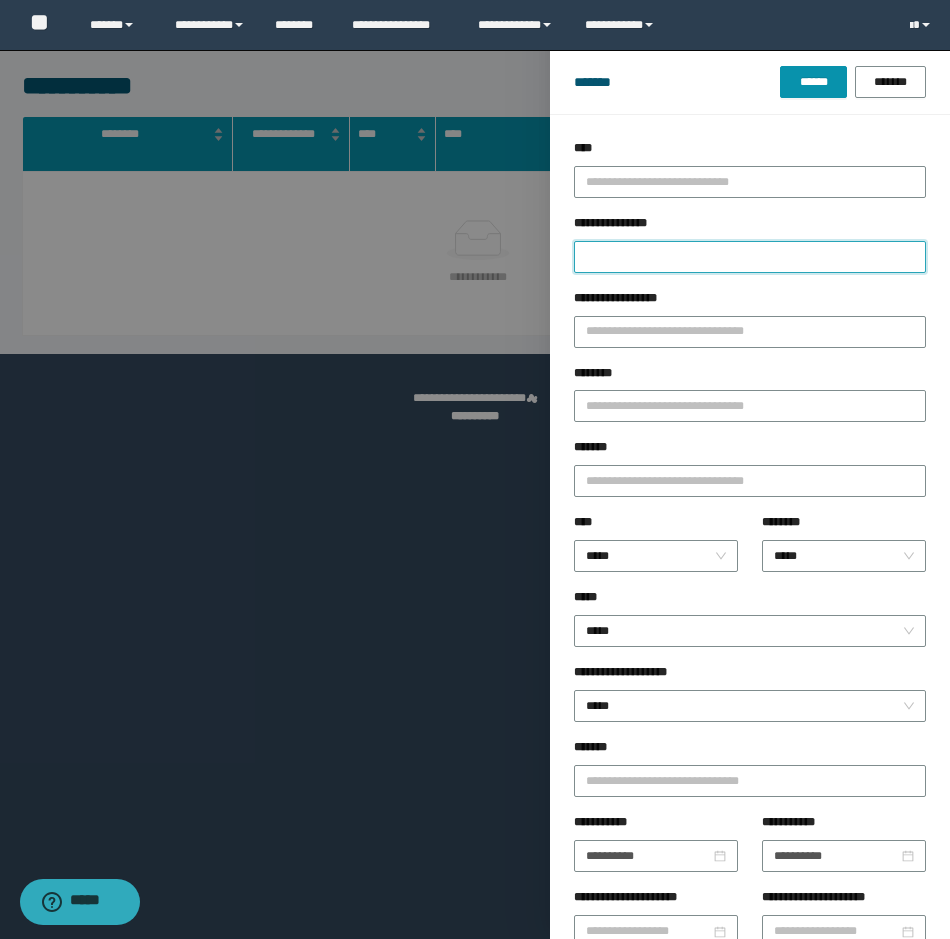 click on "**********" at bounding box center (750, 257) 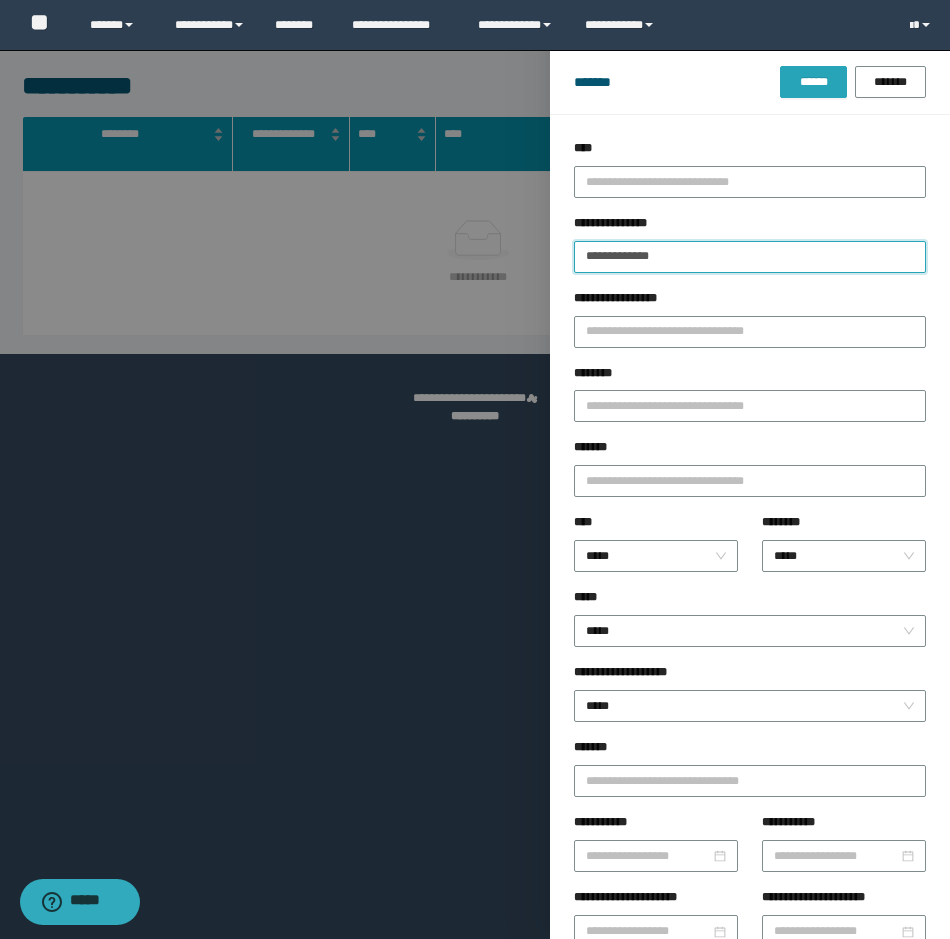 type on "**********" 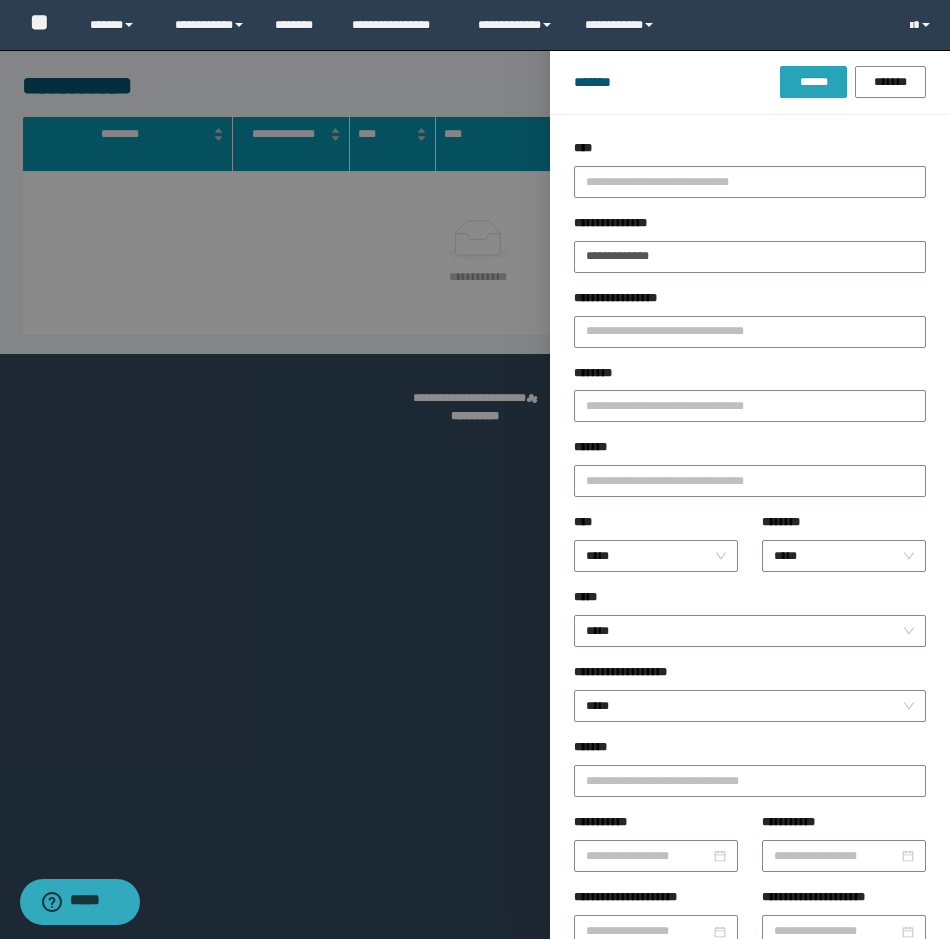 click on "******" at bounding box center [813, 82] 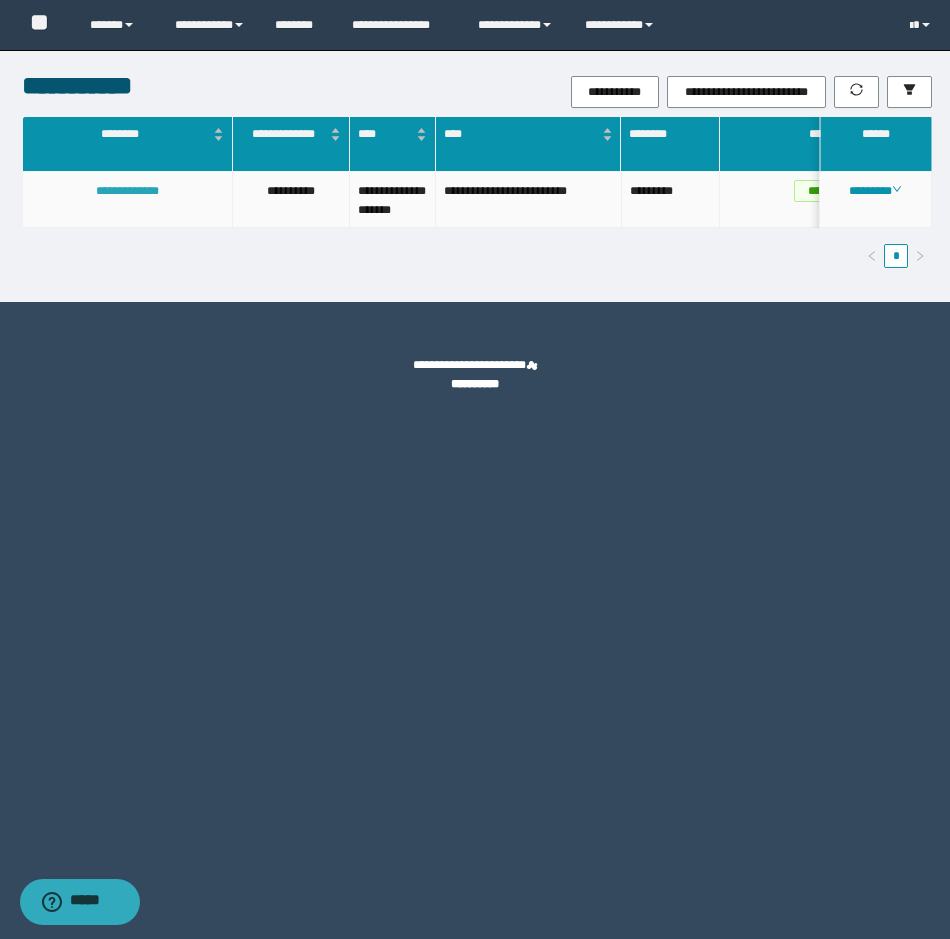 click on "**********" at bounding box center [127, 191] 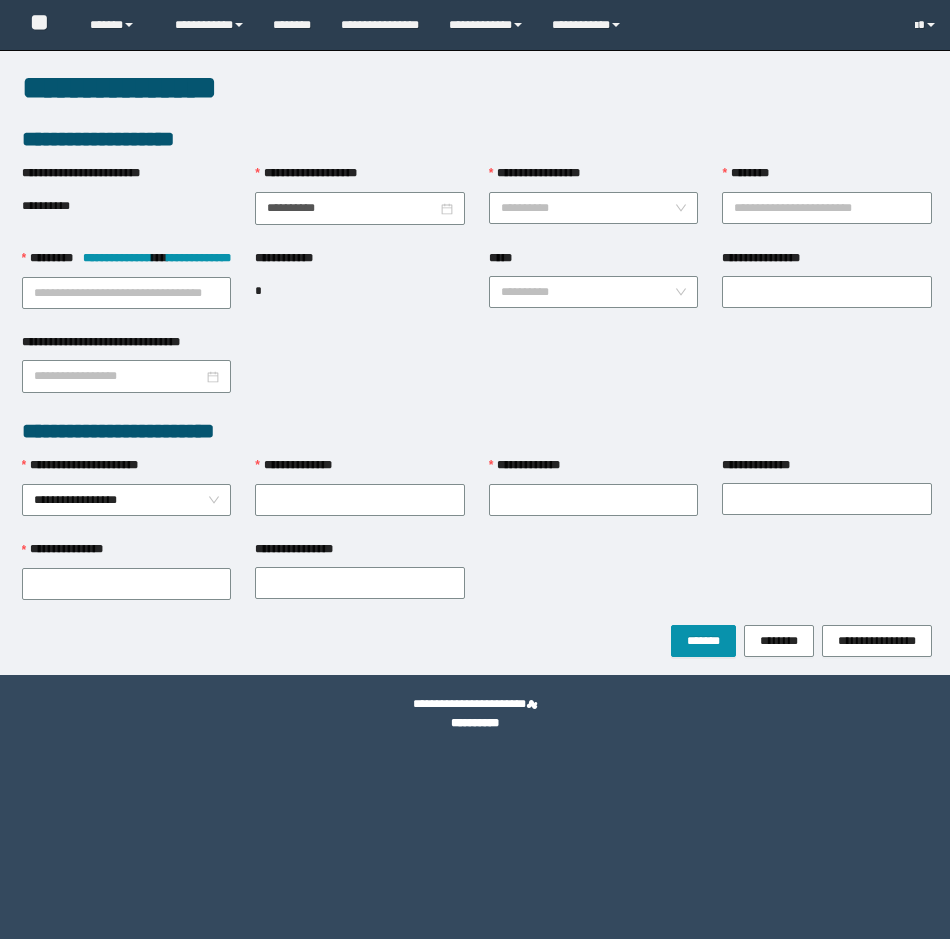 scroll, scrollTop: 0, scrollLeft: 0, axis: both 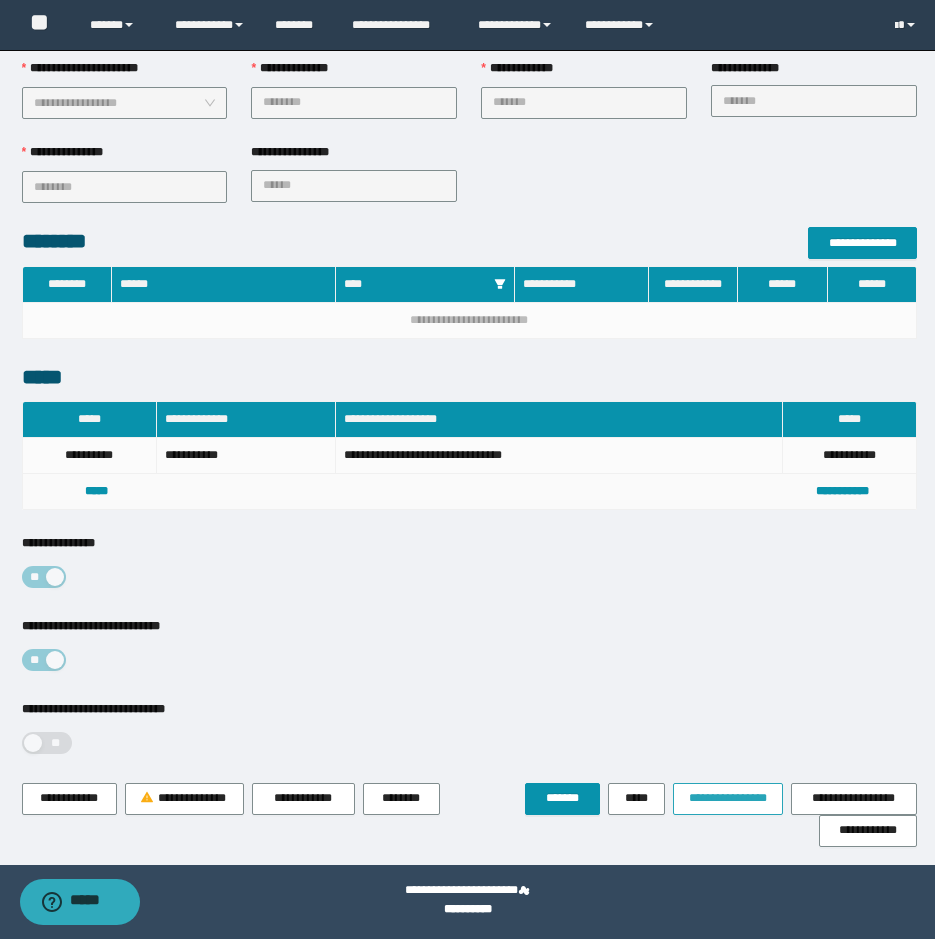 click on "**********" at bounding box center [728, 798] 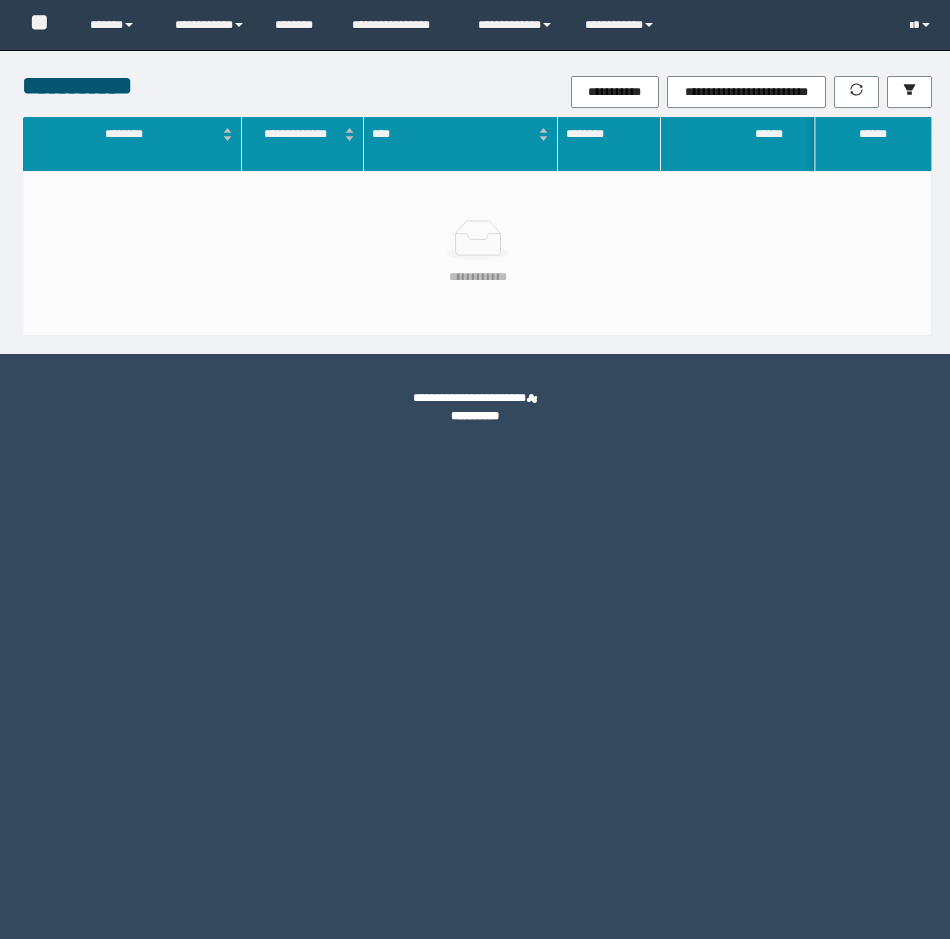 scroll, scrollTop: 0, scrollLeft: 0, axis: both 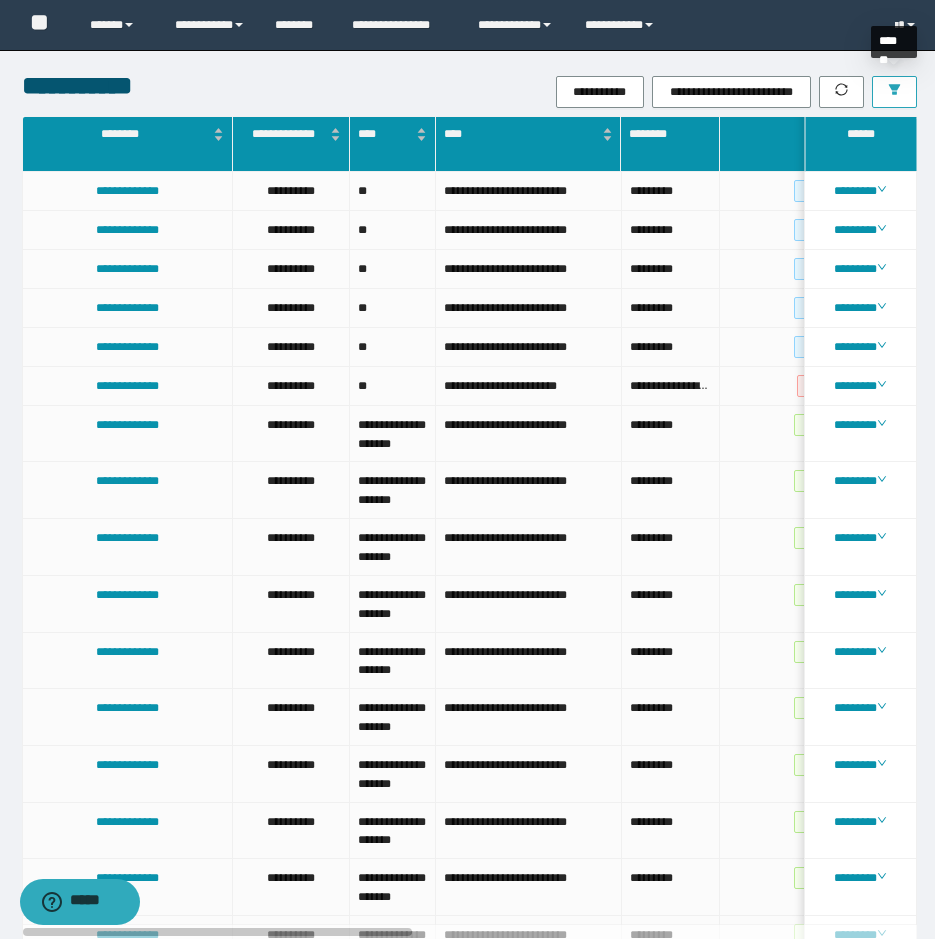click at bounding box center (894, 92) 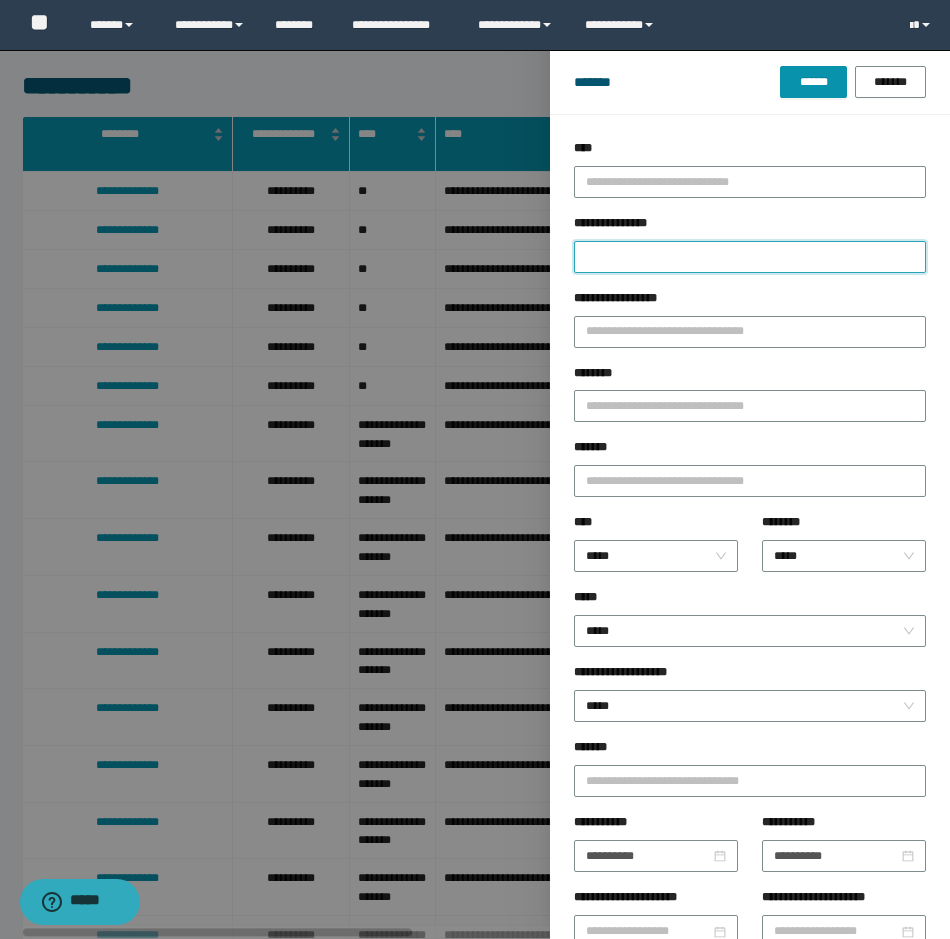 click on "**********" at bounding box center [750, 257] 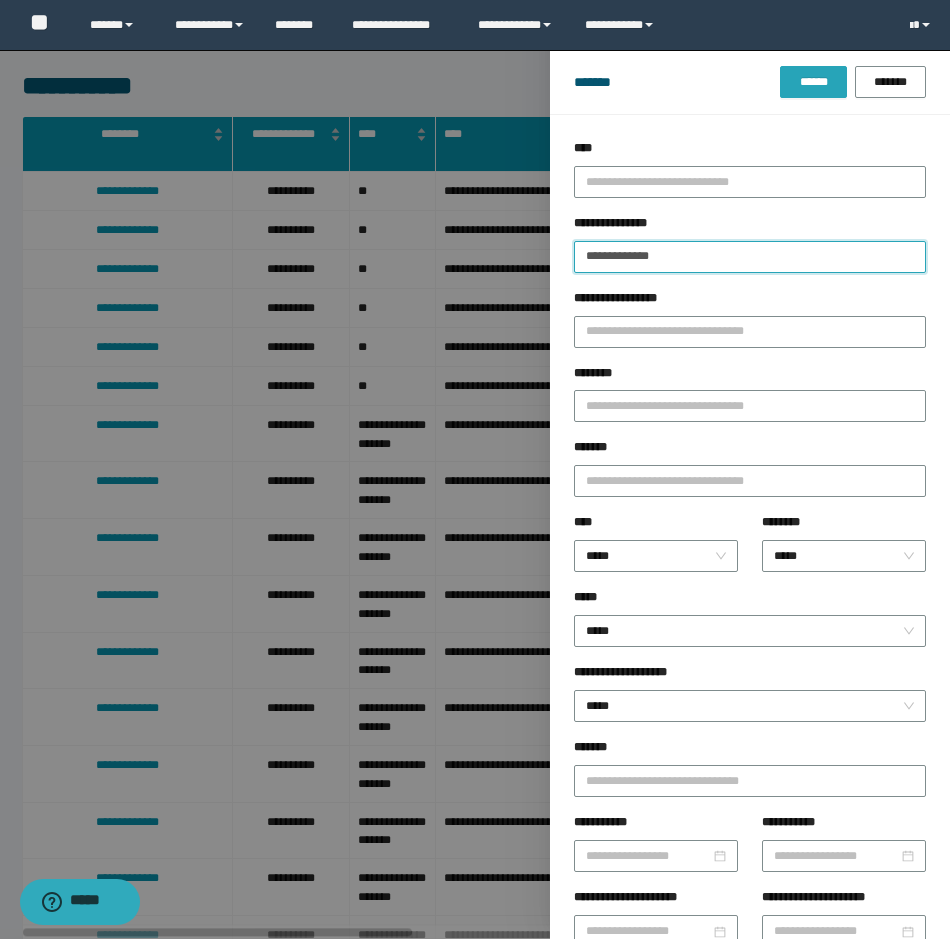 type on "**********" 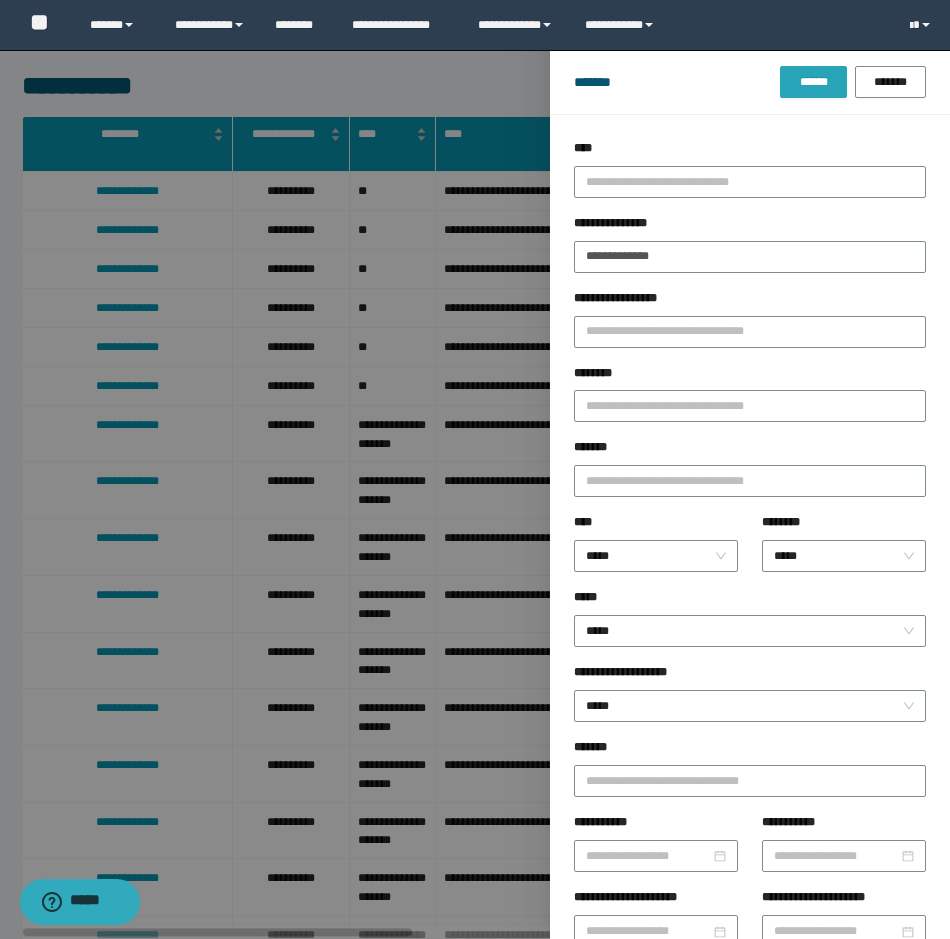 click on "******" at bounding box center [813, 82] 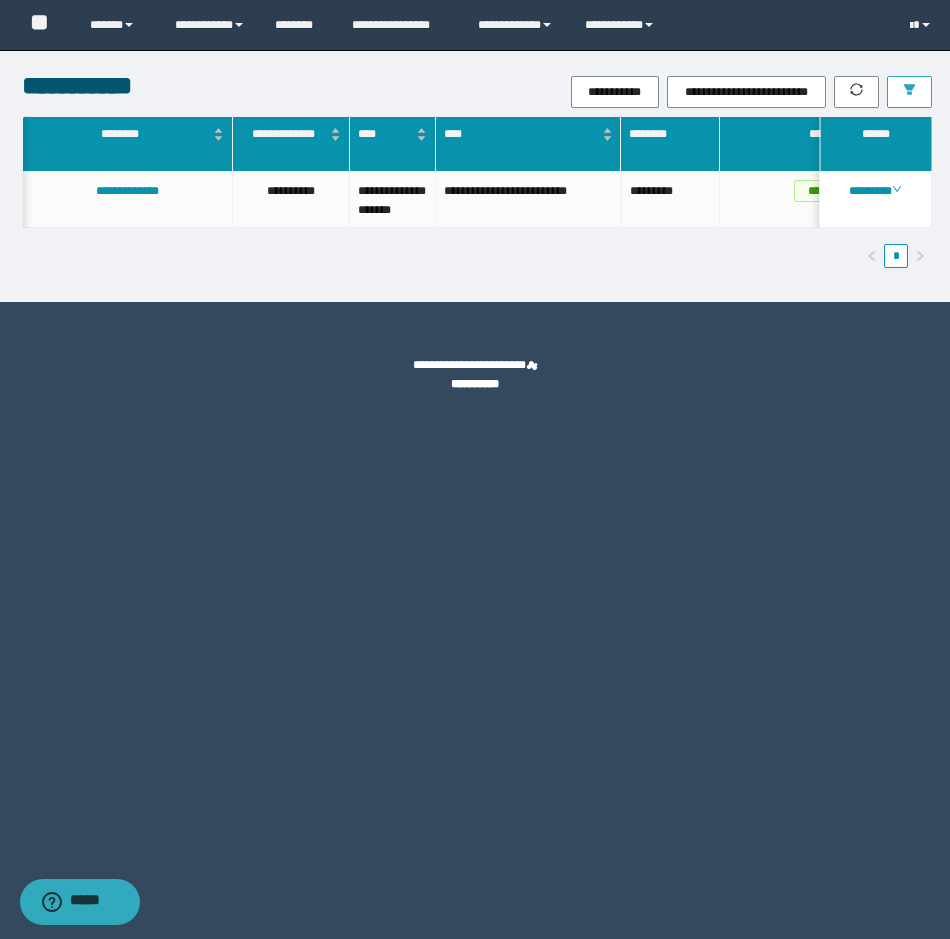 scroll, scrollTop: 0, scrollLeft: 708, axis: horizontal 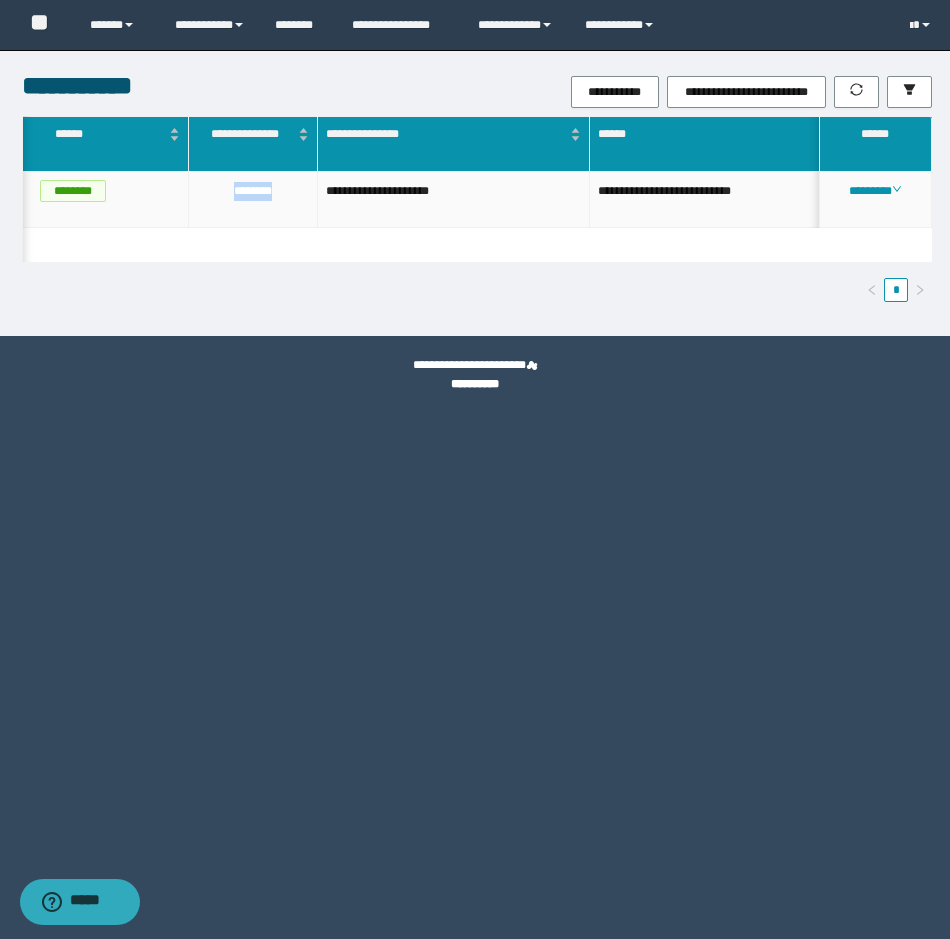 drag, startPoint x: 294, startPoint y: 185, endPoint x: 211, endPoint y: 202, distance: 84.723076 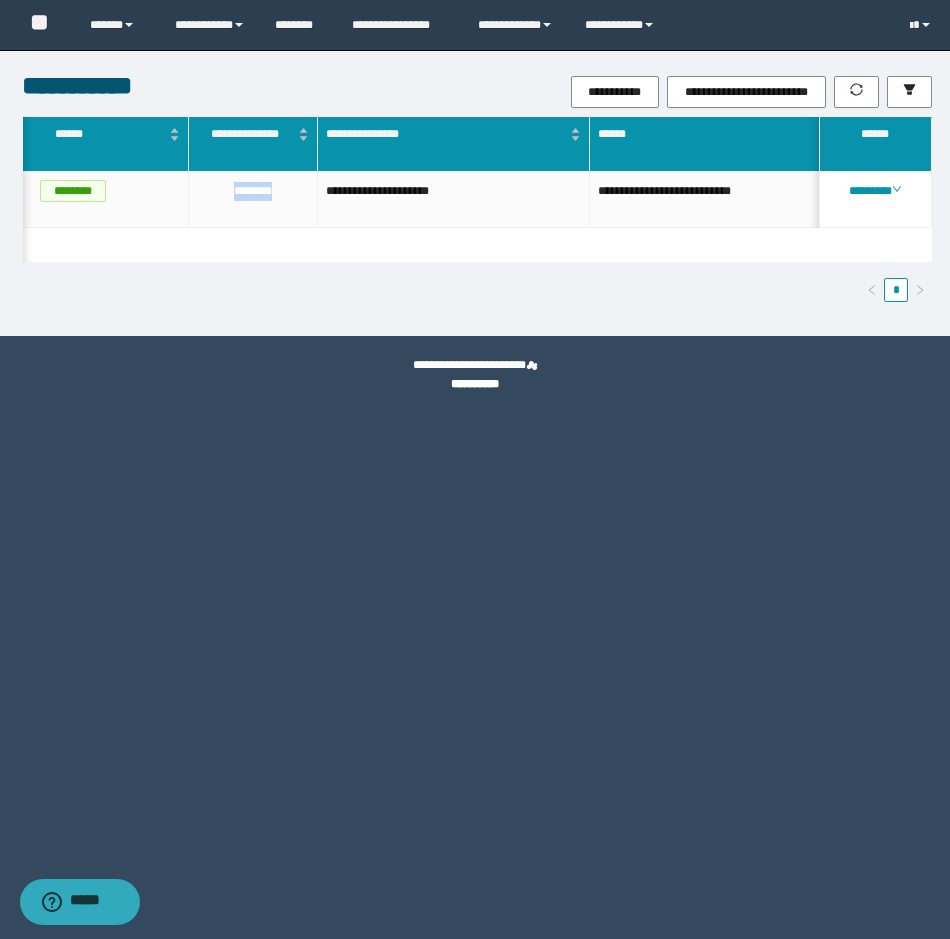 scroll, scrollTop: 0, scrollLeft: 0, axis: both 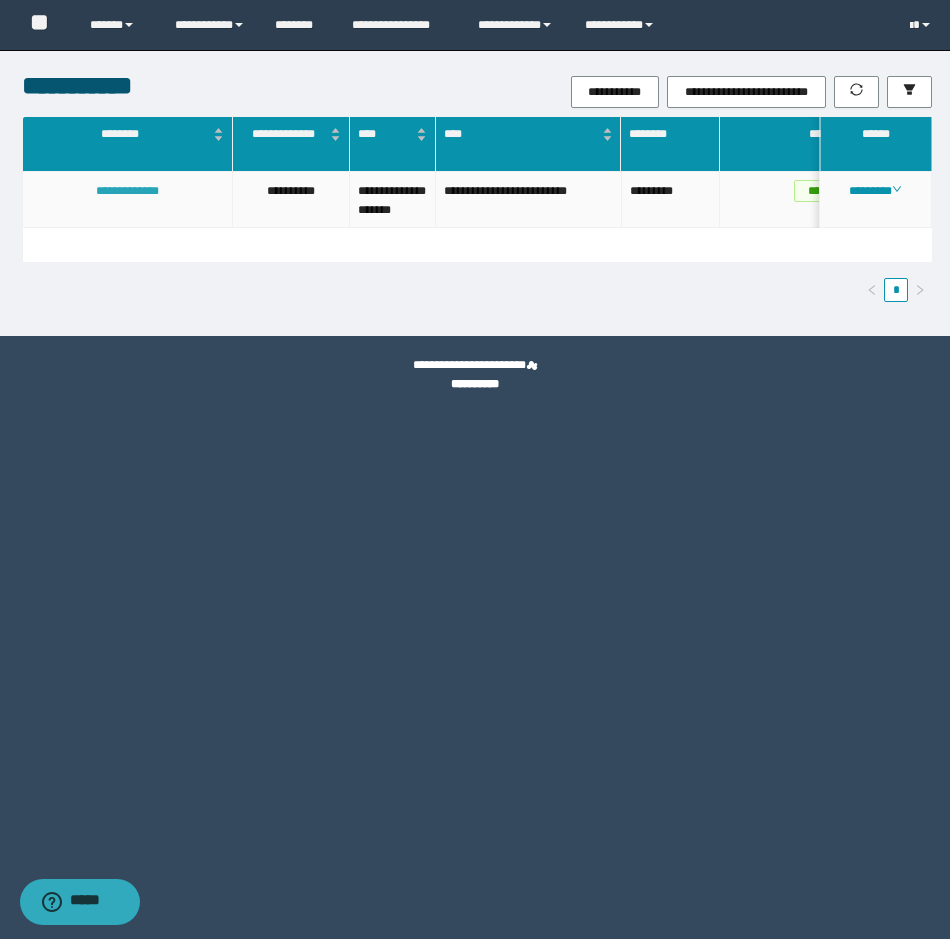 click on "**********" at bounding box center (127, 191) 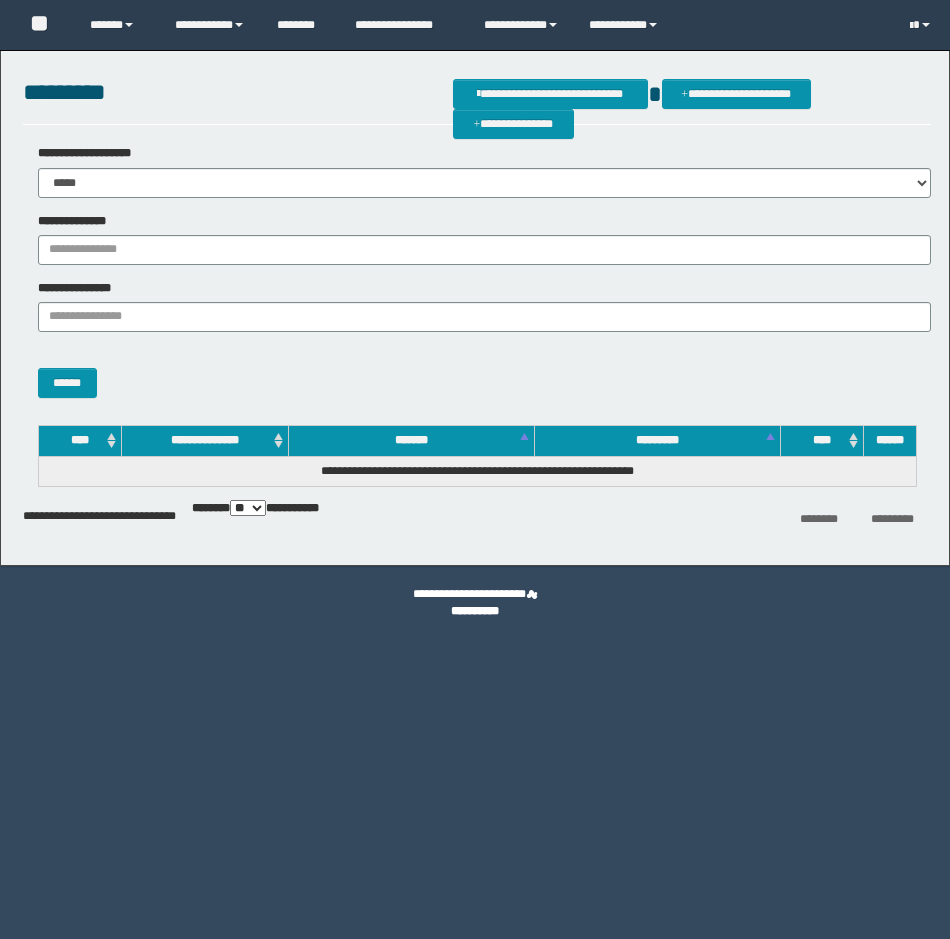 scroll, scrollTop: 0, scrollLeft: 0, axis: both 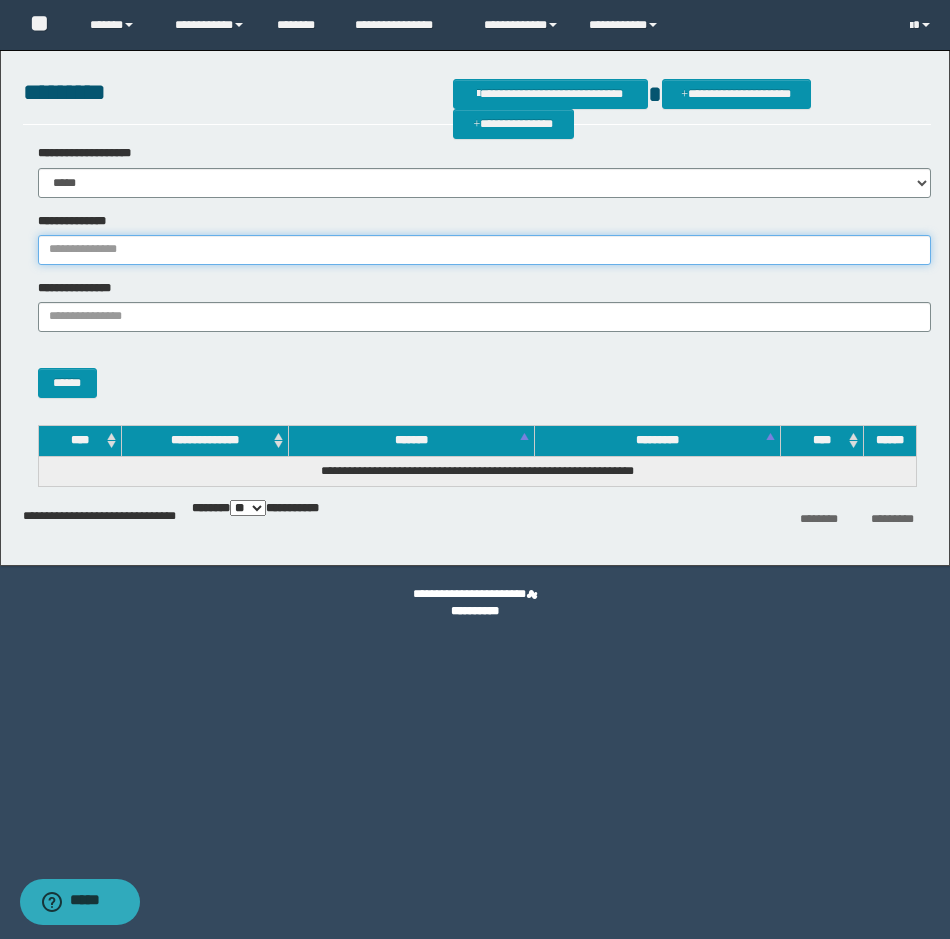 click on "**********" at bounding box center (484, 250) 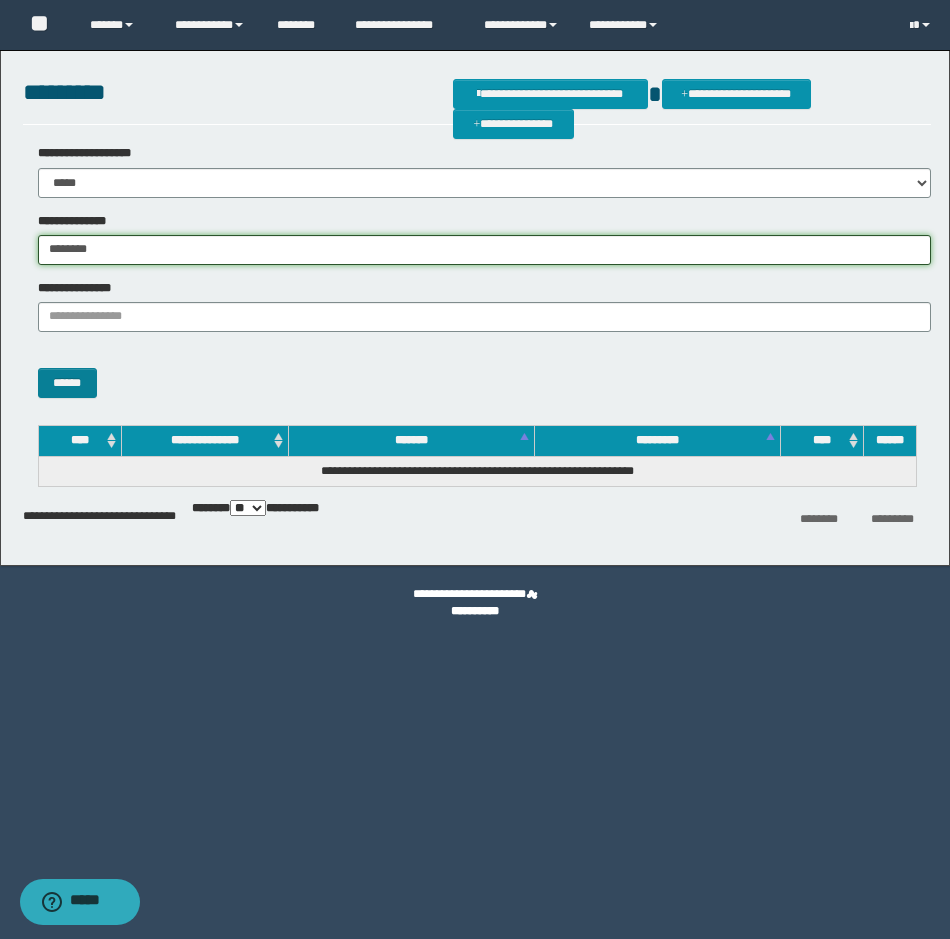 type on "********" 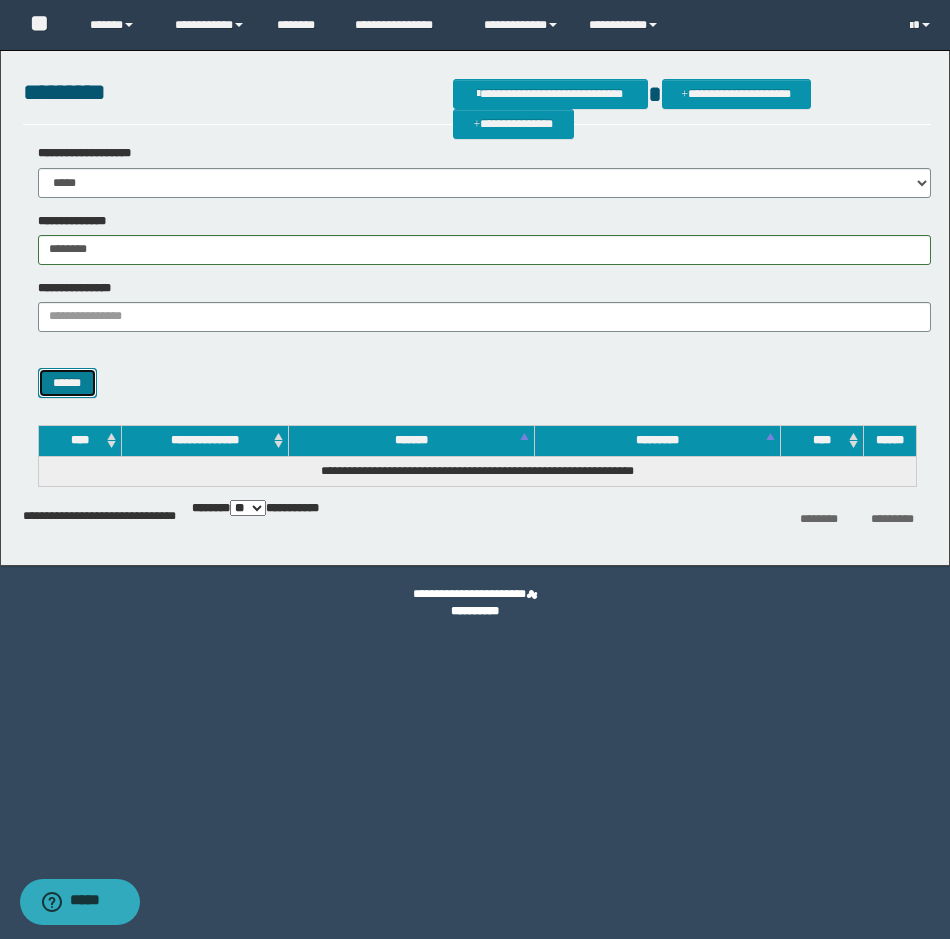 click on "******" at bounding box center (67, 383) 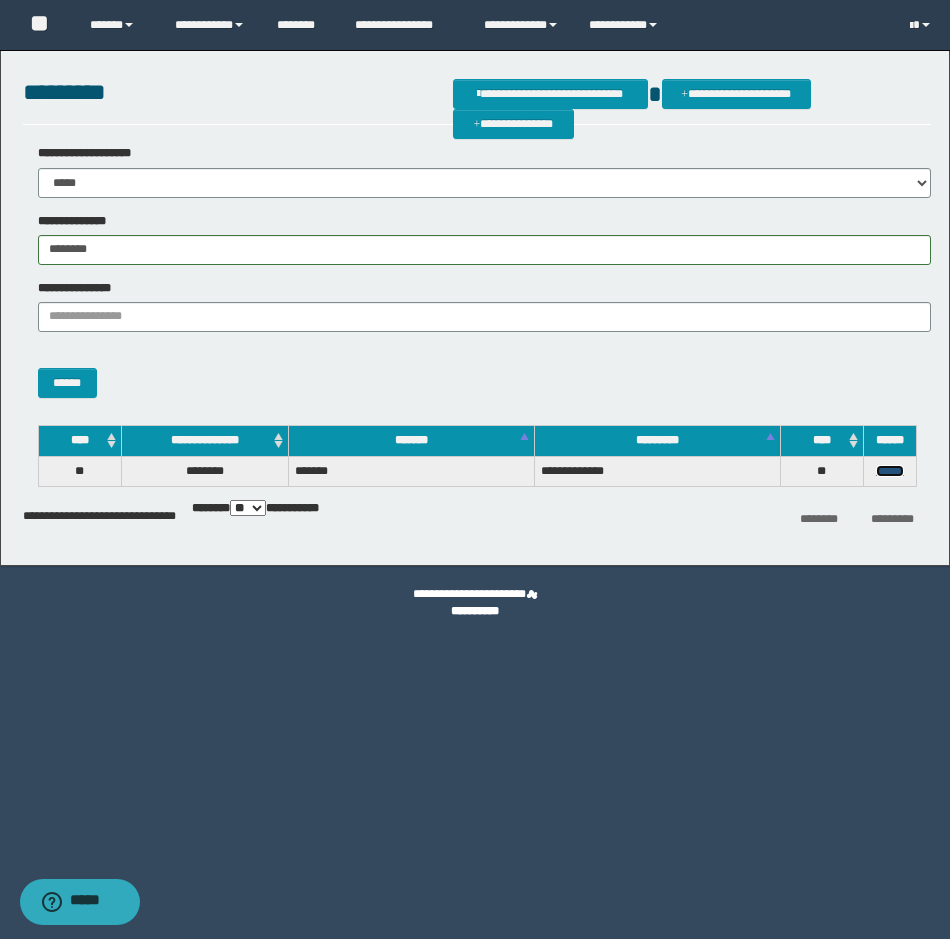 click on "******" at bounding box center [890, 471] 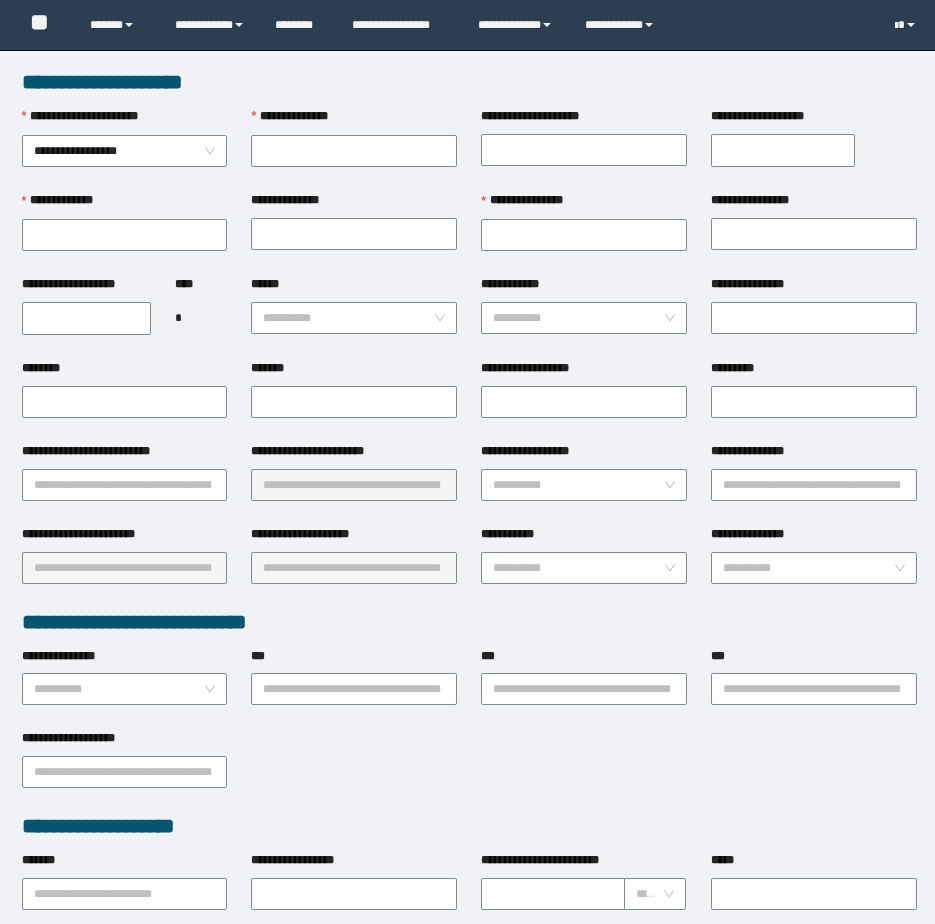 scroll, scrollTop: 0, scrollLeft: 0, axis: both 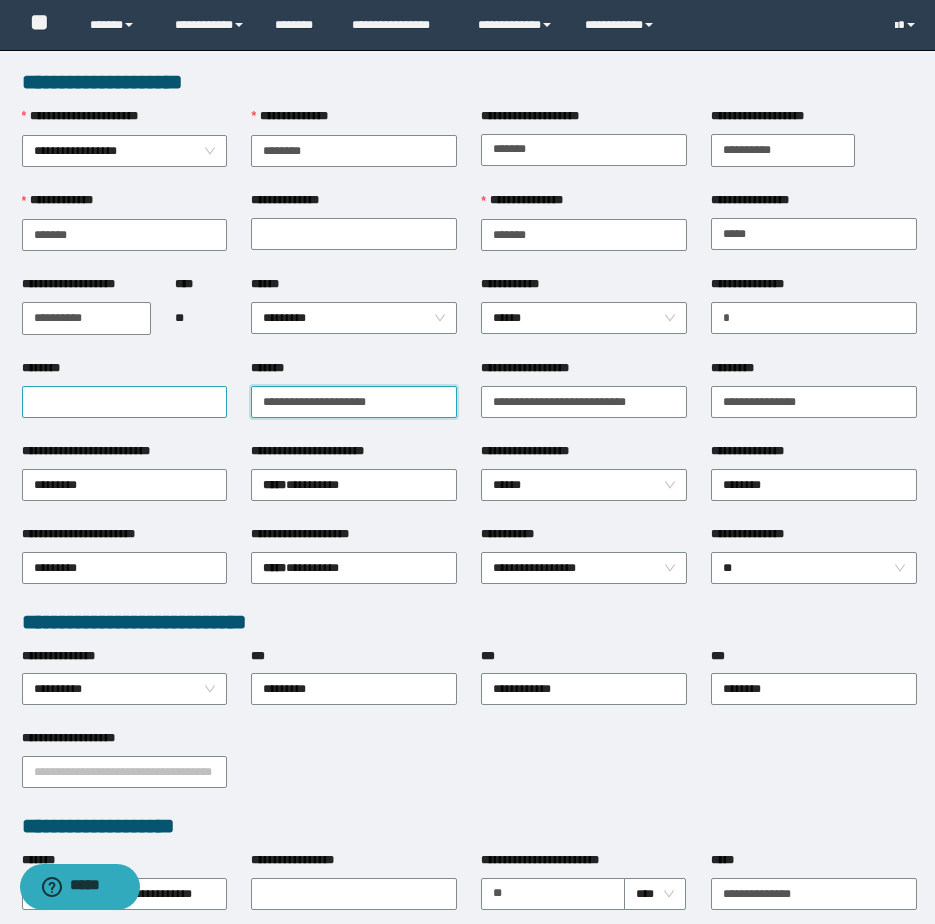 drag, startPoint x: 430, startPoint y: 399, endPoint x: 151, endPoint y: 388, distance: 279.21677 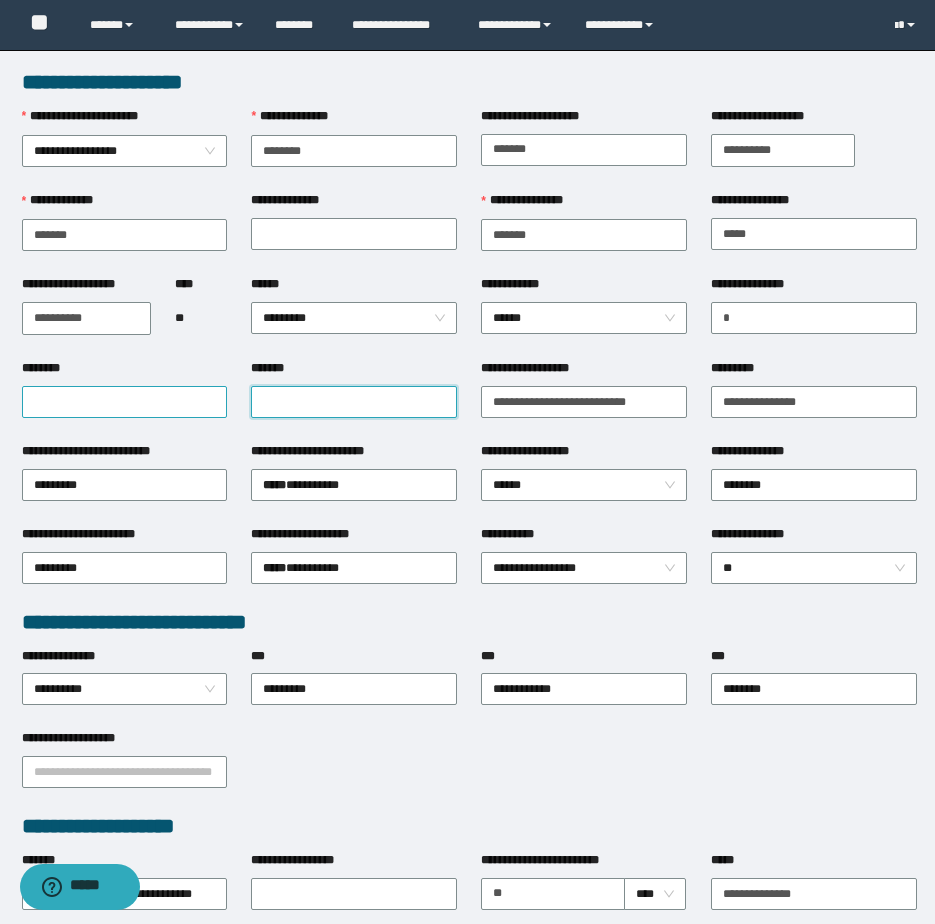 type 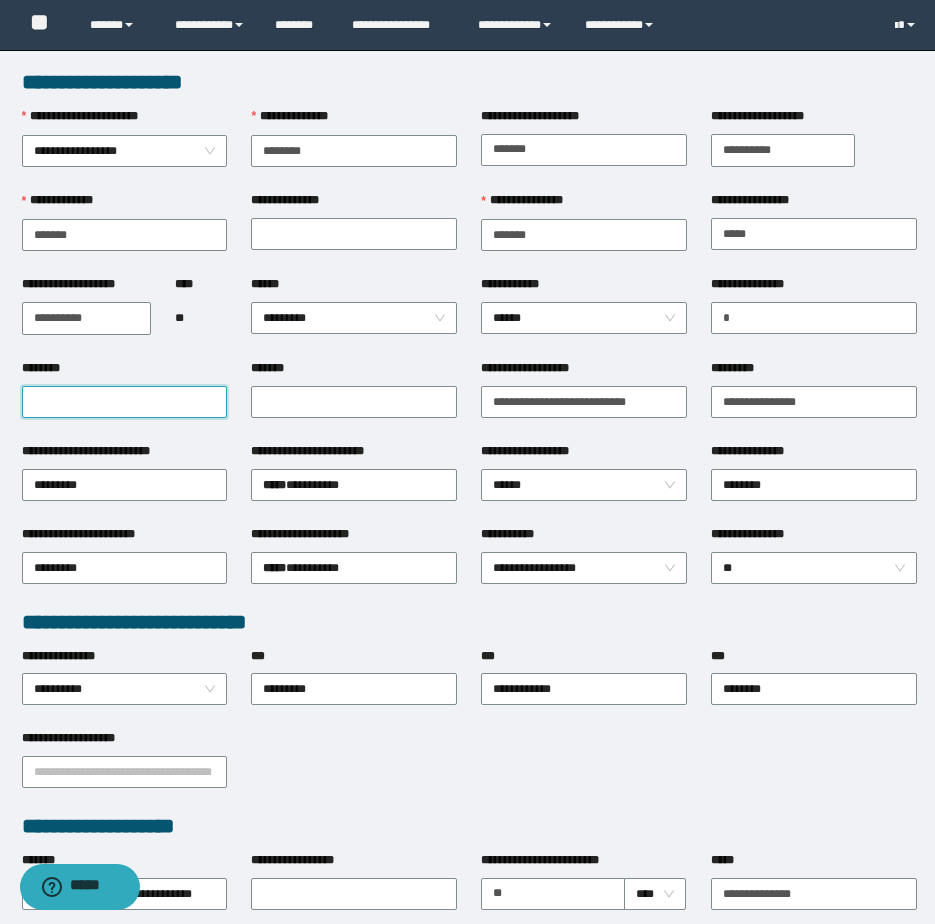 click on "********" at bounding box center [125, 402] 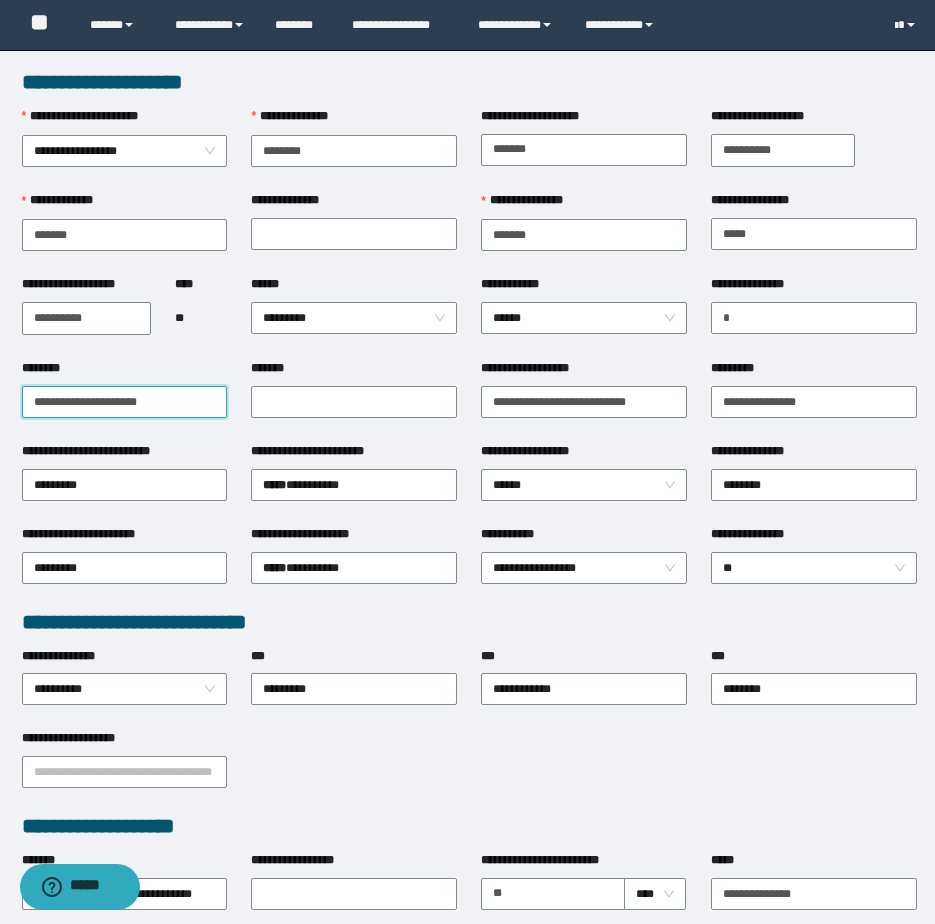 type on "**********" 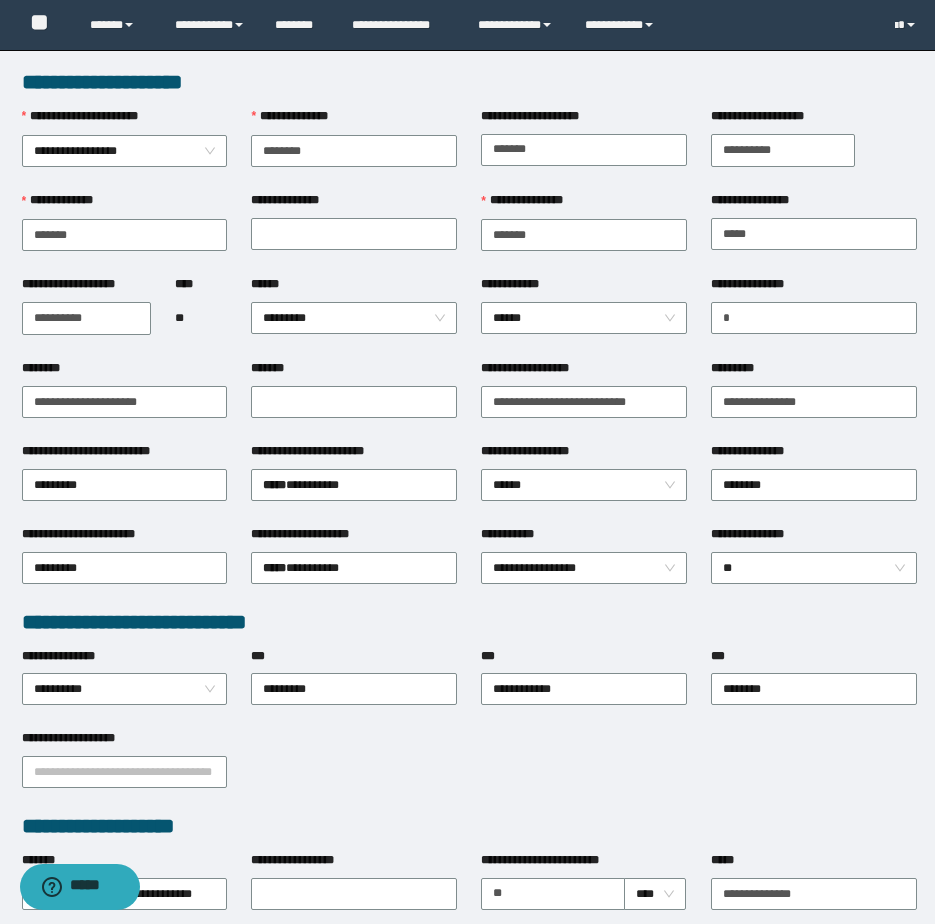 click on "**********" at bounding box center (469, 770) 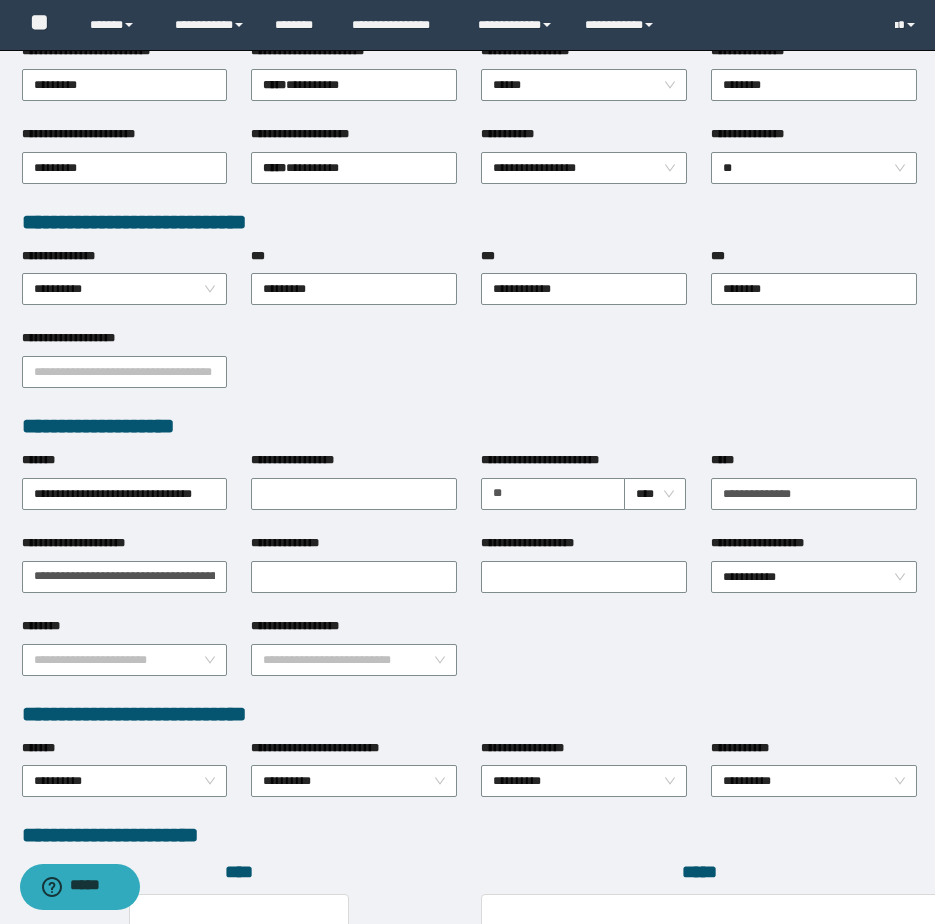 scroll, scrollTop: 779, scrollLeft: 0, axis: vertical 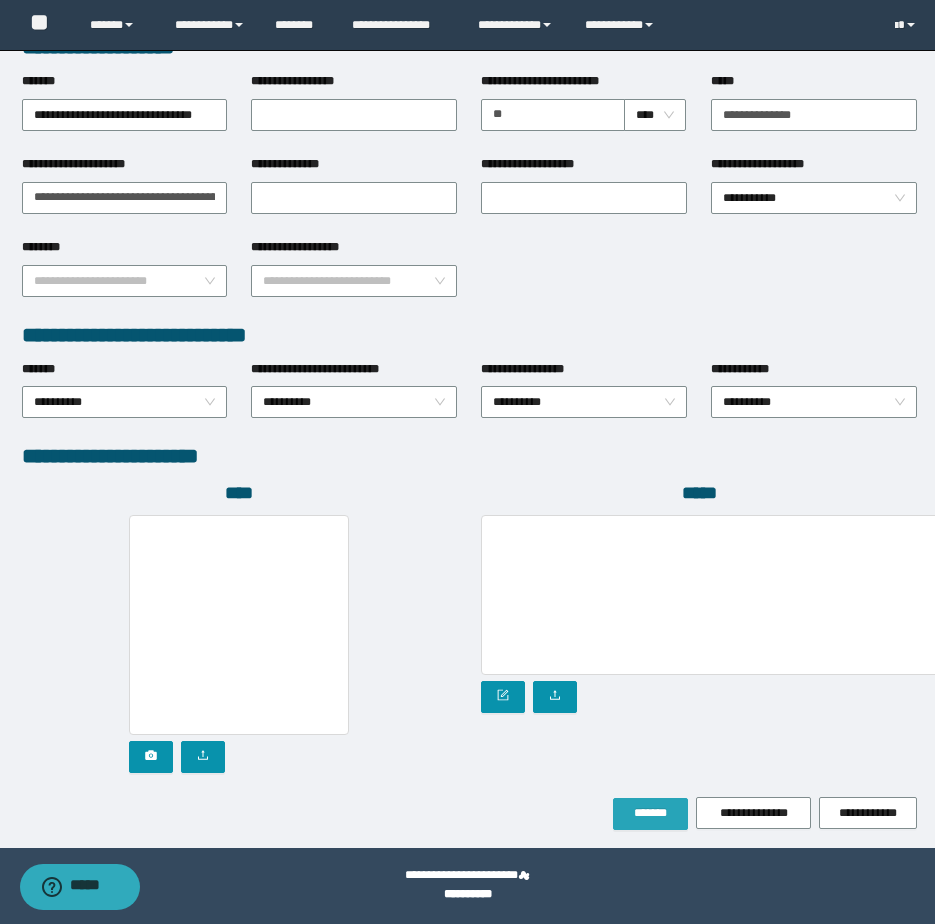 click on "*******" at bounding box center [650, 813] 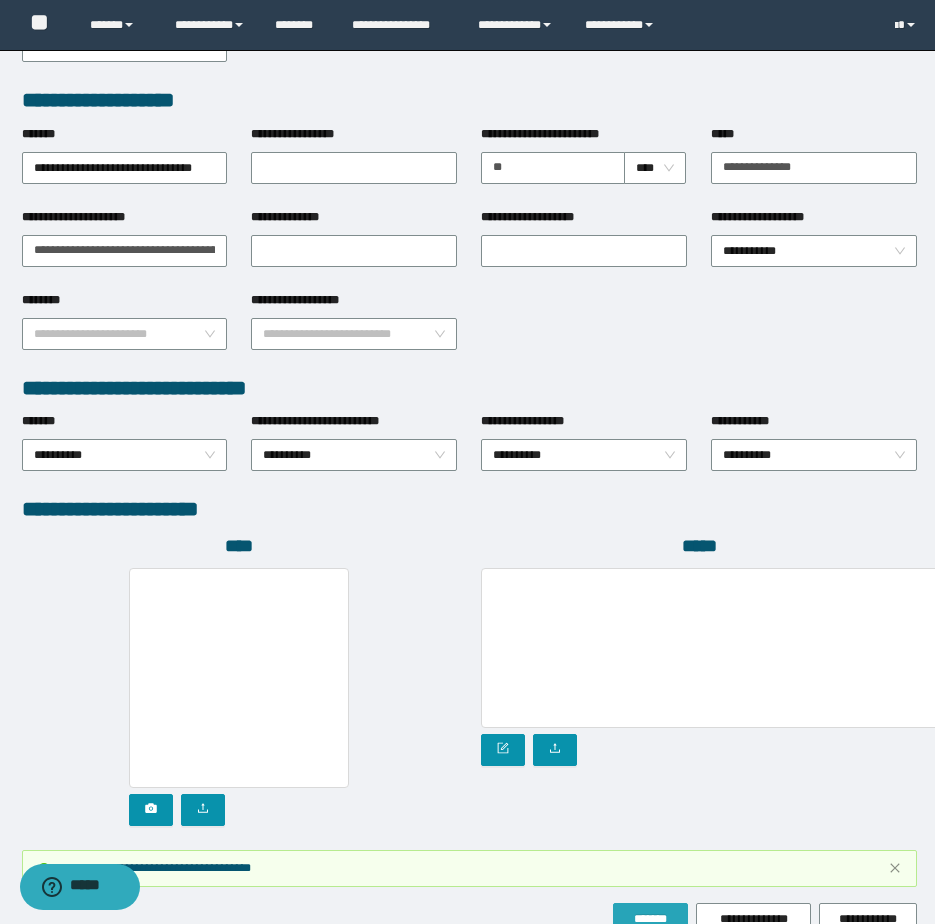 scroll, scrollTop: 832, scrollLeft: 0, axis: vertical 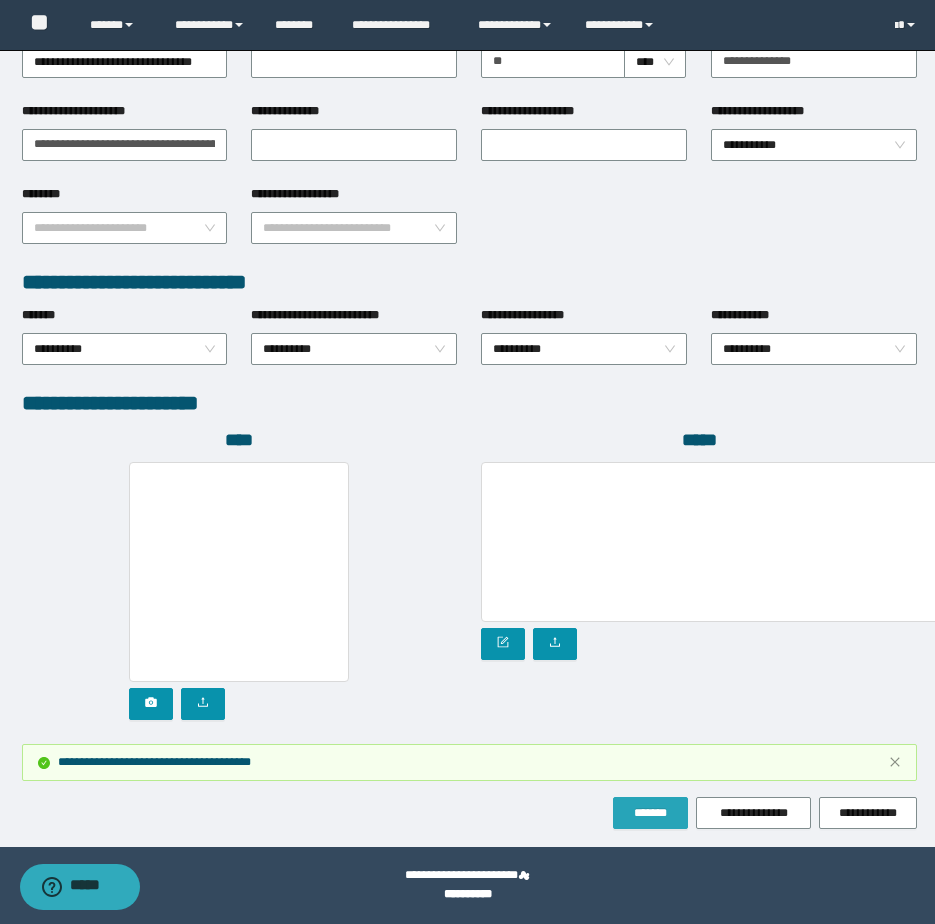click on "*******" at bounding box center [650, 813] 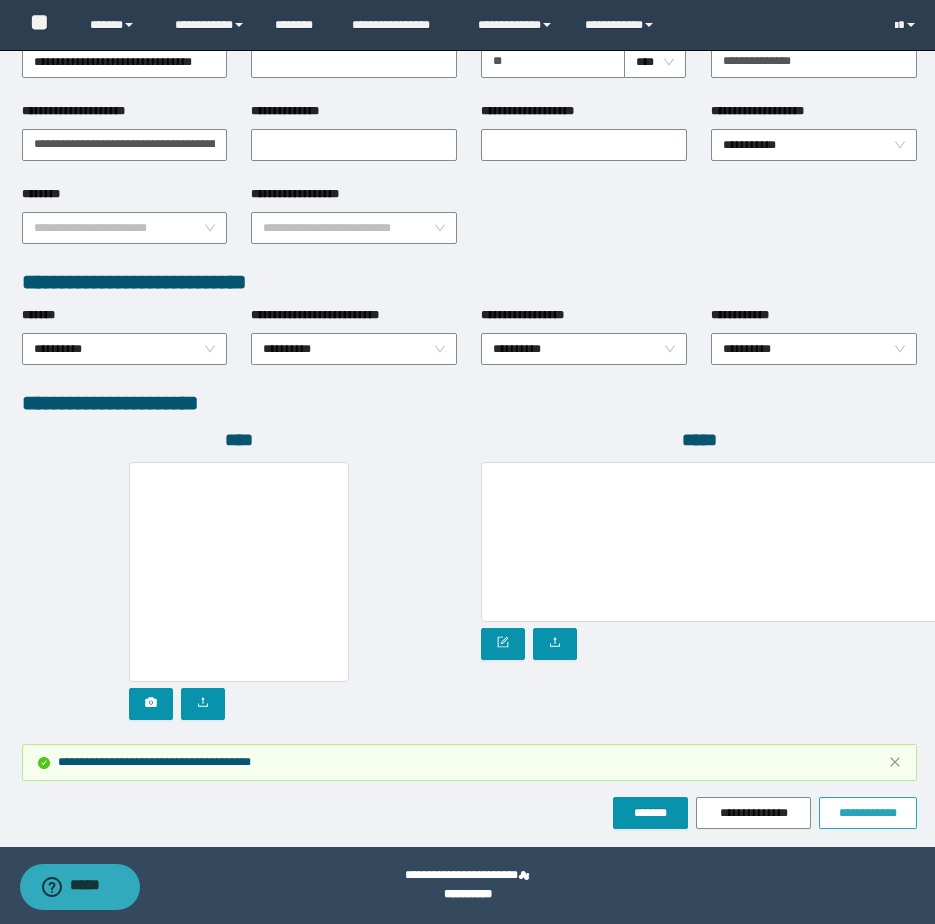 click on "**********" at bounding box center [868, 813] 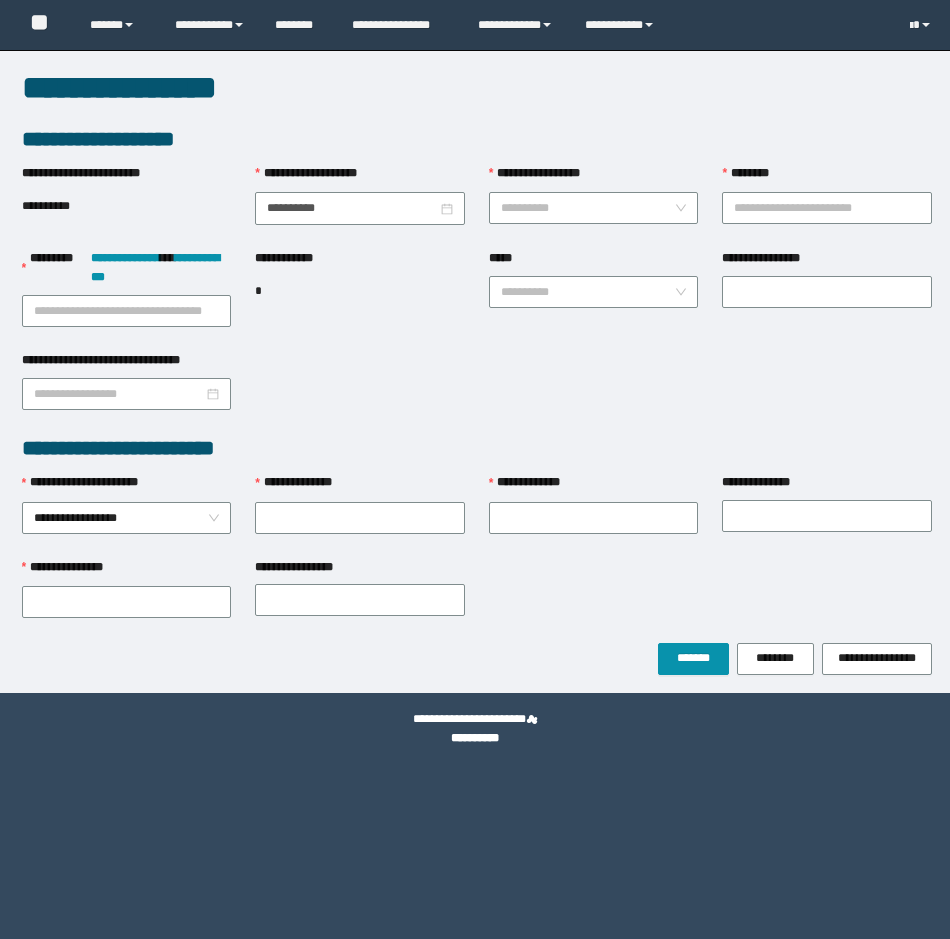 scroll, scrollTop: 0, scrollLeft: 0, axis: both 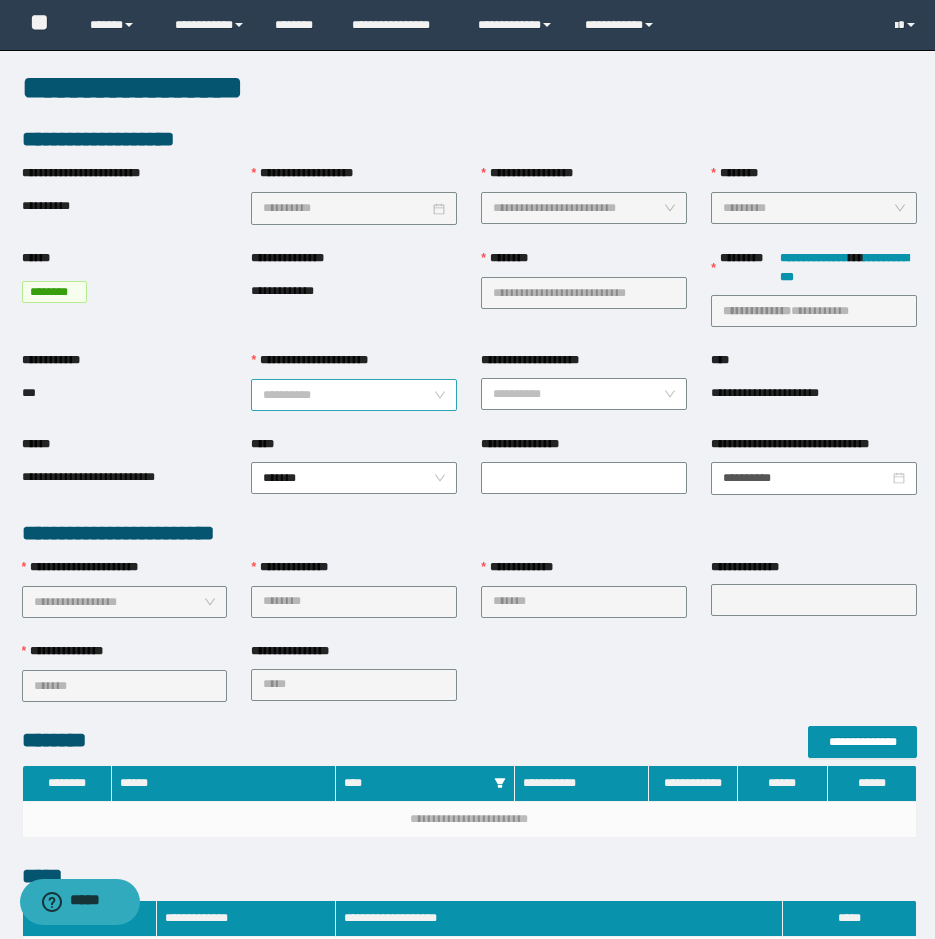 click on "**********" at bounding box center [348, 395] 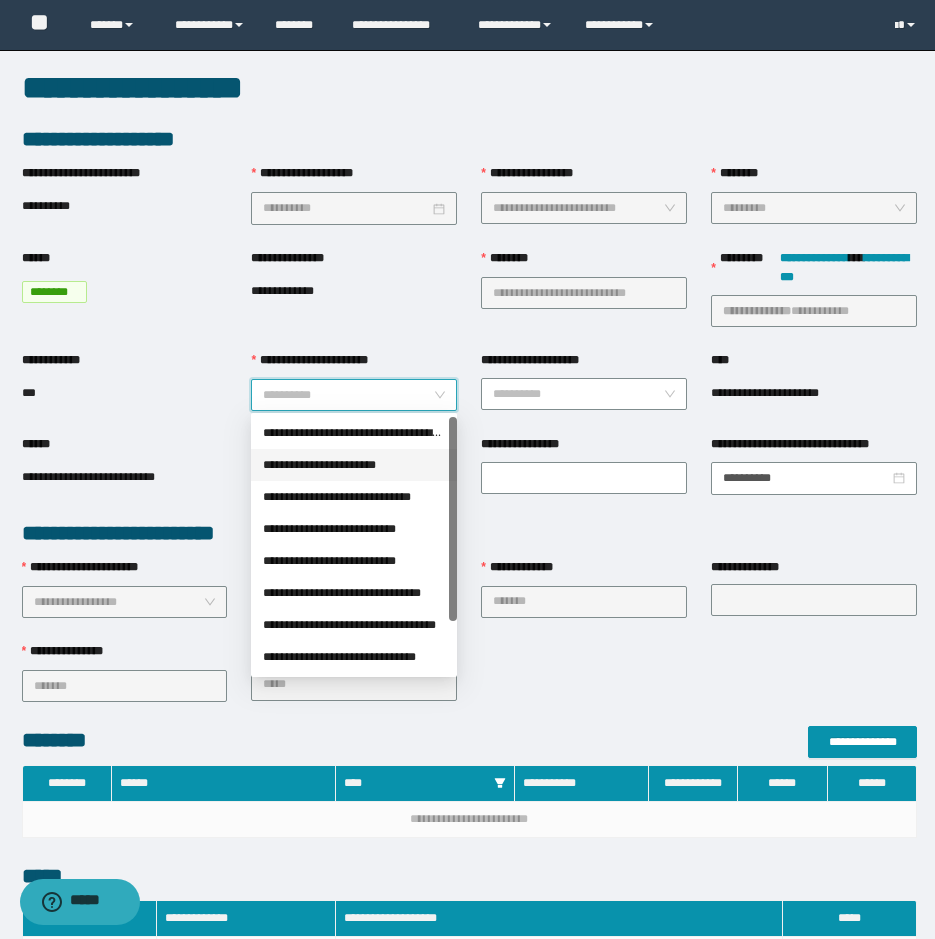click on "**********" at bounding box center (354, 465) 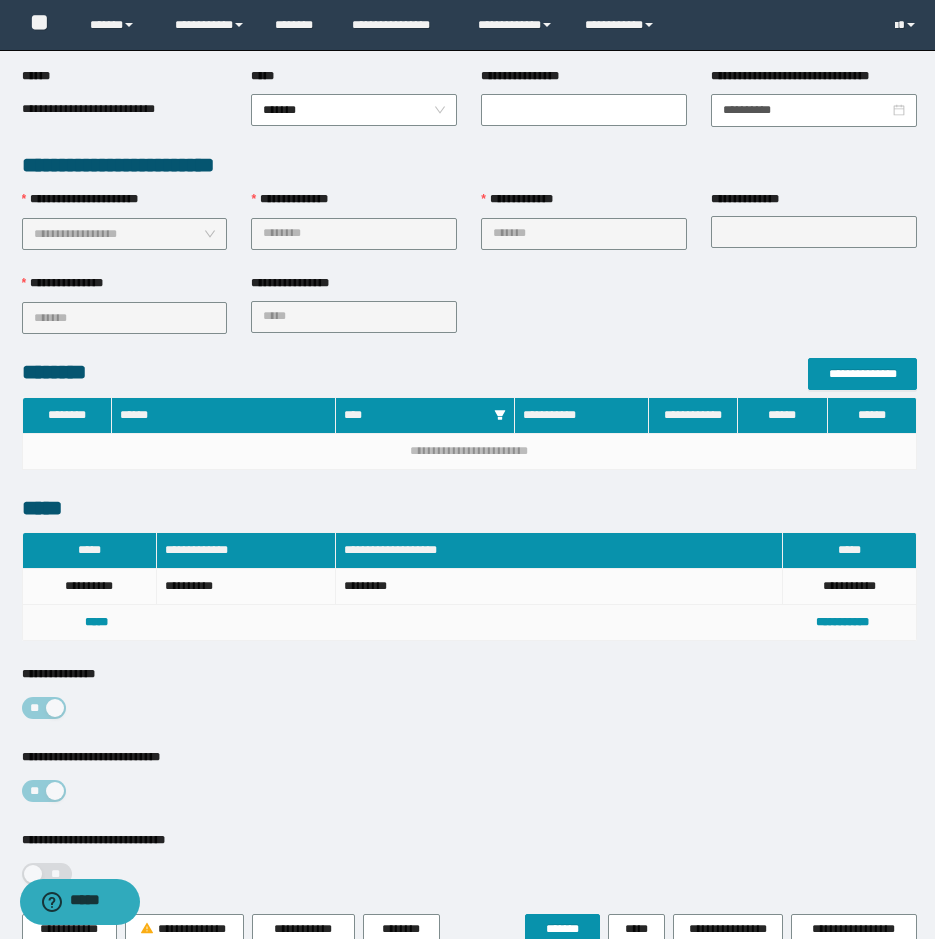 scroll, scrollTop: 499, scrollLeft: 0, axis: vertical 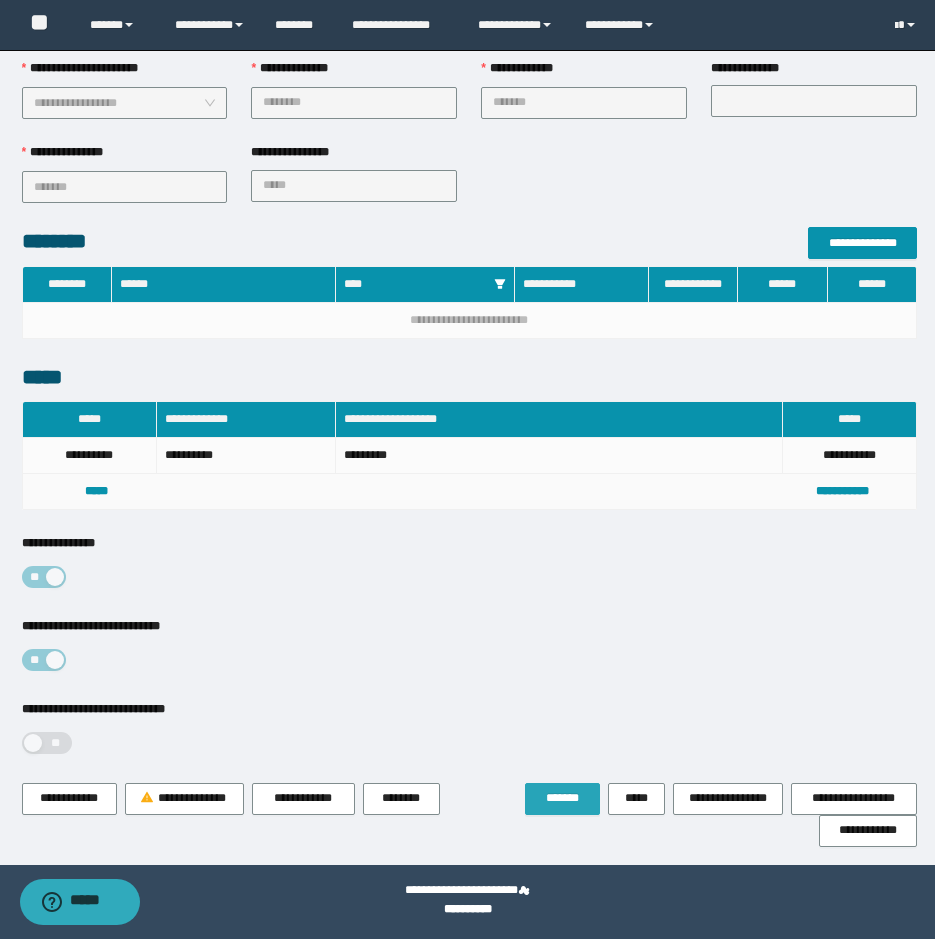 click on "*******" at bounding box center [562, 798] 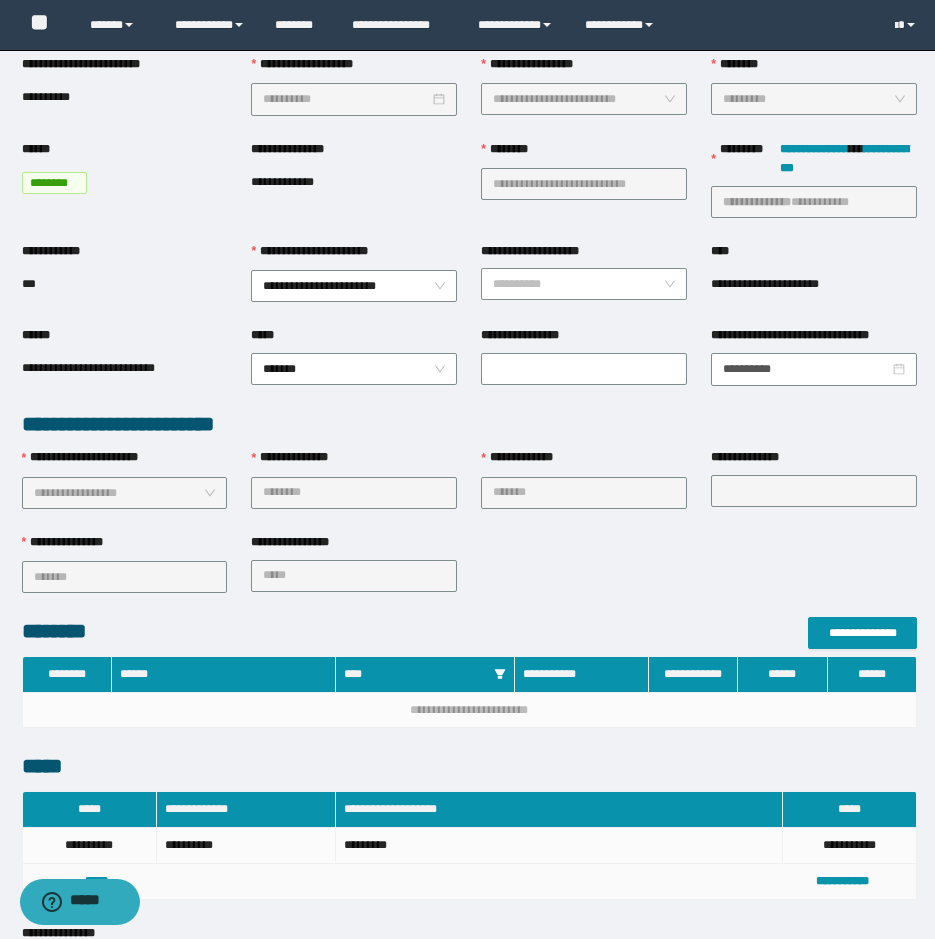 scroll, scrollTop: 0, scrollLeft: 0, axis: both 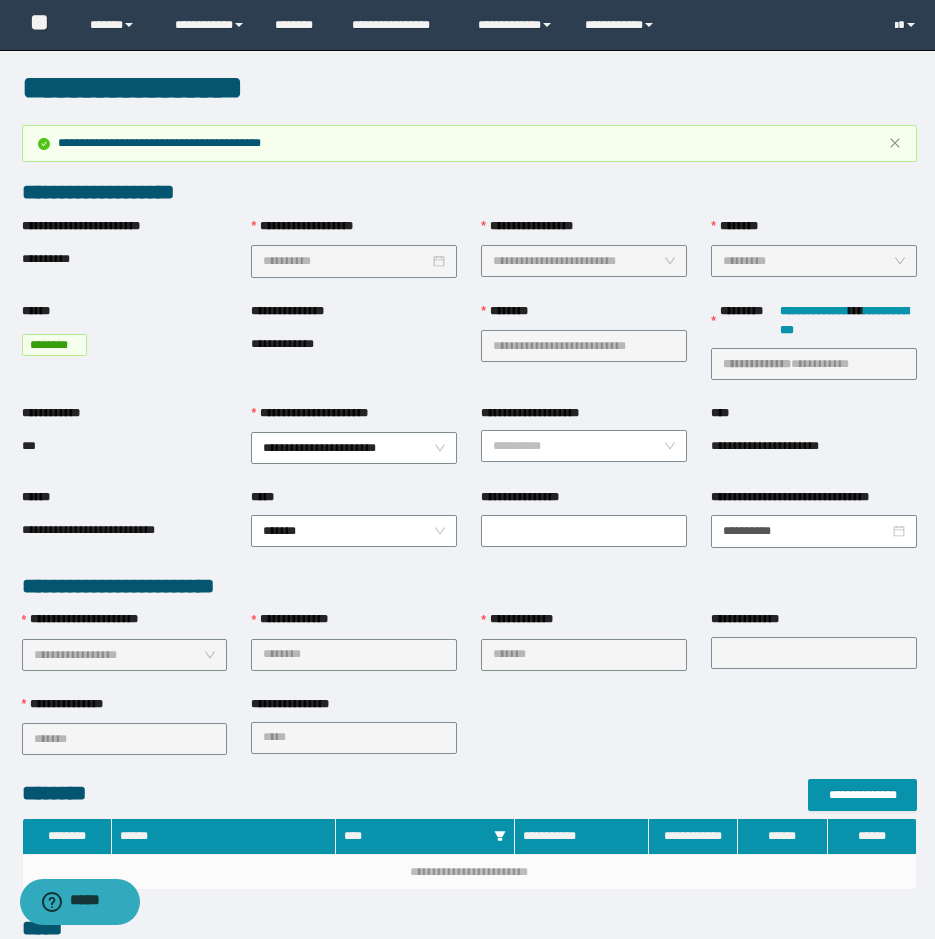 click on "*****" at bounding box center [269, 497] 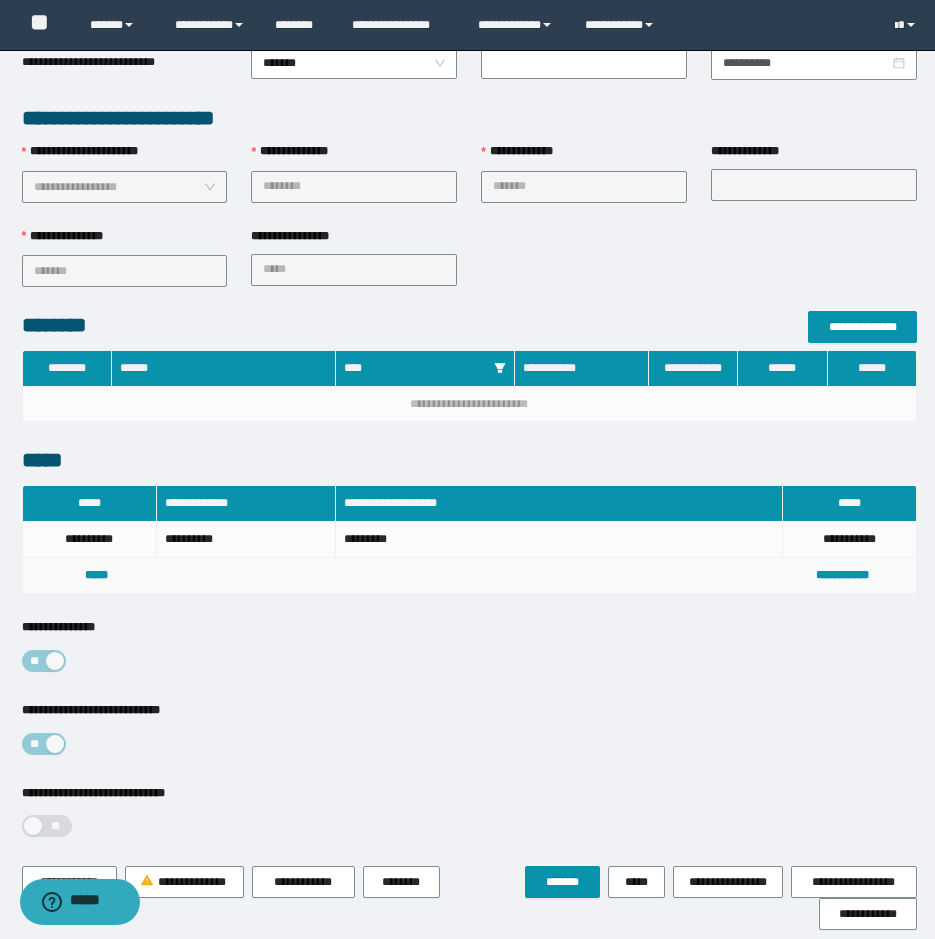 scroll, scrollTop: 552, scrollLeft: 0, axis: vertical 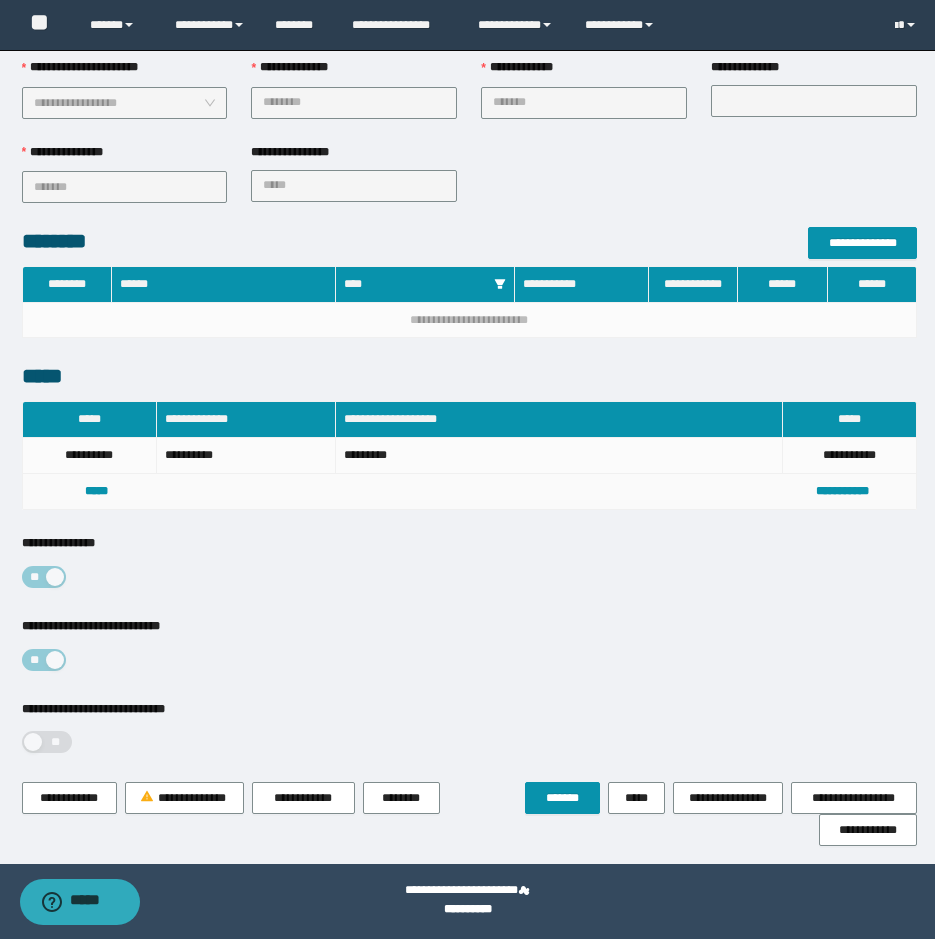 click on "**********" at bounding box center (469, 575) 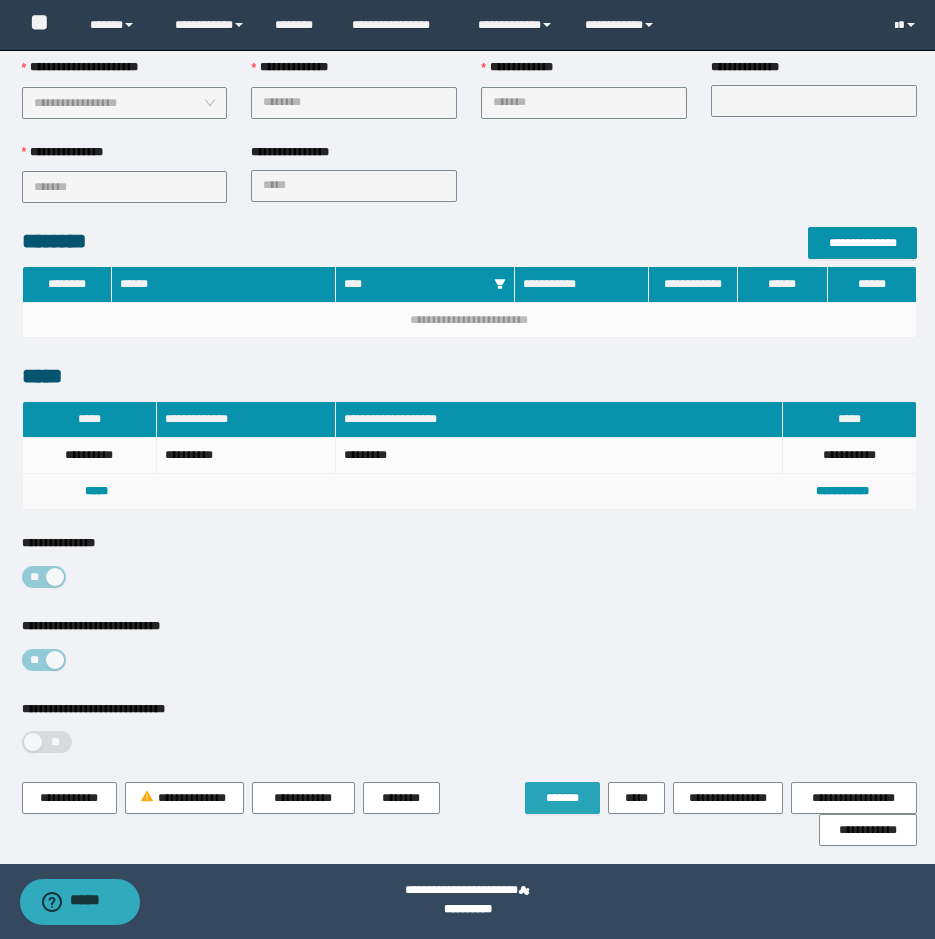 click on "*******" at bounding box center (562, 798) 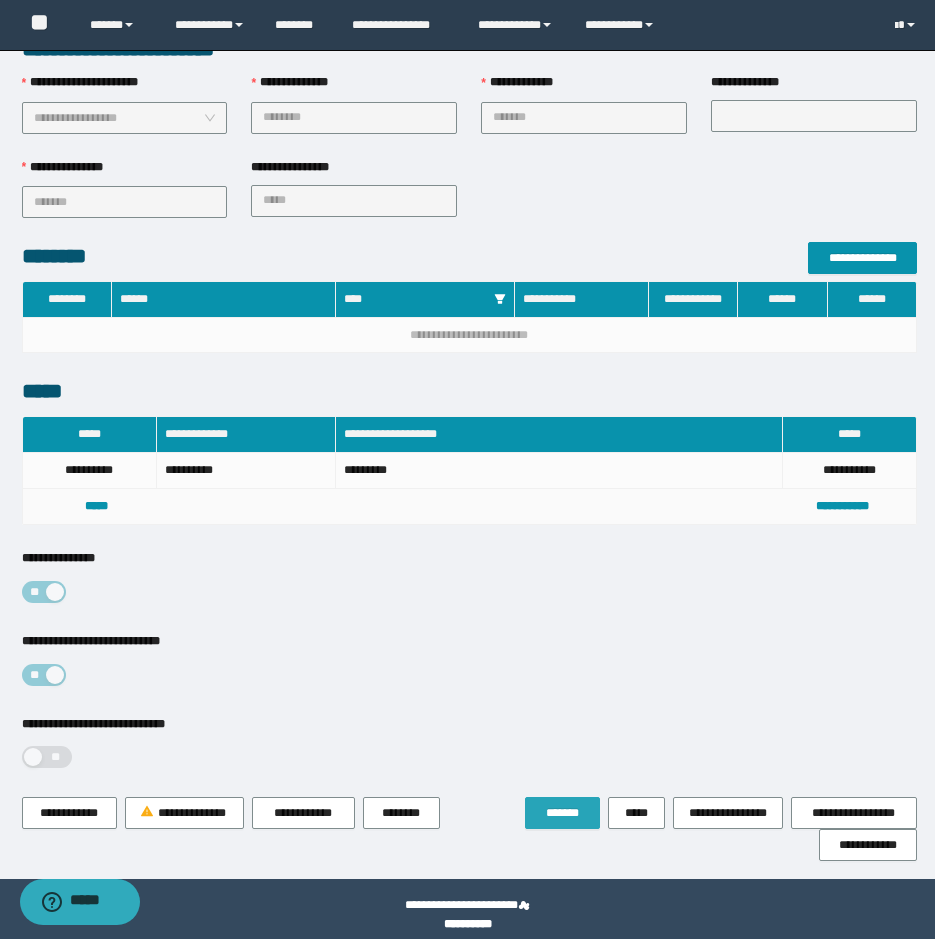 scroll, scrollTop: 552, scrollLeft: 0, axis: vertical 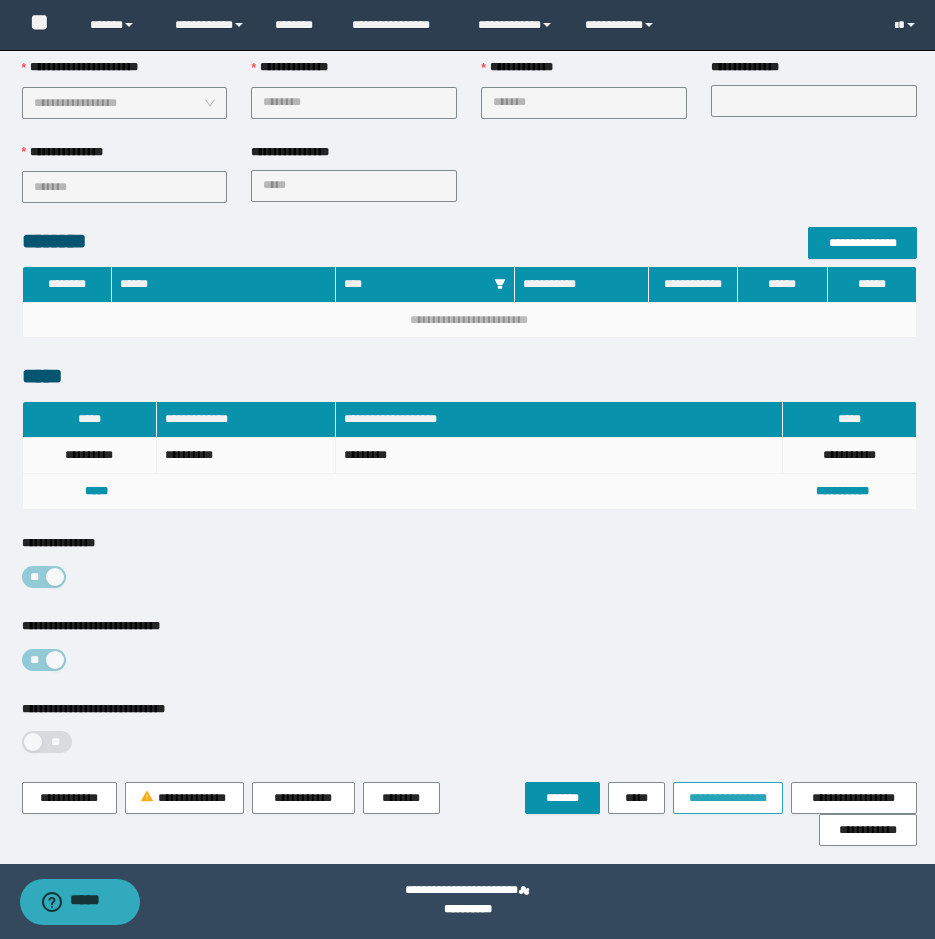 click on "**********" at bounding box center [728, 798] 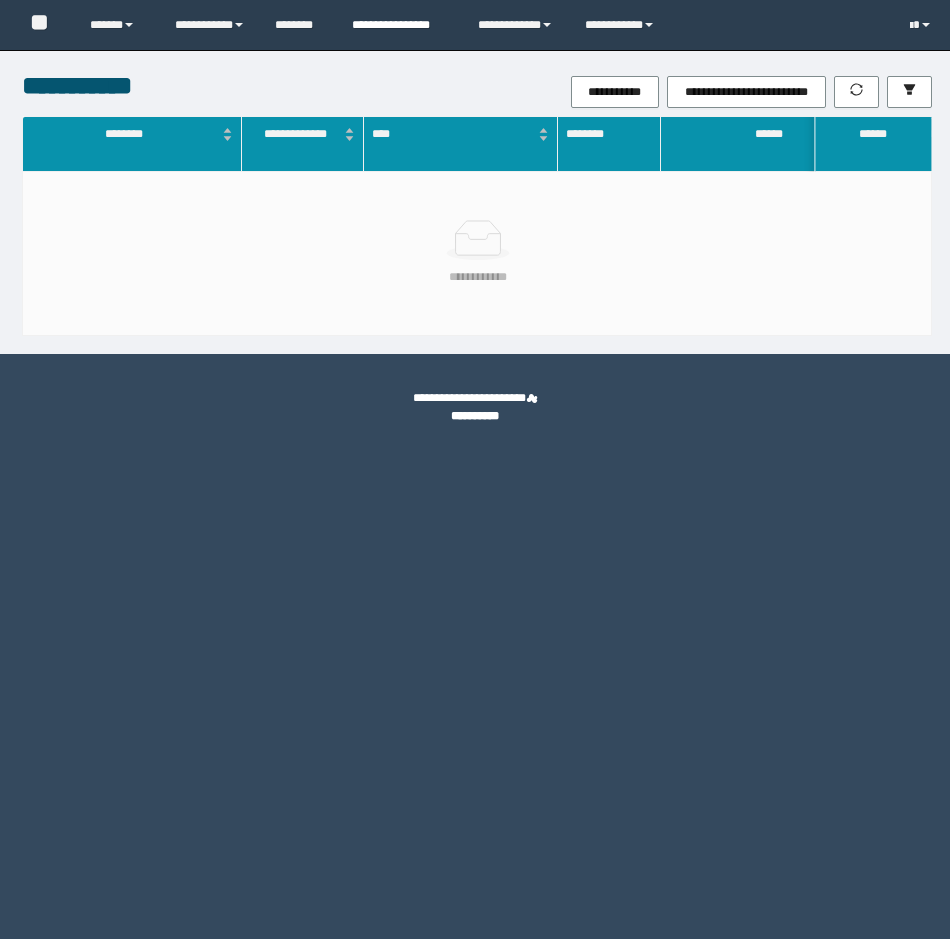 scroll, scrollTop: 0, scrollLeft: 0, axis: both 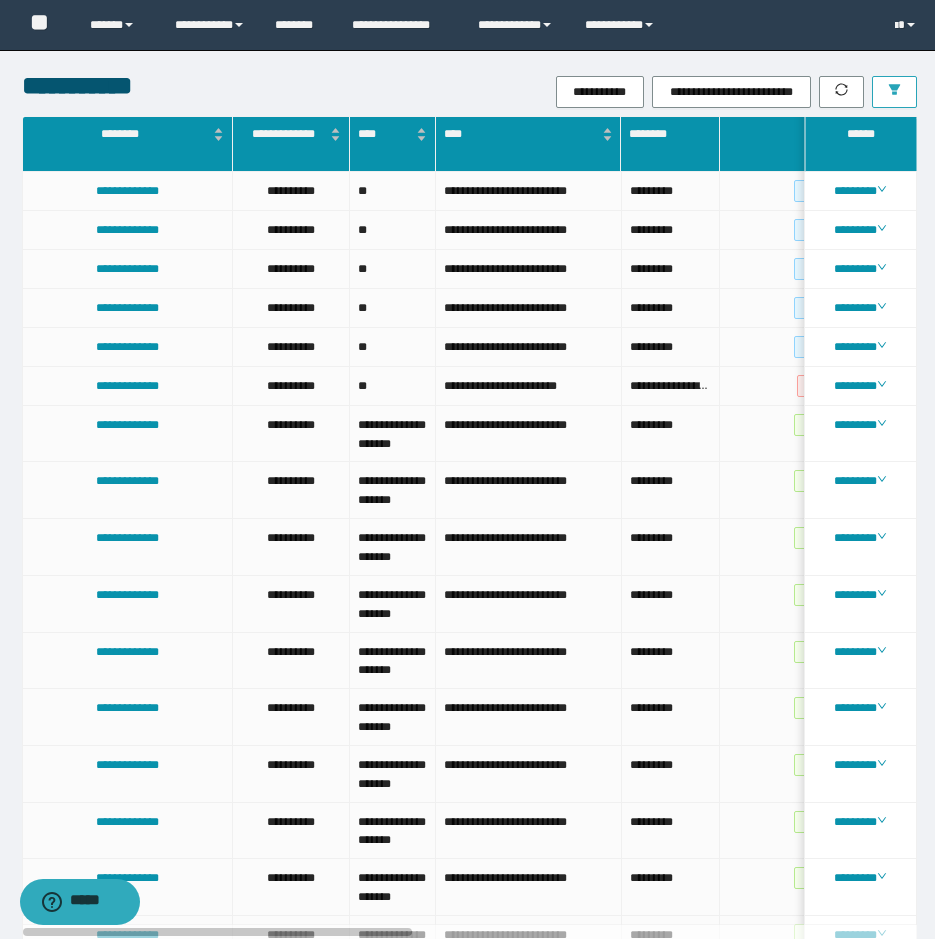 click 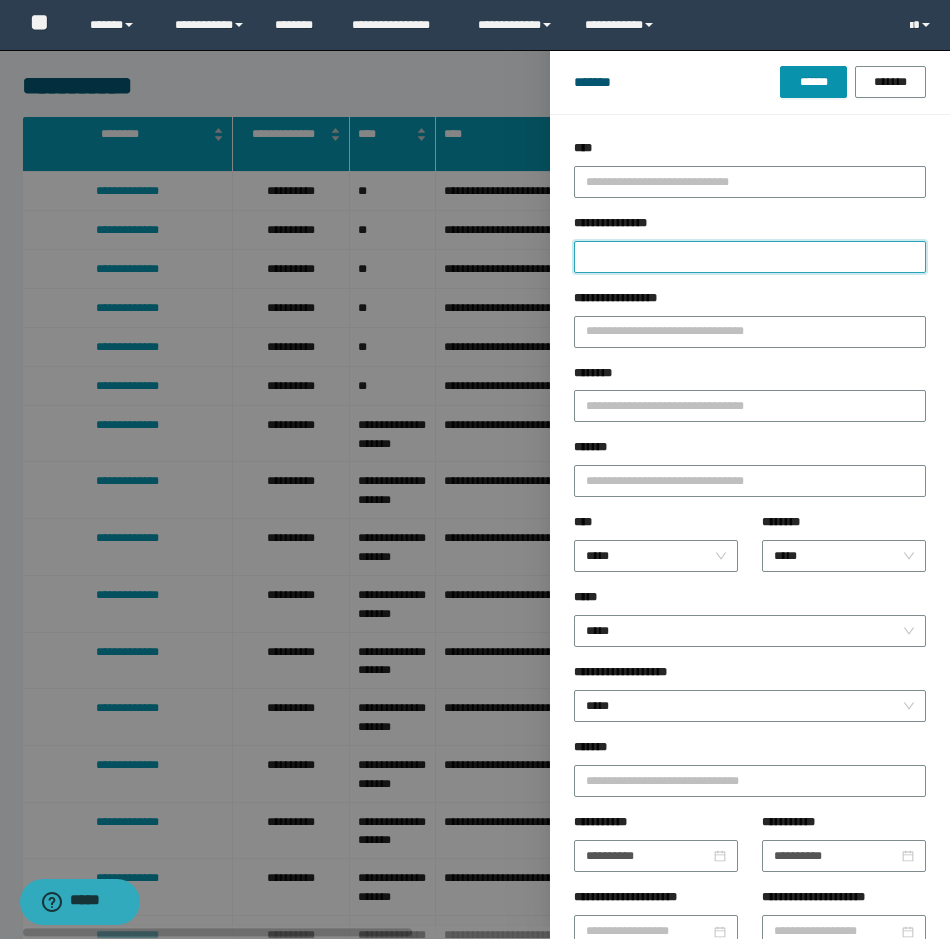click on "**********" at bounding box center [750, 257] 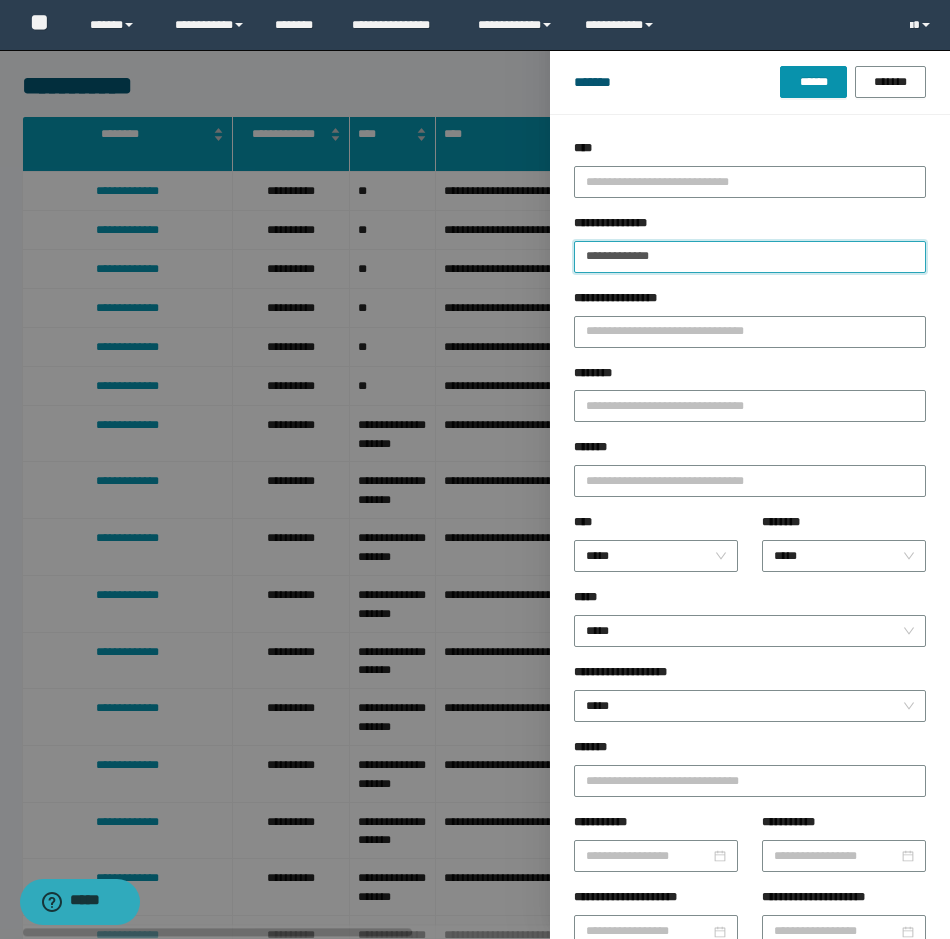 type on "**********" 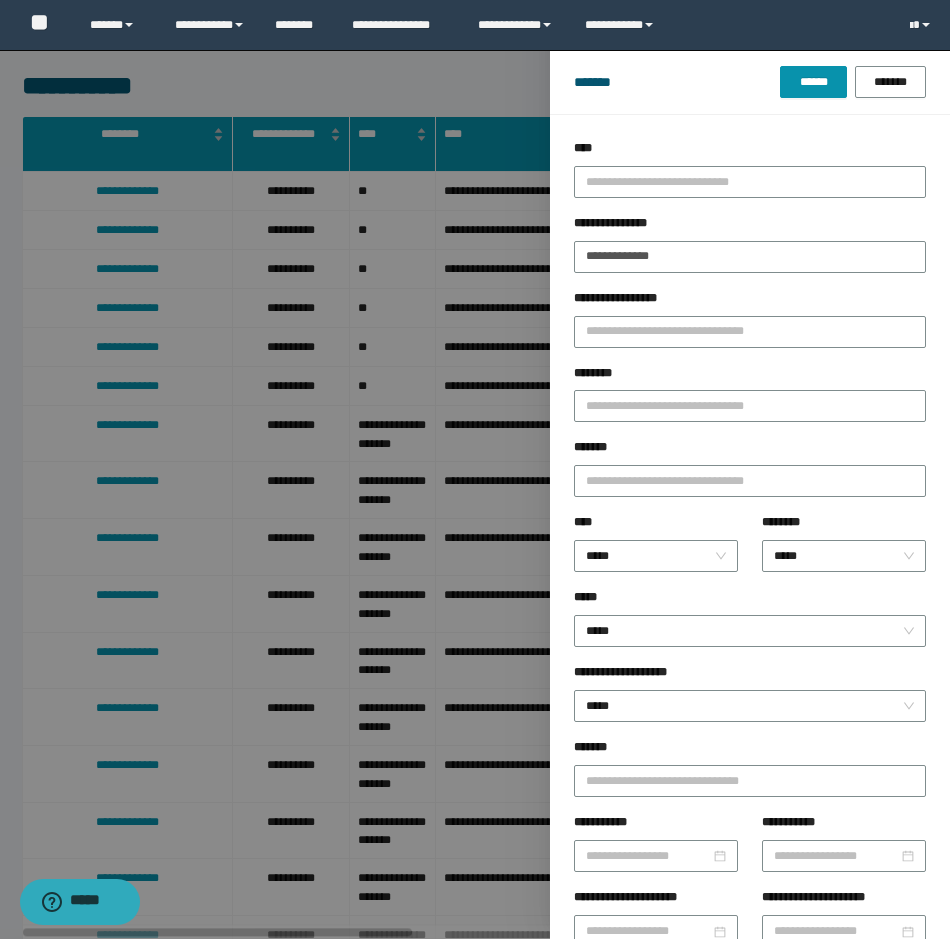 click on "******* ****** *******" at bounding box center (750, 82) 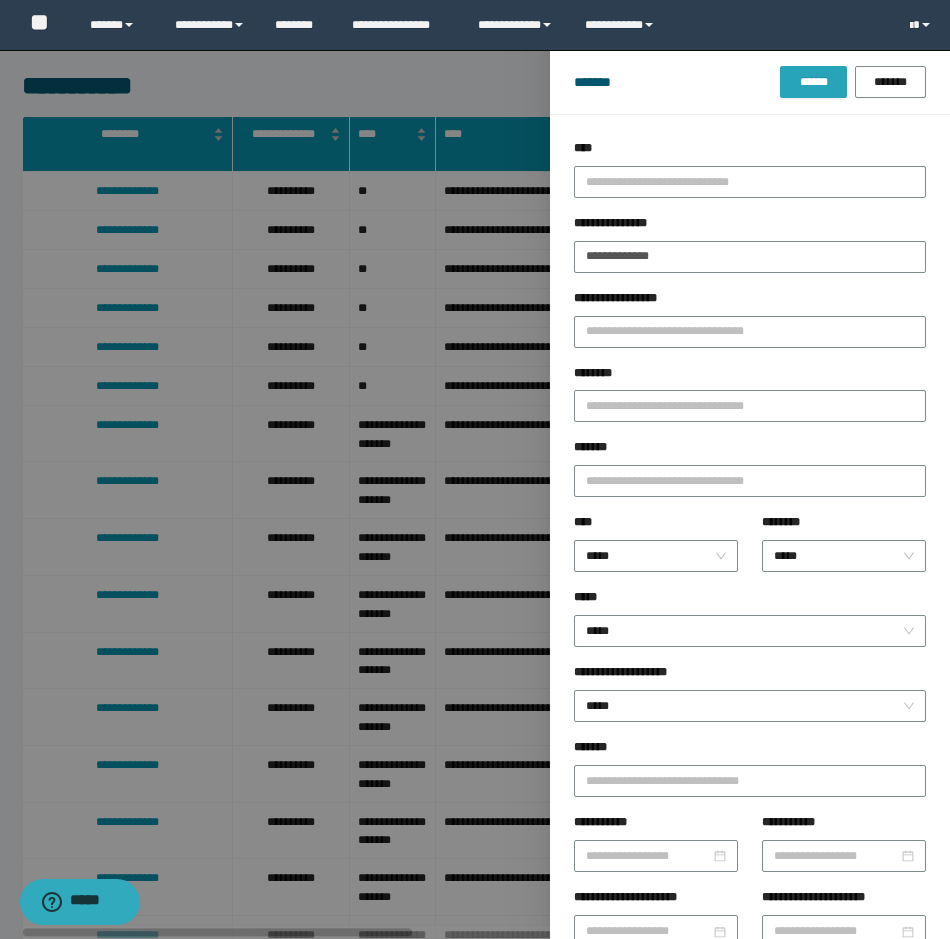 click on "******" at bounding box center (813, 82) 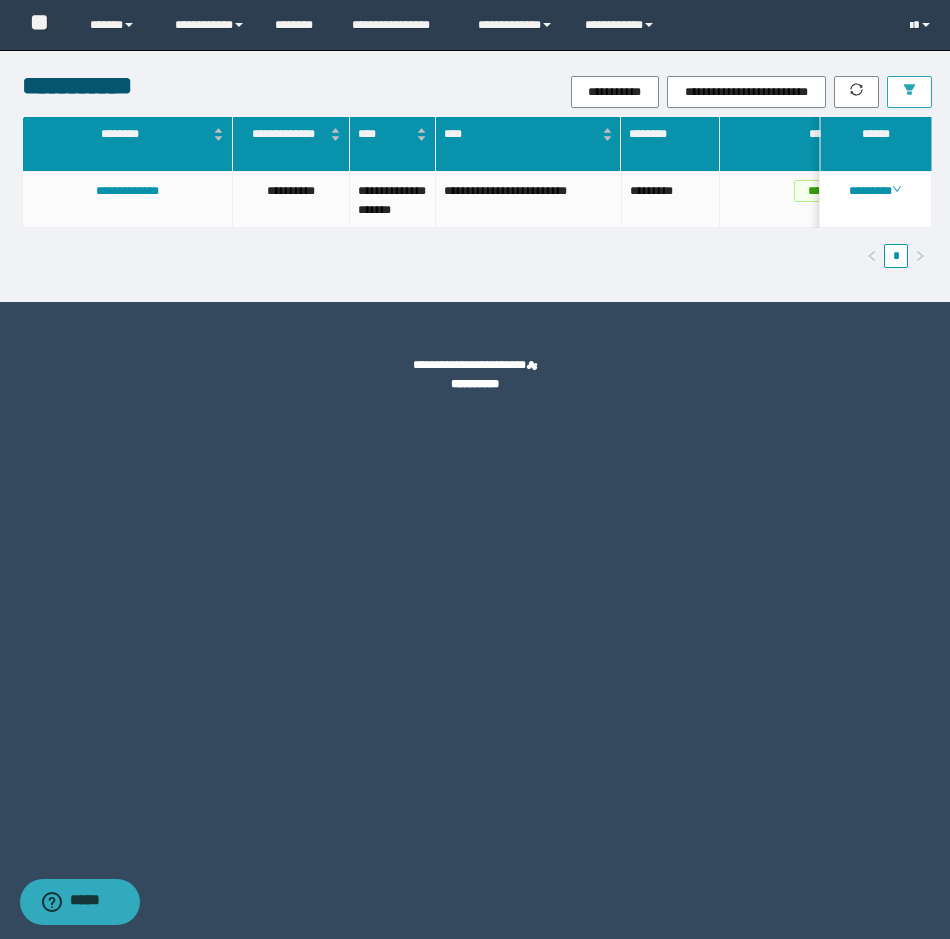 scroll, scrollTop: 0, scrollLeft: 383, axis: horizontal 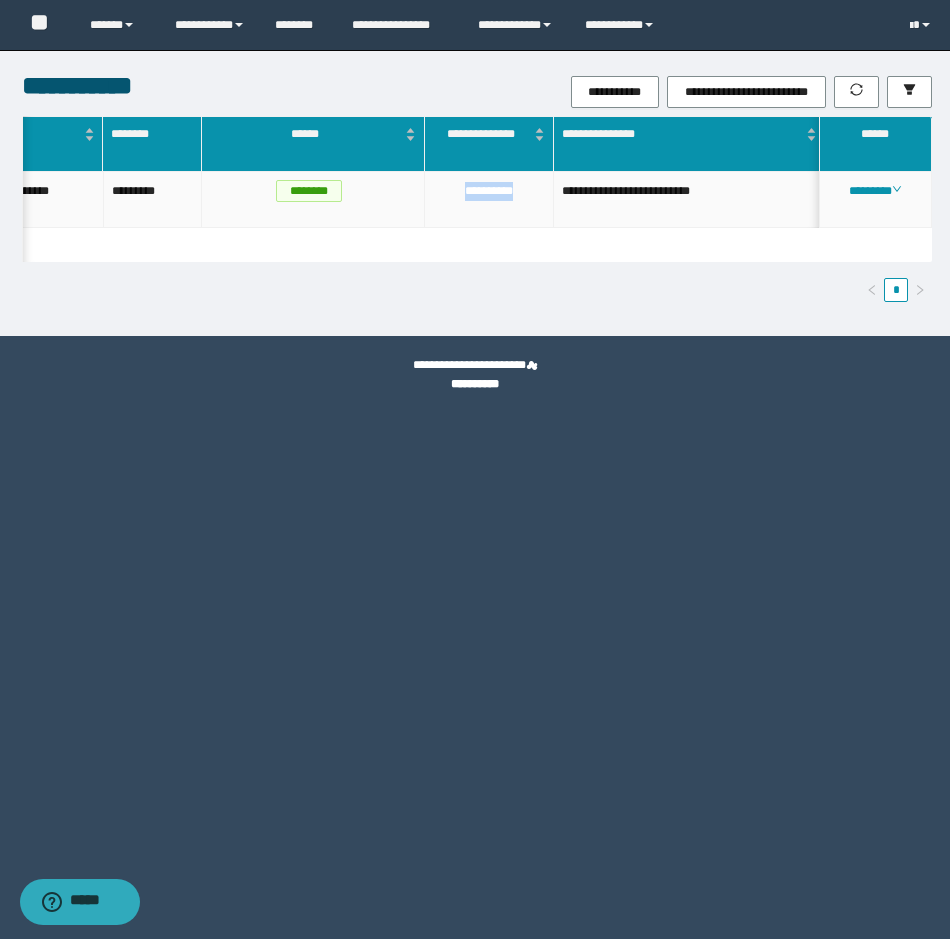 drag, startPoint x: 530, startPoint y: 194, endPoint x: 458, endPoint y: 214, distance: 74.726166 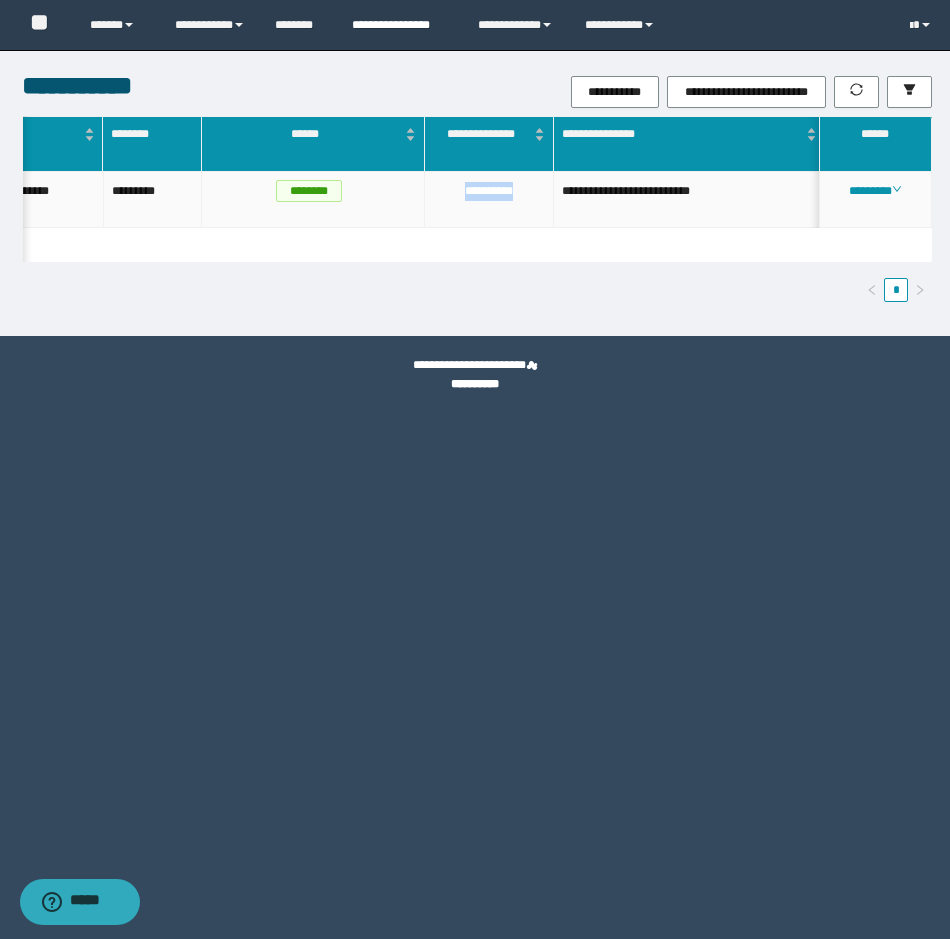copy on "**********" 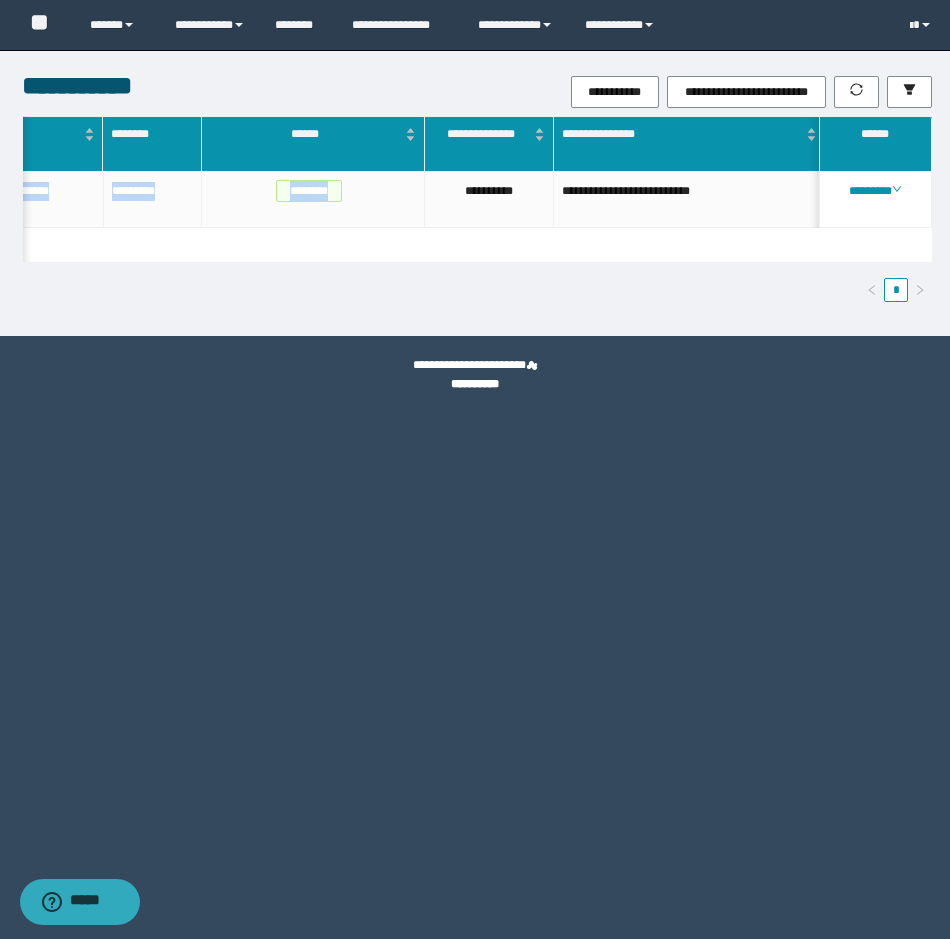 scroll, scrollTop: 0, scrollLeft: 121, axis: horizontal 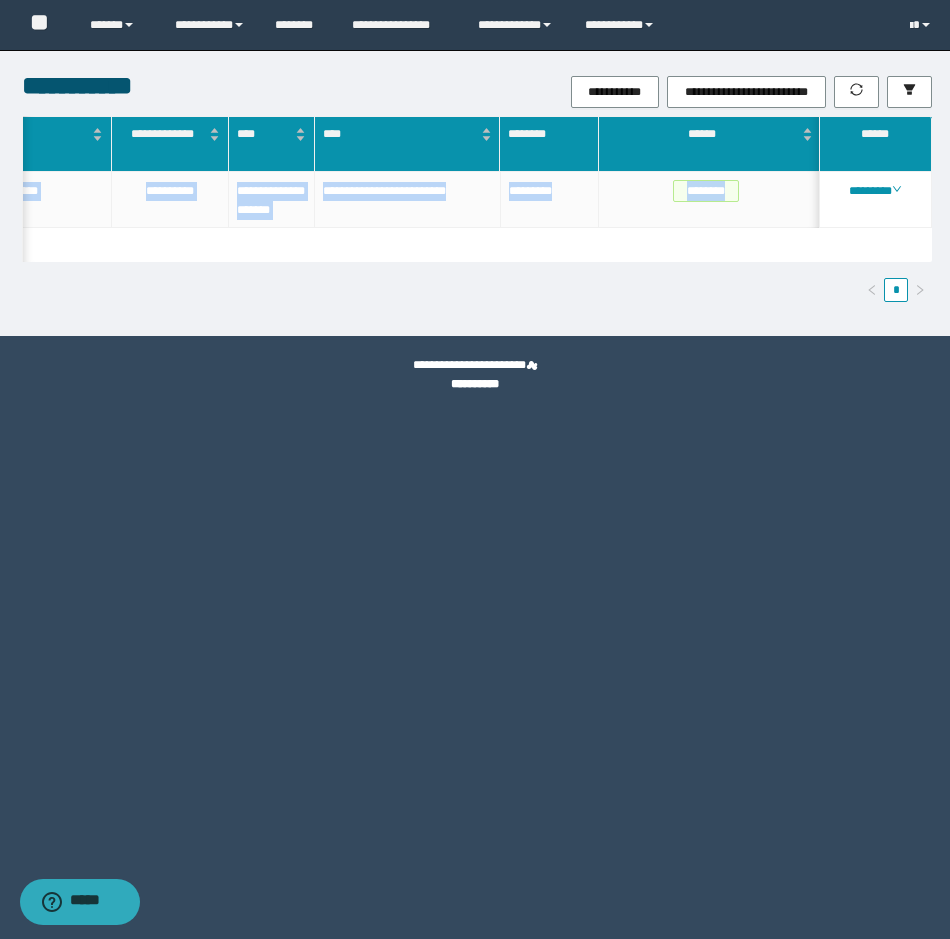 drag, startPoint x: 383, startPoint y: 247, endPoint x: 212, endPoint y: 251, distance: 171.04678 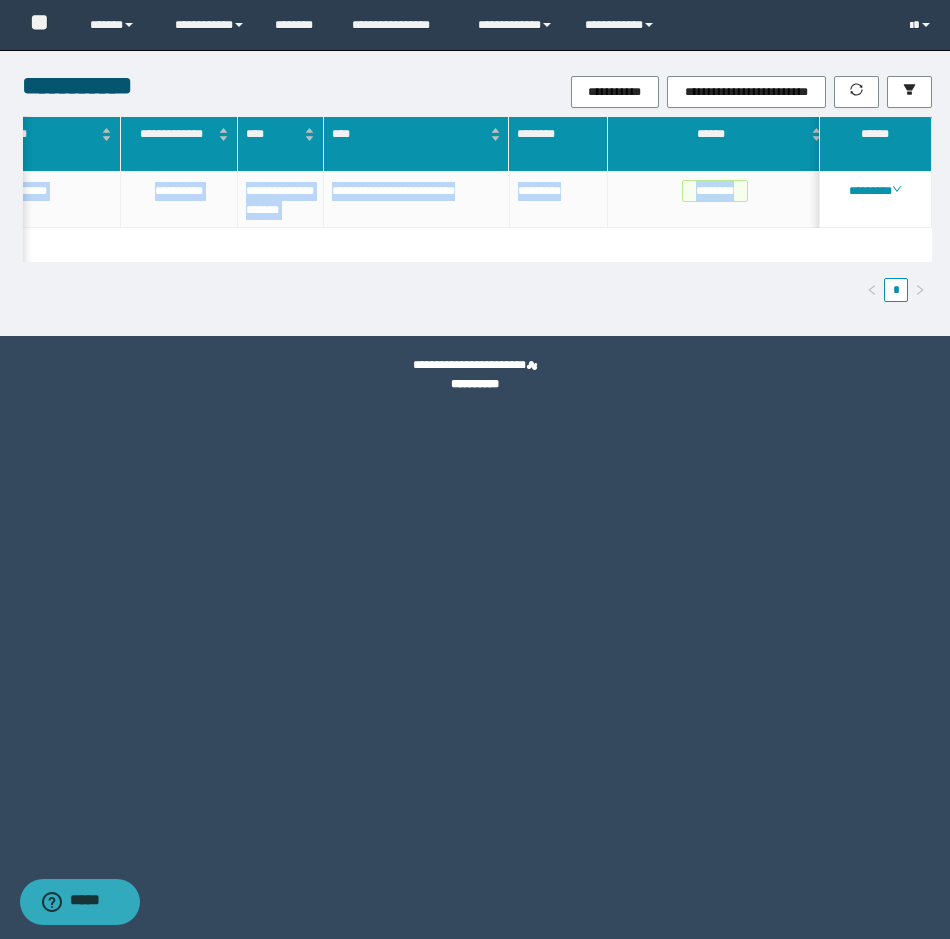 scroll, scrollTop: 0, scrollLeft: 0, axis: both 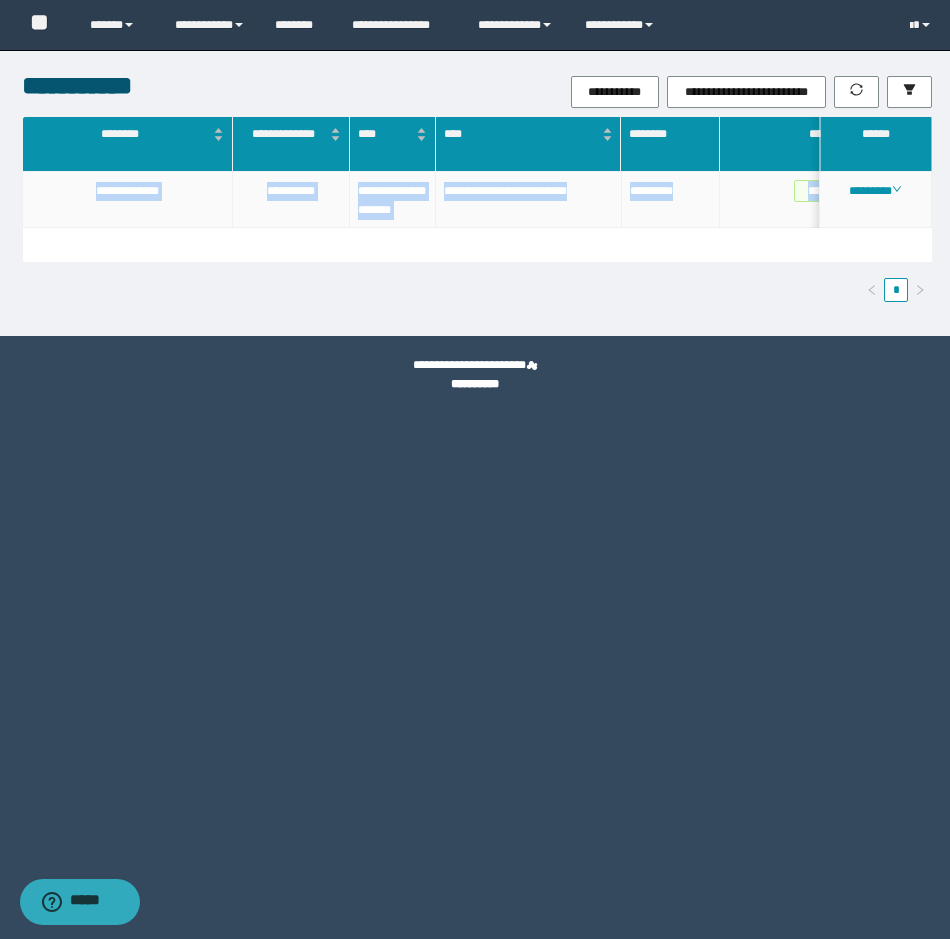 click on "**********" at bounding box center (128, 200) 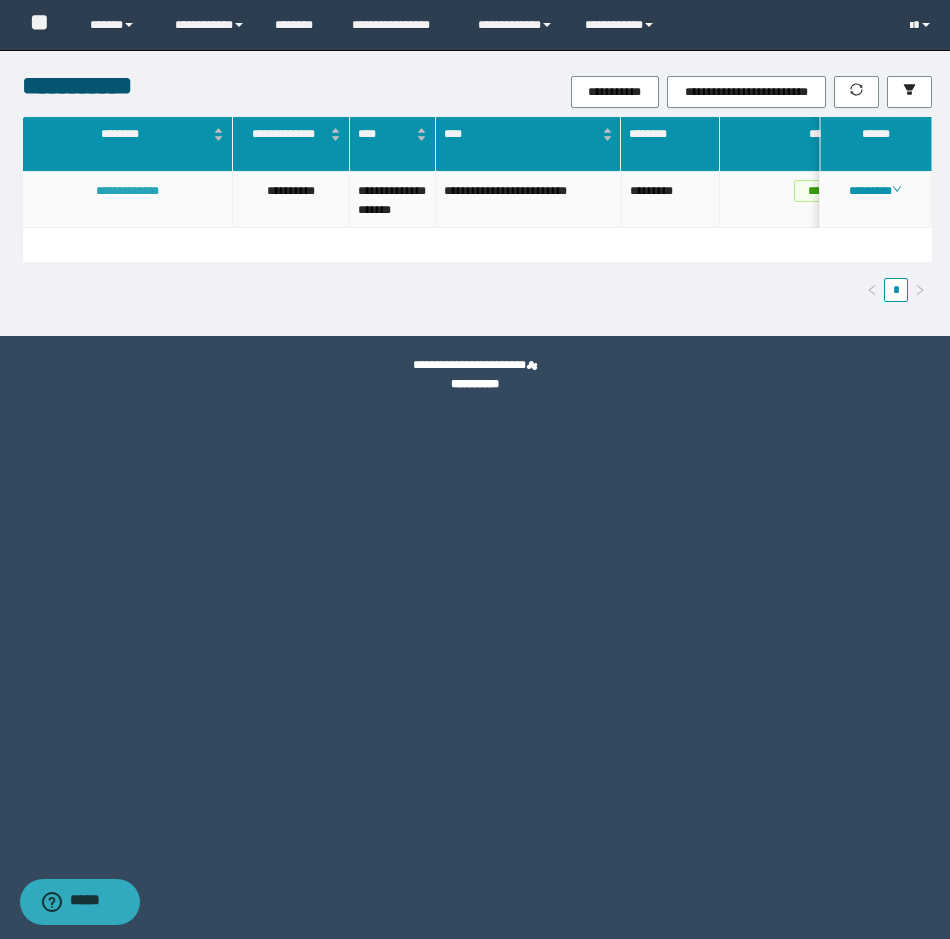 click on "**********" at bounding box center [127, 191] 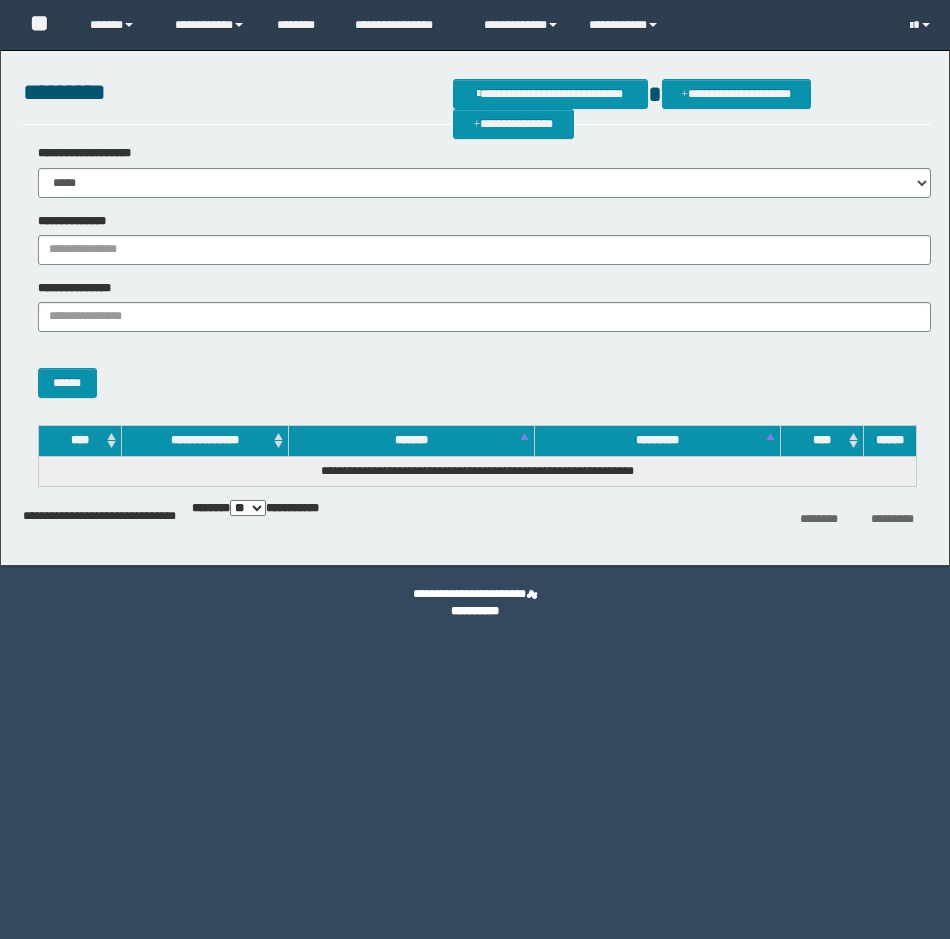 scroll, scrollTop: 0, scrollLeft: 0, axis: both 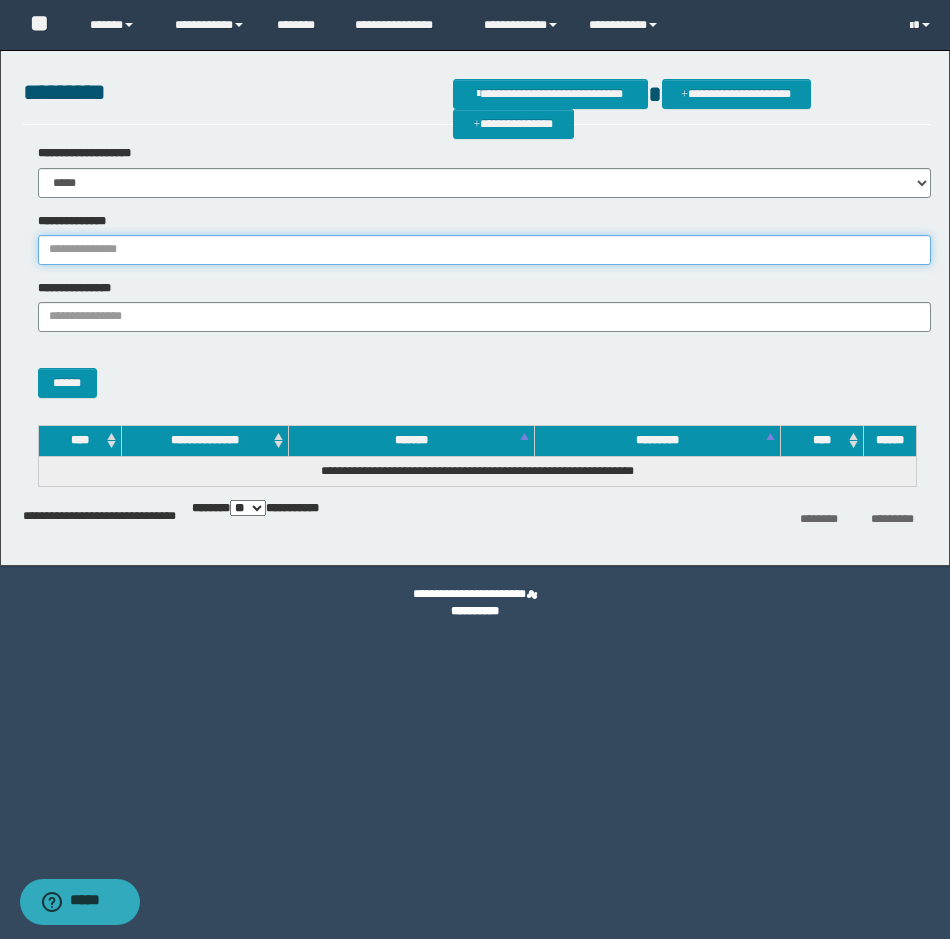 click on "**********" at bounding box center [484, 250] 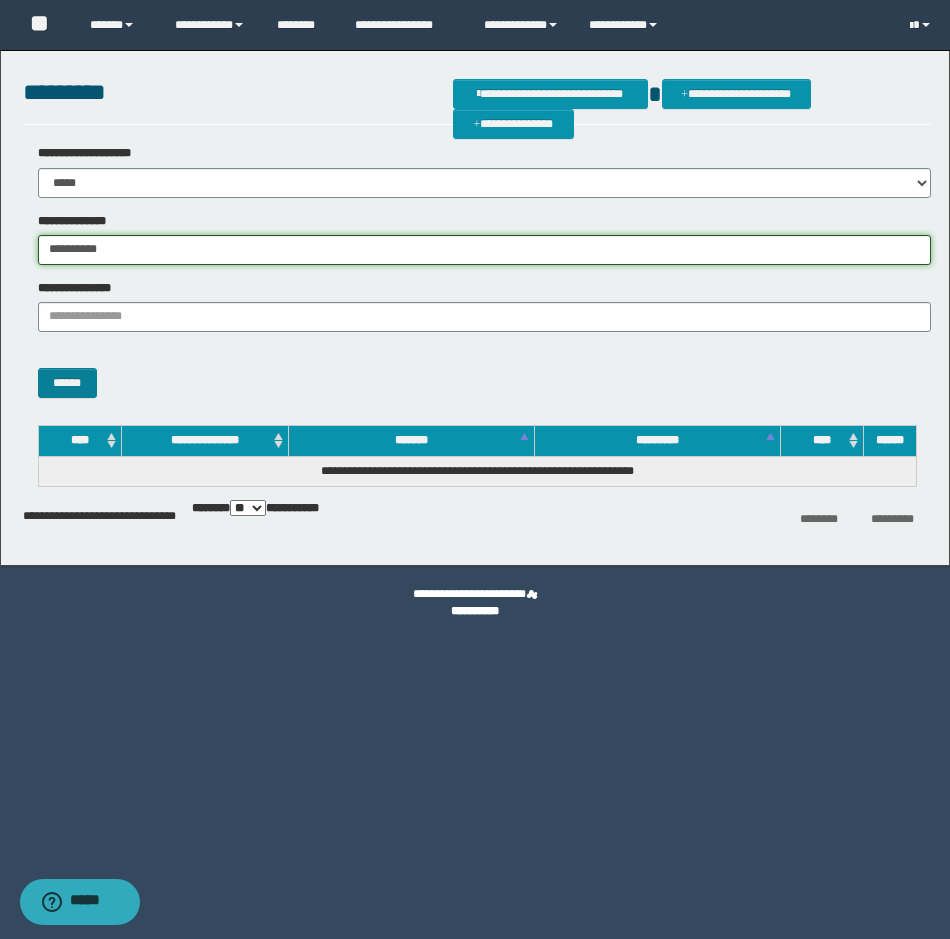 type on "**********" 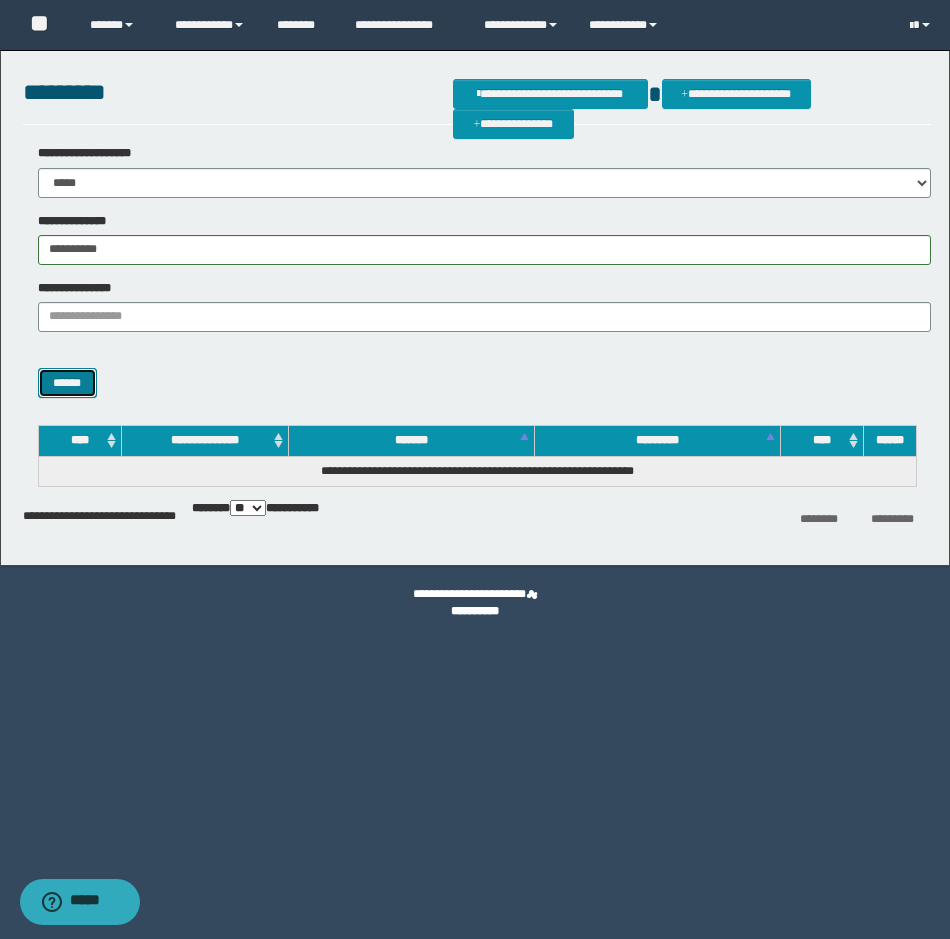 click on "******" at bounding box center (67, 383) 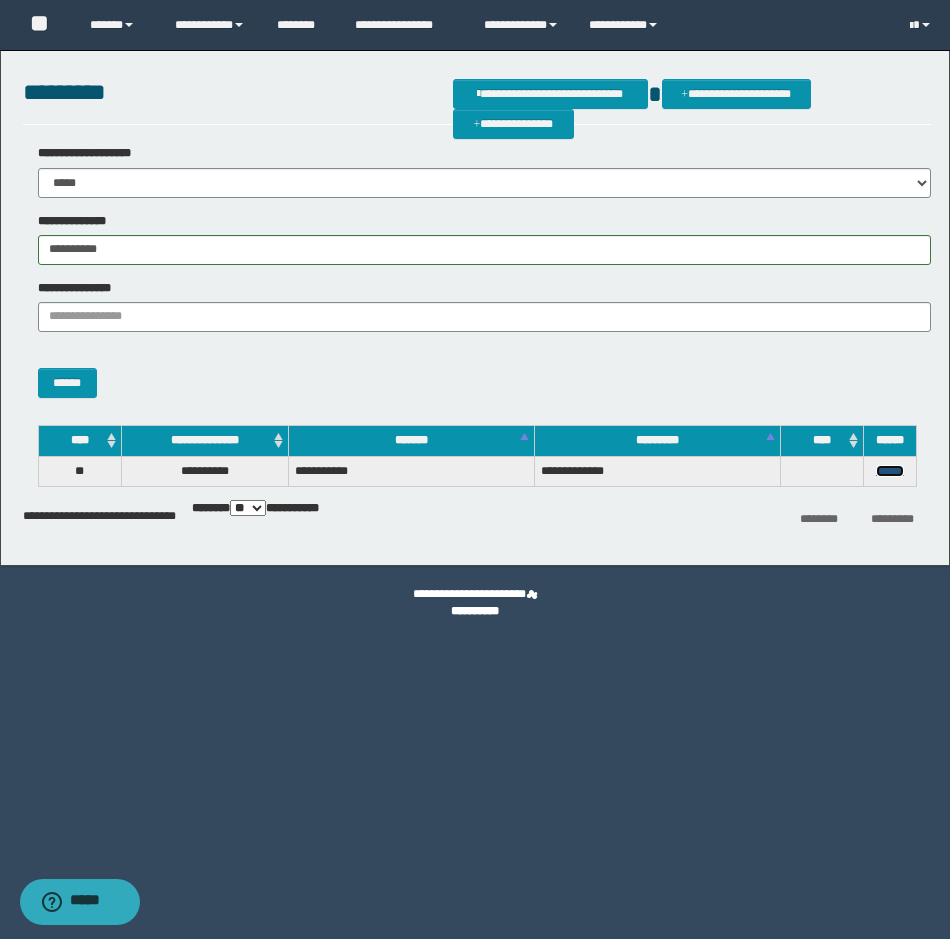 click on "******" at bounding box center [890, 471] 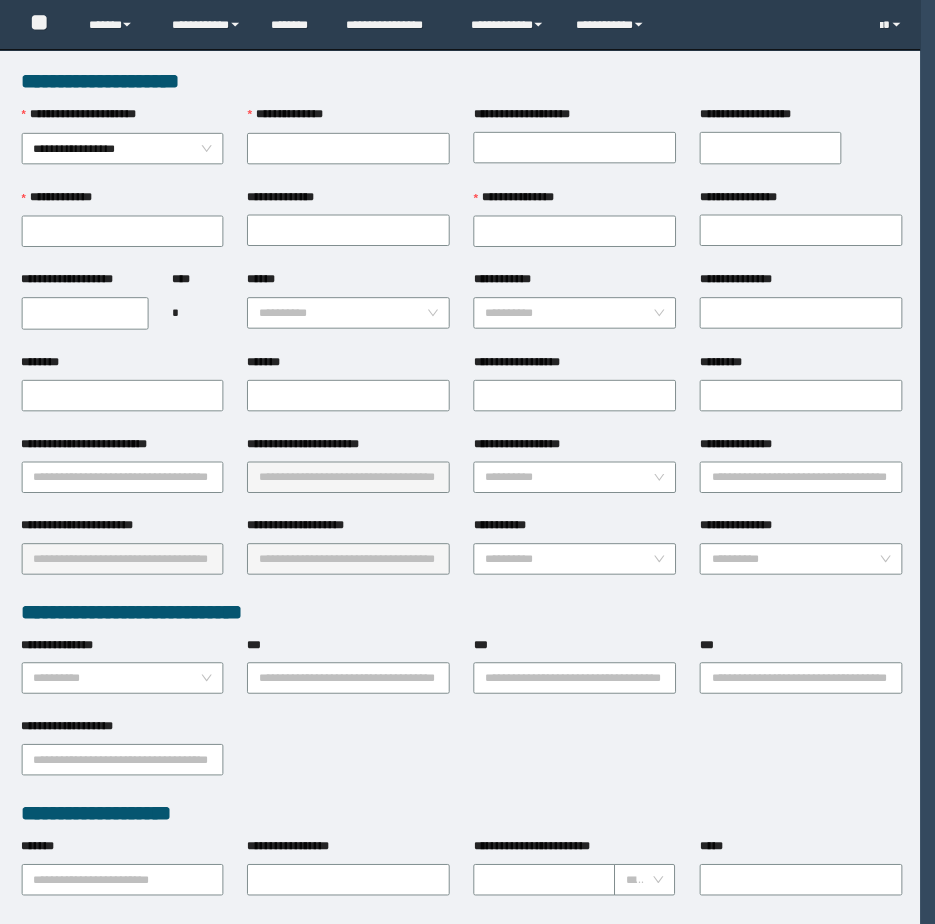 scroll, scrollTop: 0, scrollLeft: 0, axis: both 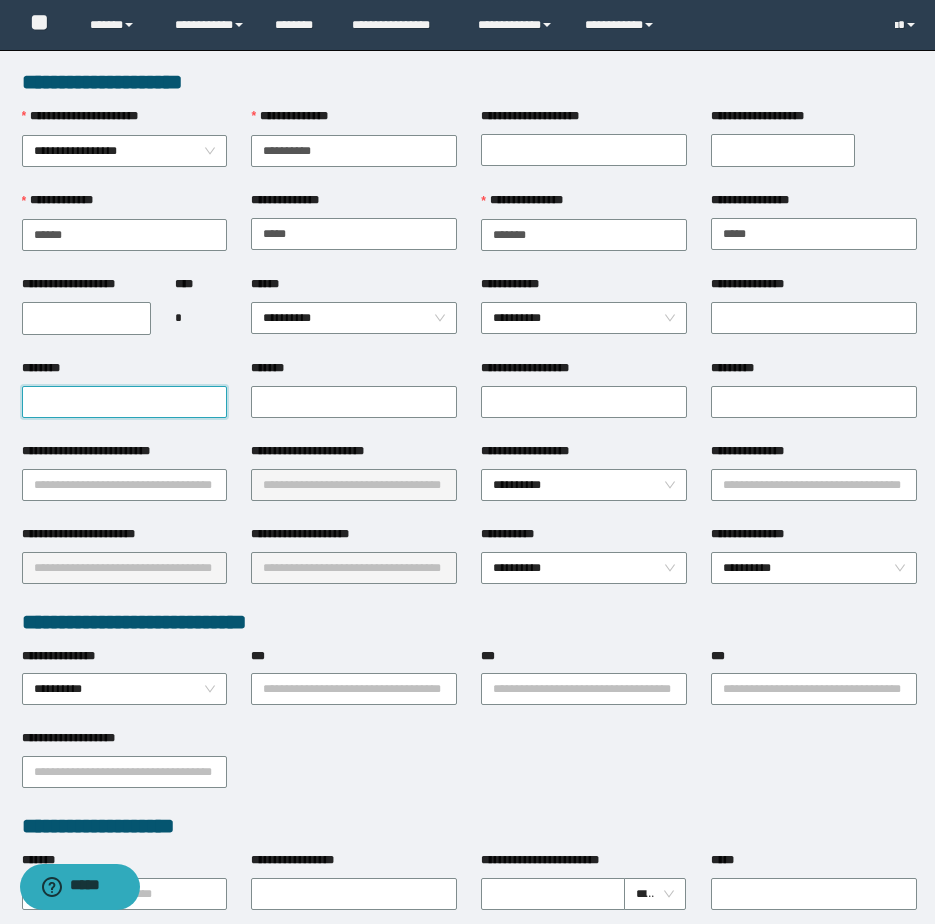 click on "********" at bounding box center [125, 402] 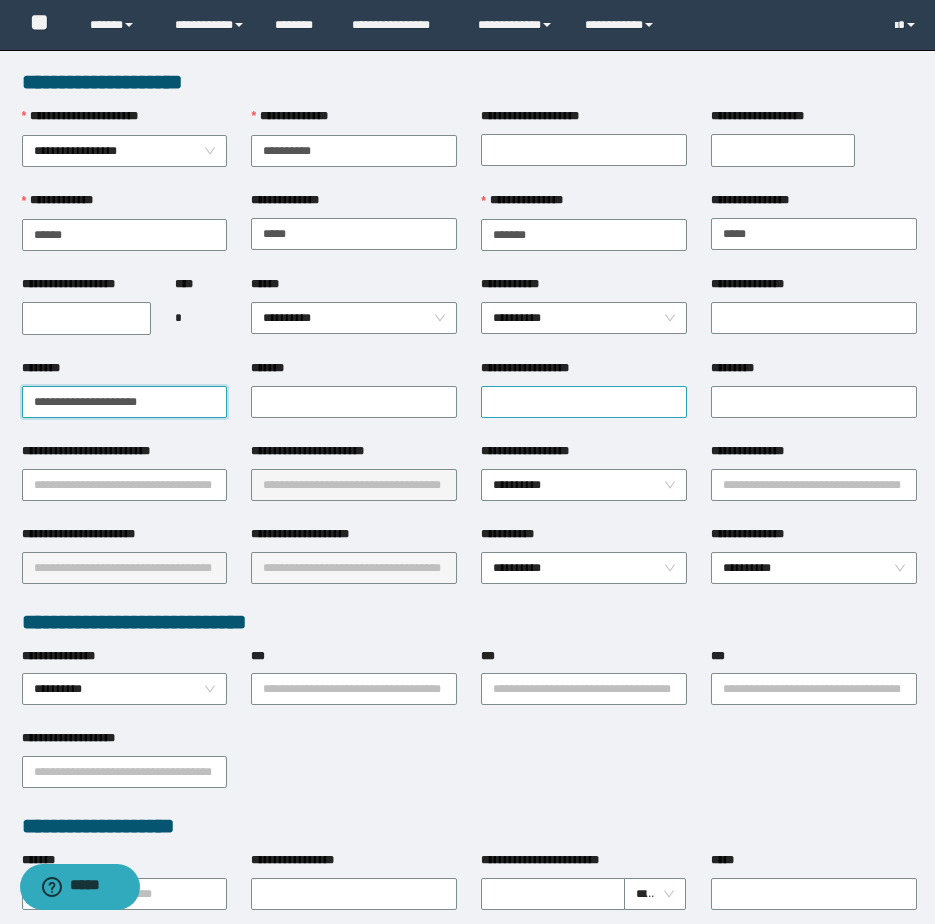 type on "**********" 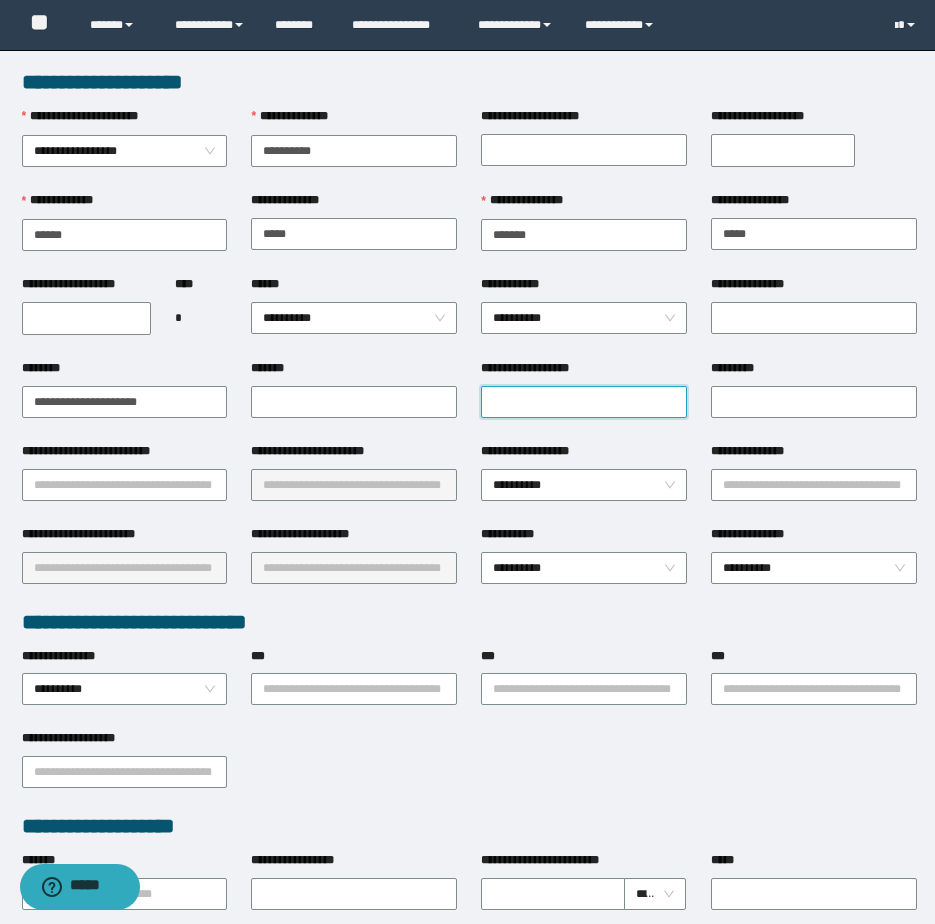 click on "**********" at bounding box center (584, 402) 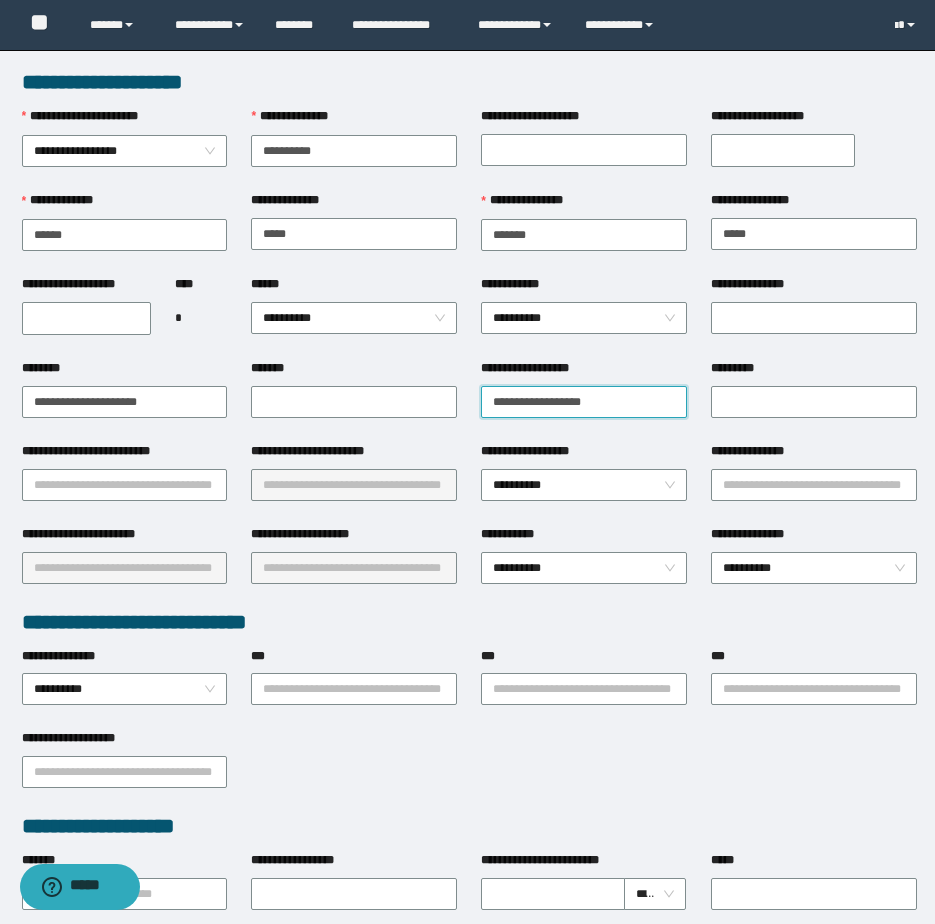 type on "**********" 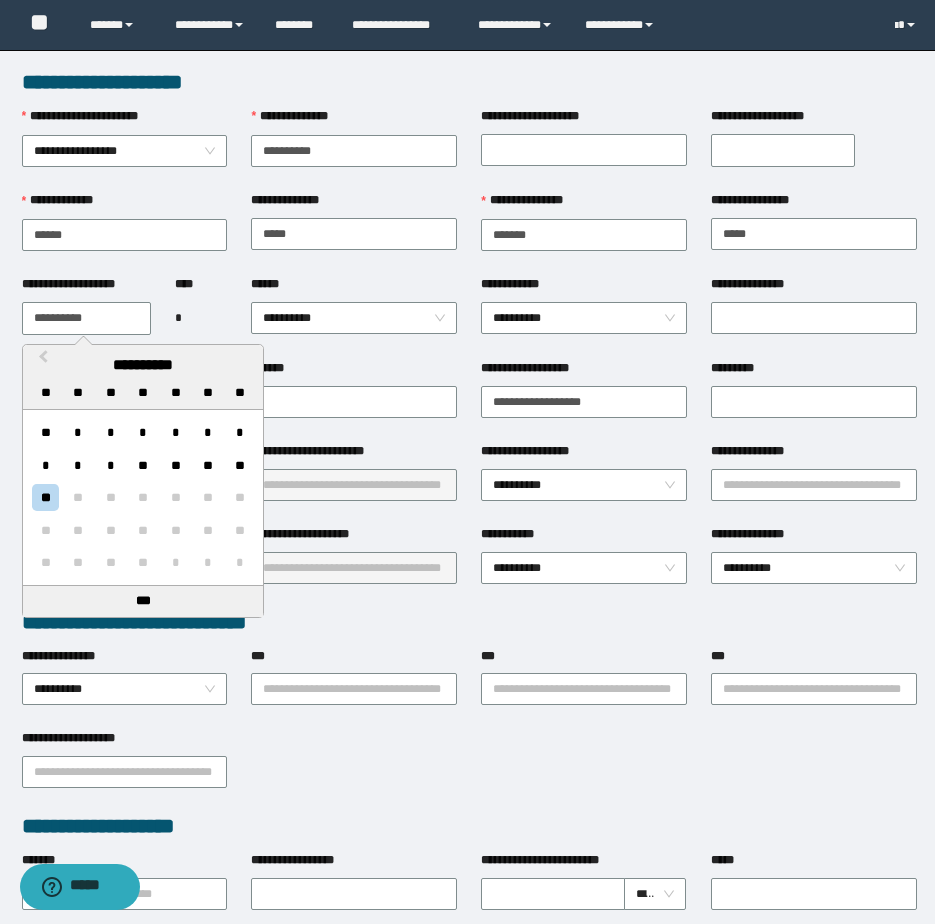 click on "**********" at bounding box center (86, 318) 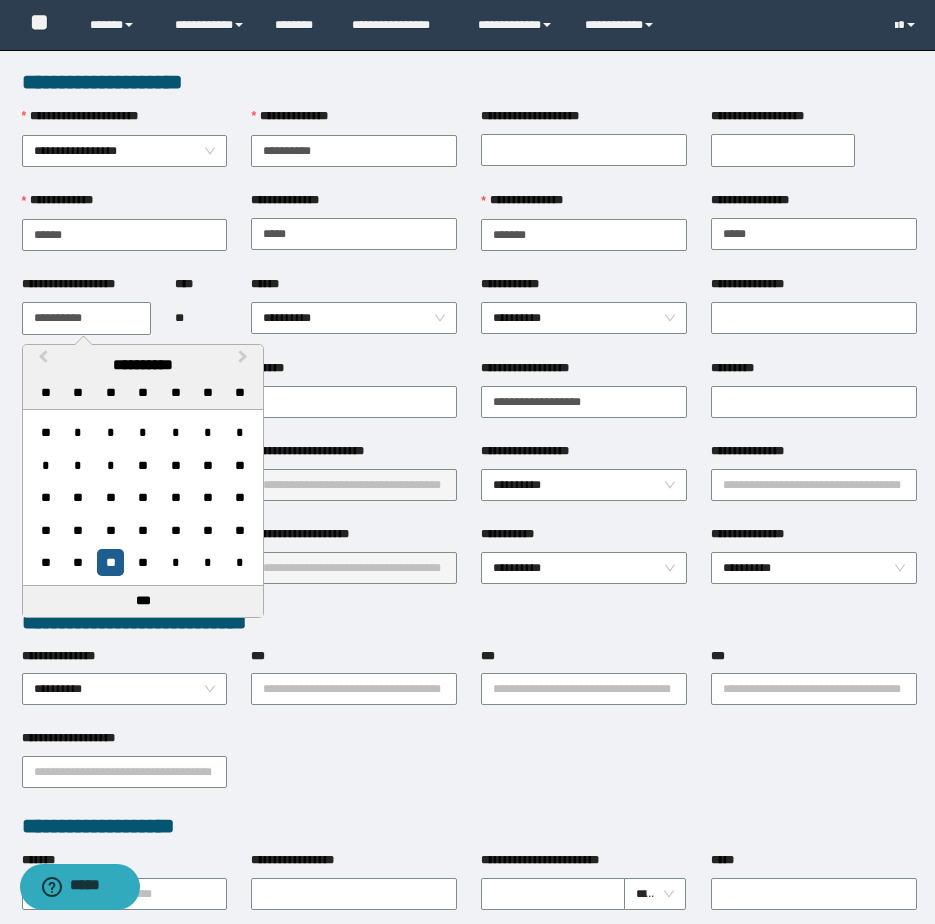 type on "**********" 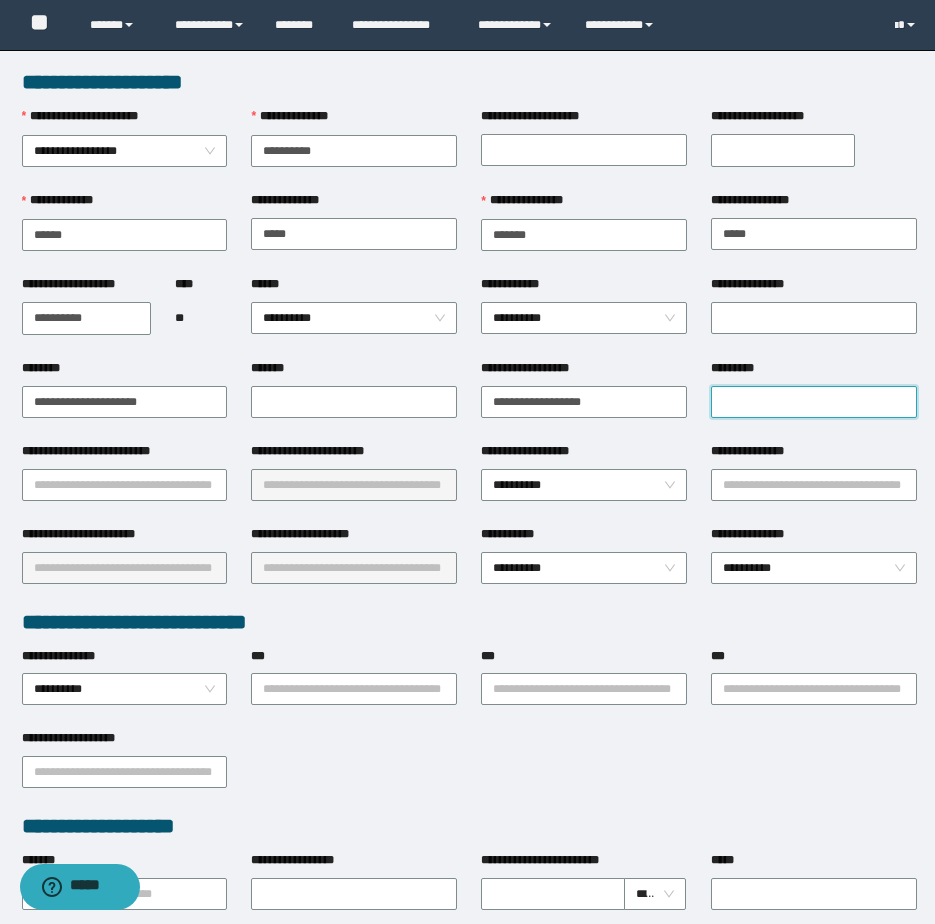 click on "*********" at bounding box center [814, 402] 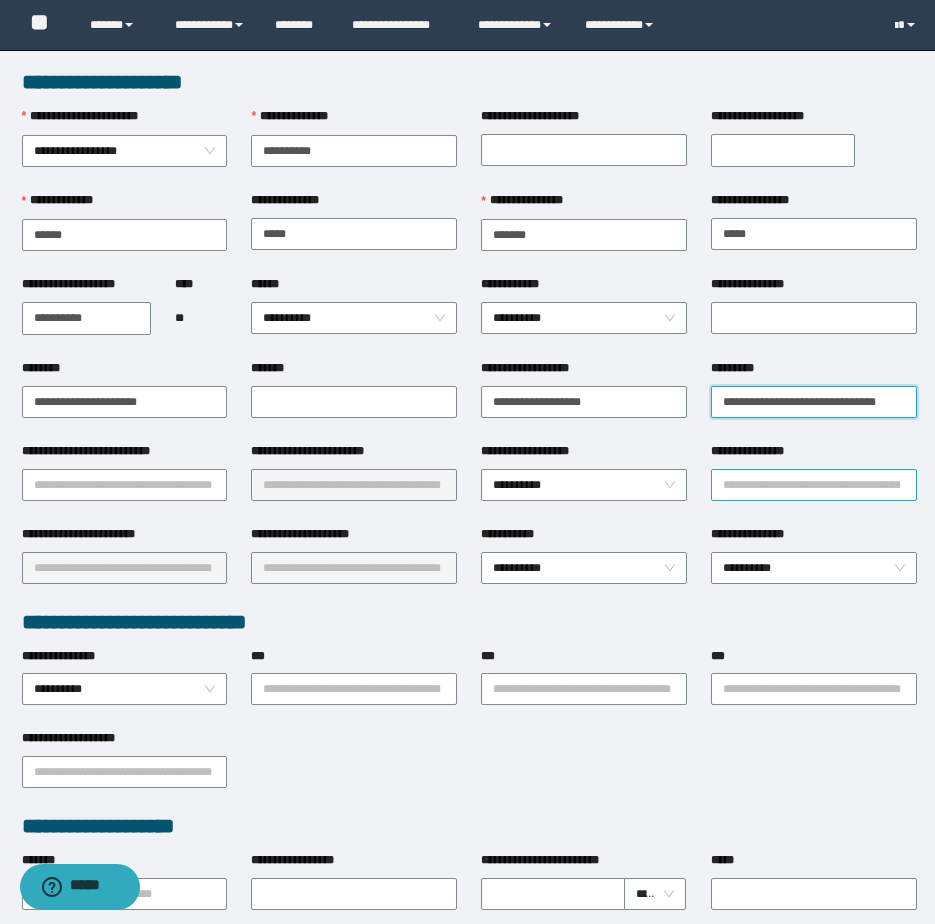 type on "**********" 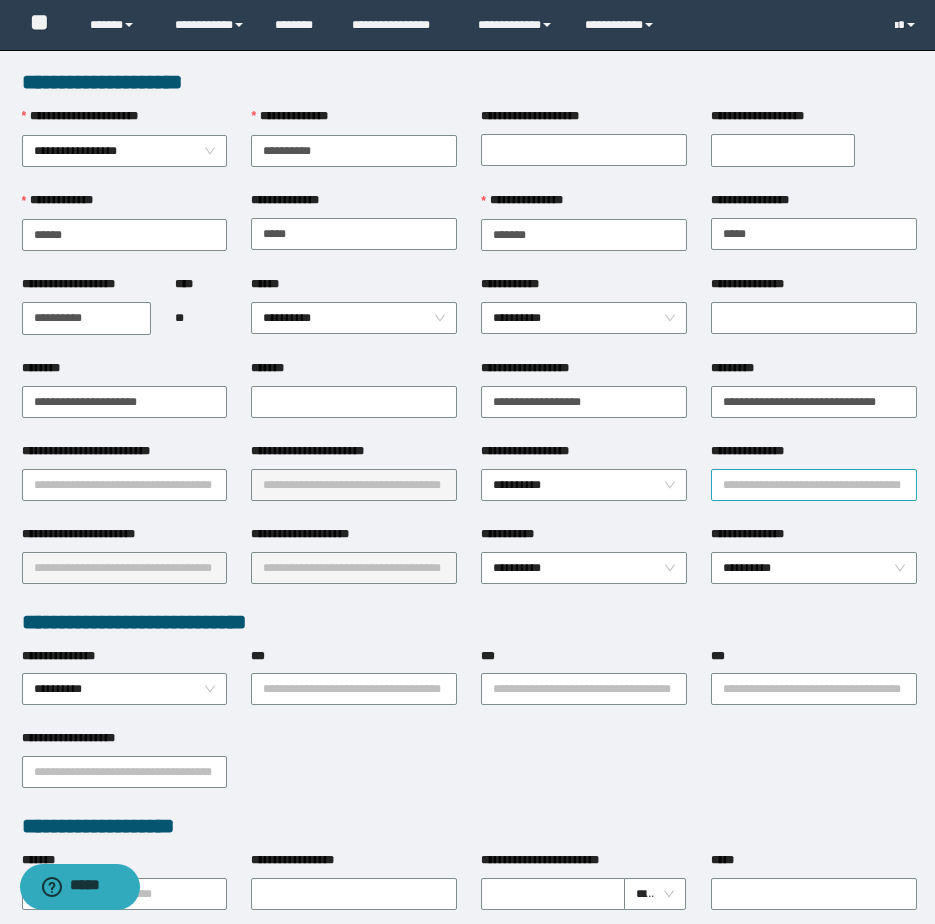 click on "**********" at bounding box center (814, 485) 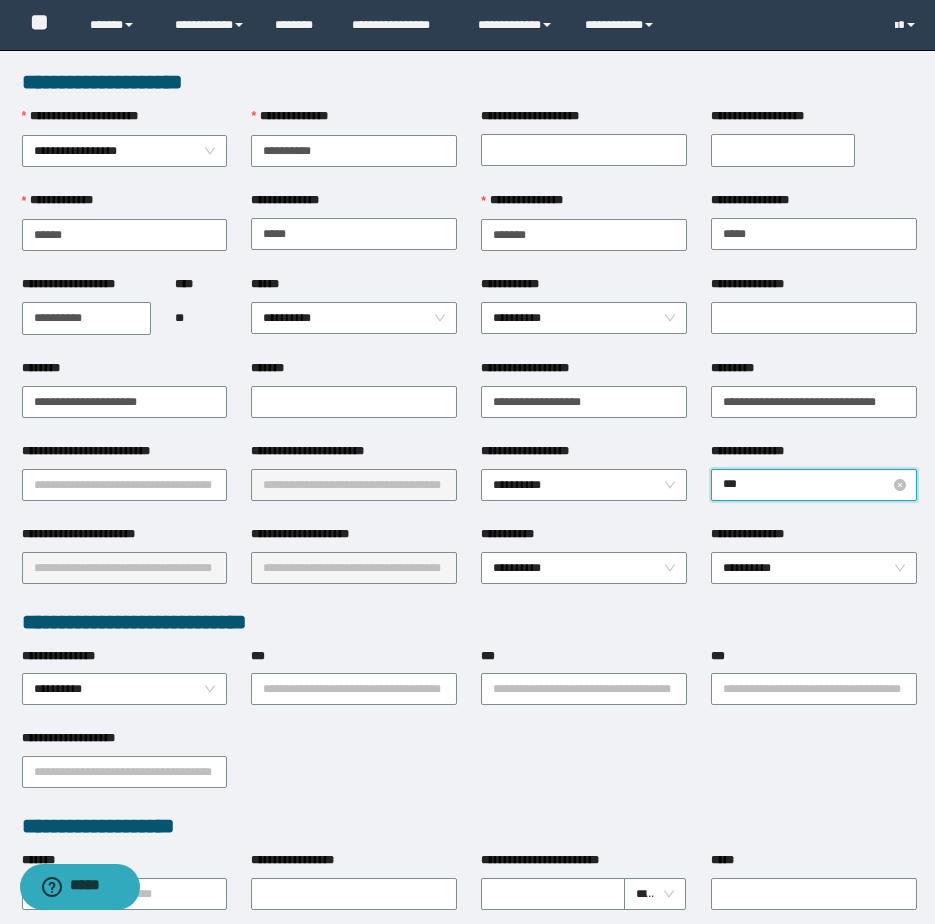 type on "****" 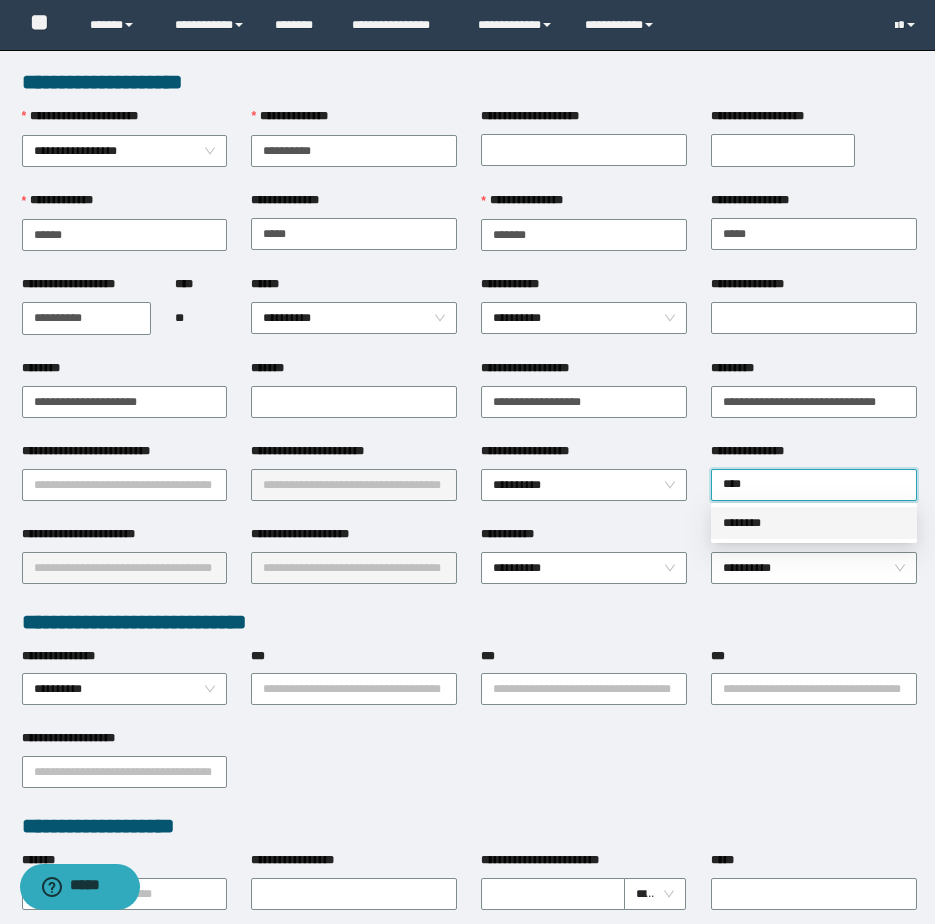 click on "********" at bounding box center [814, 523] 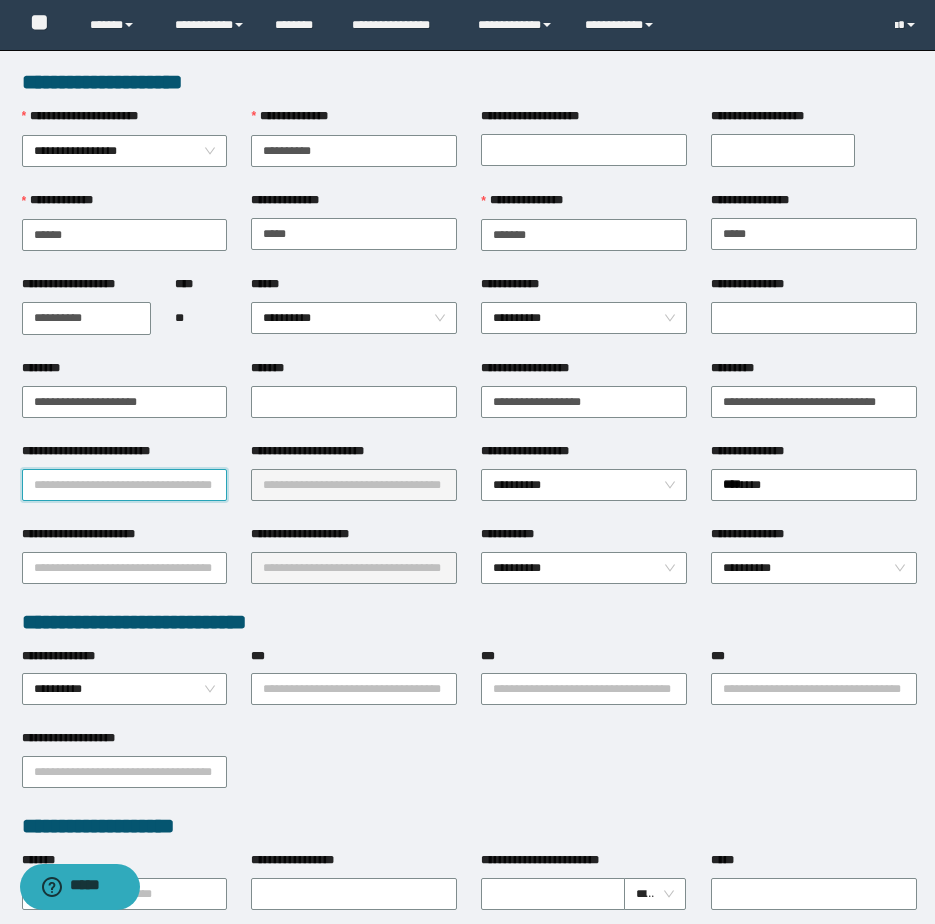 click on "**********" at bounding box center [125, 485] 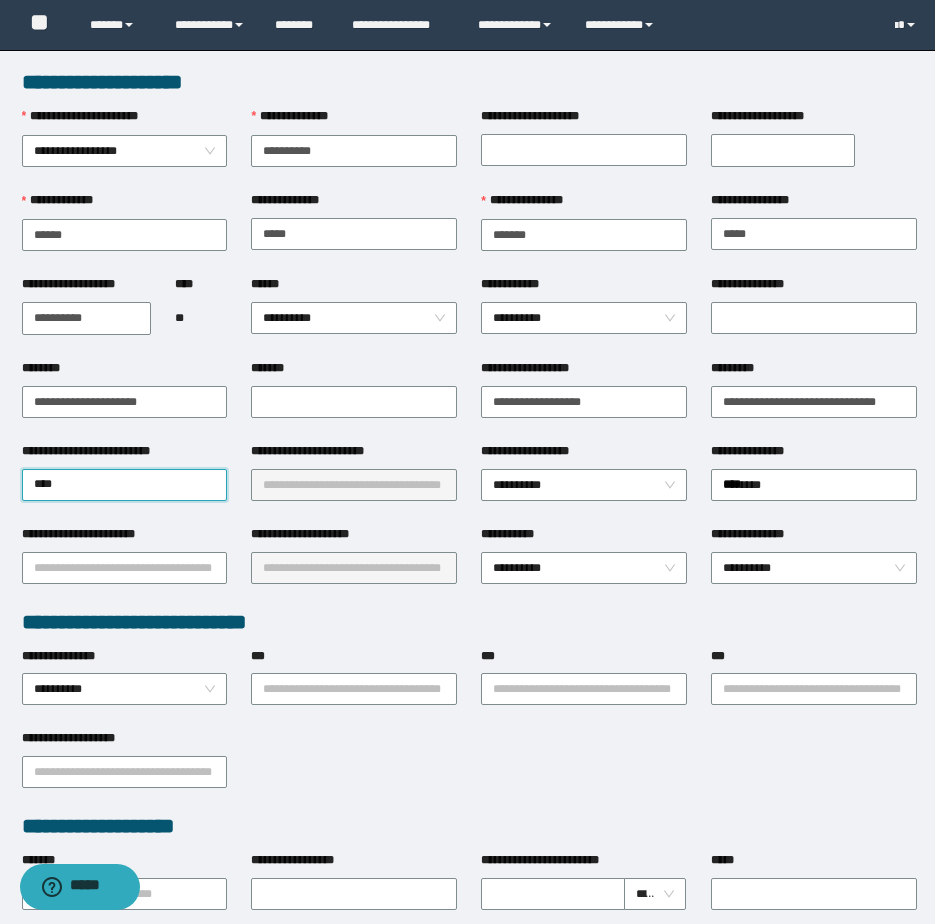 drag, startPoint x: 108, startPoint y: 487, endPoint x: -112, endPoint y: 491, distance: 220.03636 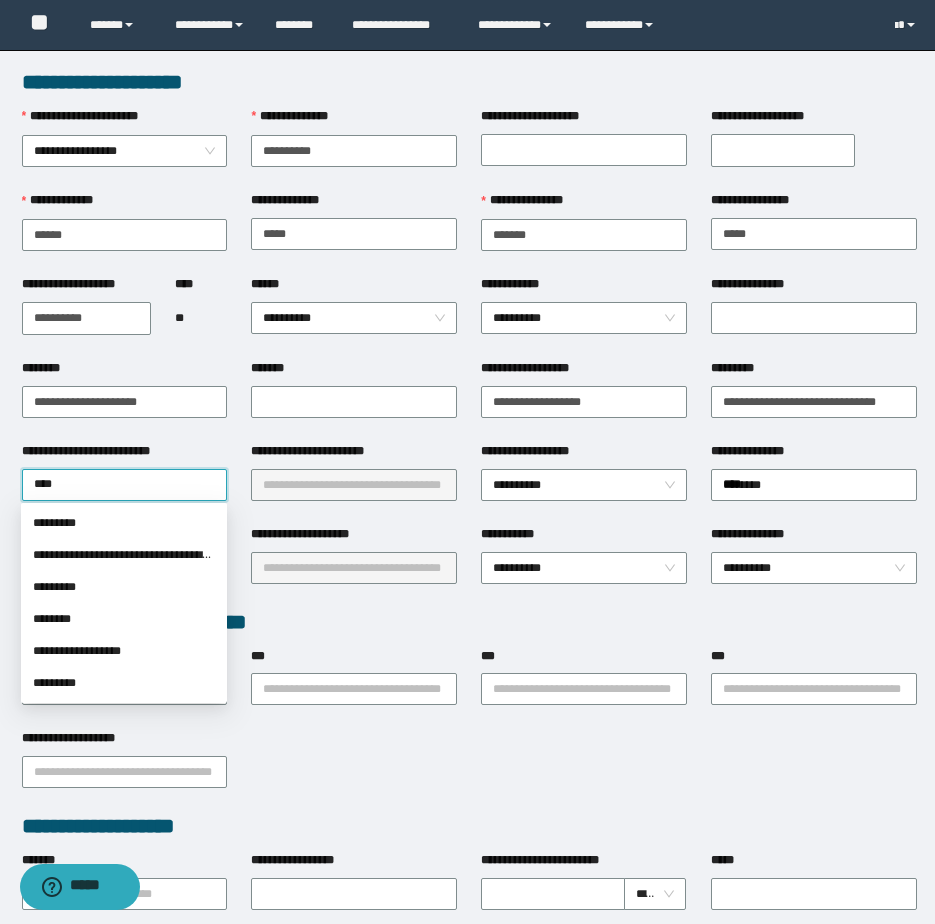 type on "*****" 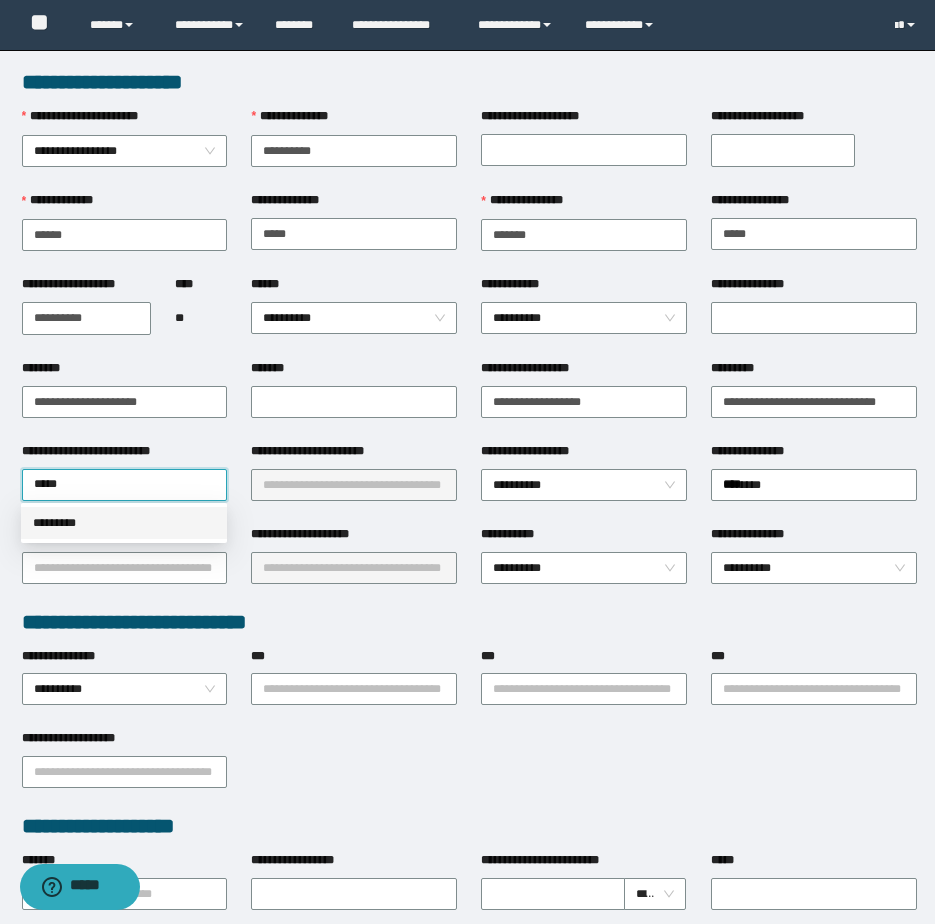 click on "*********" at bounding box center (124, 523) 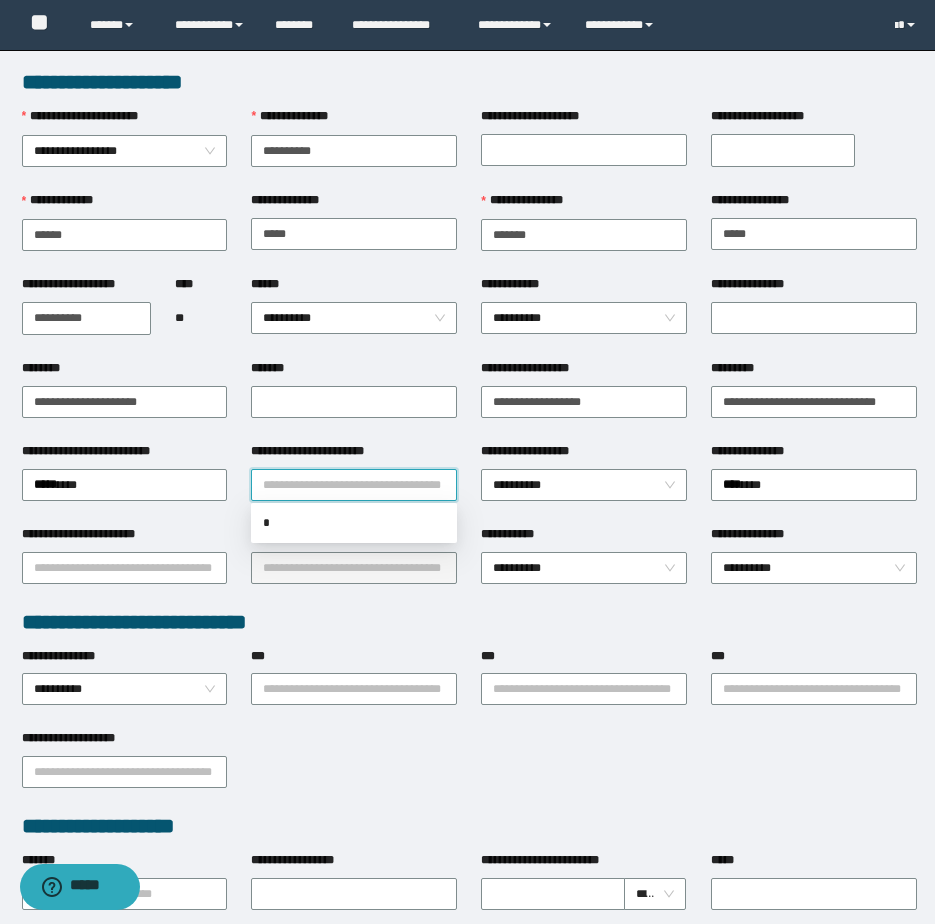 click on "**********" at bounding box center (354, 485) 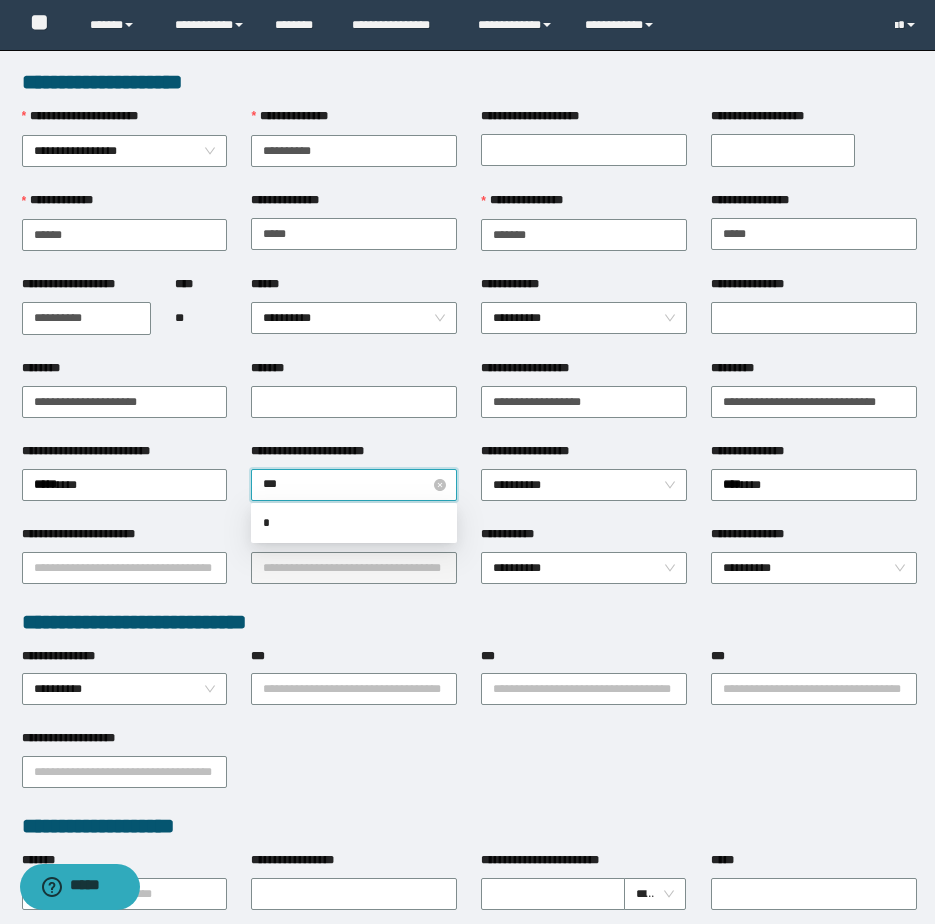type on "****" 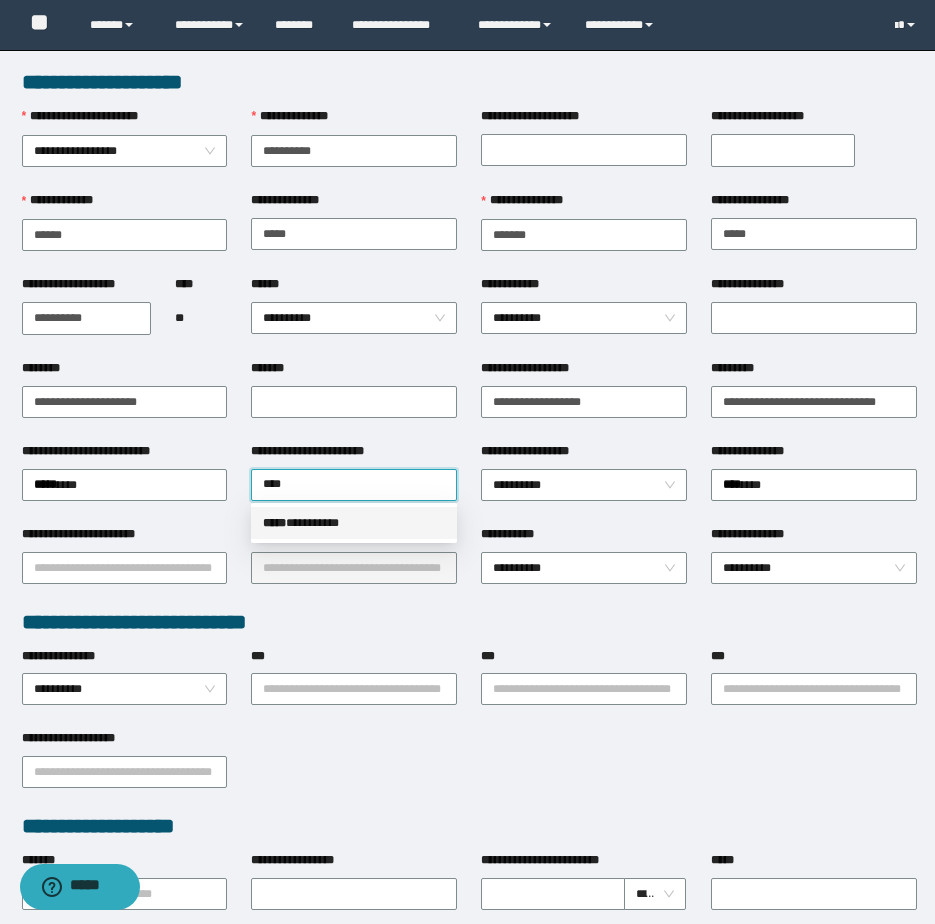 click on "***** * ********" at bounding box center (354, 523) 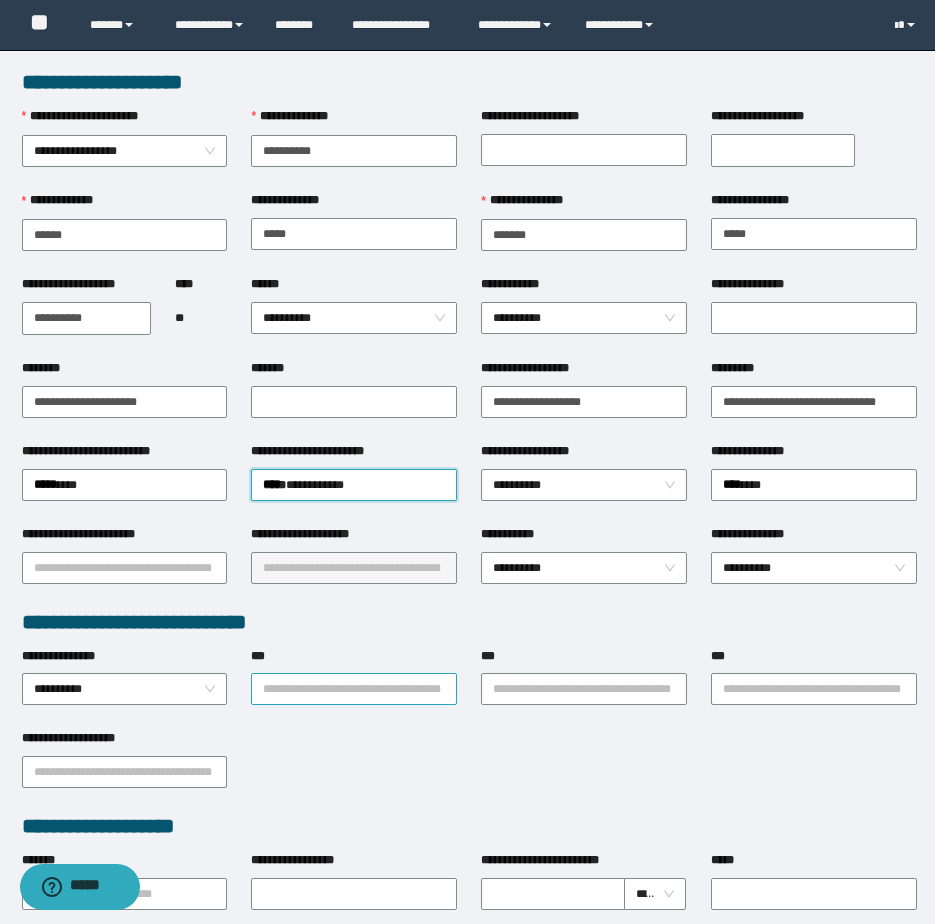 click on "***" at bounding box center (354, 689) 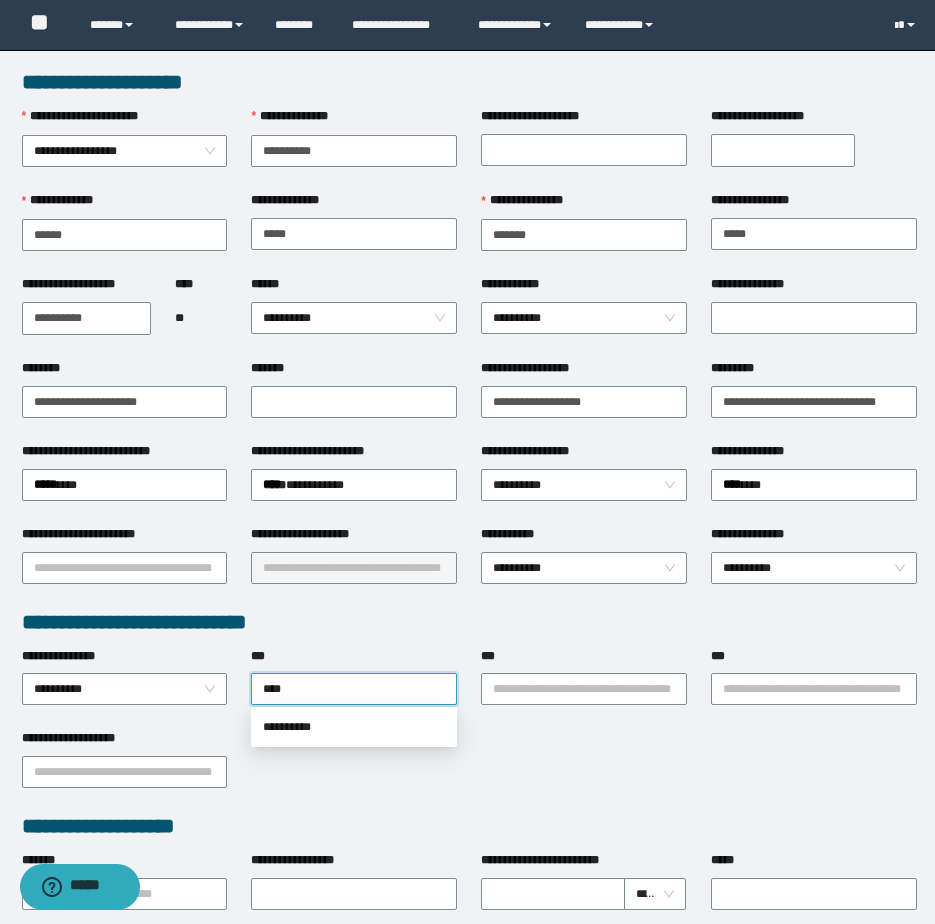 type on "*****" 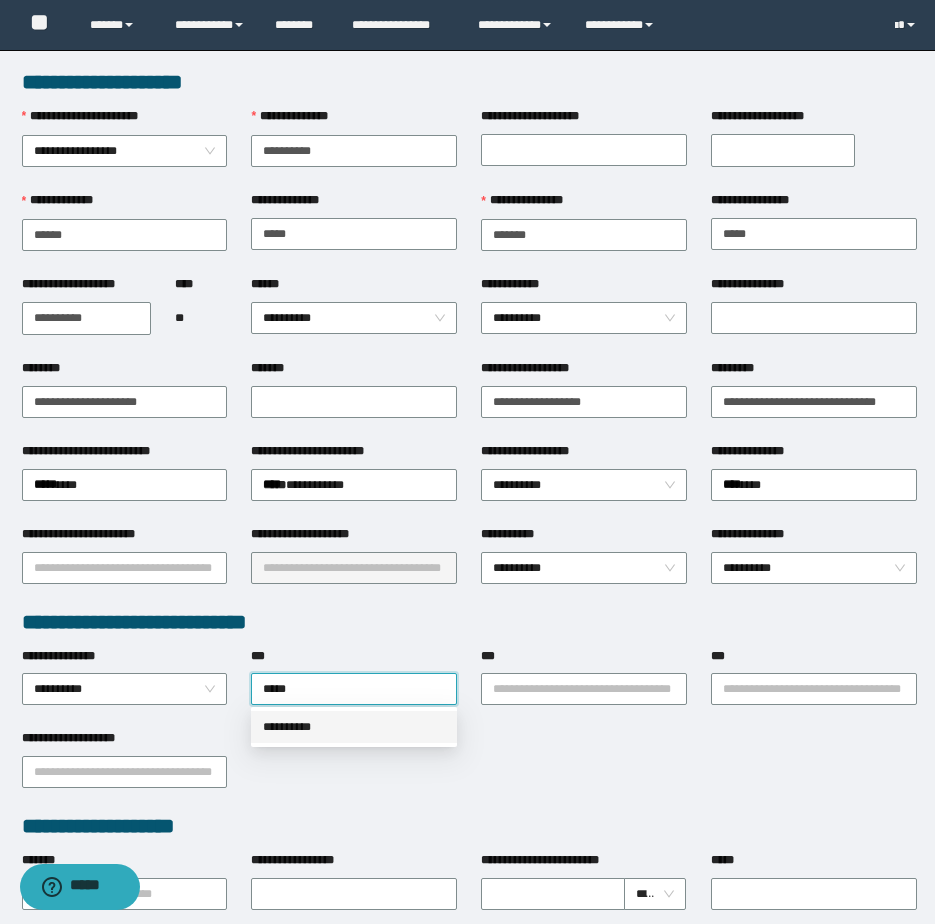 click on "**********" at bounding box center [354, 727] 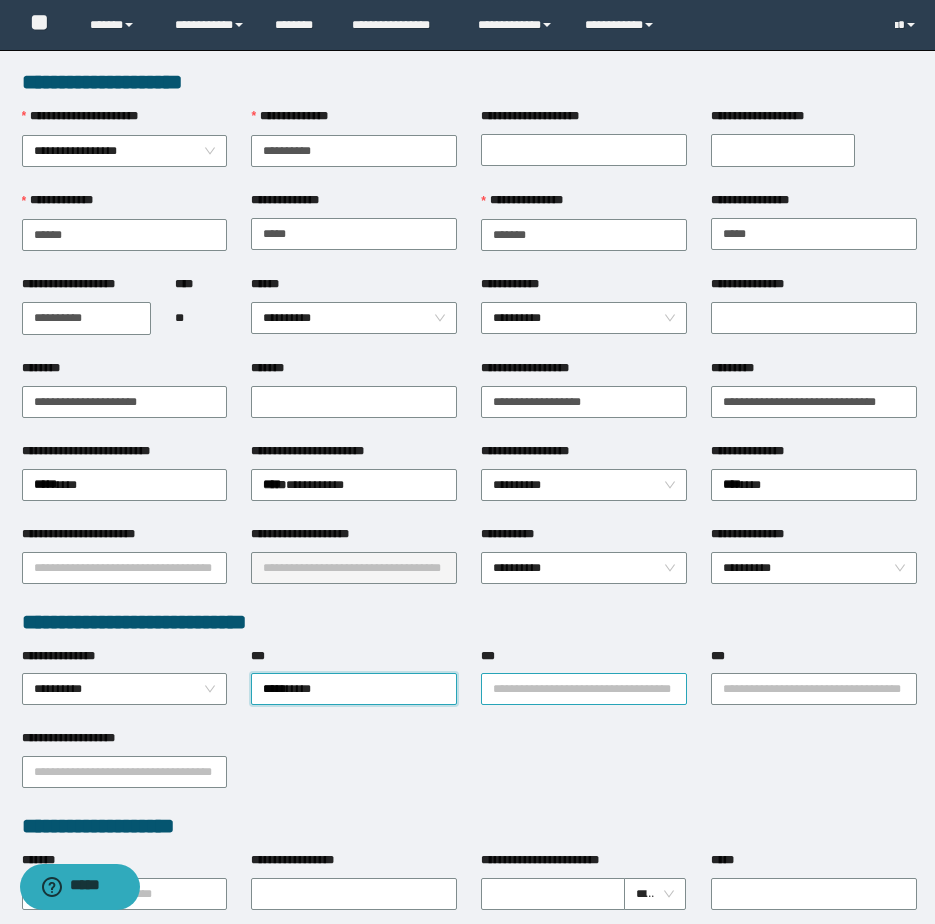 click on "***" at bounding box center (584, 689) 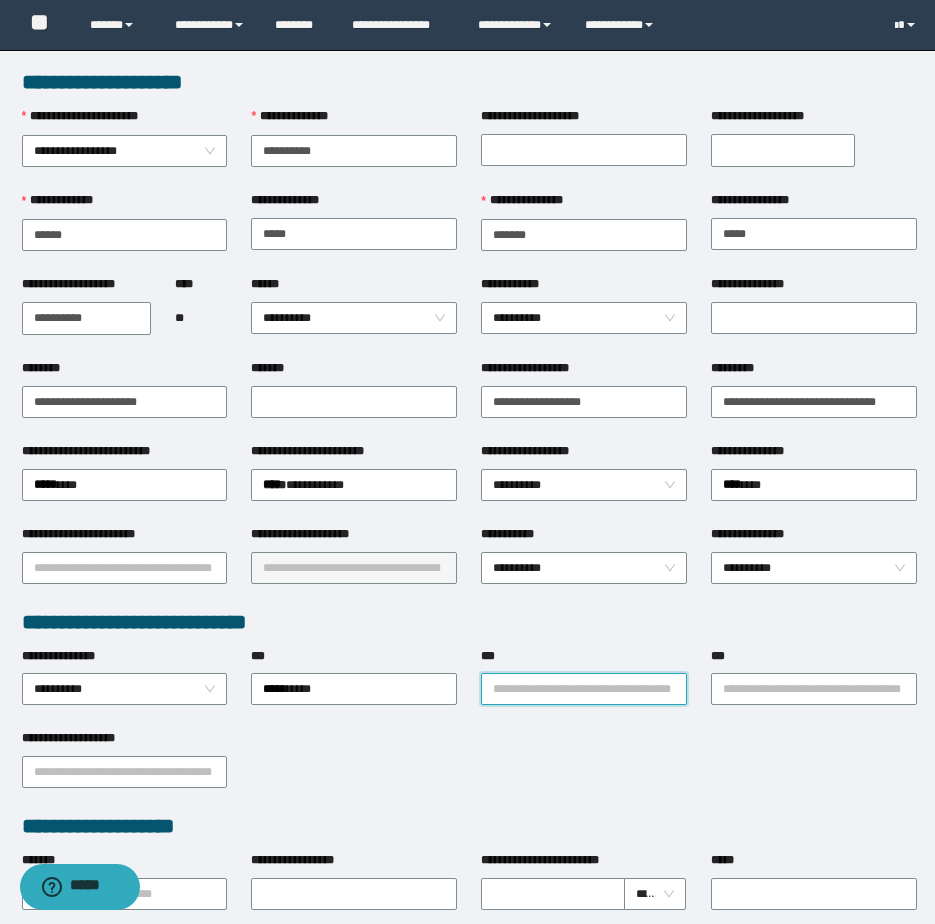 type on "*" 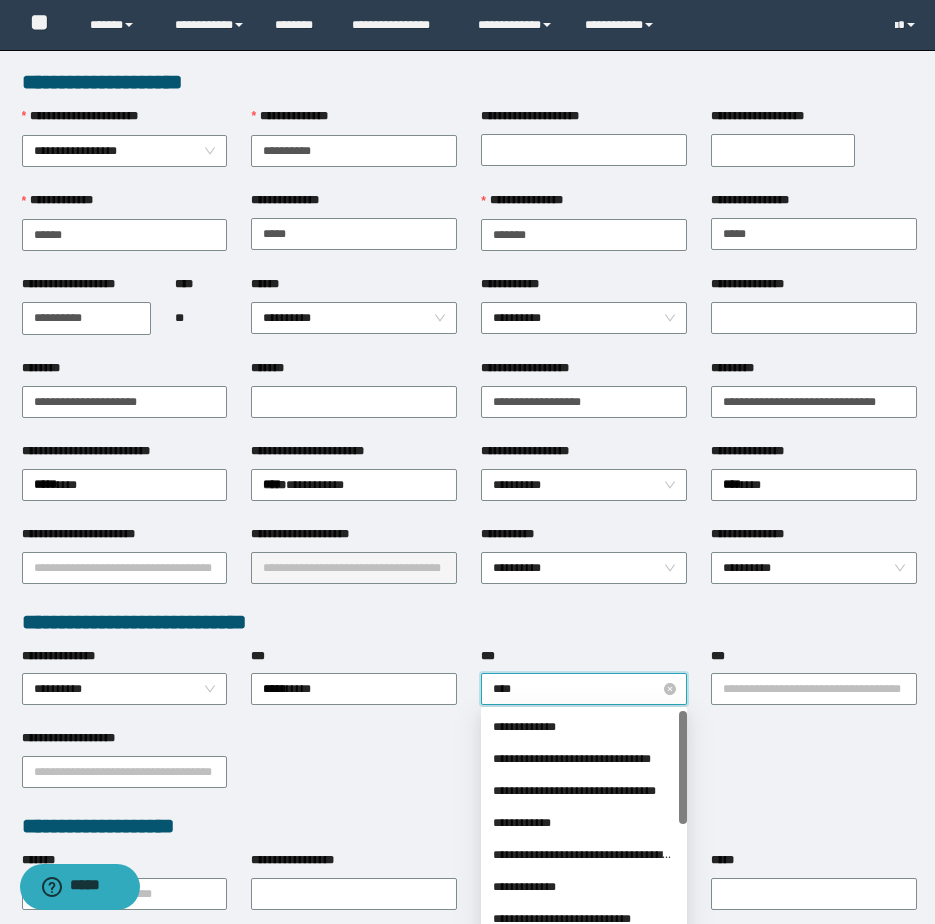 type on "*****" 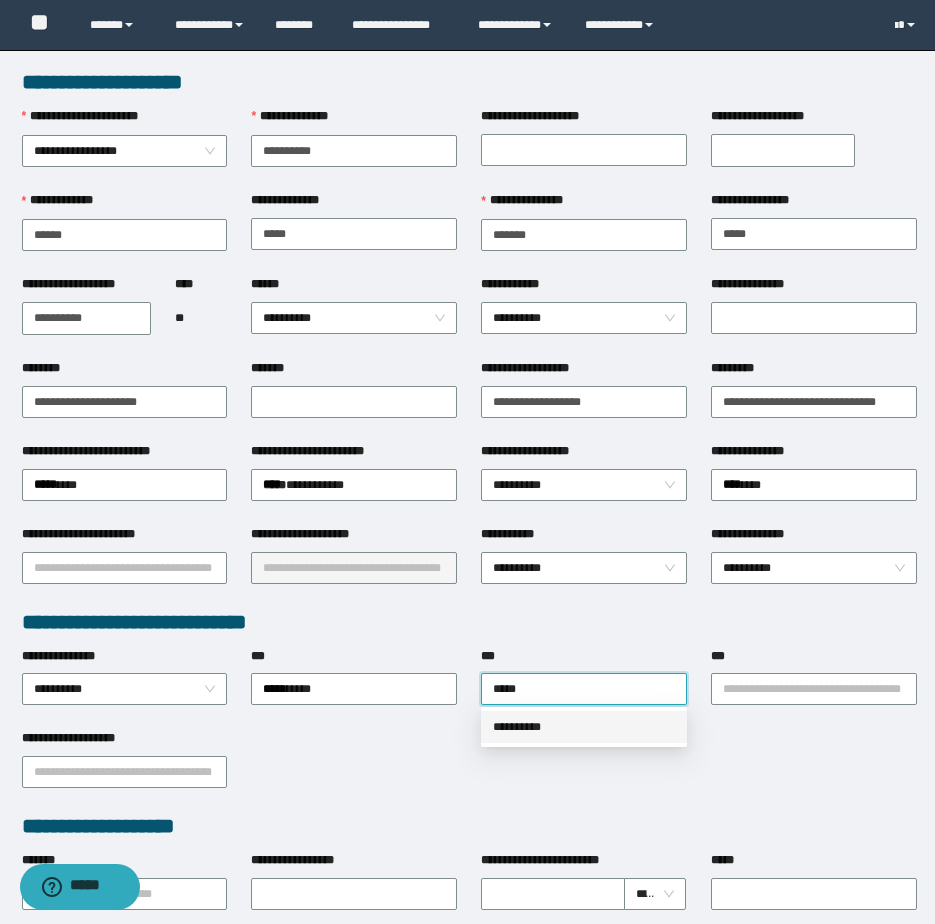 click on "**********" at bounding box center [584, 727] 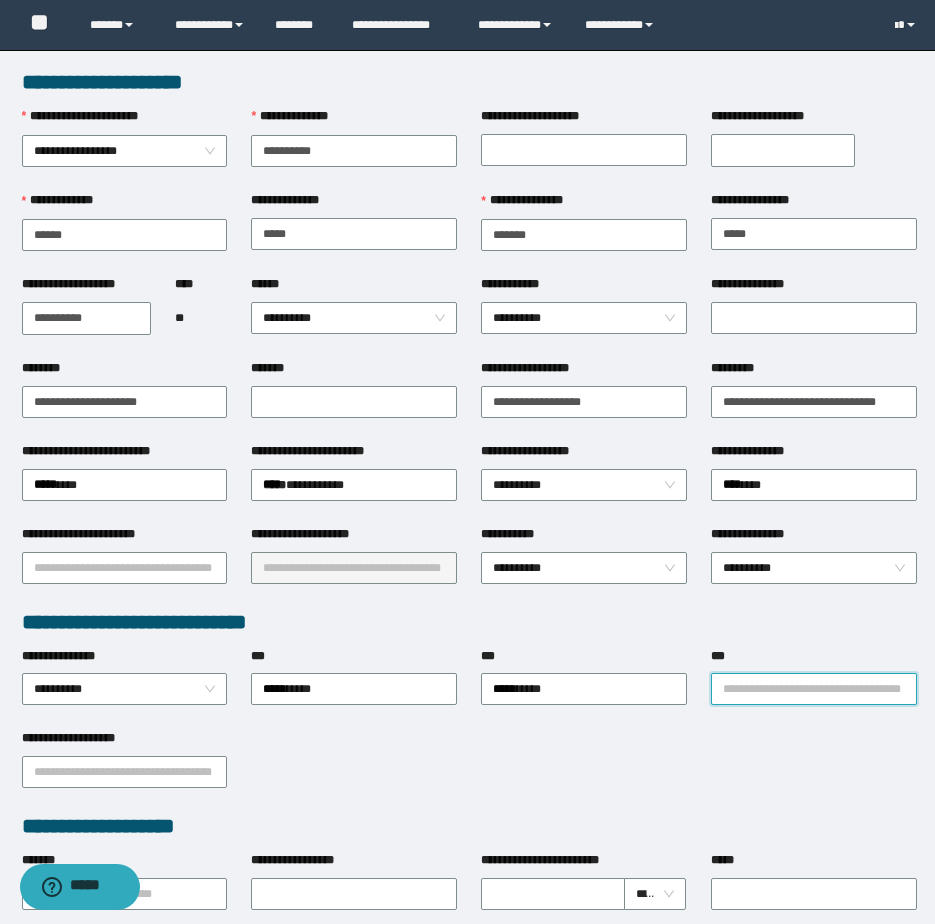 click on "***" at bounding box center [814, 689] 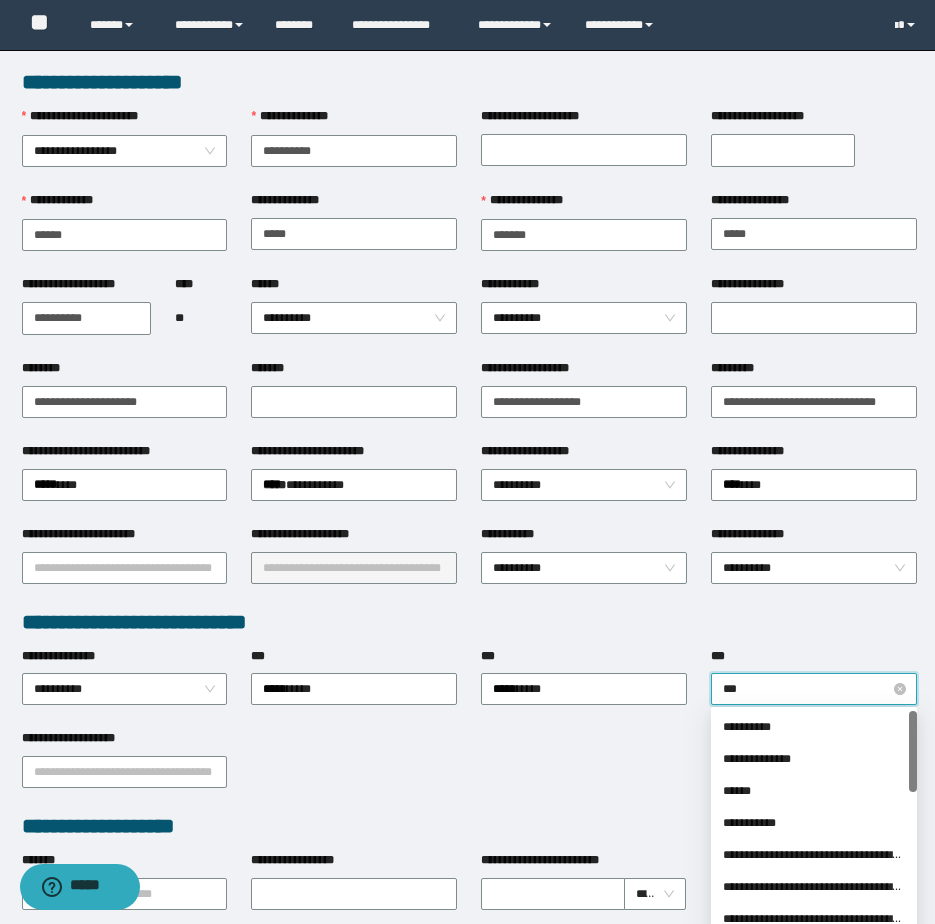 type on "****" 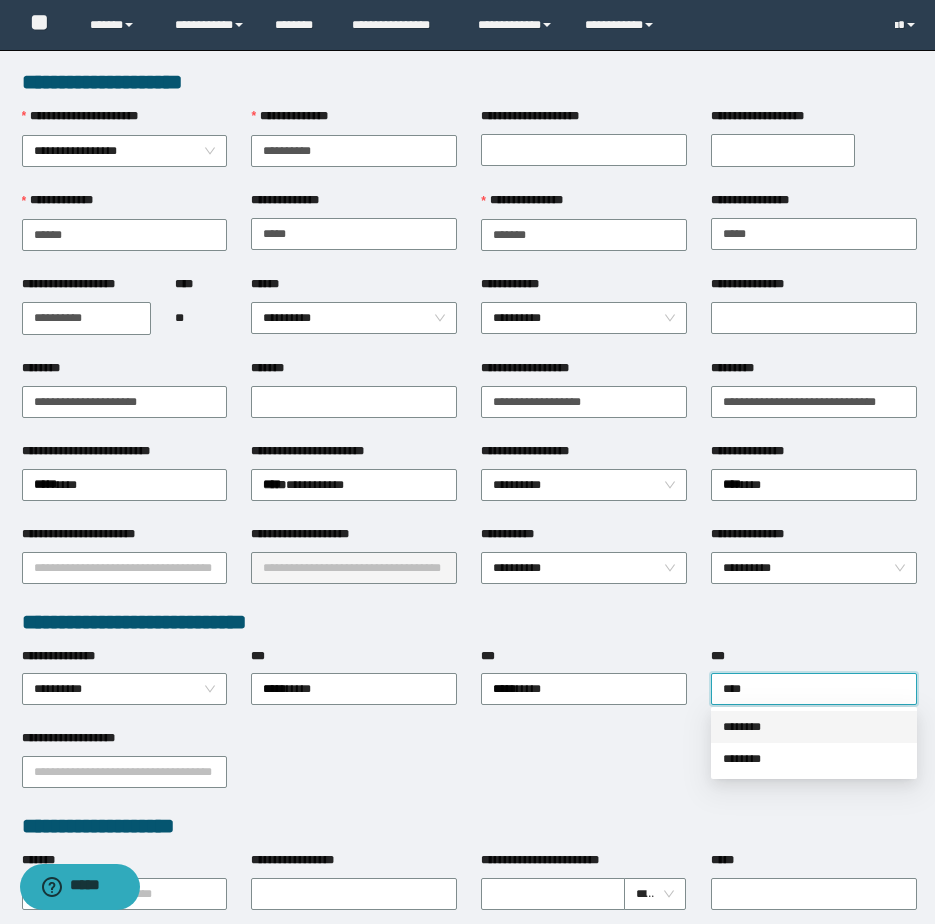 click on "********" at bounding box center (814, 727) 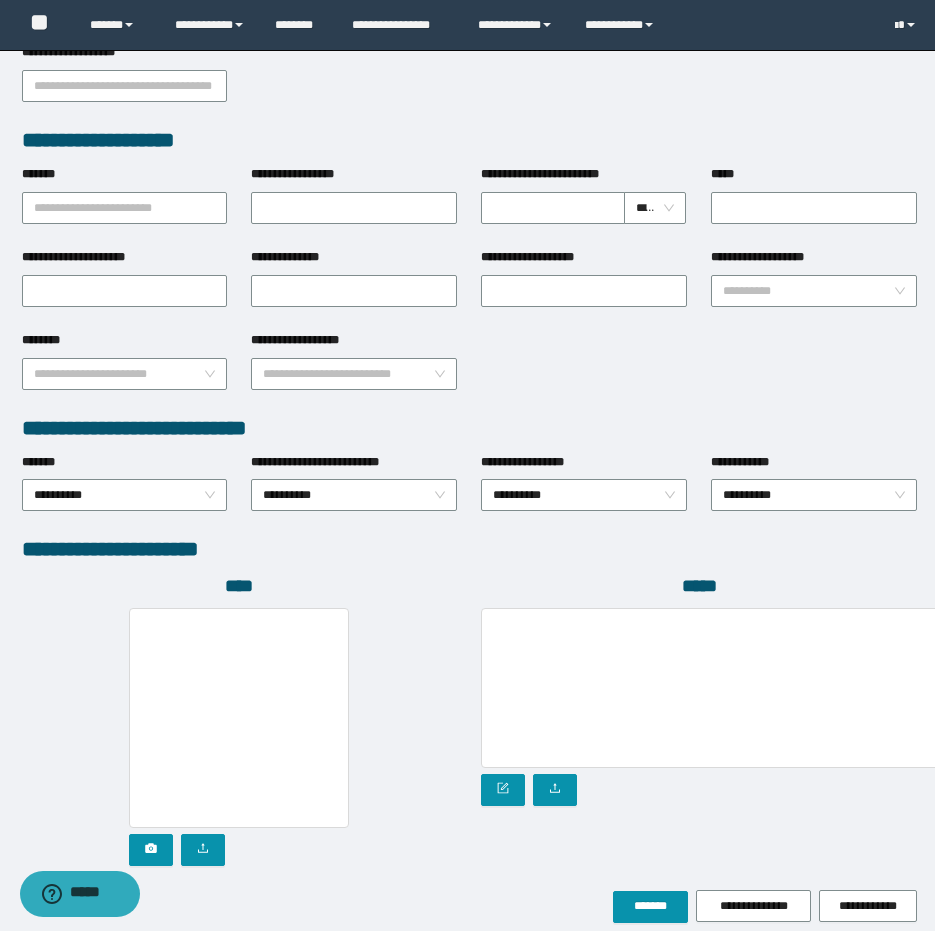 scroll, scrollTop: 772, scrollLeft: 0, axis: vertical 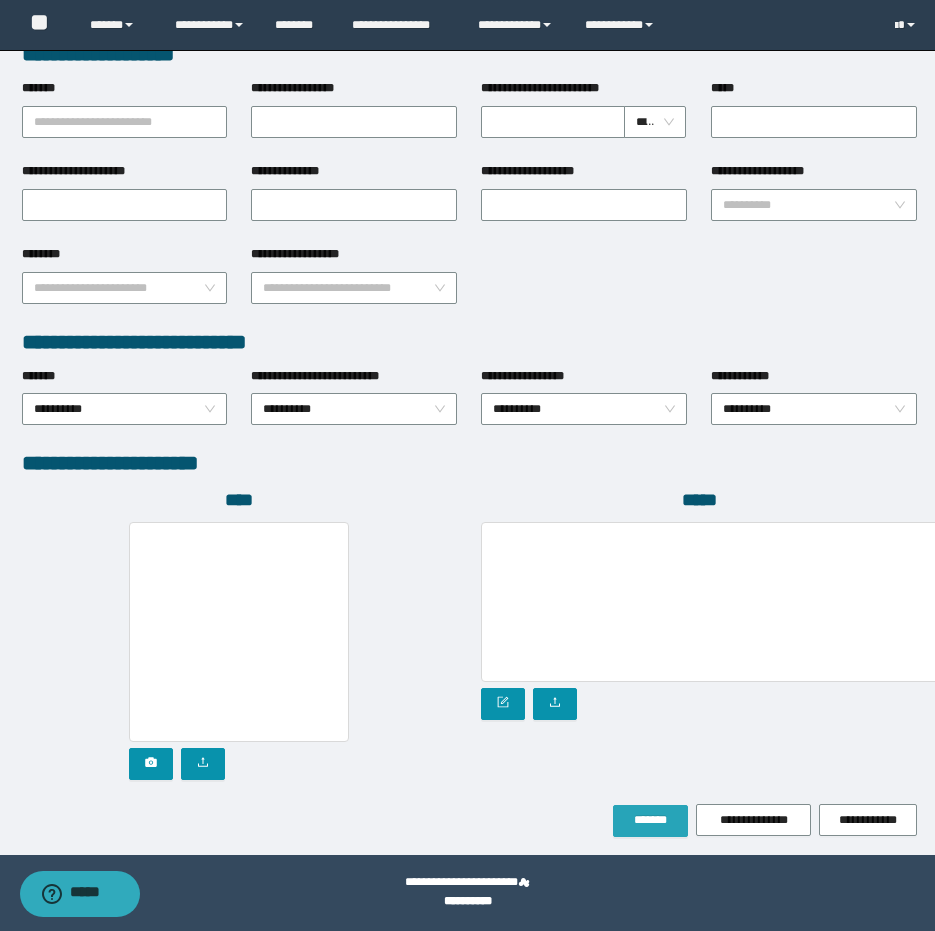 click on "*******" at bounding box center (650, 820) 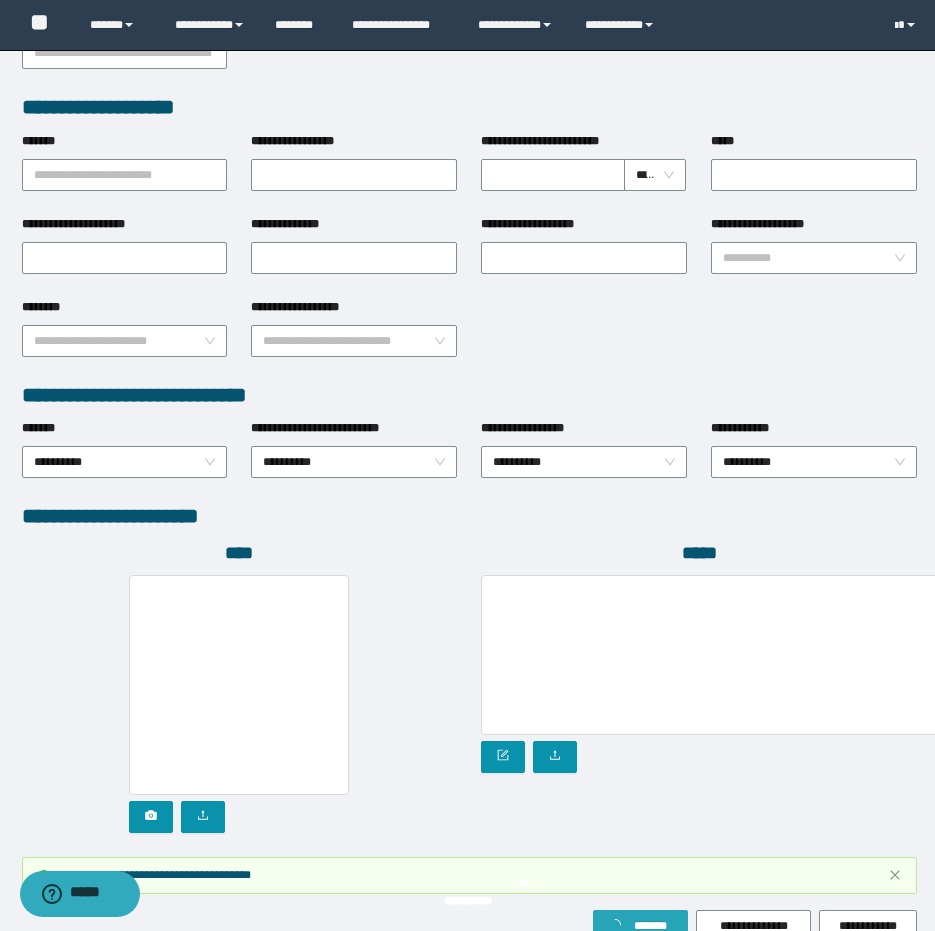 scroll, scrollTop: 825, scrollLeft: 0, axis: vertical 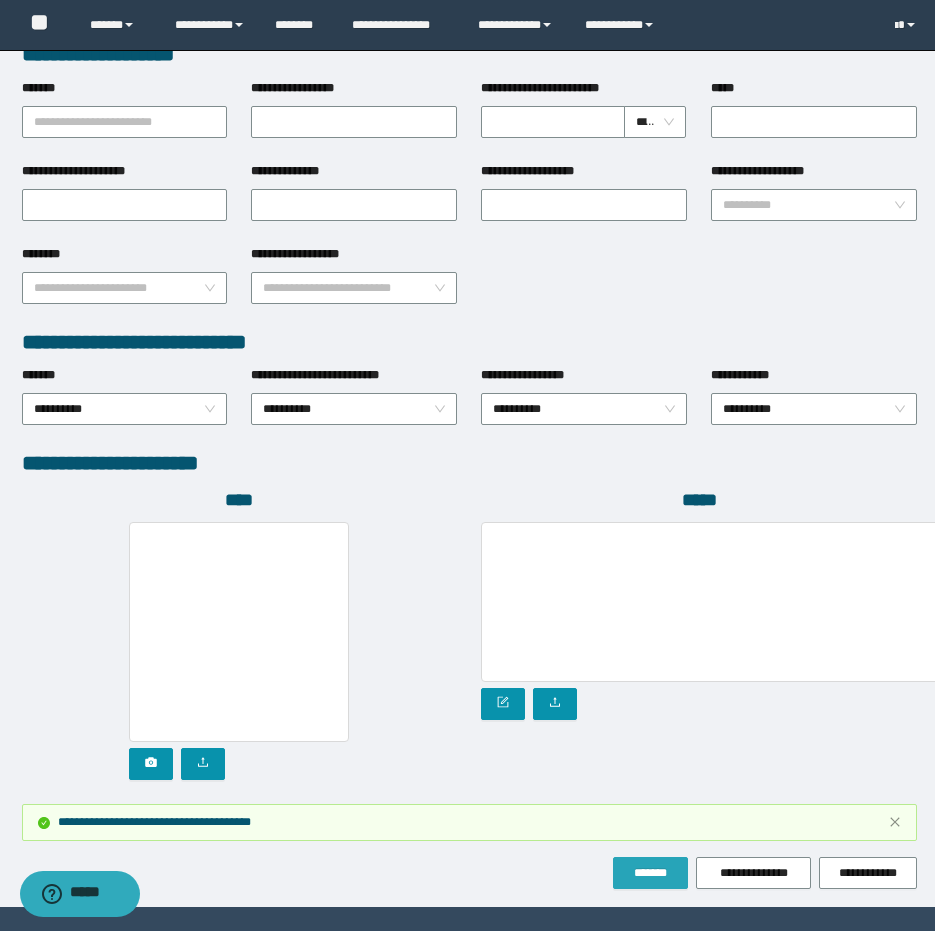 click on "*******" at bounding box center (650, 873) 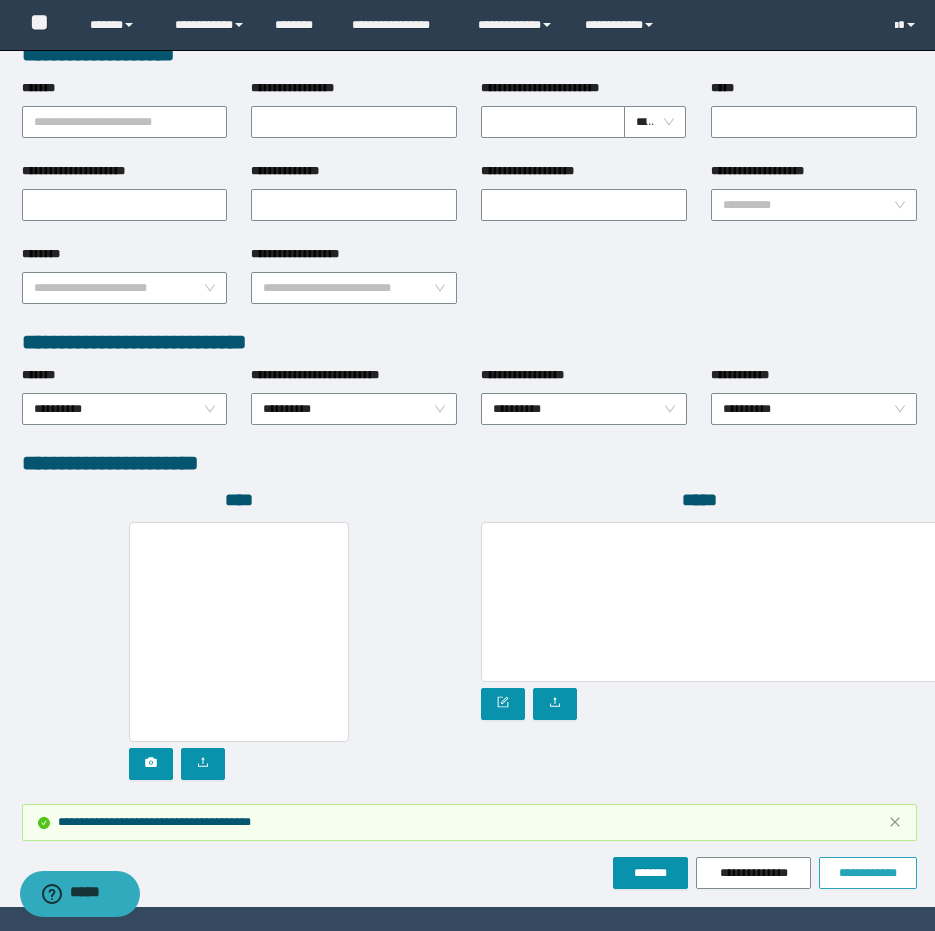 click on "**********" at bounding box center [868, 873] 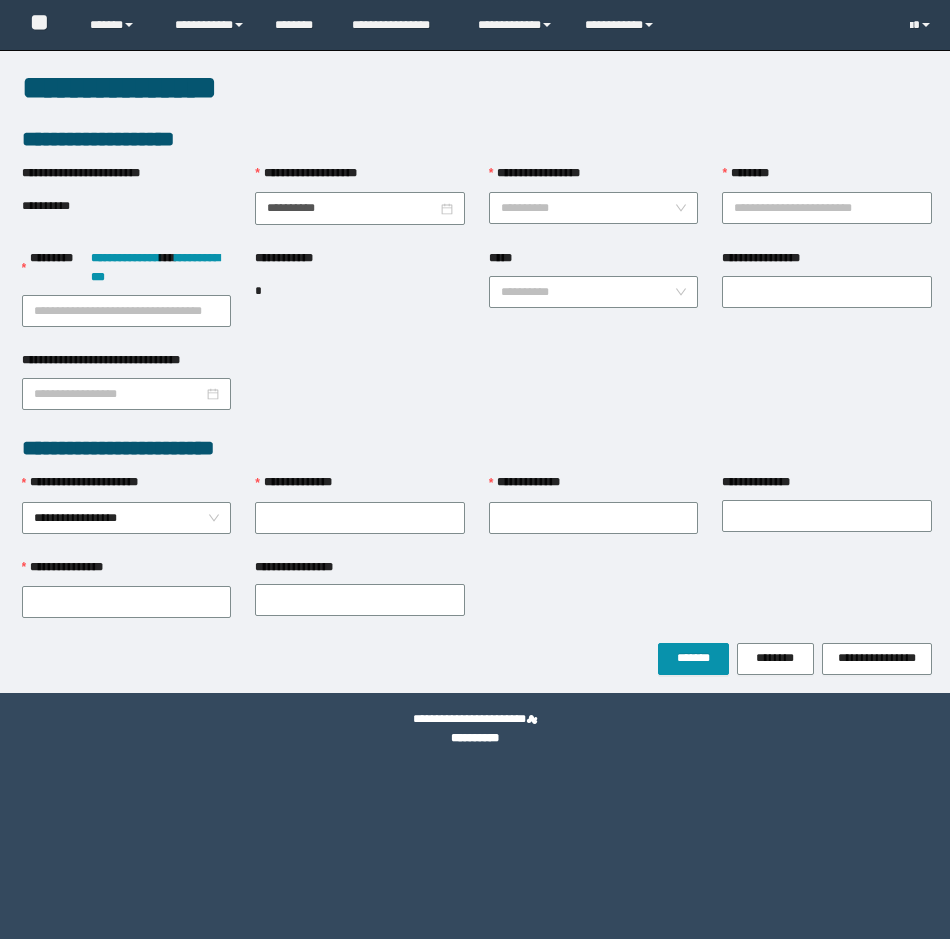 scroll, scrollTop: 0, scrollLeft: 0, axis: both 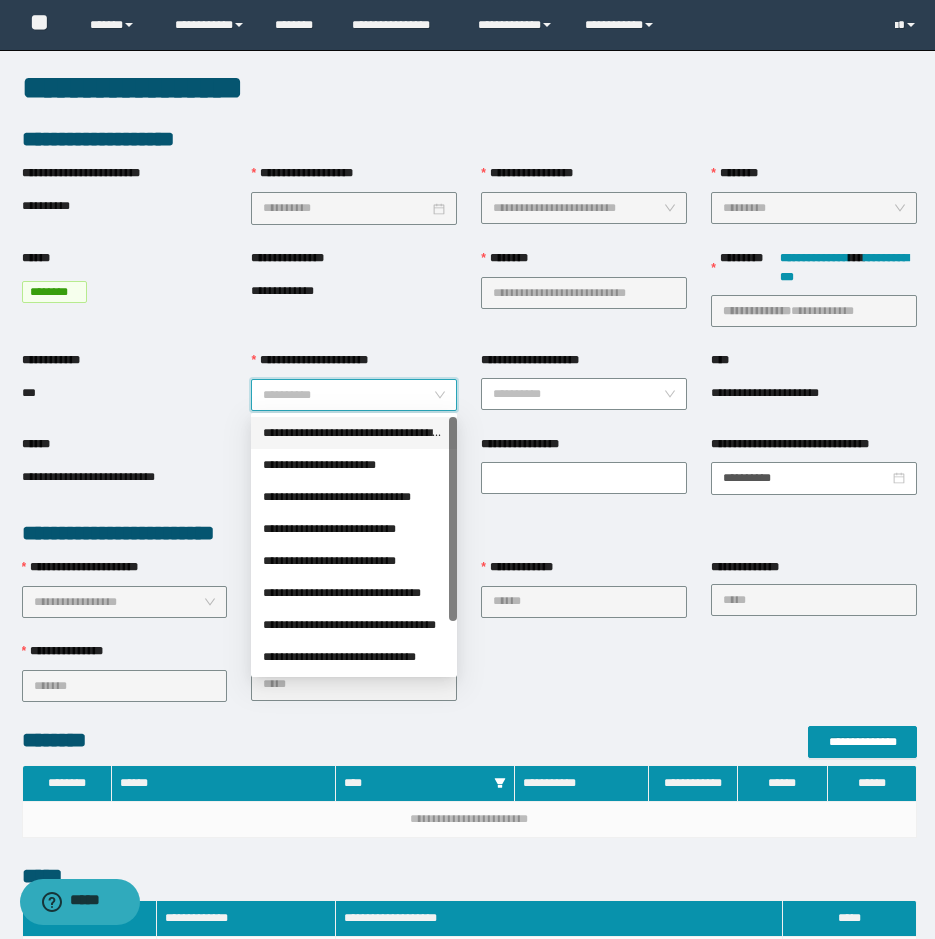 click on "**********" at bounding box center [348, 395] 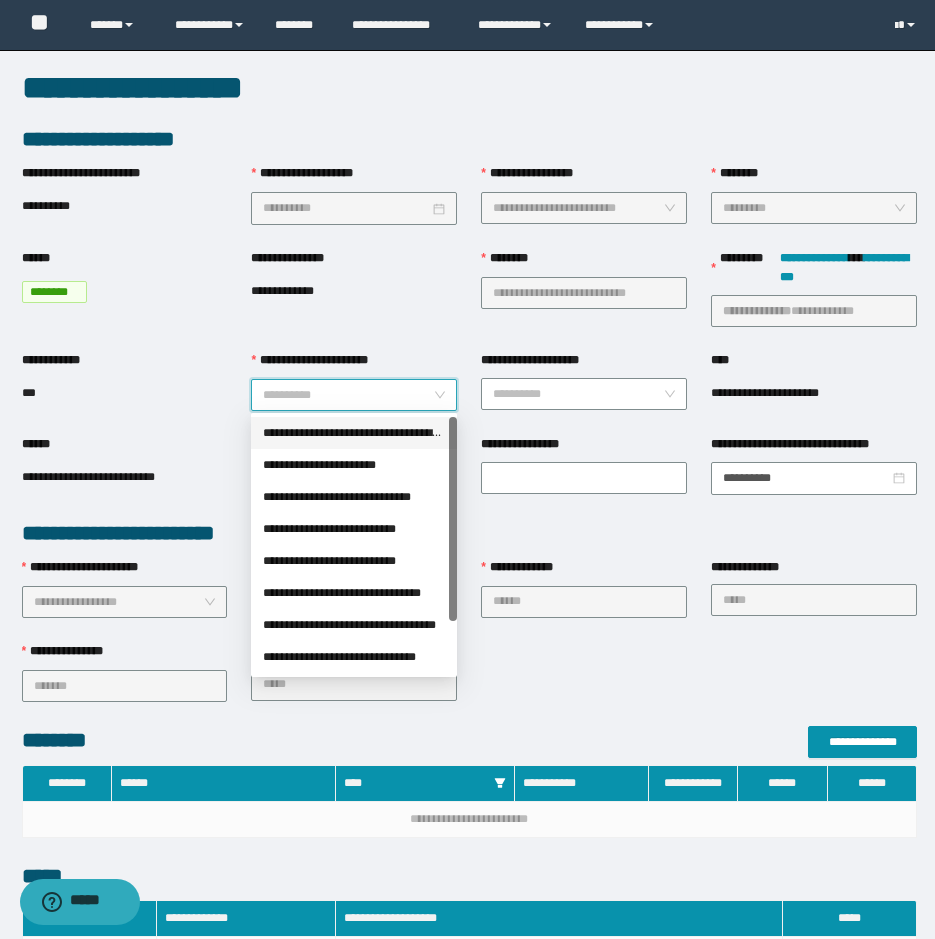 click on "**********" at bounding box center (354, 433) 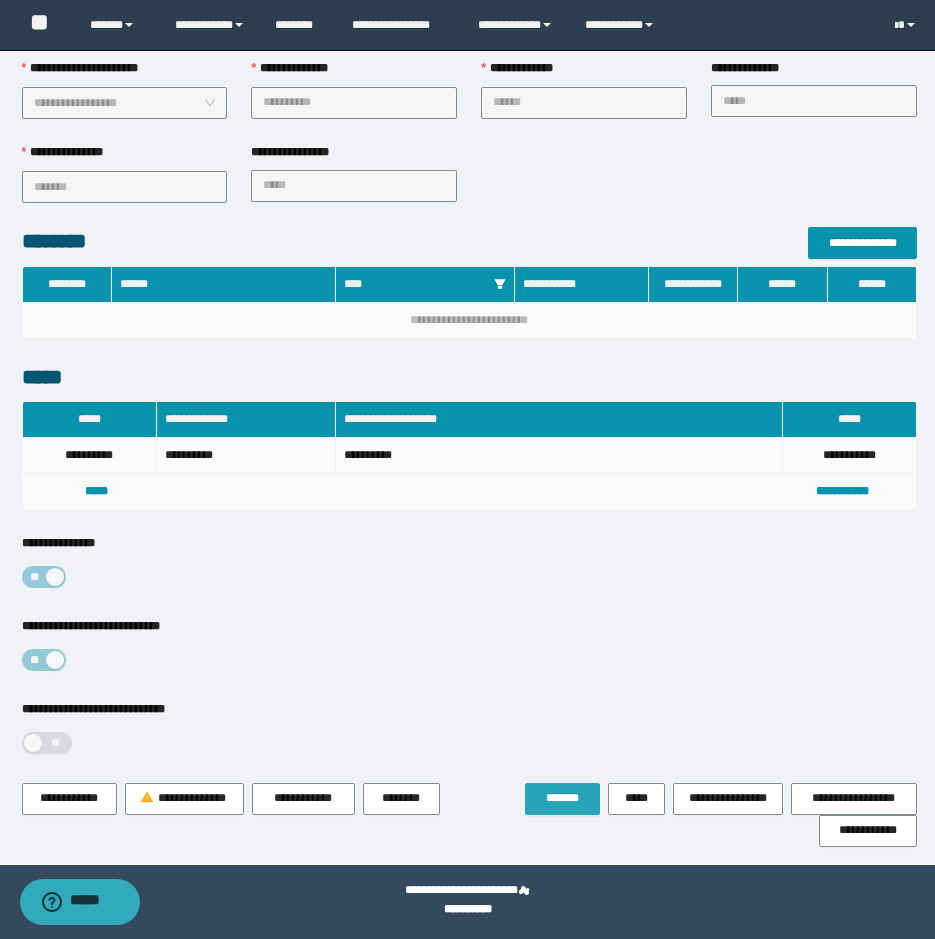 click on "*******" at bounding box center (562, 799) 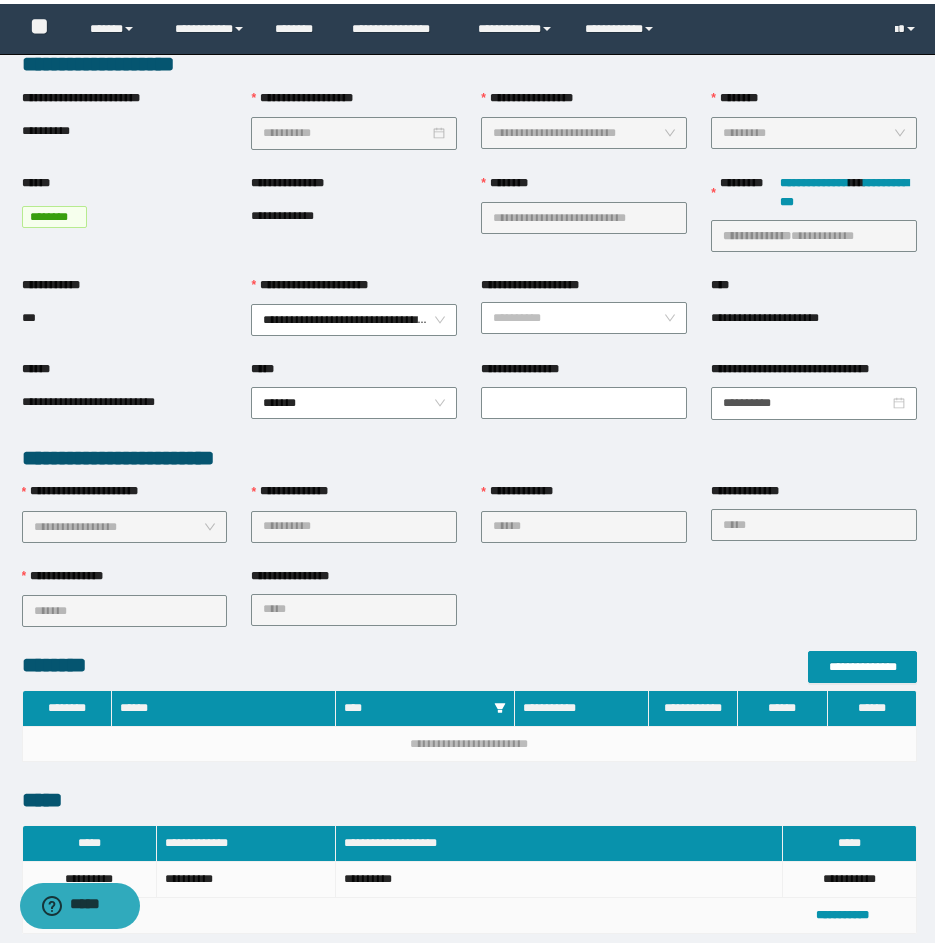 scroll, scrollTop: 0, scrollLeft: 0, axis: both 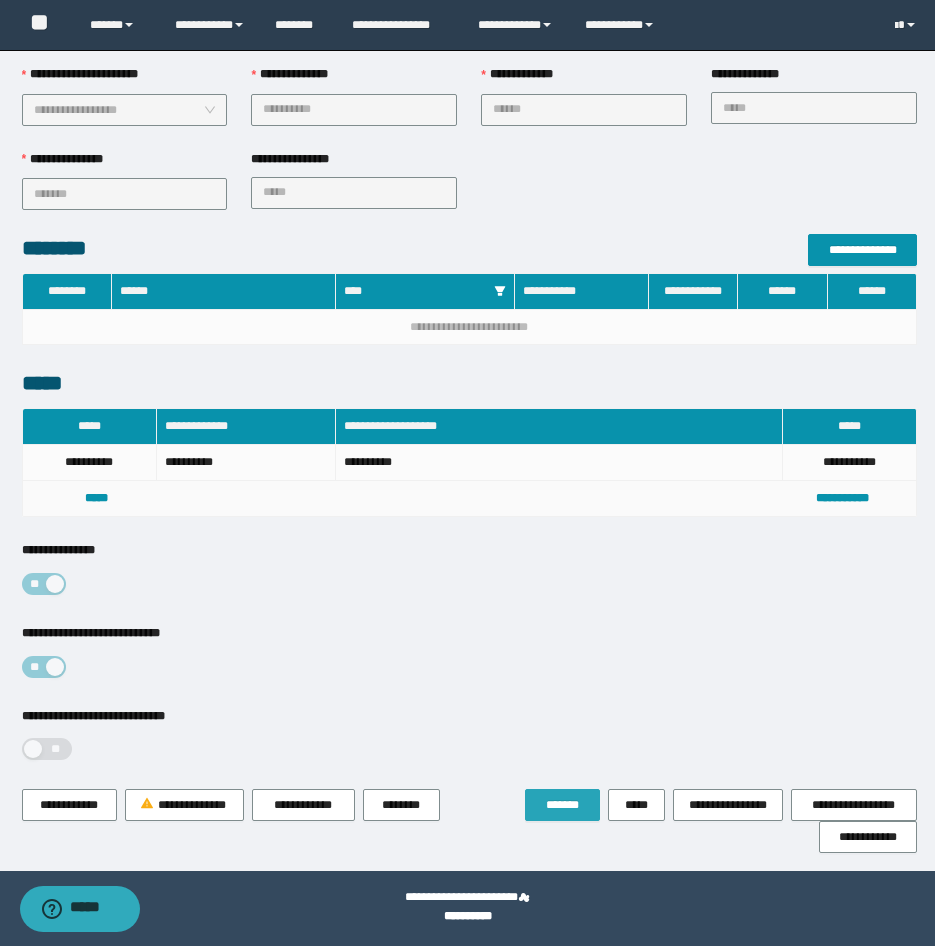 drag, startPoint x: 586, startPoint y: 805, endPoint x: 478, endPoint y: 802, distance: 108.04166 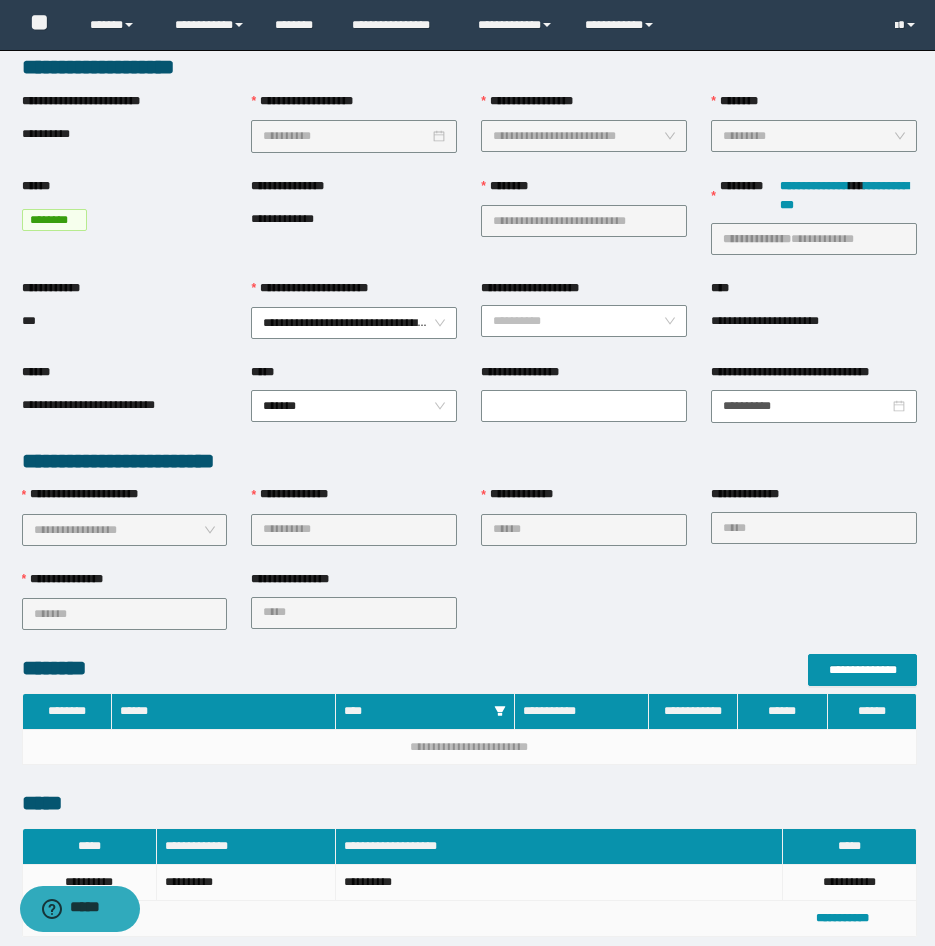 scroll, scrollTop: 0, scrollLeft: 0, axis: both 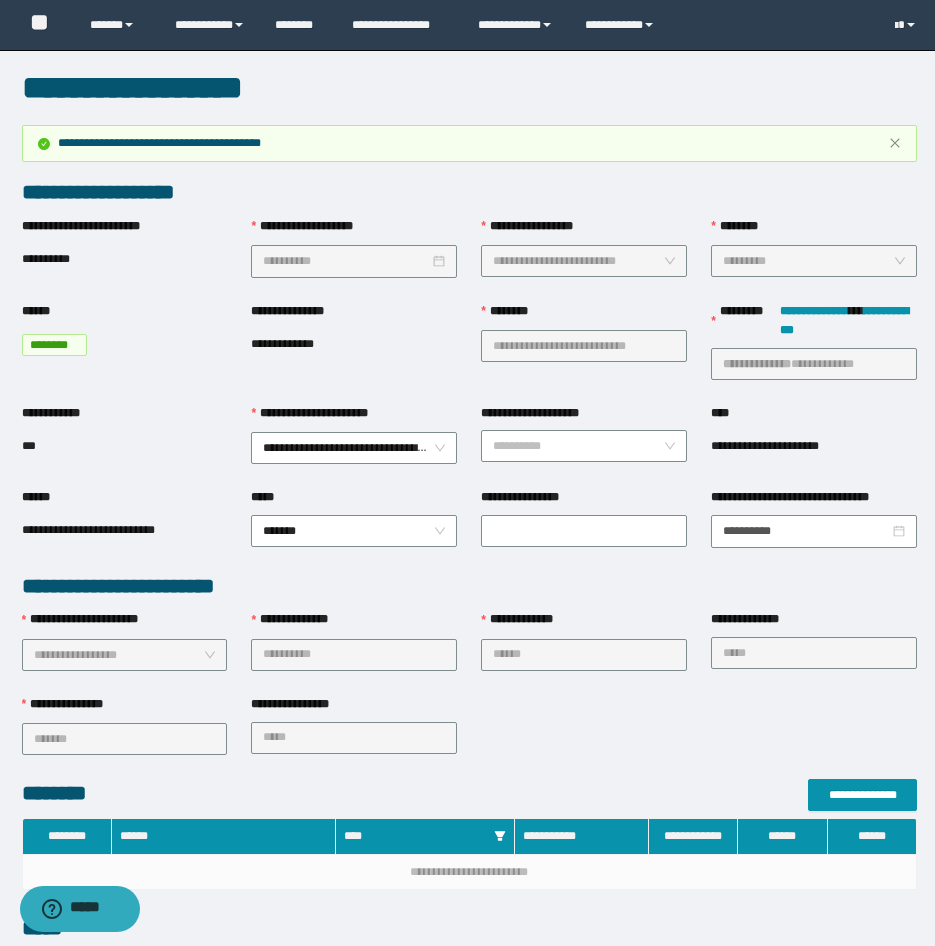 click on "**********" at bounding box center [469, 737] 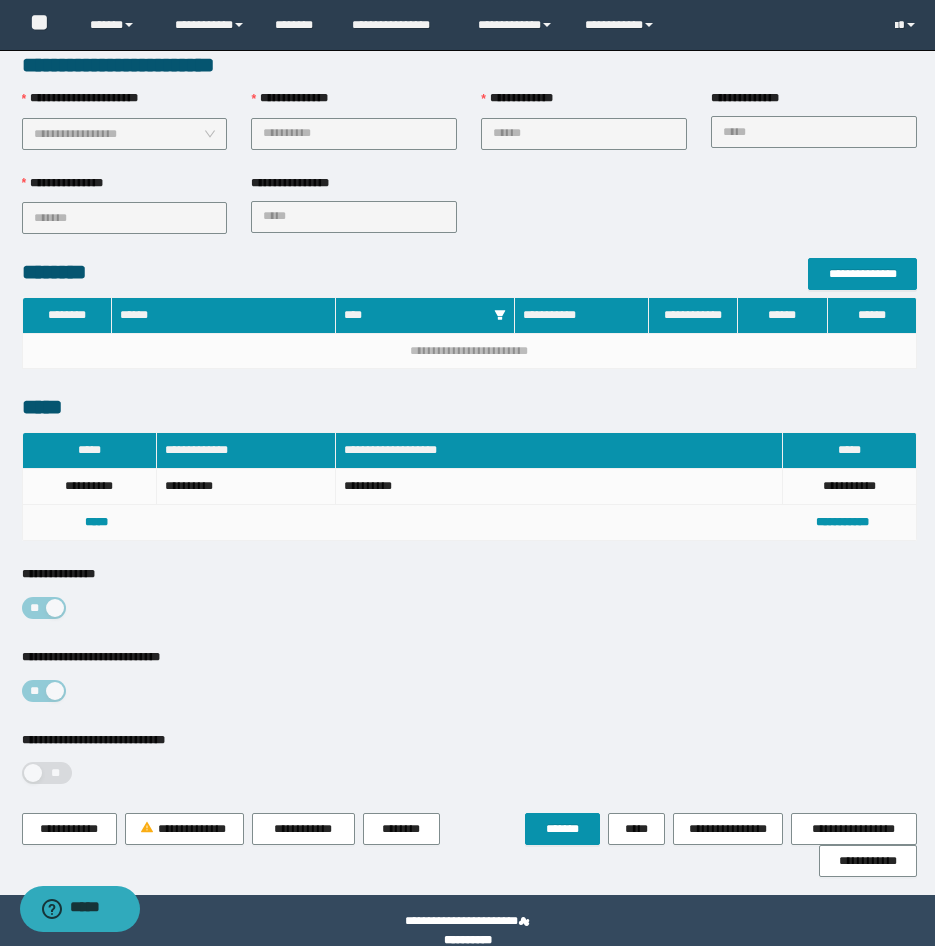 scroll, scrollTop: 545, scrollLeft: 0, axis: vertical 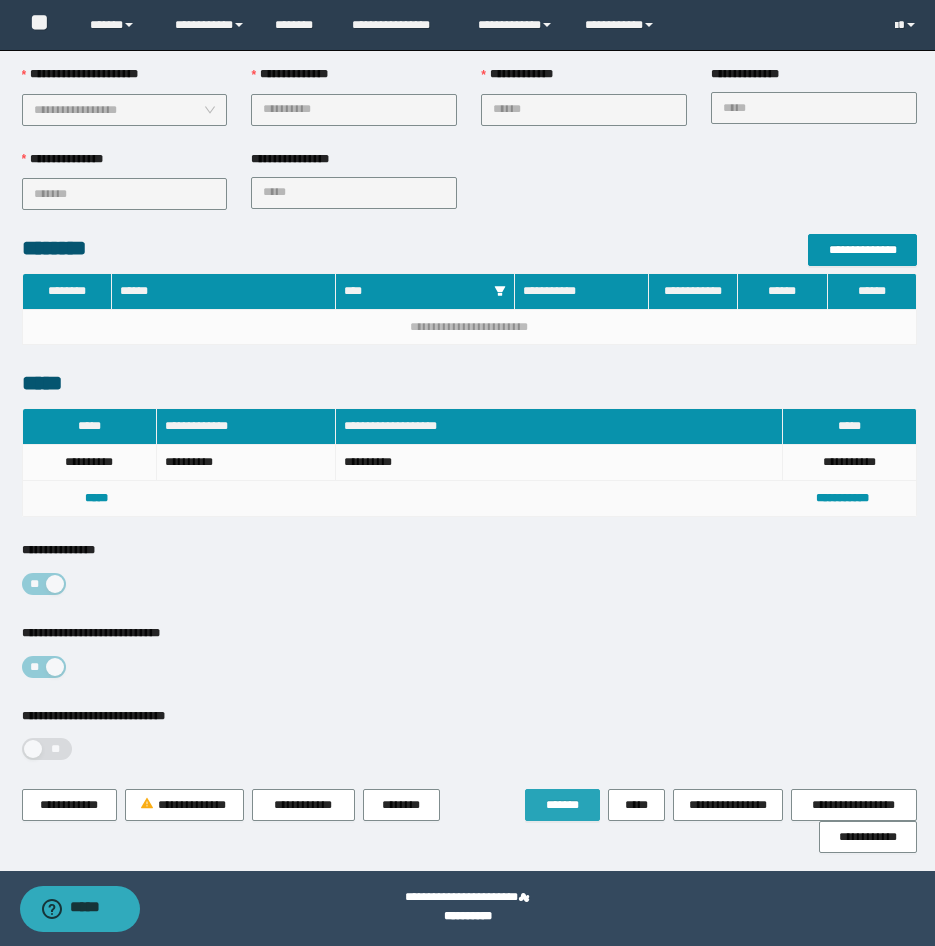 click on "*******" at bounding box center [562, 805] 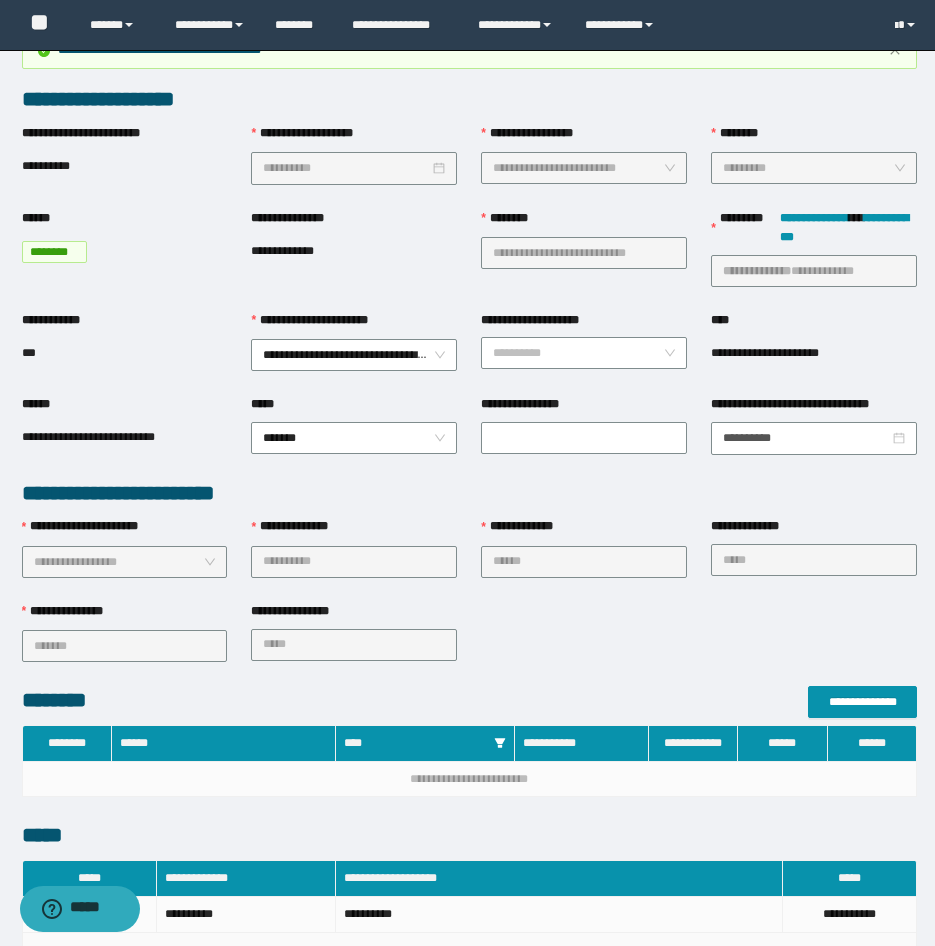 scroll, scrollTop: 545, scrollLeft: 0, axis: vertical 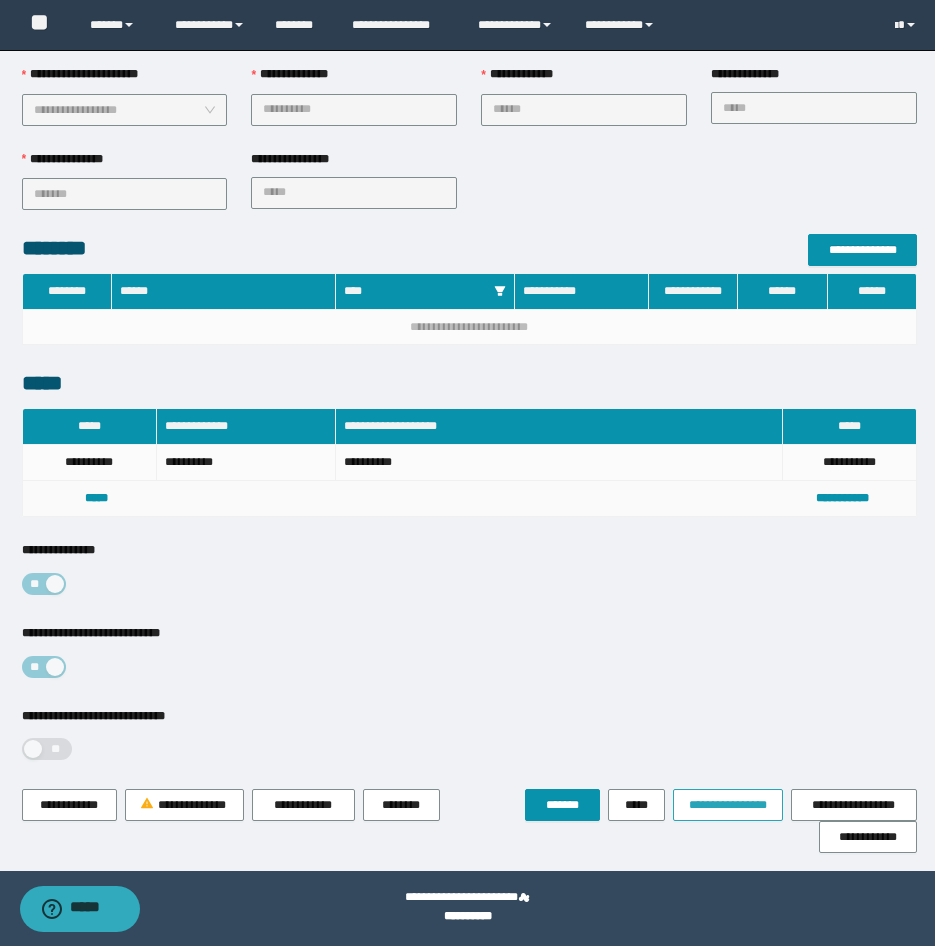 click on "**********" at bounding box center [728, 805] 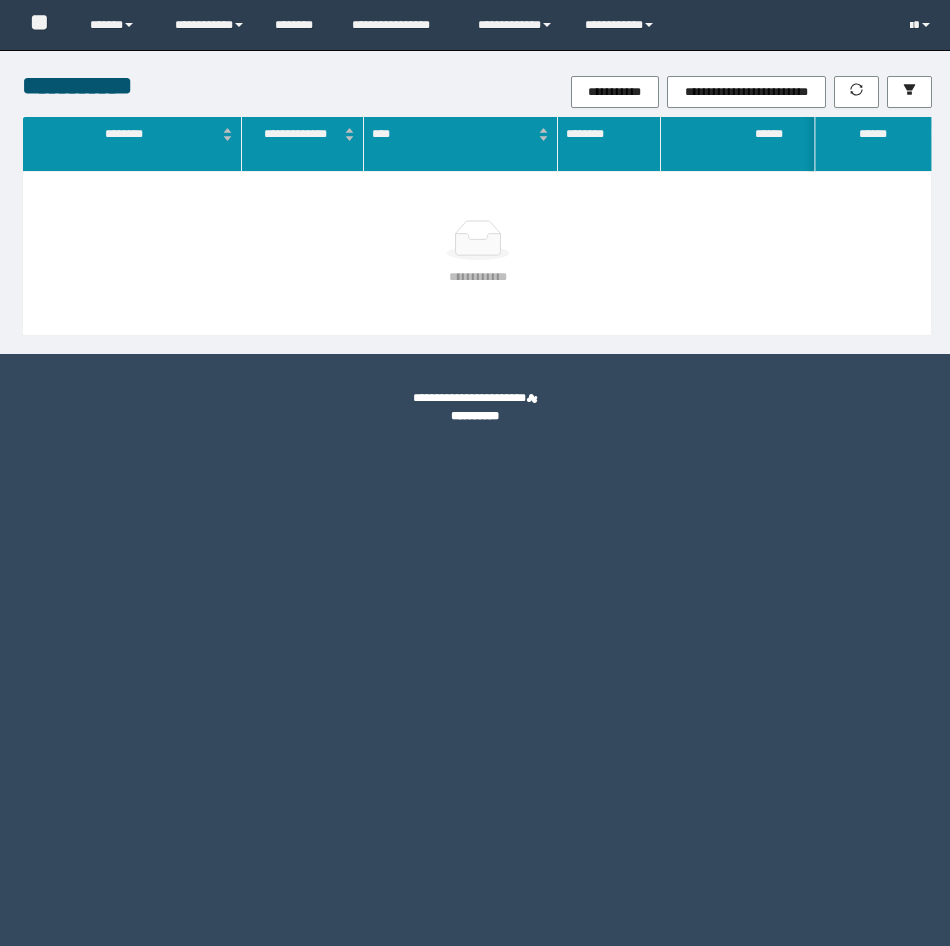 scroll, scrollTop: 0, scrollLeft: 0, axis: both 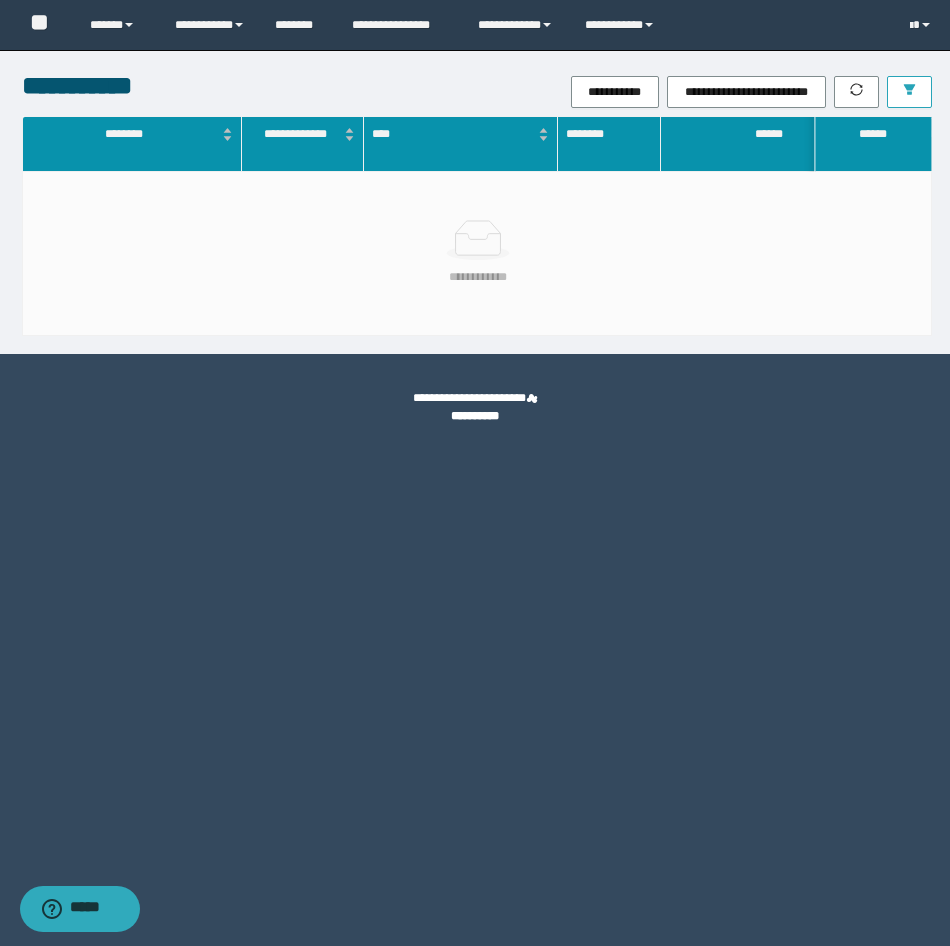 click at bounding box center (909, 92) 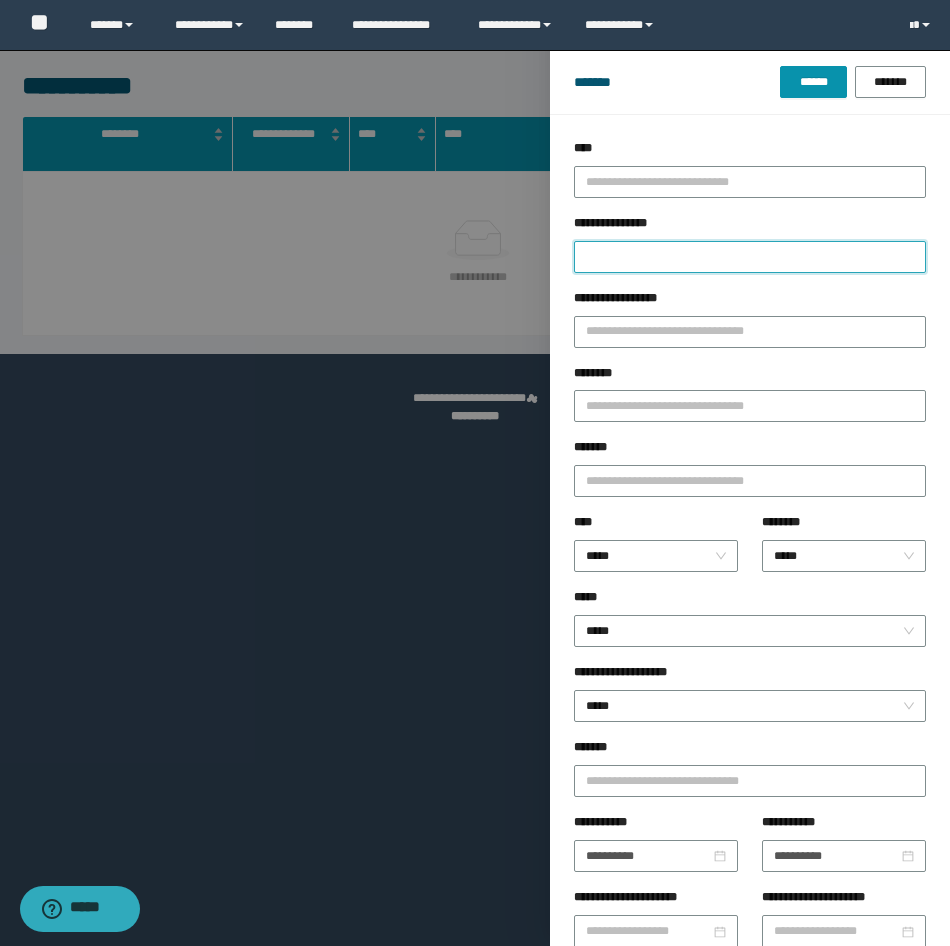 click on "**********" at bounding box center (750, 257) 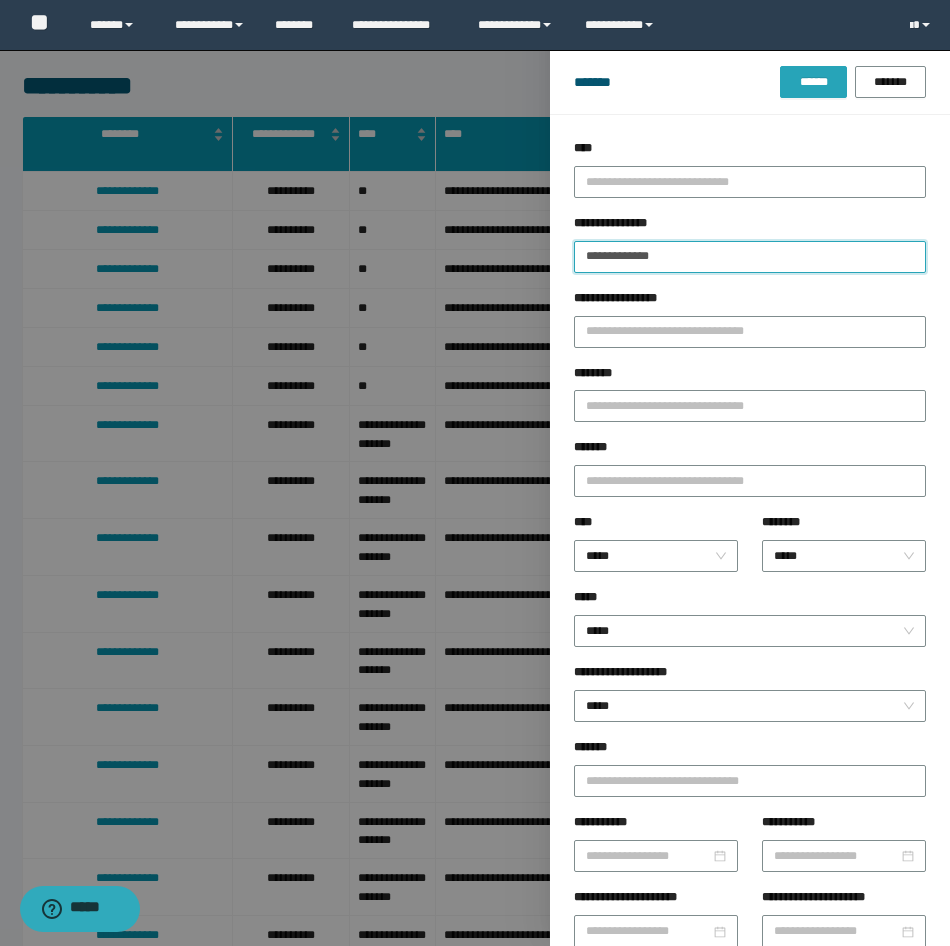 type on "**********" 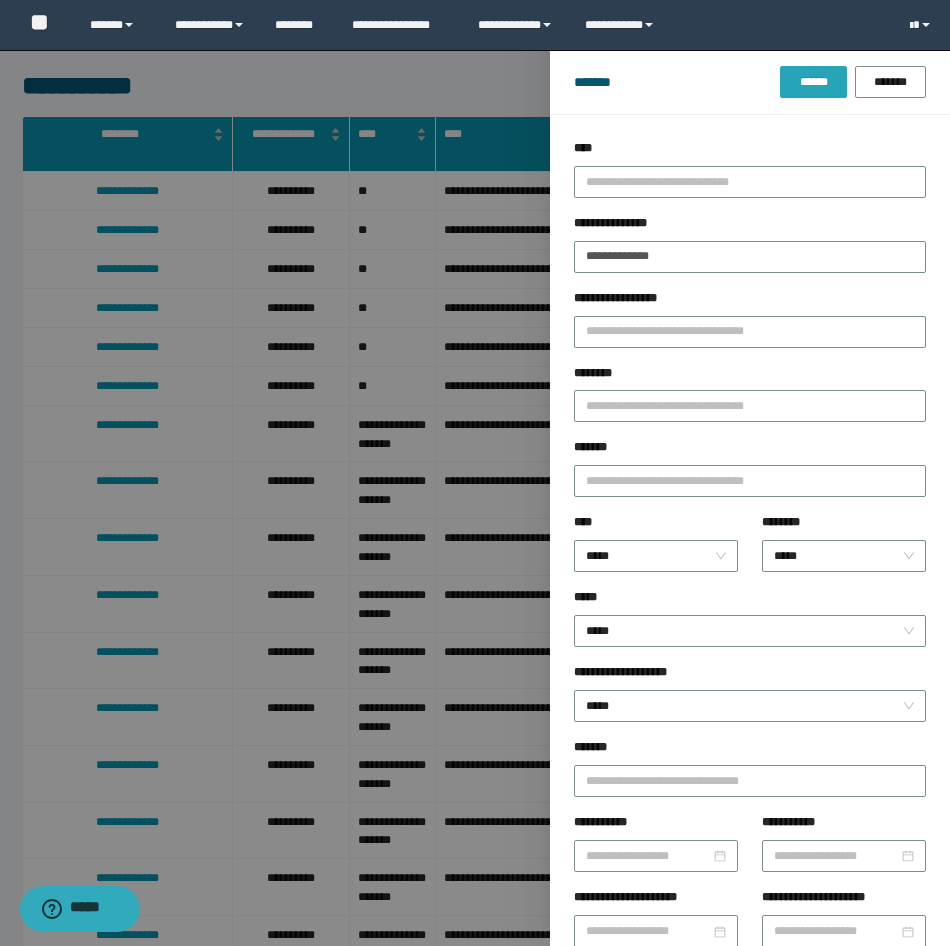 click on "******" at bounding box center (813, 82) 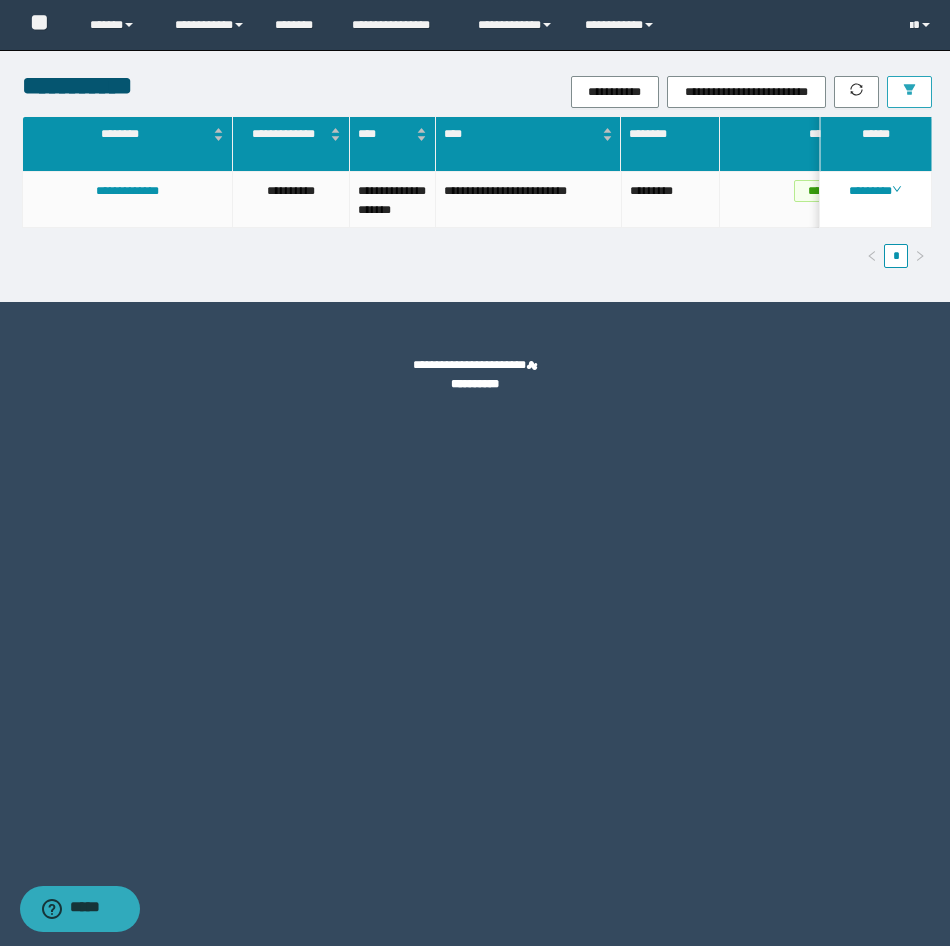 scroll, scrollTop: 0, scrollLeft: 618, axis: horizontal 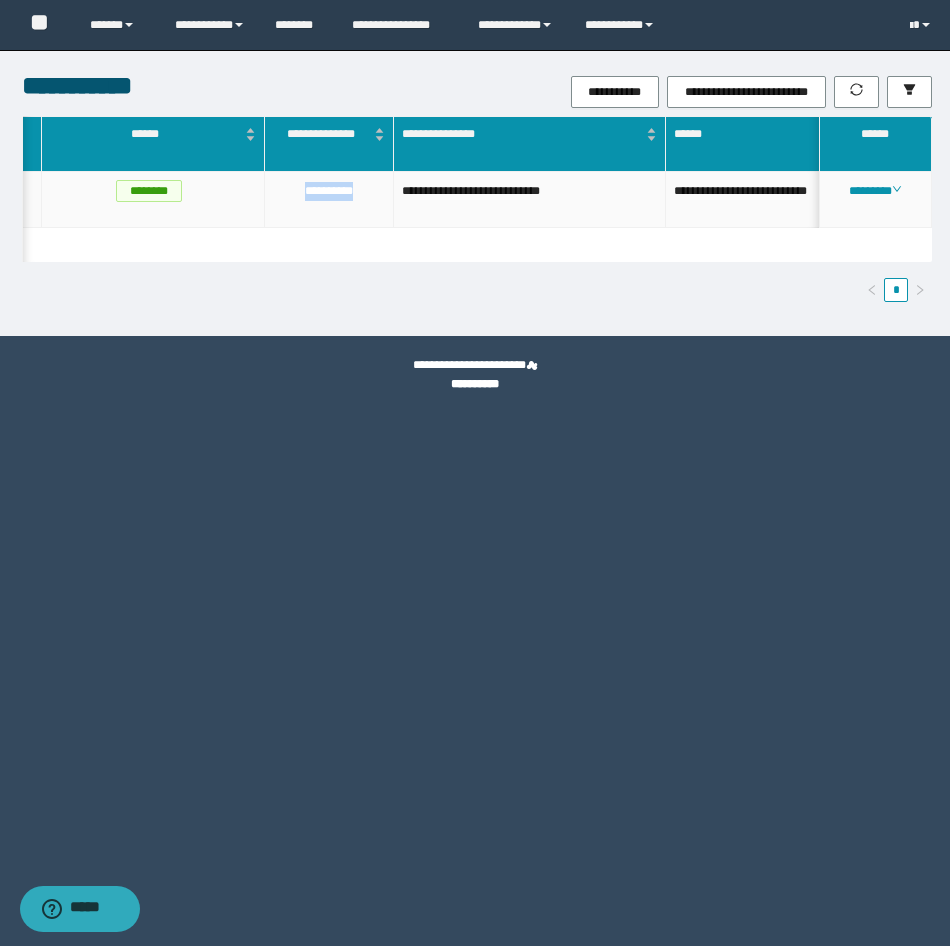 drag, startPoint x: 360, startPoint y: 198, endPoint x: 255, endPoint y: 222, distance: 107.70794 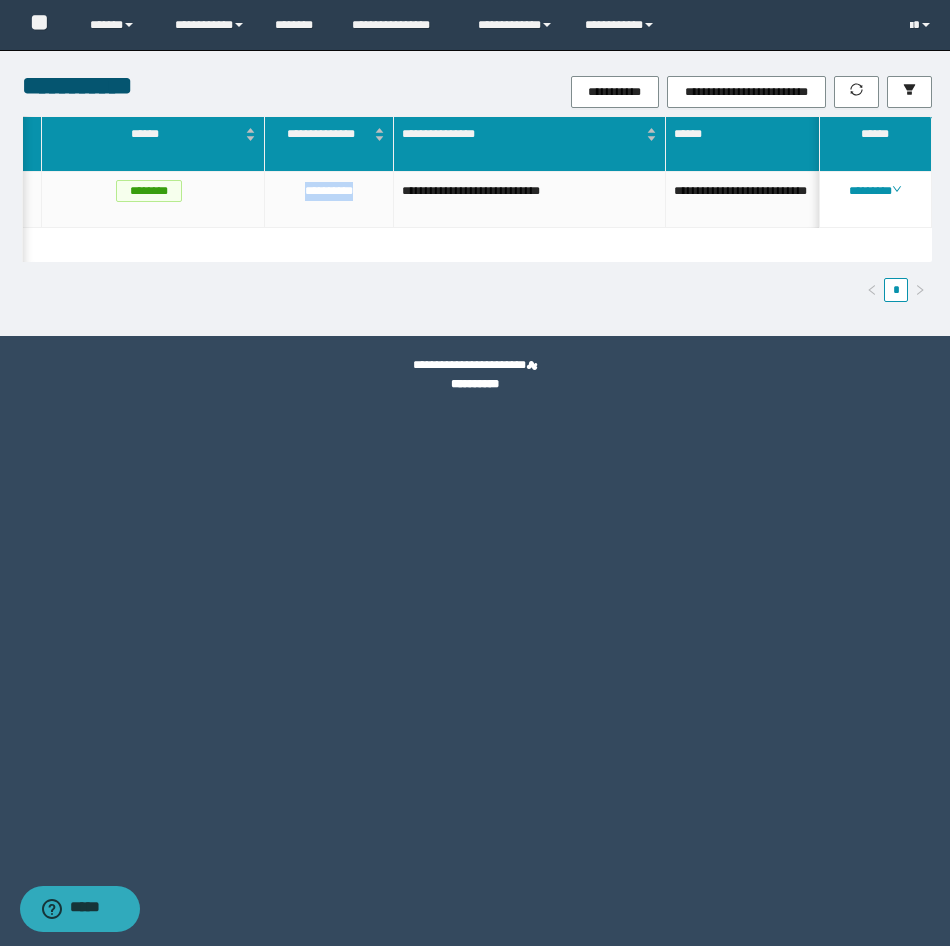 scroll, scrollTop: 0, scrollLeft: 0, axis: both 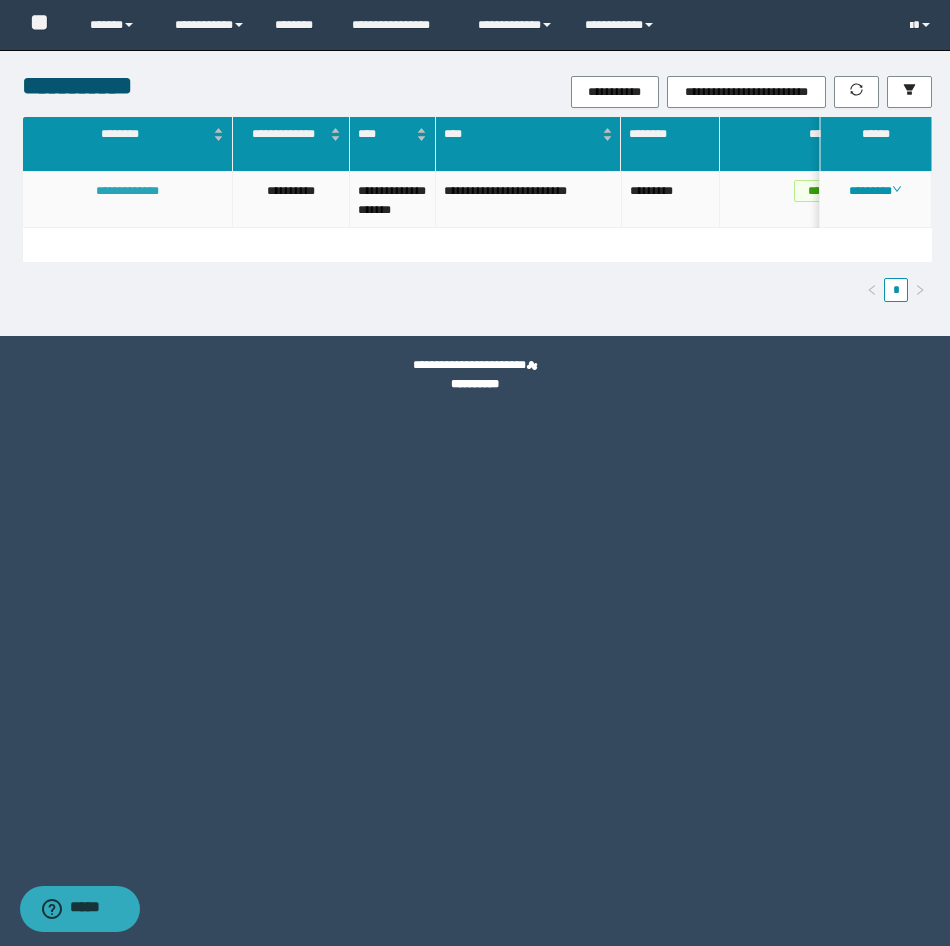 click on "**********" at bounding box center [127, 191] 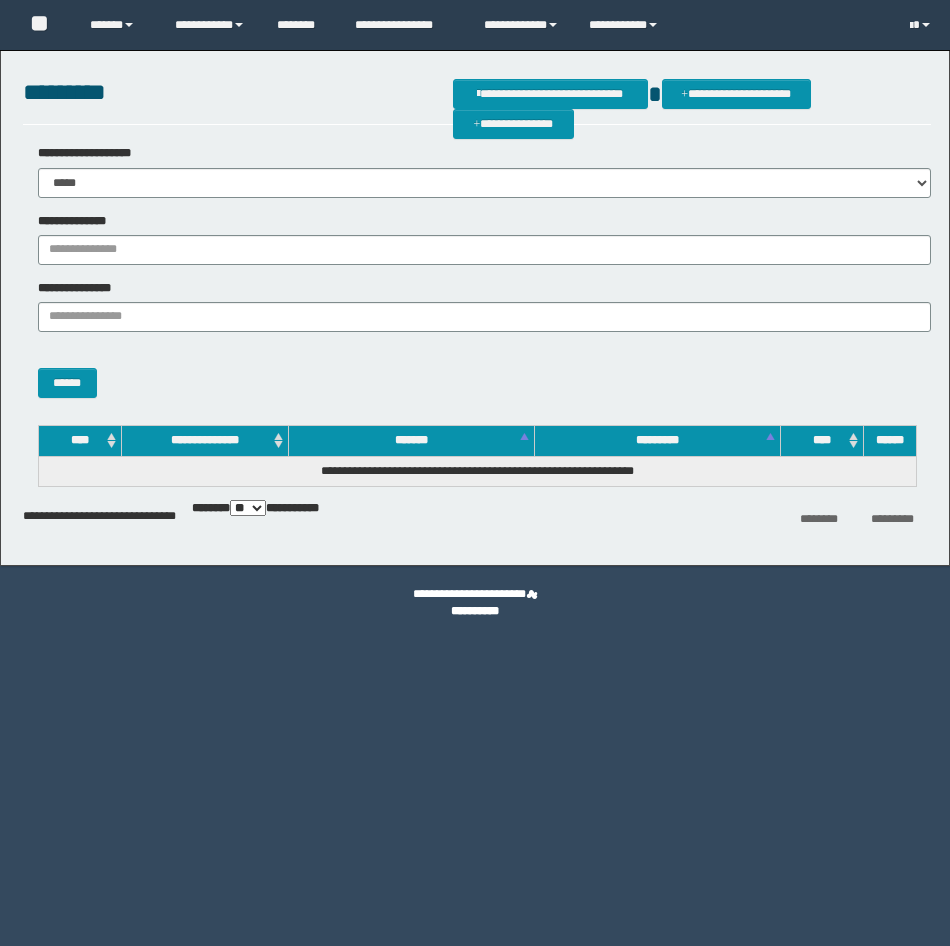 scroll, scrollTop: 0, scrollLeft: 0, axis: both 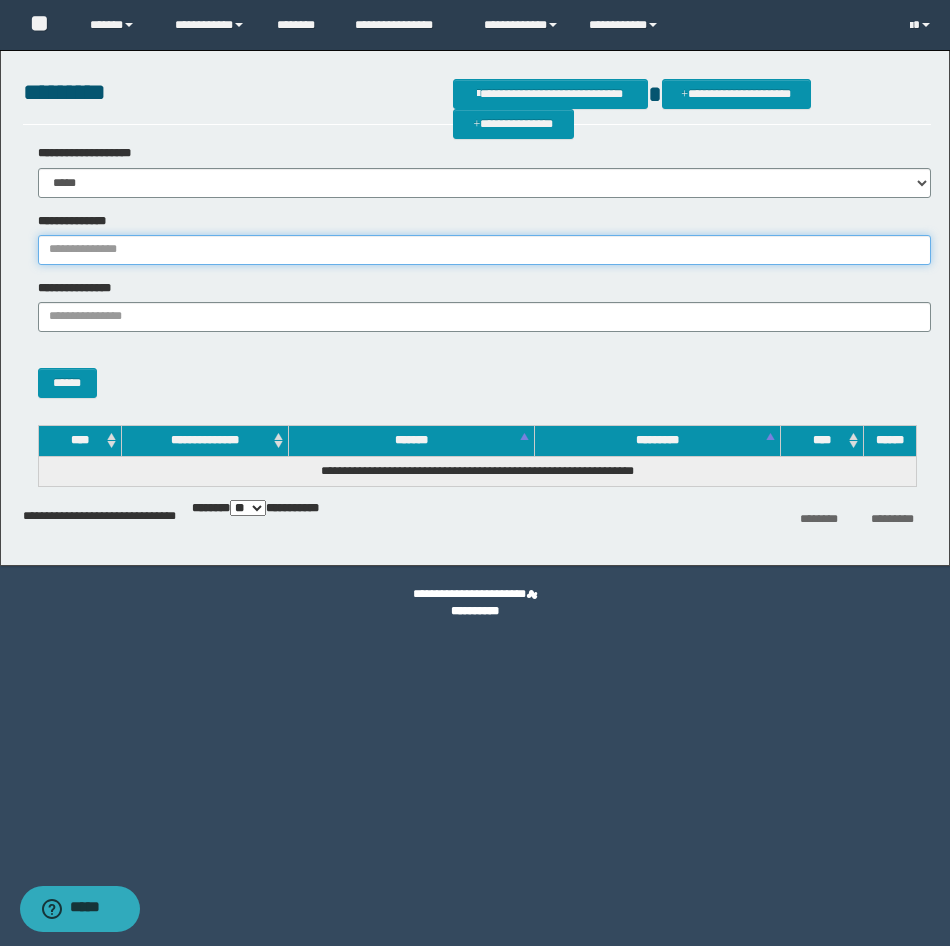 click on "**********" at bounding box center (484, 250) 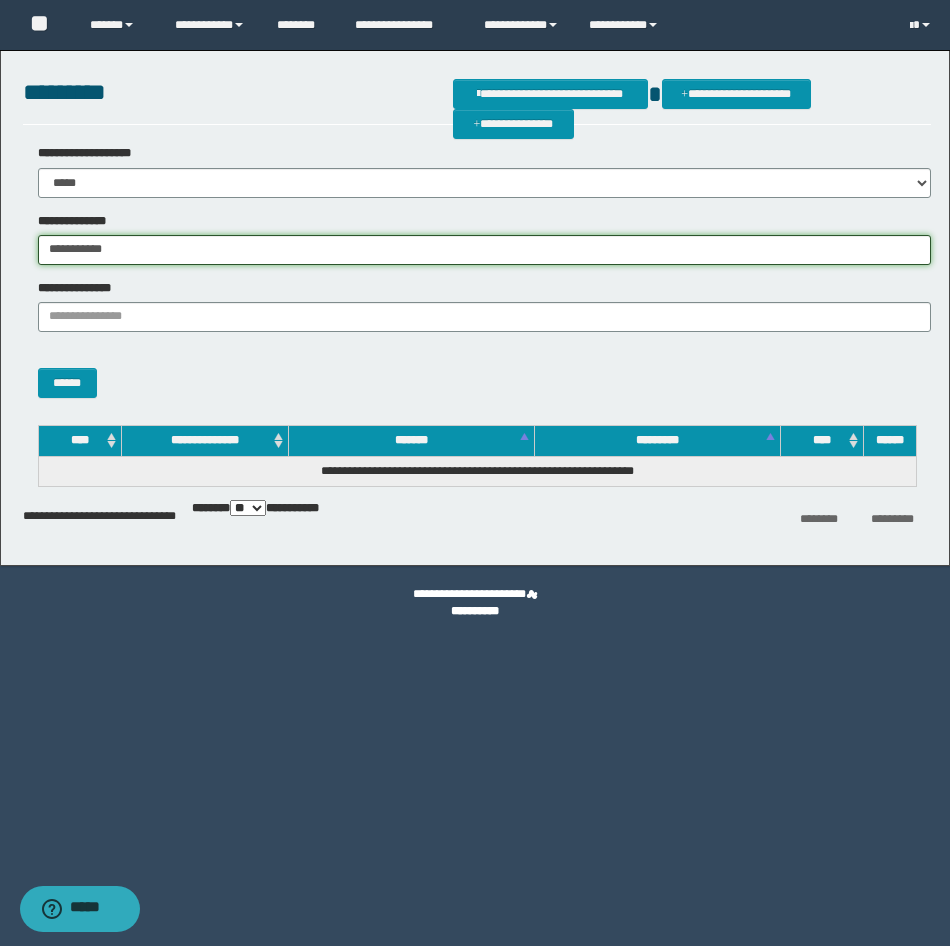 click on "**********" at bounding box center [484, 250] 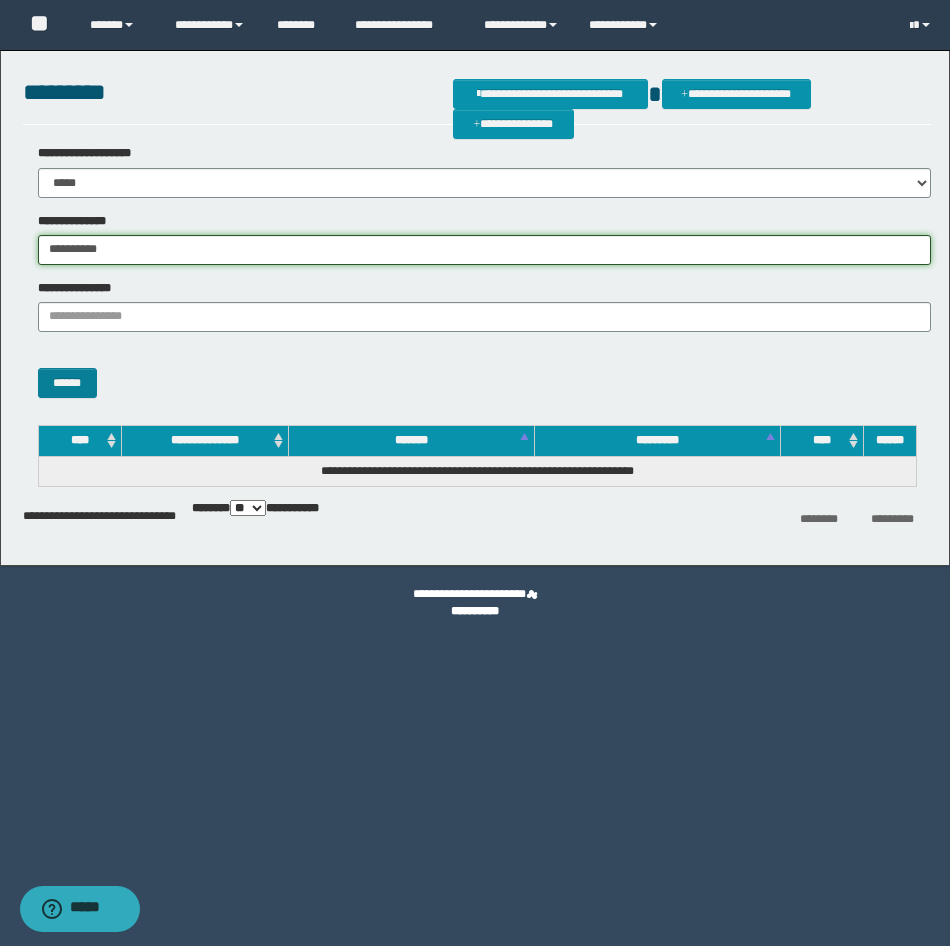 type on "**********" 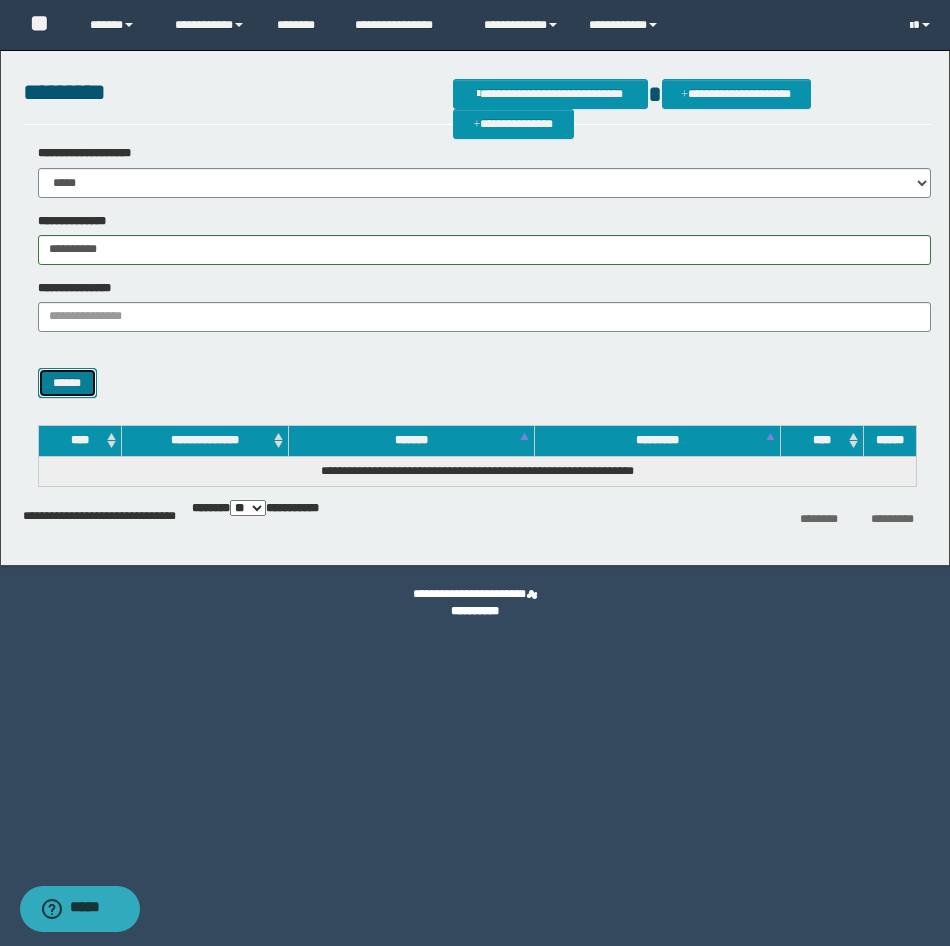 click on "******" at bounding box center [67, 383] 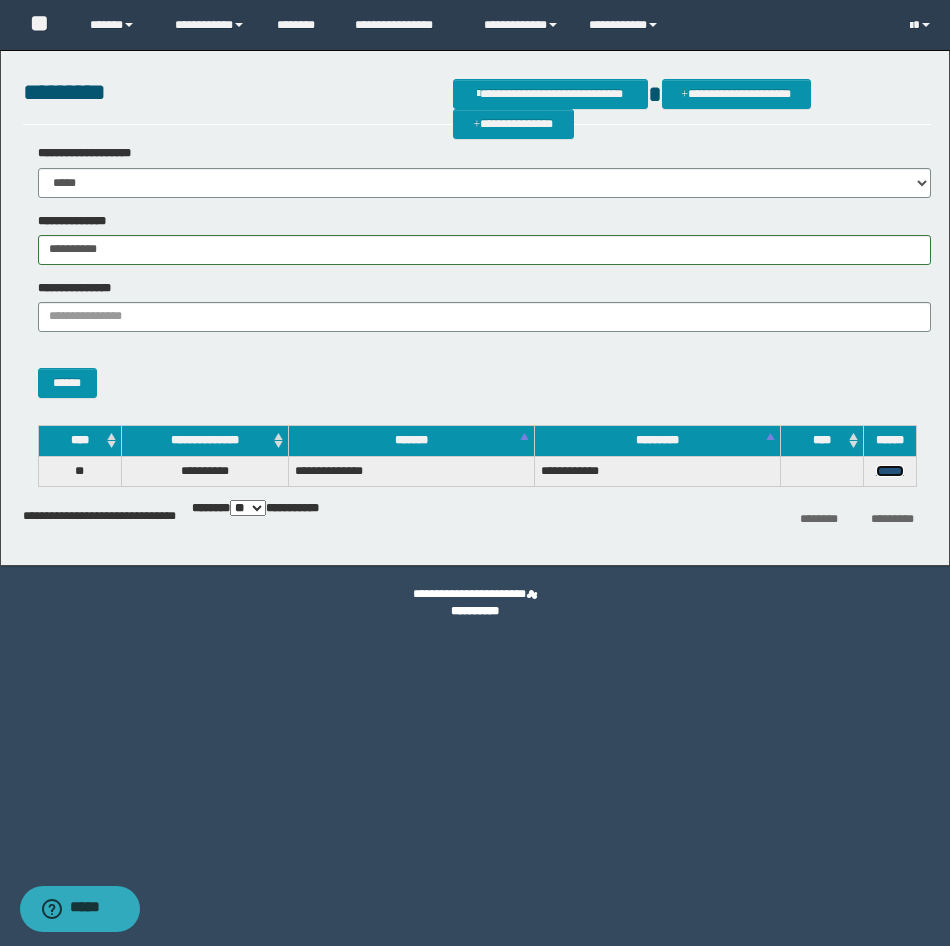 drag, startPoint x: 877, startPoint y: 469, endPoint x: 860, endPoint y: 444, distance: 30.232433 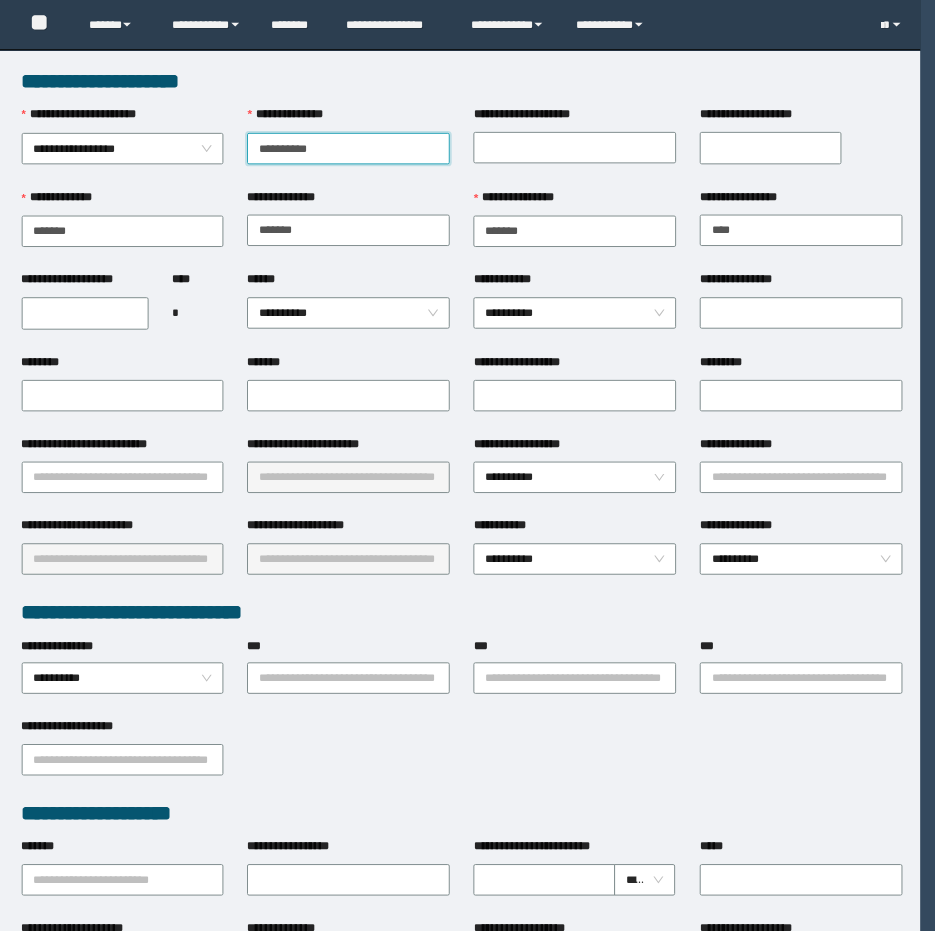 scroll, scrollTop: 0, scrollLeft: 0, axis: both 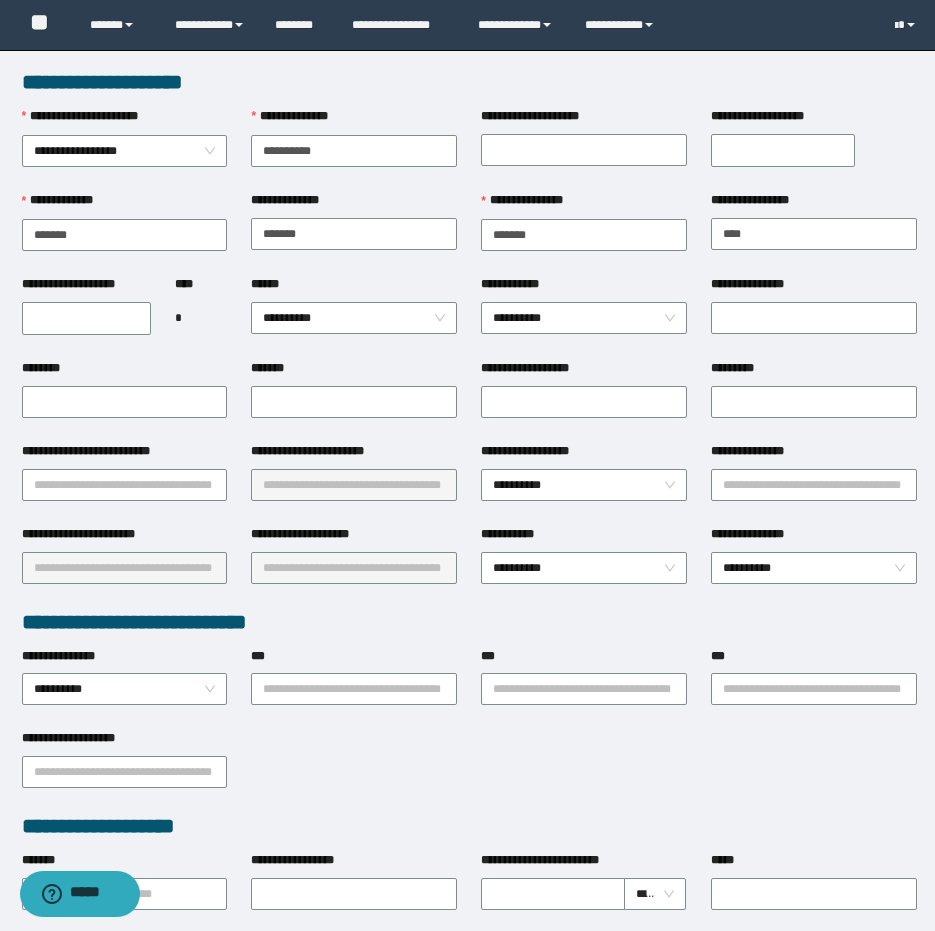 drag, startPoint x: 74, startPoint y: 311, endPoint x: 111, endPoint y: 321, distance: 38.327538 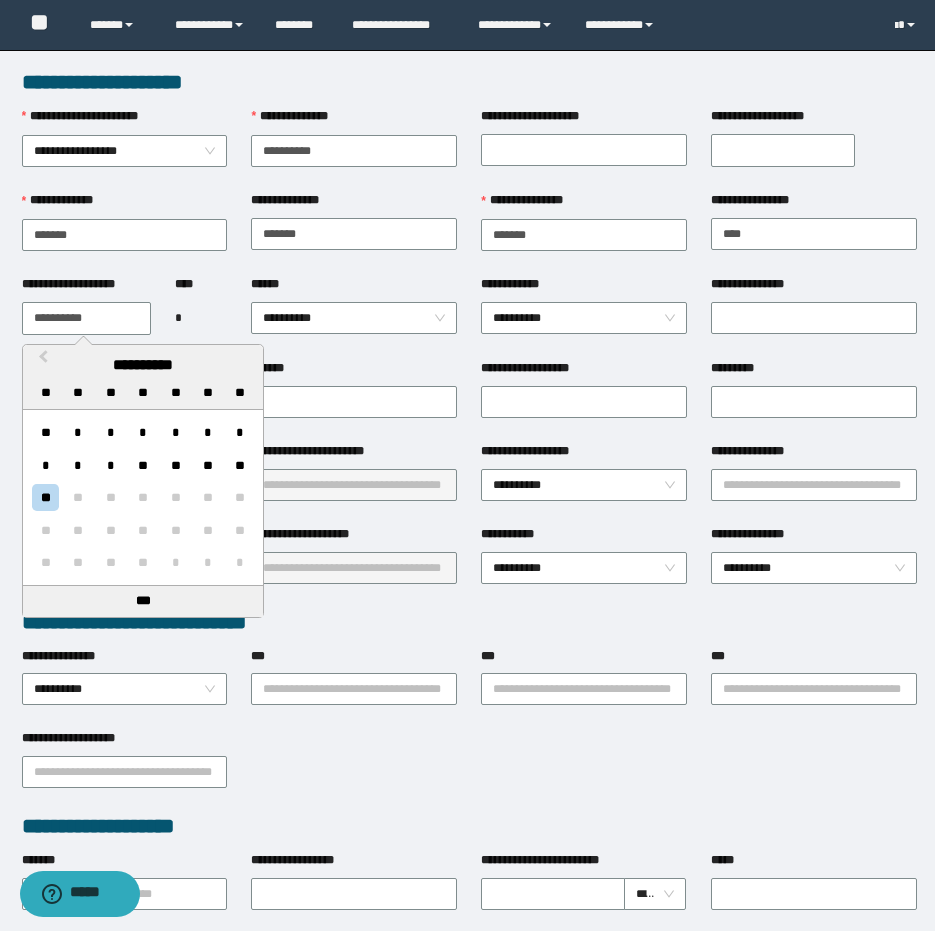 drag, startPoint x: 141, startPoint y: 324, endPoint x: -19, endPoint y: 334, distance: 160.3122 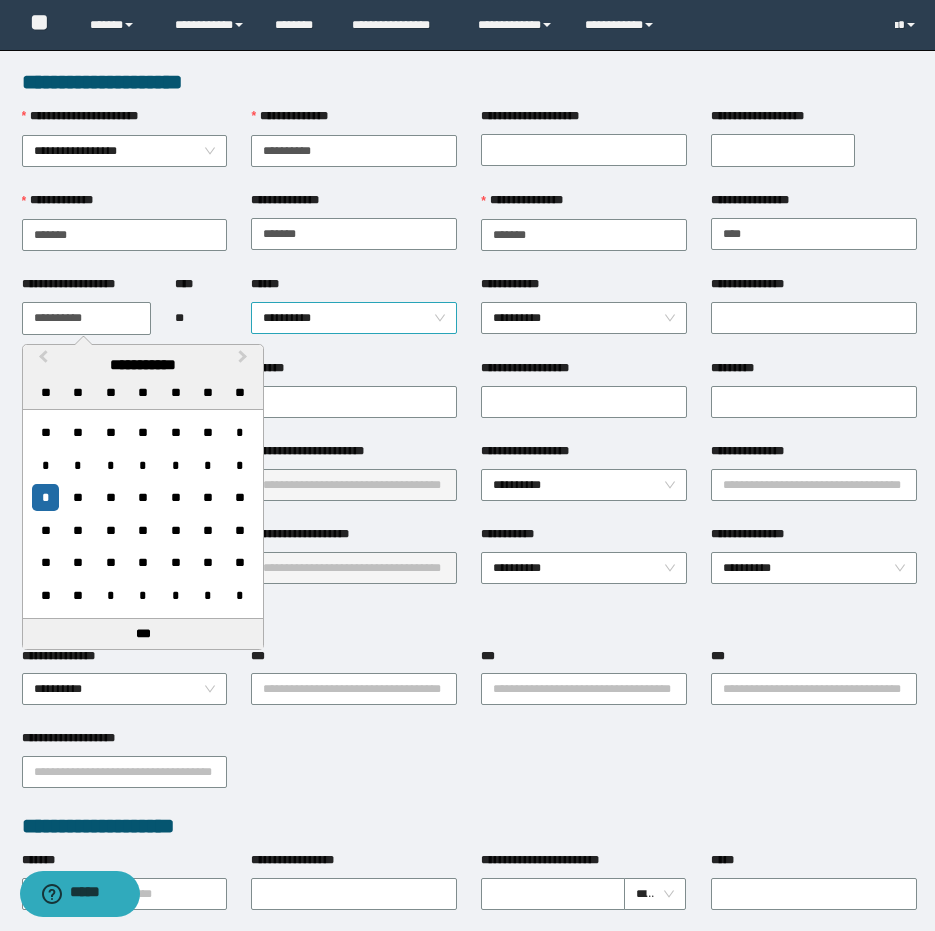 type on "**********" 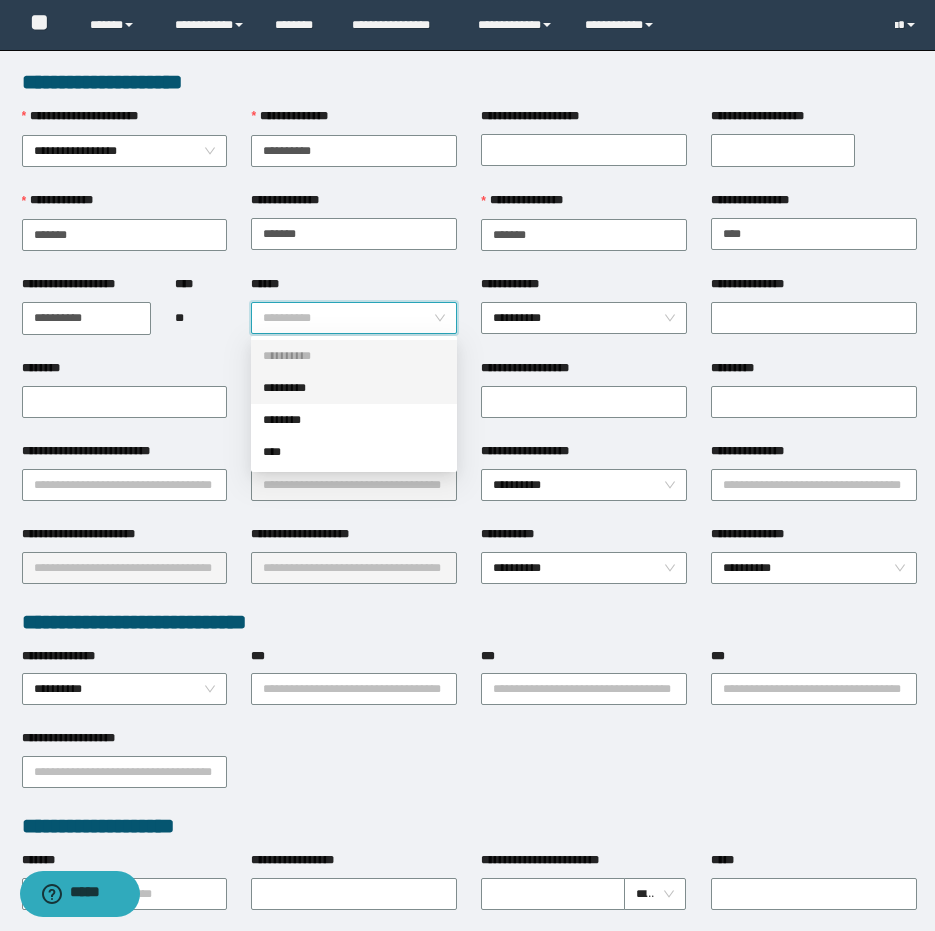 click on "*********" at bounding box center [354, 388] 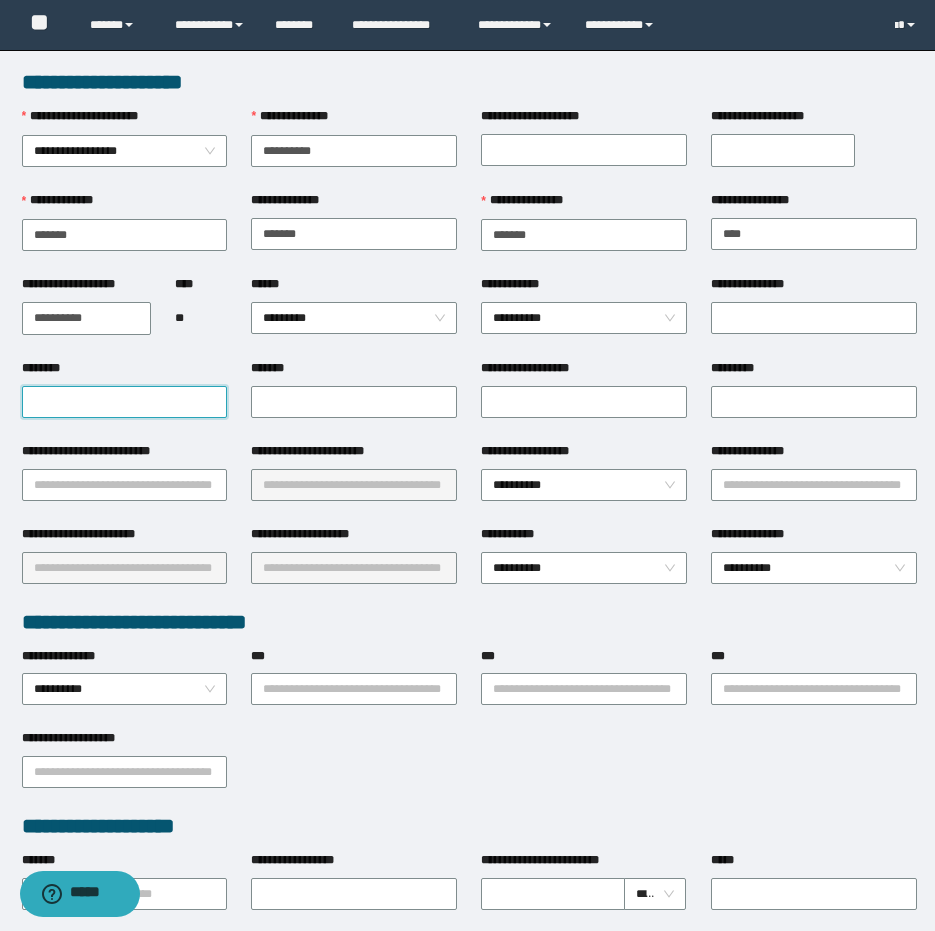 click on "********" at bounding box center [125, 402] 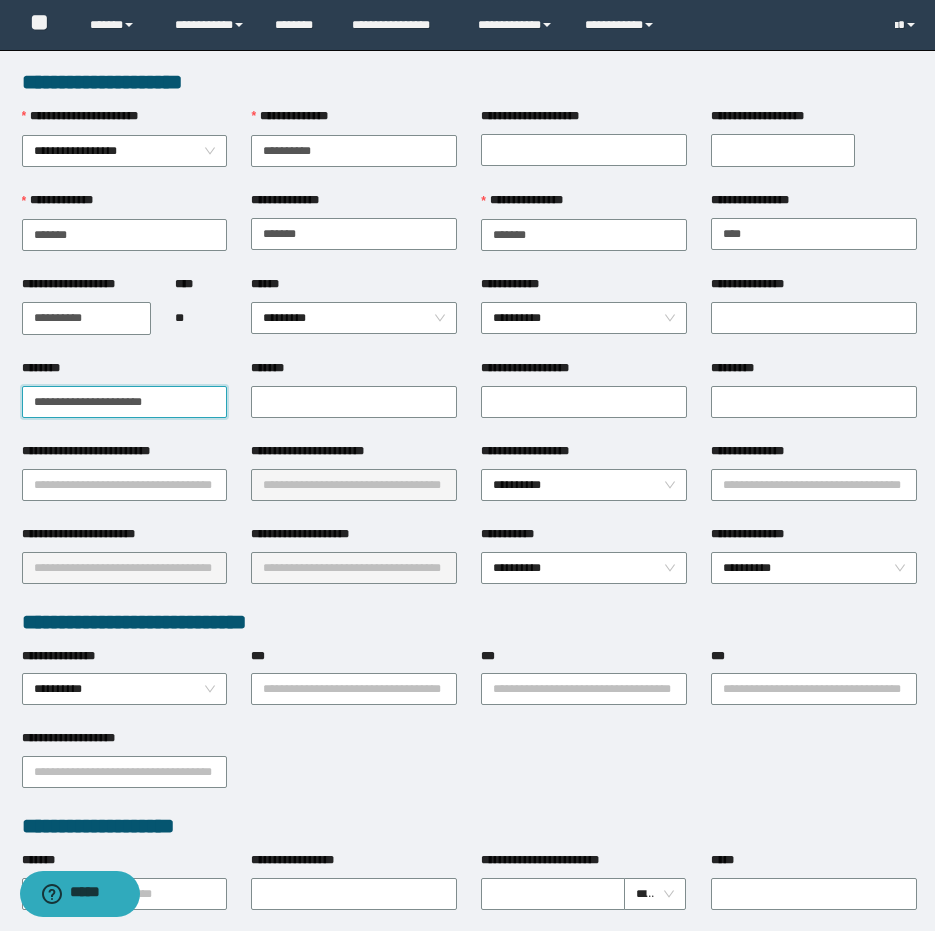 click on "**********" at bounding box center [125, 402] 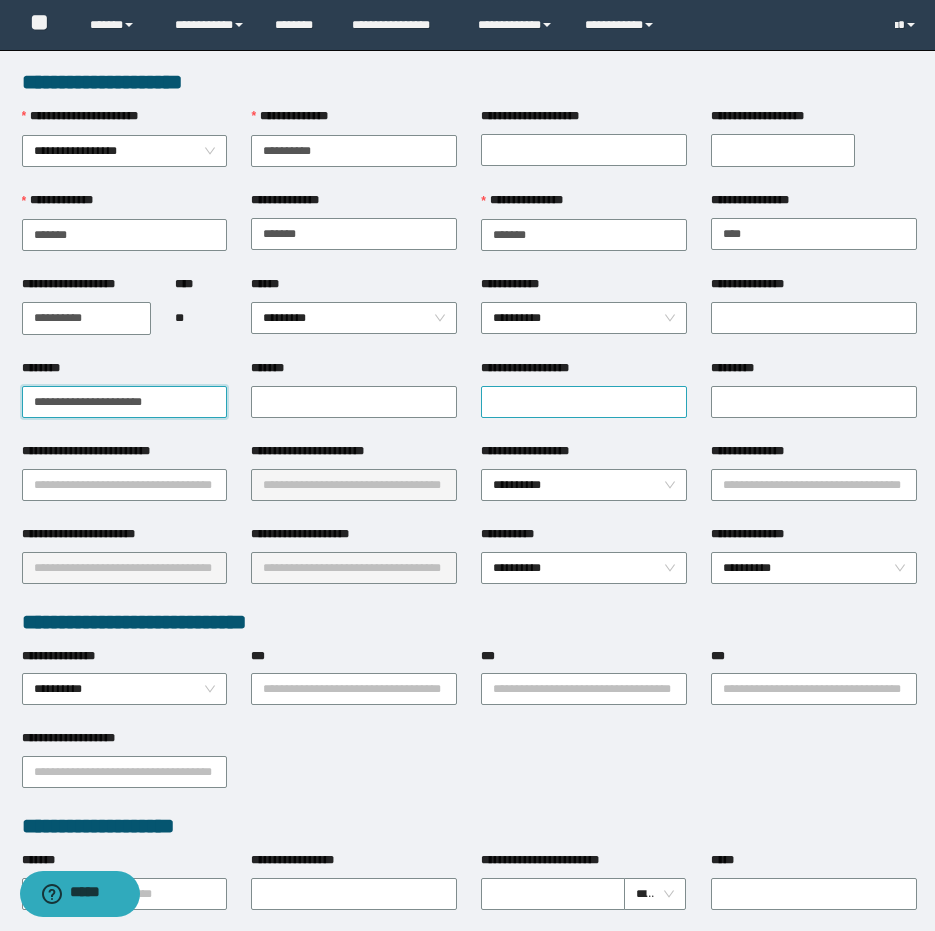 type on "**********" 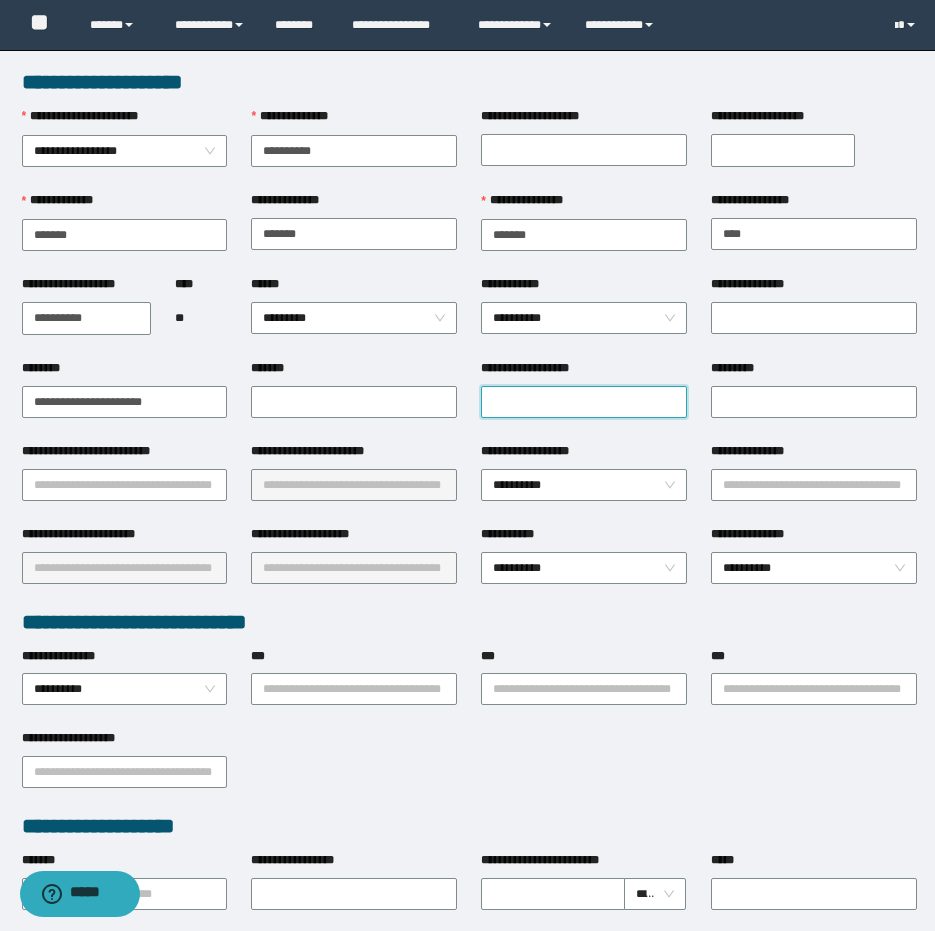 click on "**********" at bounding box center [584, 402] 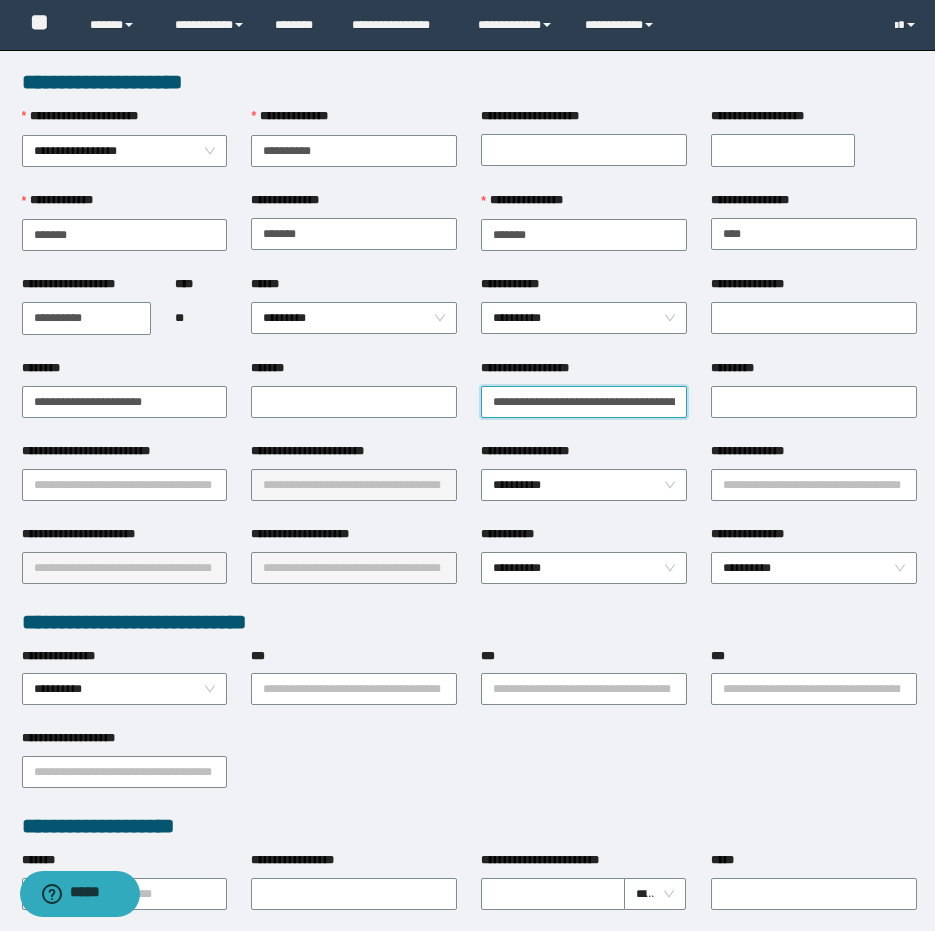 scroll, scrollTop: 0, scrollLeft: 183, axis: horizontal 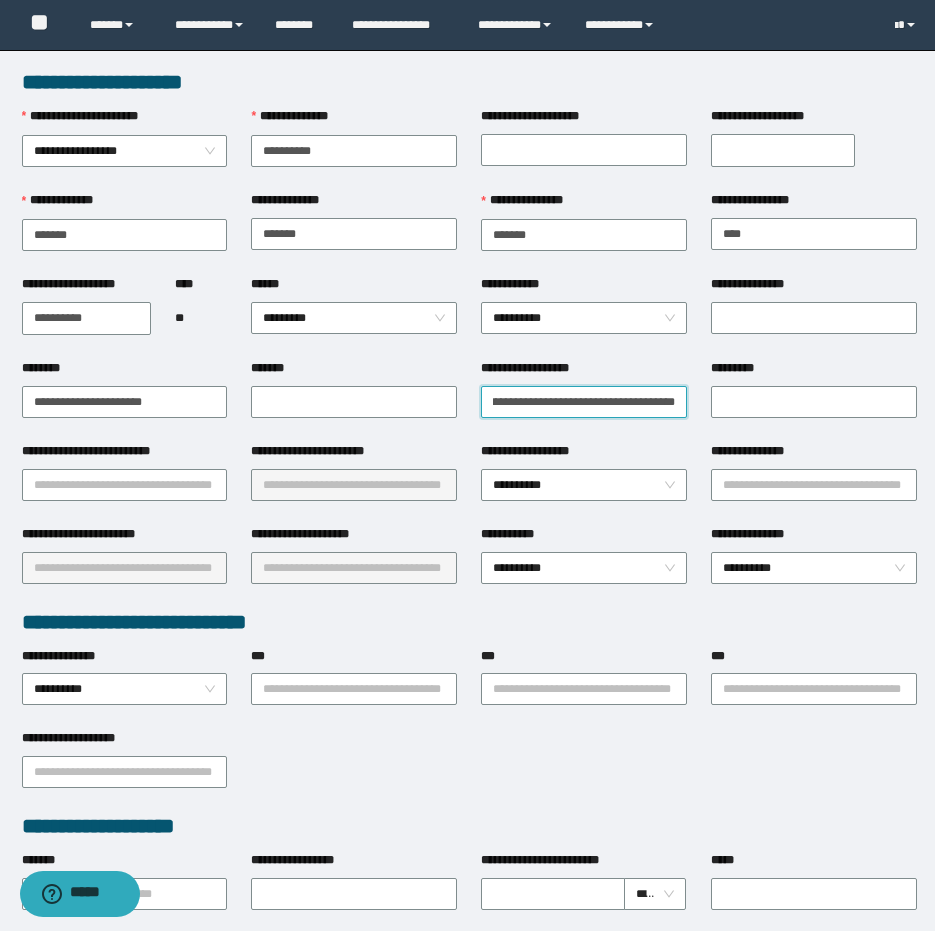 click on "**********" at bounding box center (584, 402) 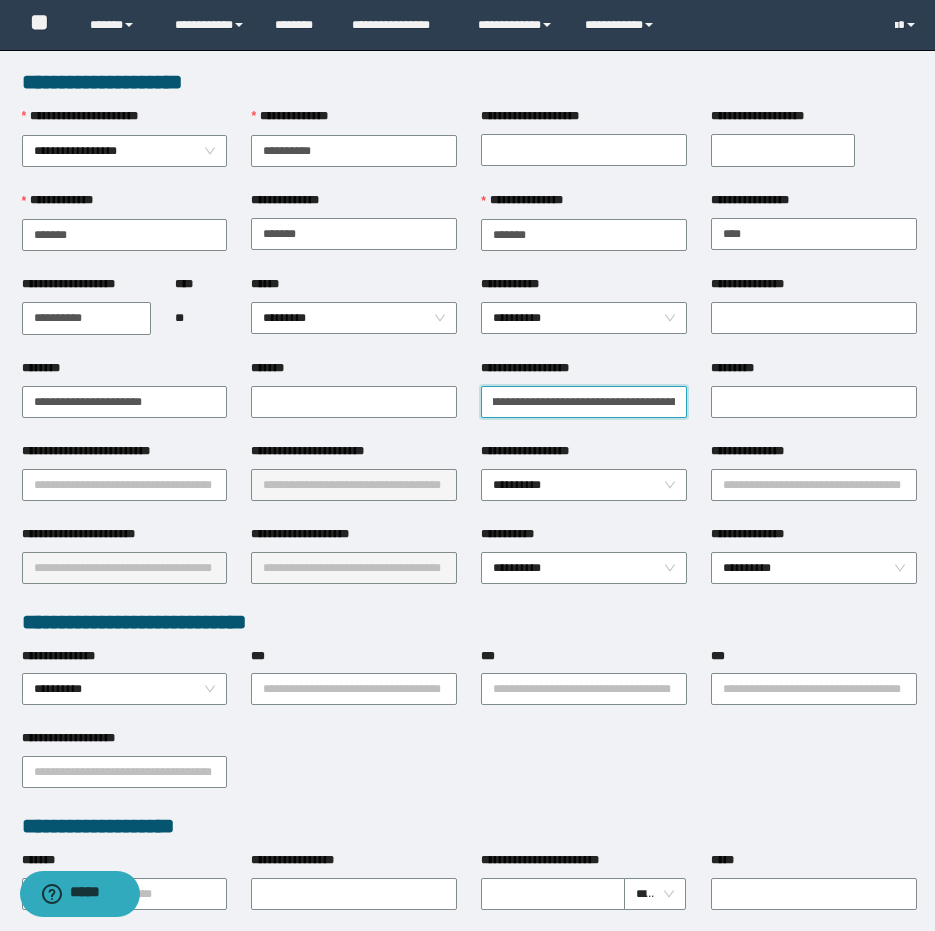 scroll, scrollTop: 0, scrollLeft: 0, axis: both 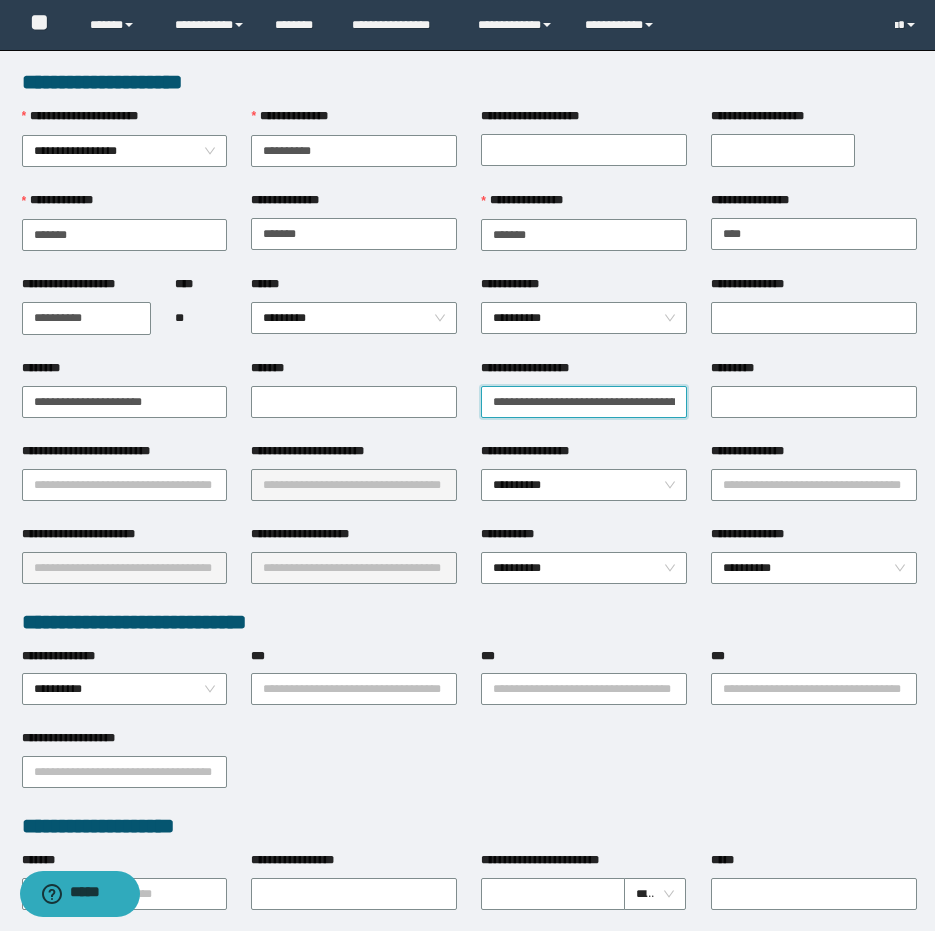 click on "**********" at bounding box center [584, 402] 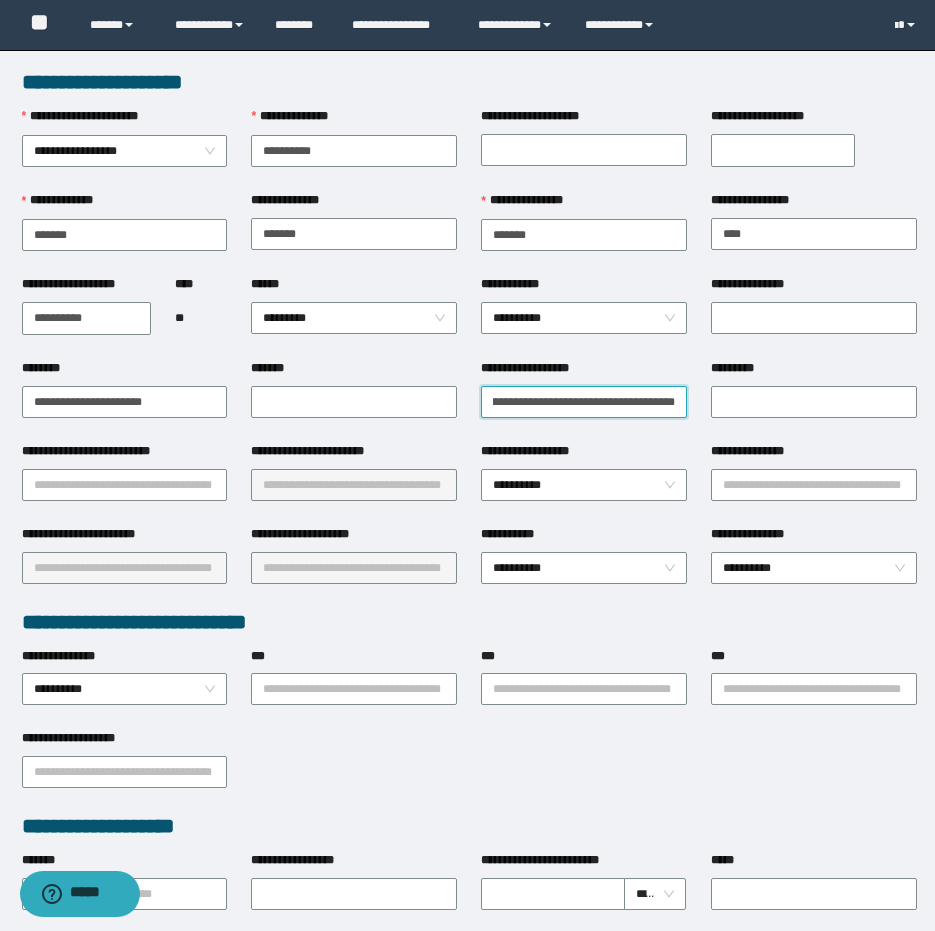 scroll, scrollTop: 0, scrollLeft: 176, axis: horizontal 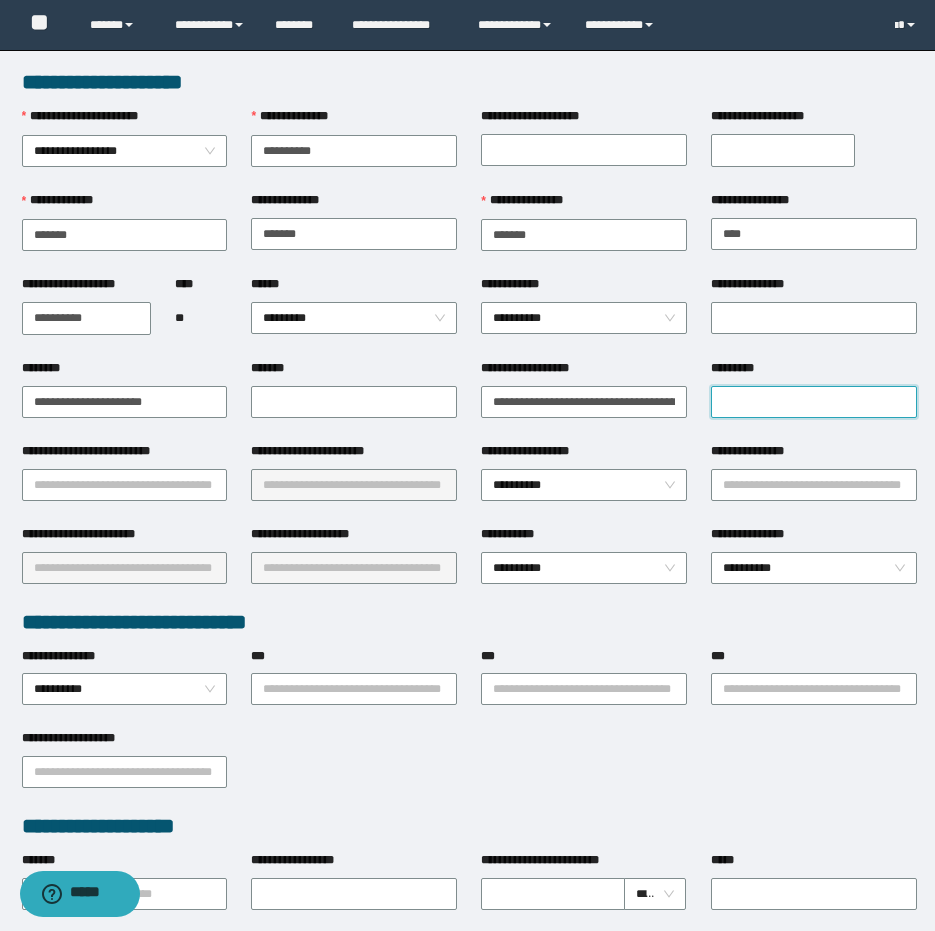 click on "*********" at bounding box center (814, 402) 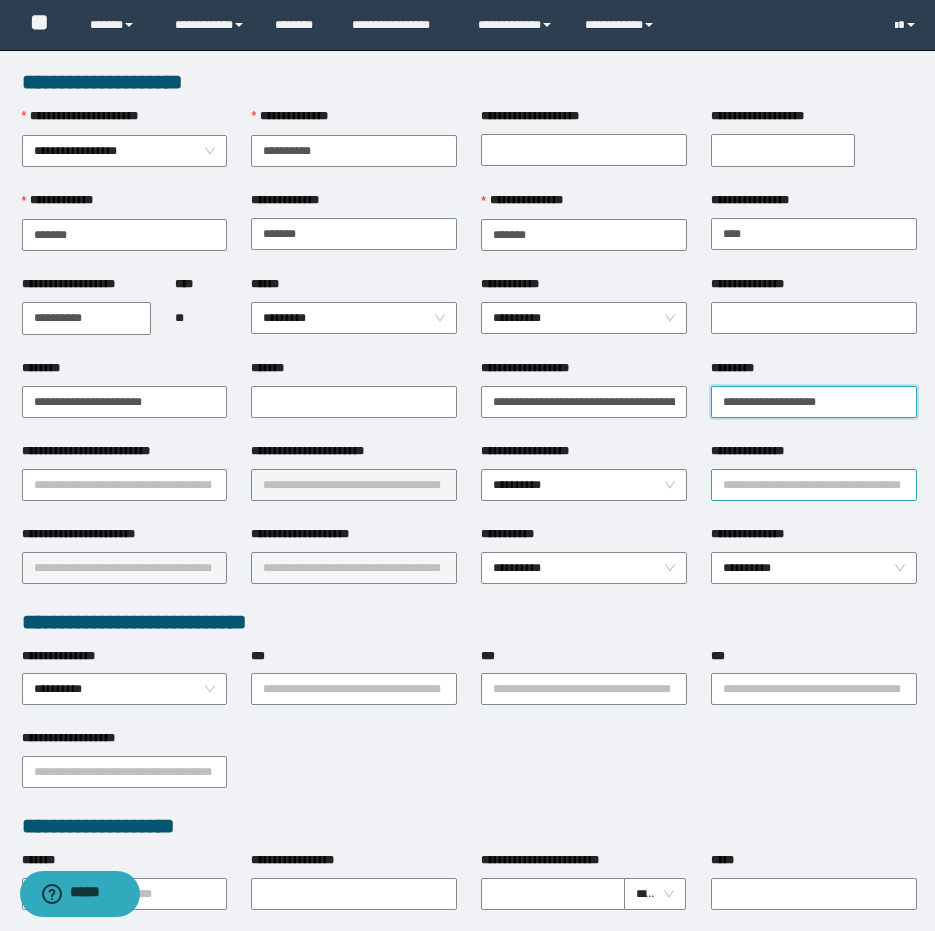 type on "**********" 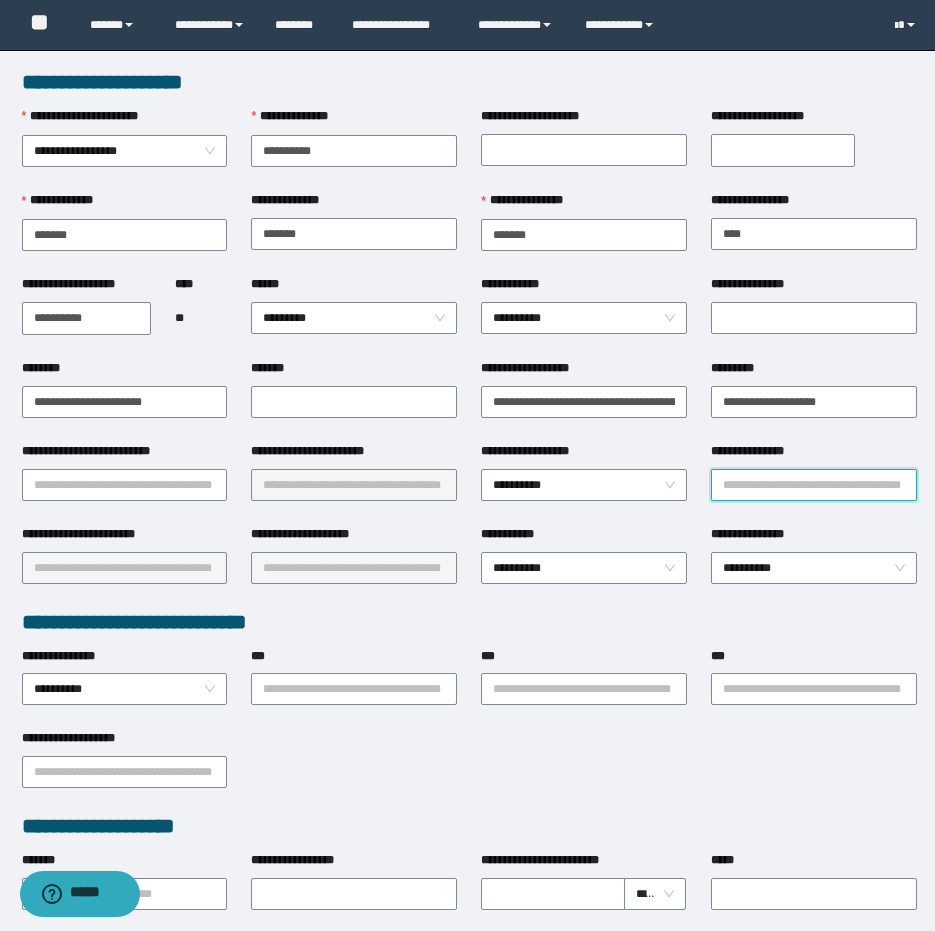 click on "**********" at bounding box center [814, 485] 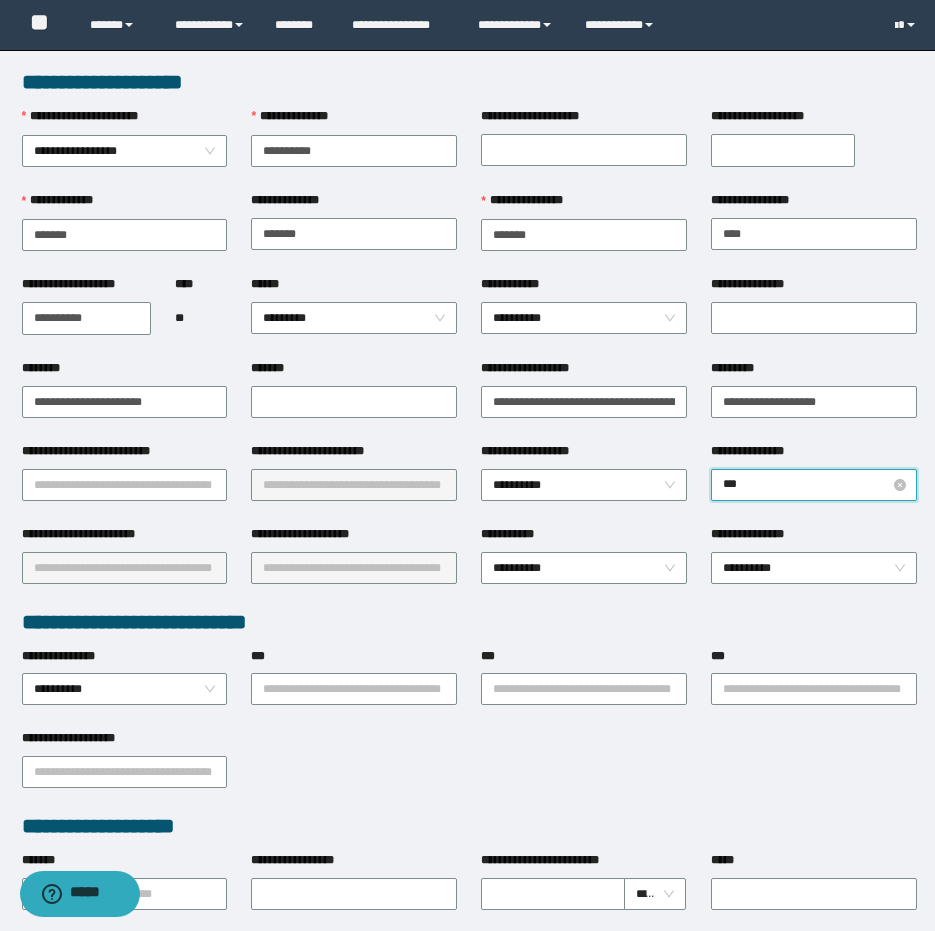 type on "****" 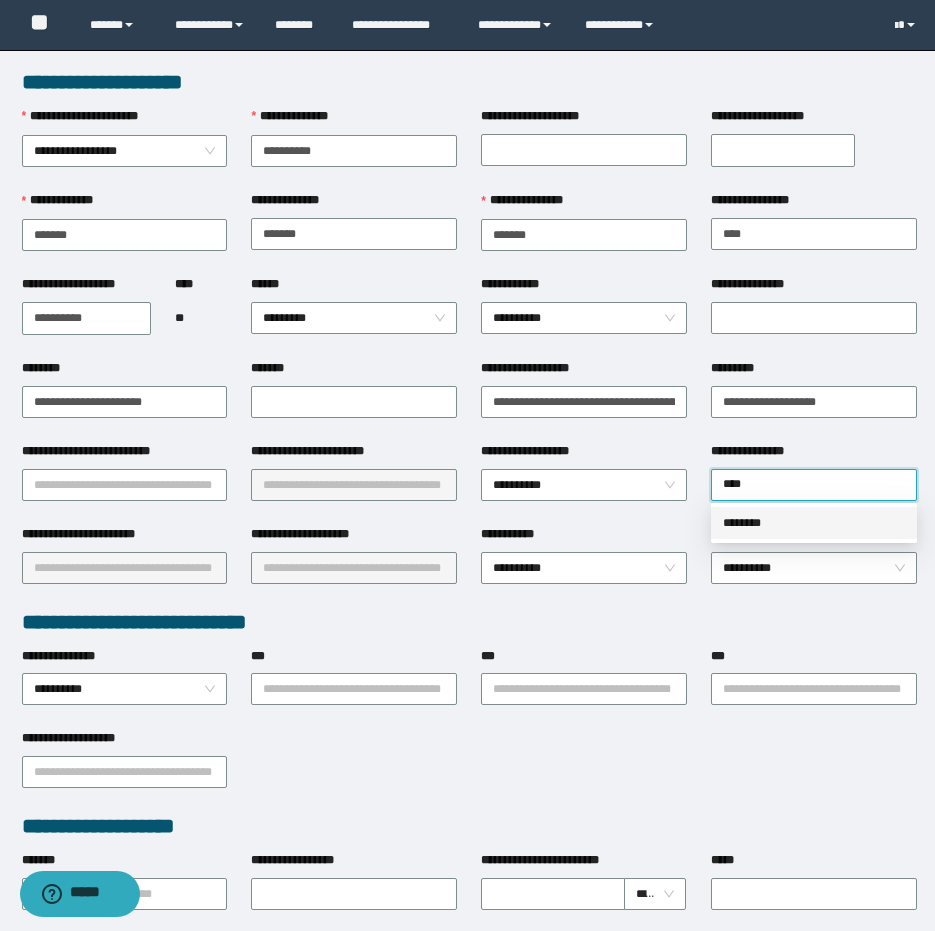 click on "********" at bounding box center [814, 523] 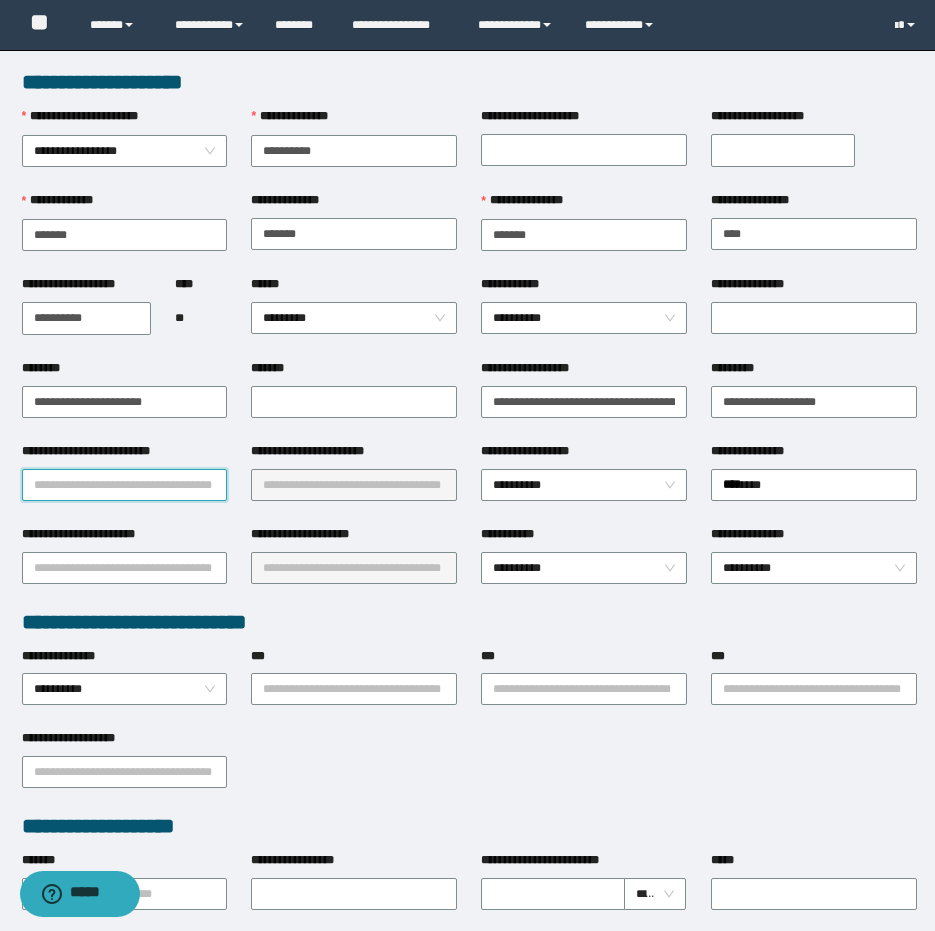 click on "**********" at bounding box center [125, 485] 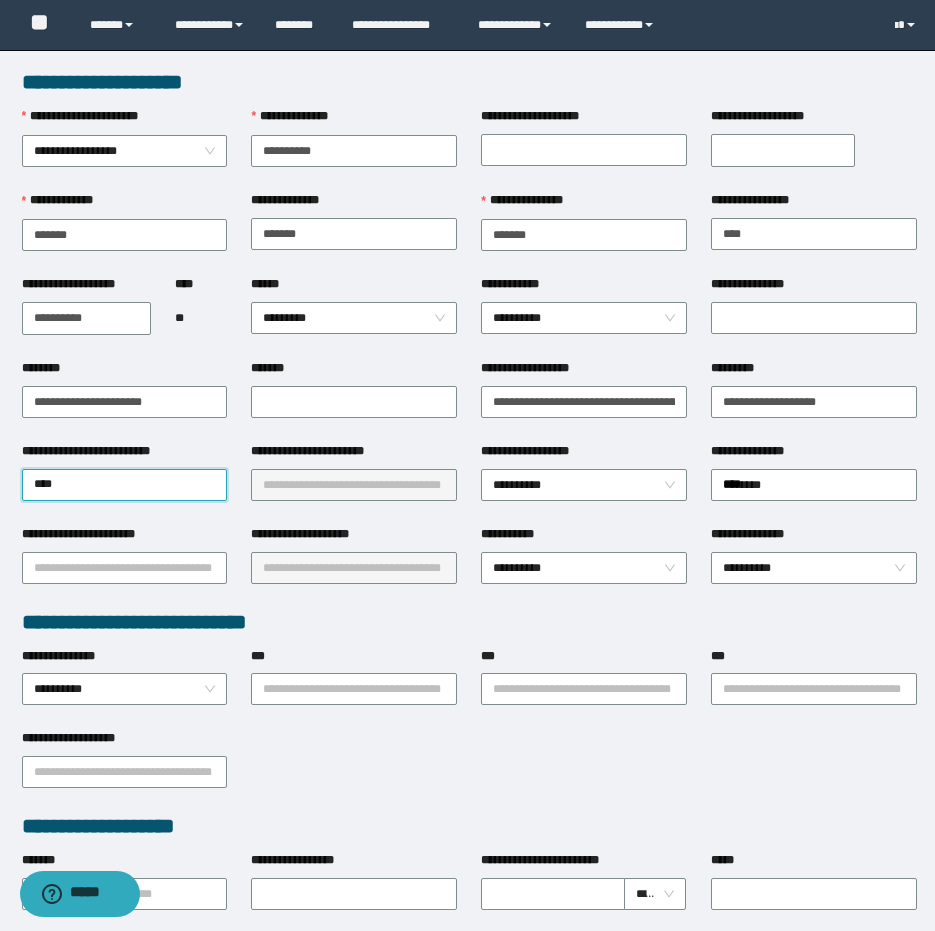 type on "*****" 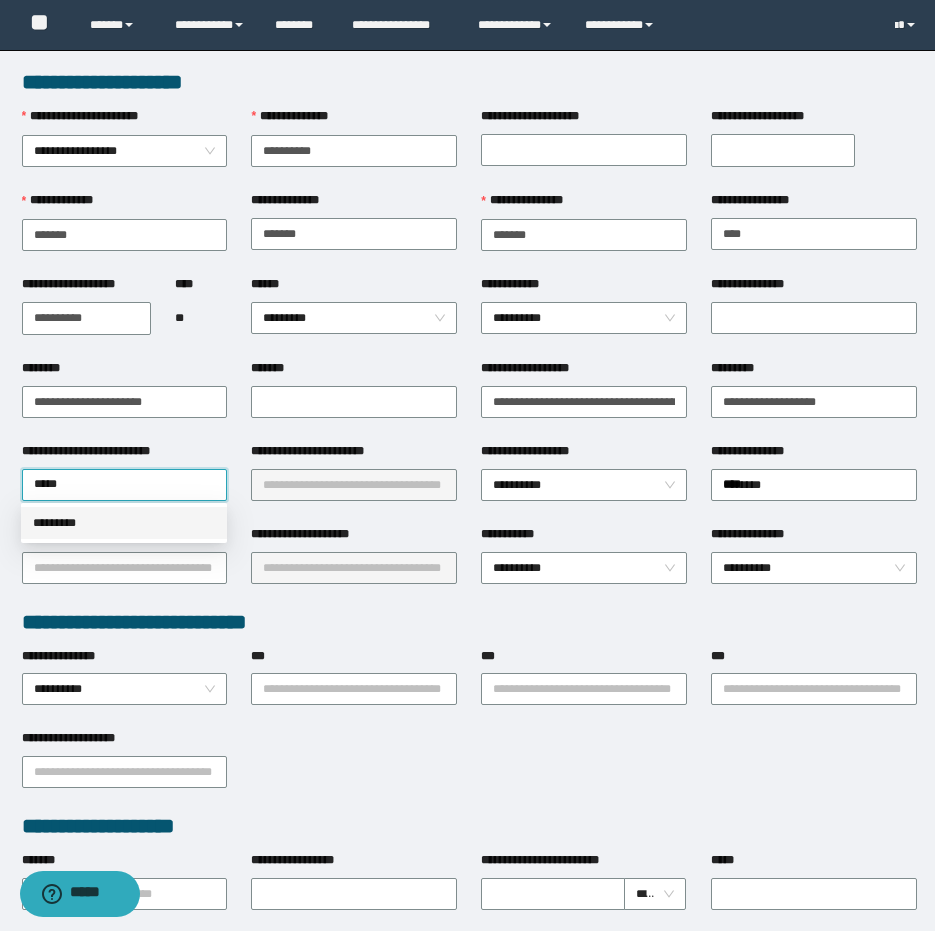 click on "*********" at bounding box center (124, 523) 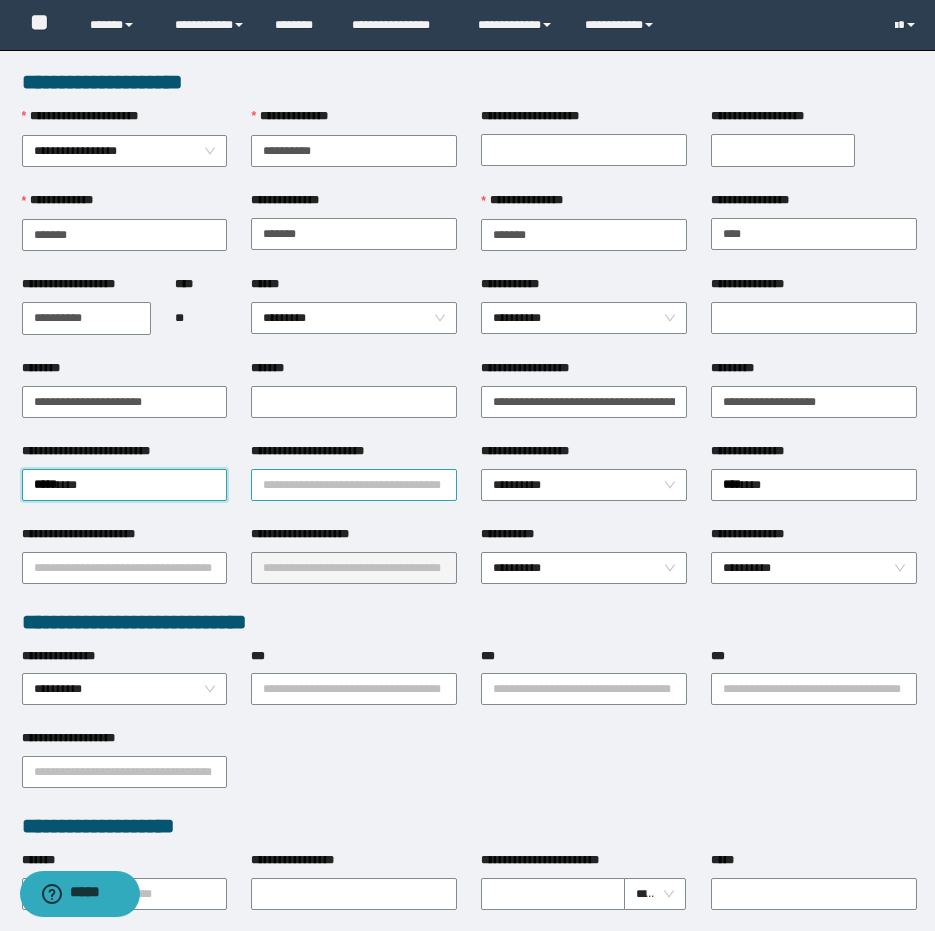 click on "**********" at bounding box center [354, 485] 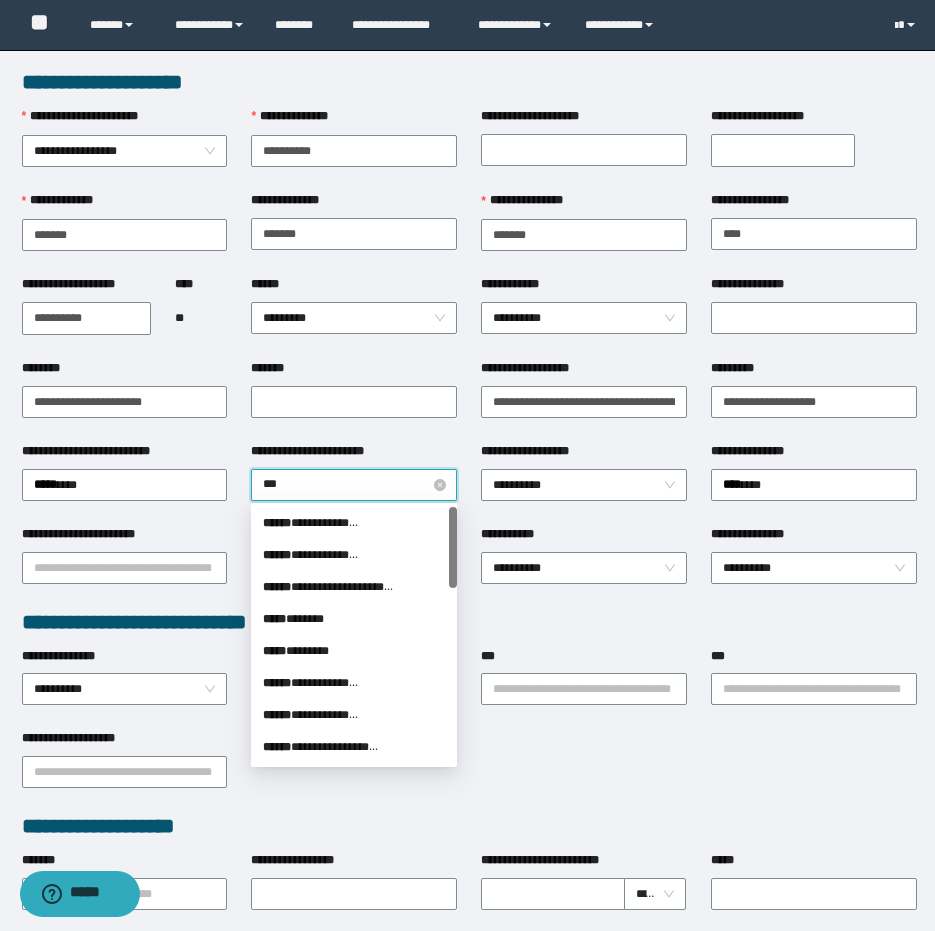 type on "****" 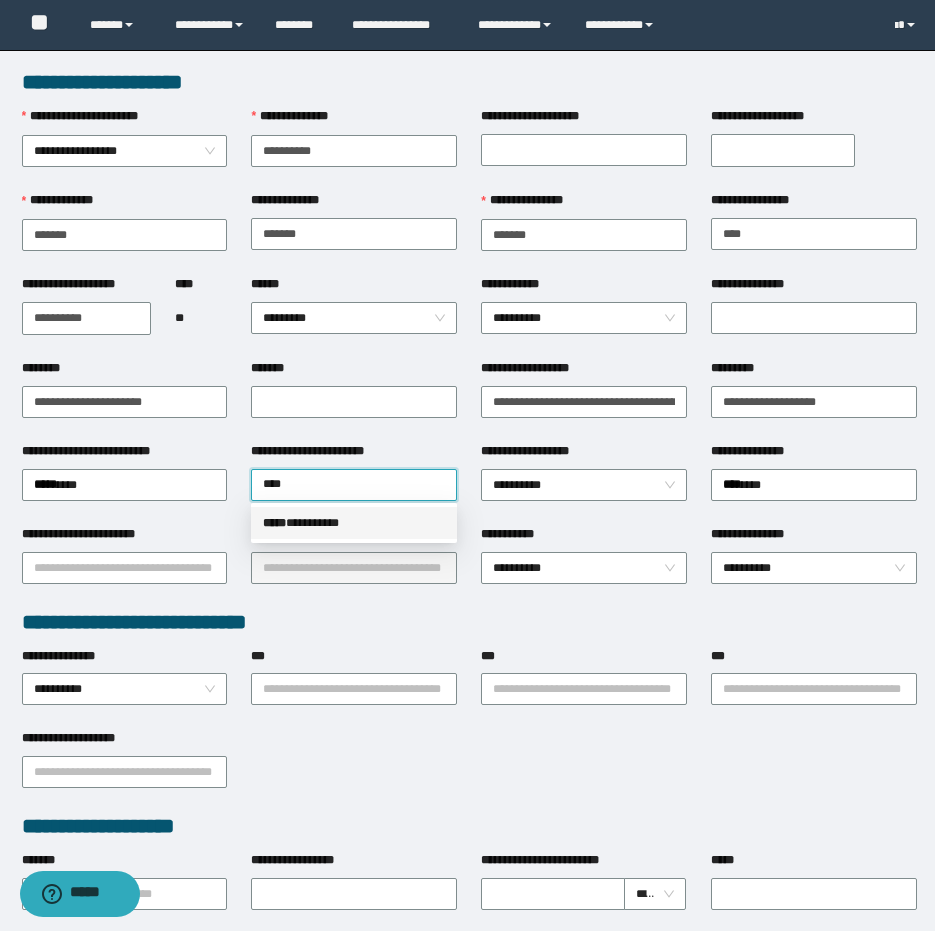 click on "***** * ********" at bounding box center (354, 523) 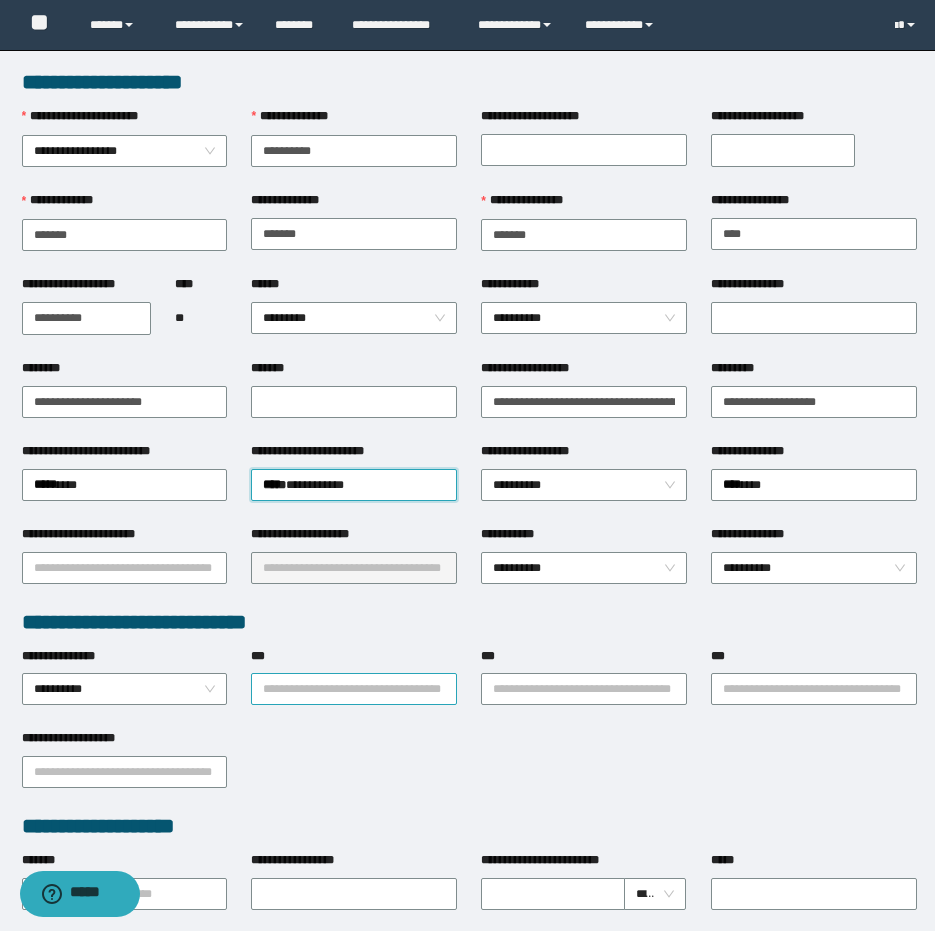 click on "***" at bounding box center (354, 689) 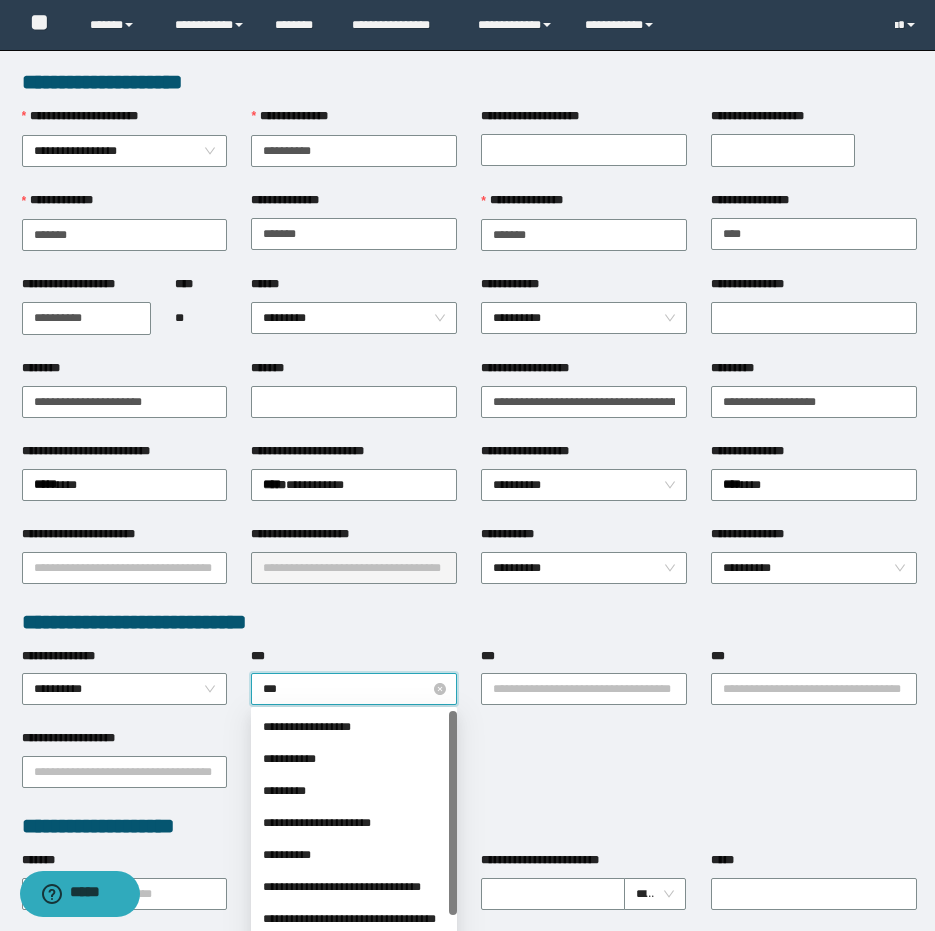 type on "****" 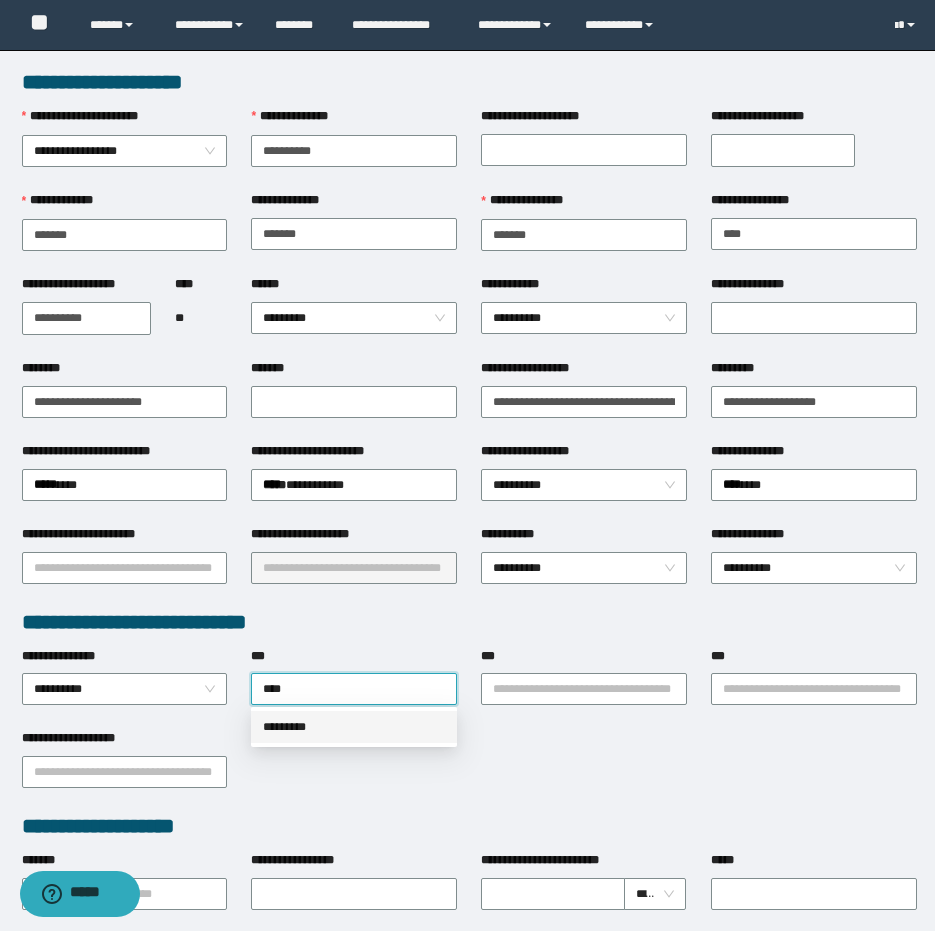 click on "*********" at bounding box center [354, 727] 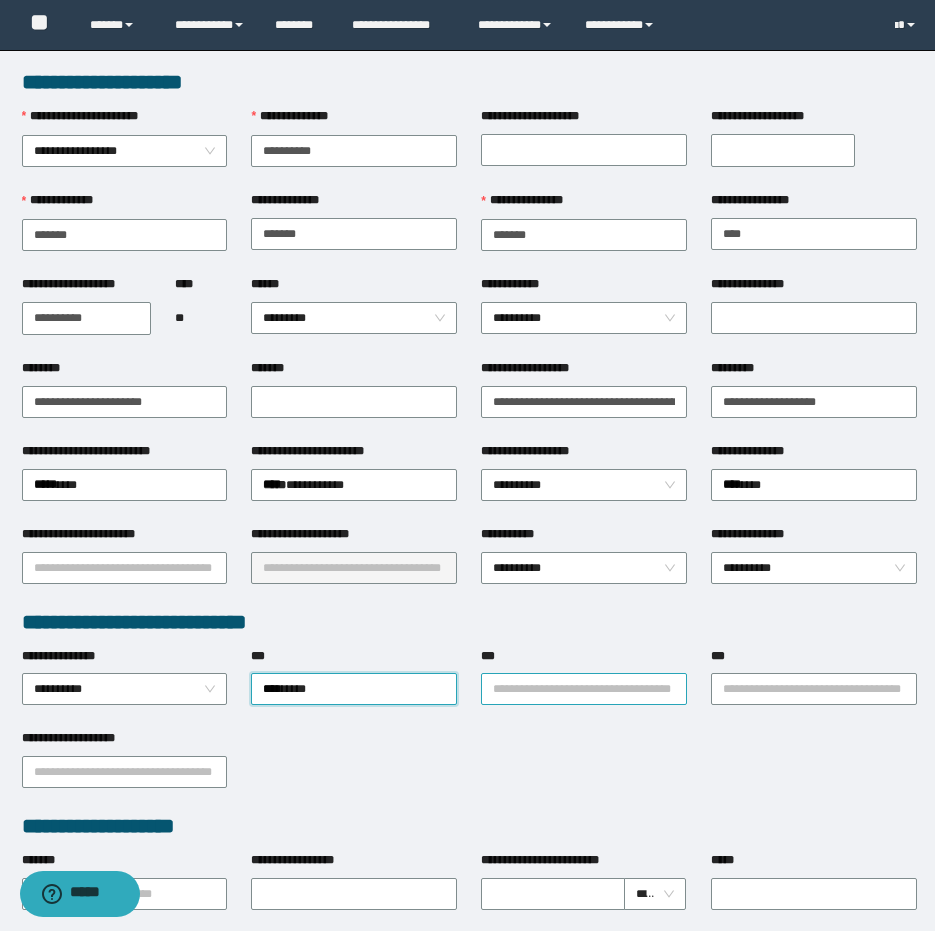 click on "***" at bounding box center [584, 689] 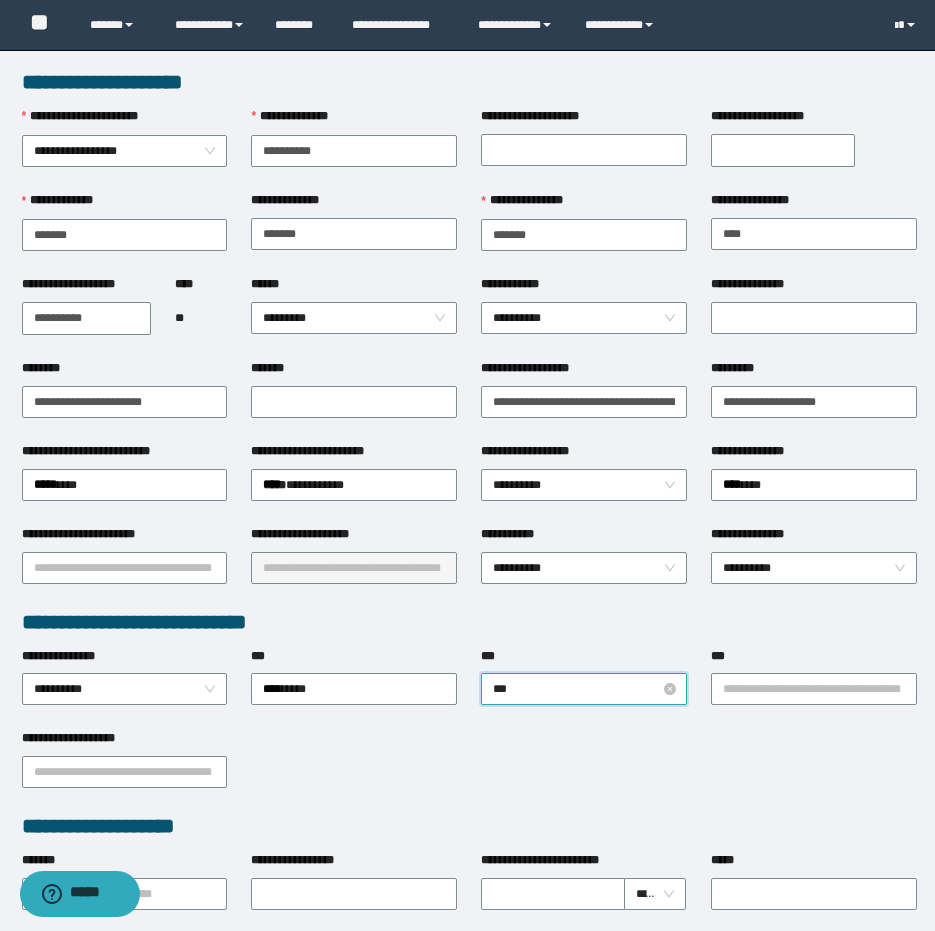 type on "****" 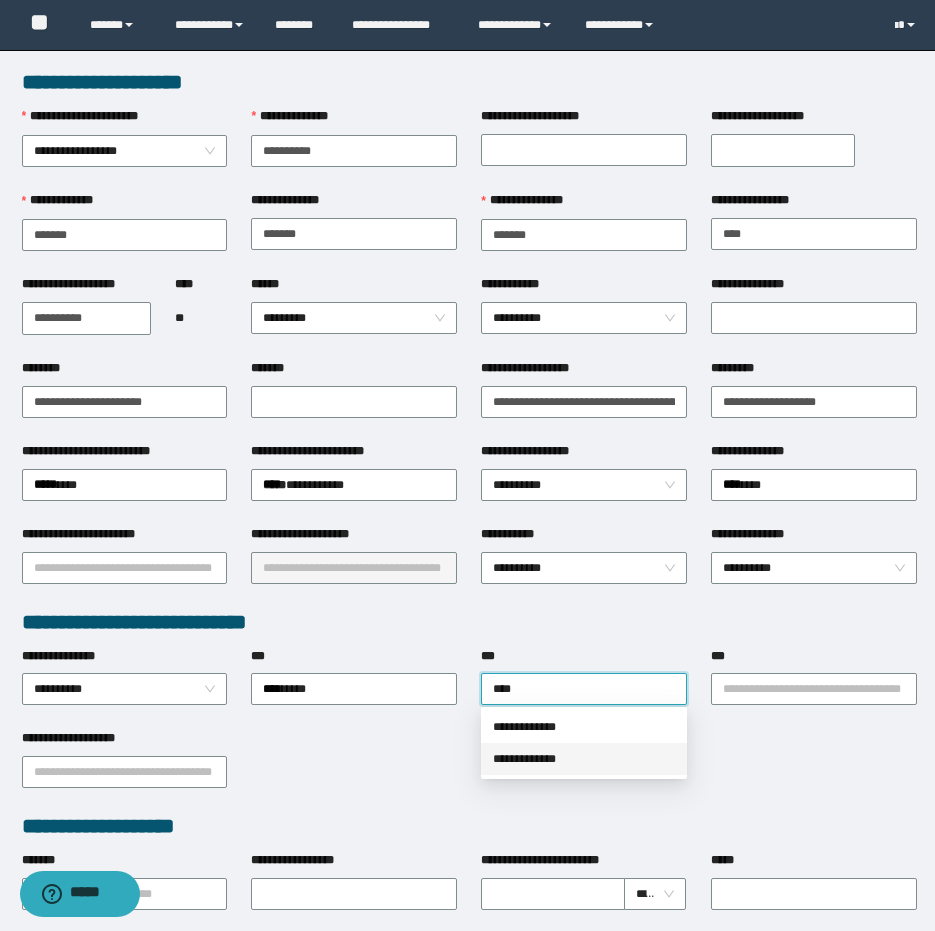 click on "**********" at bounding box center (584, 759) 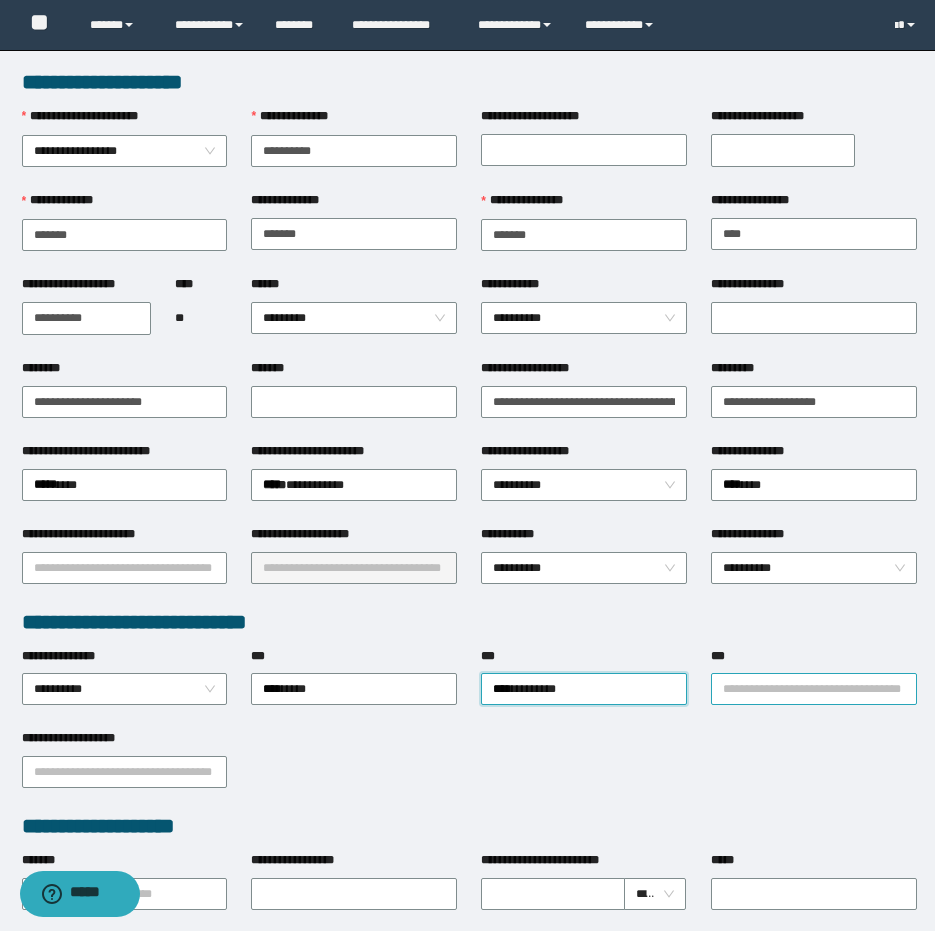 click on "***" at bounding box center (814, 689) 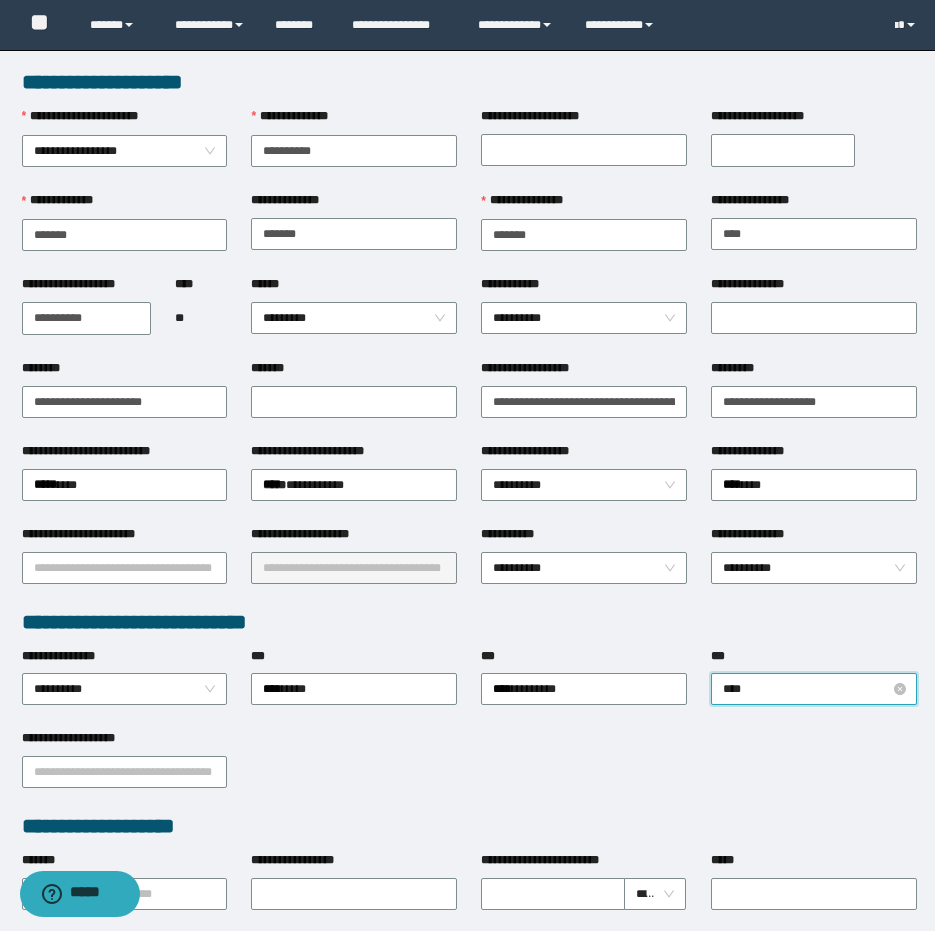 type on "*****" 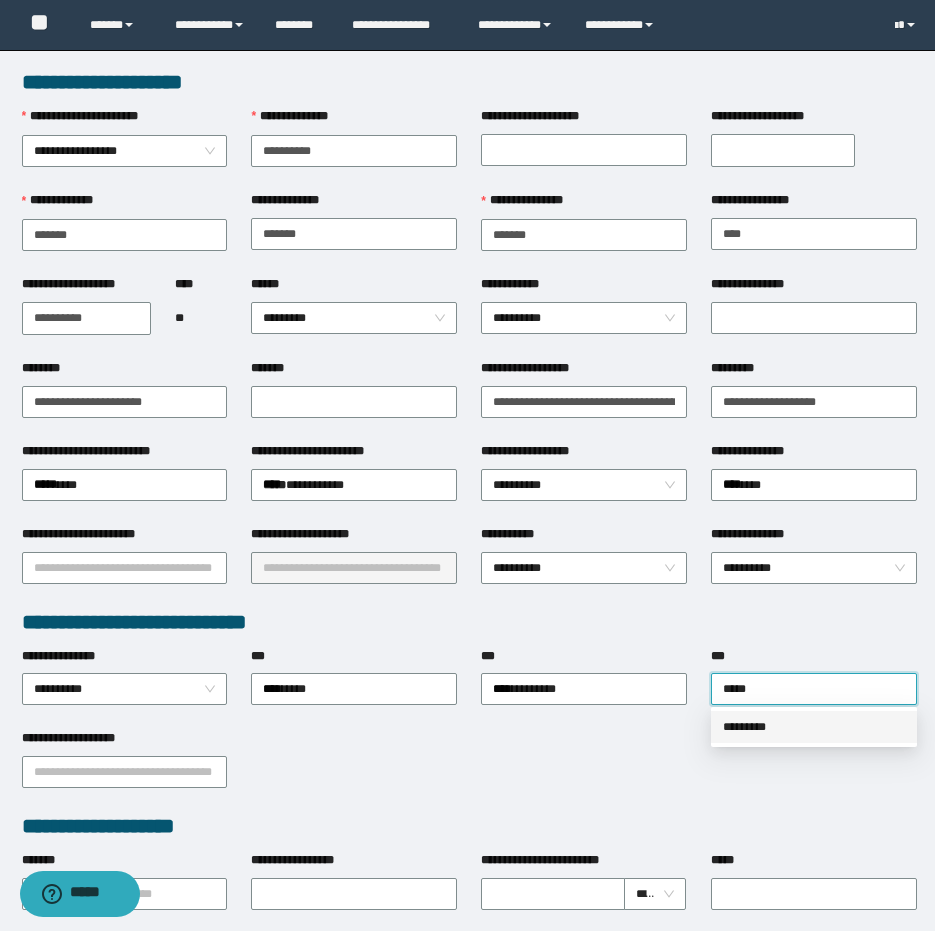click on "*********" at bounding box center (814, 727) 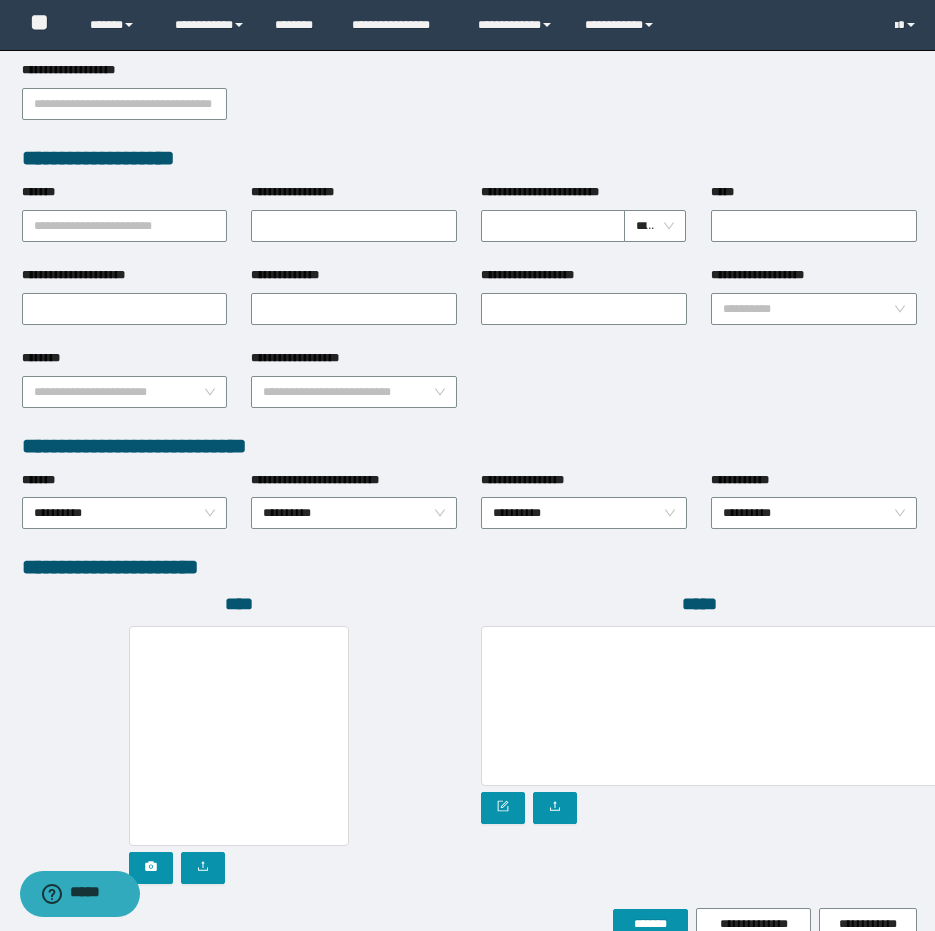 scroll, scrollTop: 772, scrollLeft: 0, axis: vertical 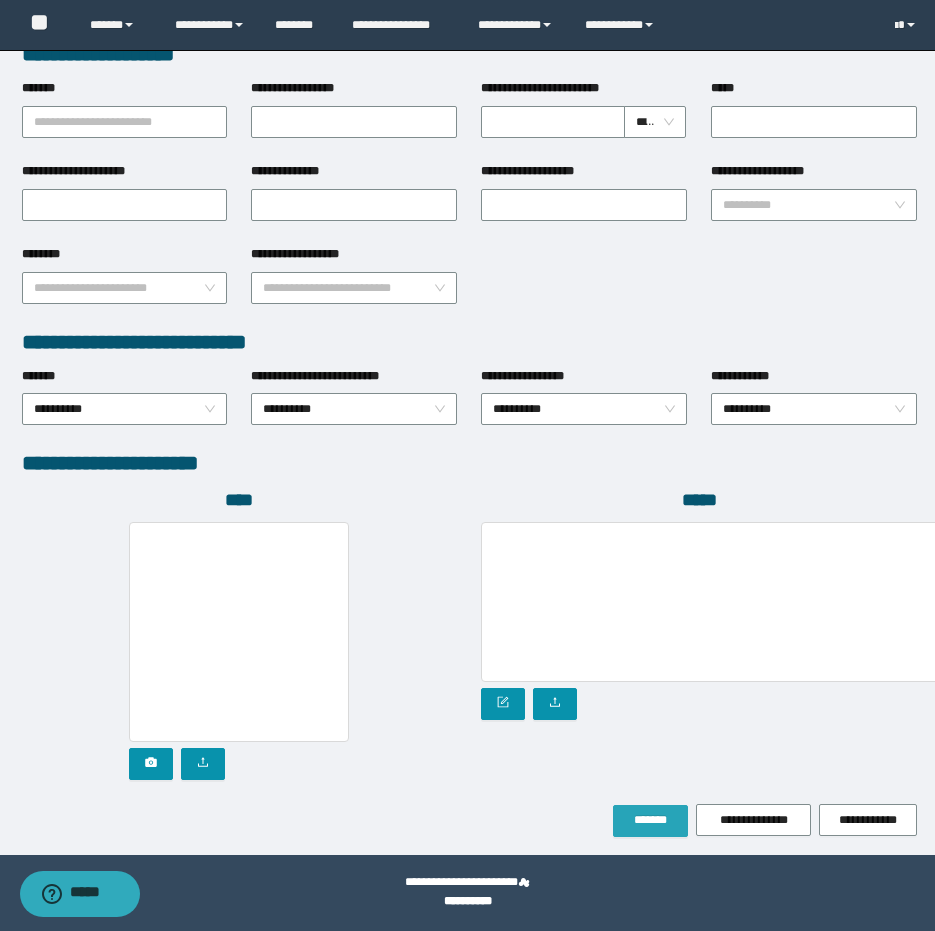 click on "*******" at bounding box center [650, 821] 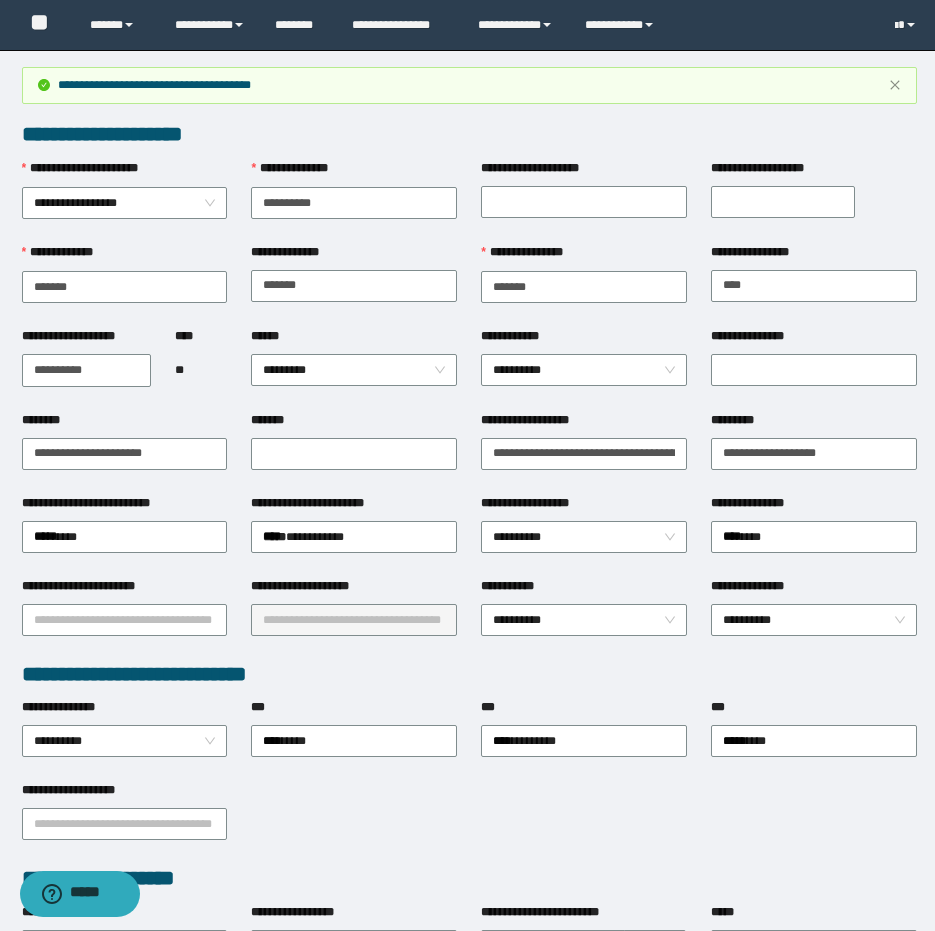 scroll, scrollTop: 0, scrollLeft: 0, axis: both 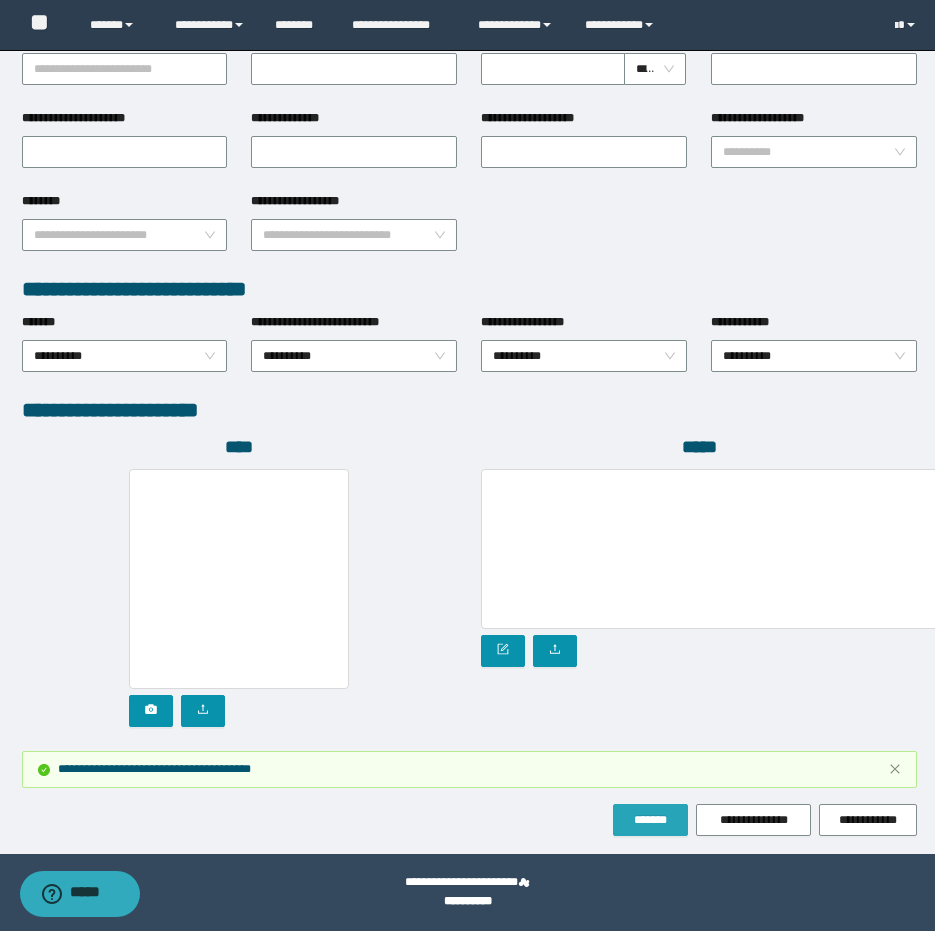drag, startPoint x: 641, startPoint y: 821, endPoint x: 658, endPoint y: 821, distance: 17 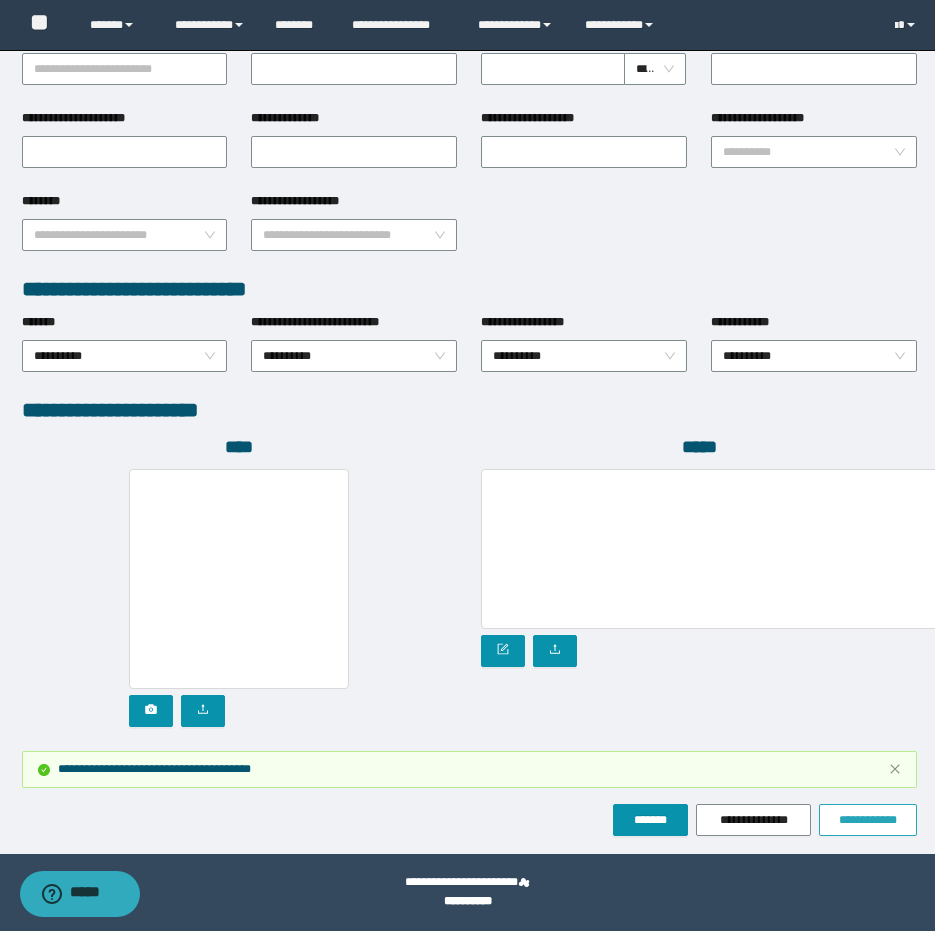 click on "**********" at bounding box center (868, 820) 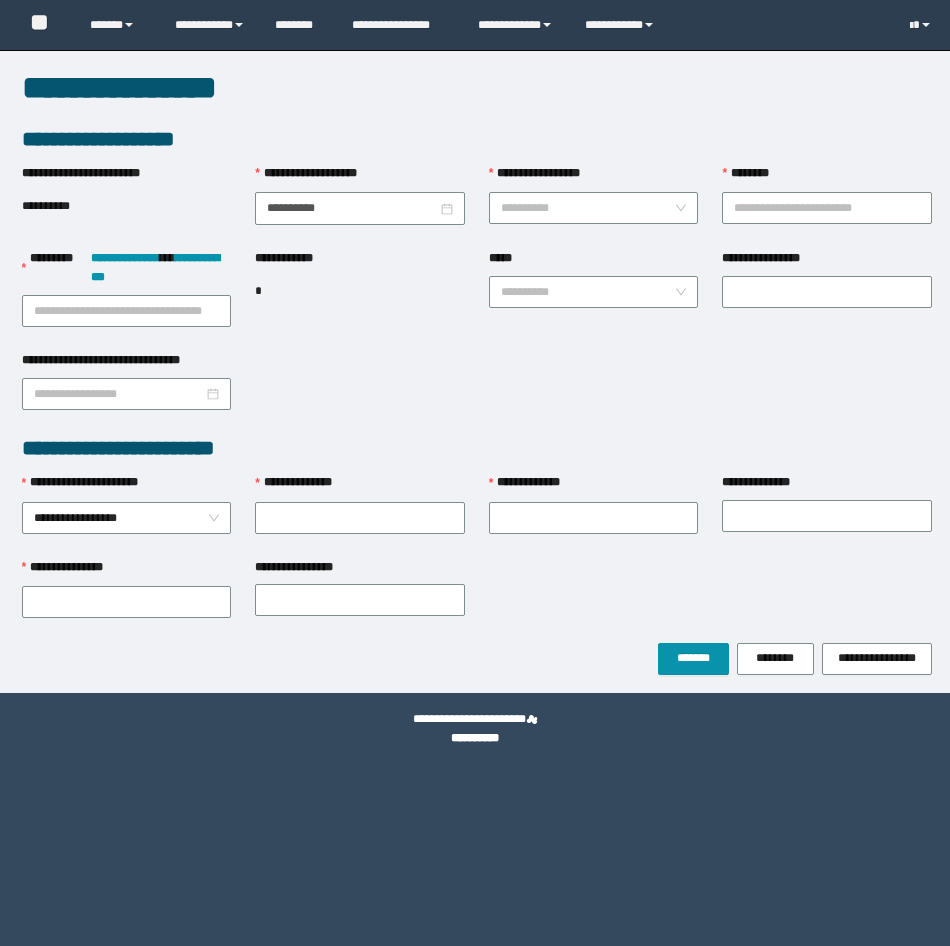 scroll, scrollTop: 0, scrollLeft: 0, axis: both 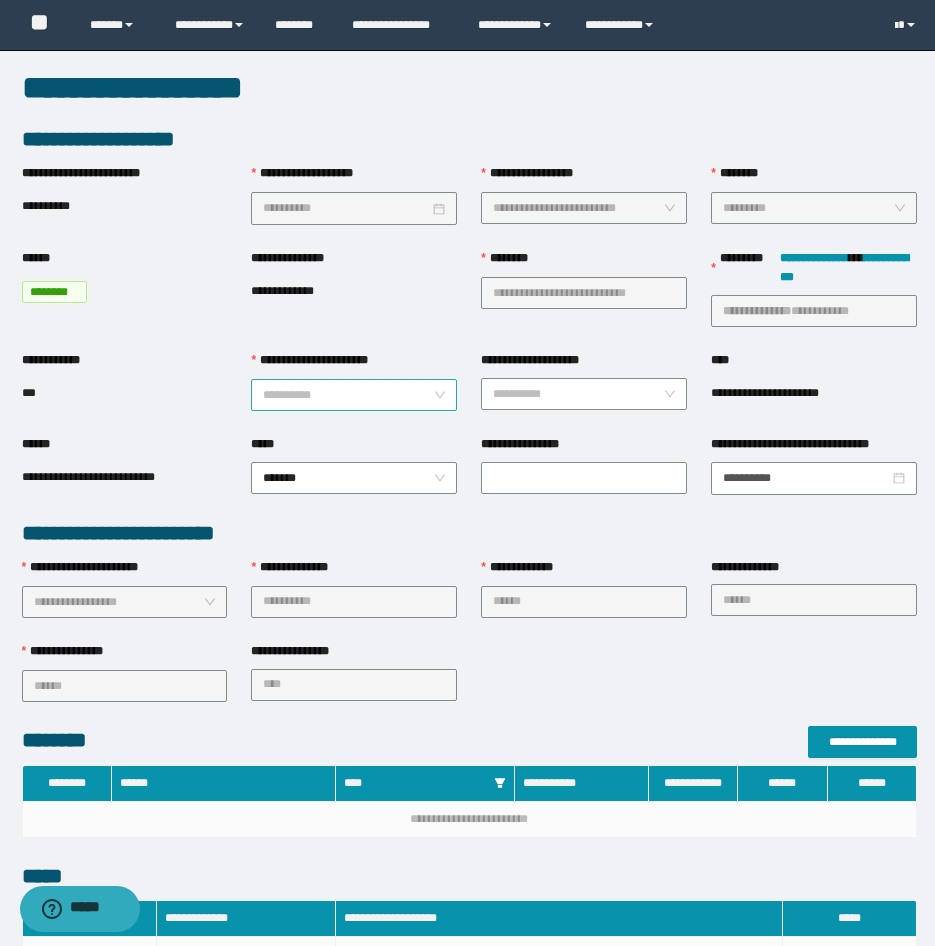 click on "**********" at bounding box center (348, 395) 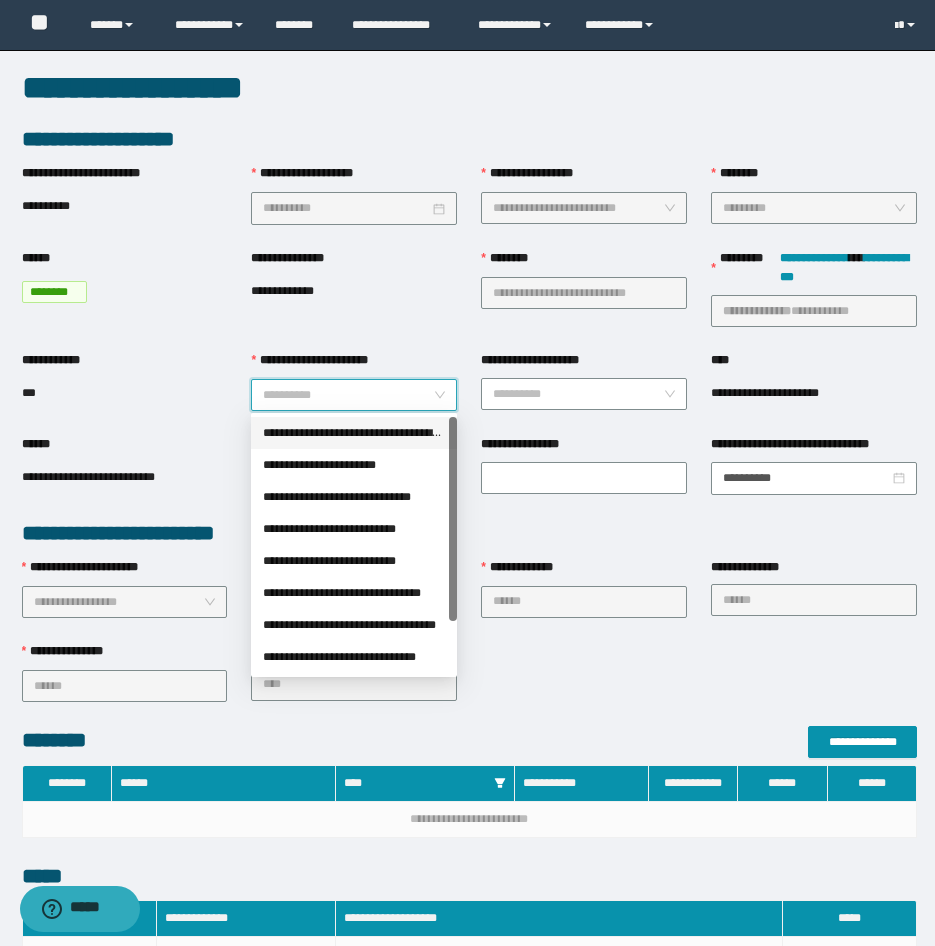 click on "**********" at bounding box center (354, 433) 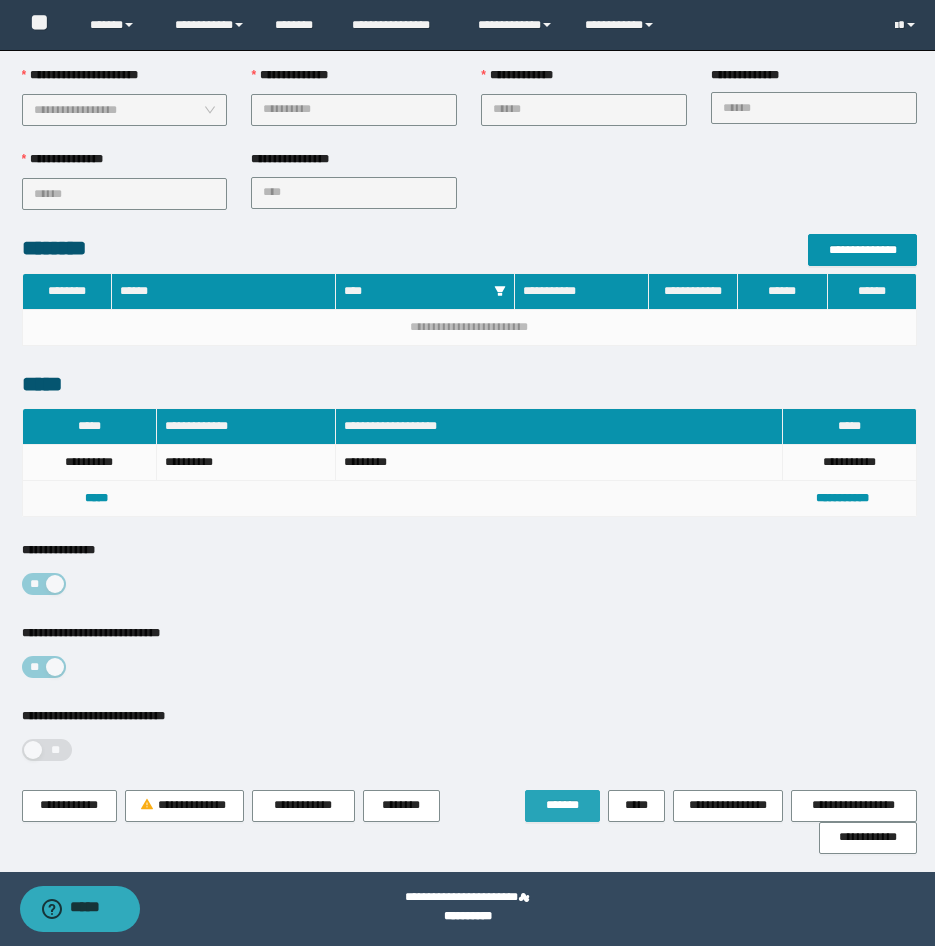 click on "*******" at bounding box center (562, 805) 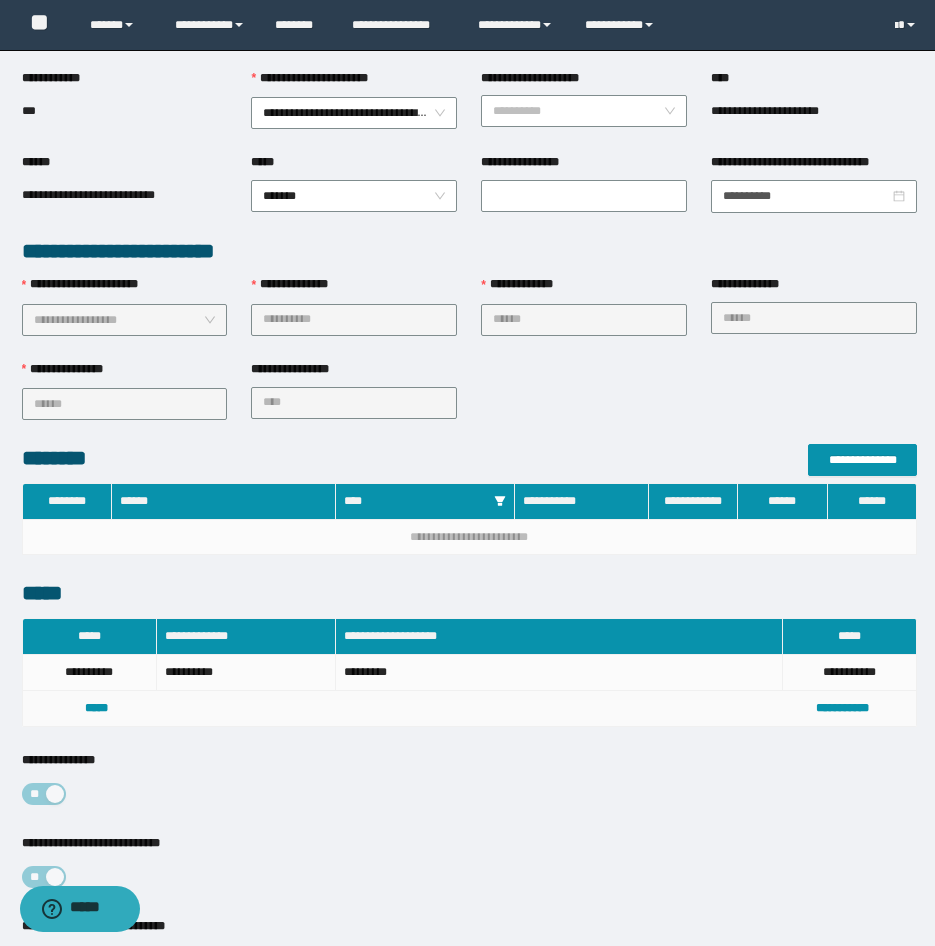 scroll, scrollTop: 0, scrollLeft: 0, axis: both 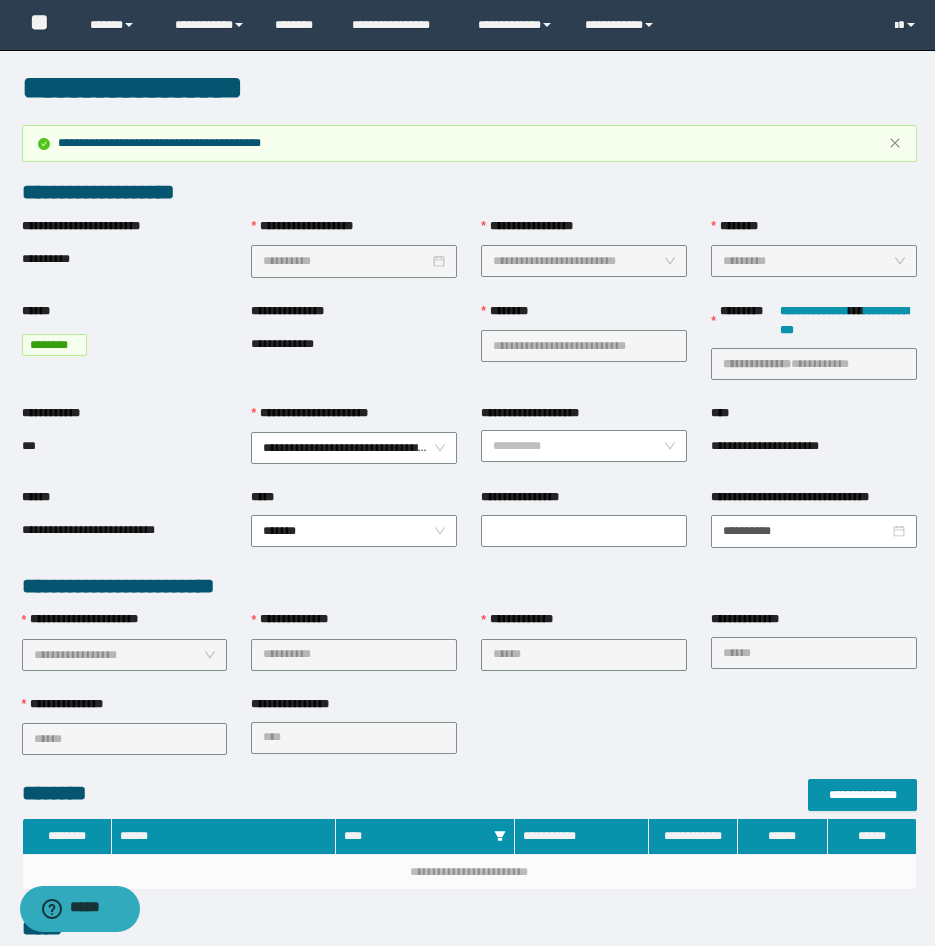 click on "**********" at bounding box center [469, 737] 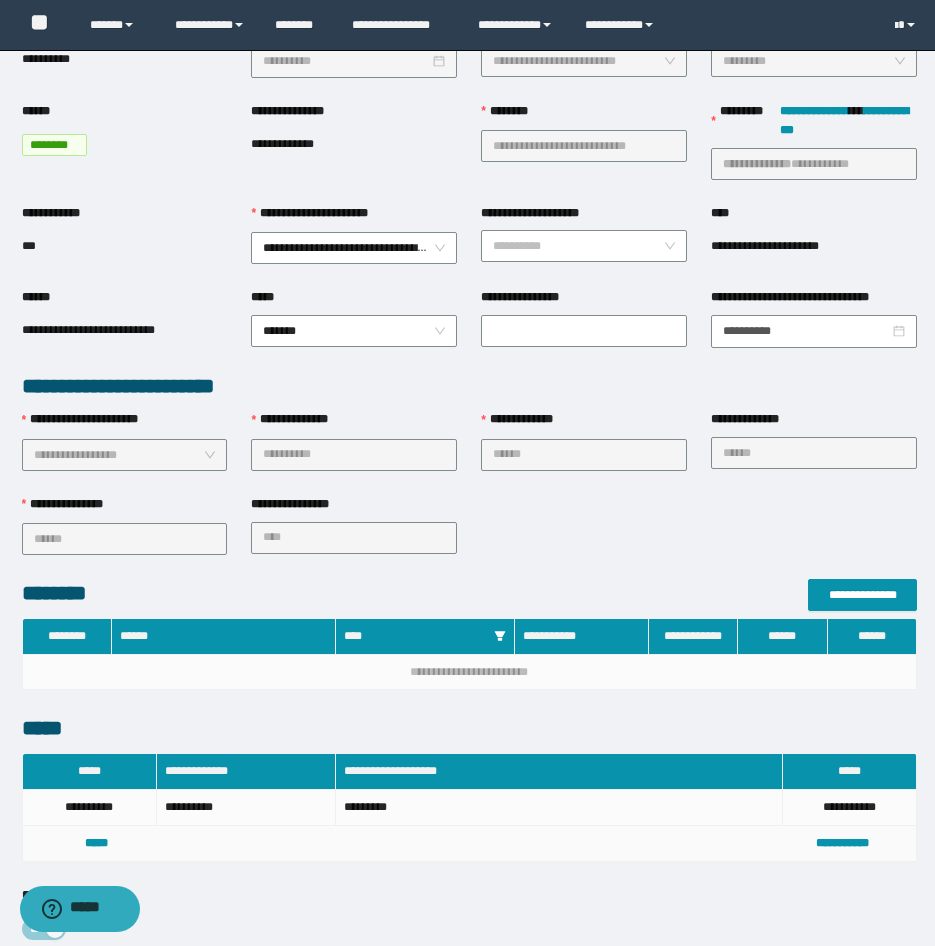 scroll, scrollTop: 545, scrollLeft: 0, axis: vertical 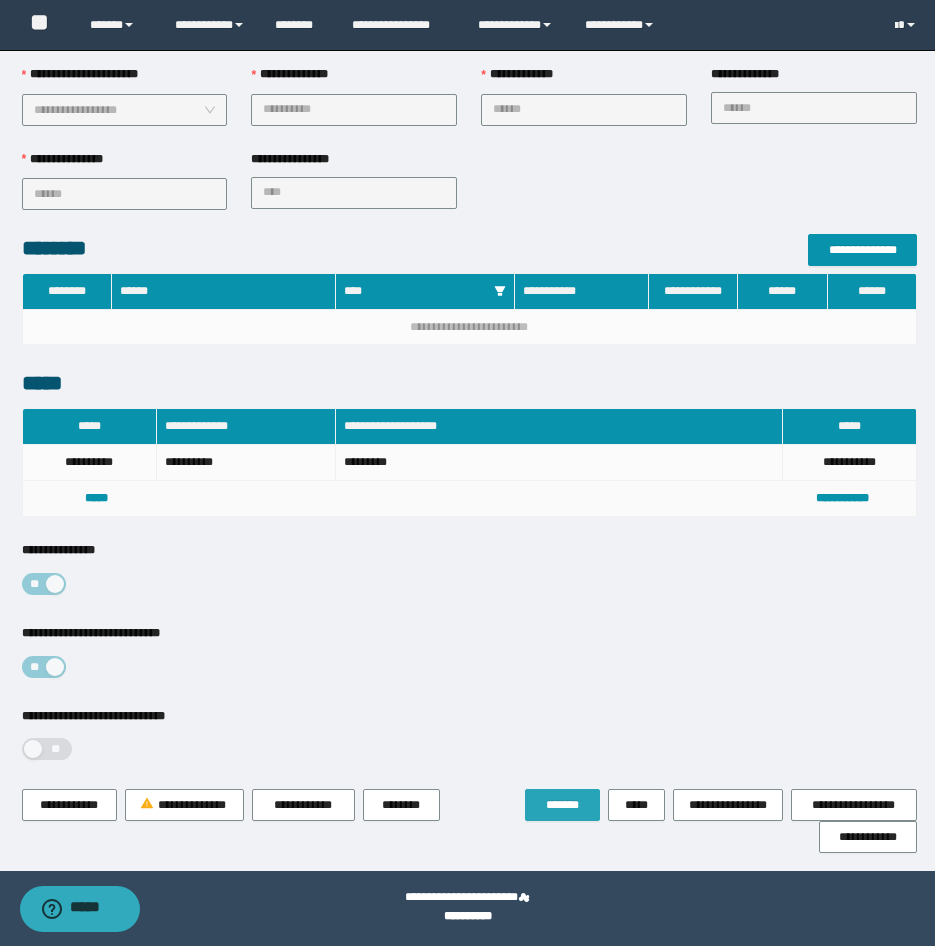 click on "*******" at bounding box center (562, 805) 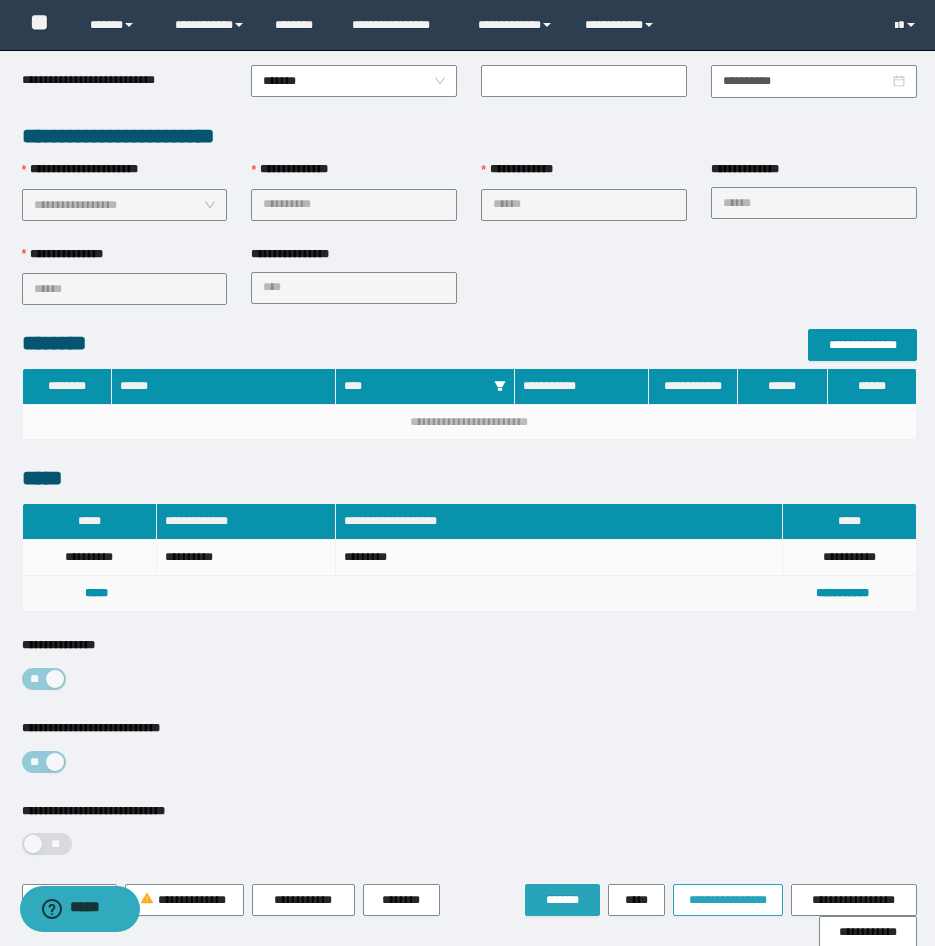 scroll, scrollTop: 545, scrollLeft: 0, axis: vertical 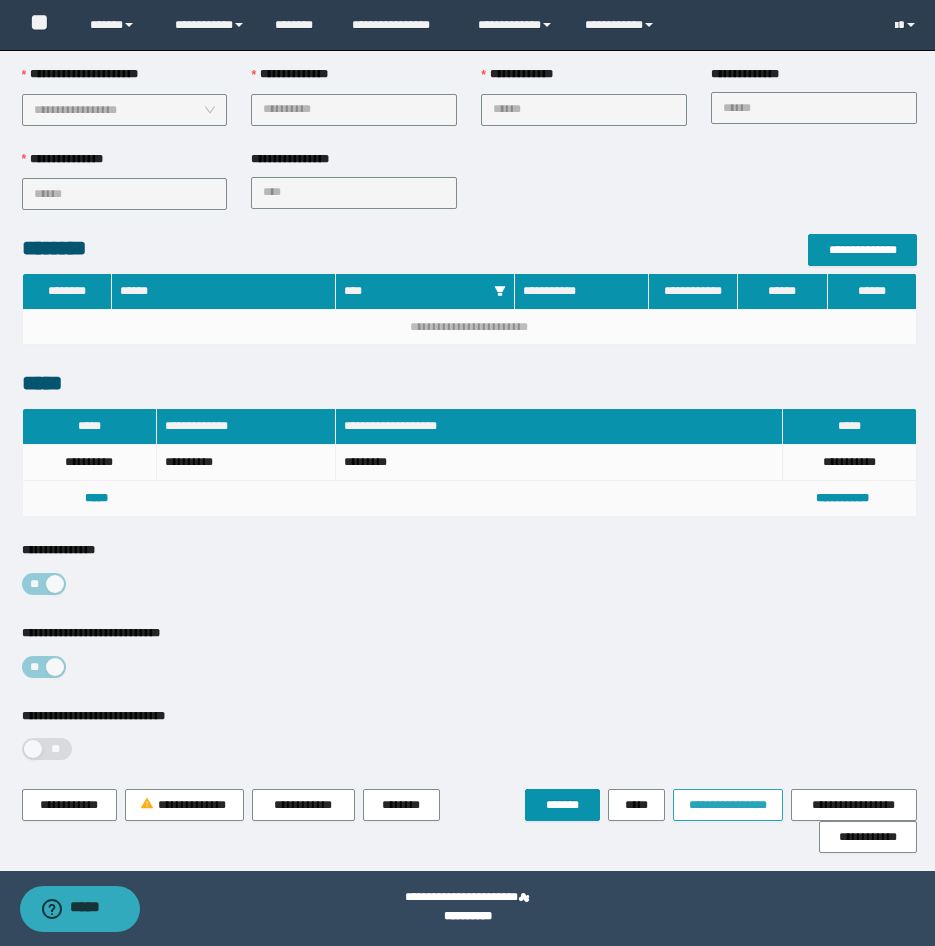 click on "**********" at bounding box center [728, 805] 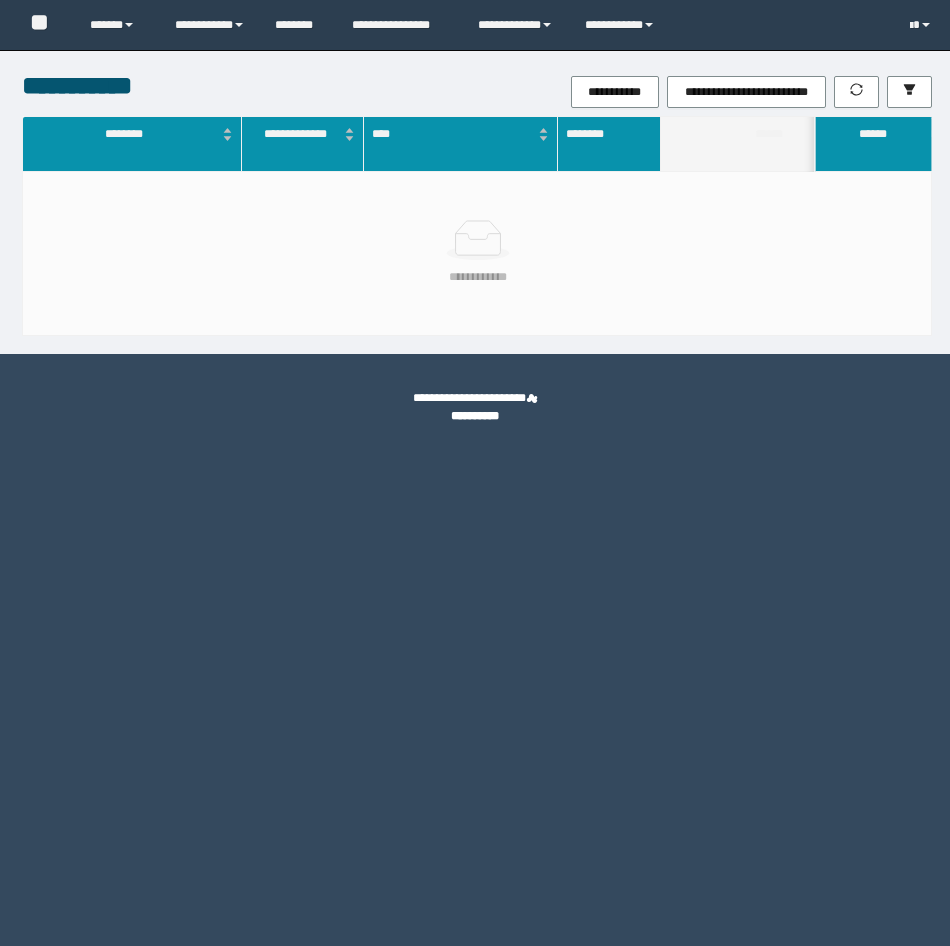 scroll, scrollTop: 0, scrollLeft: 0, axis: both 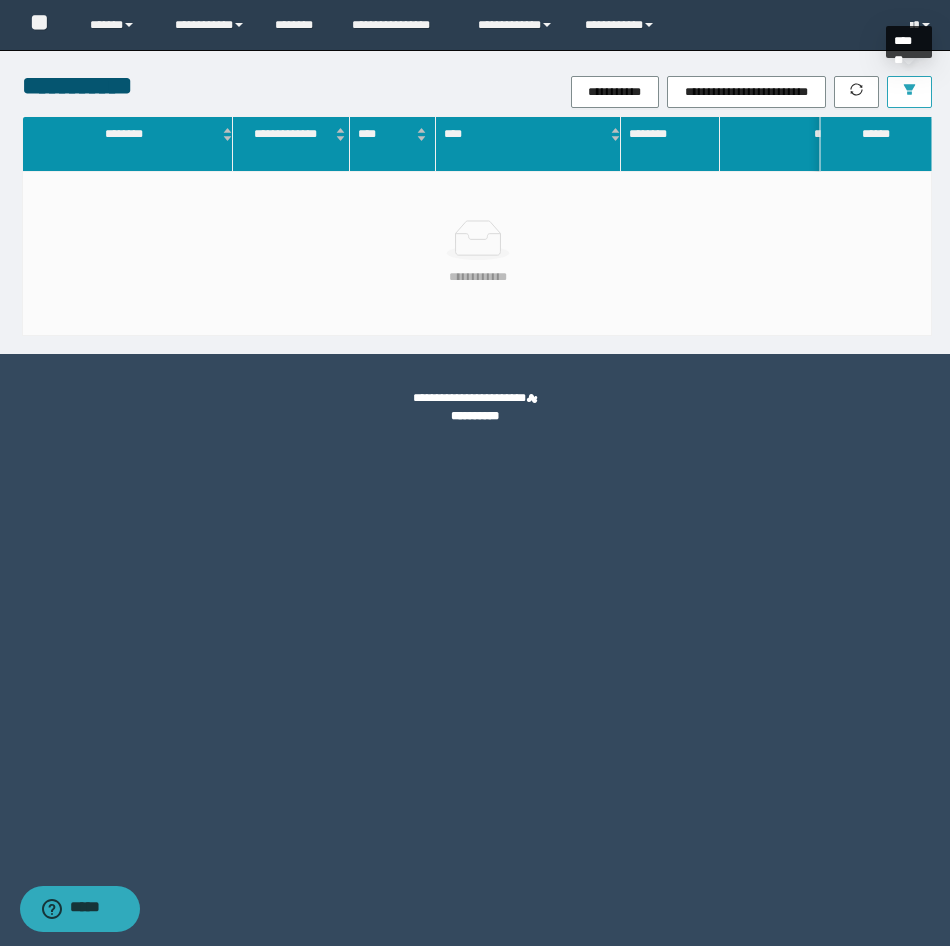 click at bounding box center (909, 92) 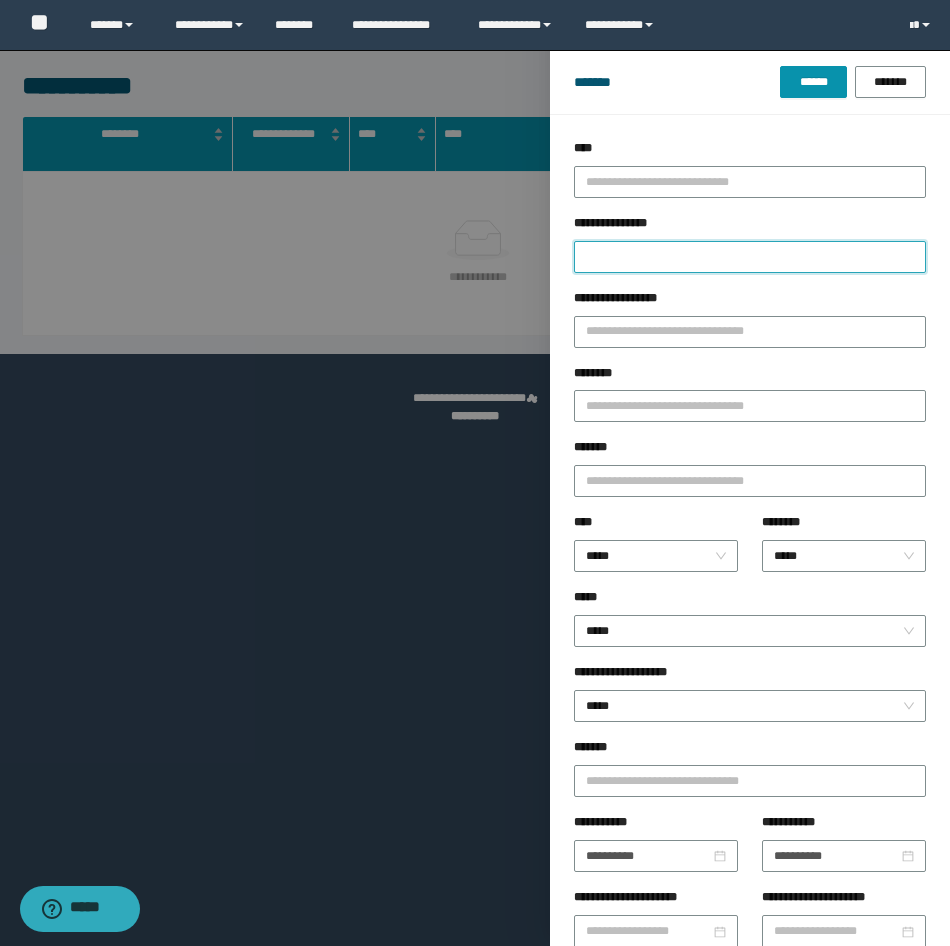 click on "**********" at bounding box center [750, 257] 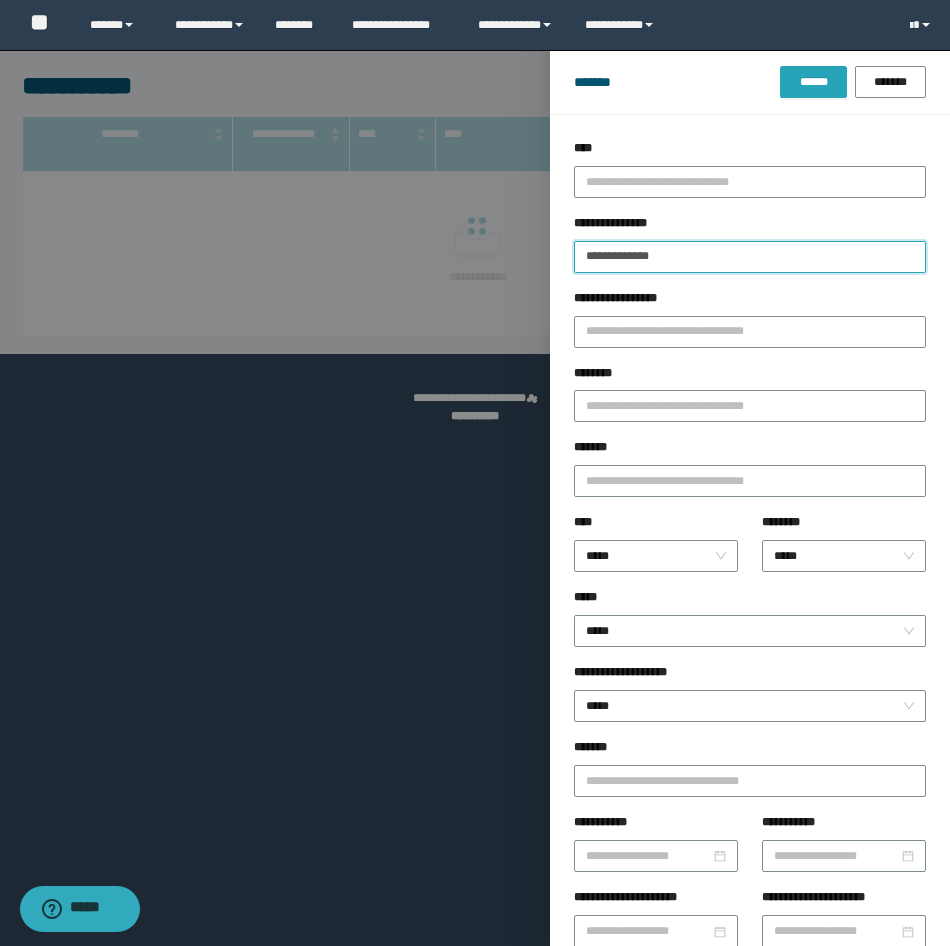 type on "**********" 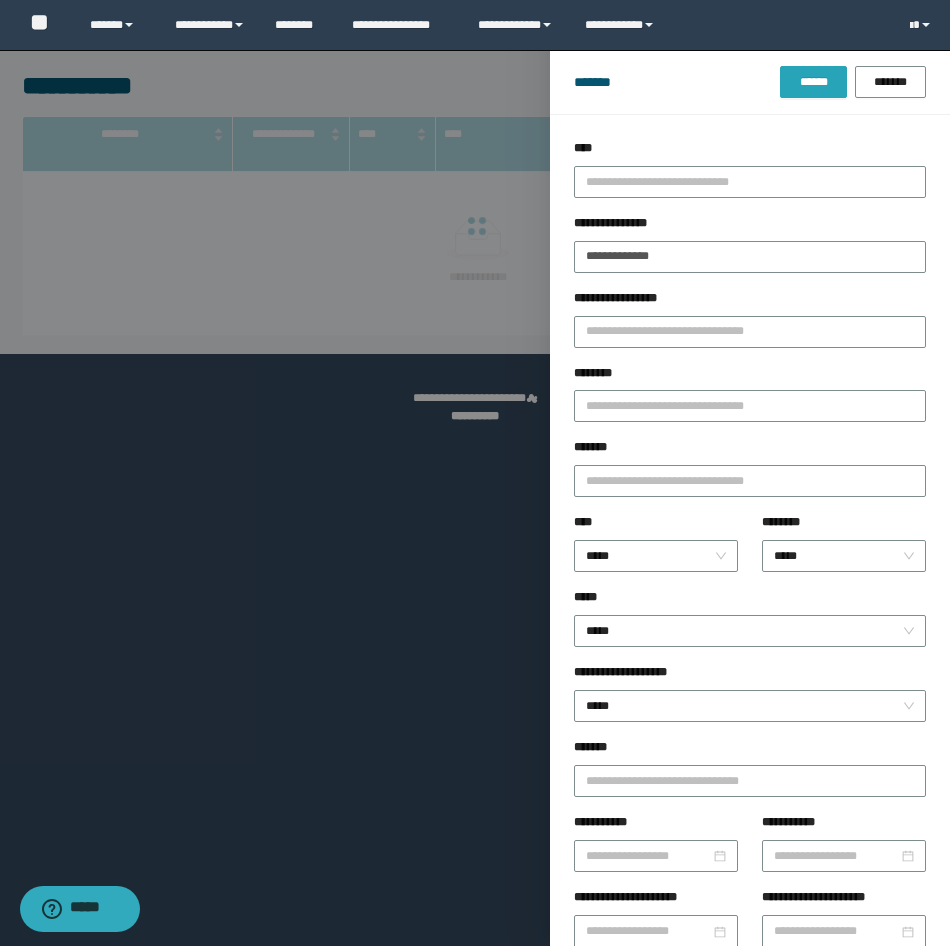 click on "******" at bounding box center [813, 82] 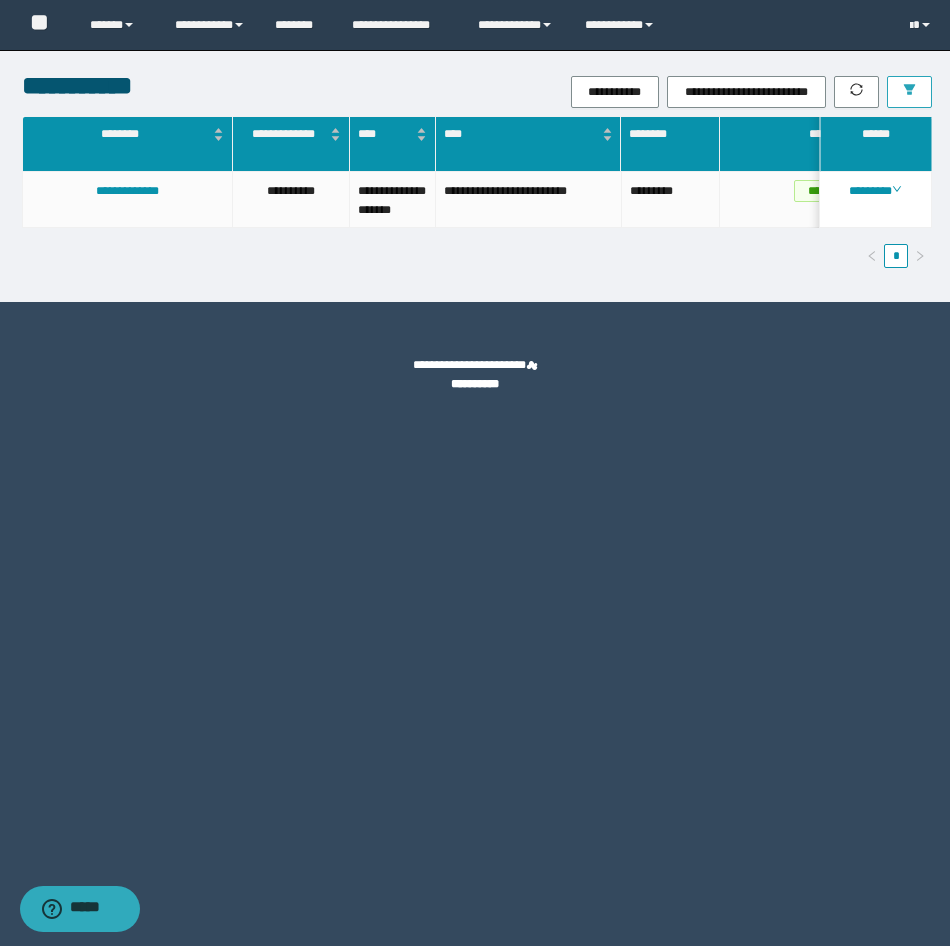 scroll, scrollTop: 0, scrollLeft: 547, axis: horizontal 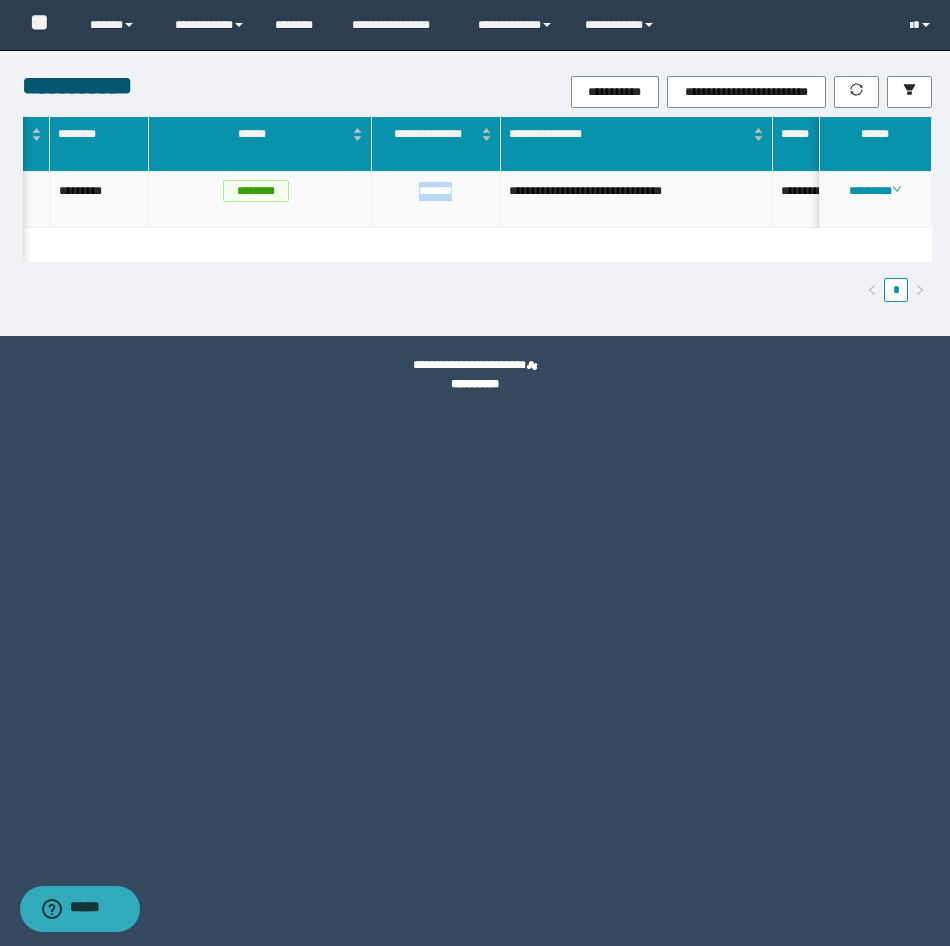drag, startPoint x: 485, startPoint y: 197, endPoint x: 416, endPoint y: 207, distance: 69.72087 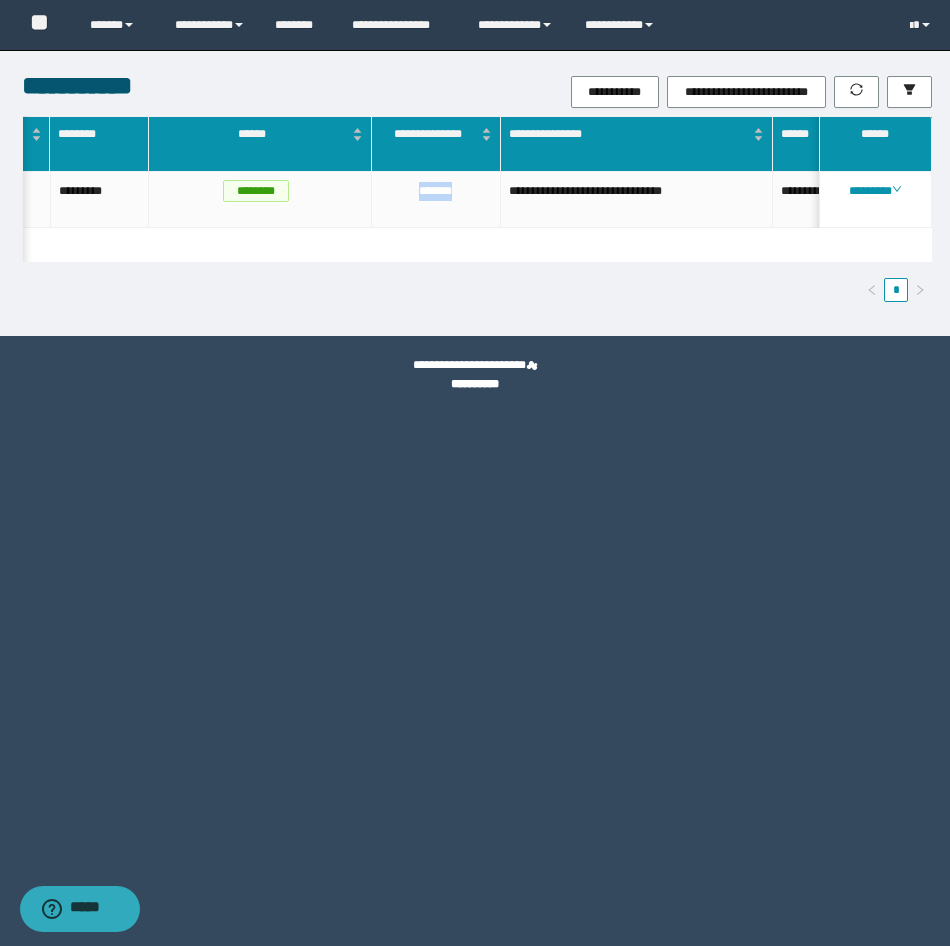 scroll, scrollTop: 0, scrollLeft: 0, axis: both 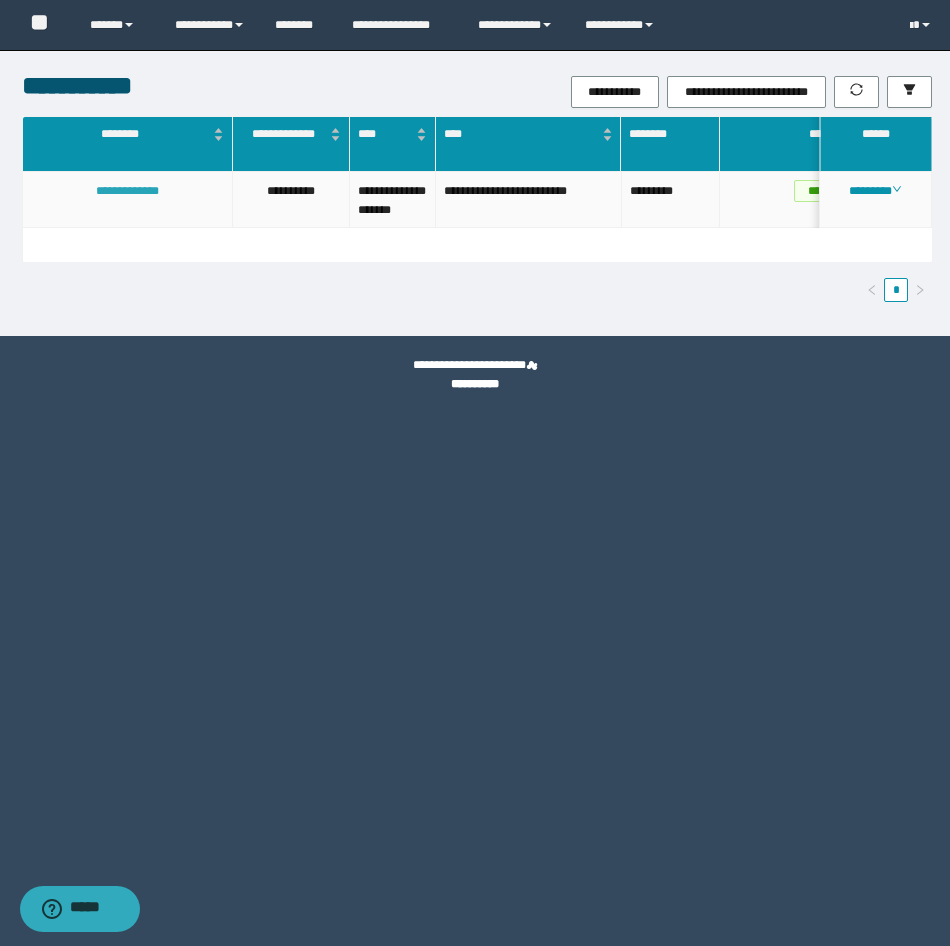 click on "**********" at bounding box center [127, 191] 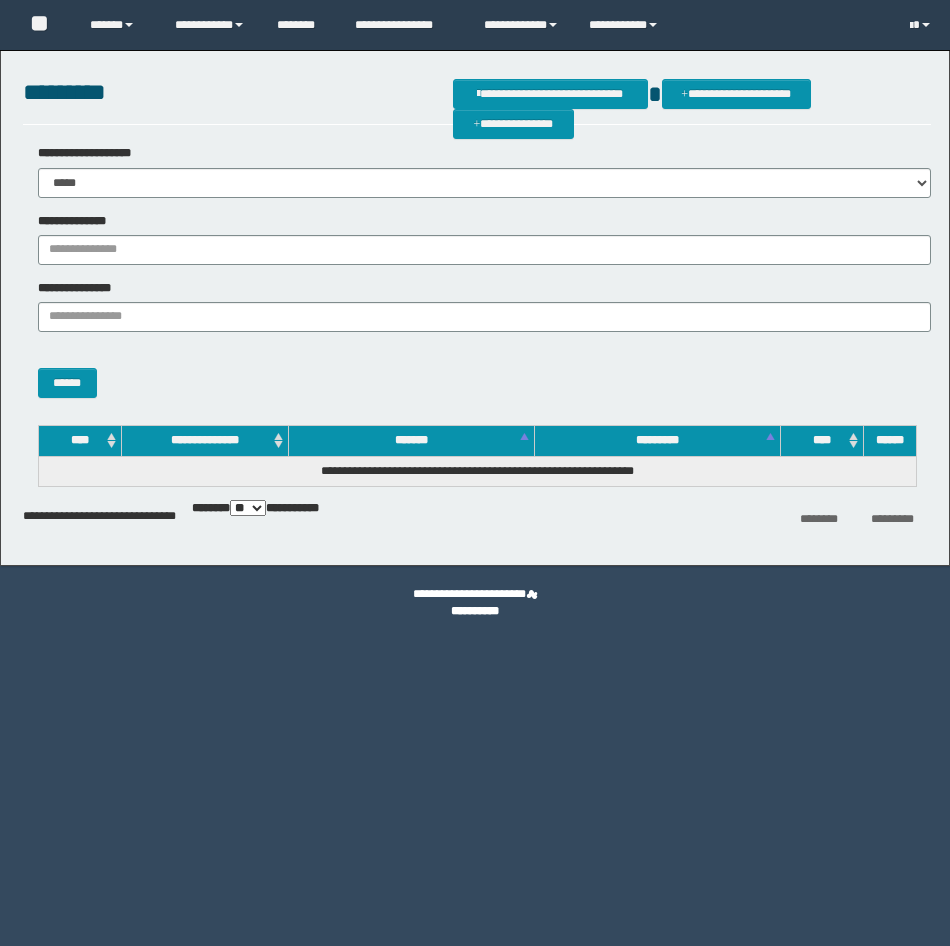 scroll, scrollTop: 0, scrollLeft: 0, axis: both 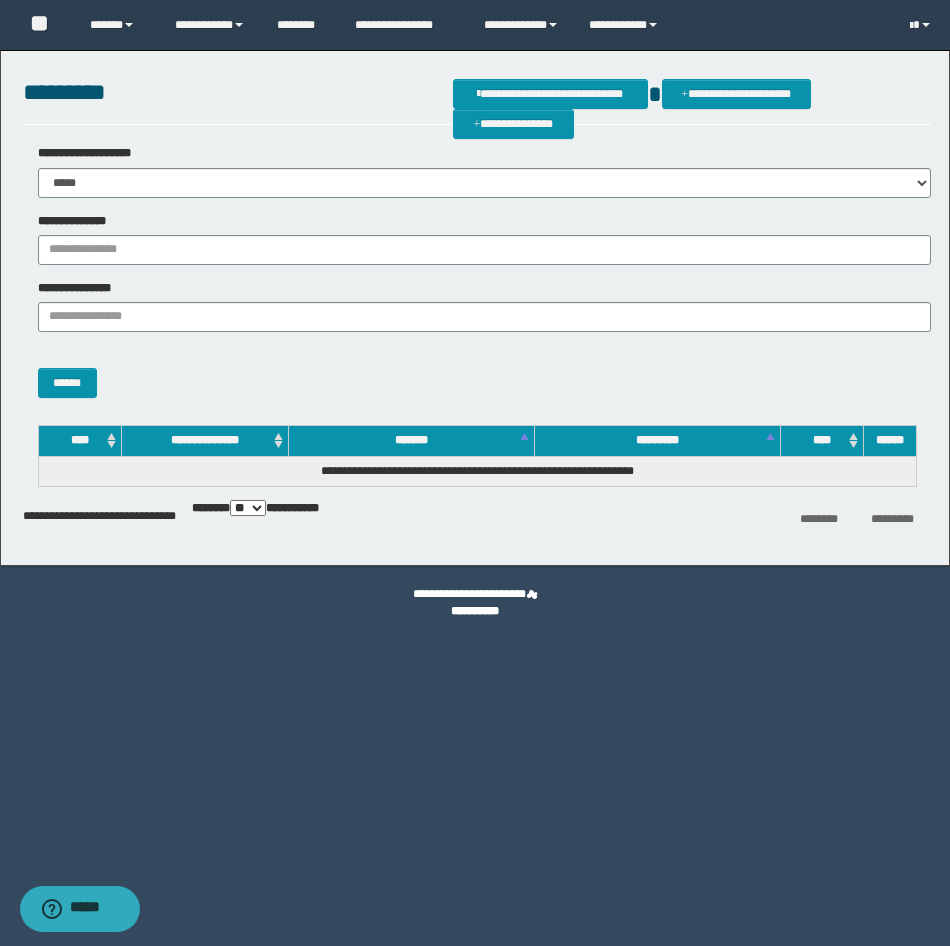 click on "**********" at bounding box center (475, 473) 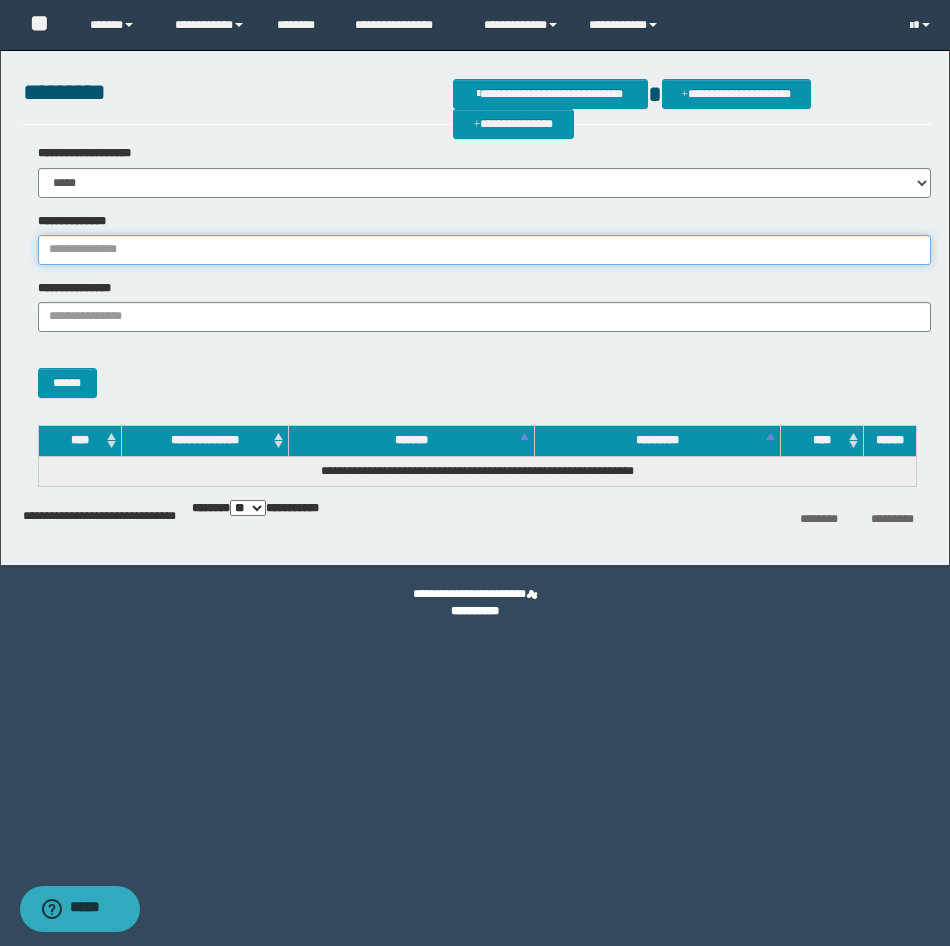 click on "**********" at bounding box center (484, 250) 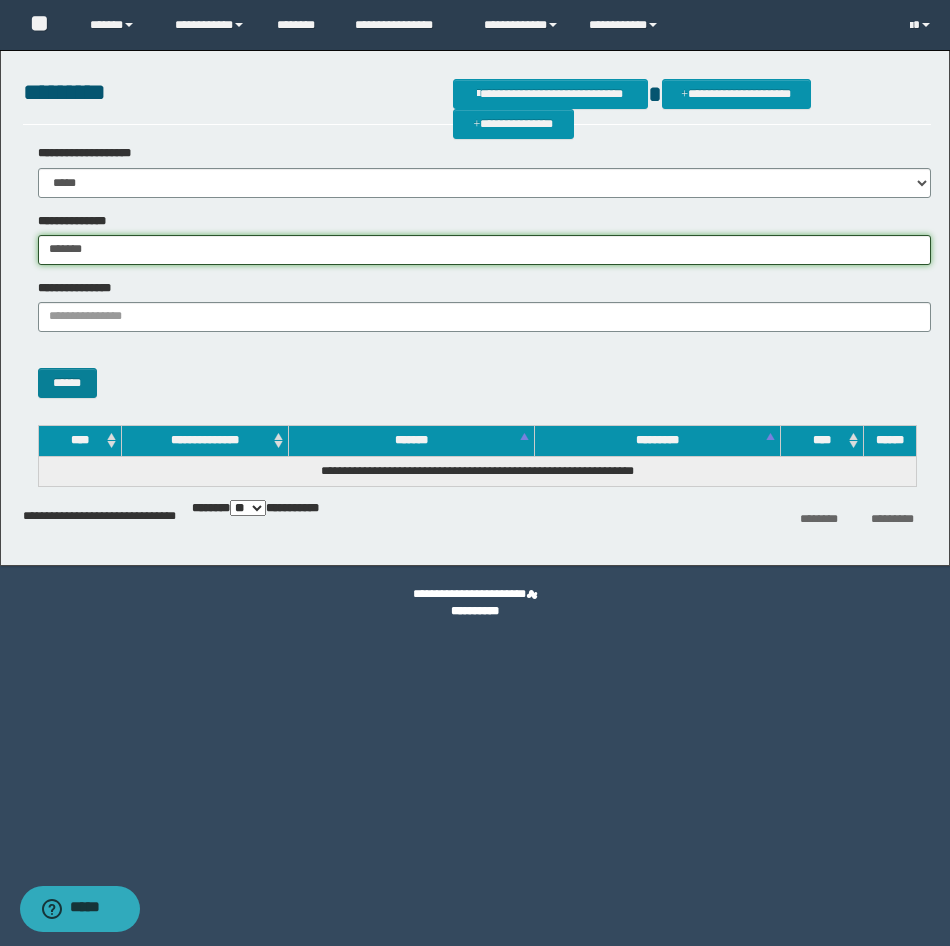 type on "*******" 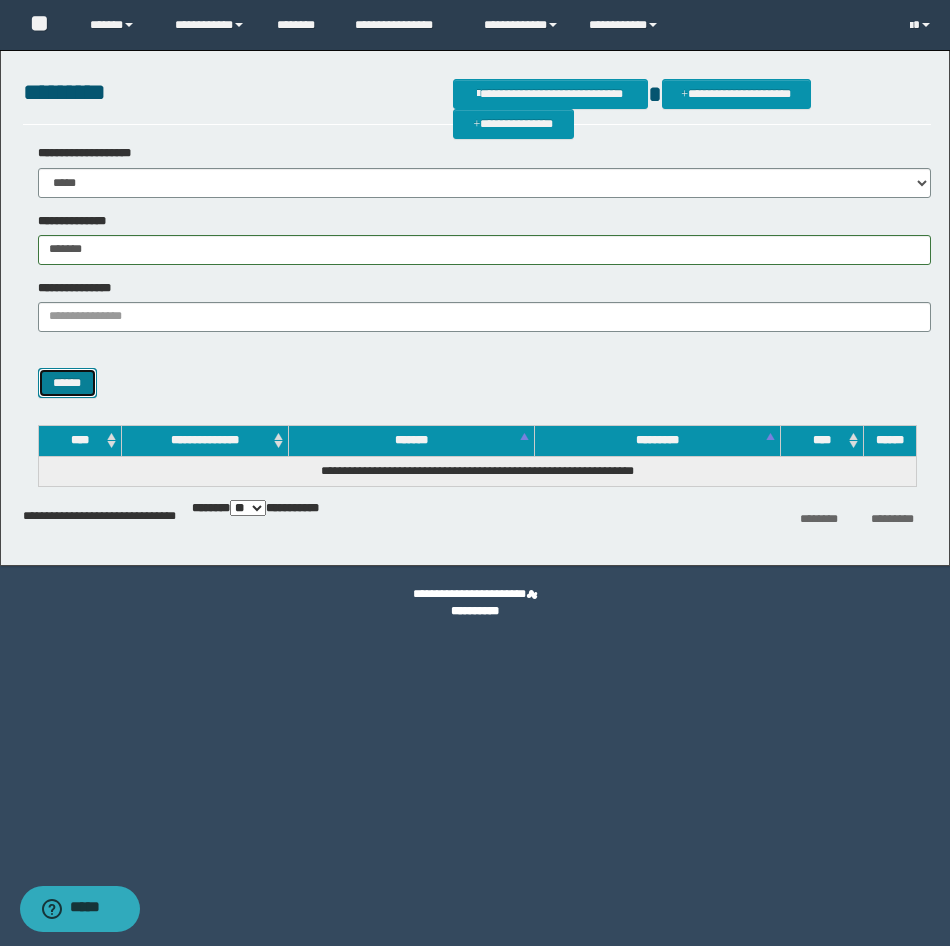 click on "******" at bounding box center [67, 383] 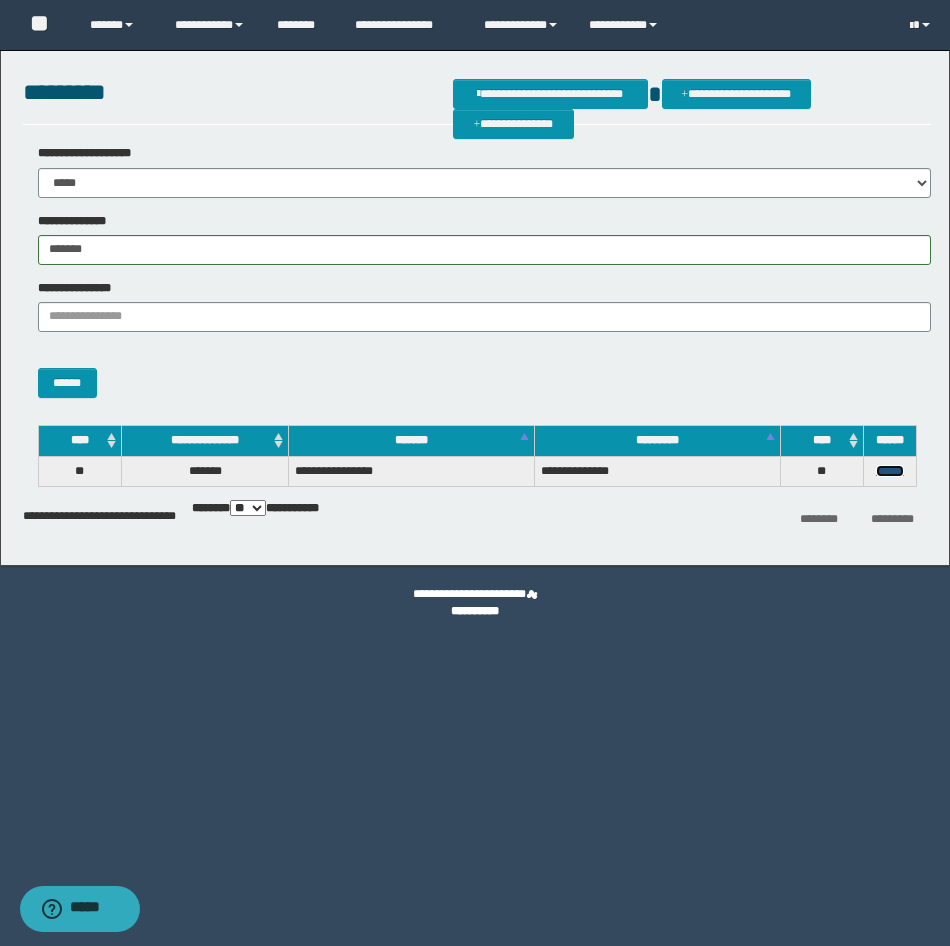 click on "******" at bounding box center (890, 471) 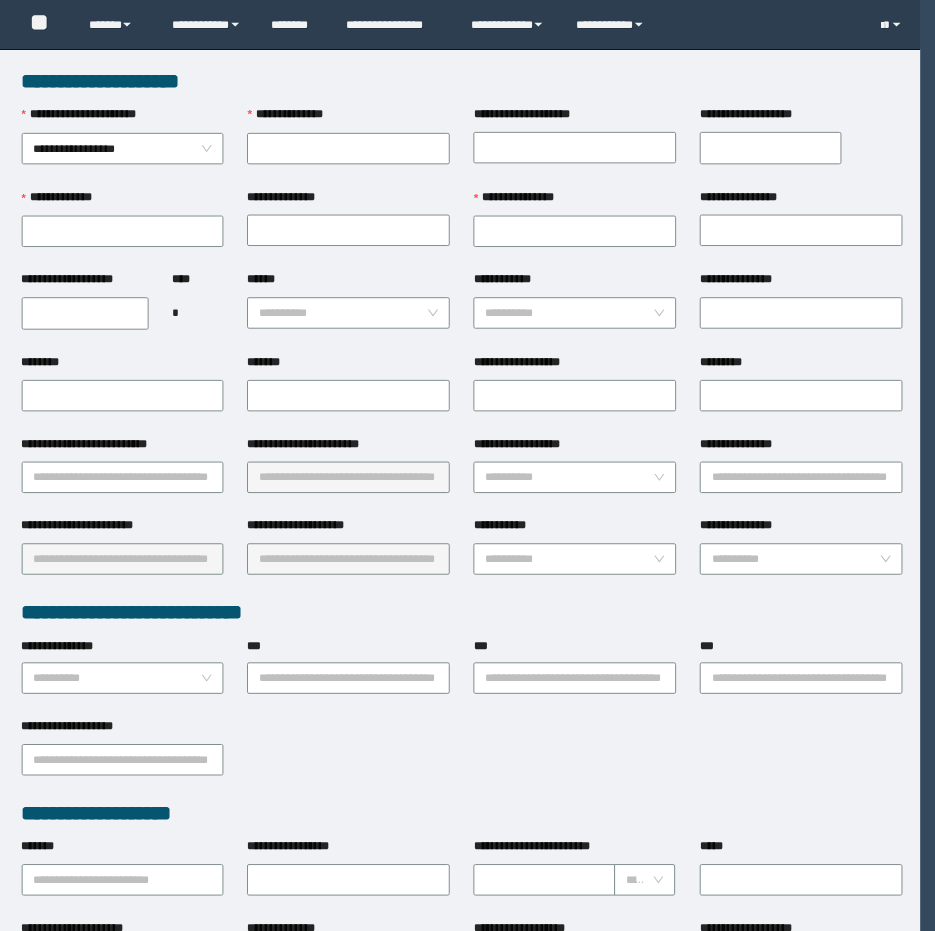 scroll, scrollTop: 0, scrollLeft: 0, axis: both 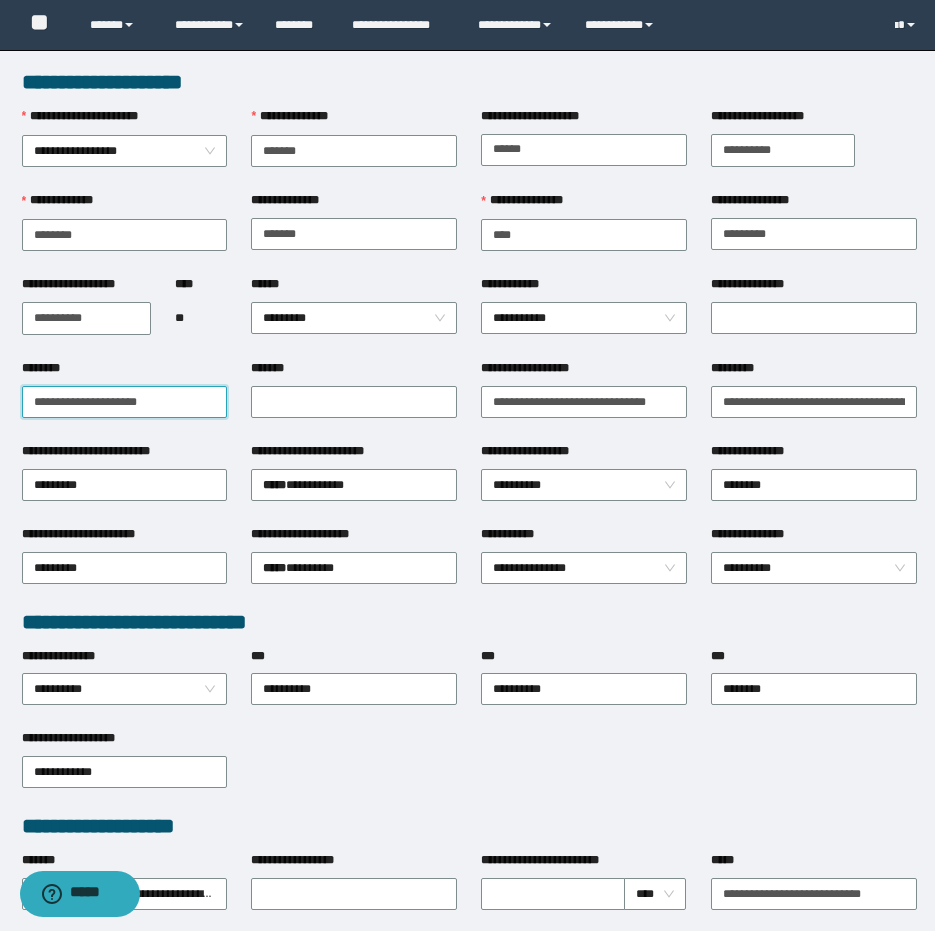 drag, startPoint x: 154, startPoint y: 393, endPoint x: 2, endPoint y: 398, distance: 152.08221 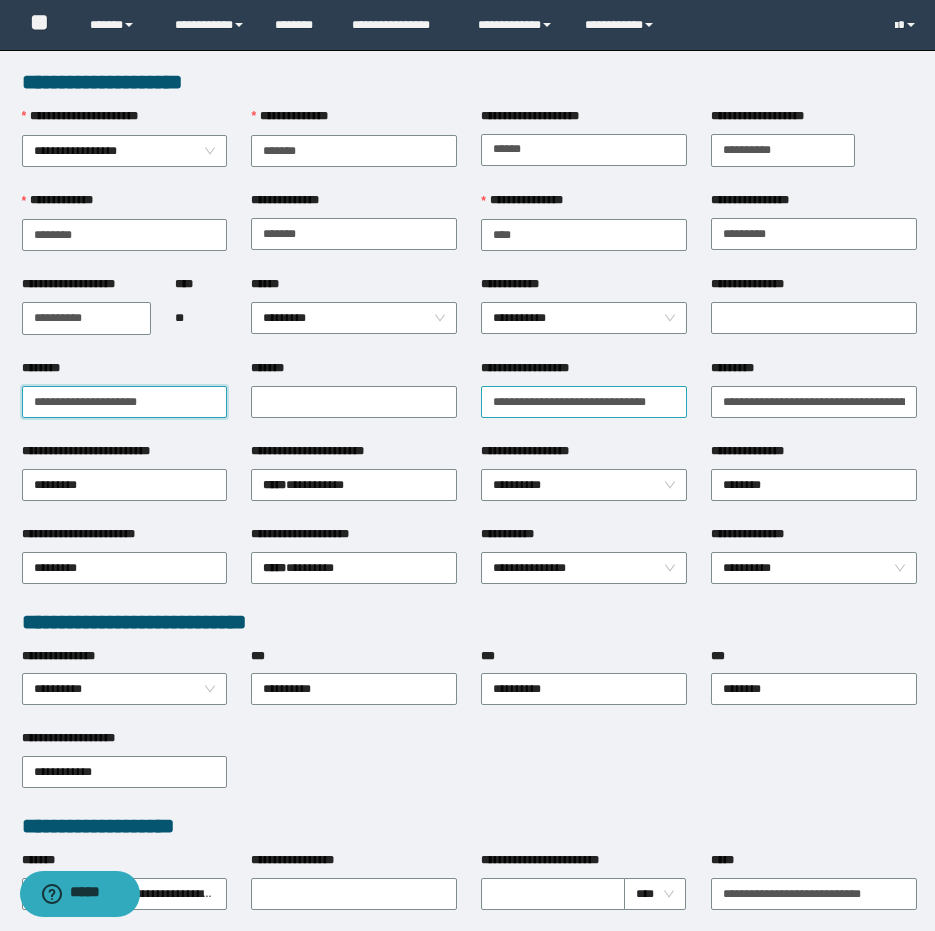 type on "**********" 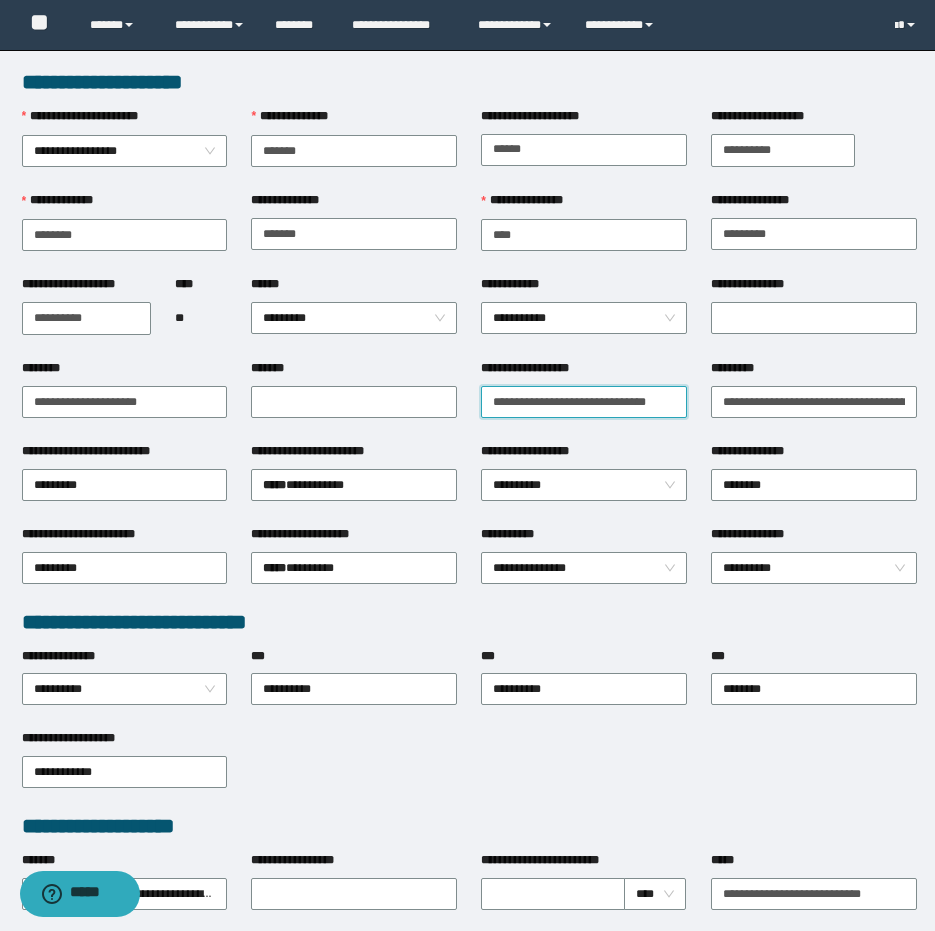 scroll, scrollTop: 0, scrollLeft: 1, axis: horizontal 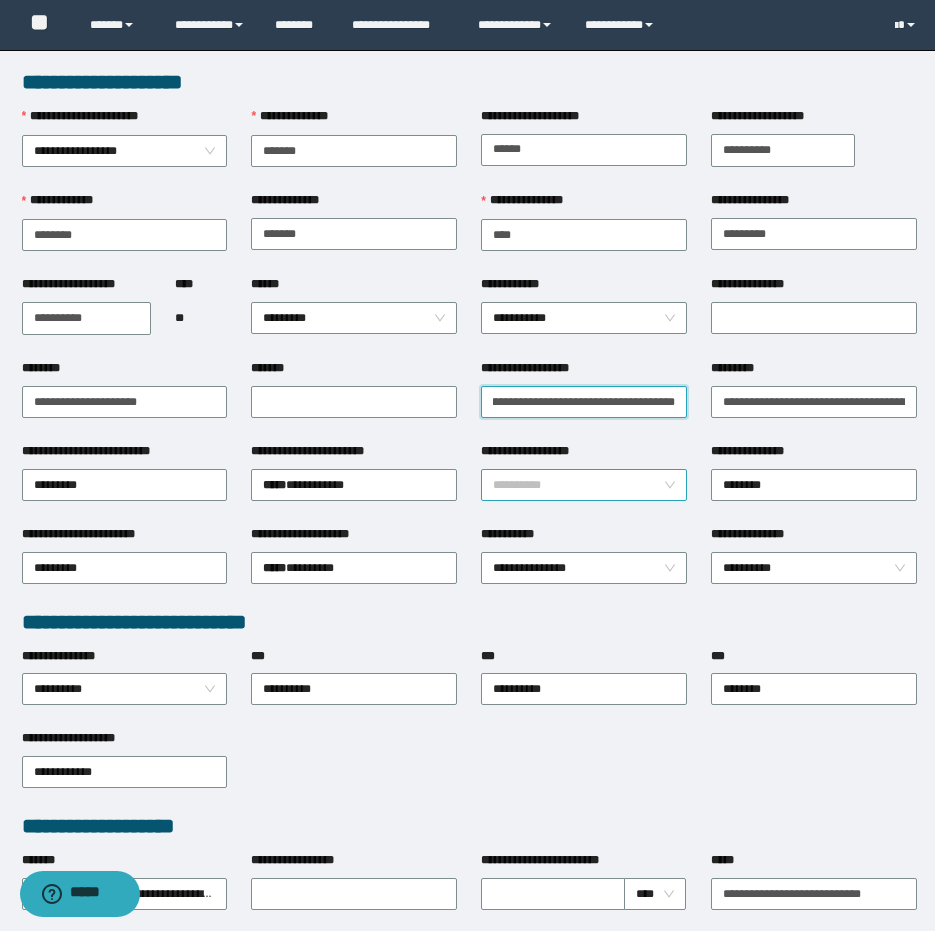 click on "**********" at bounding box center (584, 485) 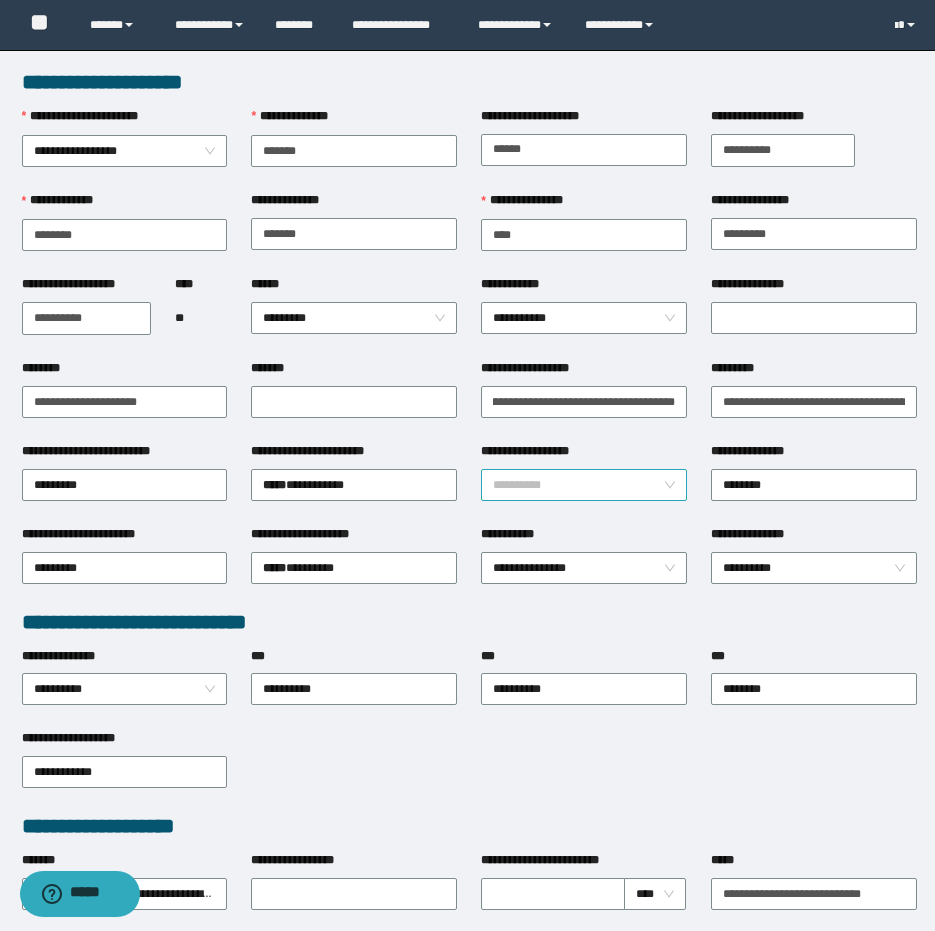 scroll, scrollTop: 0, scrollLeft: 0, axis: both 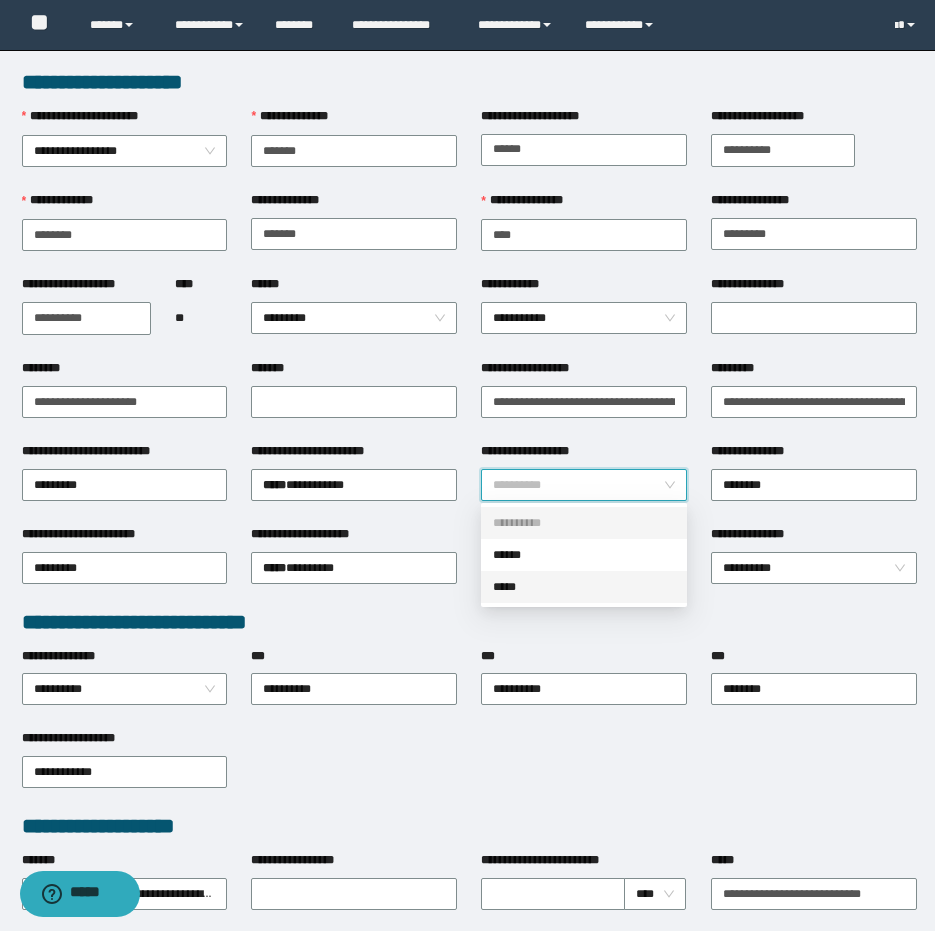 click on "**********" at bounding box center [469, 838] 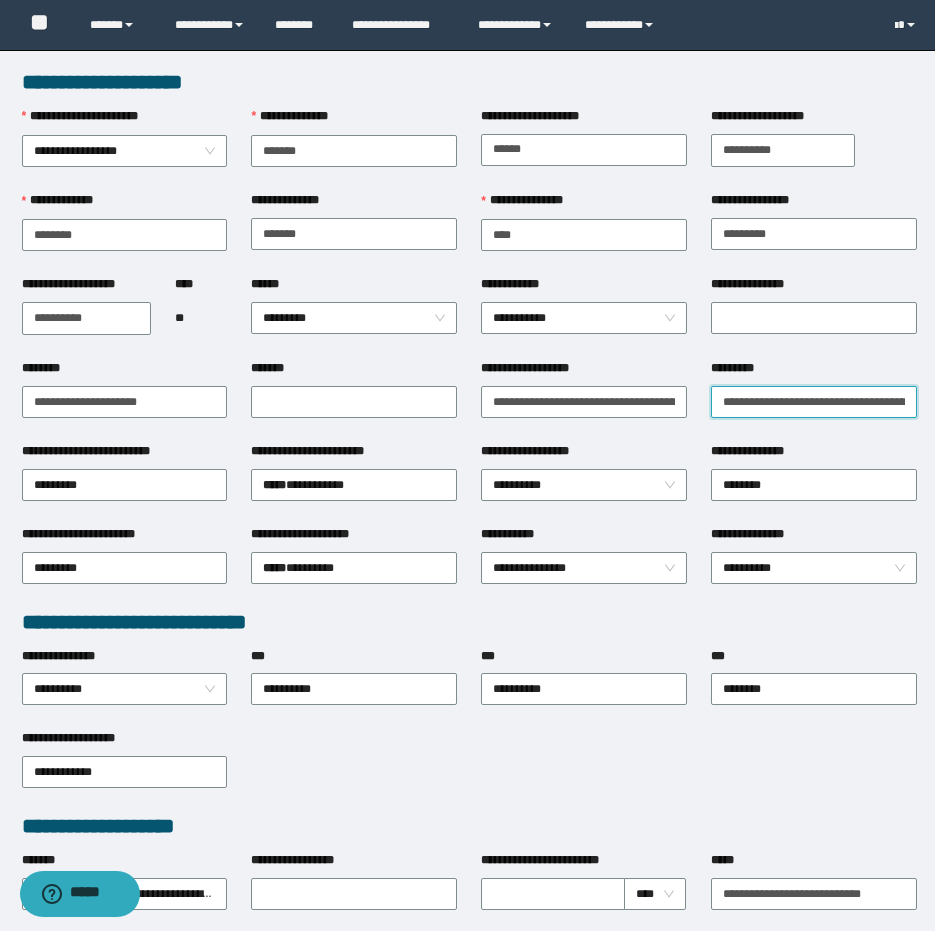 scroll, scrollTop: 0, scrollLeft: 147, axis: horizontal 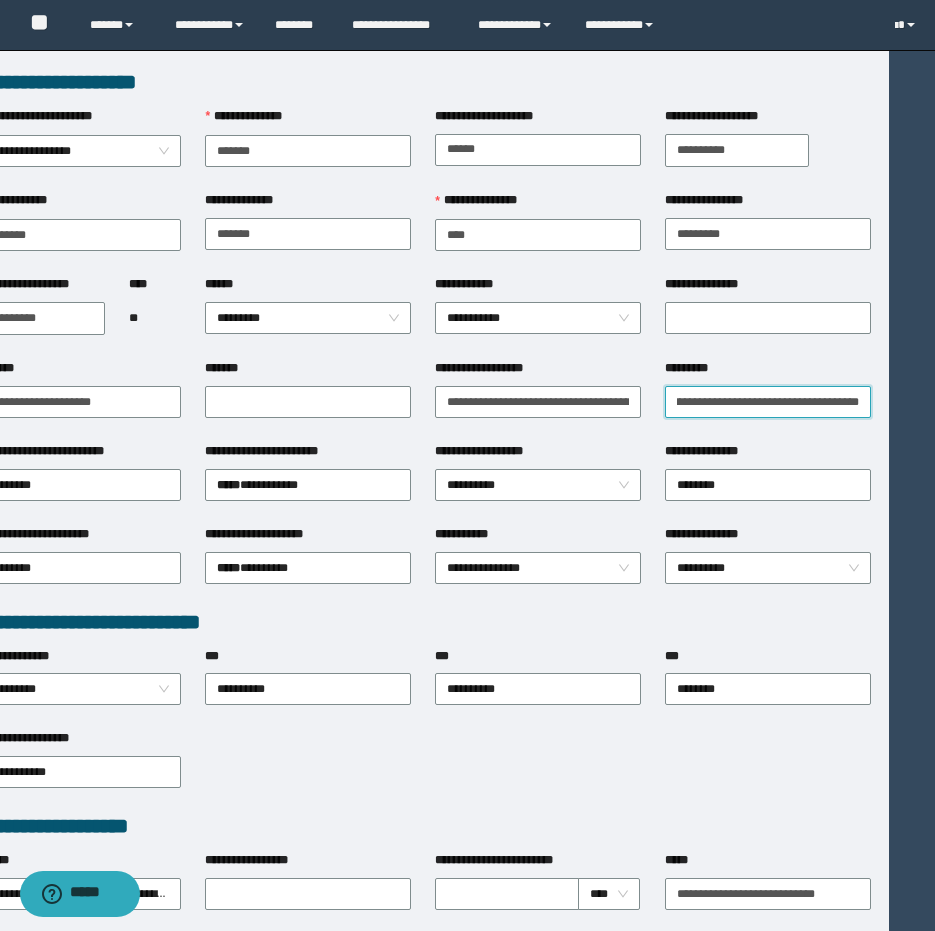drag, startPoint x: 765, startPoint y: 401, endPoint x: 951, endPoint y: 405, distance: 186.043 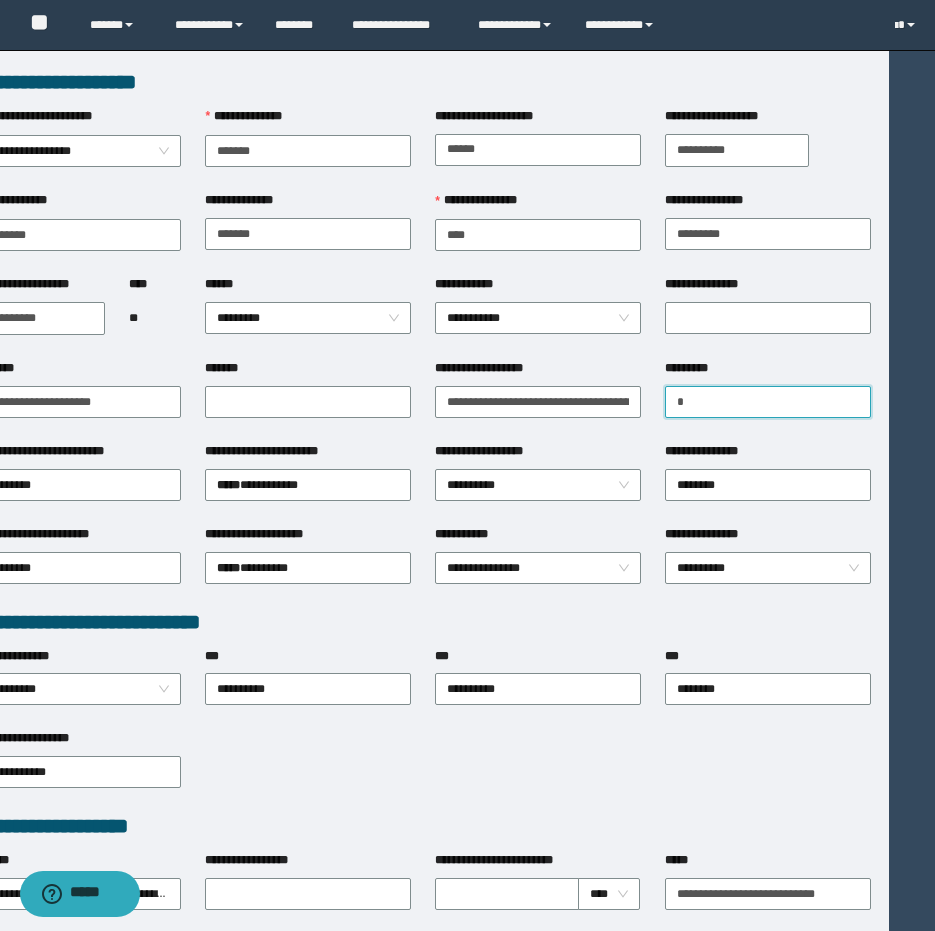 scroll, scrollTop: 0, scrollLeft: 0, axis: both 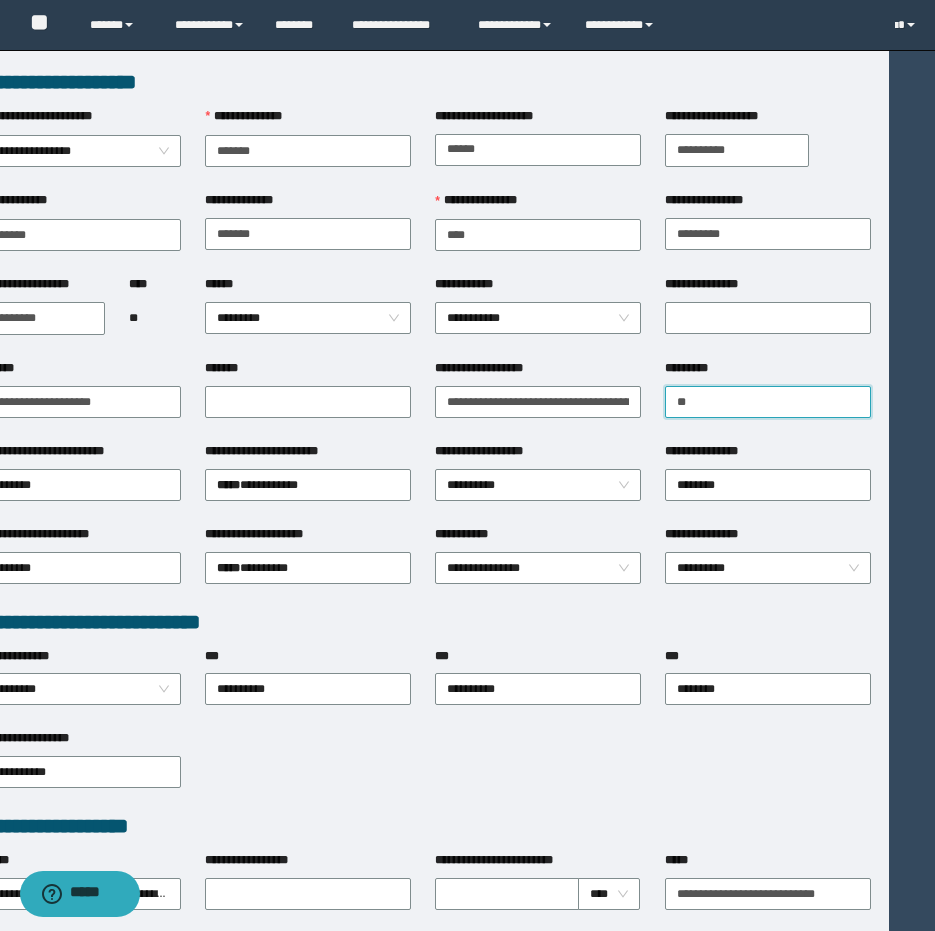 type on "*" 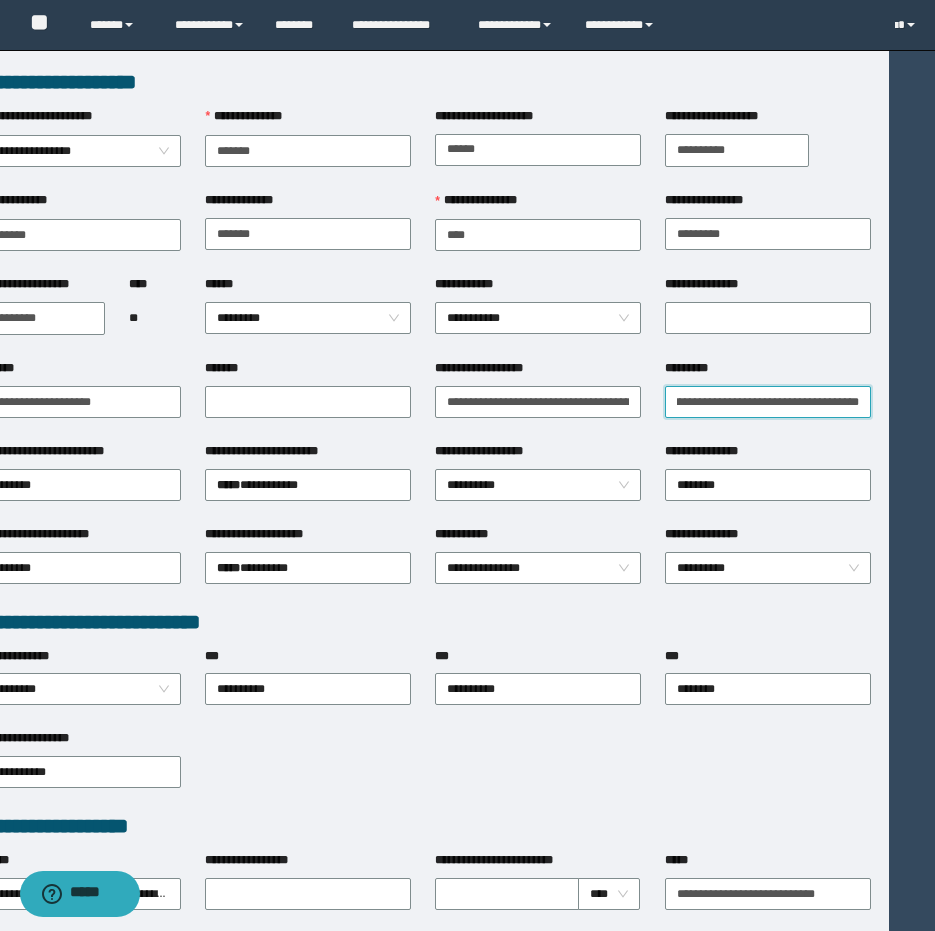 scroll, scrollTop: 0, scrollLeft: 207, axis: horizontal 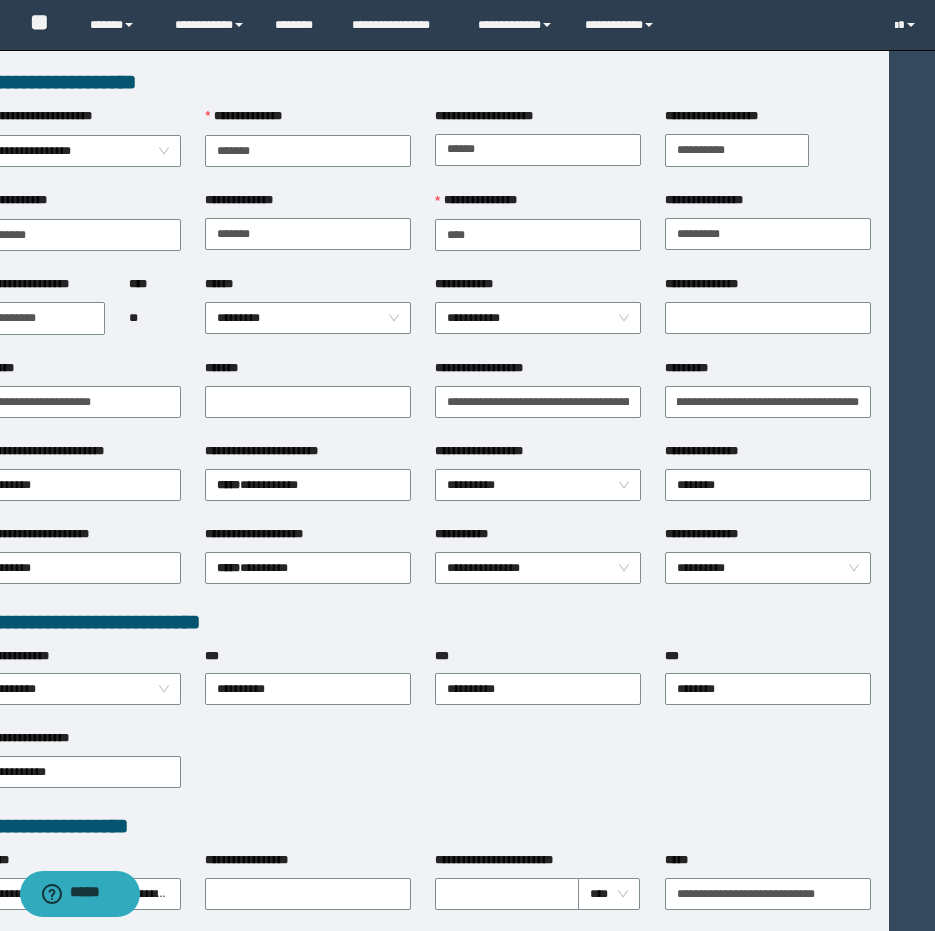 click on "**********" at bounding box center [308, 566] 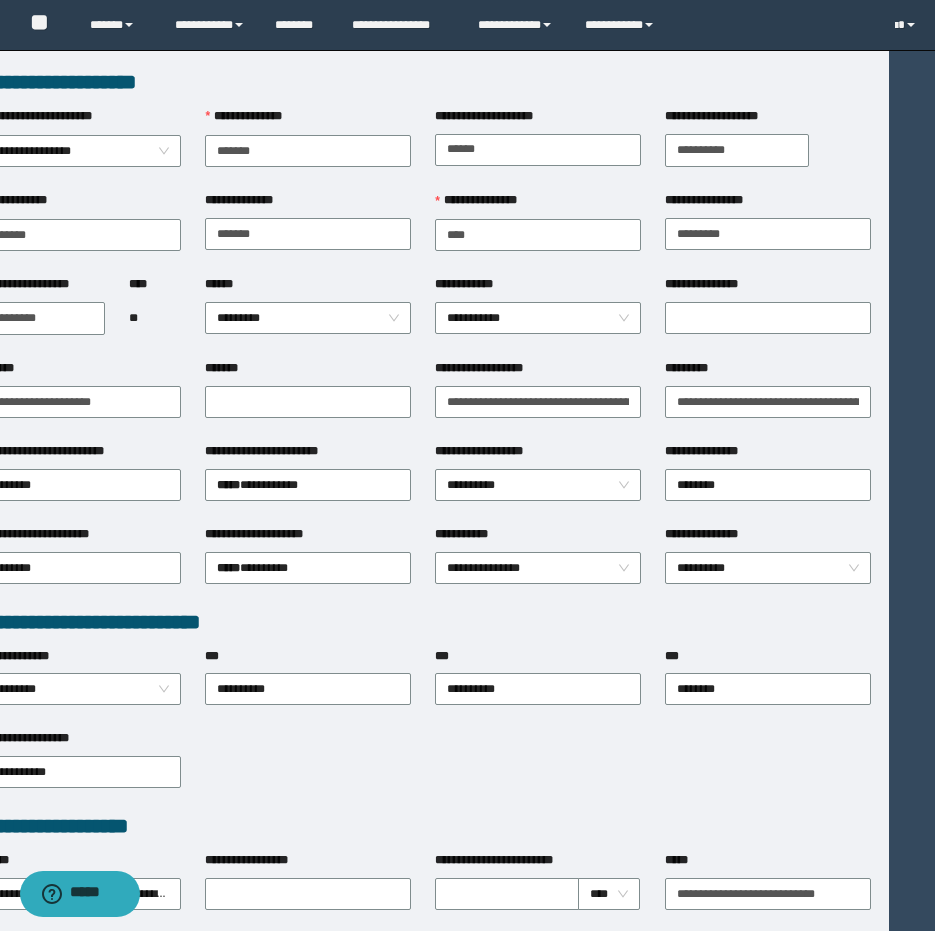 scroll, scrollTop: 0, scrollLeft: 0, axis: both 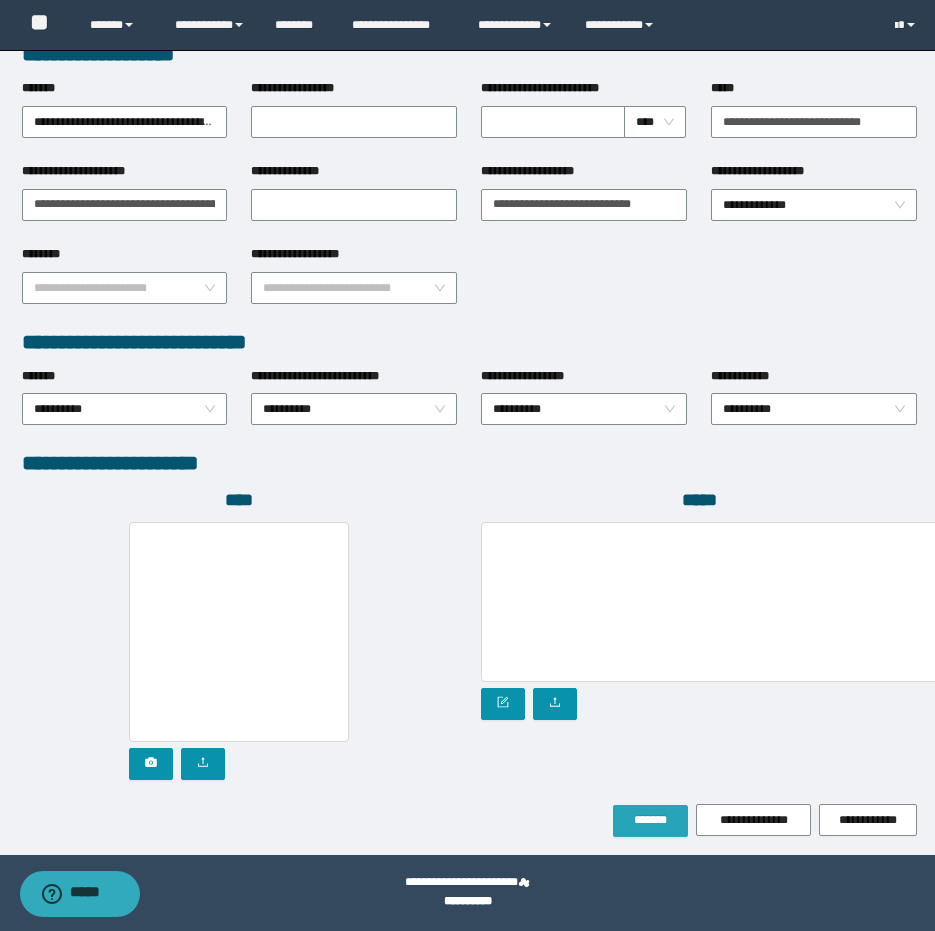 click on "*******" at bounding box center [650, 821] 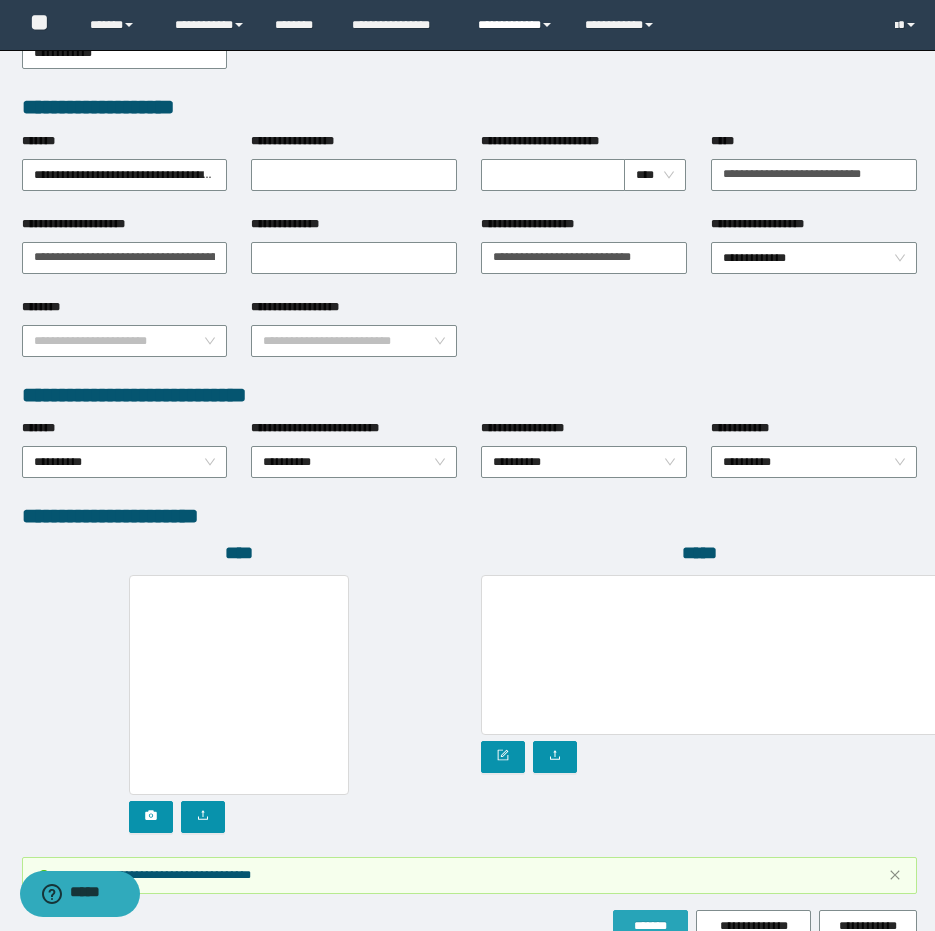 scroll, scrollTop: 825, scrollLeft: 0, axis: vertical 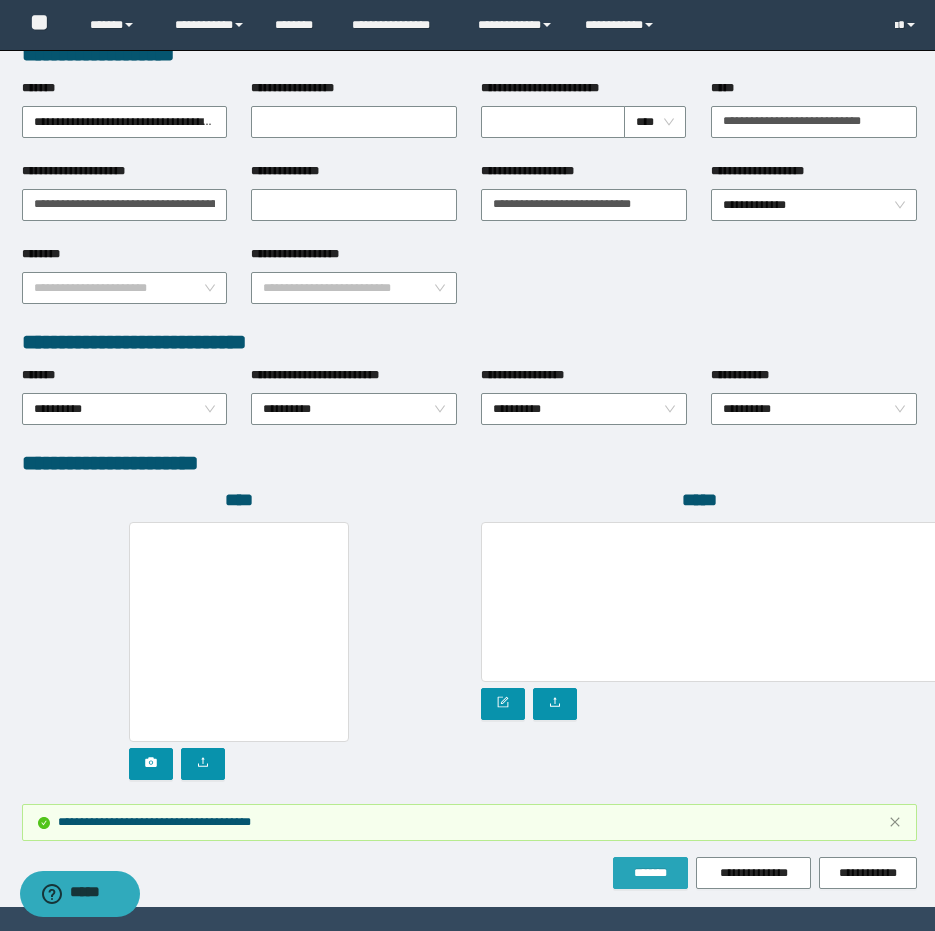 click on "*******" at bounding box center [650, 873] 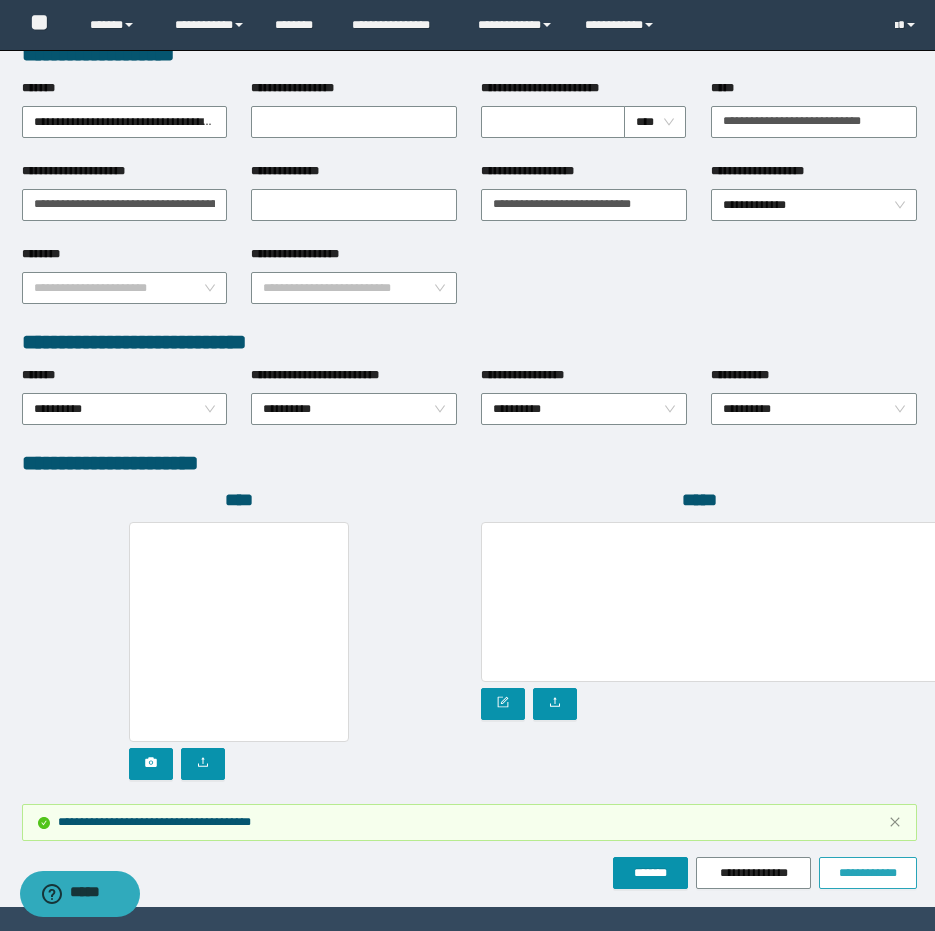click on "**********" at bounding box center [868, 873] 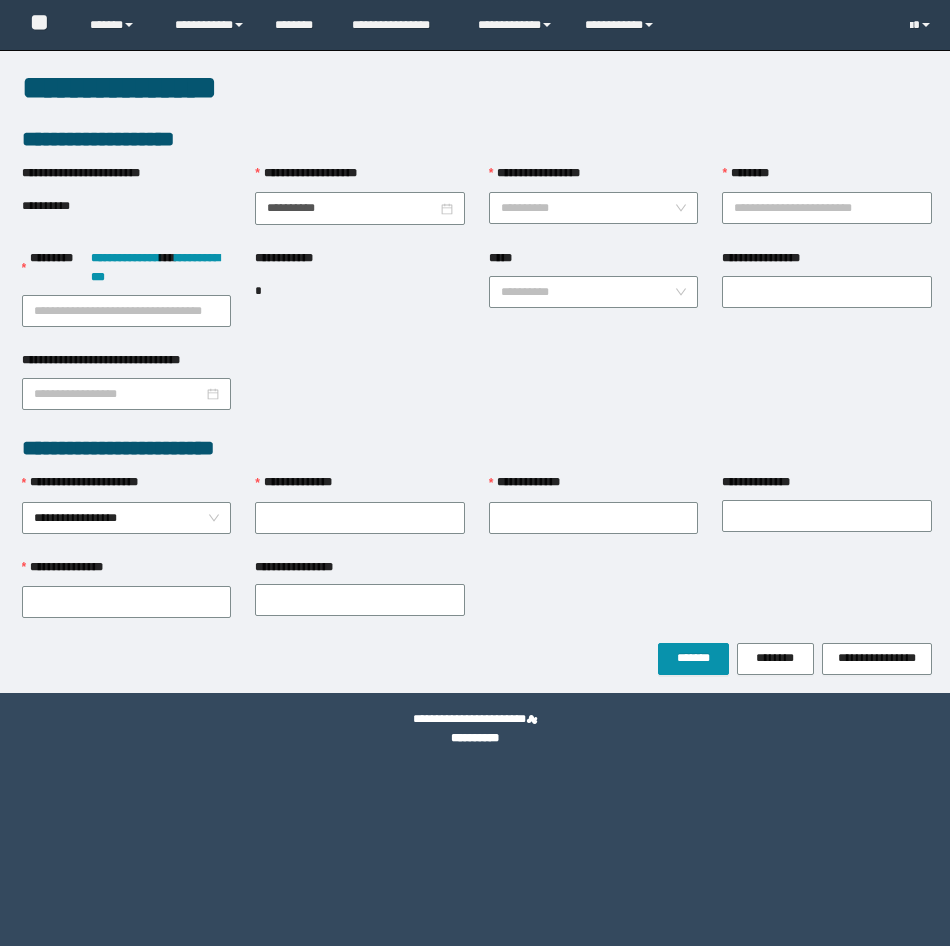 scroll, scrollTop: 0, scrollLeft: 0, axis: both 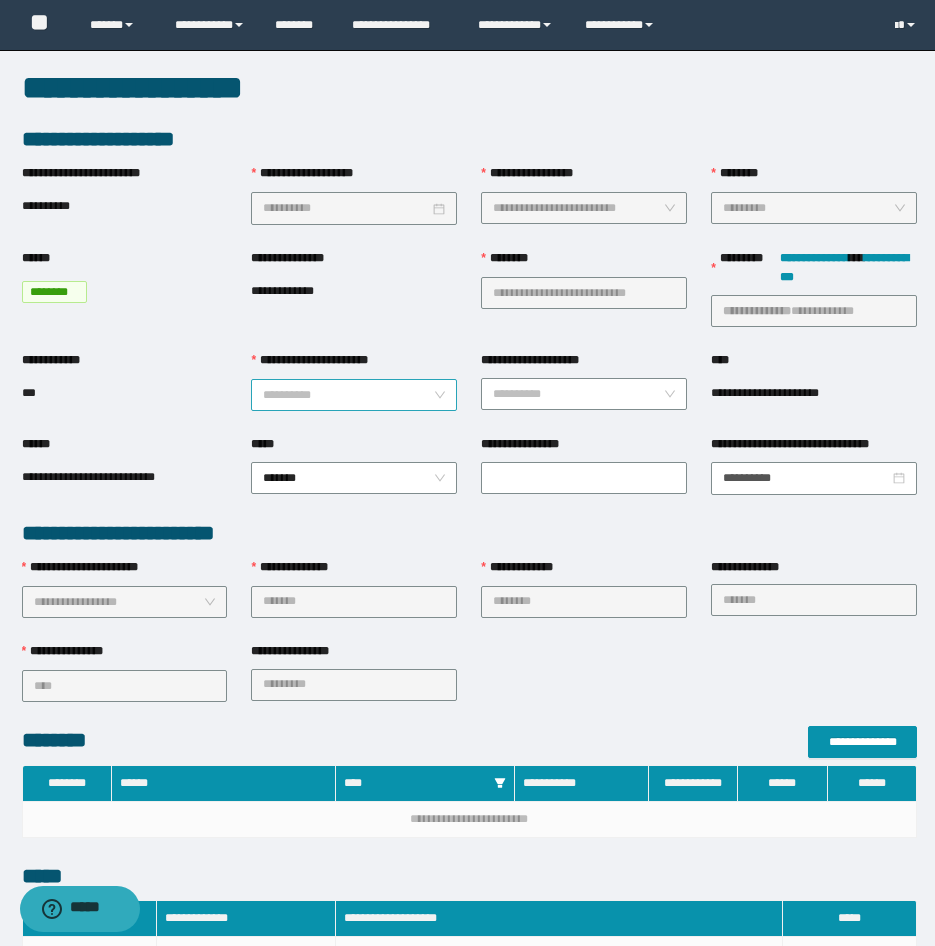 click on "**********" at bounding box center [348, 395] 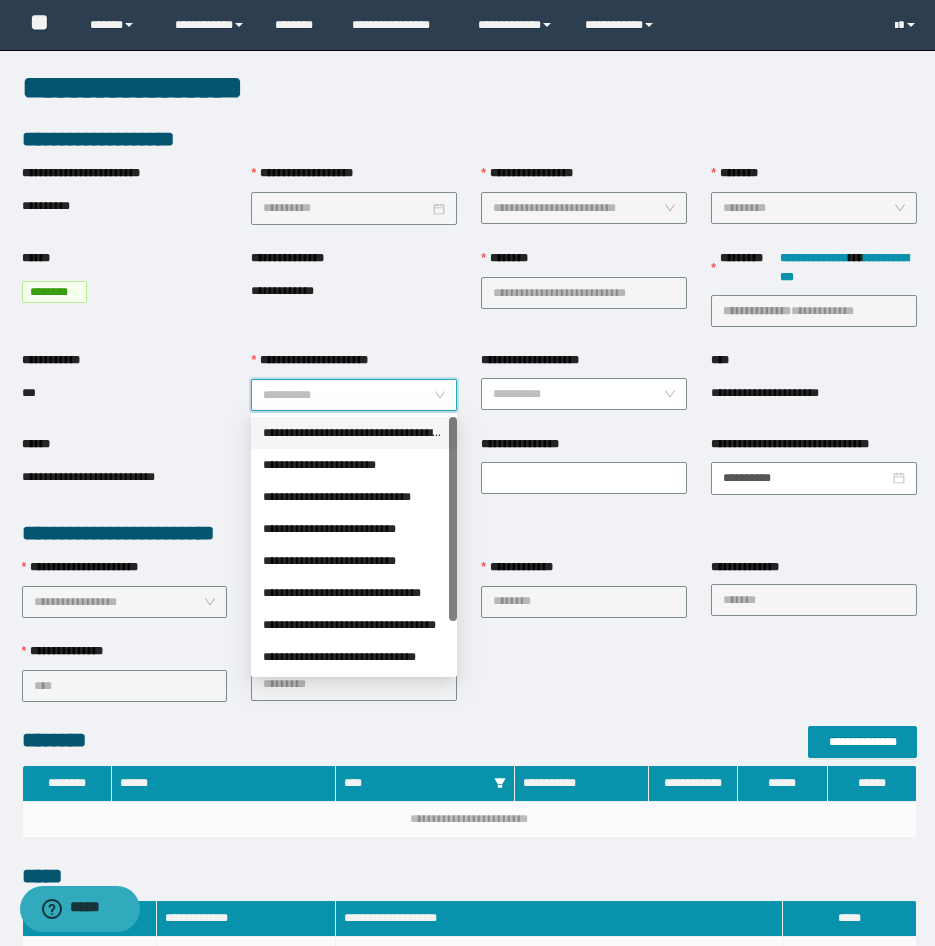 click on "**********" at bounding box center [354, 433] 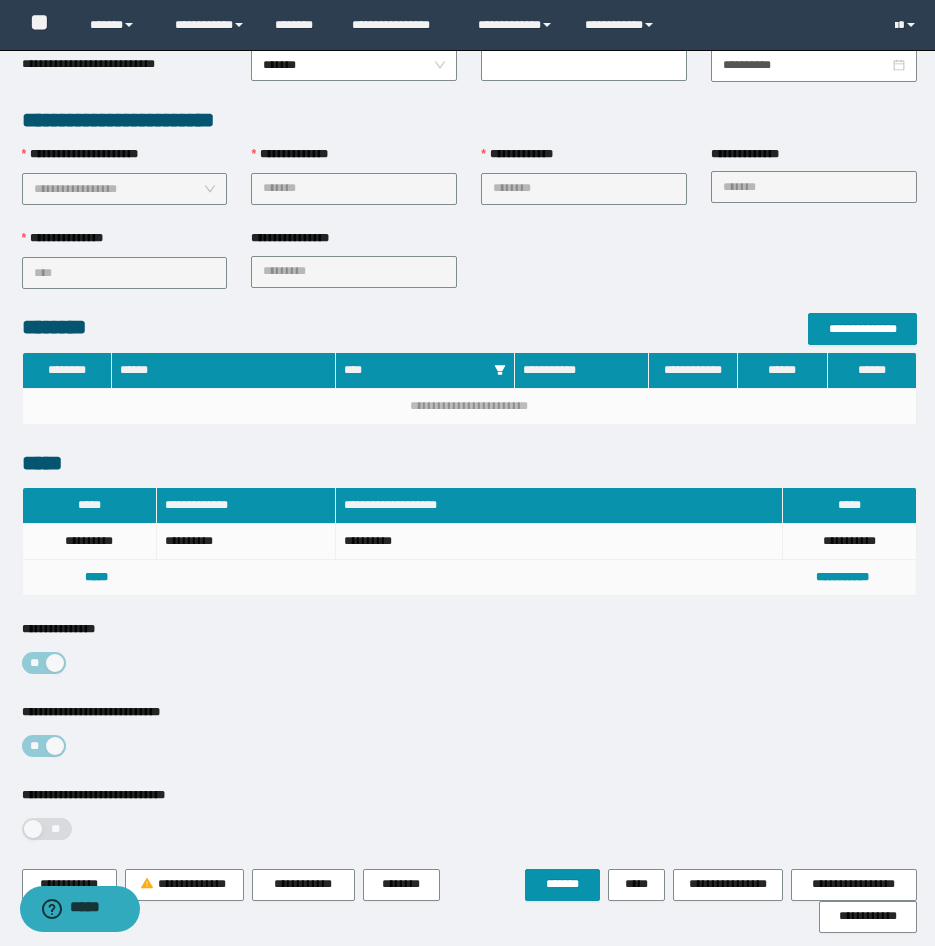 scroll, scrollTop: 492, scrollLeft: 0, axis: vertical 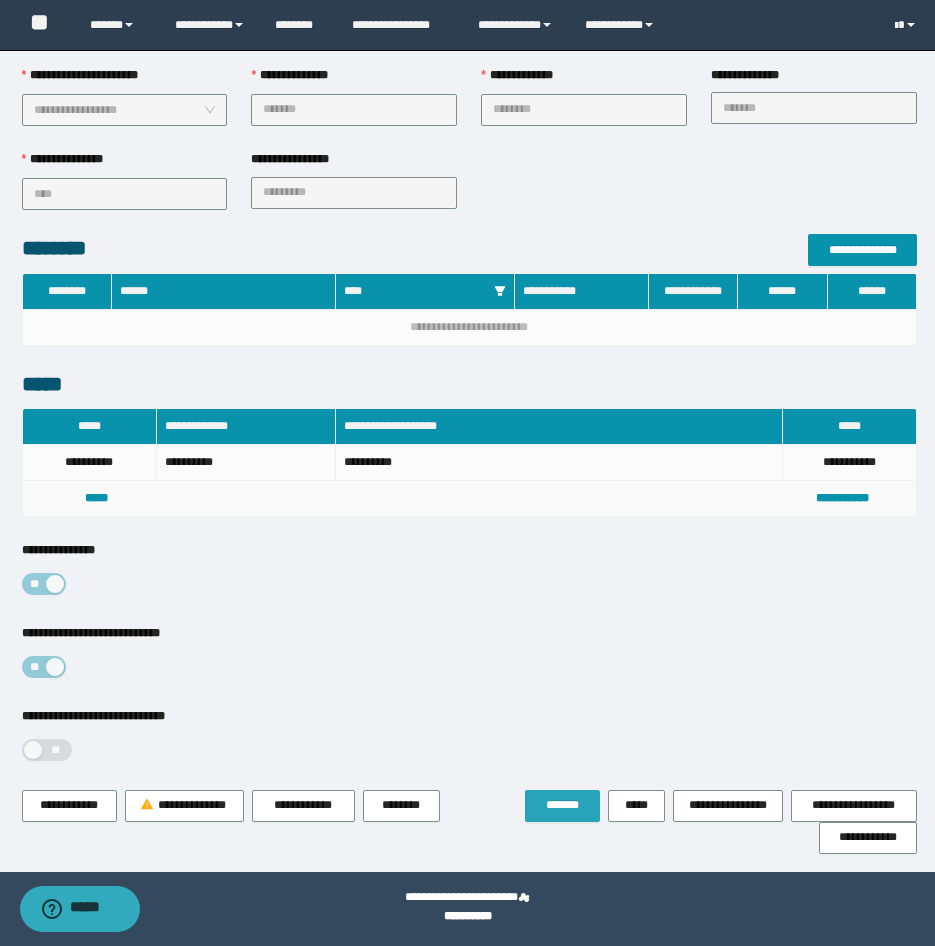 click on "*******" at bounding box center [562, 805] 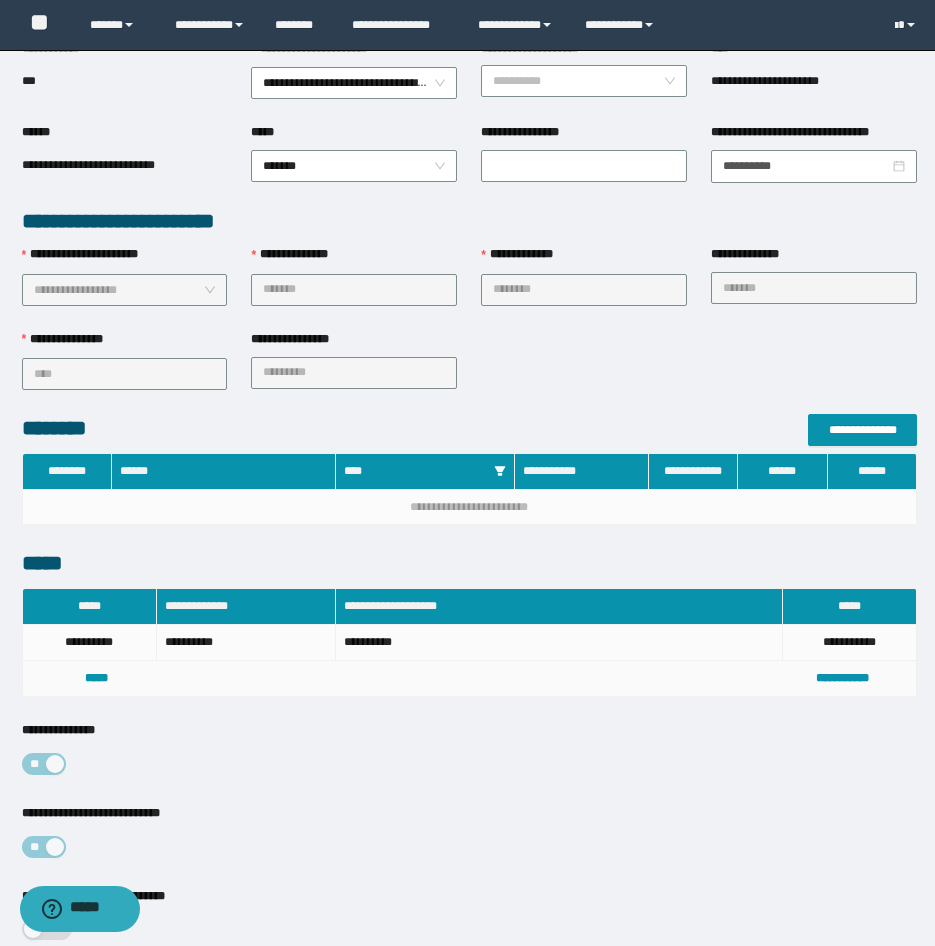 scroll, scrollTop: 0, scrollLeft: 0, axis: both 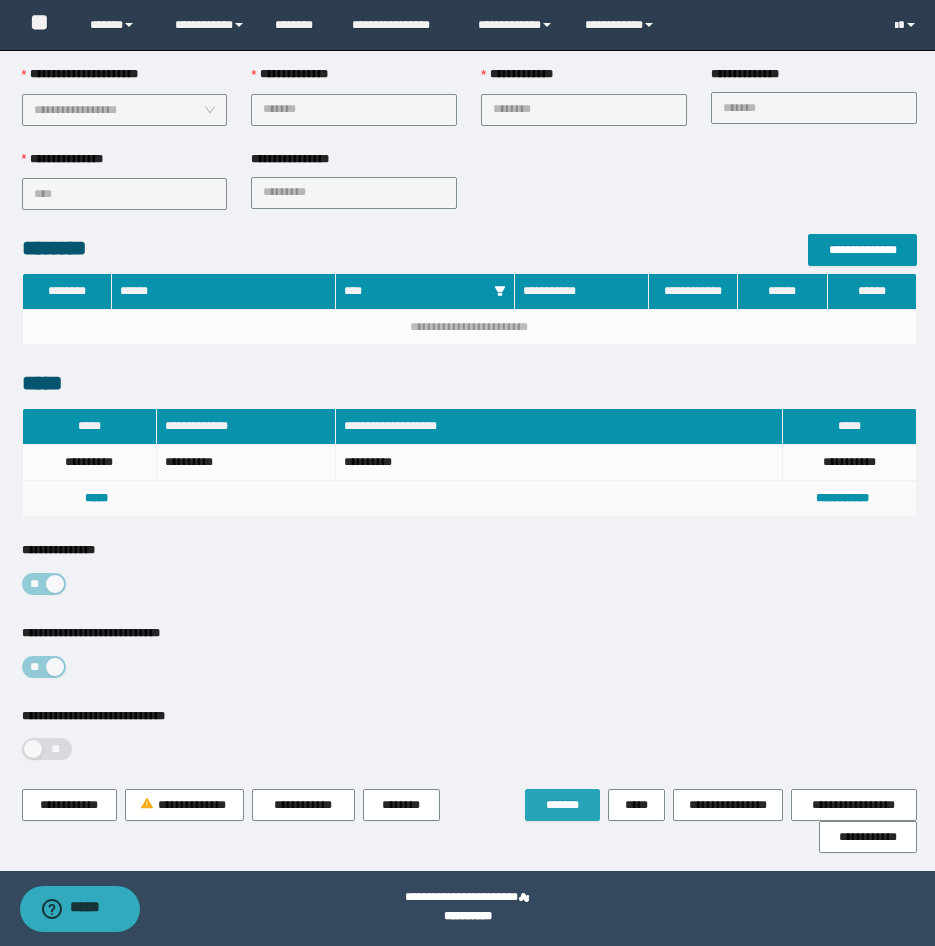 click on "*******" at bounding box center (562, 805) 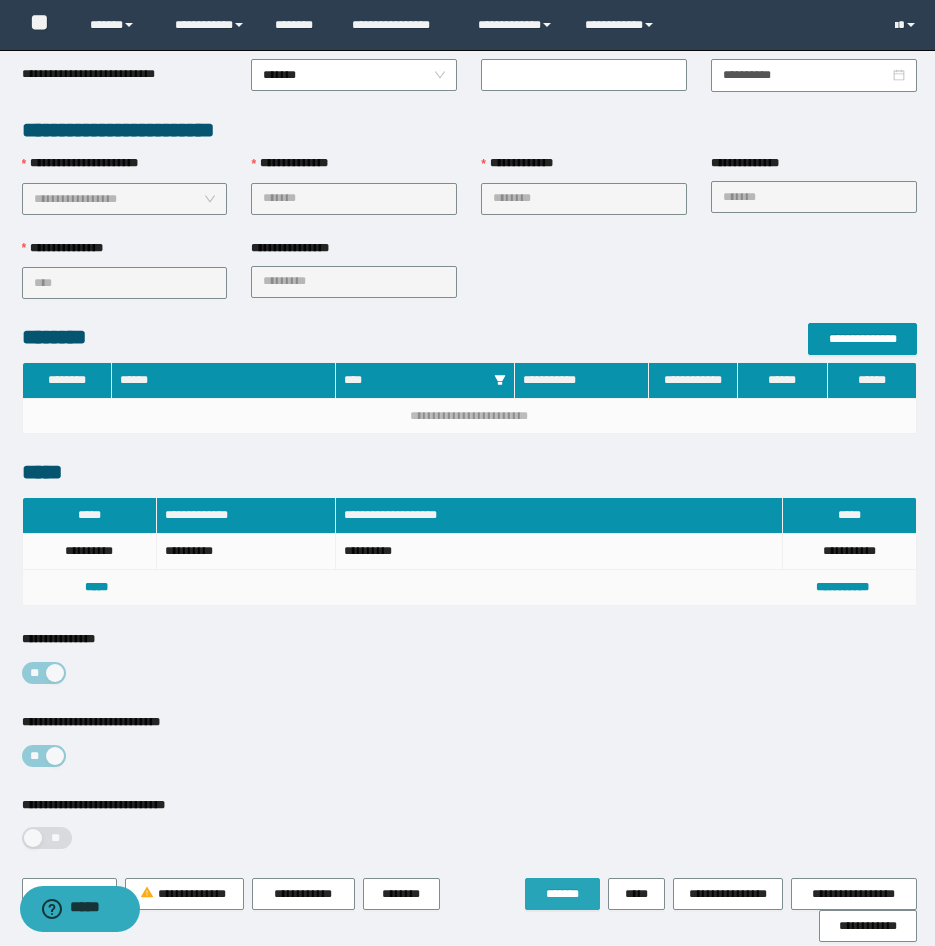 scroll, scrollTop: 545, scrollLeft: 0, axis: vertical 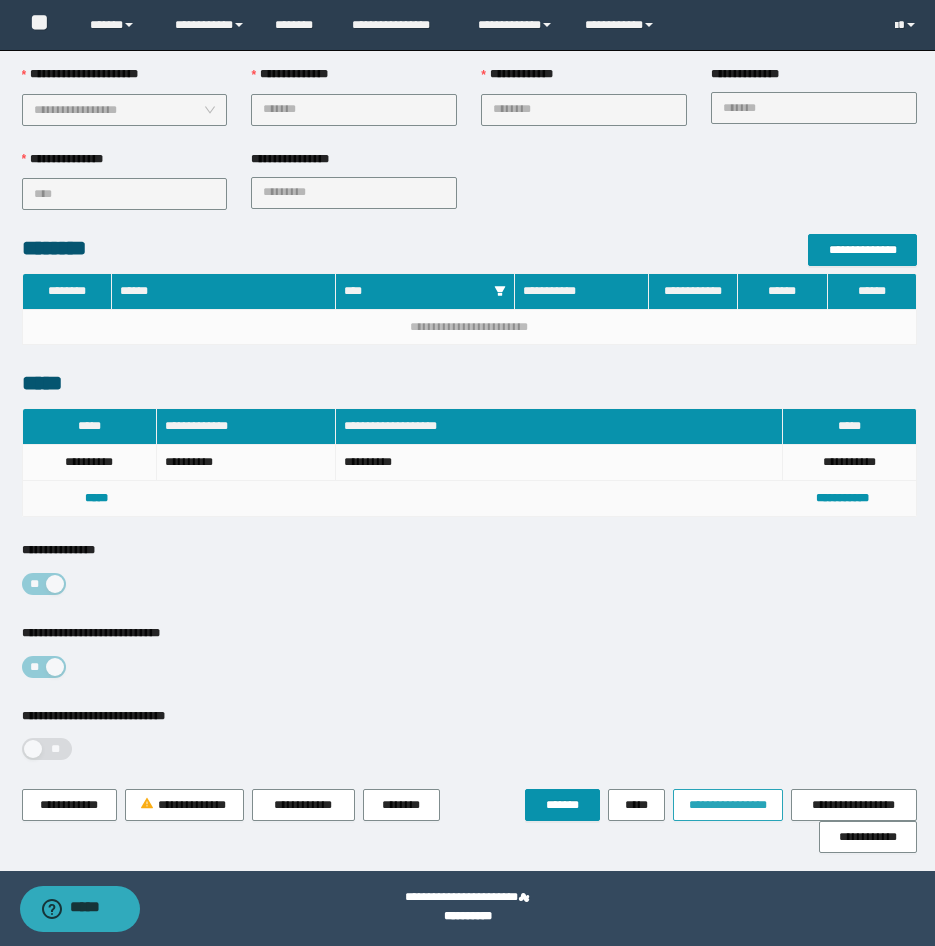 click on "**********" at bounding box center (728, 805) 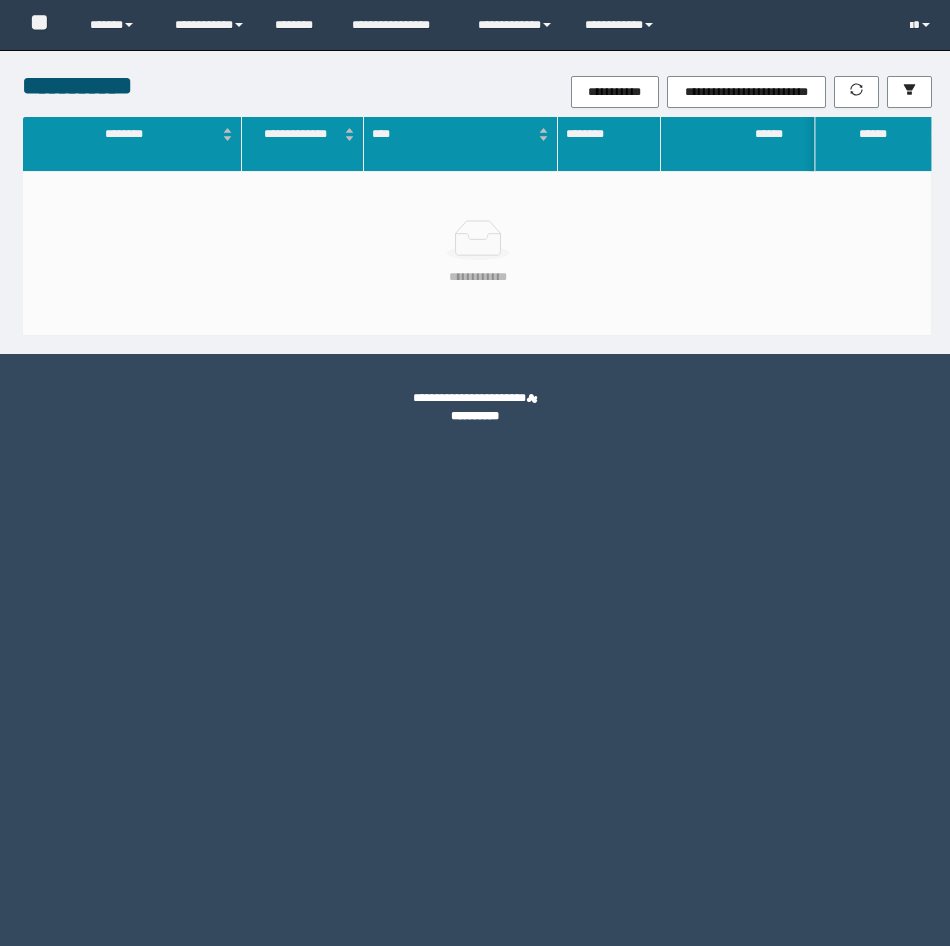 scroll, scrollTop: 0, scrollLeft: 0, axis: both 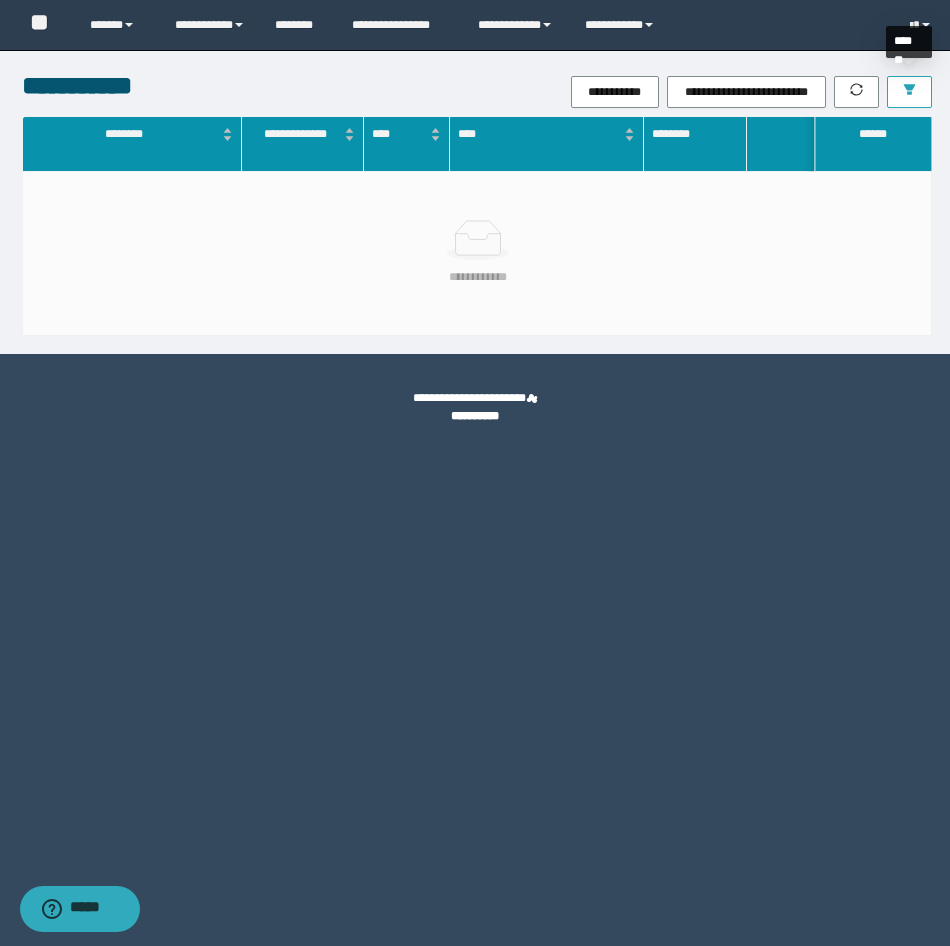 click 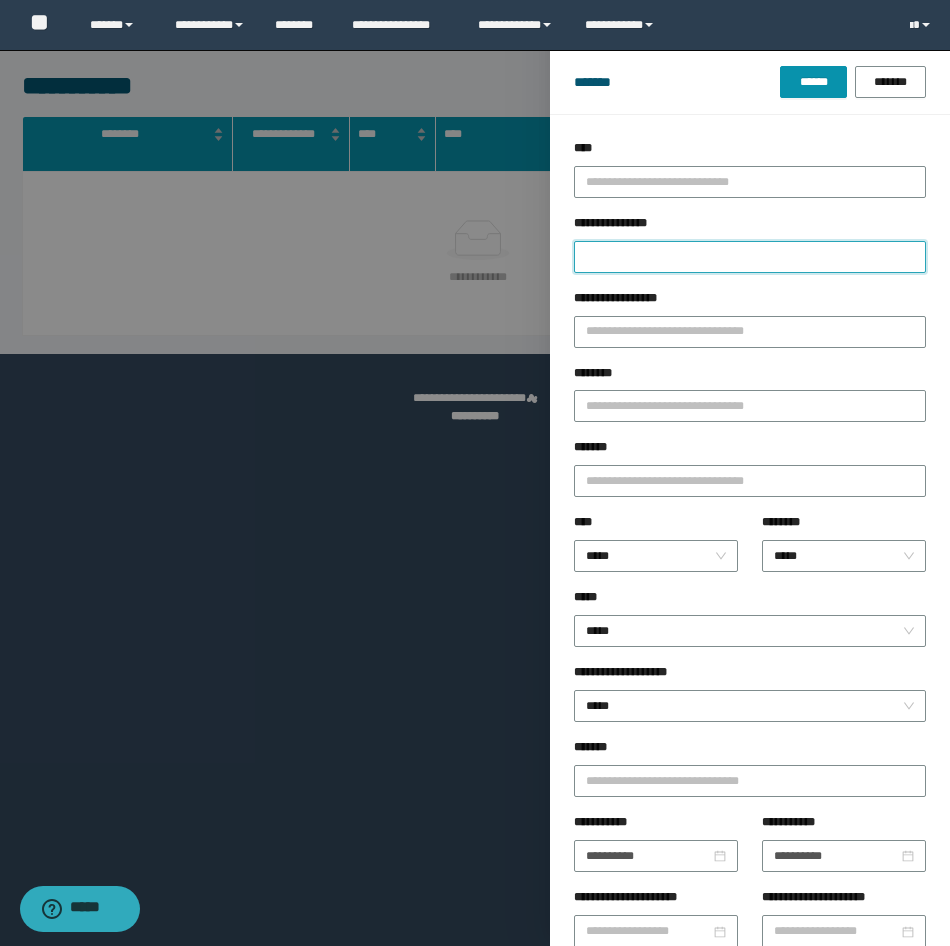 click on "**********" at bounding box center [750, 257] 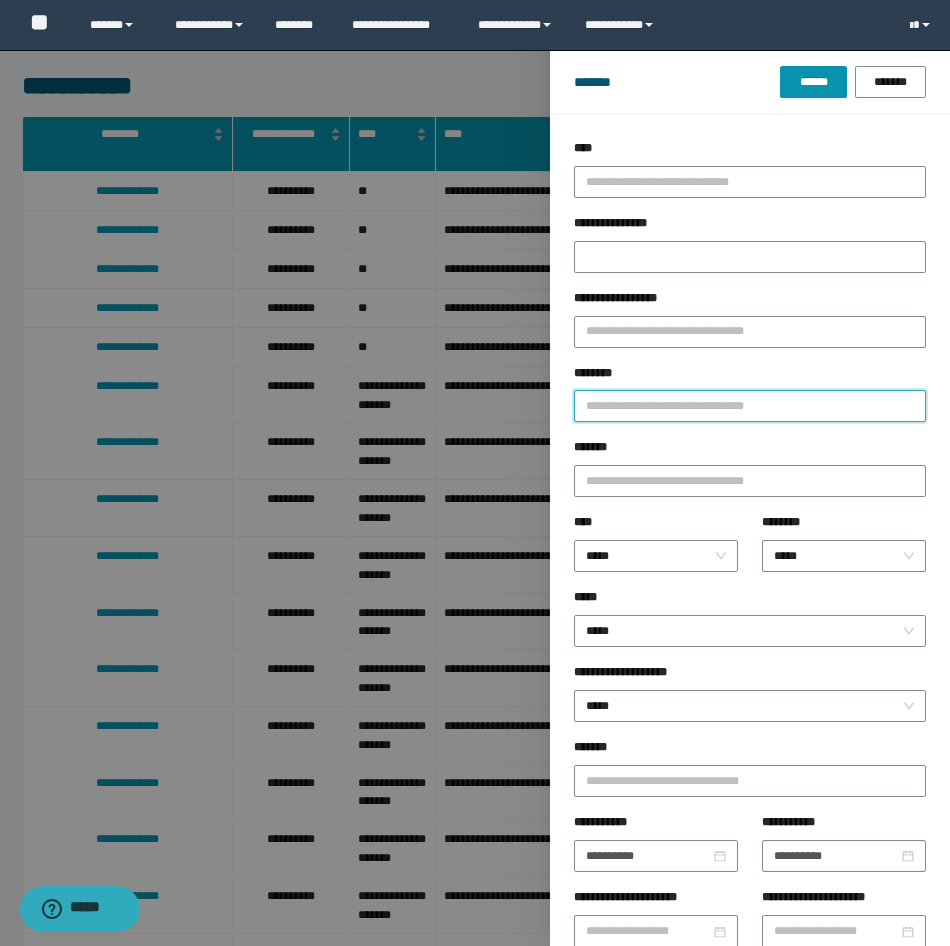 click on "********" at bounding box center [750, 406] 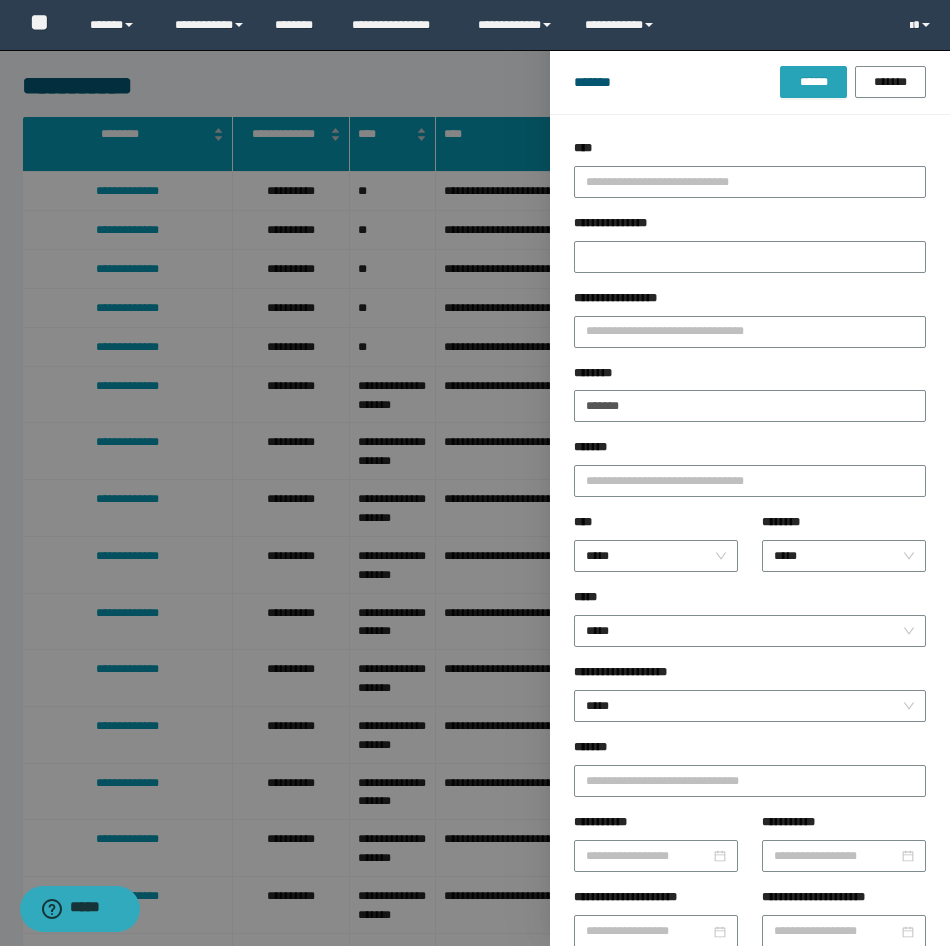 click on "******" at bounding box center [813, 82] 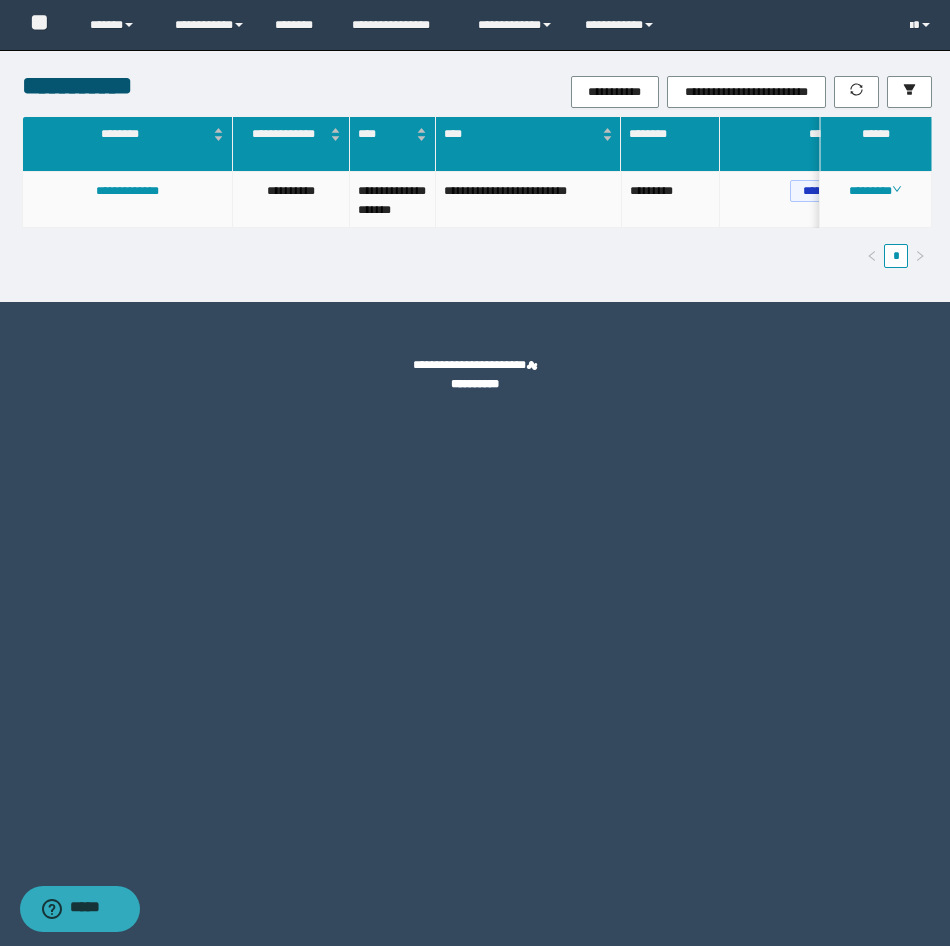 click on "********" at bounding box center (876, 200) 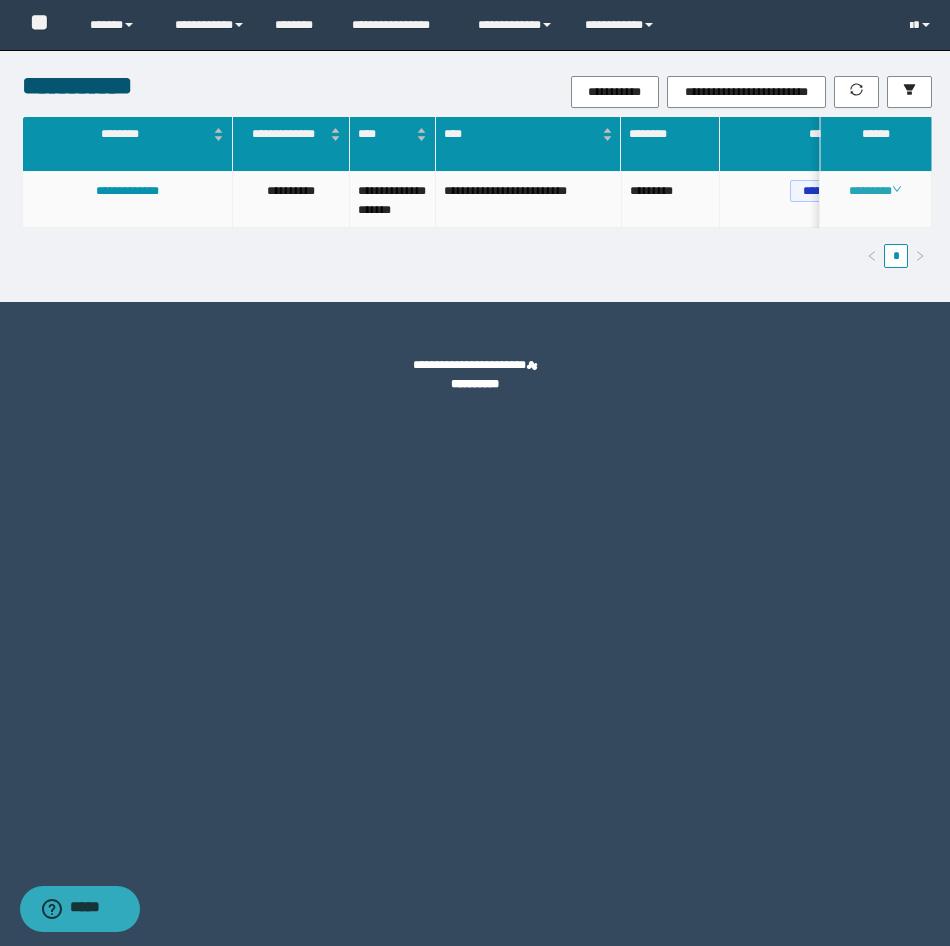click on "********" at bounding box center (875, 191) 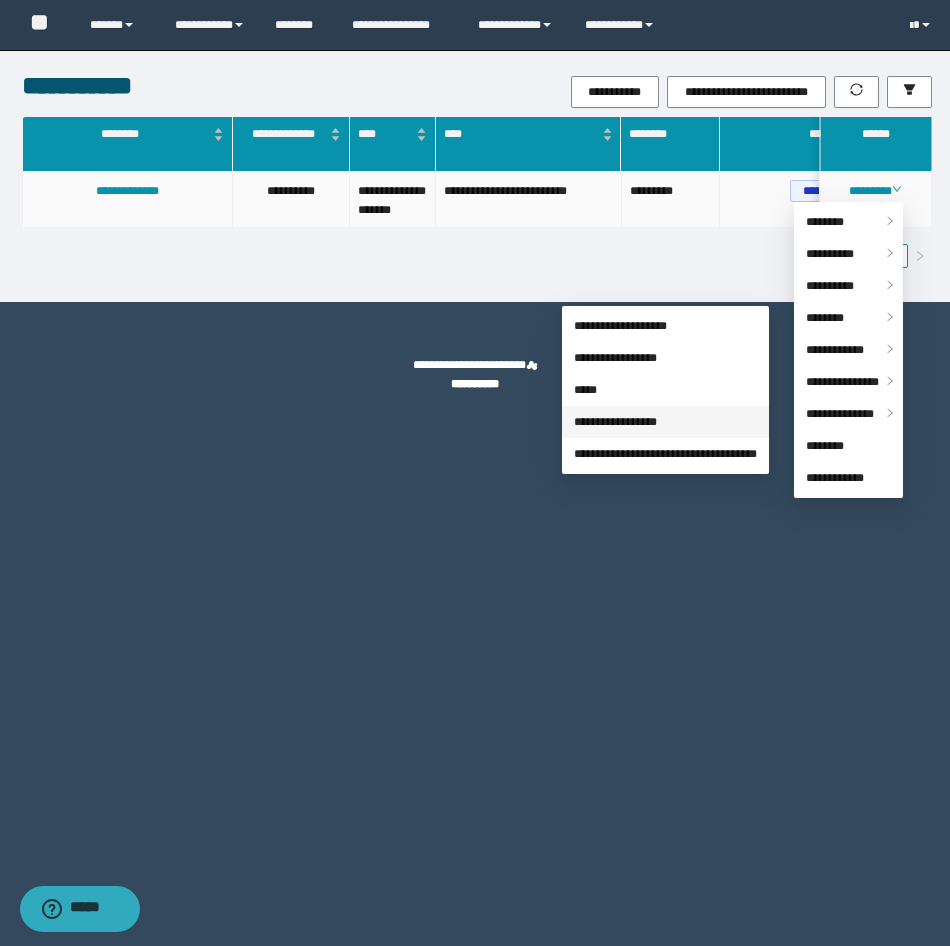 click on "**********" at bounding box center [615, 422] 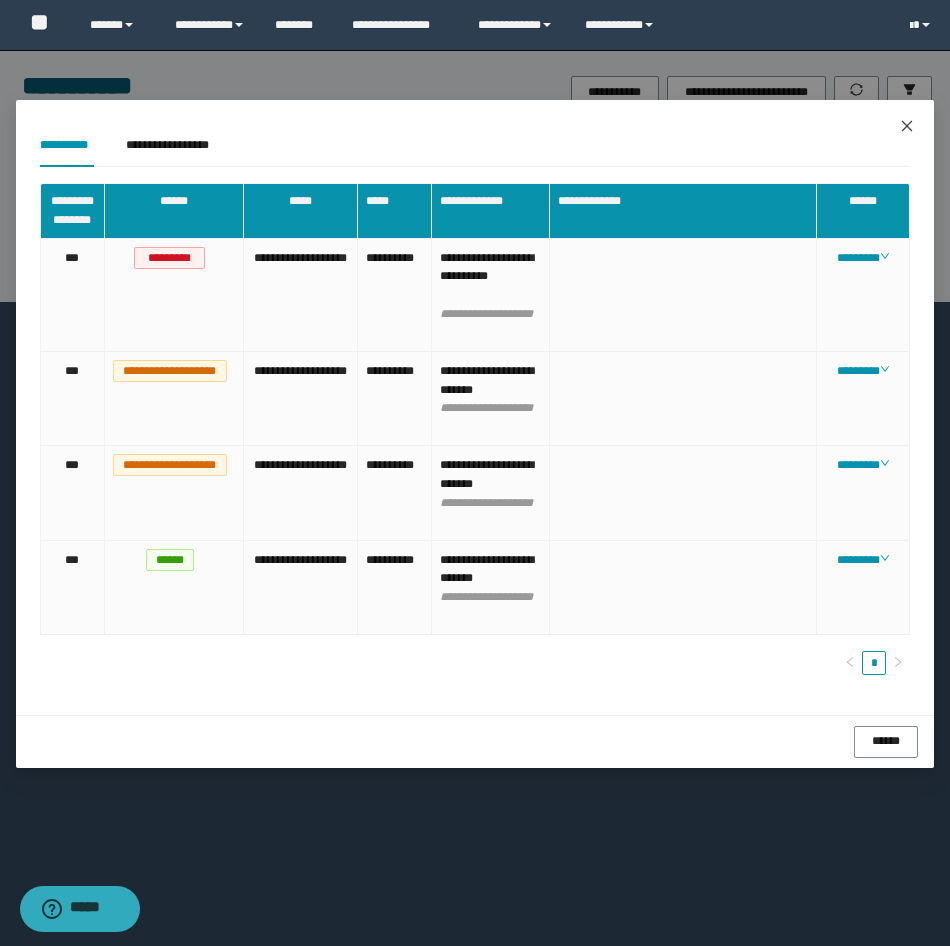 click 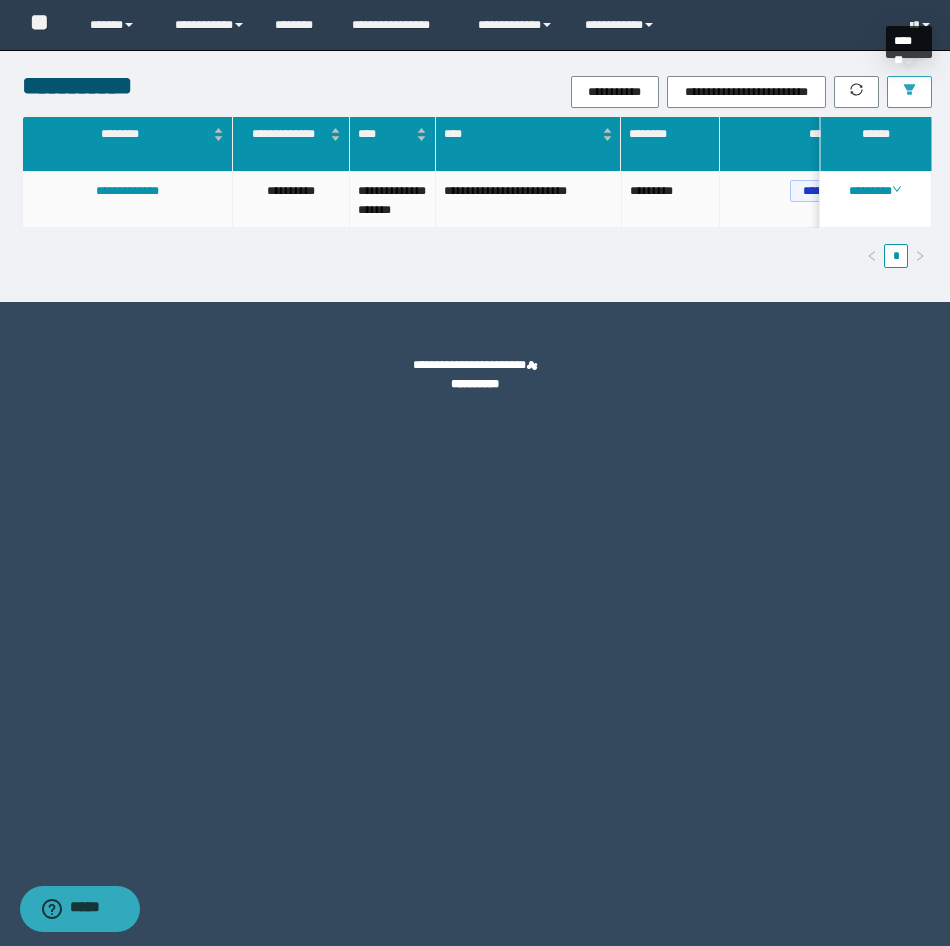 click at bounding box center [909, 92] 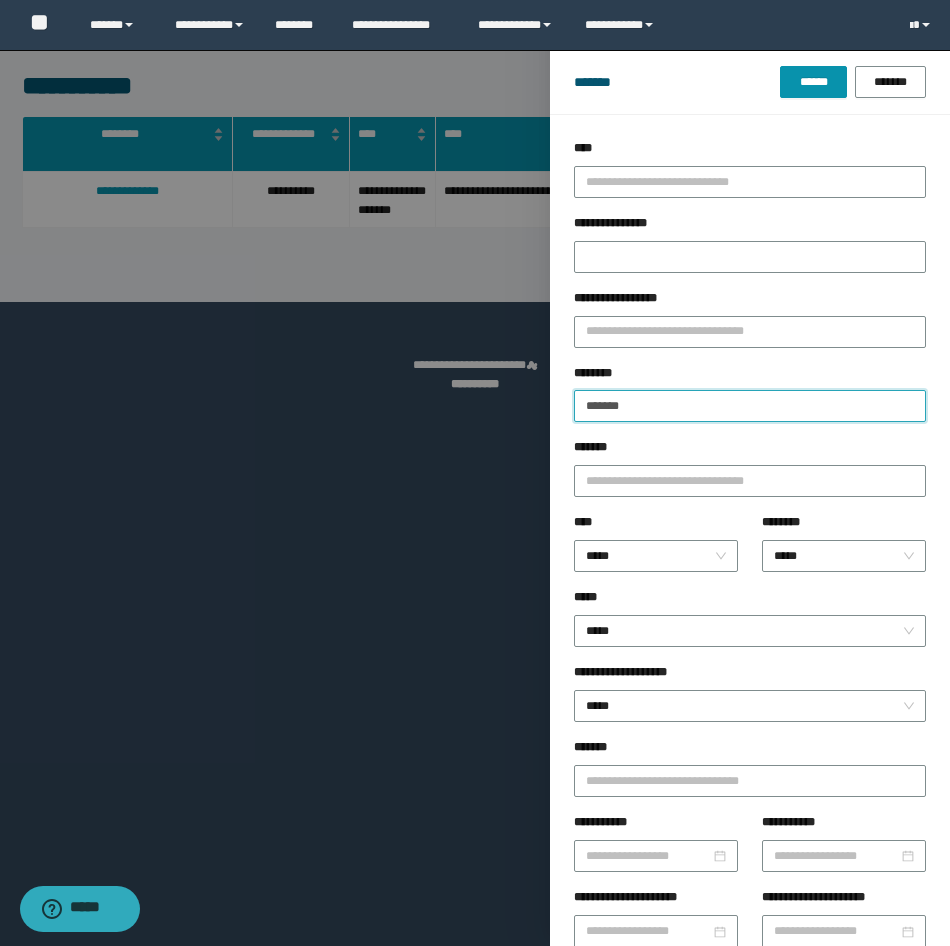 drag, startPoint x: 685, startPoint y: 409, endPoint x: 496, endPoint y: 420, distance: 189.31984 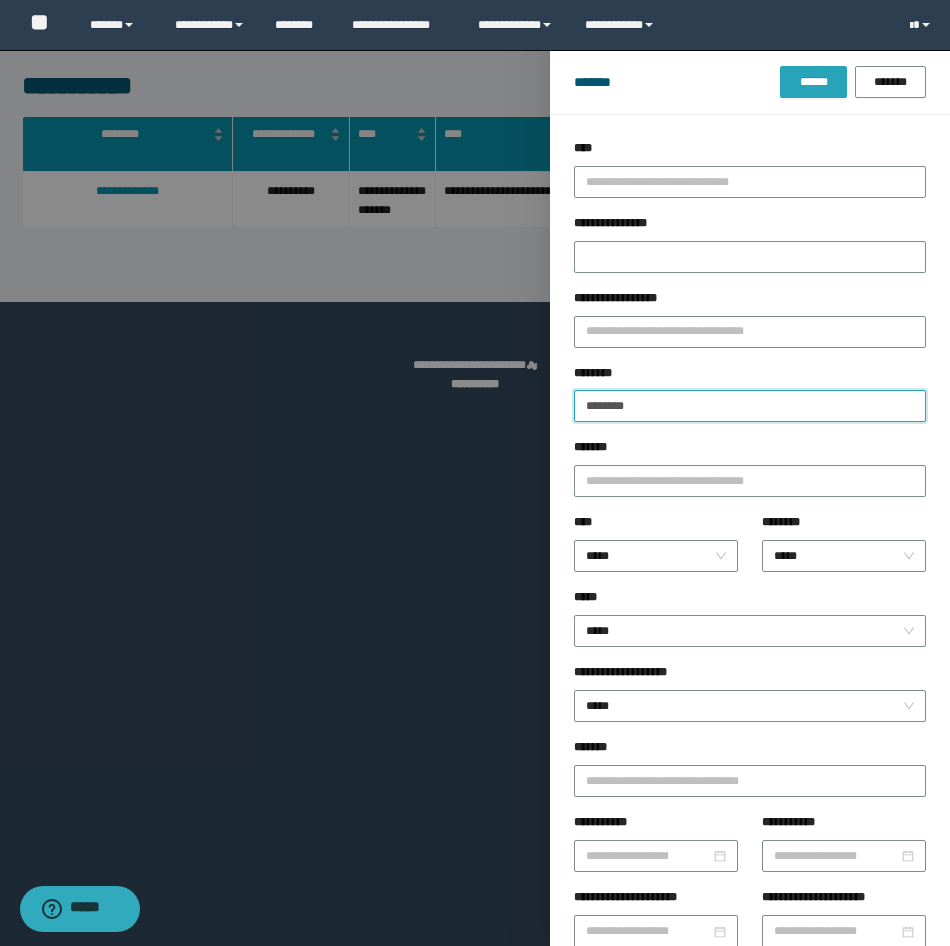 type on "********" 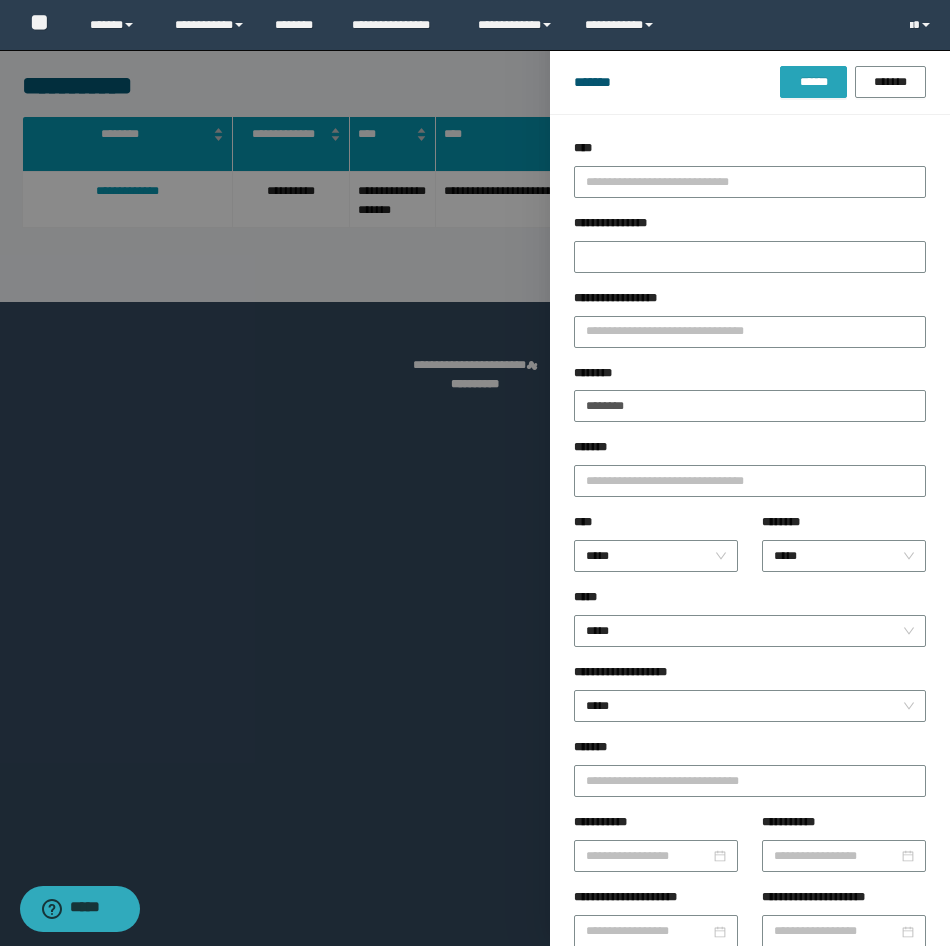 click on "******" at bounding box center [813, 82] 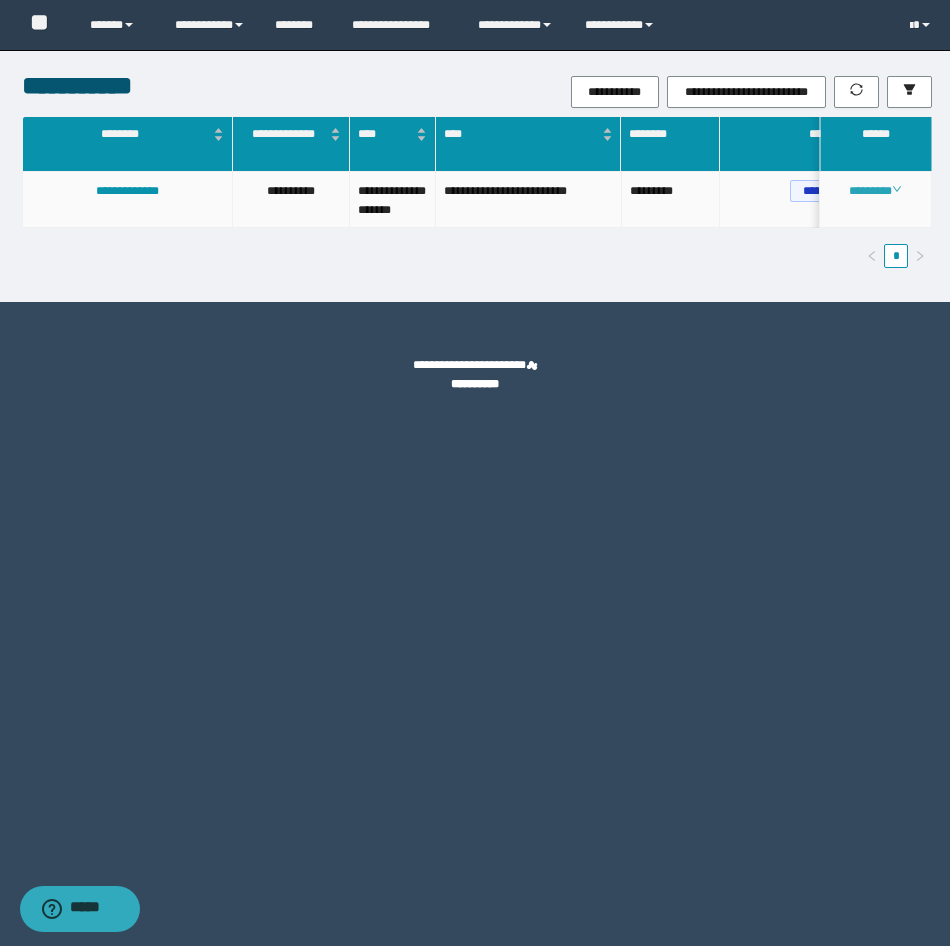 click 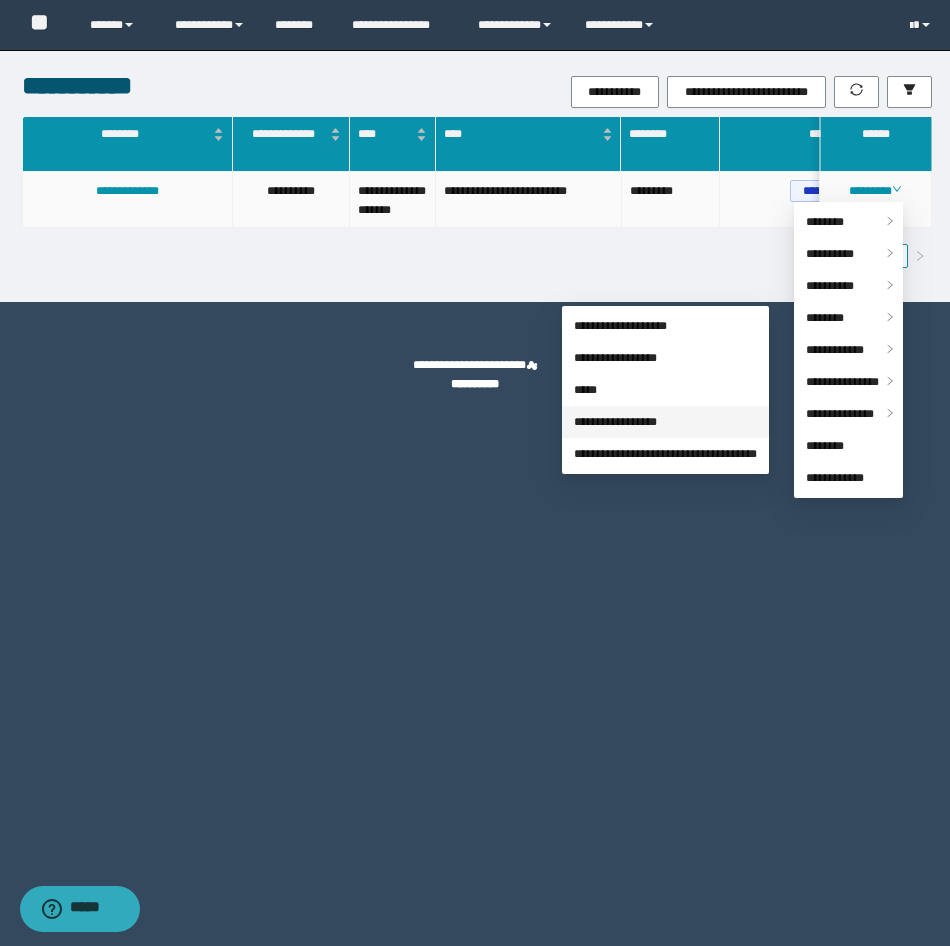 click on "**********" at bounding box center [615, 422] 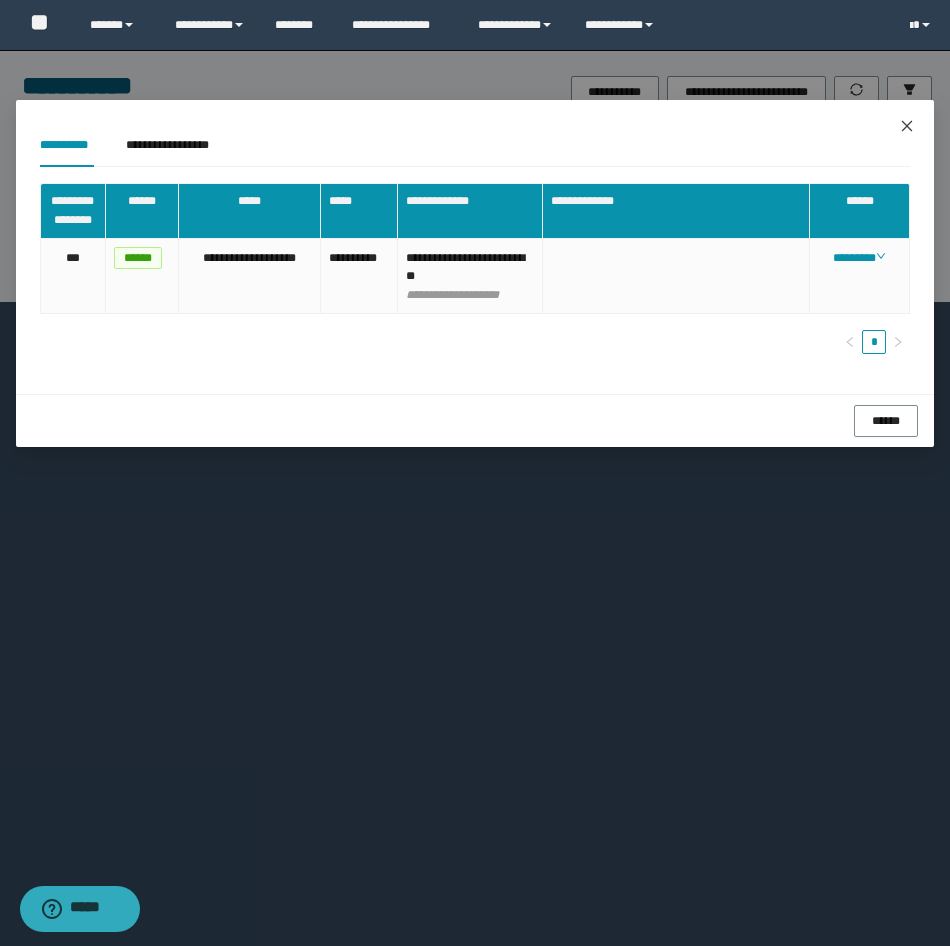click at bounding box center (907, 127) 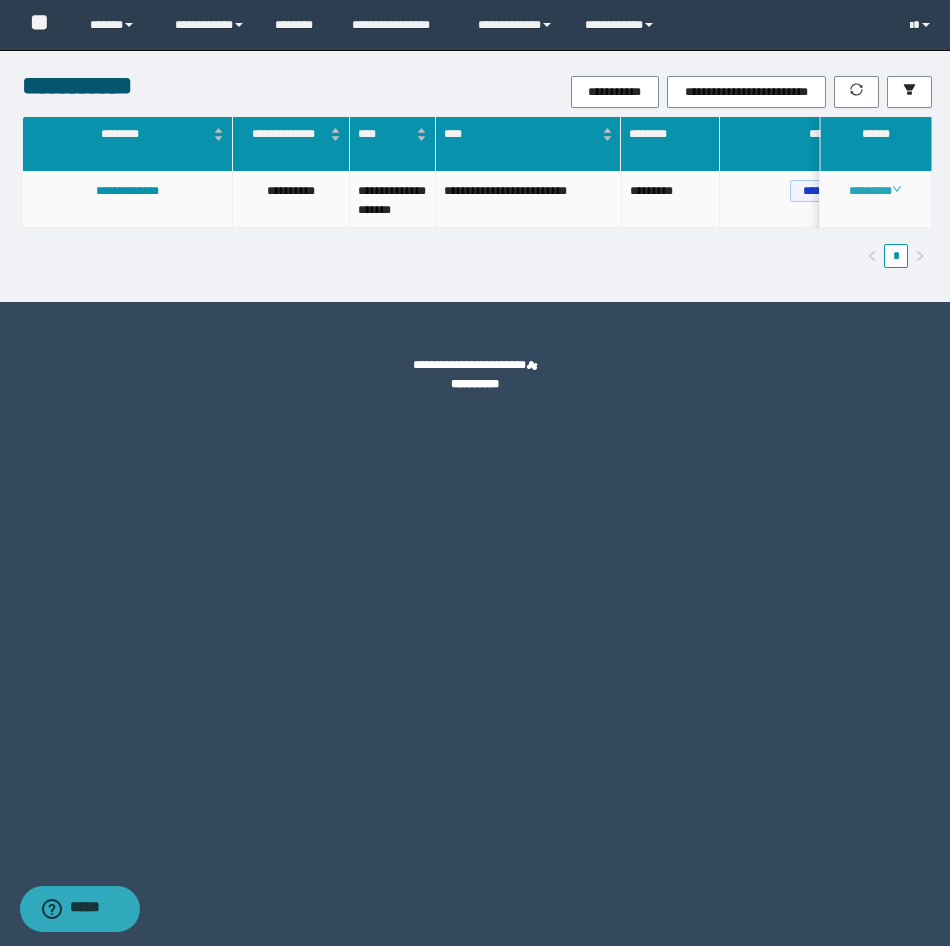 click on "********" at bounding box center [875, 191] 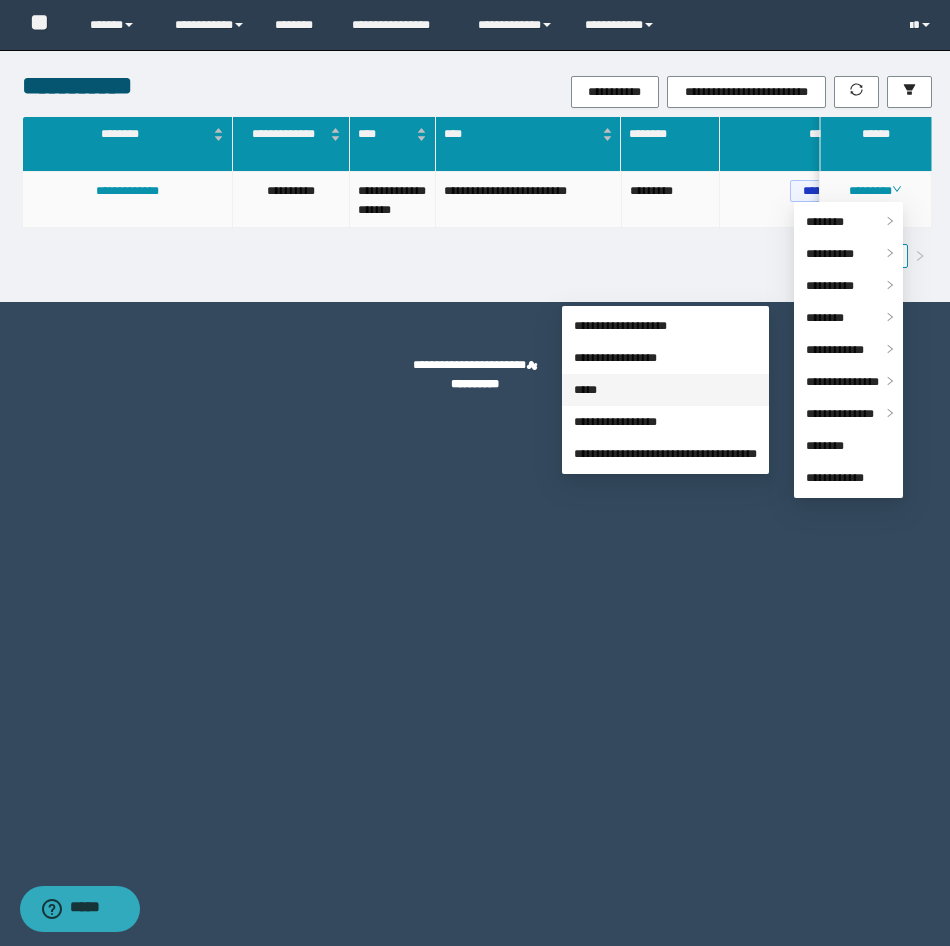 click on "*****" at bounding box center (585, 390) 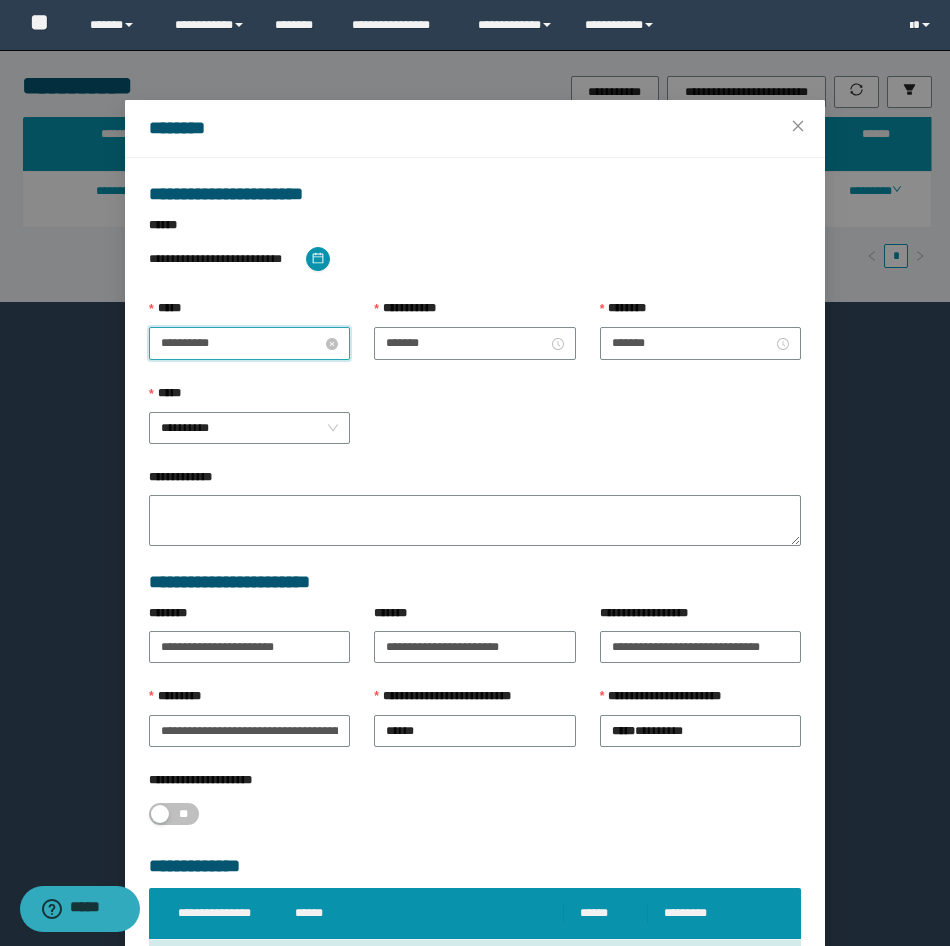 click on "**********" at bounding box center (241, 343) 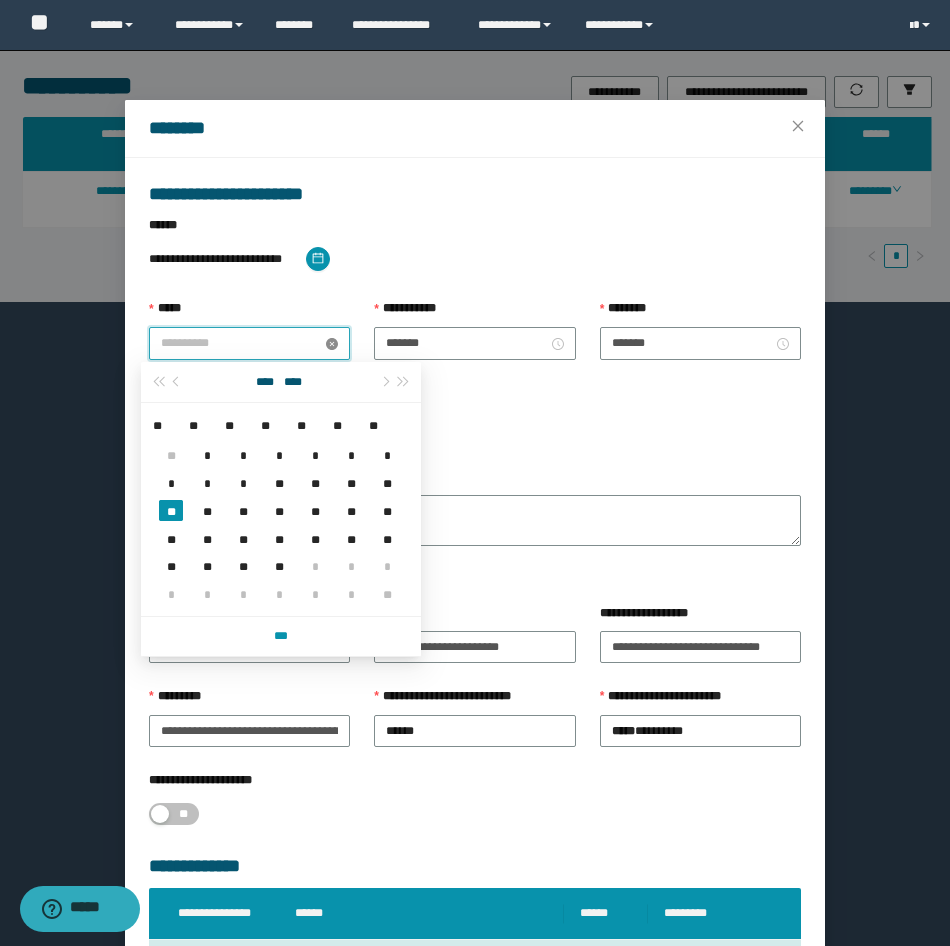 type on "**********" 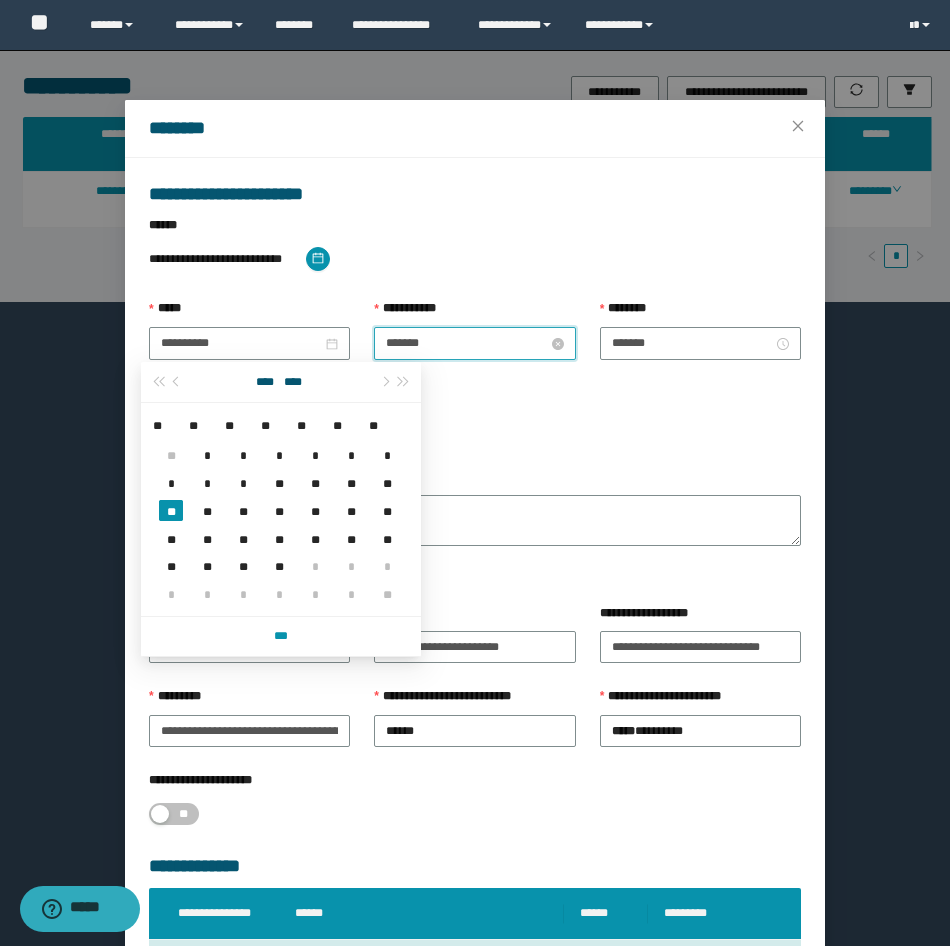 click on "*******" at bounding box center [466, 343] 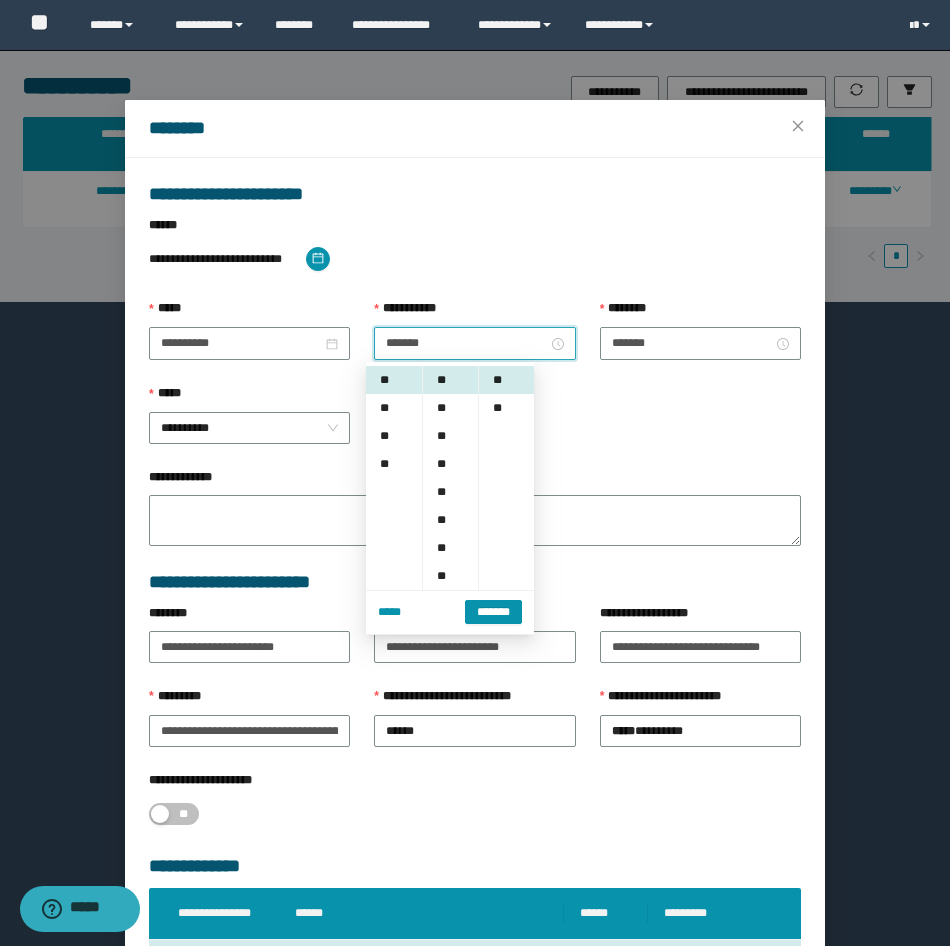 click on "******** *******" at bounding box center [700, 341] 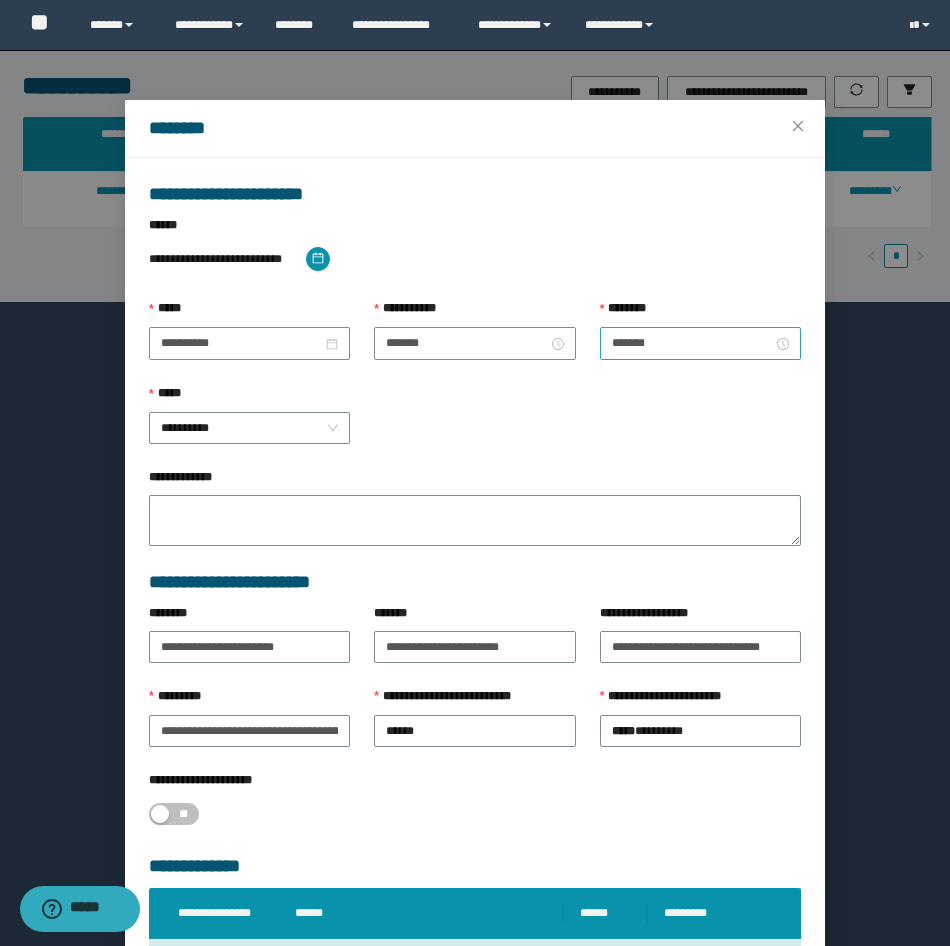 click on "*******" at bounding box center (700, 343) 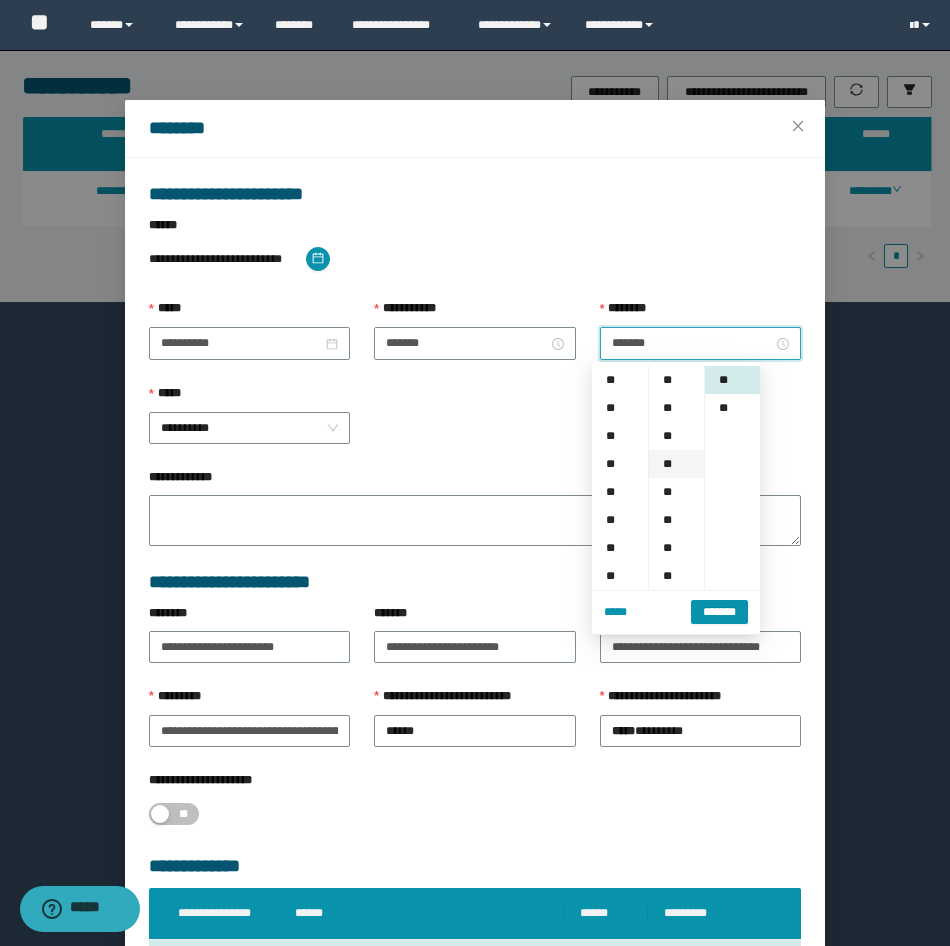 scroll, scrollTop: 224, scrollLeft: 0, axis: vertical 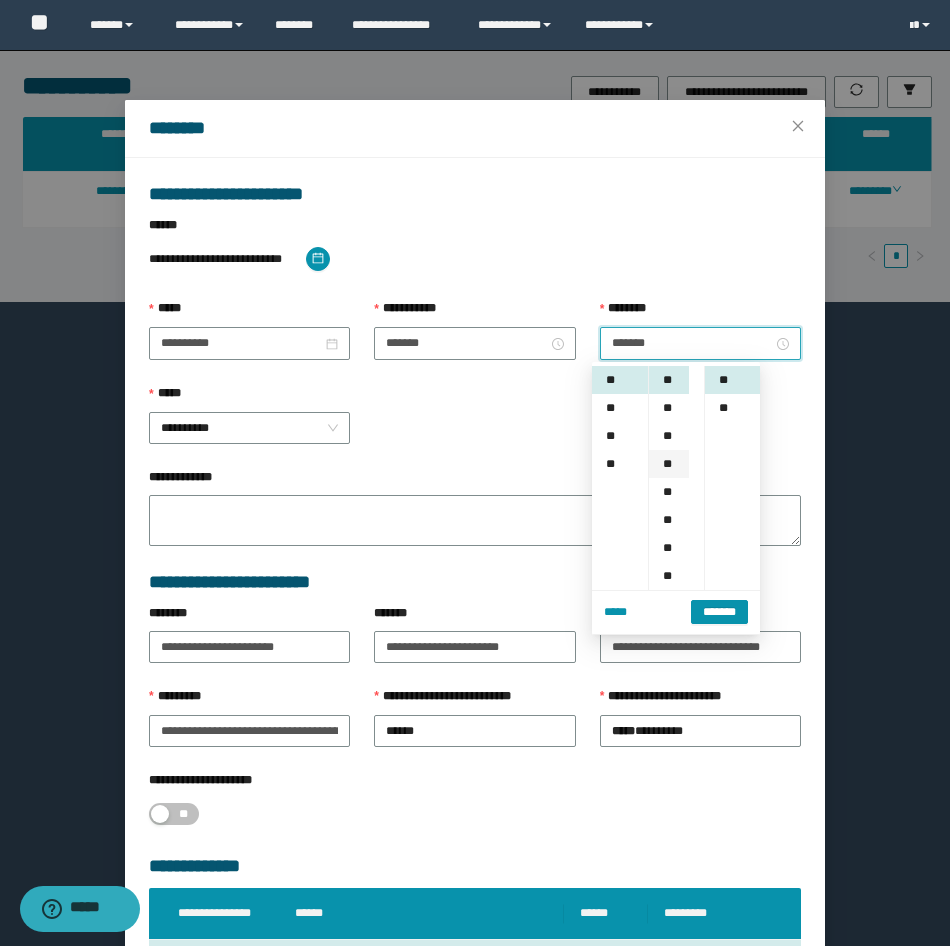 click on "**" at bounding box center [669, 464] 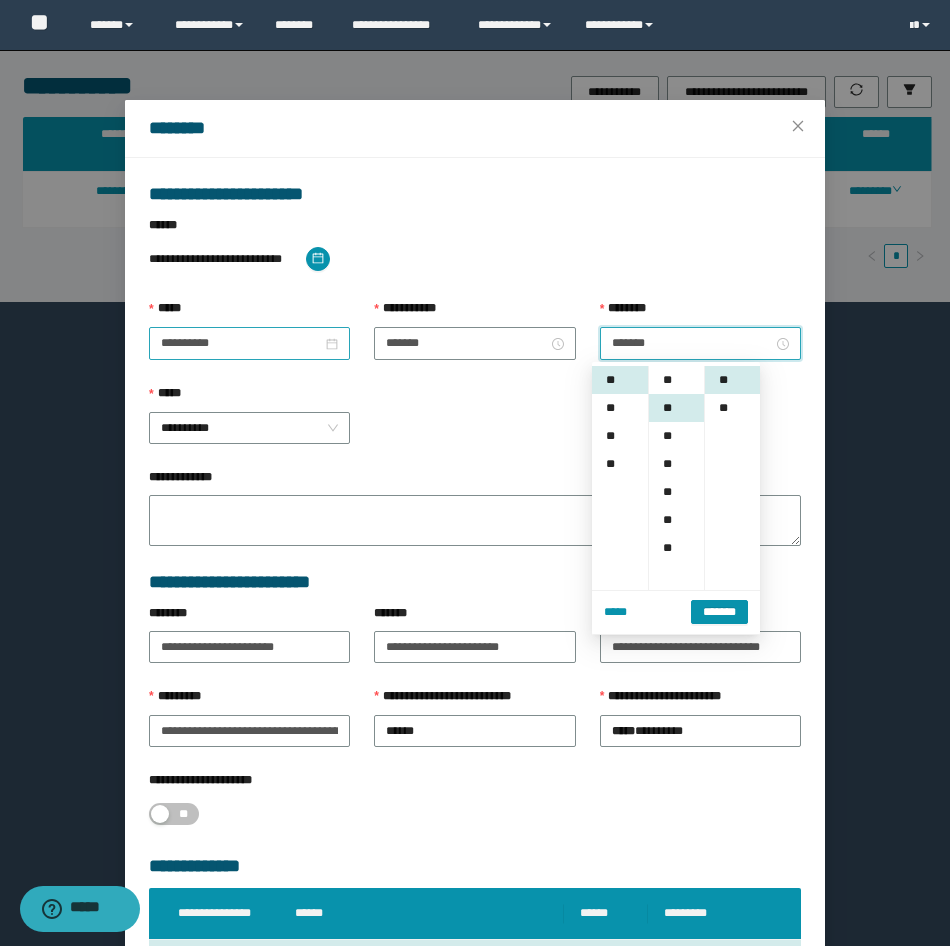scroll, scrollTop: 168, scrollLeft: 0, axis: vertical 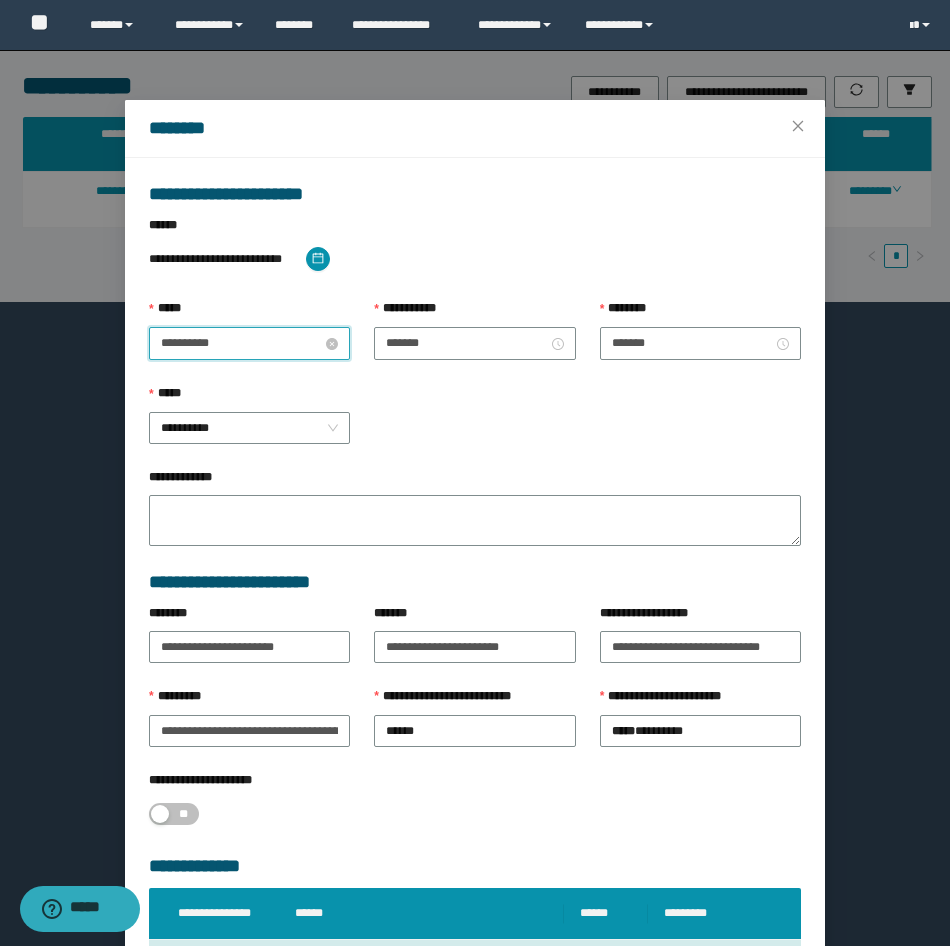click on "**********" at bounding box center [241, 343] 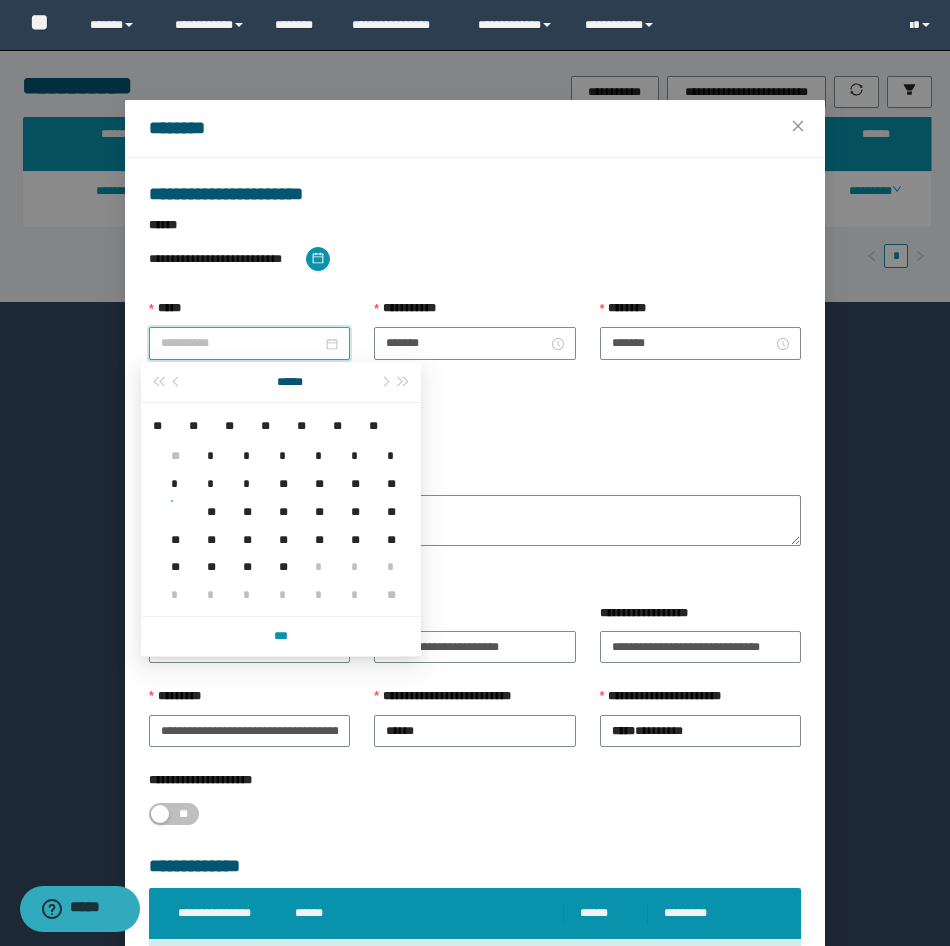 type on "**********" 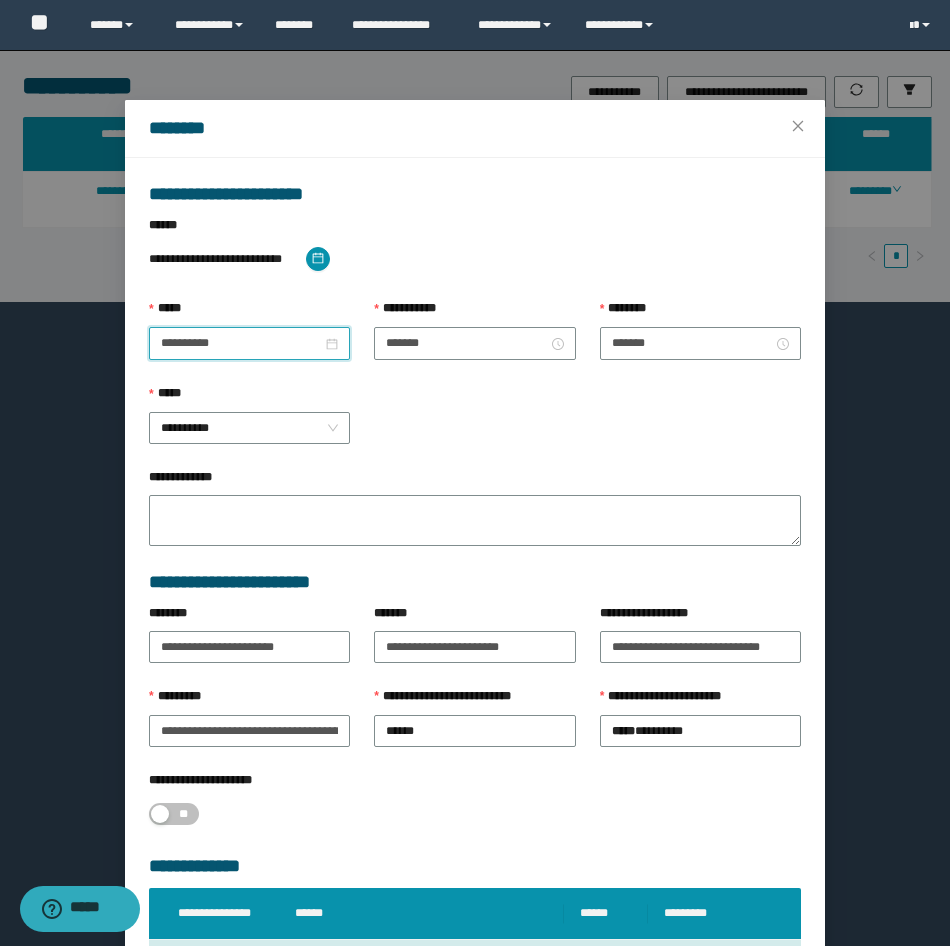 scroll, scrollTop: 171, scrollLeft: 0, axis: vertical 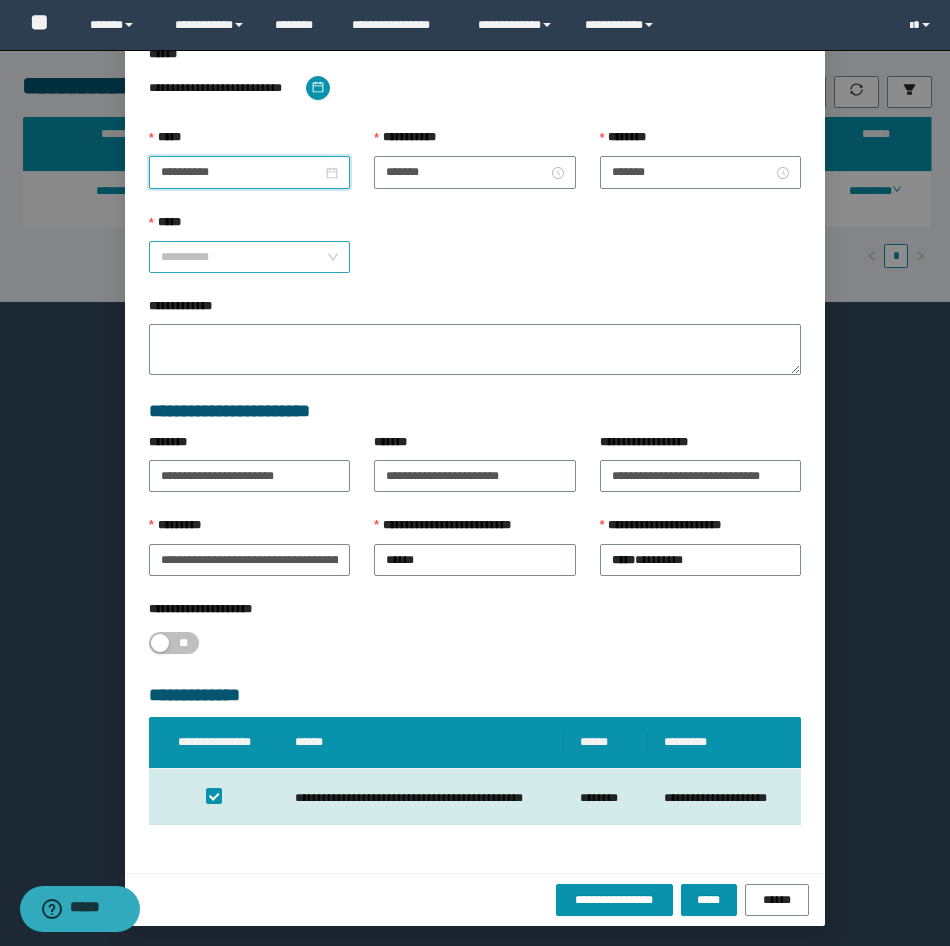 click on "**********" at bounding box center (249, 257) 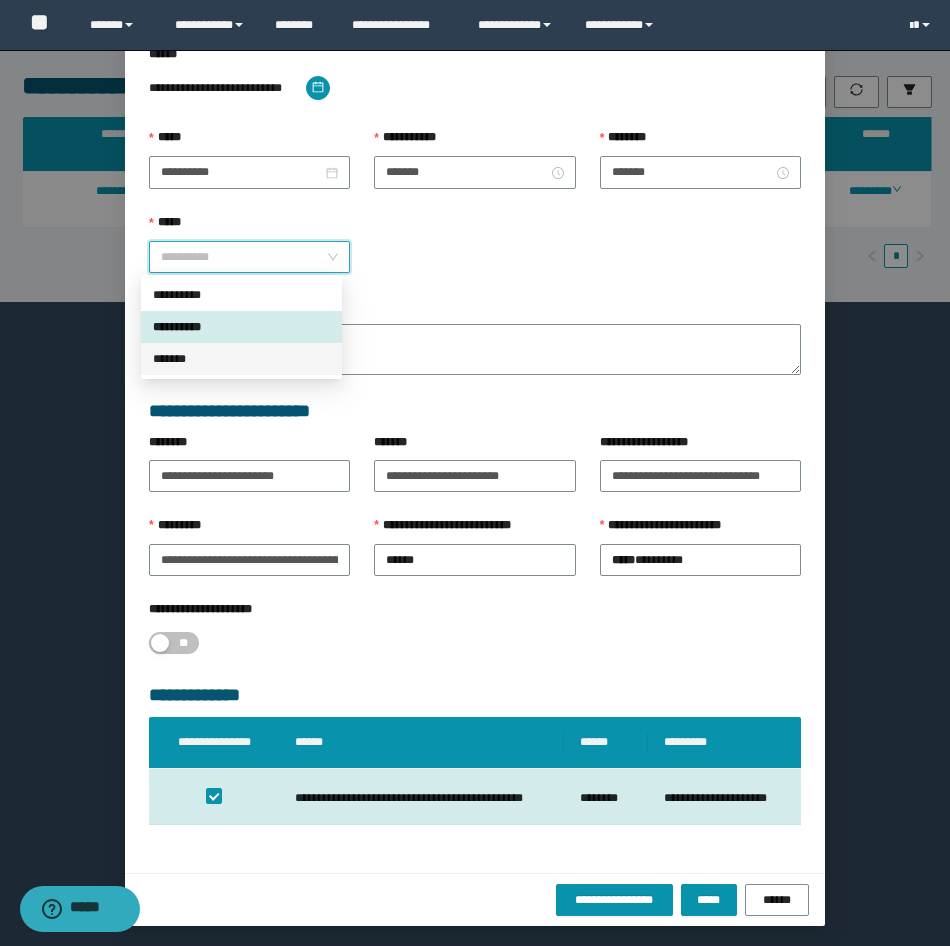 click on "*******" at bounding box center (241, 359) 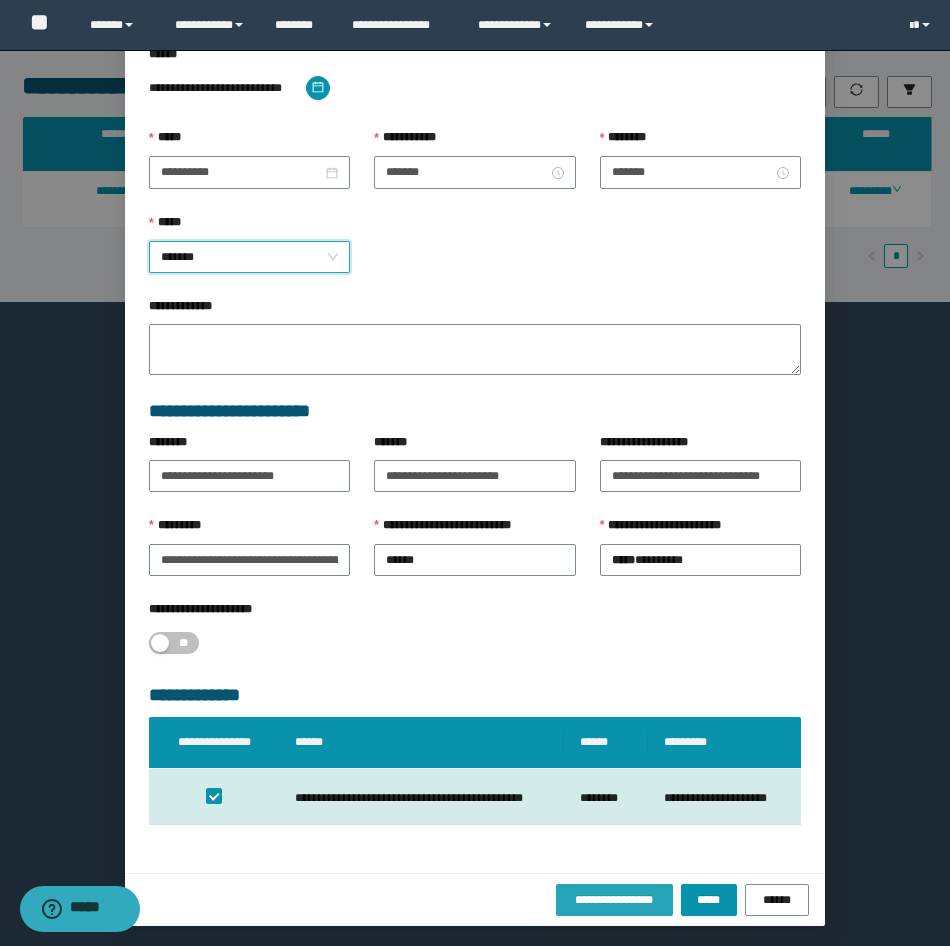 click on "**********" at bounding box center [614, 900] 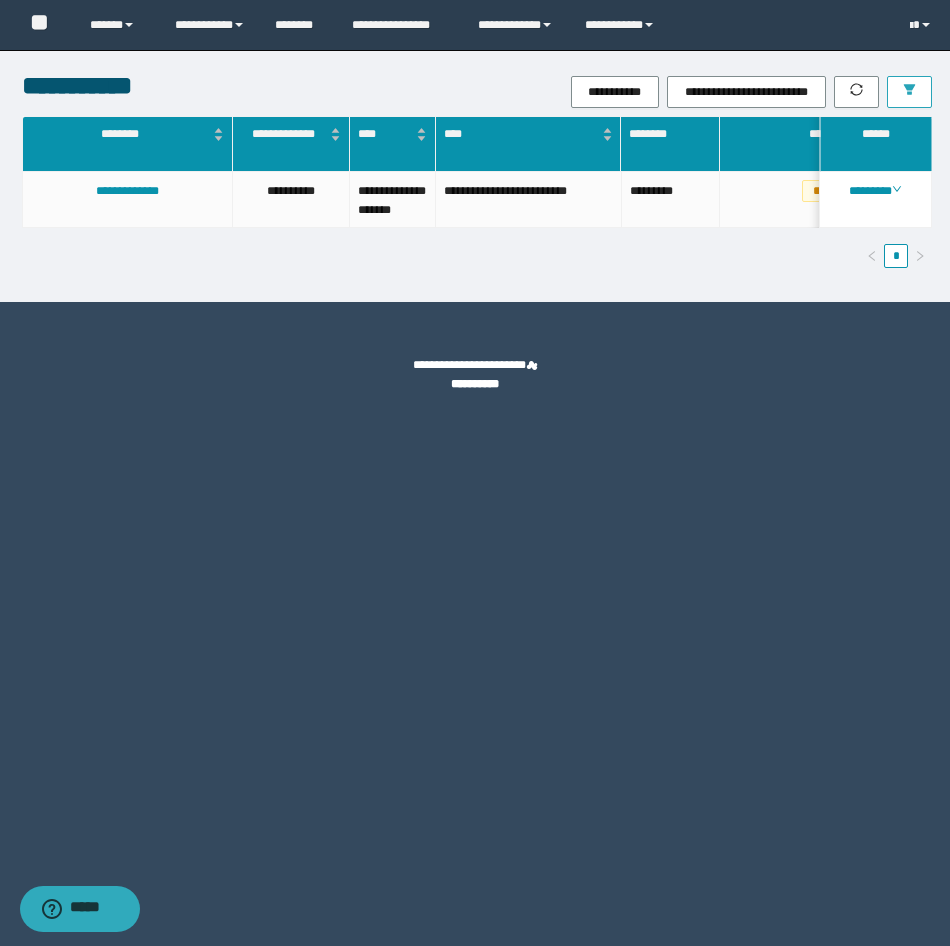 click 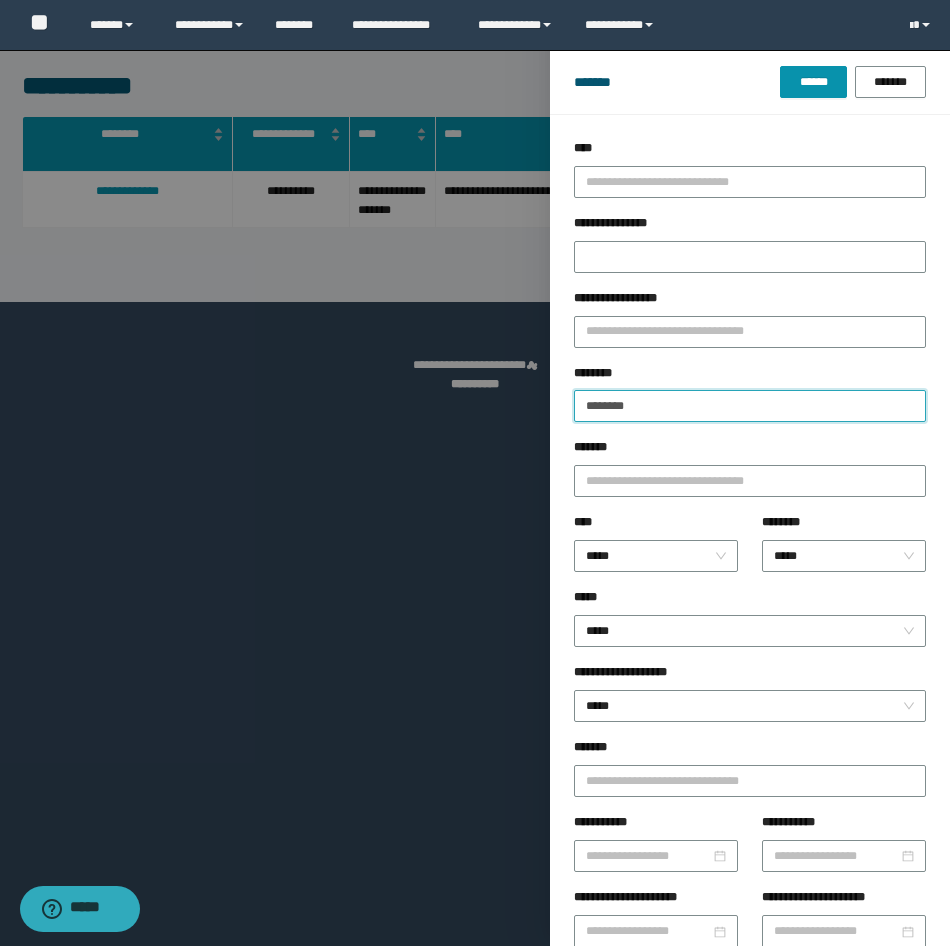 drag, startPoint x: 658, startPoint y: 394, endPoint x: 497, endPoint y: 429, distance: 164.76044 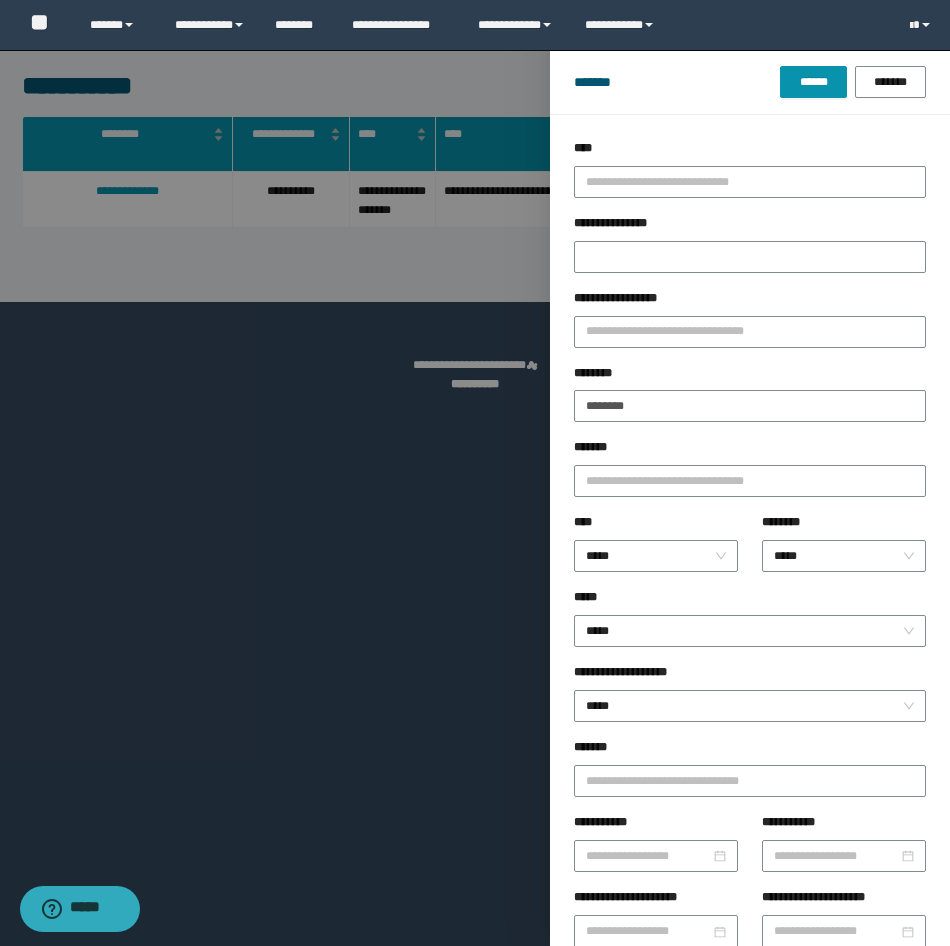 click on "******* ****** *******" at bounding box center (750, 82) 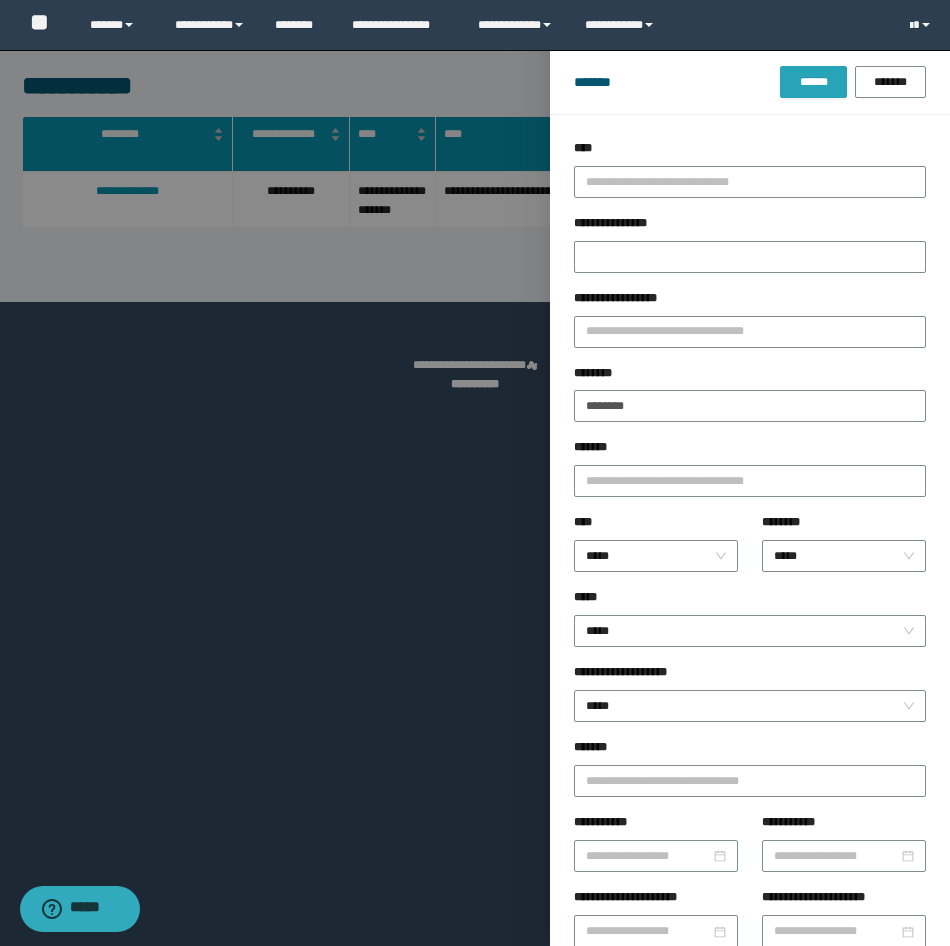 click on "******" at bounding box center (813, 82) 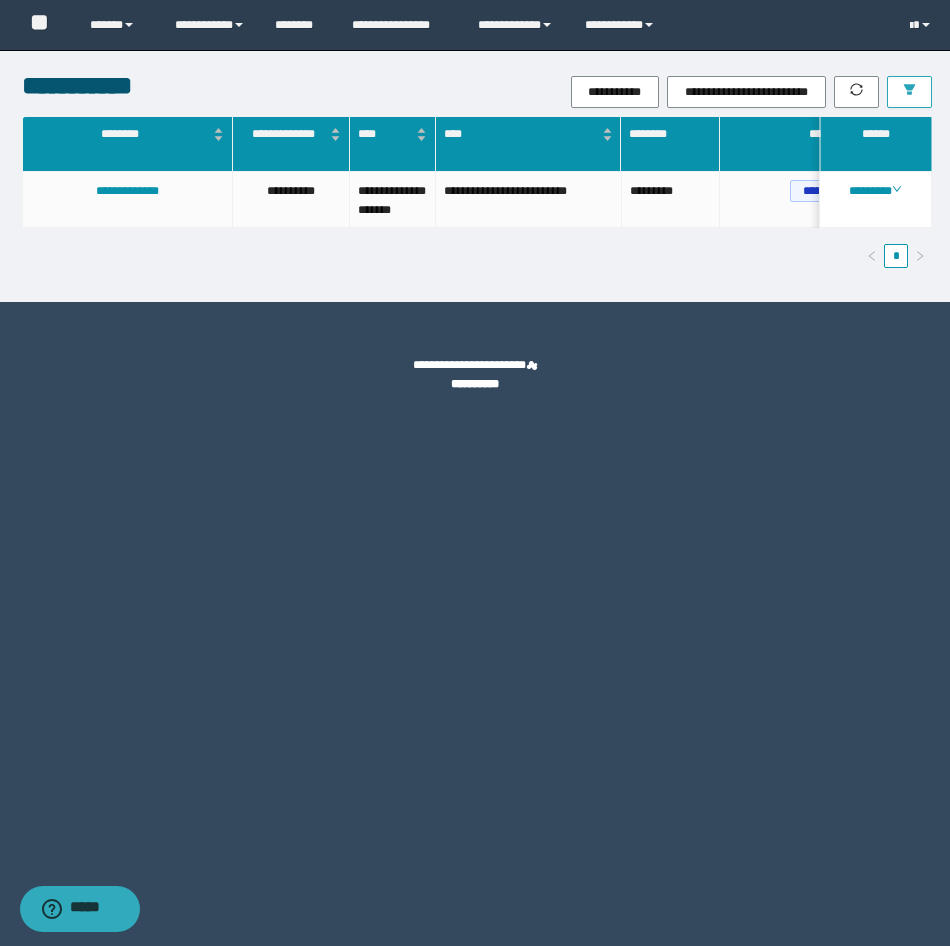 click 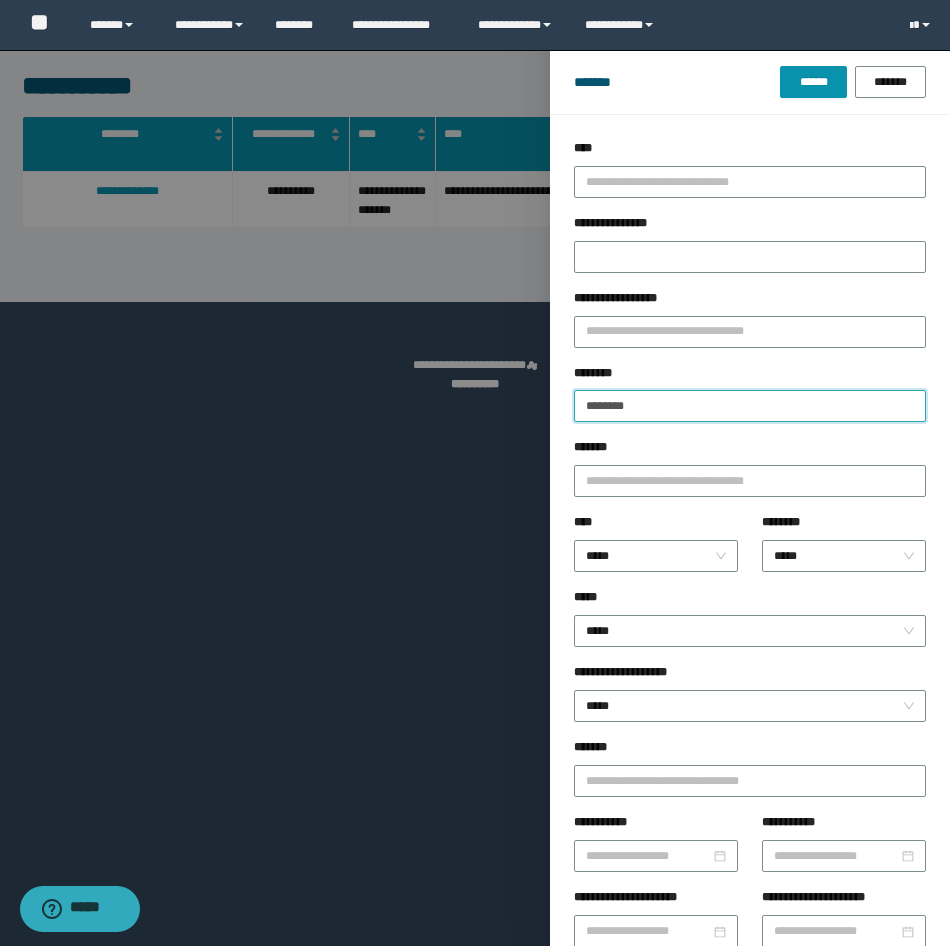 drag, startPoint x: 651, startPoint y: 410, endPoint x: 523, endPoint y: 413, distance: 128.03516 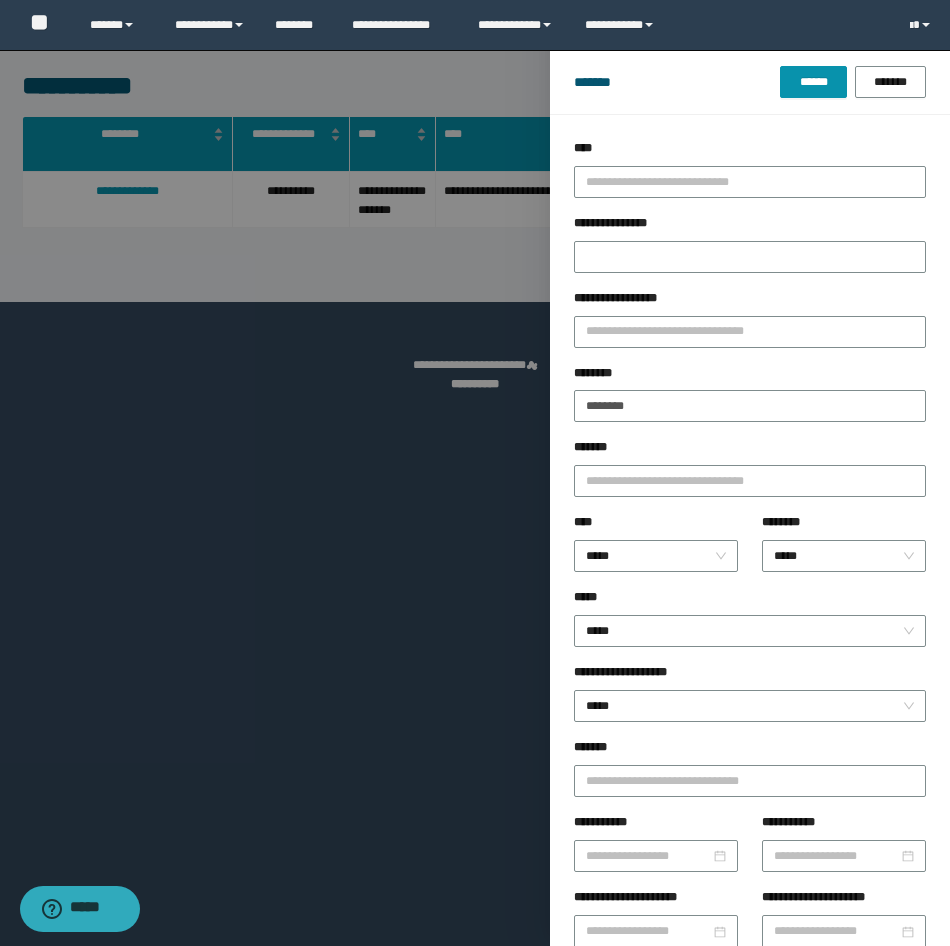 click at bounding box center (475, 473) 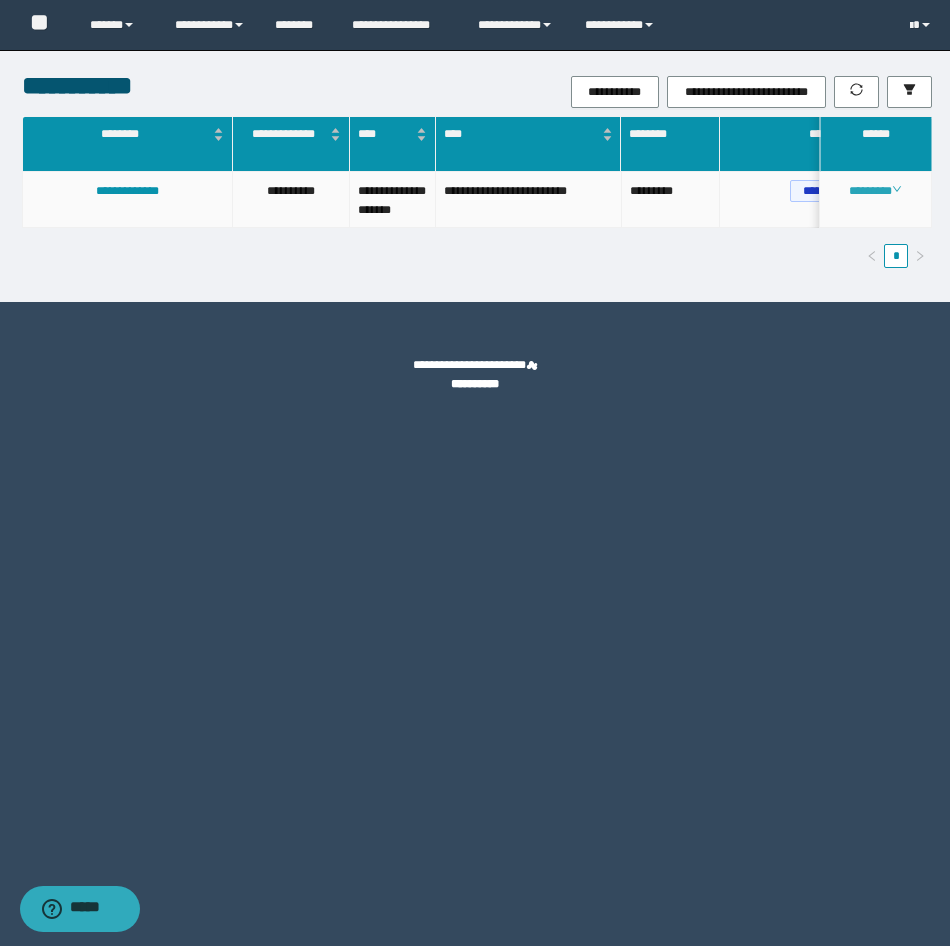 click on "********" at bounding box center (875, 191) 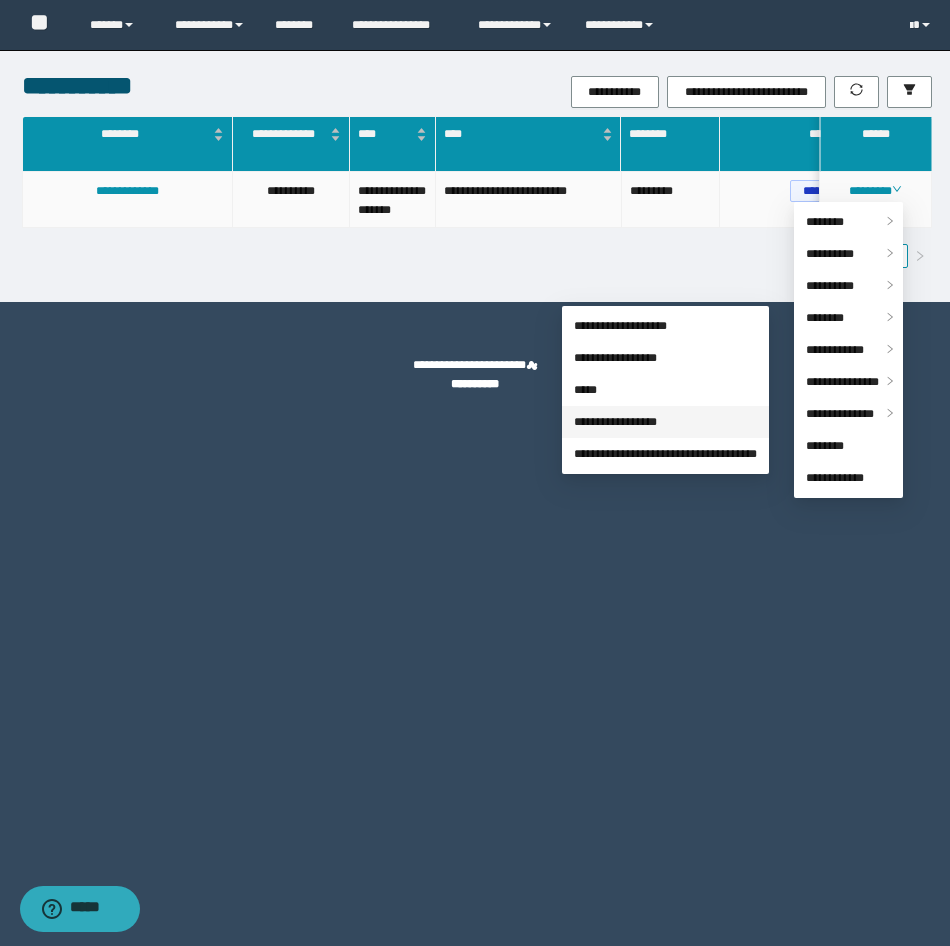 click on "**********" at bounding box center [615, 422] 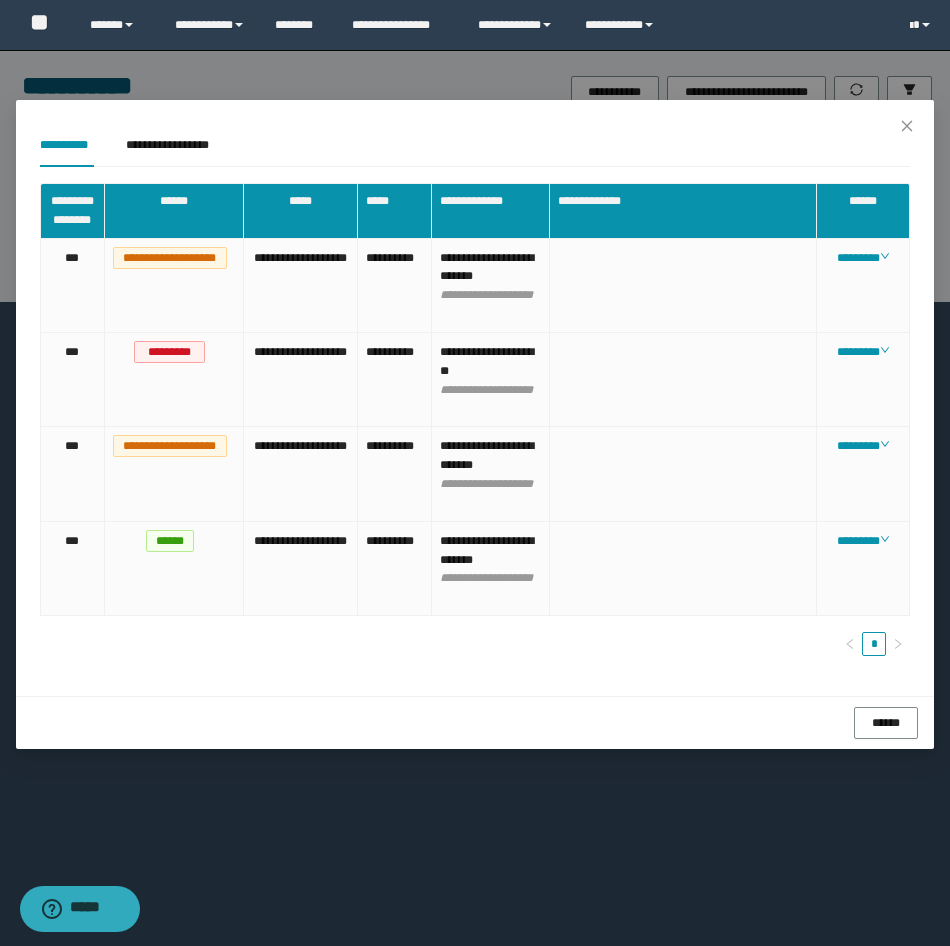 click on "*" at bounding box center [475, 644] 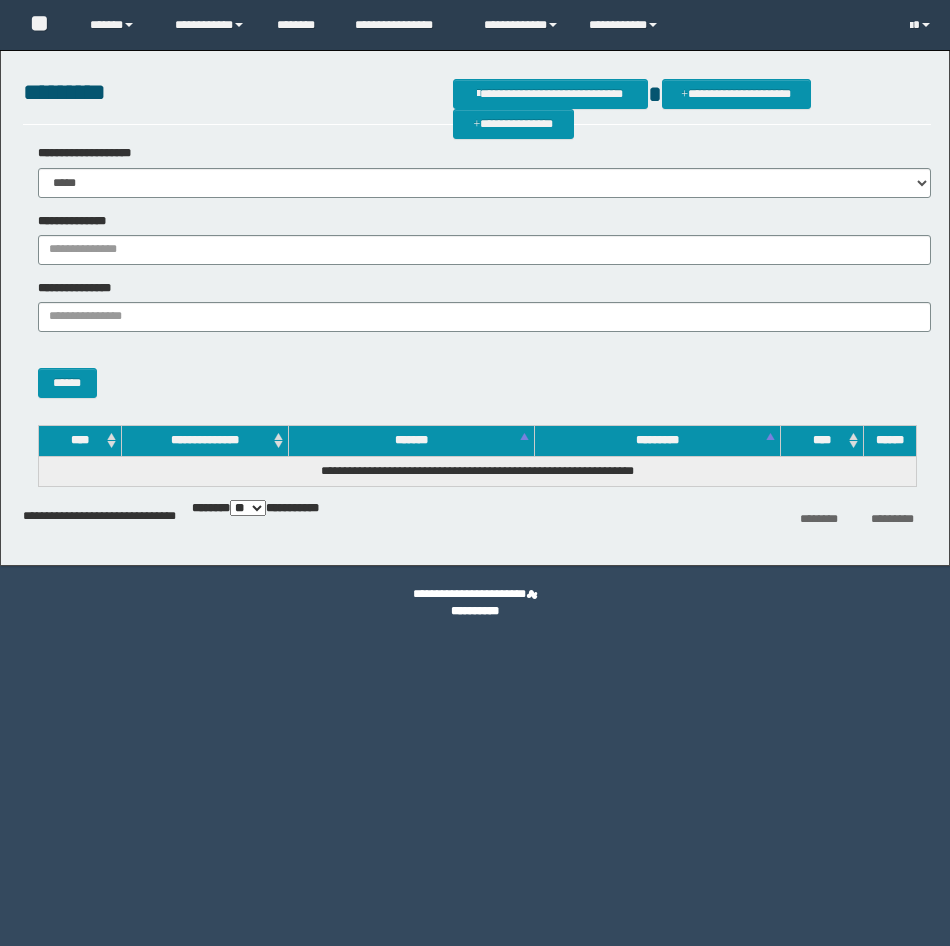 scroll, scrollTop: 0, scrollLeft: 0, axis: both 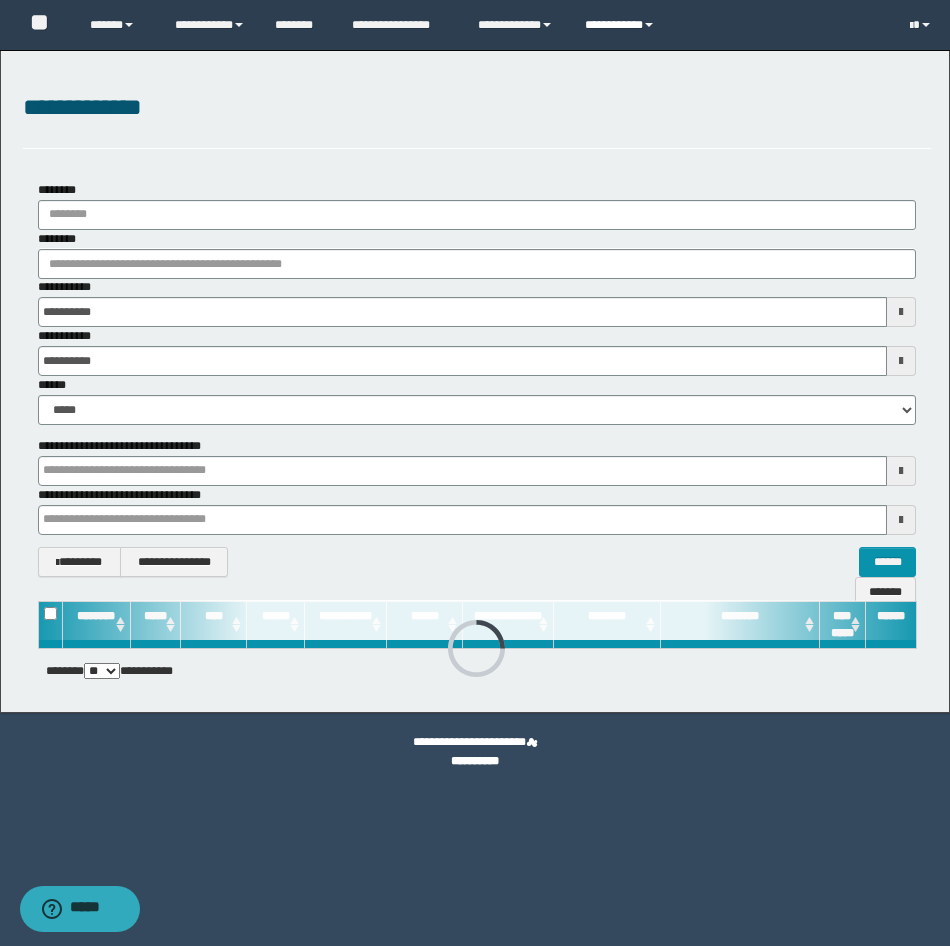 click on "**********" at bounding box center [622, 25] 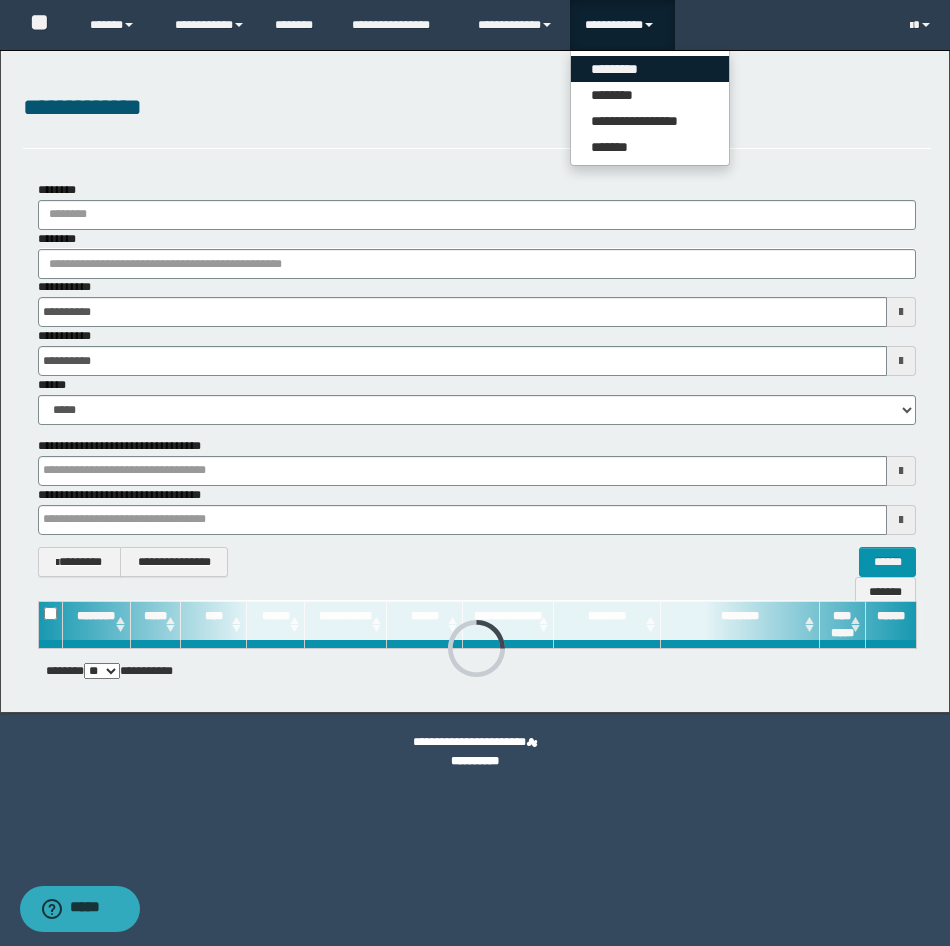 click on "*********" at bounding box center [650, 69] 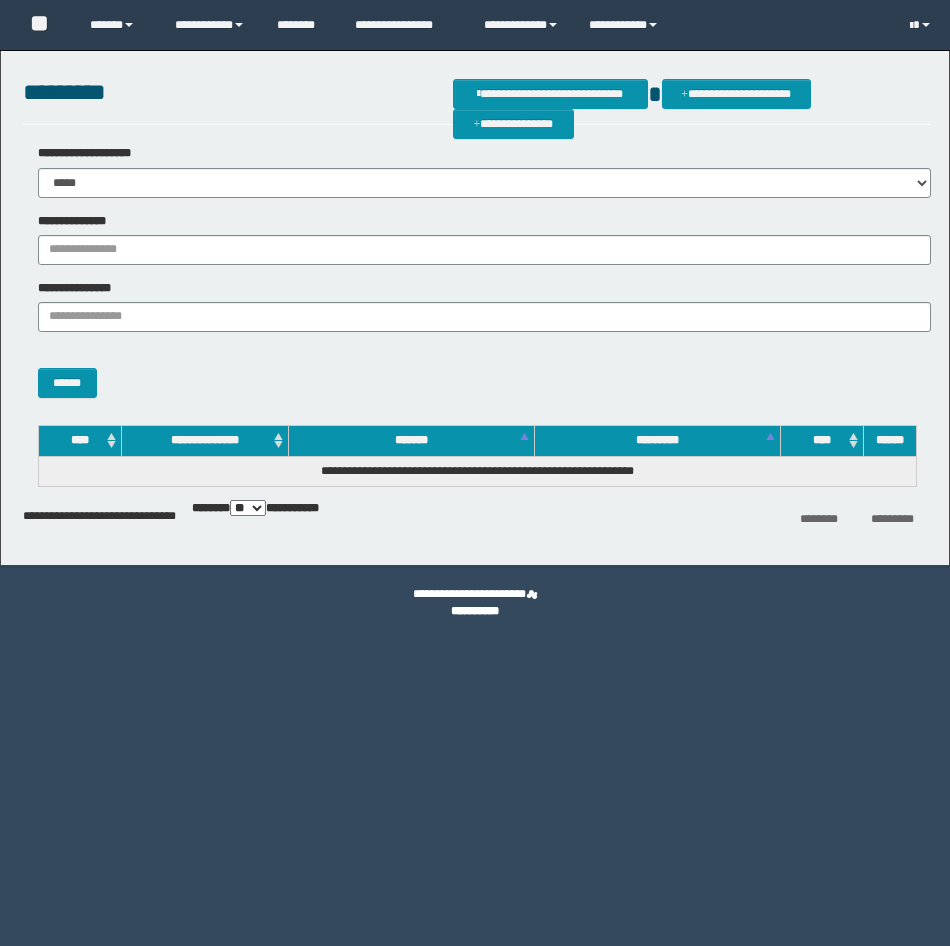 scroll, scrollTop: 0, scrollLeft: 0, axis: both 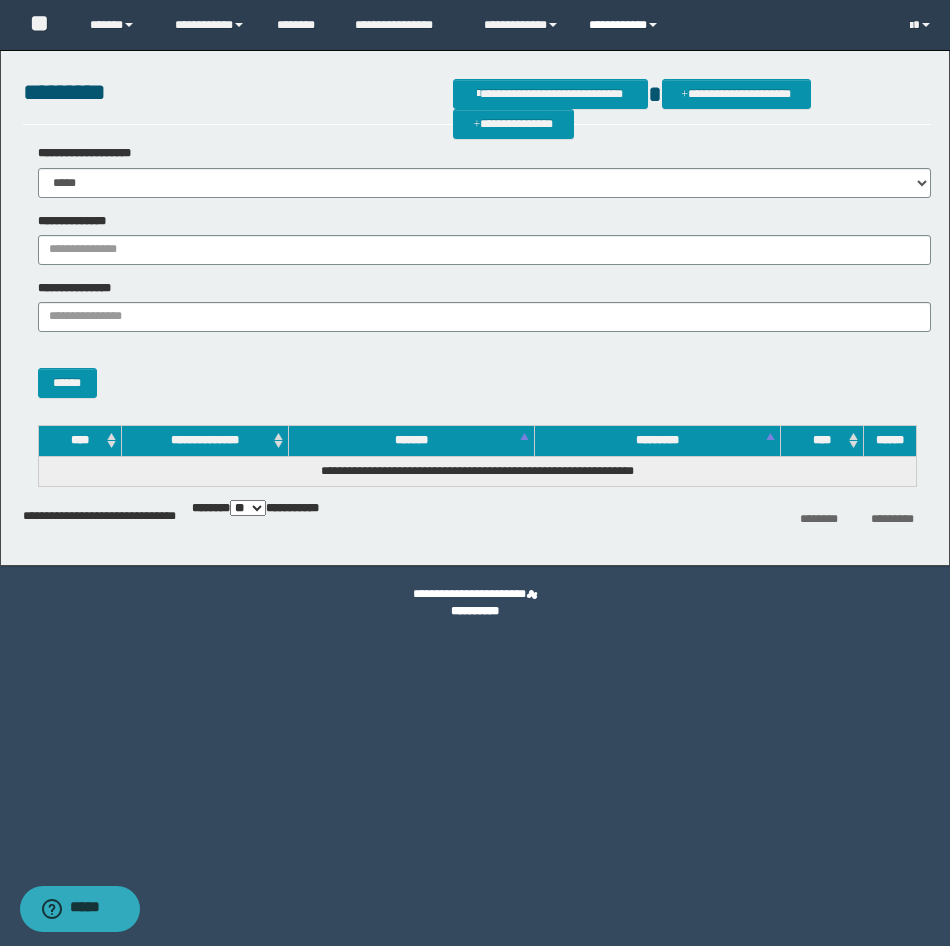 click on "**********" at bounding box center (626, 25) 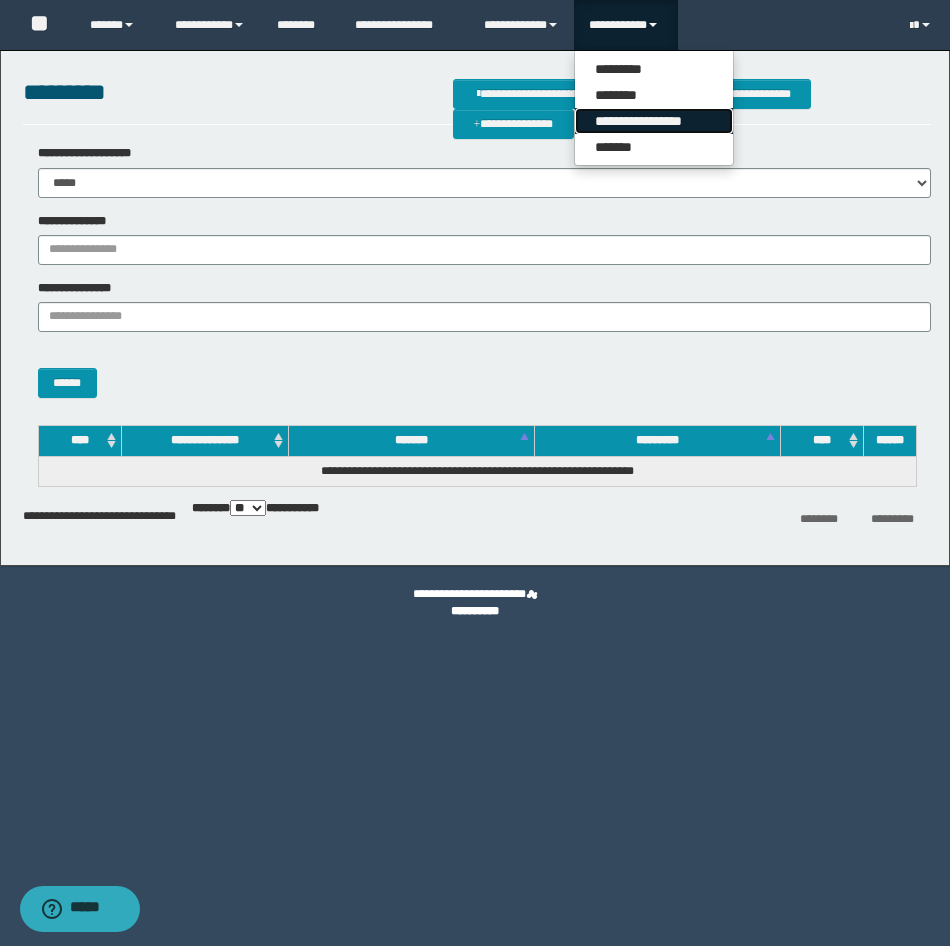 click on "**********" at bounding box center [654, 121] 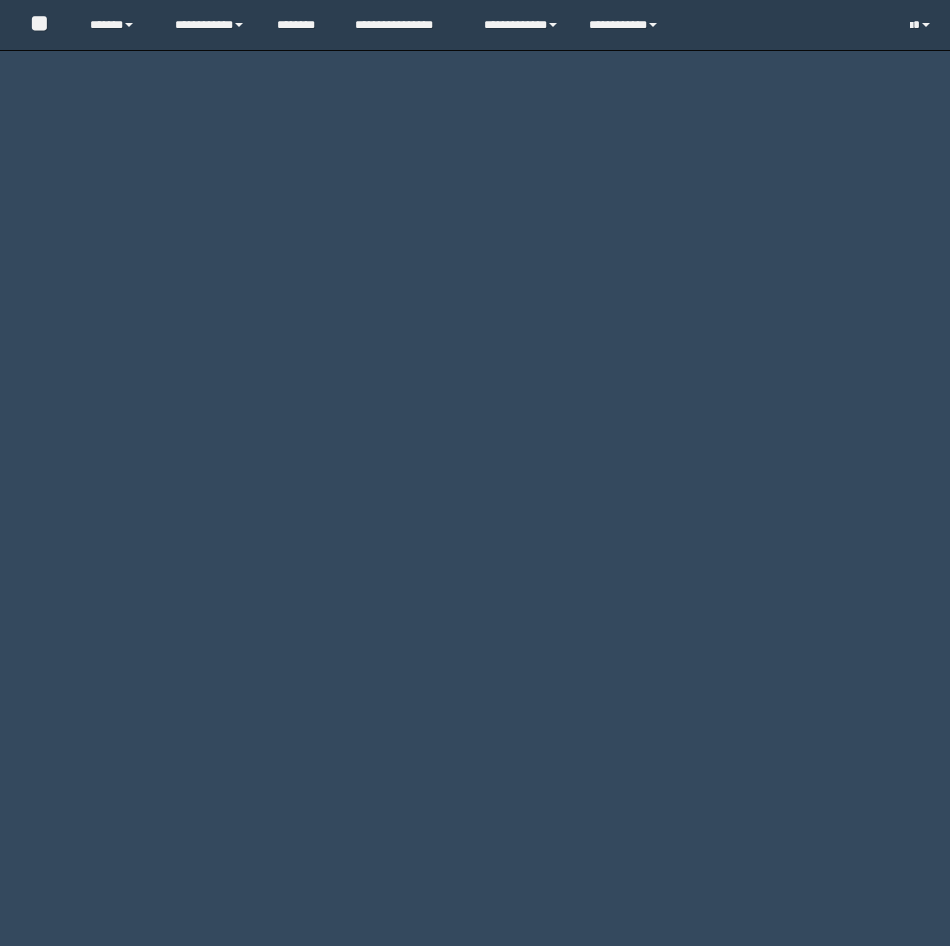 scroll, scrollTop: 0, scrollLeft: 0, axis: both 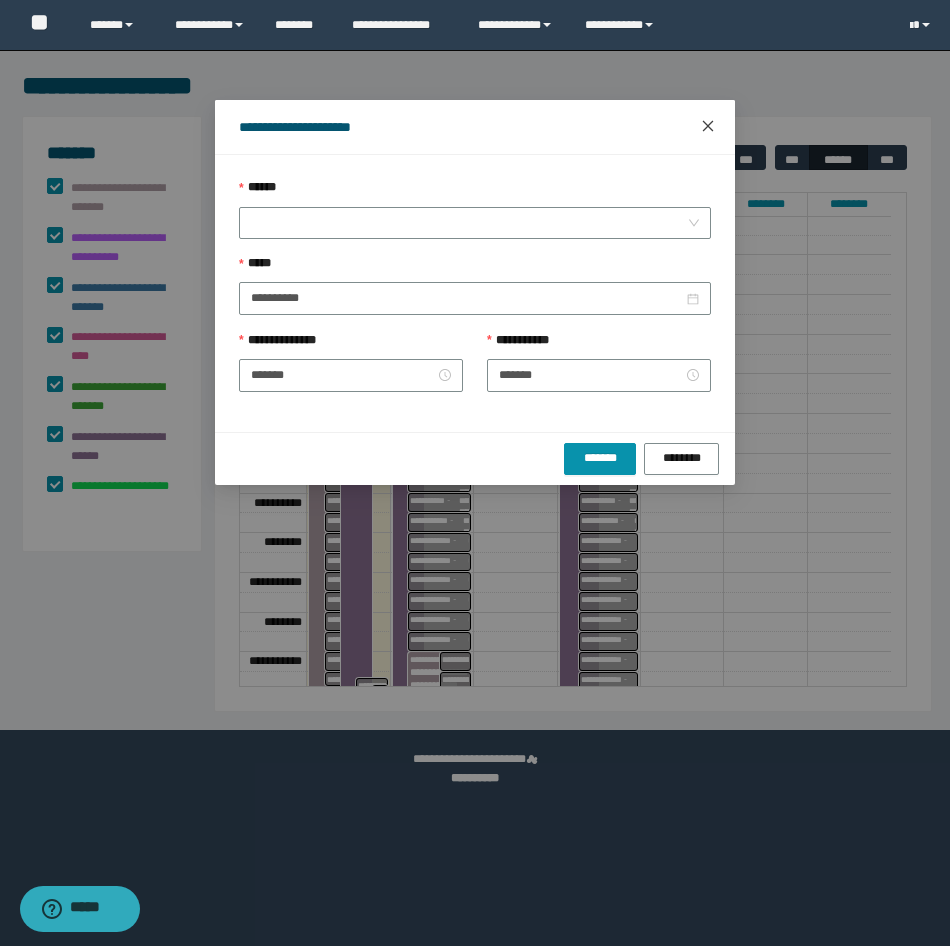 click at bounding box center (708, 127) 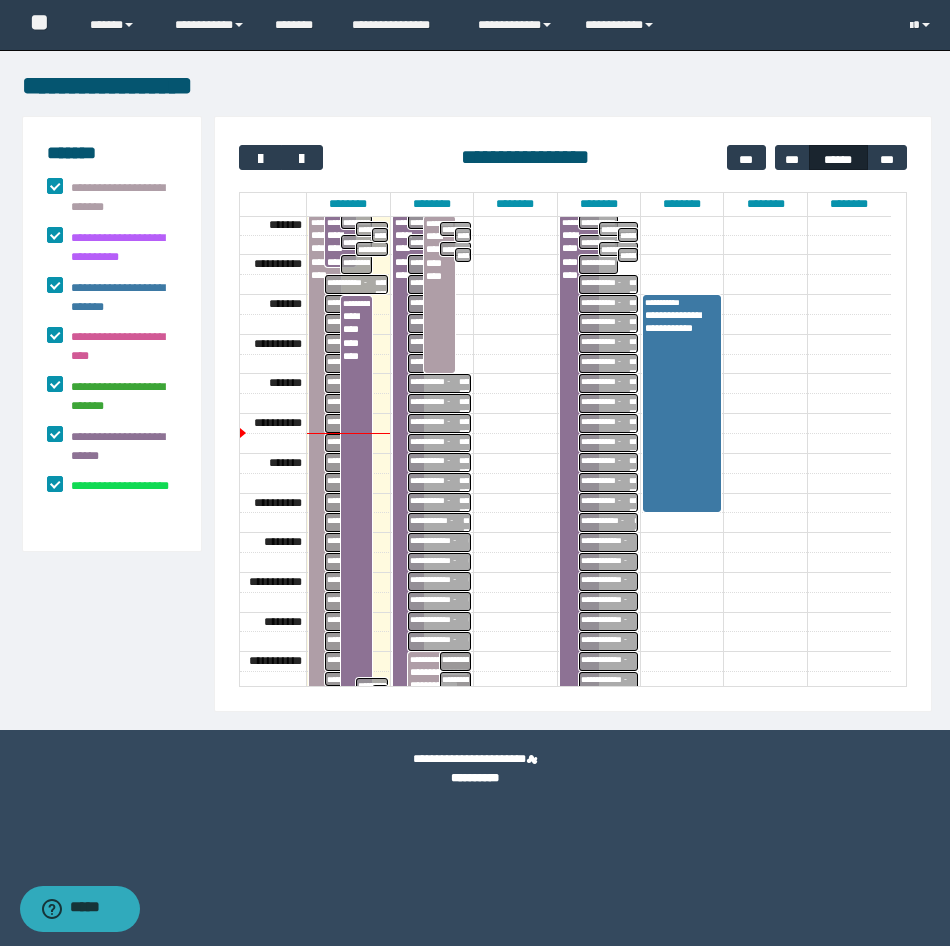drag, startPoint x: 672, startPoint y: 389, endPoint x: 649, endPoint y: 497, distance: 110.42192 